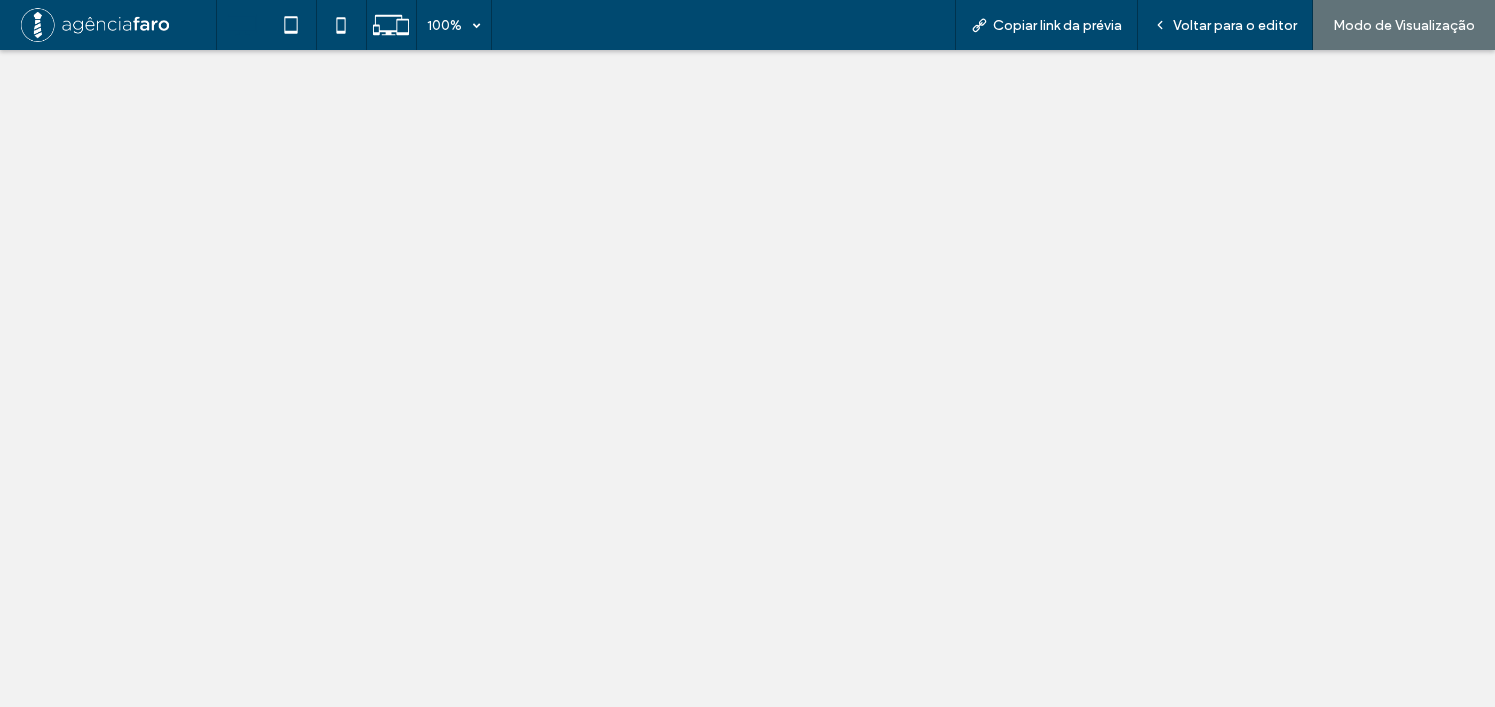 scroll, scrollTop: 0, scrollLeft: 0, axis: both 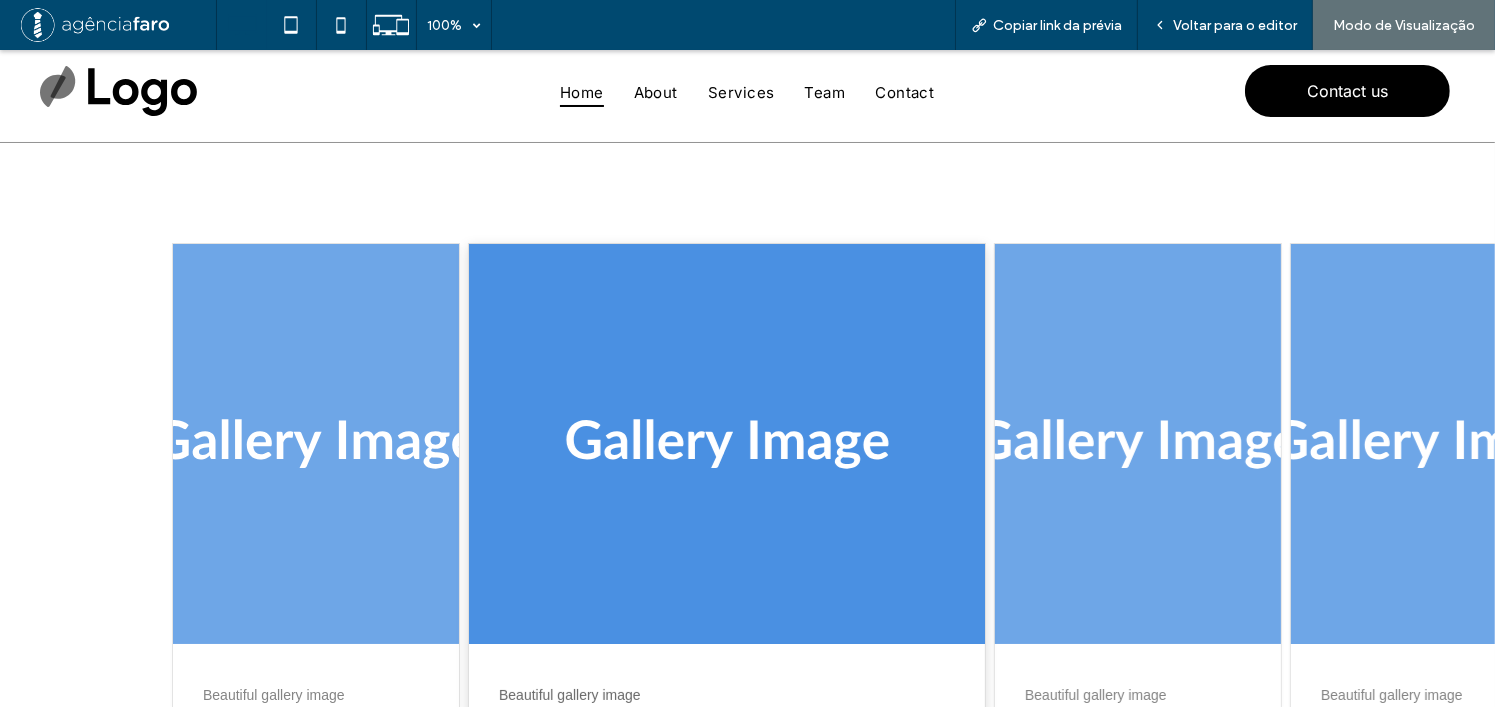 click at bounding box center [1138, 444] 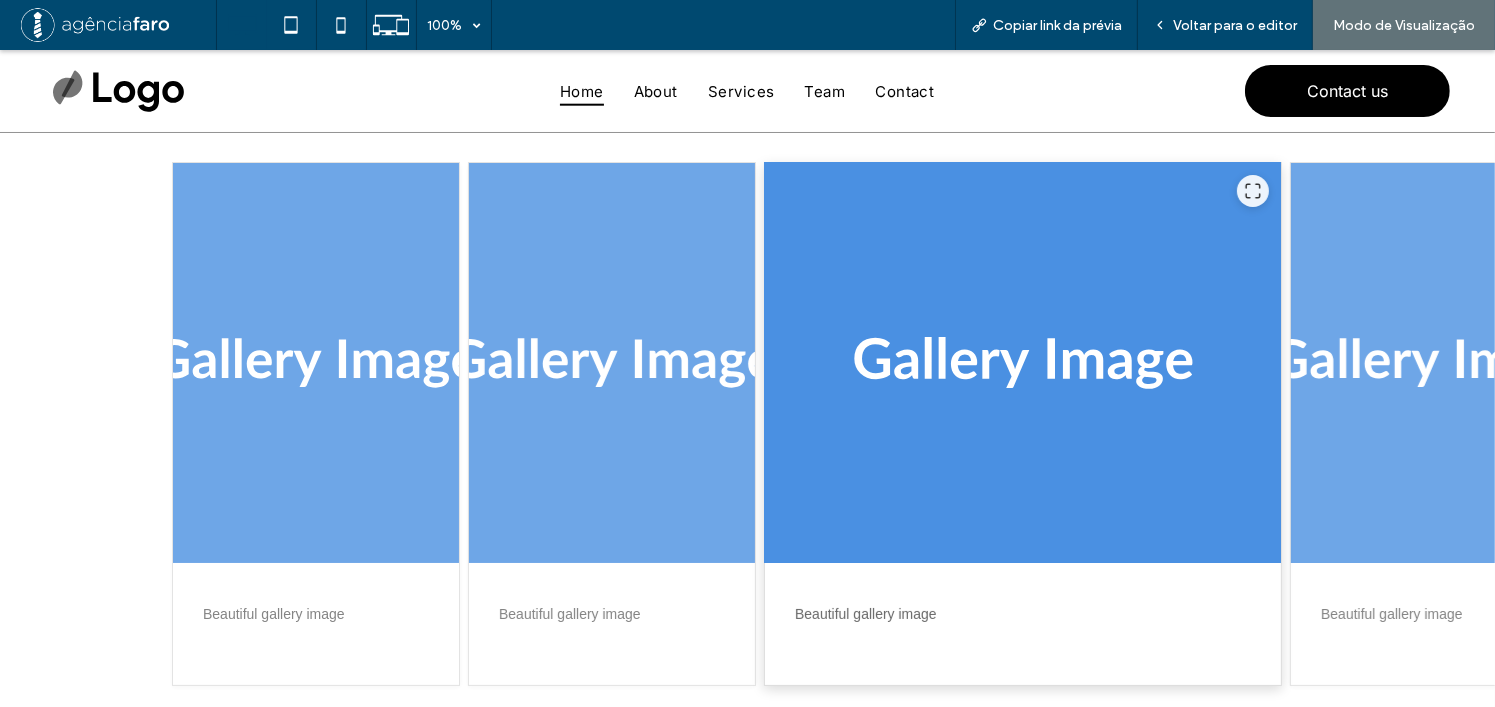 scroll, scrollTop: 200, scrollLeft: 0, axis: vertical 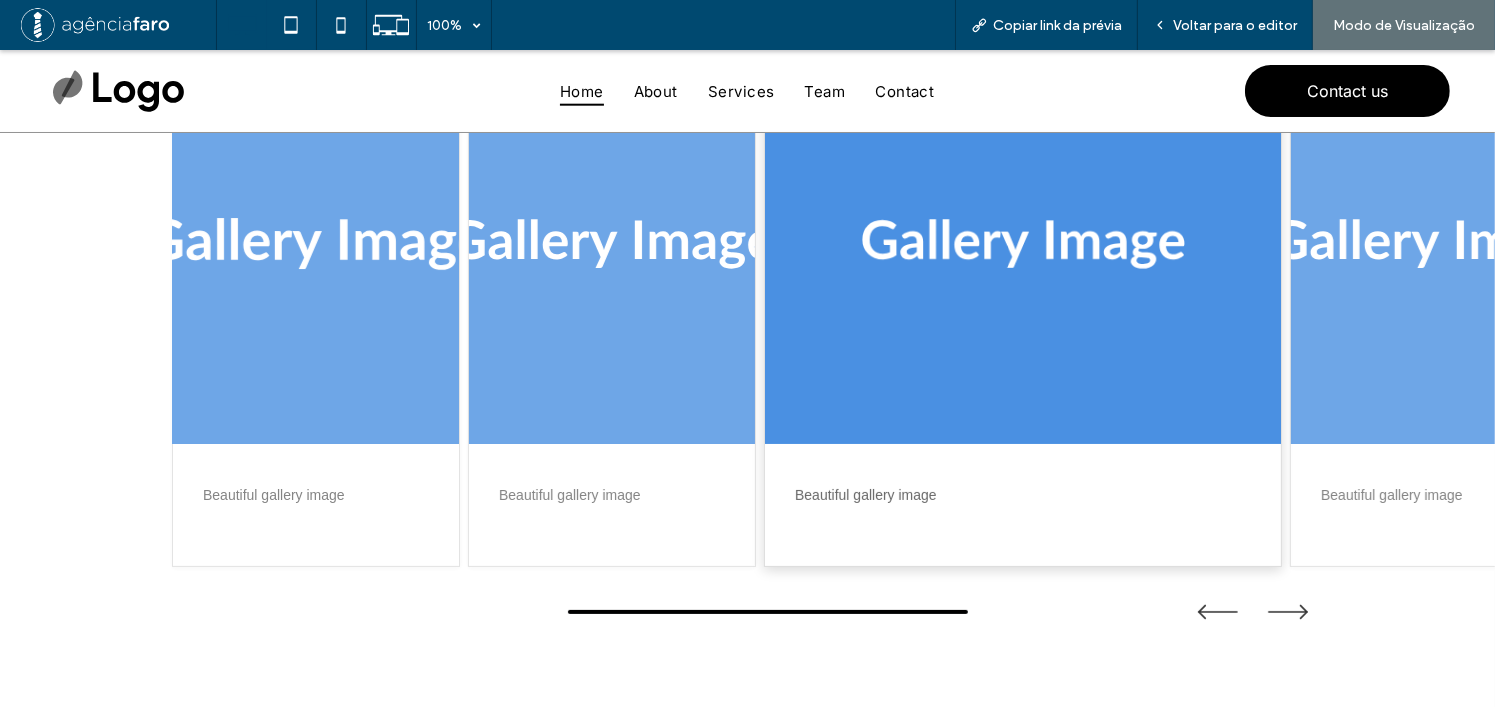 click at bounding box center (316, 244) 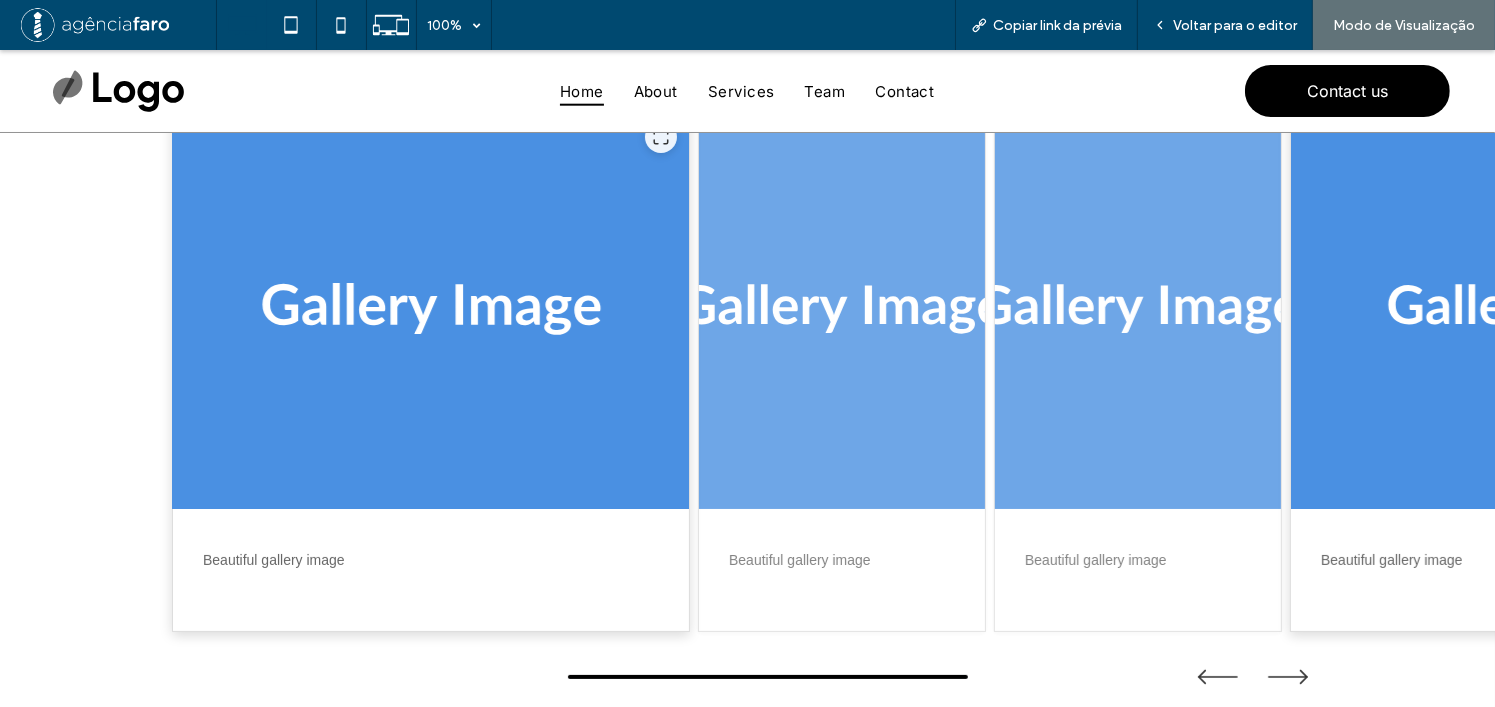 scroll, scrollTop: 100, scrollLeft: 0, axis: vertical 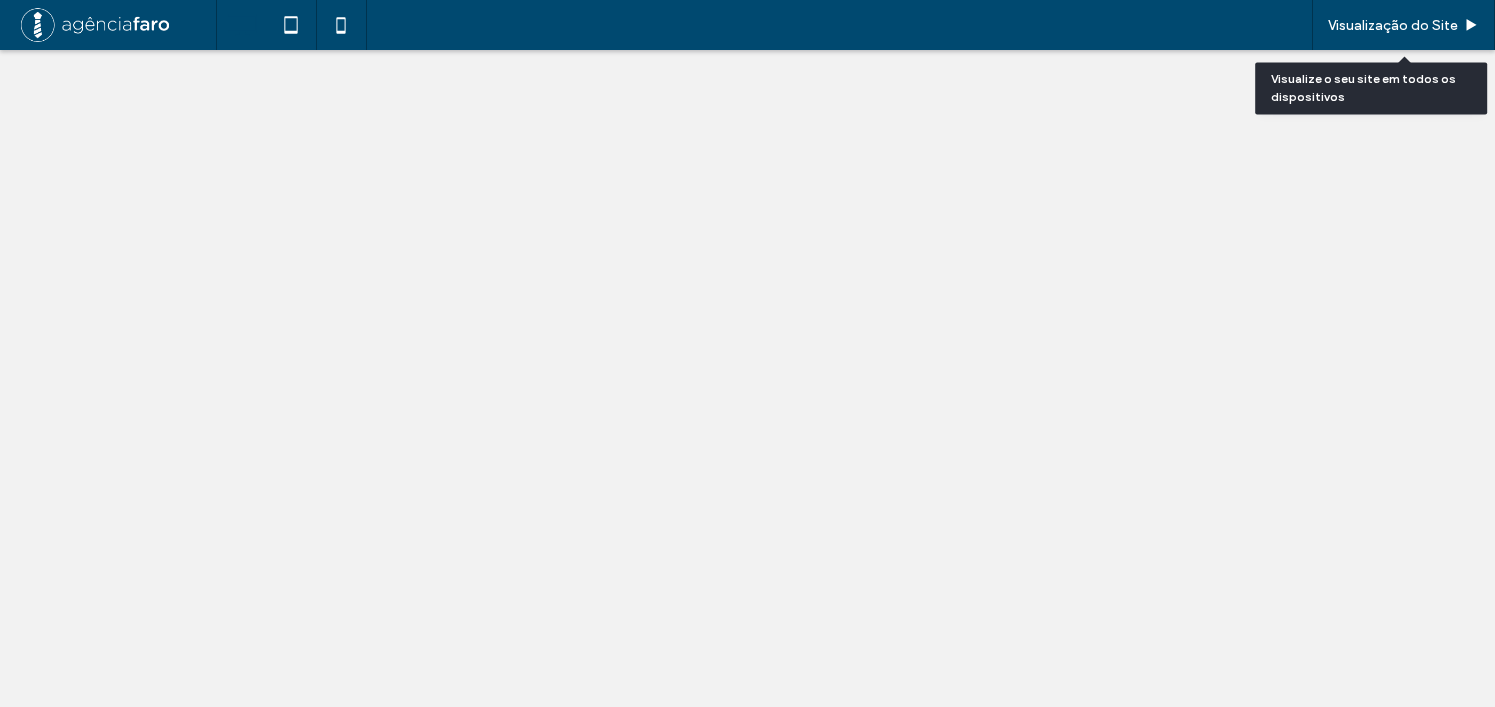 click on "Visualização do Site" at bounding box center (1393, 25) 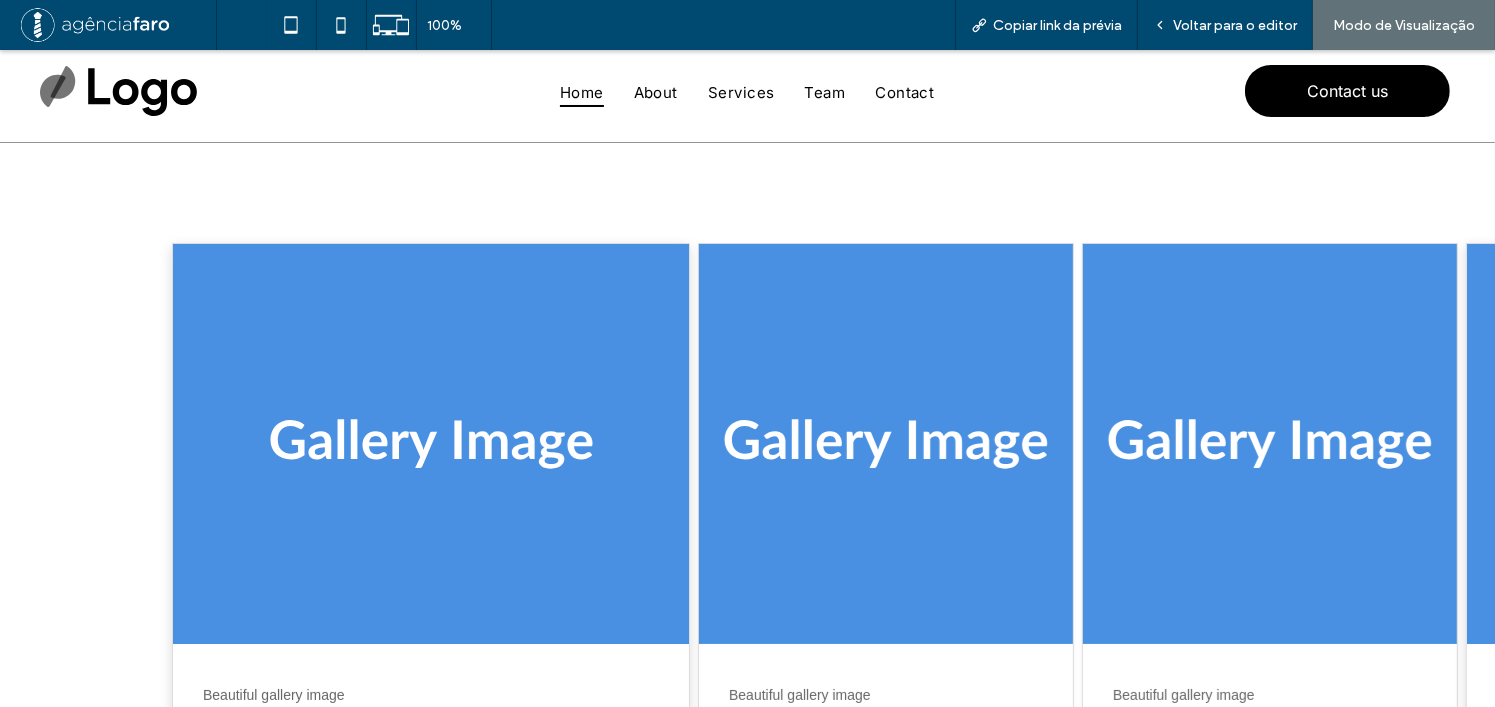 scroll, scrollTop: 200, scrollLeft: 0, axis: vertical 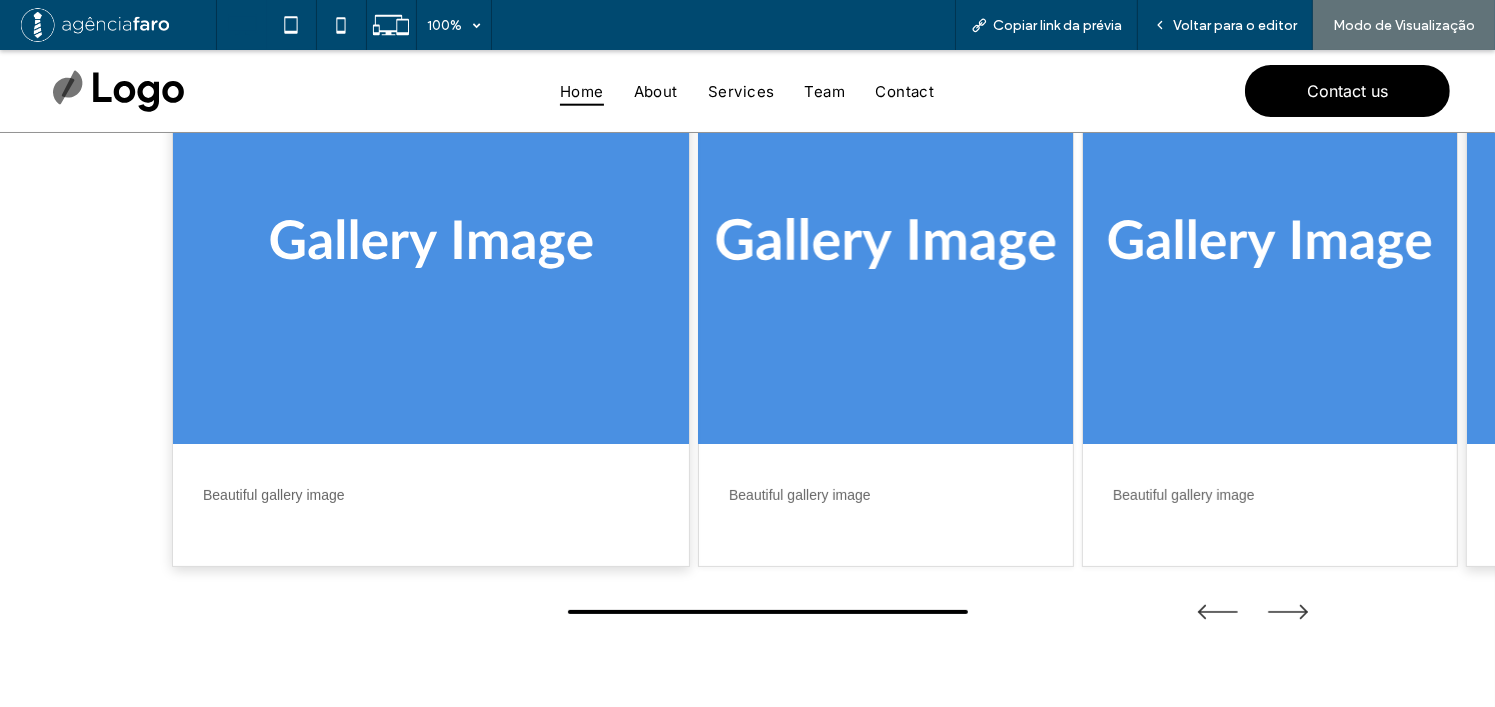 click at bounding box center (886, 244) 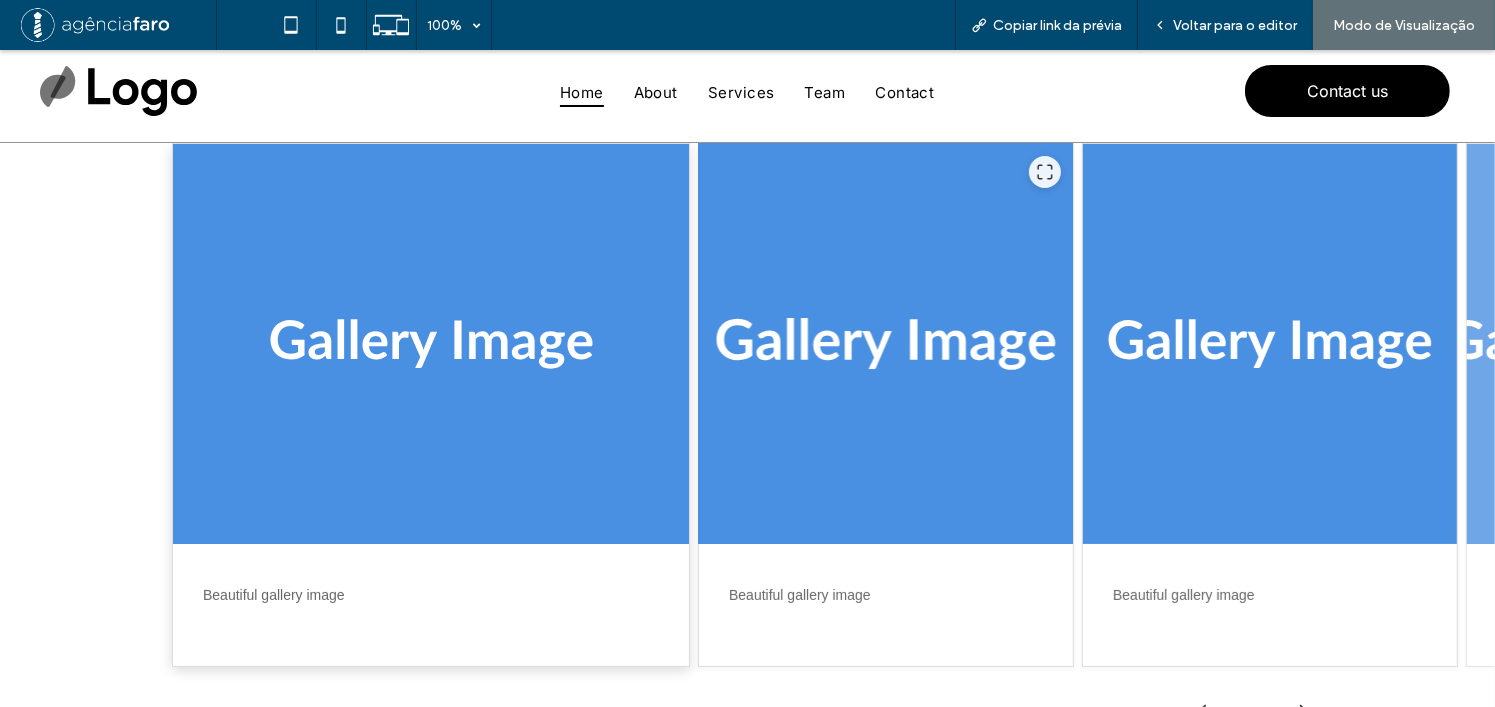 click at bounding box center [886, 344] 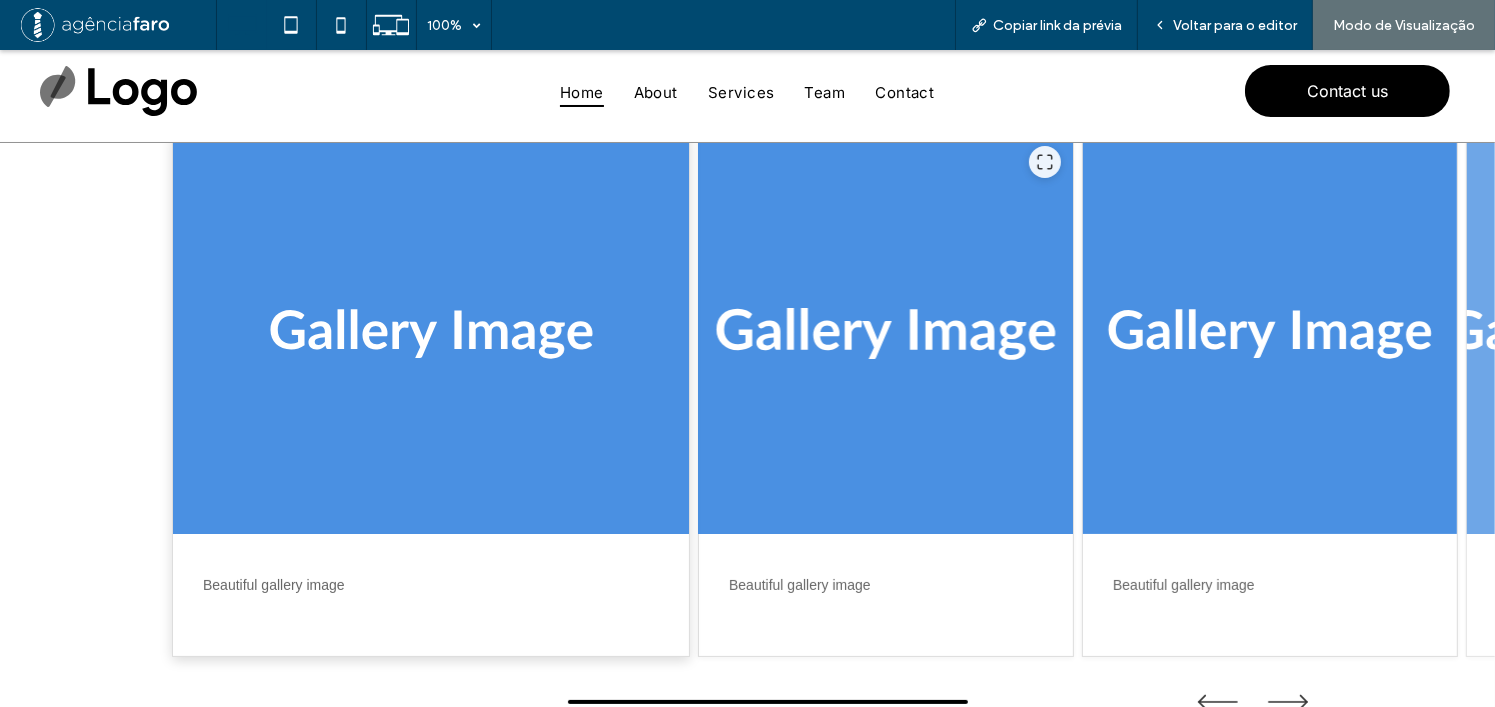 scroll, scrollTop: 90, scrollLeft: 0, axis: vertical 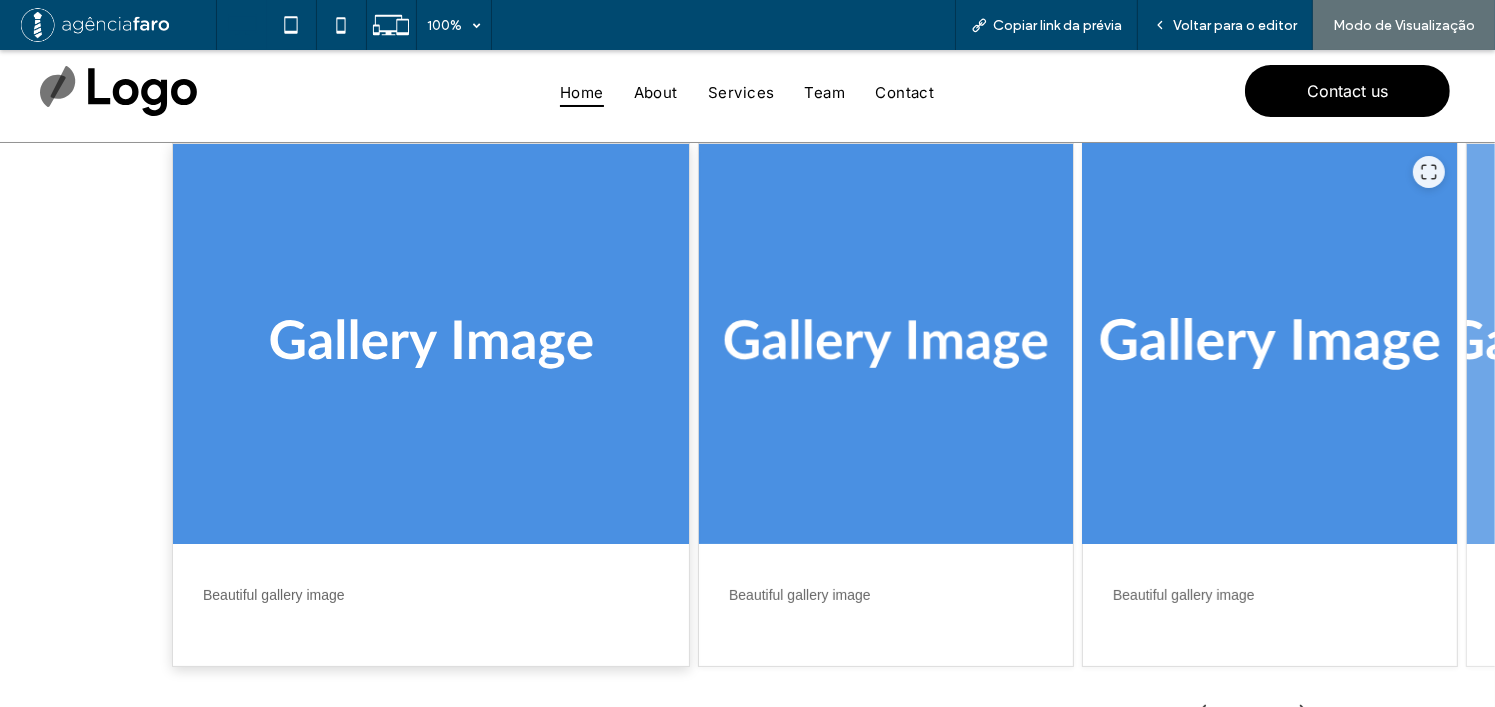click at bounding box center (1270, 344) 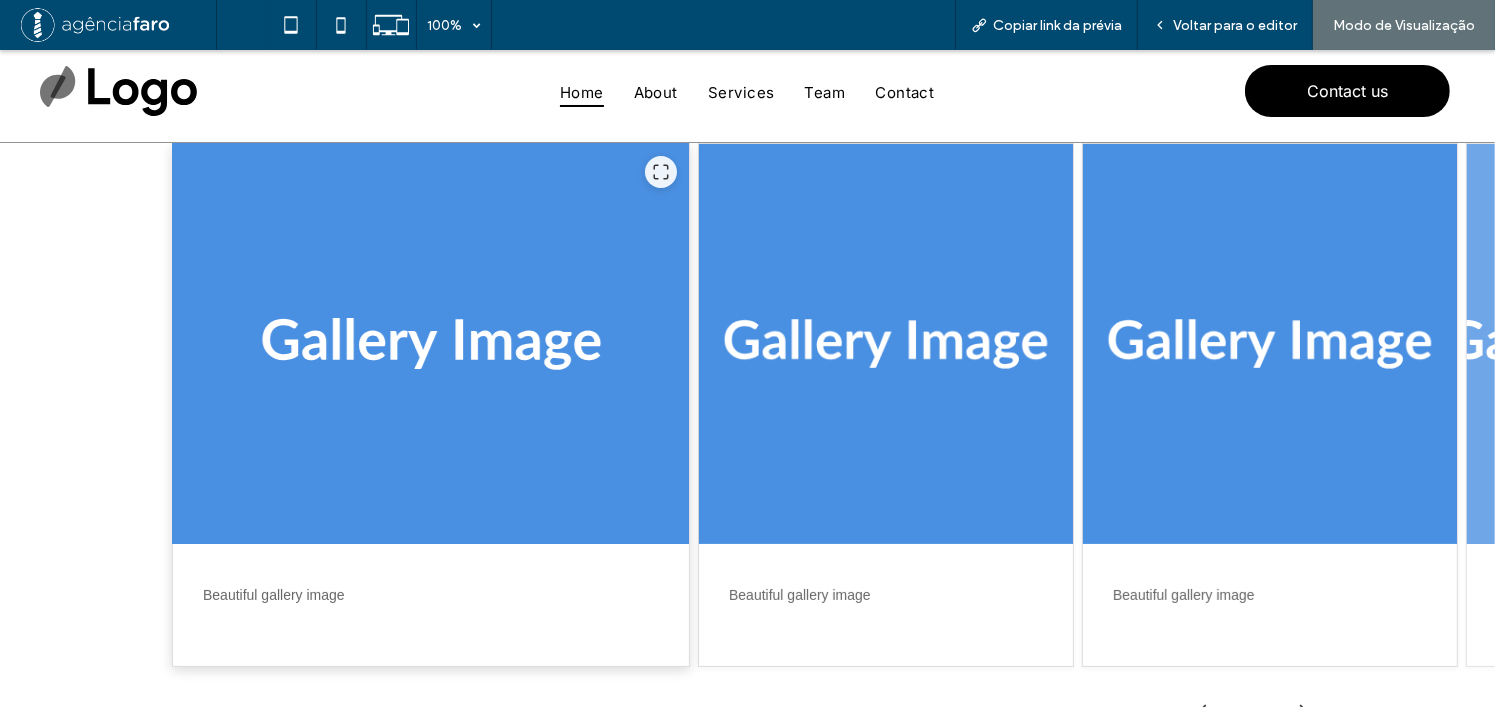 drag, startPoint x: 613, startPoint y: 315, endPoint x: 301, endPoint y: 307, distance: 312.10254 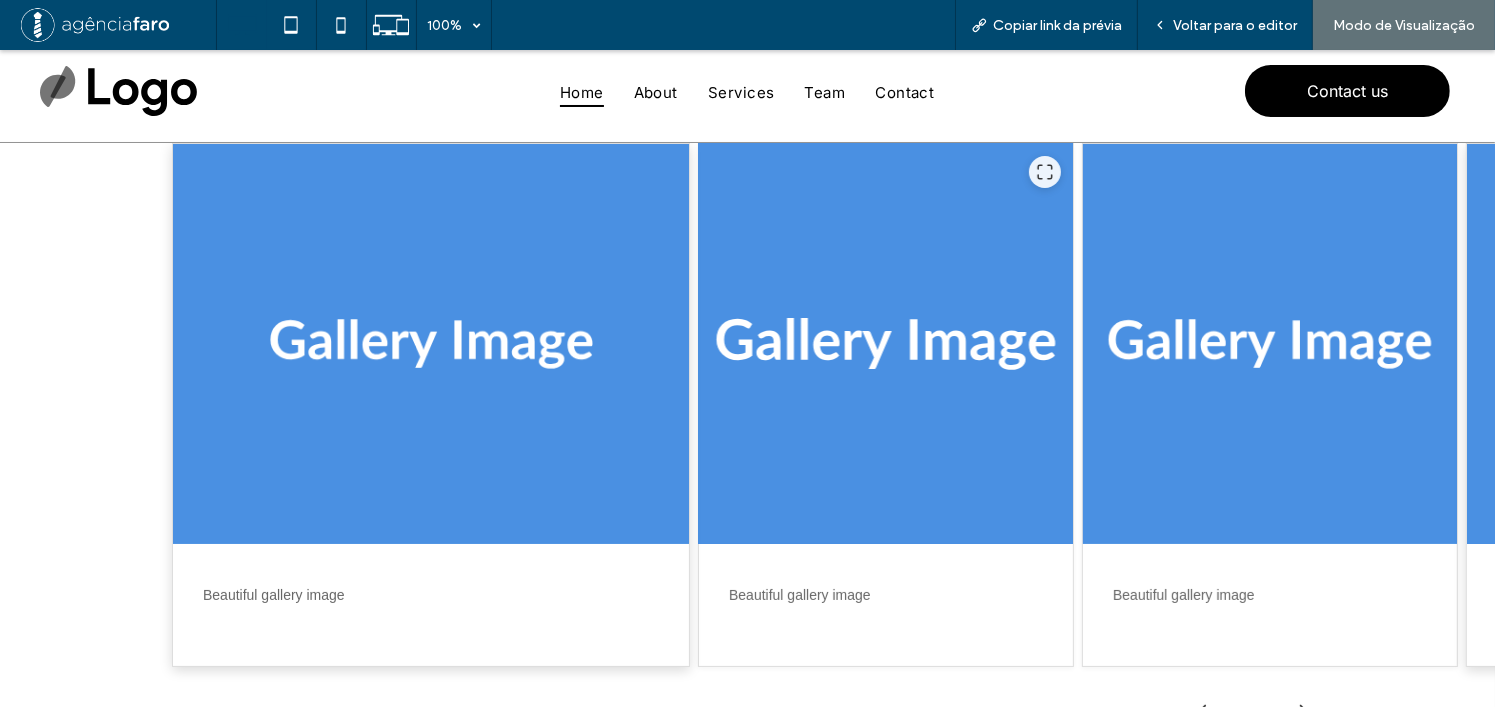 drag, startPoint x: 253, startPoint y: 306, endPoint x: 701, endPoint y: 231, distance: 454.23453 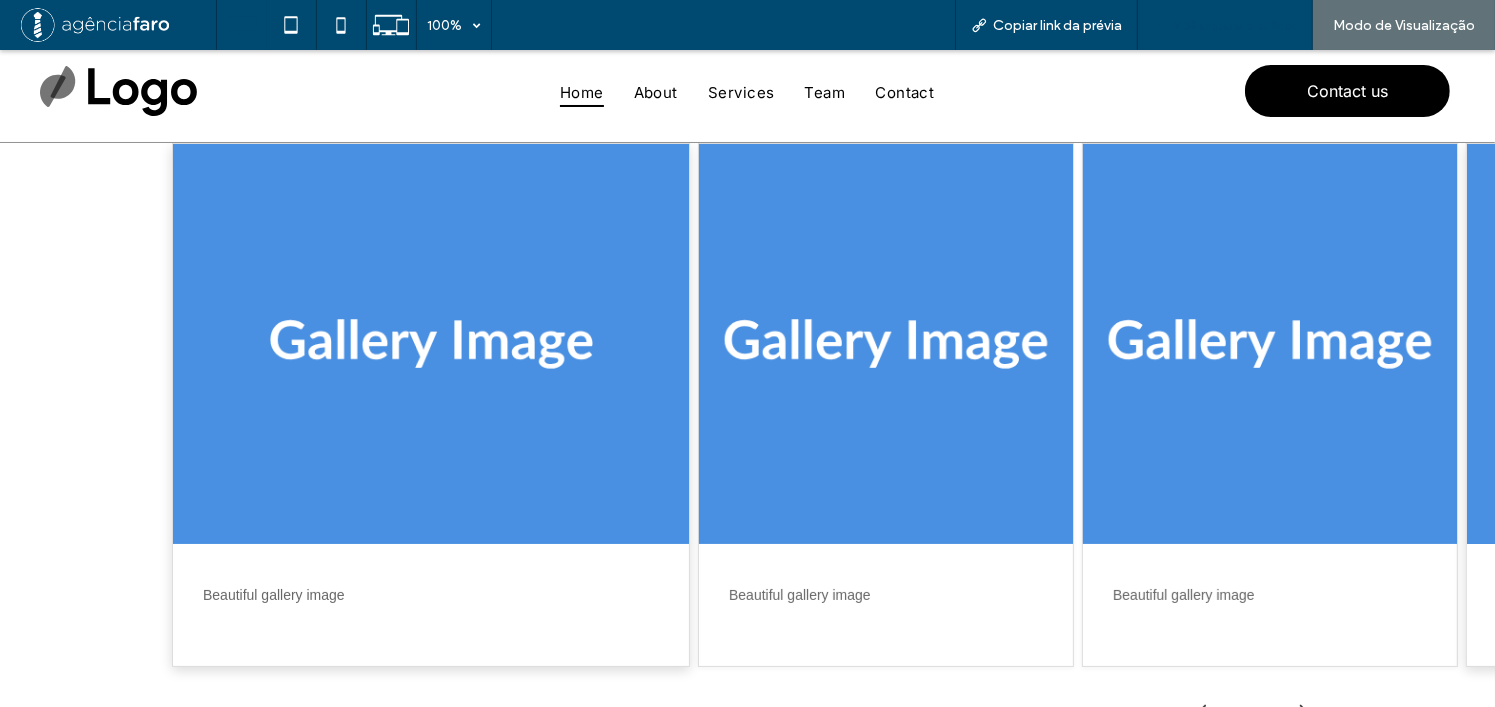 click on "Voltar para o editor" at bounding box center (1235, 25) 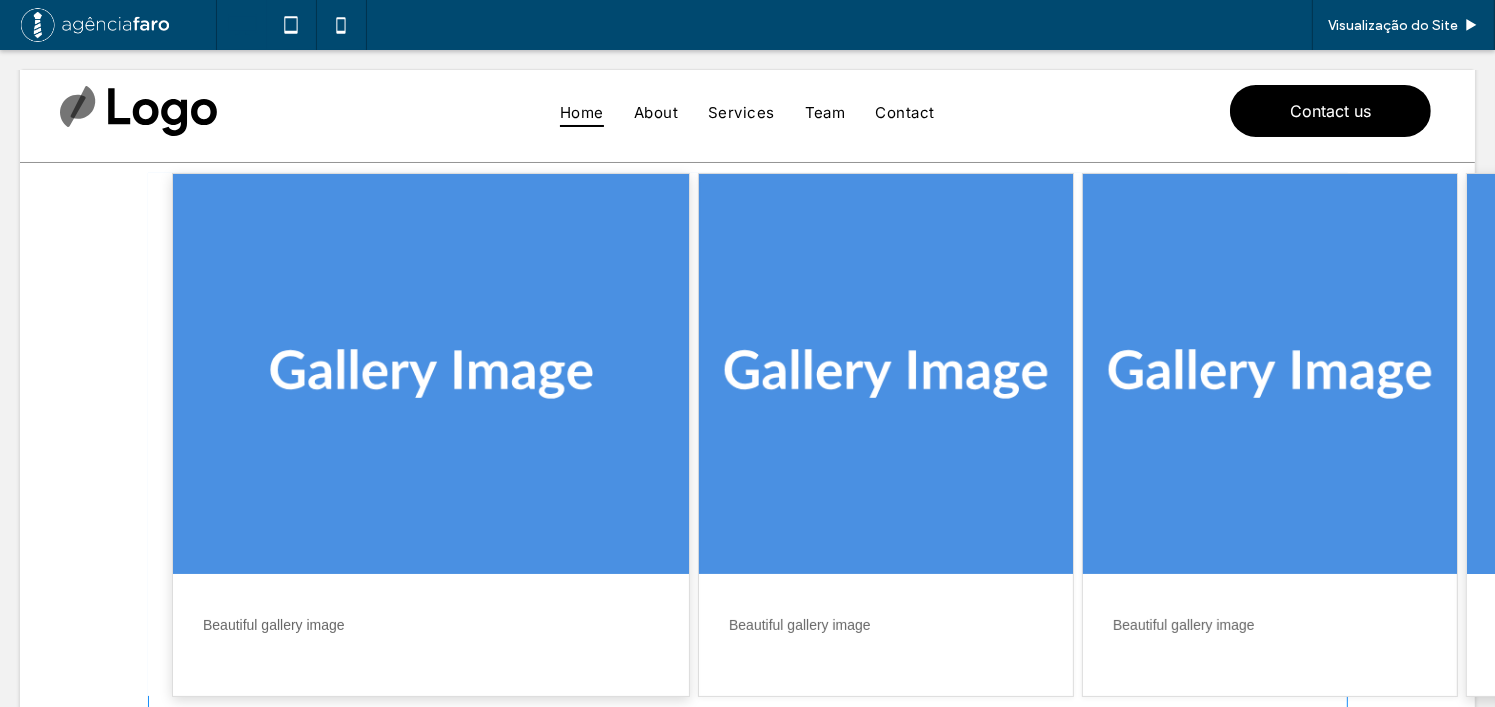 click at bounding box center (748, 471) 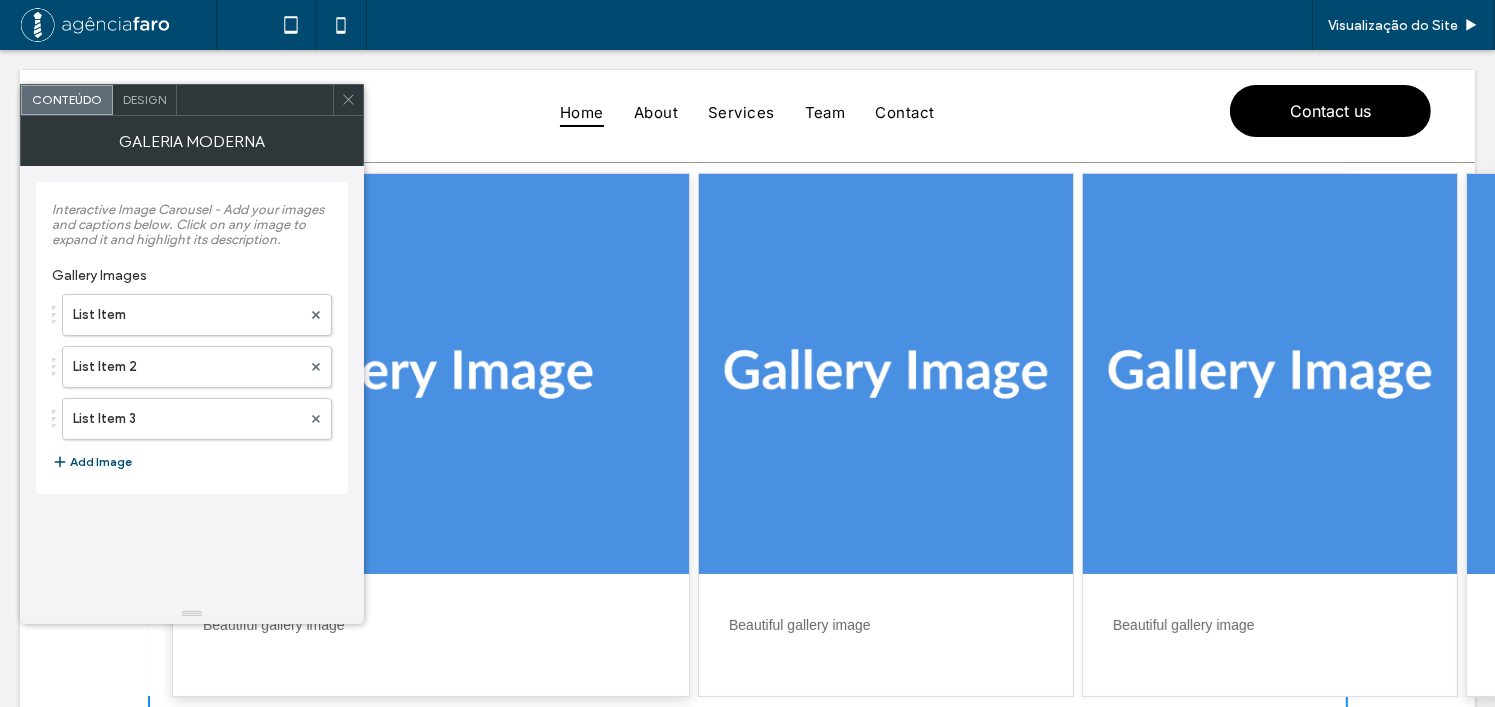 click at bounding box center [348, 100] 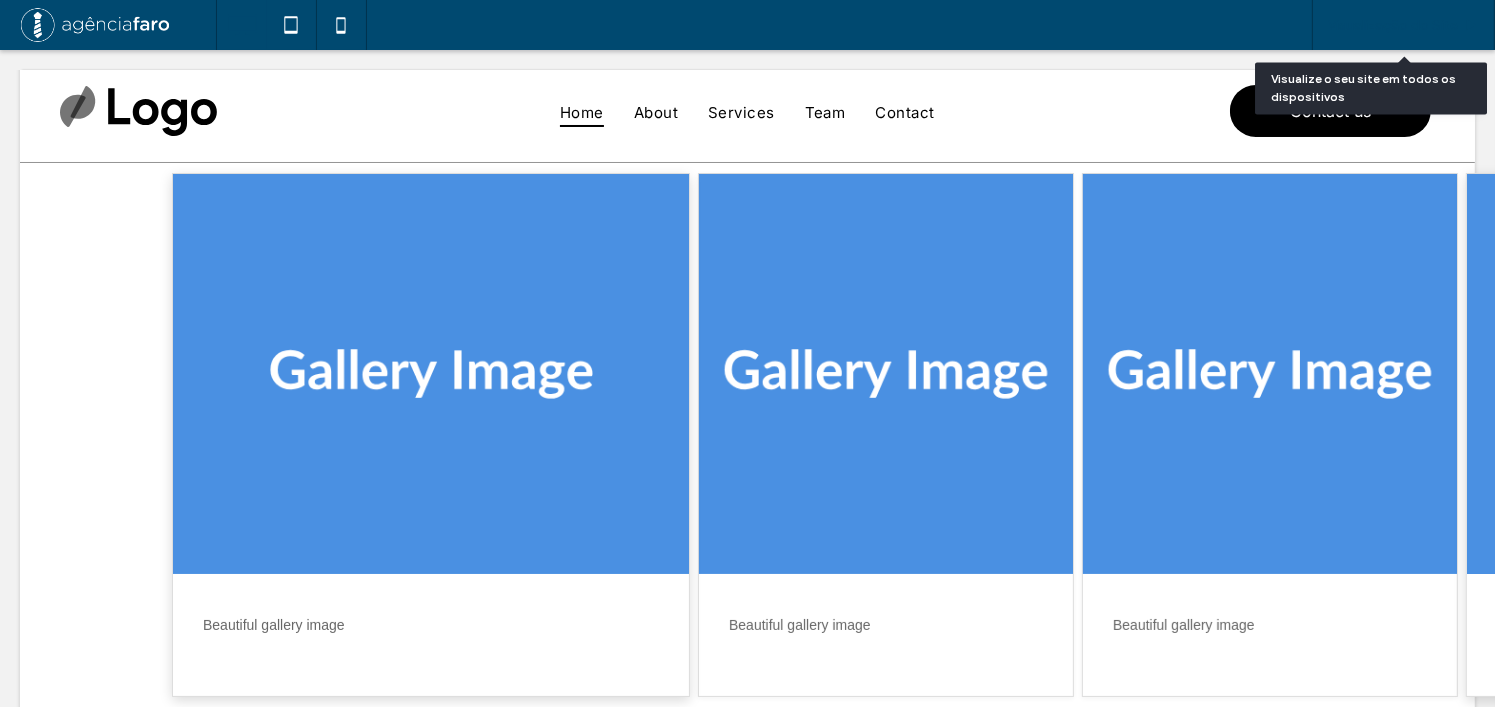click on "Visualização do Site" at bounding box center [1393, 25] 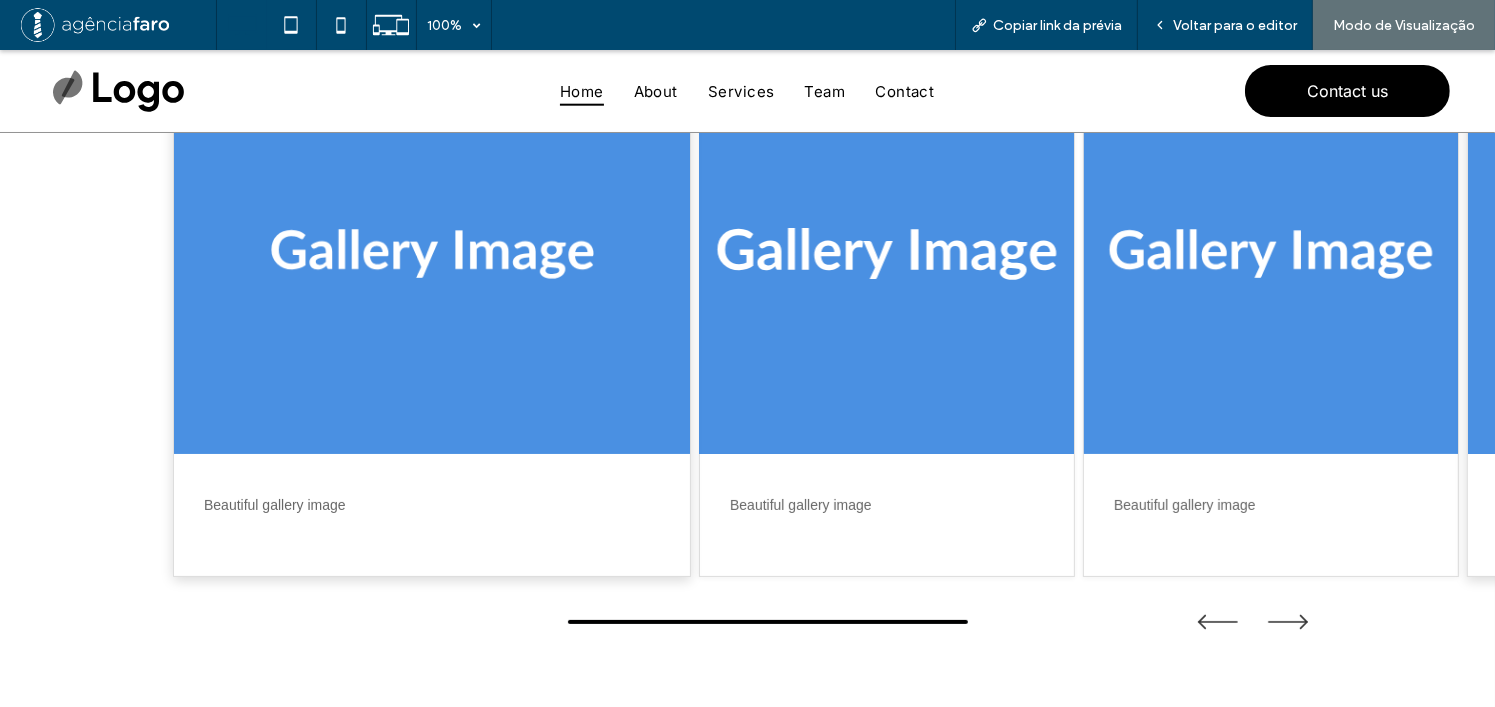 click at bounding box center (887, 254) 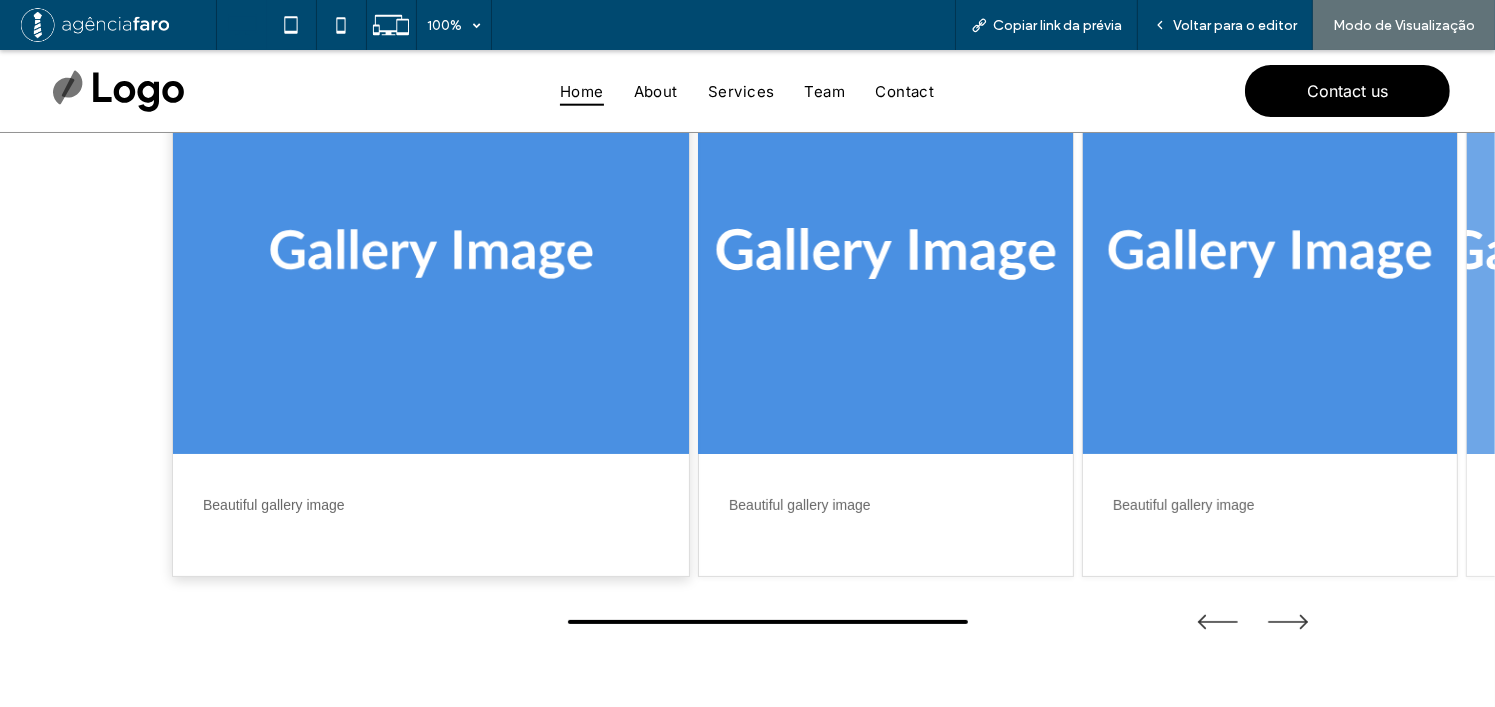 click at bounding box center (886, 254) 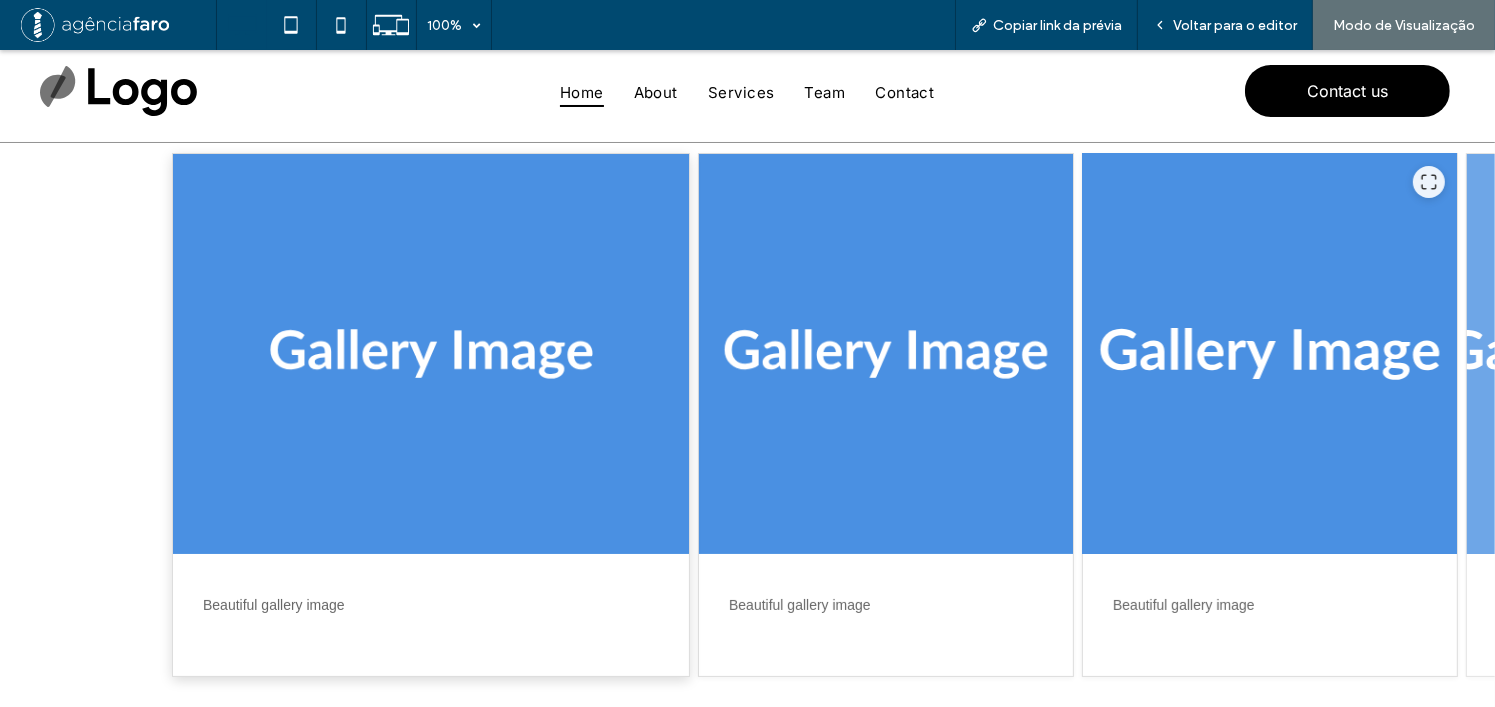 click at bounding box center (1270, 354) 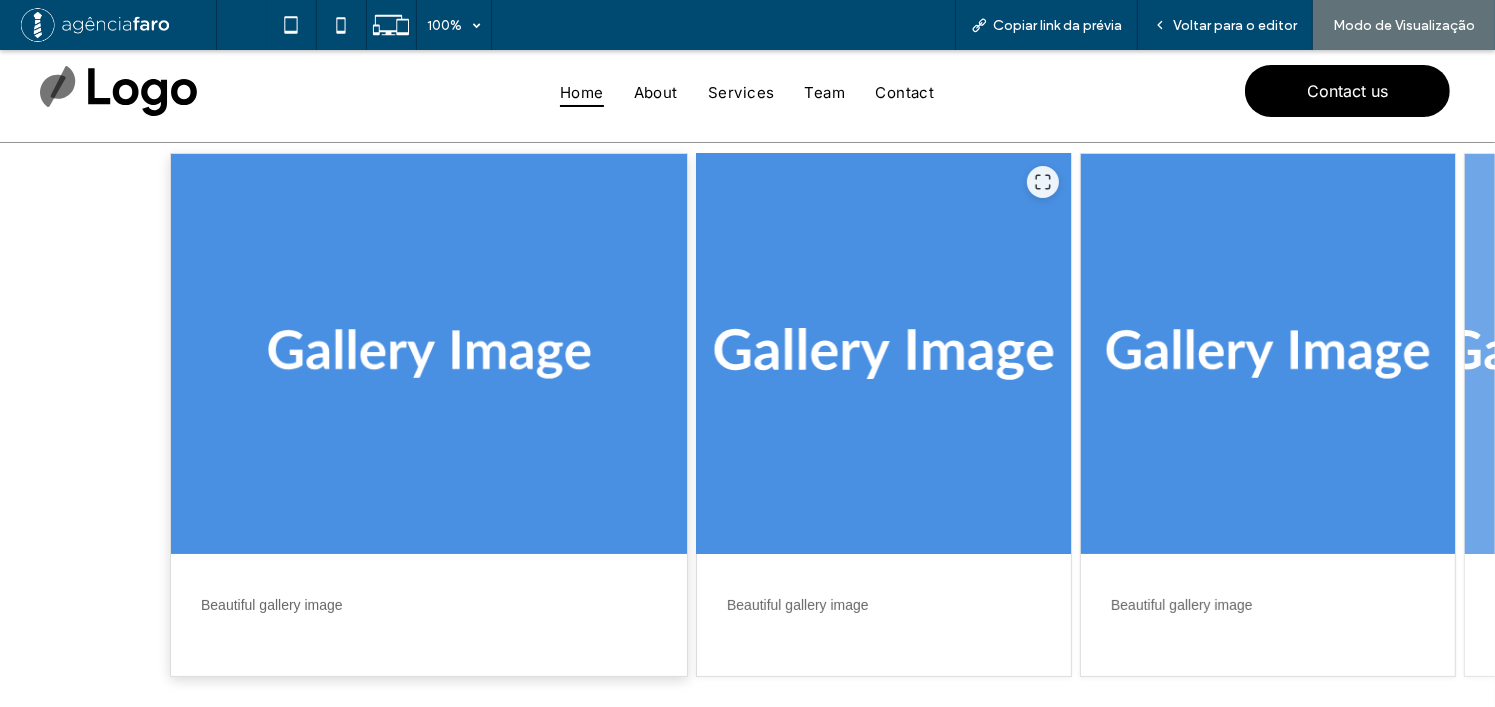 click at bounding box center [884, 354] 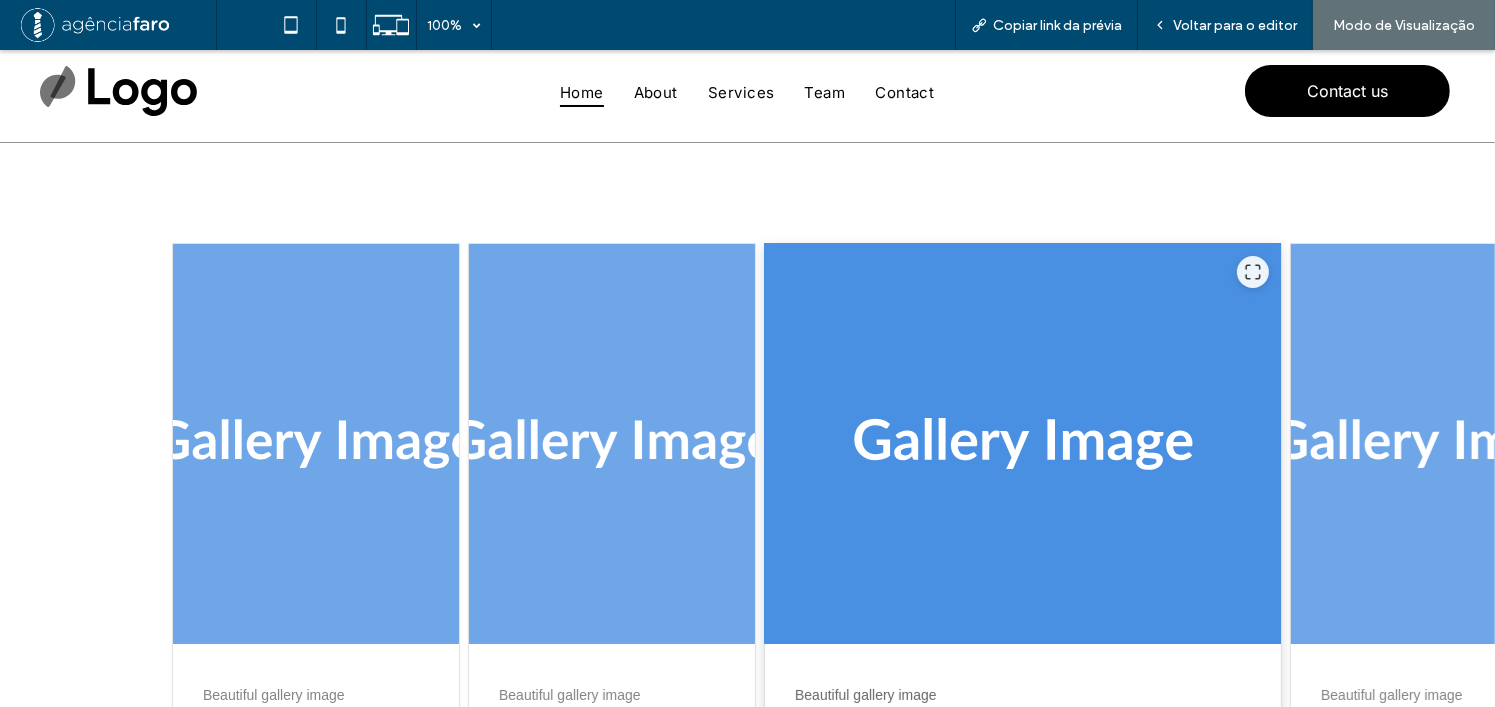 scroll, scrollTop: 0, scrollLeft: 0, axis: both 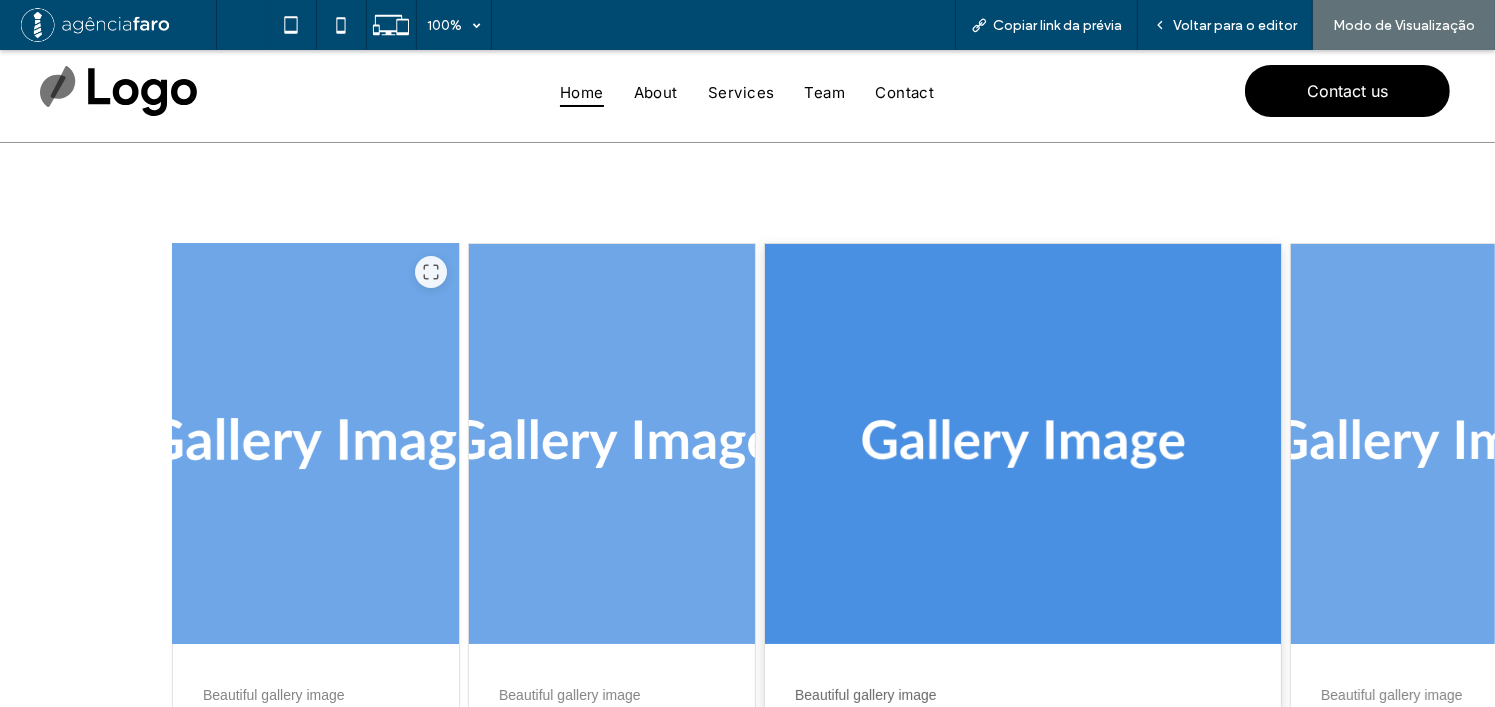 click at bounding box center [316, 444] 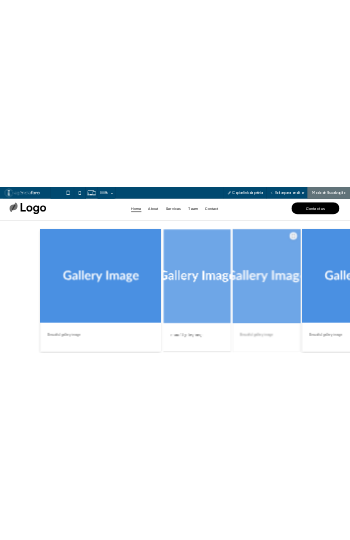 scroll, scrollTop: 100, scrollLeft: 0, axis: vertical 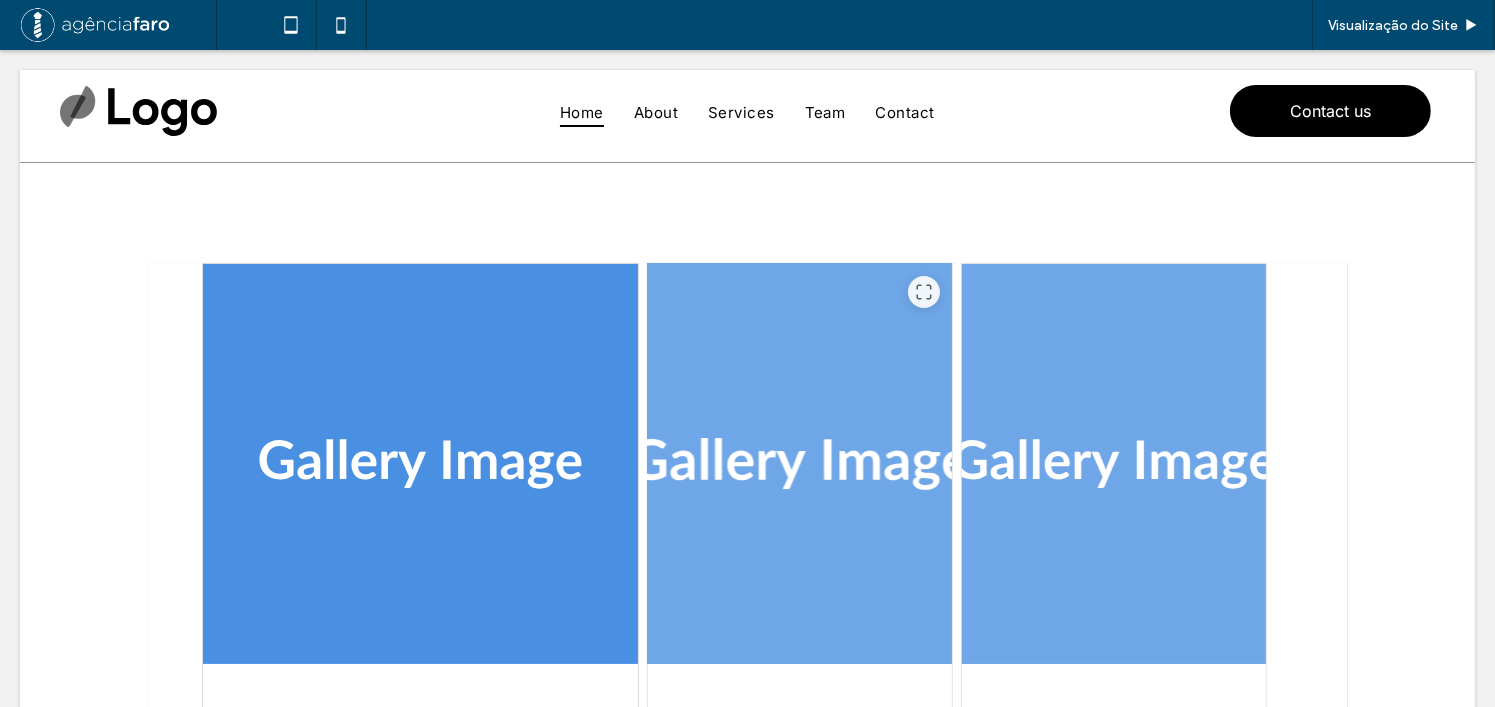 click at bounding box center [748, 561] 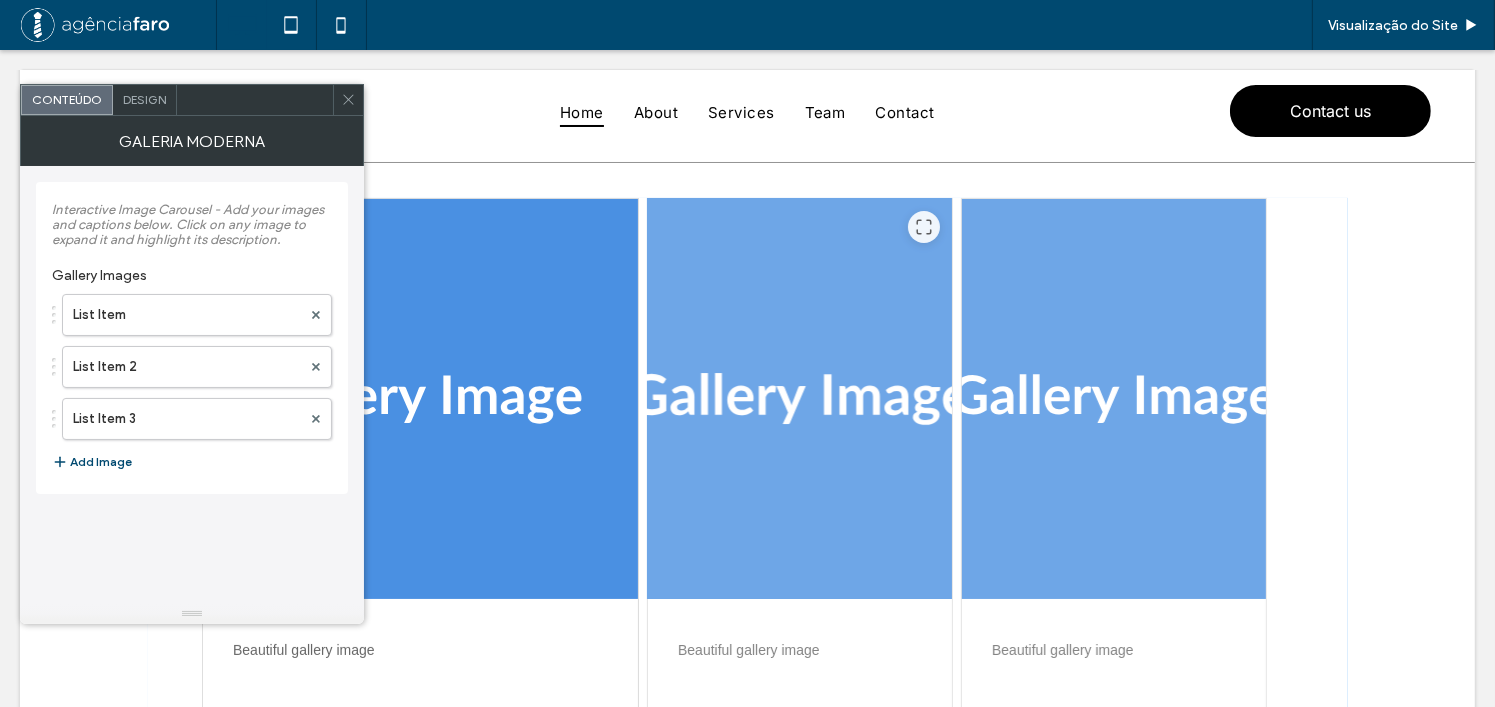 scroll, scrollTop: 100, scrollLeft: 0, axis: vertical 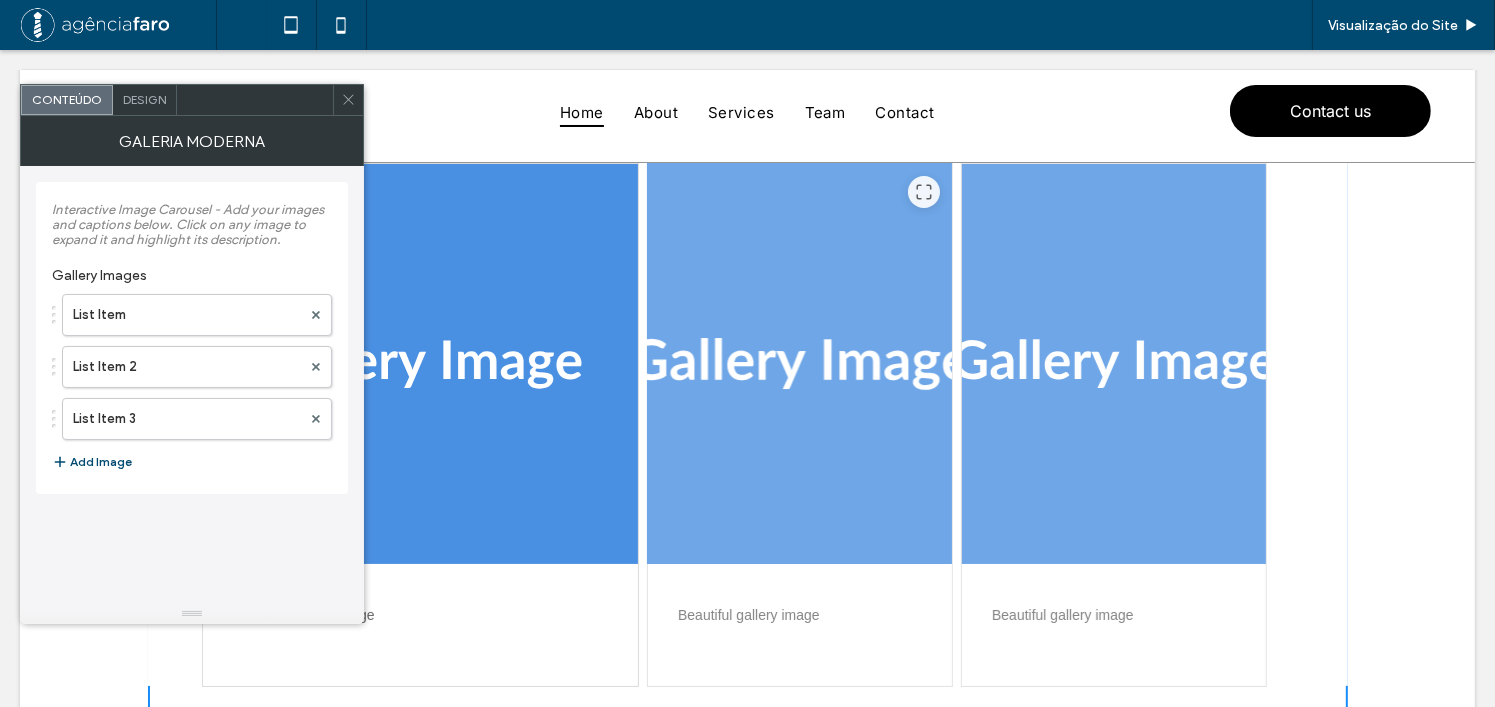 click at bounding box center [799, 364] 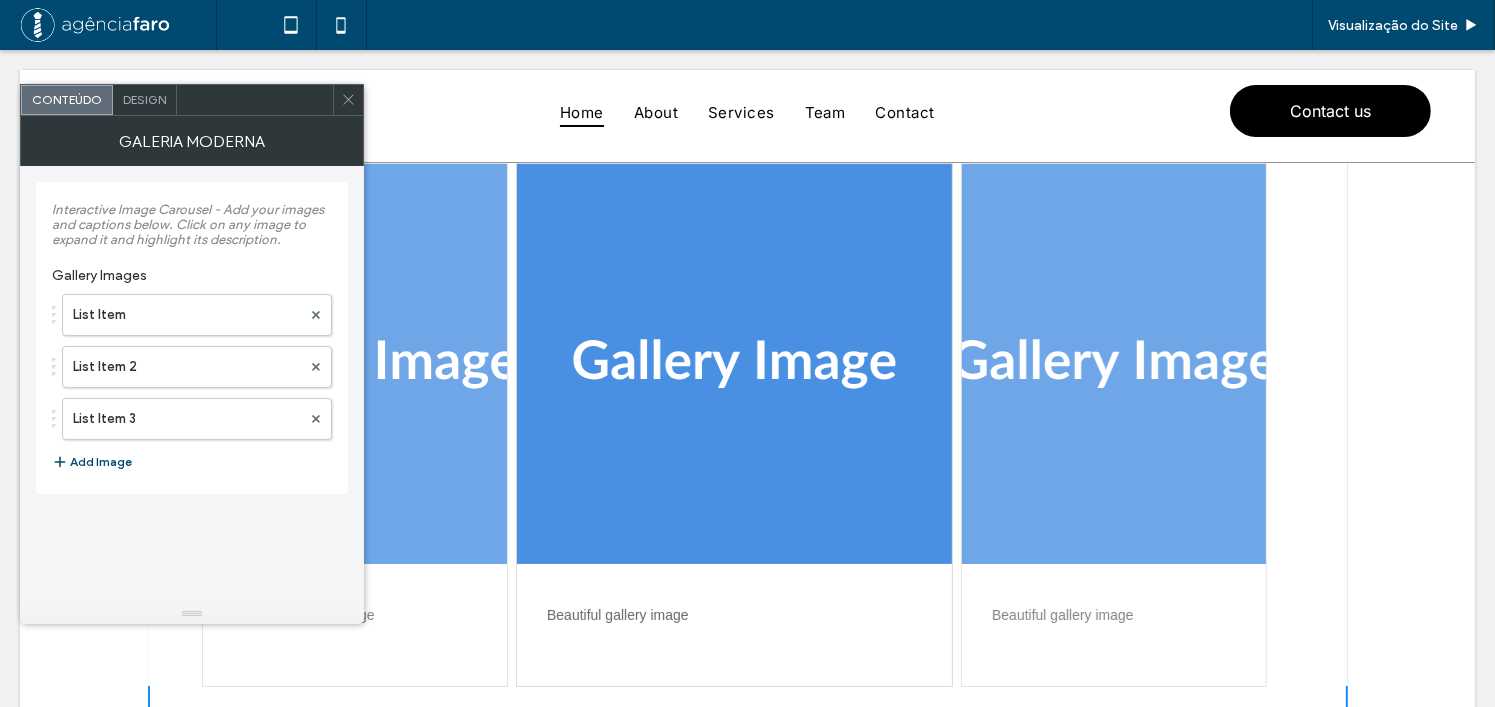 click at bounding box center (348, 100) 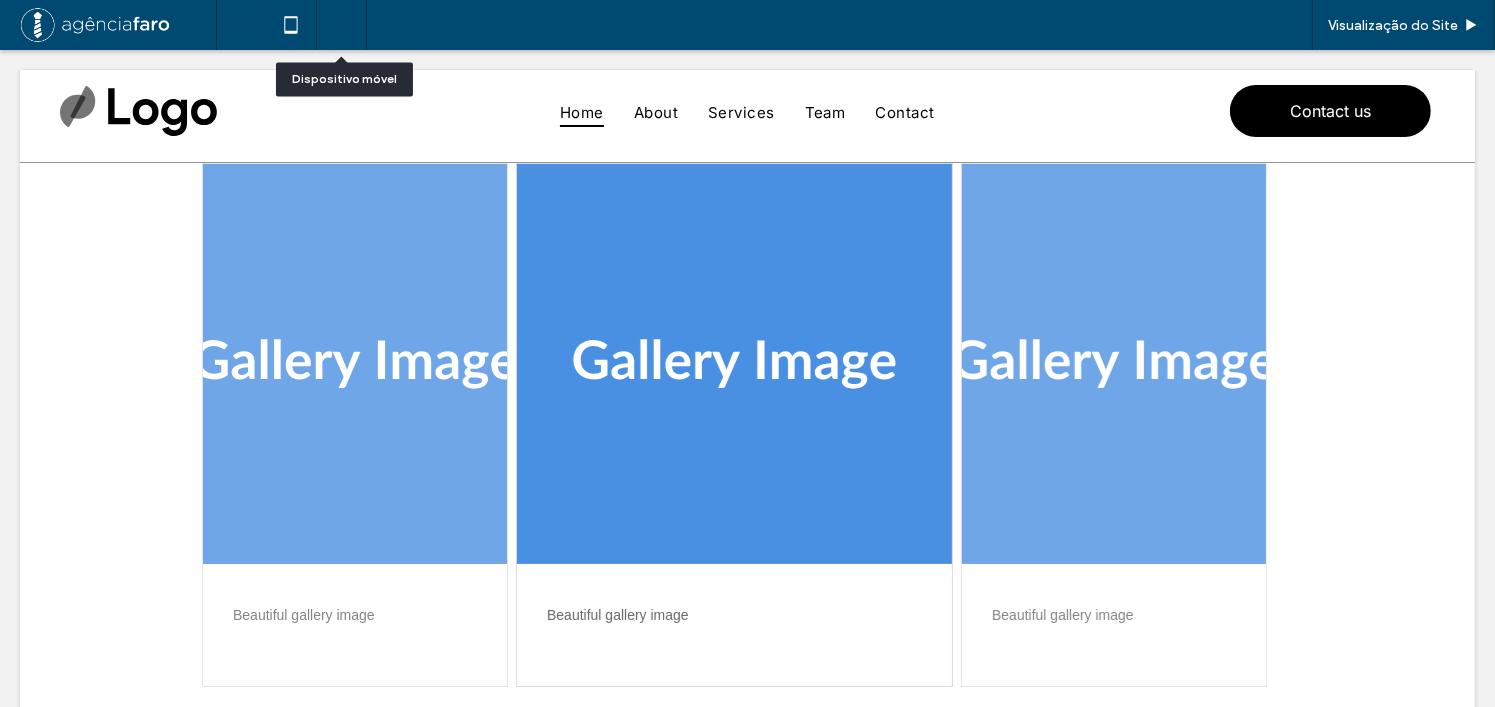 click 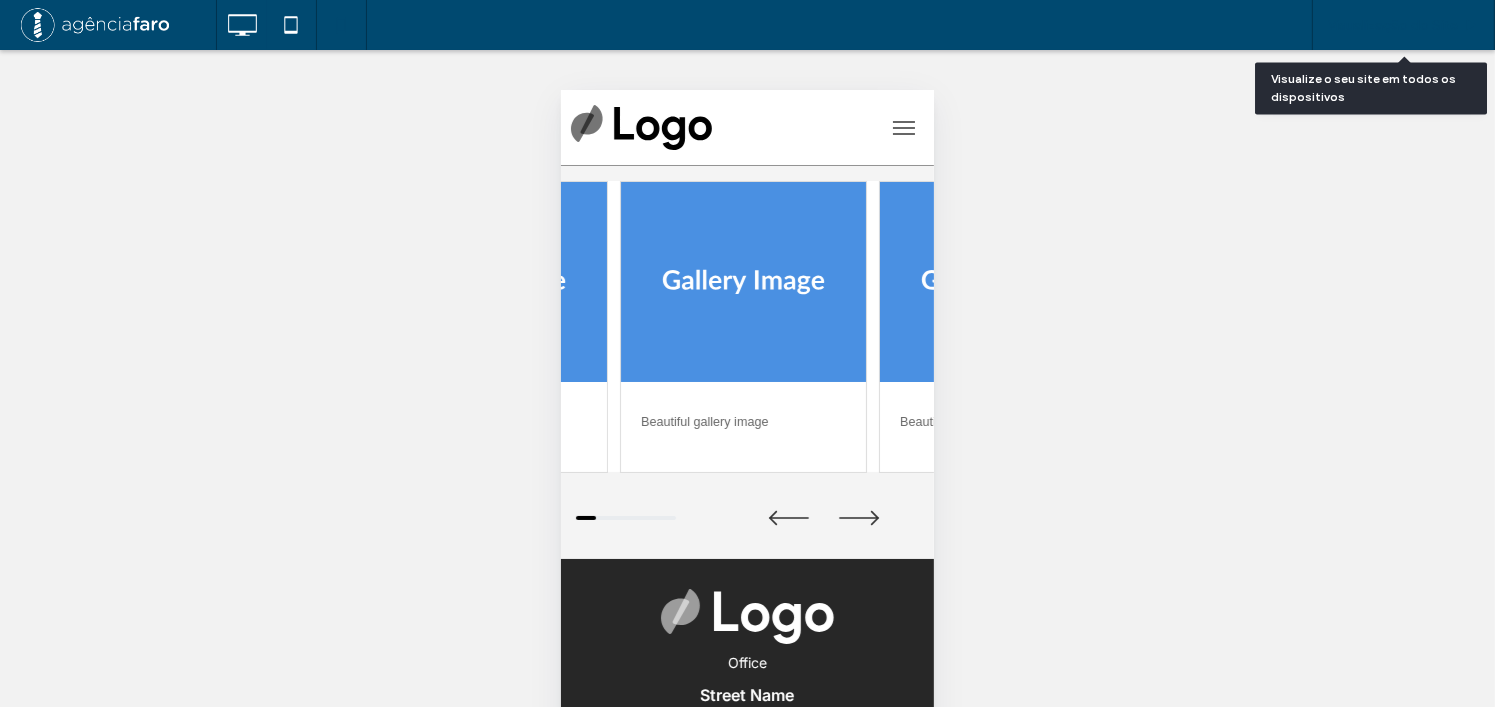 scroll, scrollTop: 0, scrollLeft: 0, axis: both 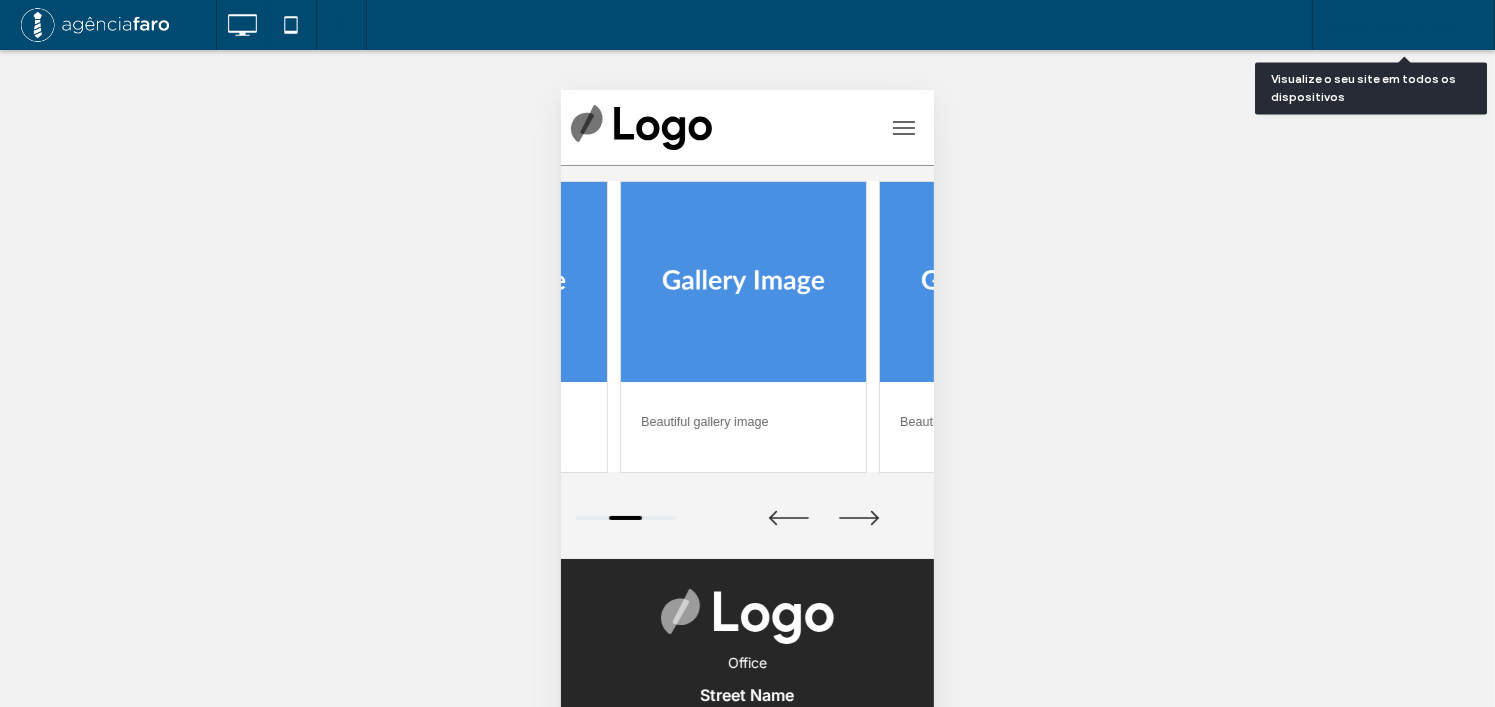click on "Visualização do Site" at bounding box center (1393, 25) 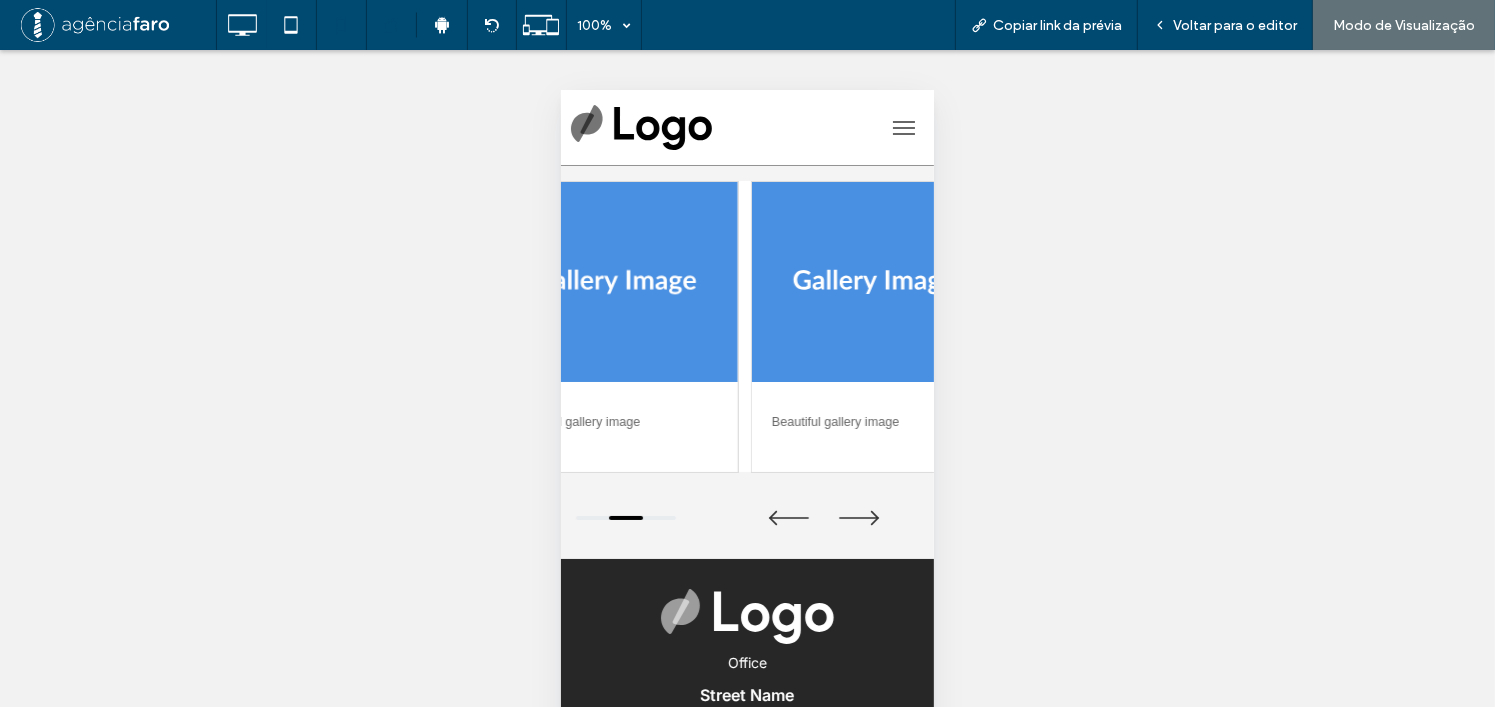 drag, startPoint x: 681, startPoint y: 338, endPoint x: 503, endPoint y: 334, distance: 178.04494 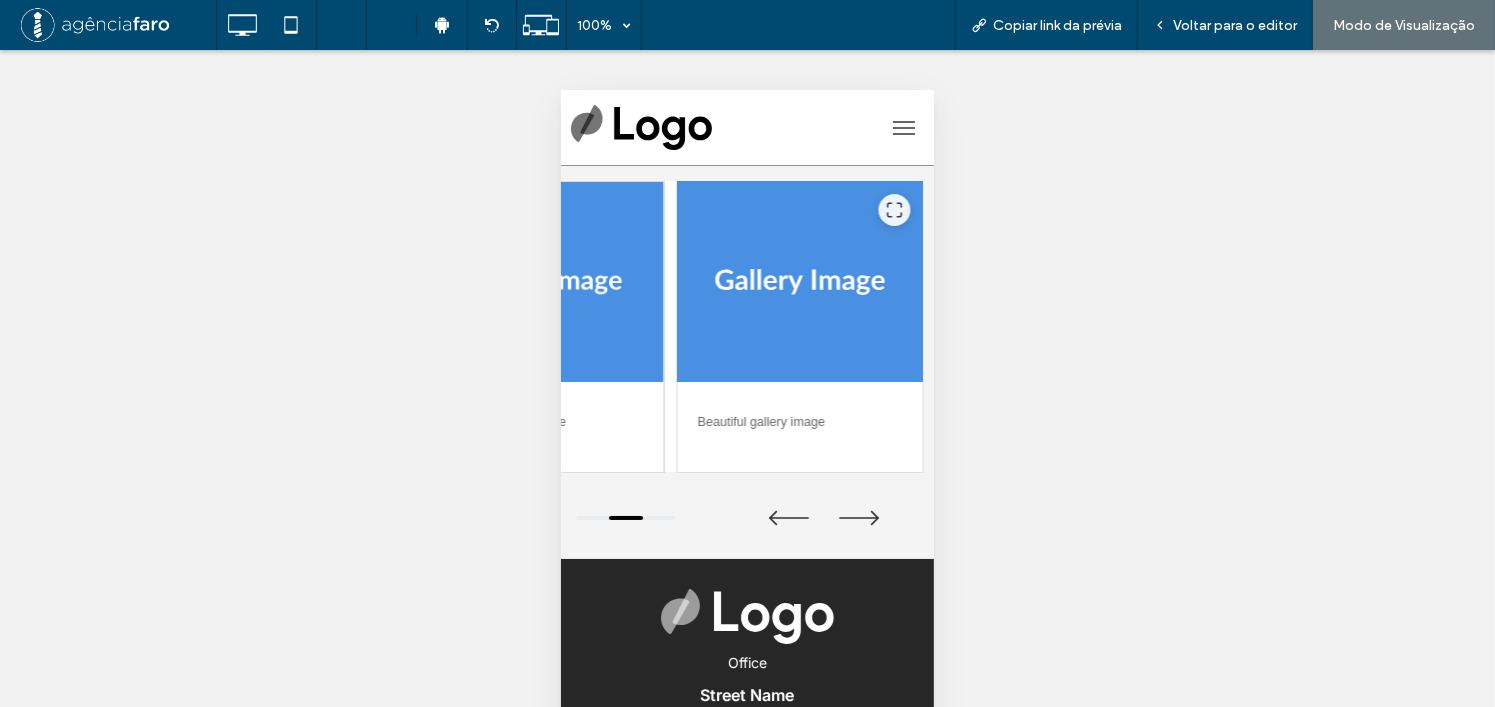 drag, startPoint x: 784, startPoint y: 361, endPoint x: 662, endPoint y: 363, distance: 122.016396 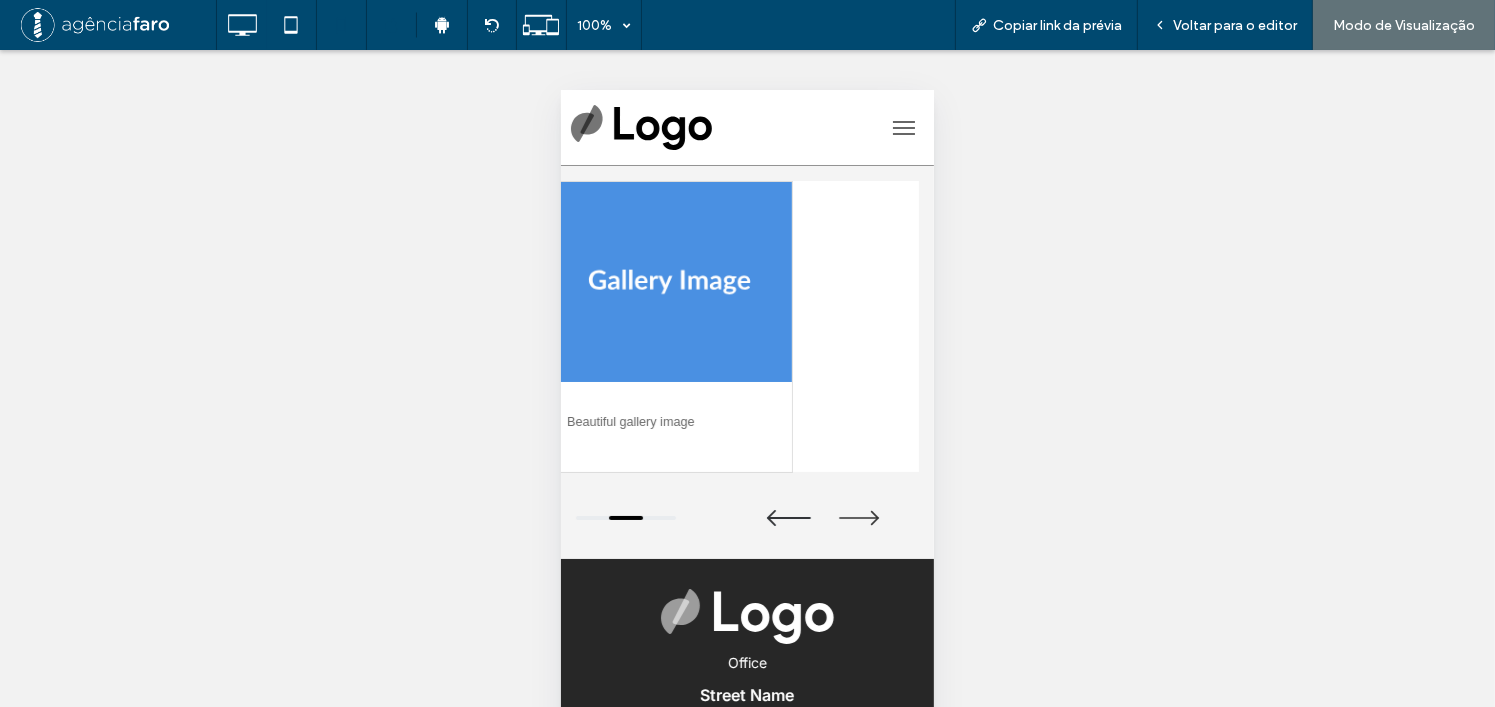 click at bounding box center [788, 517] 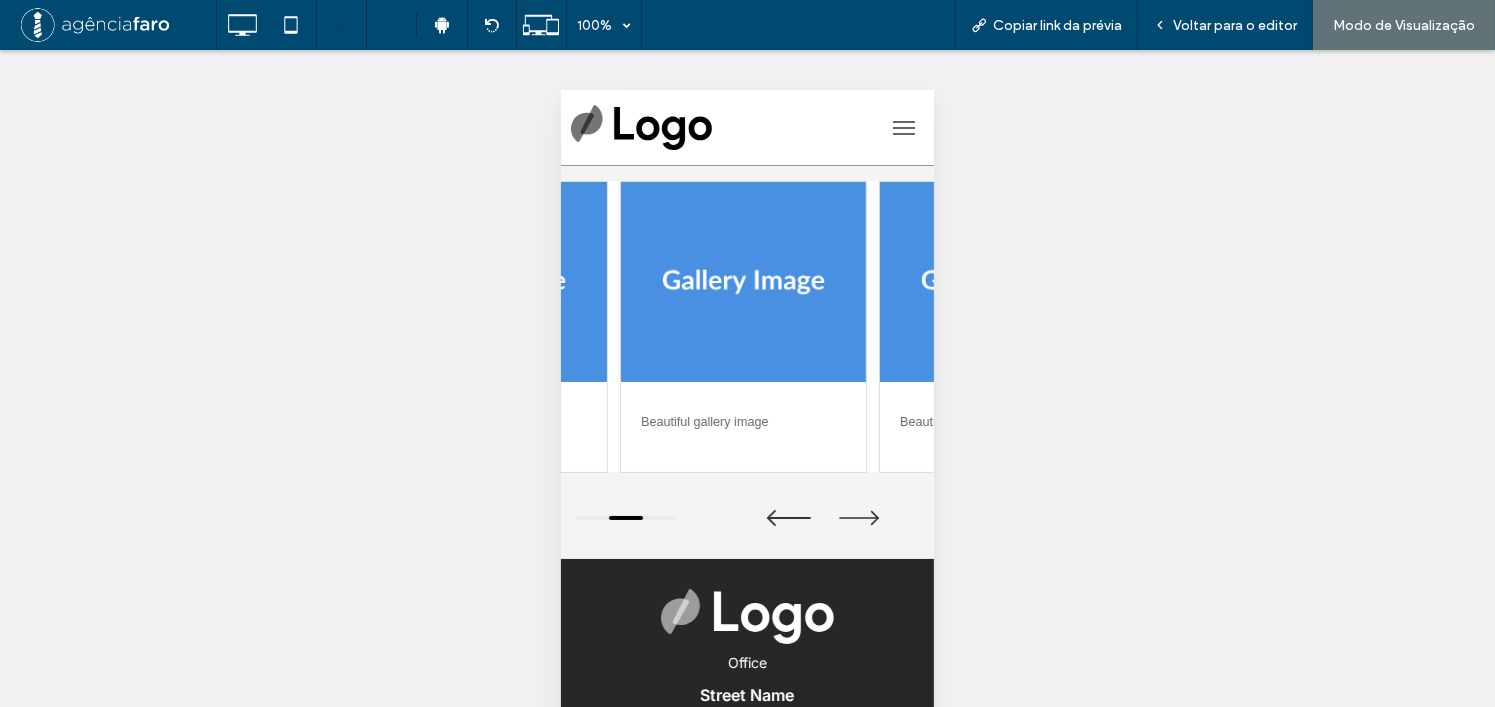 click at bounding box center (788, 517) 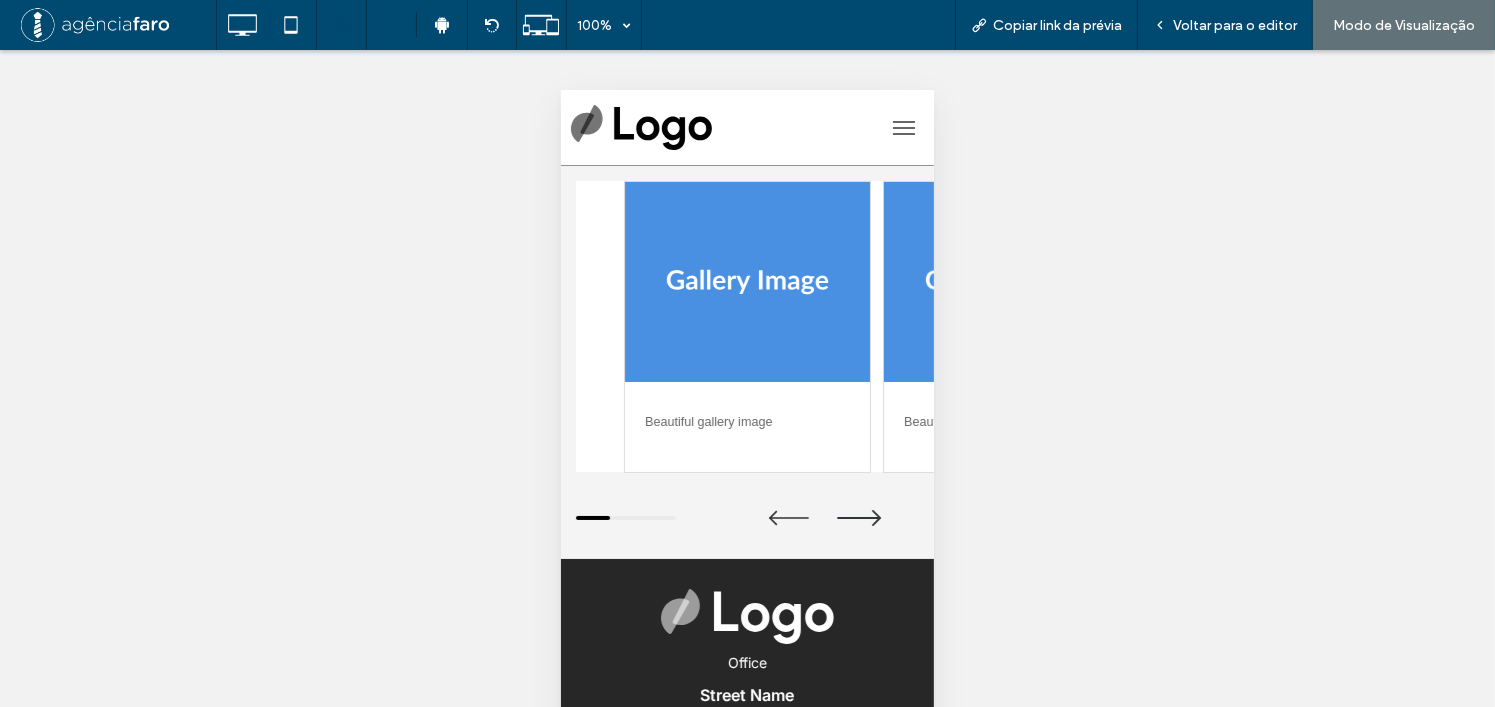 click at bounding box center (858, 517) 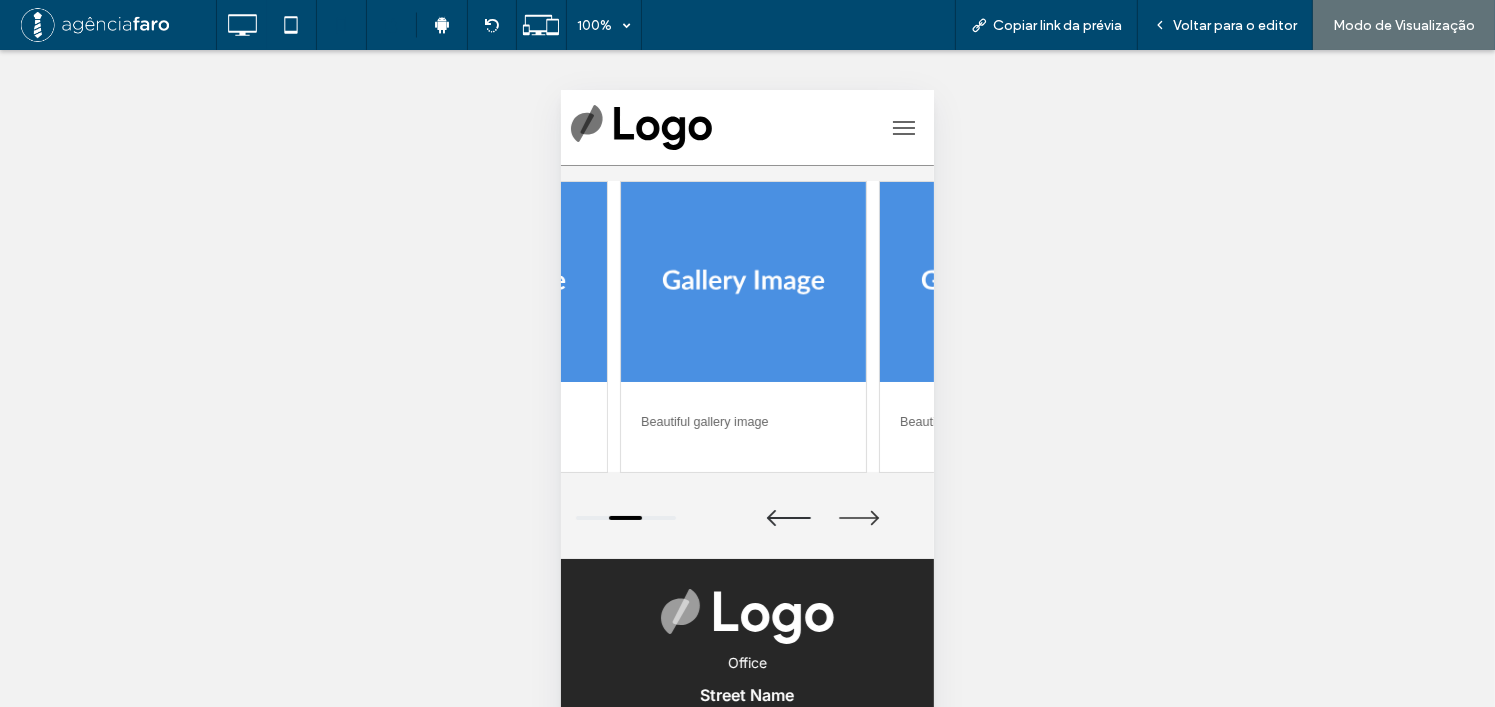 click at bounding box center (788, 517) 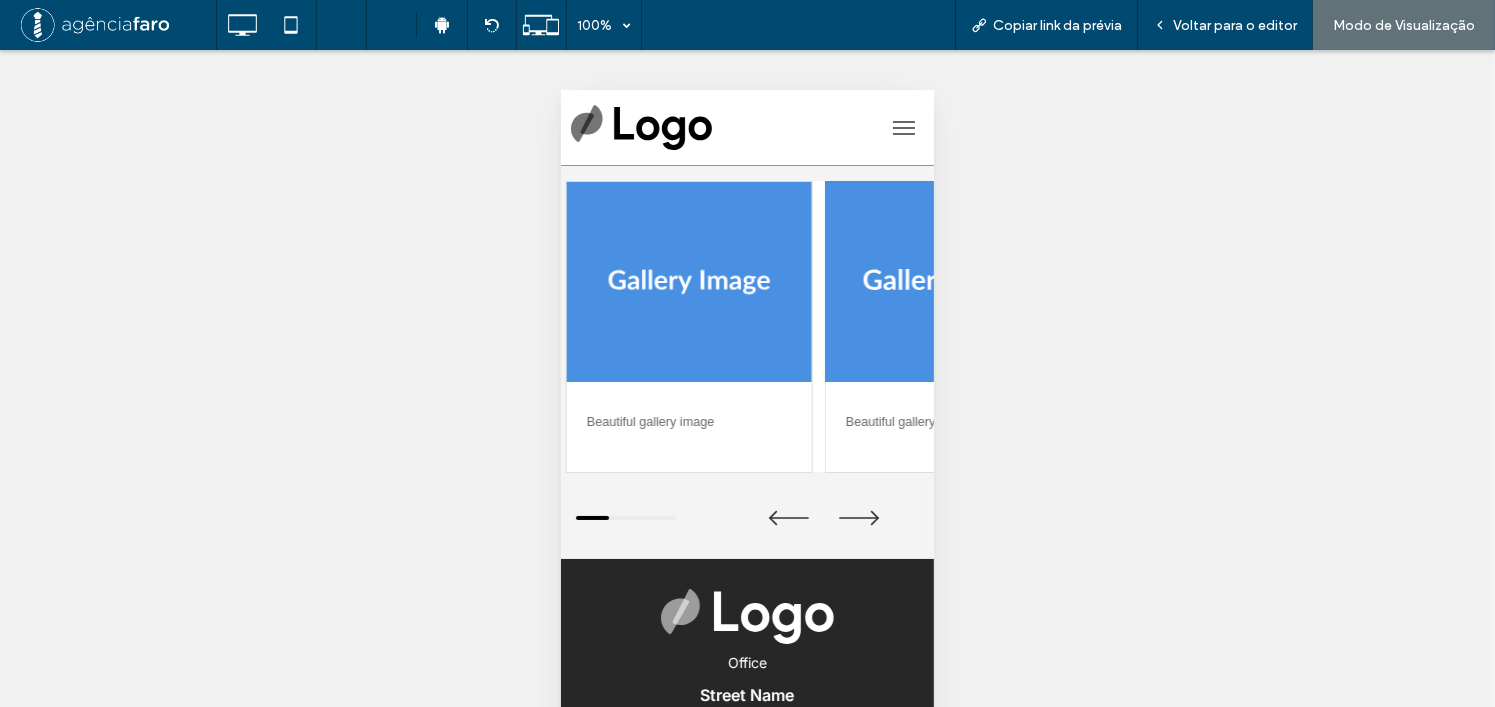 drag, startPoint x: 831, startPoint y: 352, endPoint x: 707, endPoint y: 360, distance: 124.2578 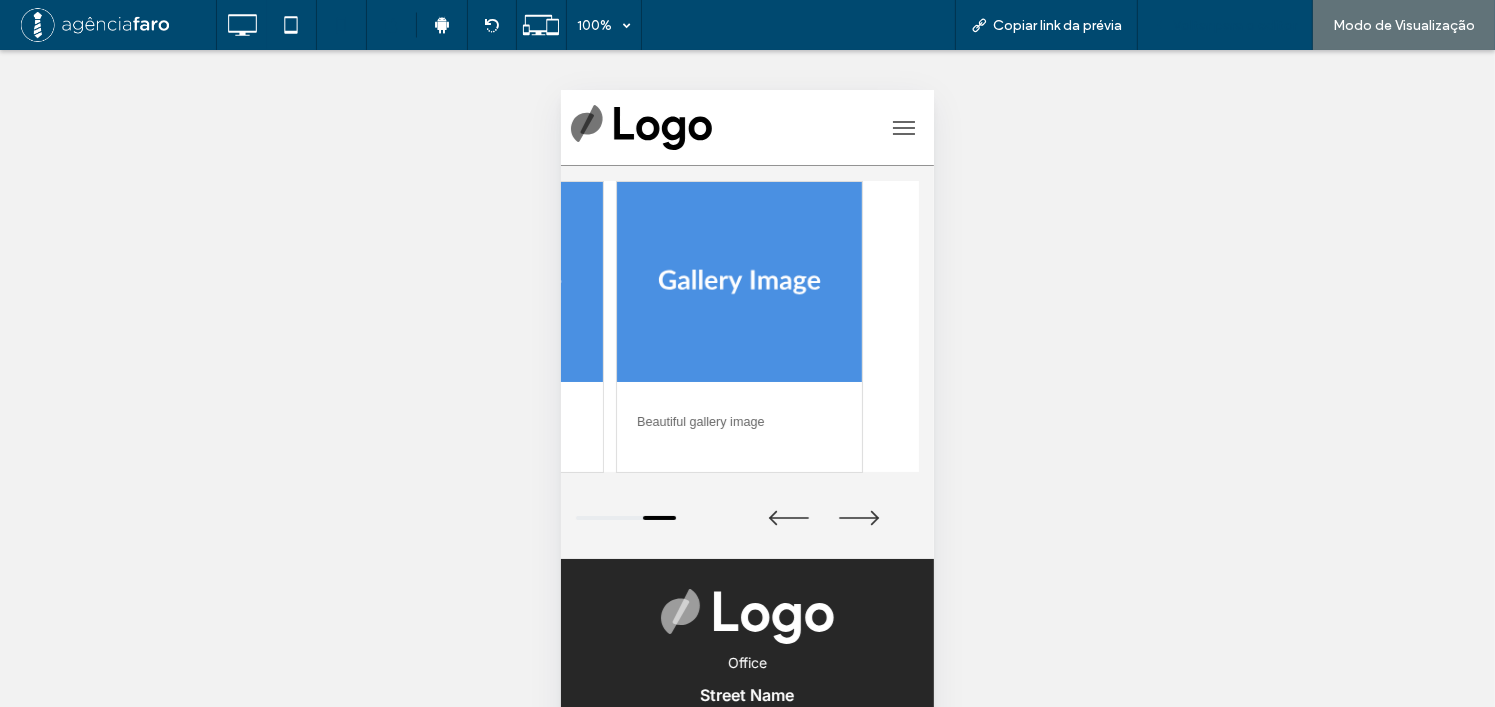 click on "Voltar para o editor" at bounding box center [1235, 25] 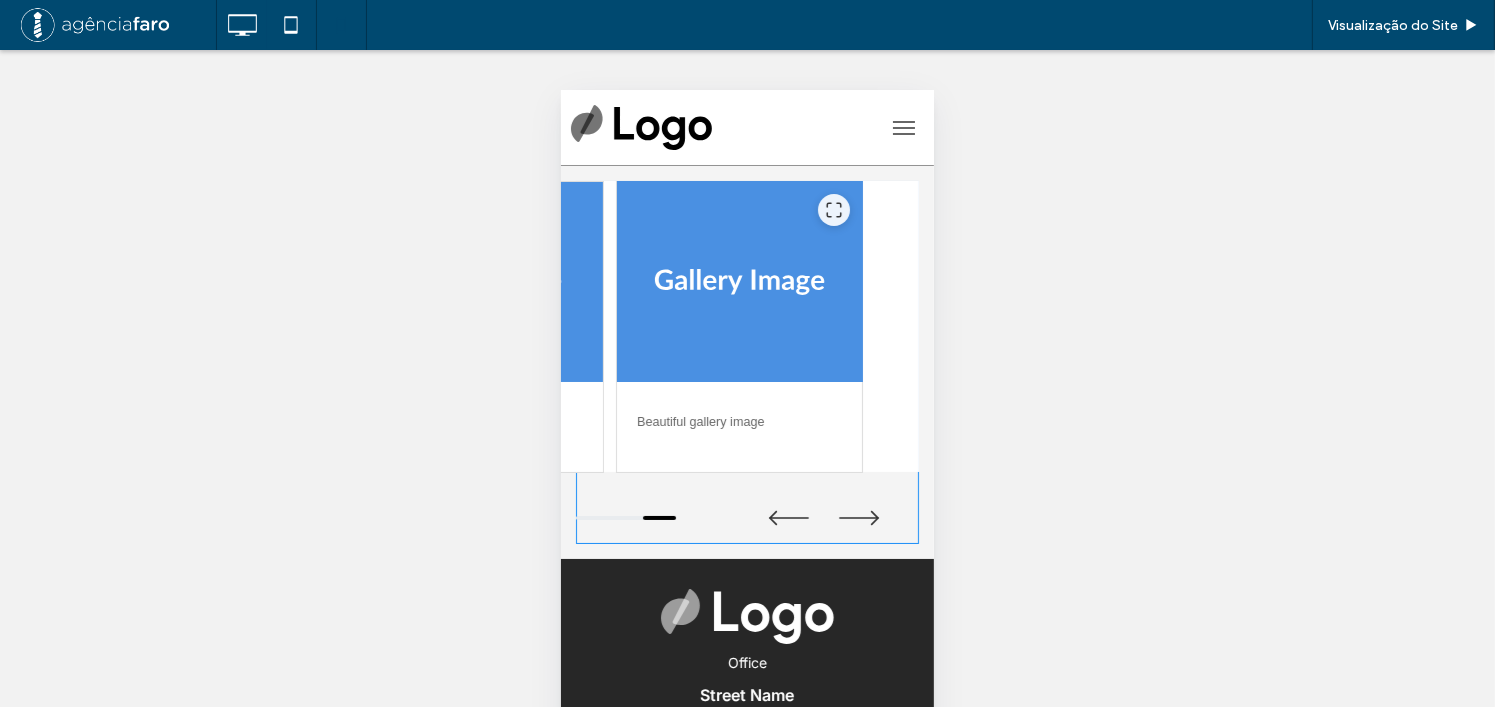 drag, startPoint x: 764, startPoint y: 338, endPoint x: 788, endPoint y: 338, distance: 24 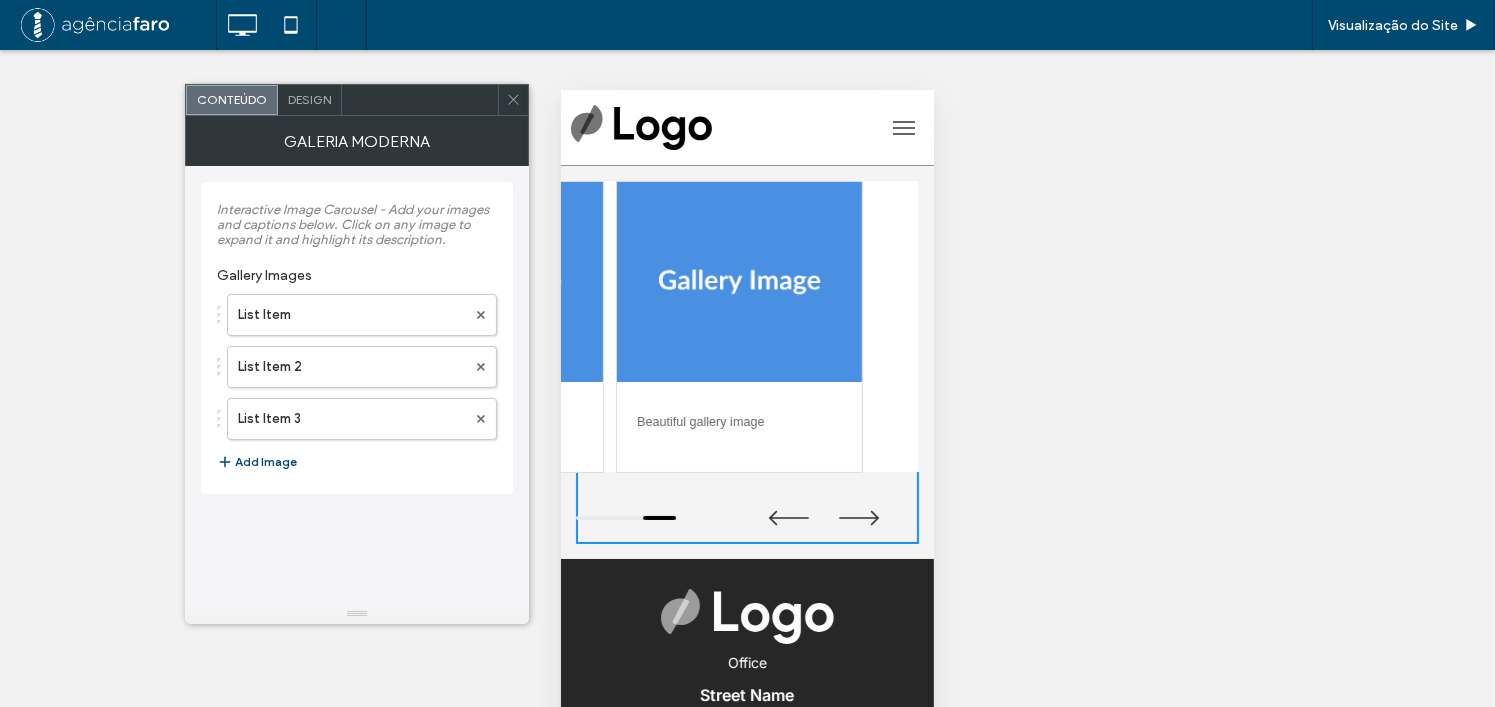 drag, startPoint x: 515, startPoint y: 111, endPoint x: 537, endPoint y: 108, distance: 22.203604 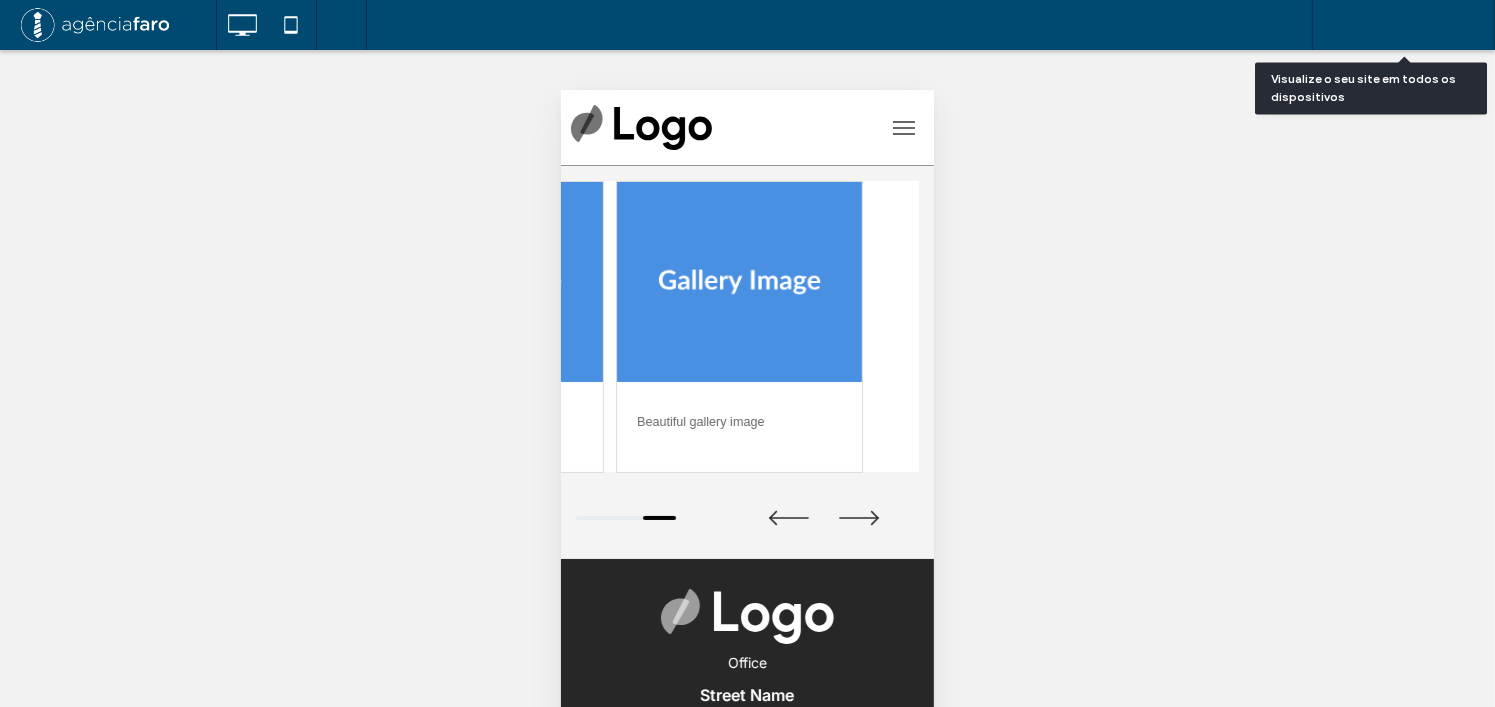 click on "Visualização do Site" at bounding box center (1403, 25) 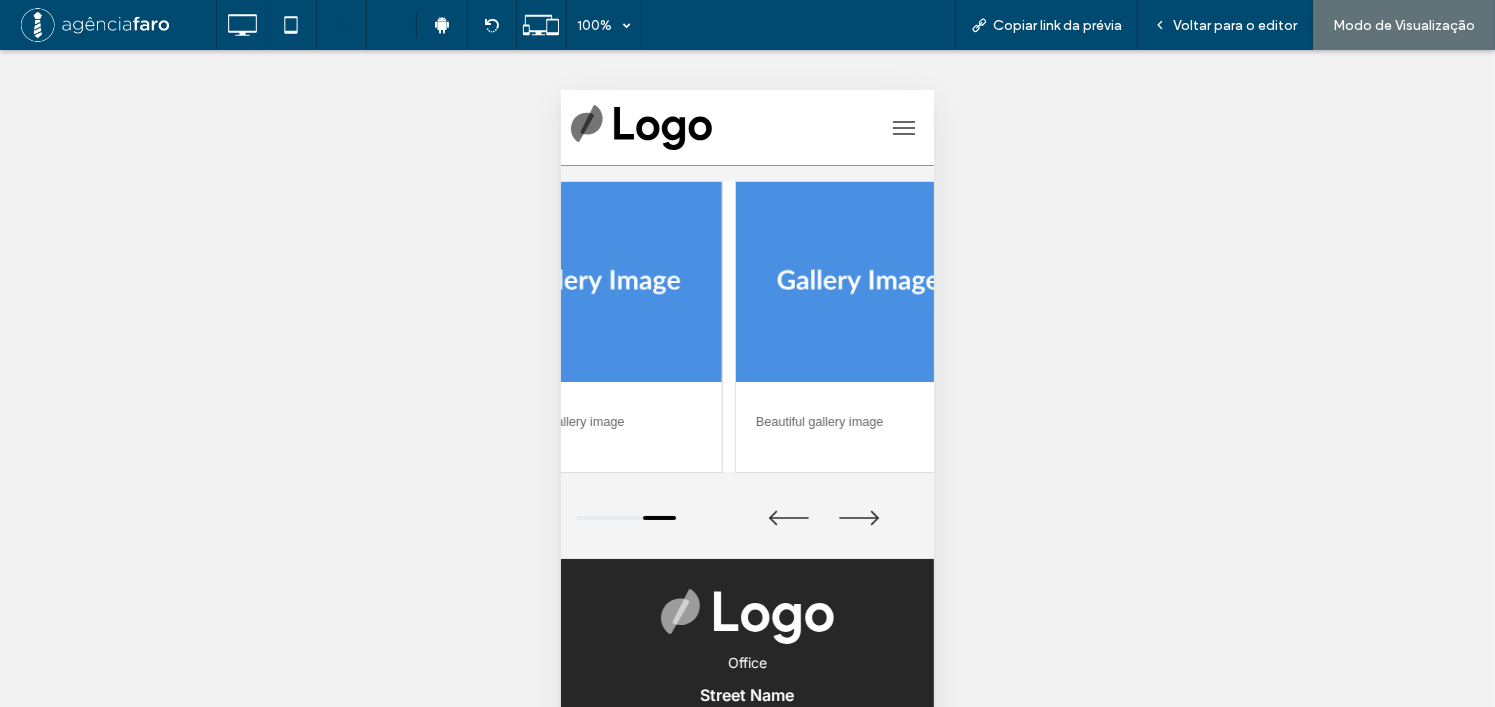 drag, startPoint x: 690, startPoint y: 380, endPoint x: 833, endPoint y: 385, distance: 143.08739 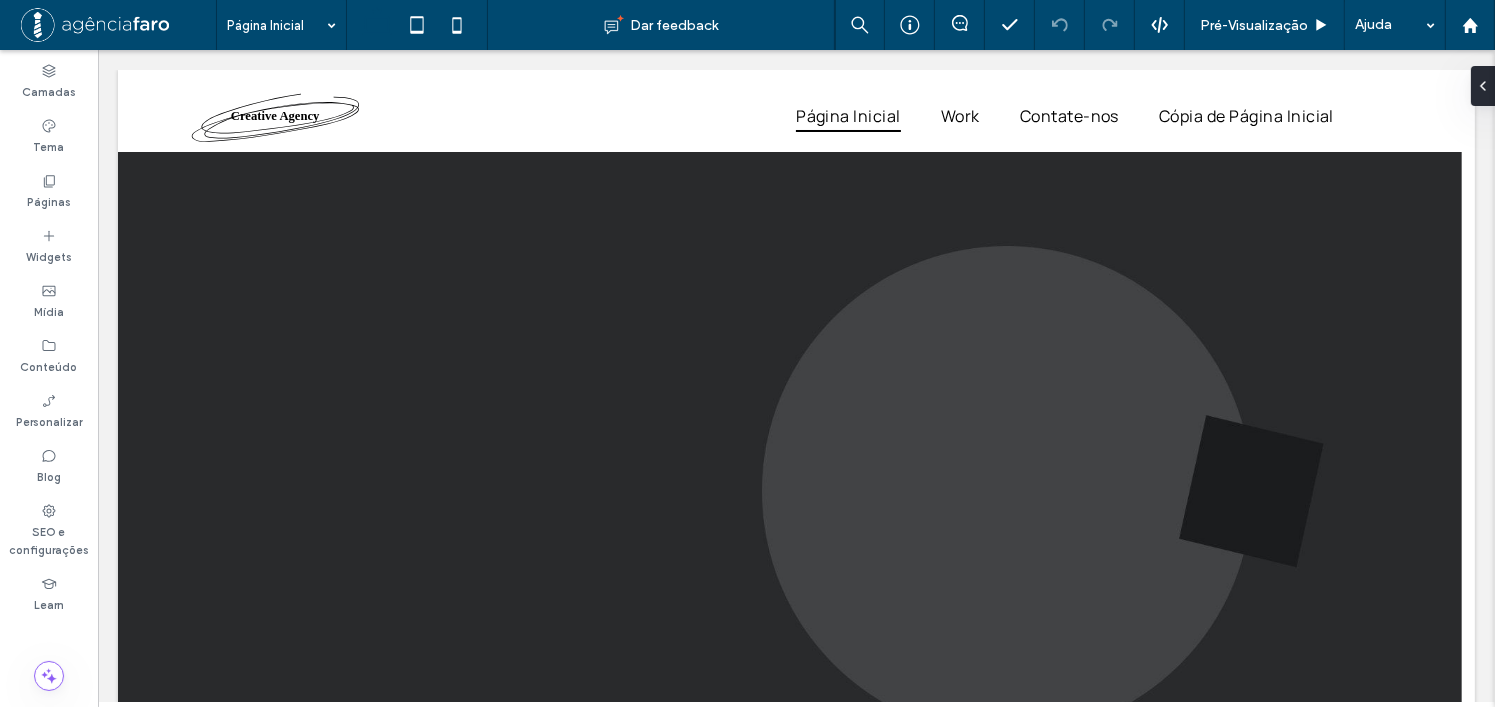 scroll, scrollTop: 3678, scrollLeft: 0, axis: vertical 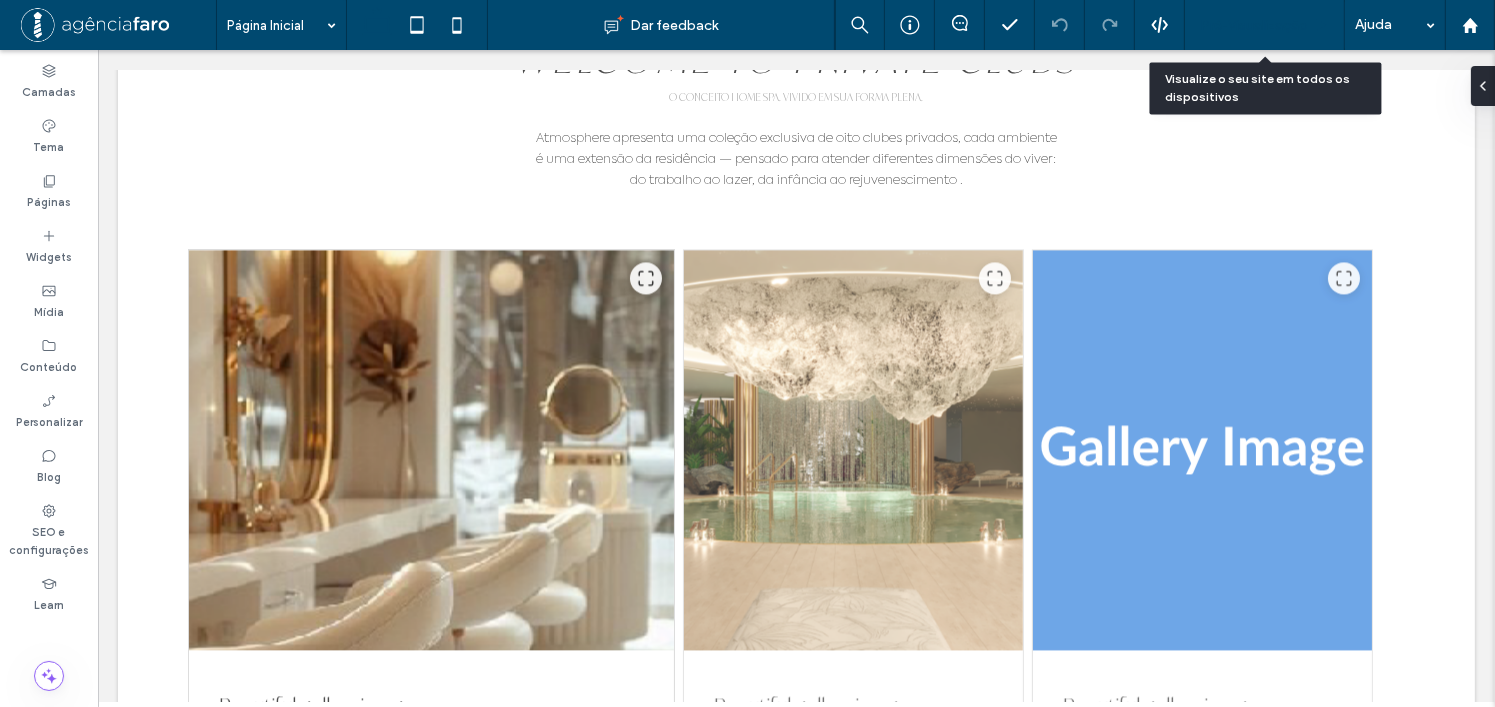 click on "Pré-Visualizaçāo" at bounding box center [1254, 25] 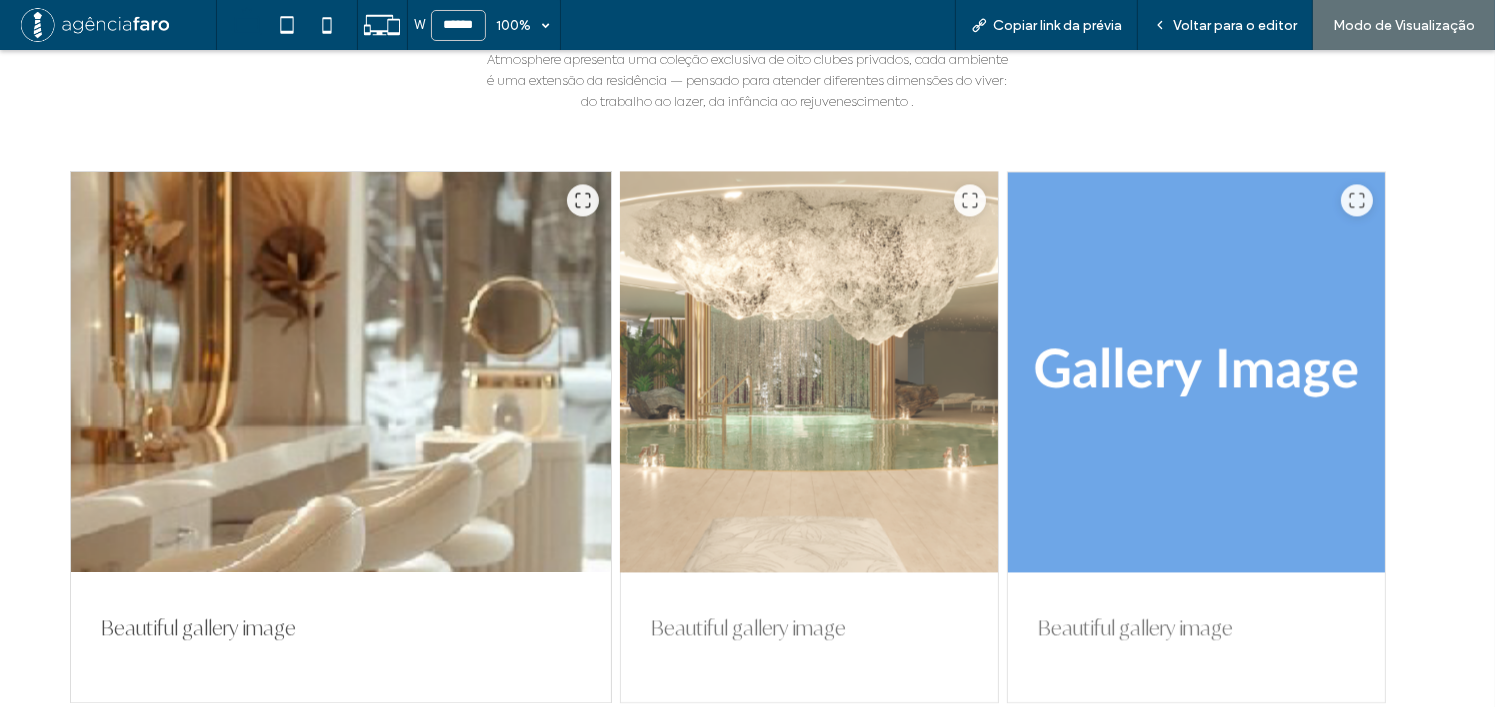 scroll, scrollTop: 4298, scrollLeft: 0, axis: vertical 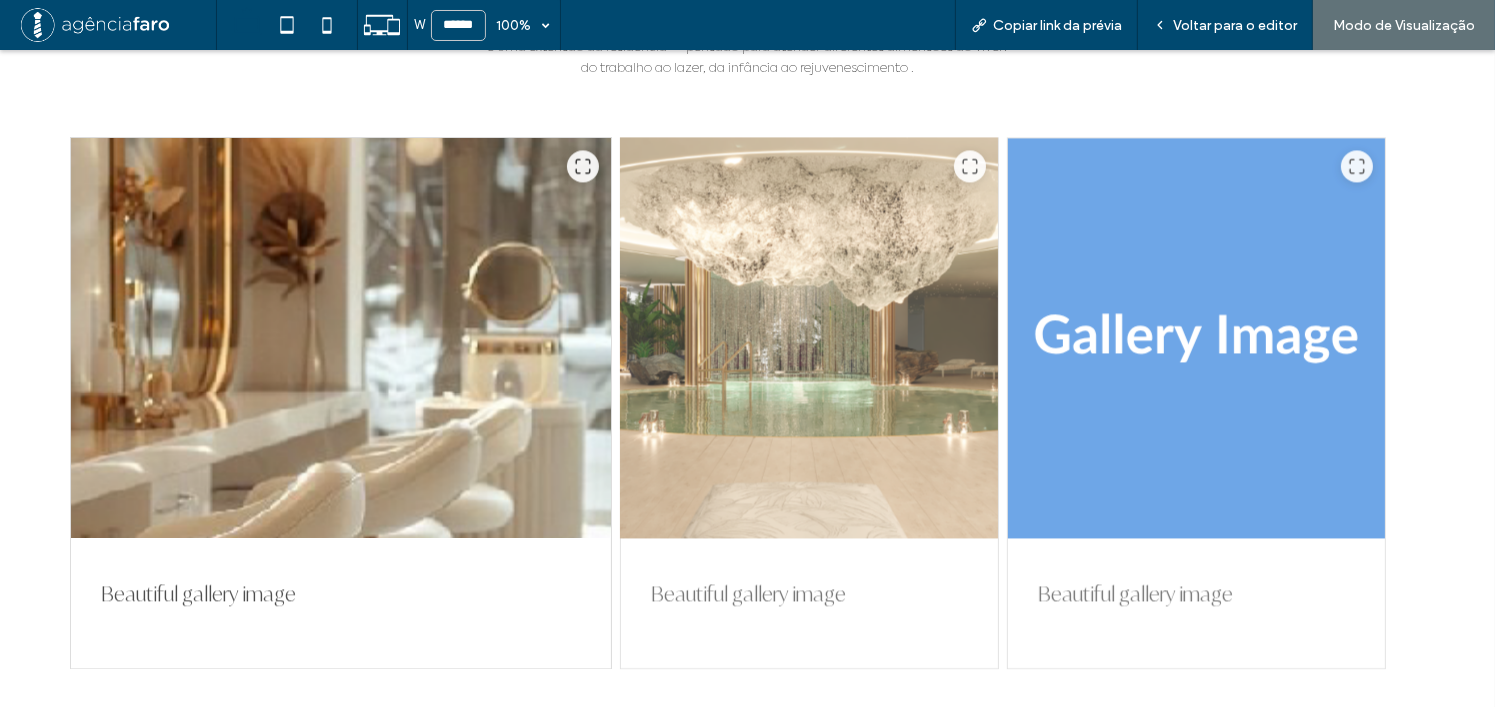click at bounding box center [809, 338] 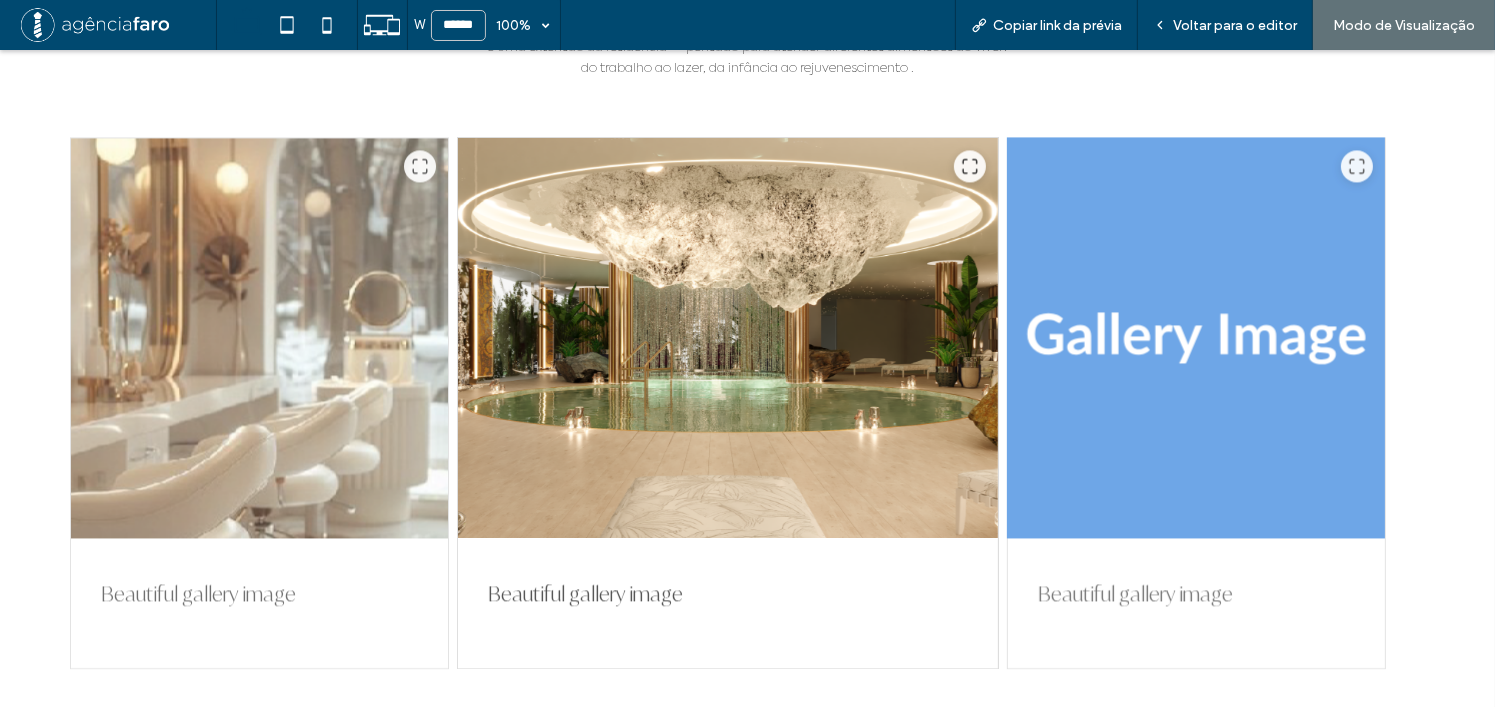 click at bounding box center [1196, 338] 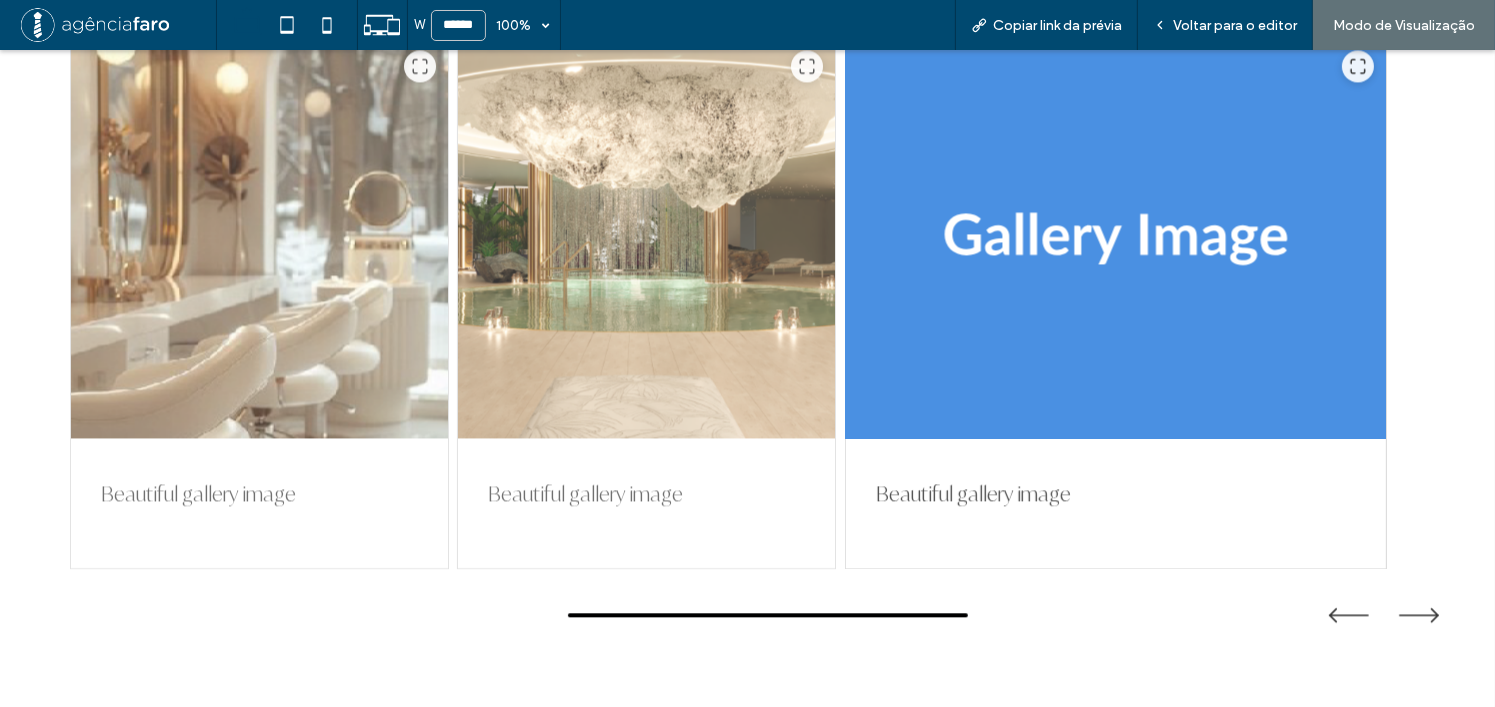 scroll, scrollTop: 4298, scrollLeft: 0, axis: vertical 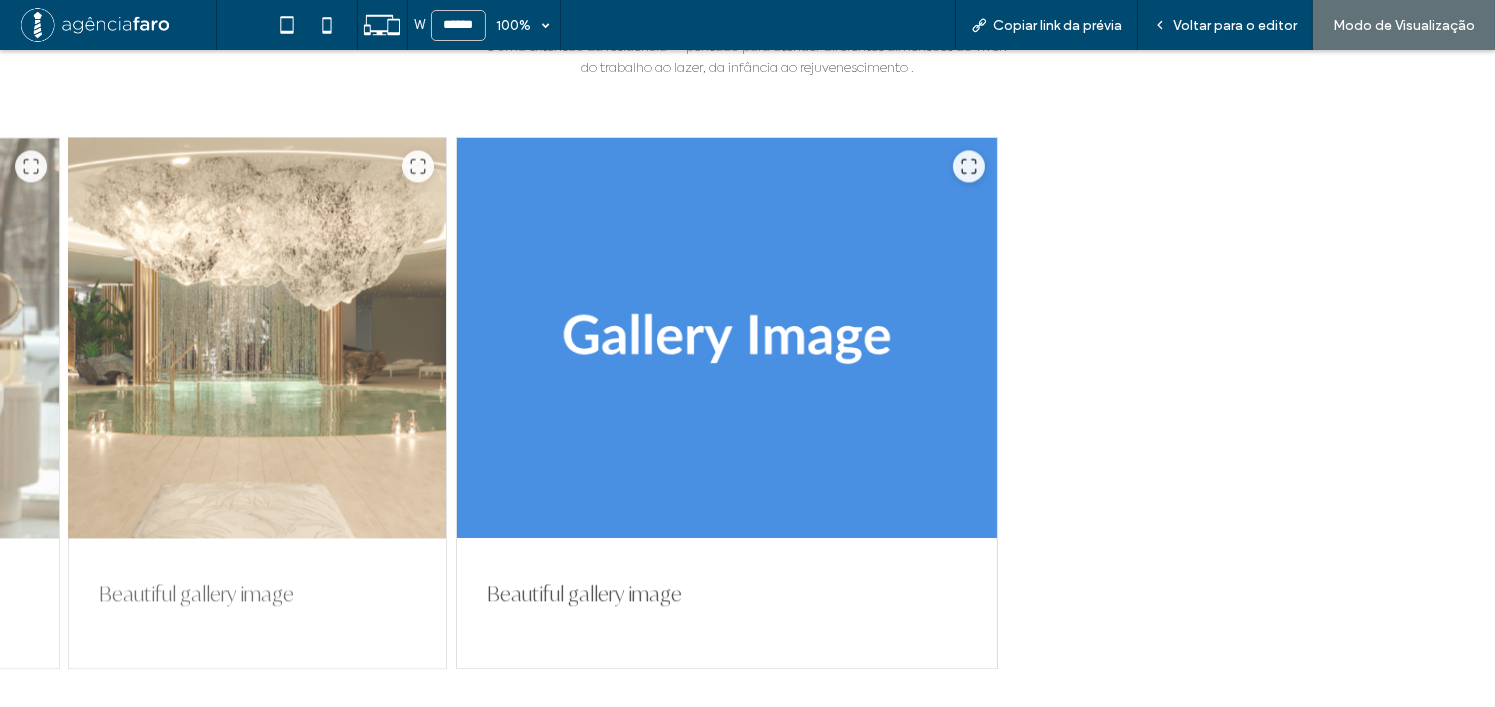 drag, startPoint x: 1121, startPoint y: 346, endPoint x: 710, endPoint y: 359, distance: 411.20554 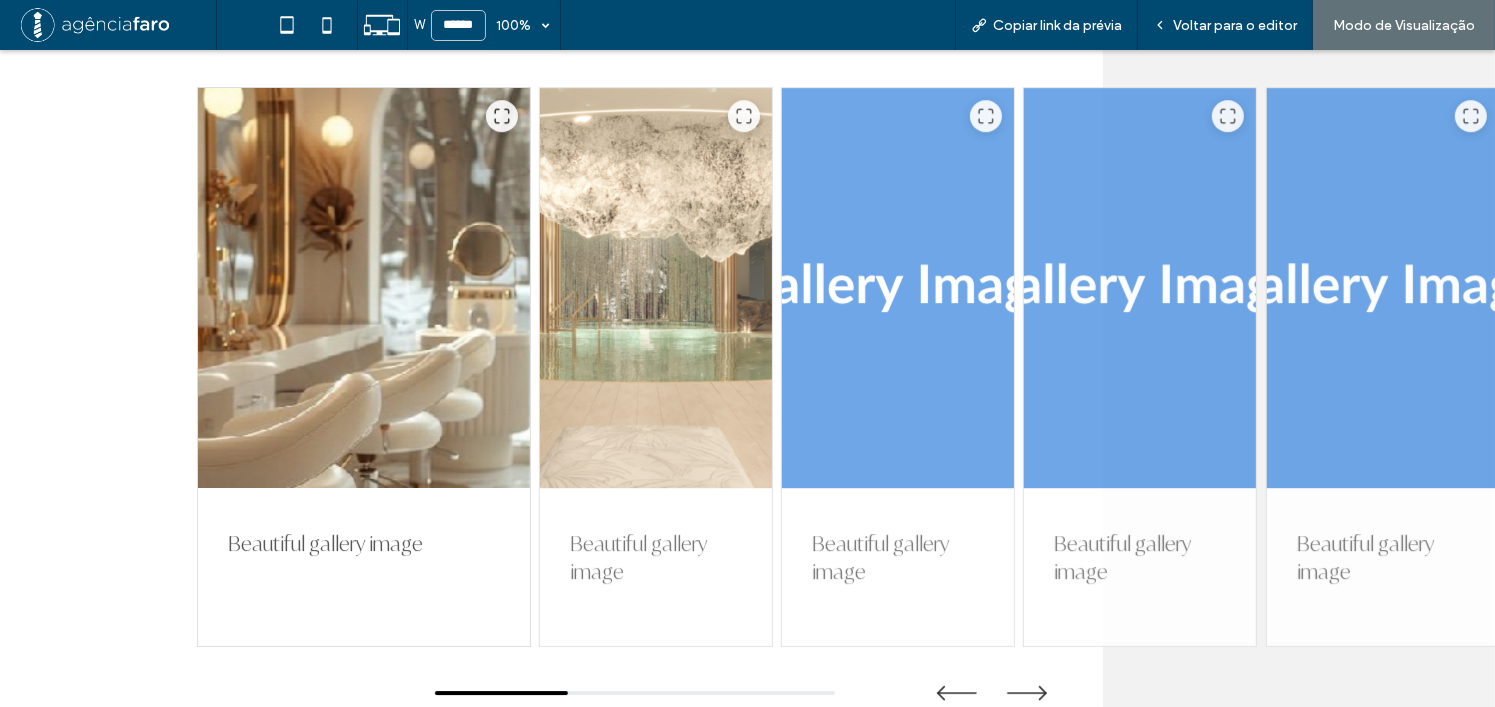 scroll, scrollTop: 6198, scrollLeft: 392, axis: both 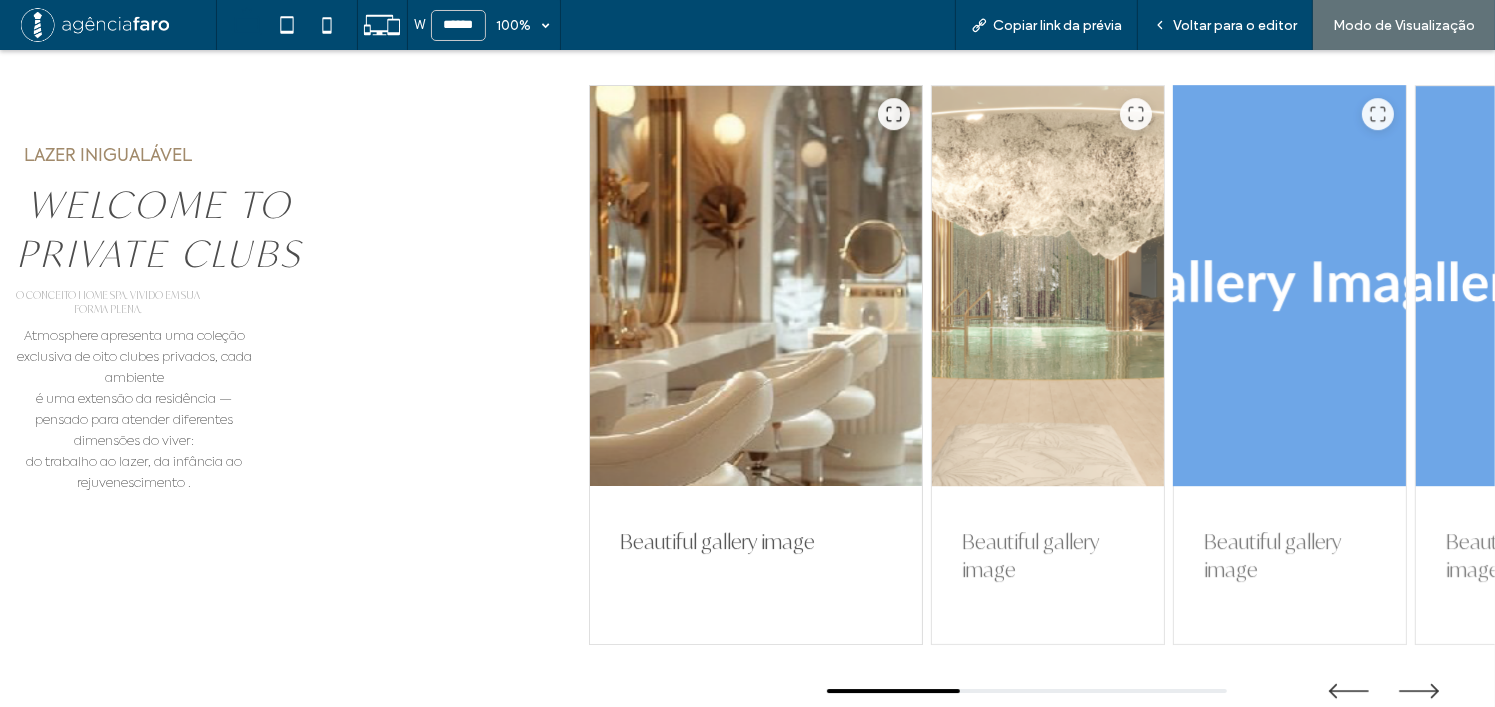 click at bounding box center (1290, 286) 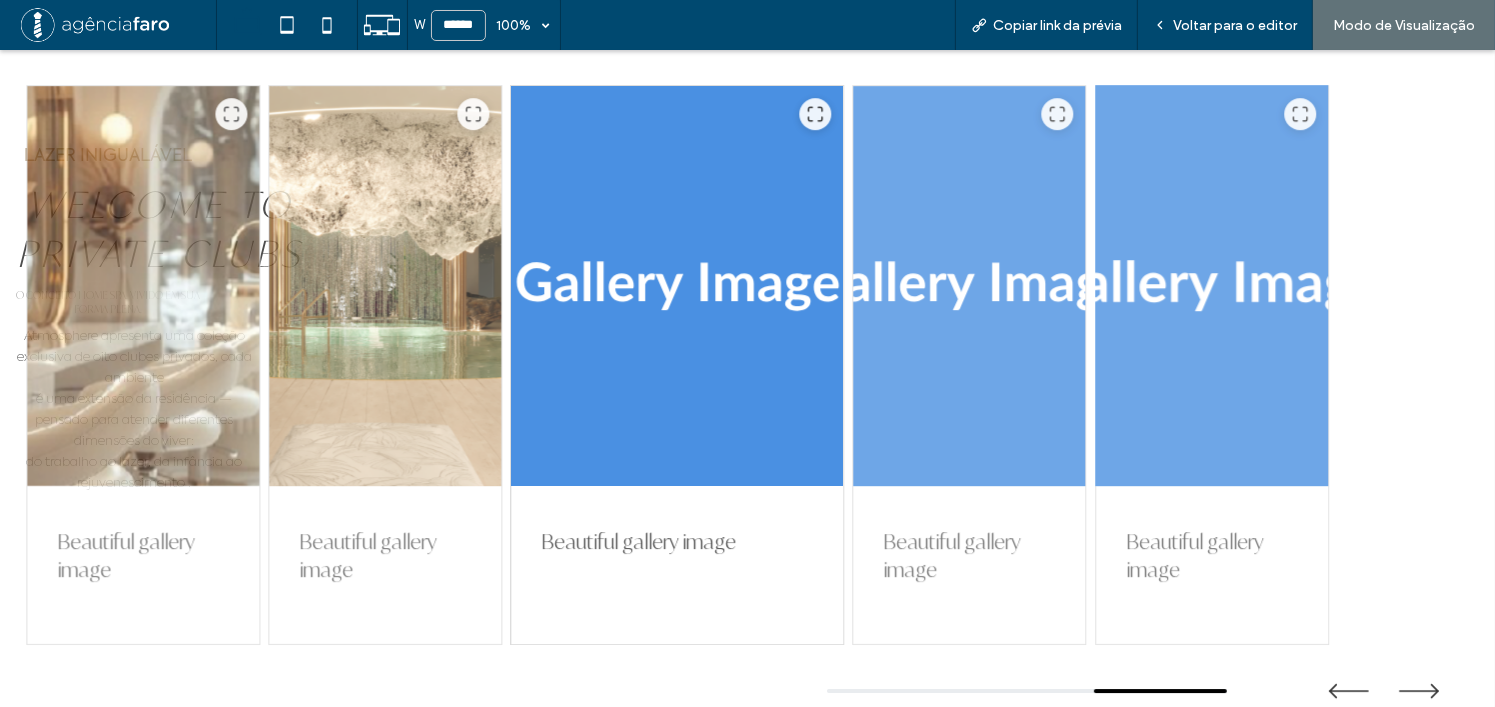 drag, startPoint x: 1227, startPoint y: 306, endPoint x: 1163, endPoint y: 315, distance: 64.629715 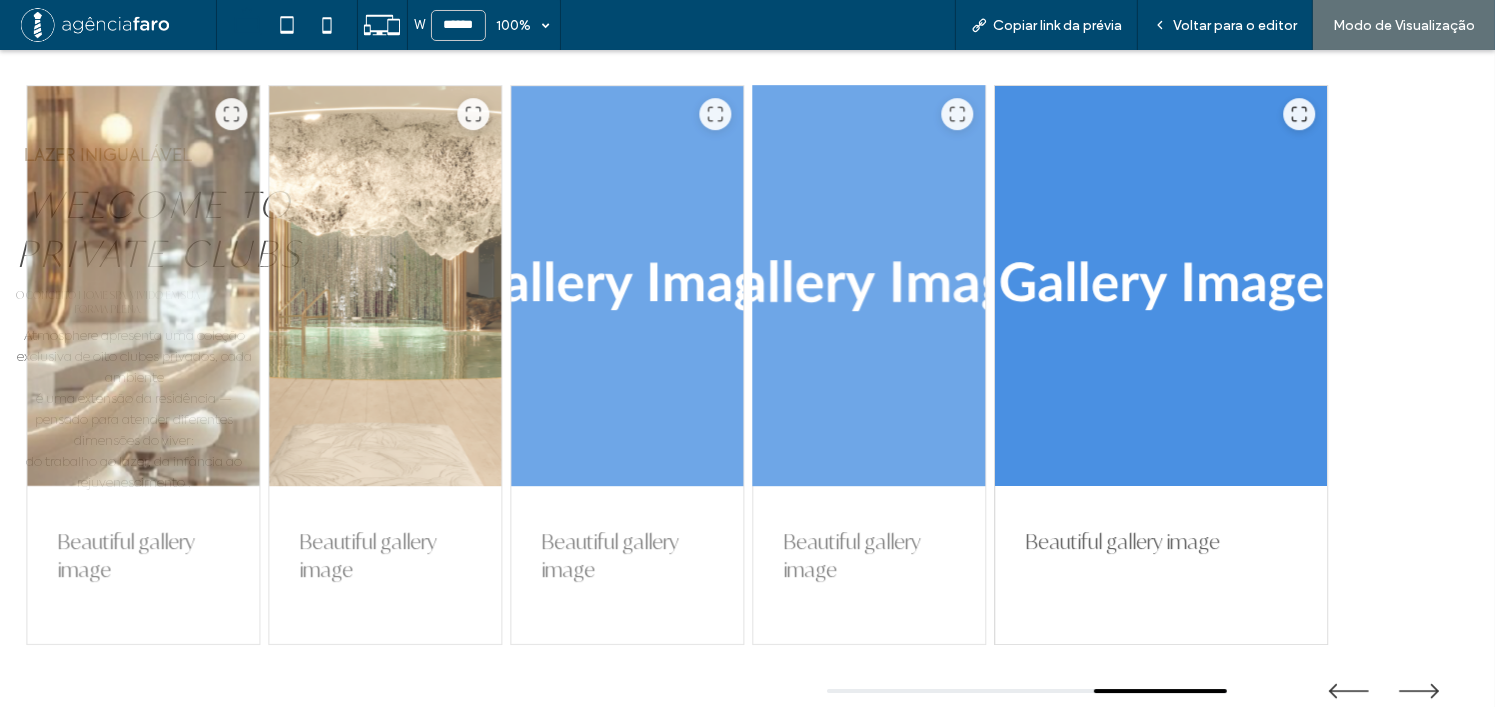 click at bounding box center [870, 286] 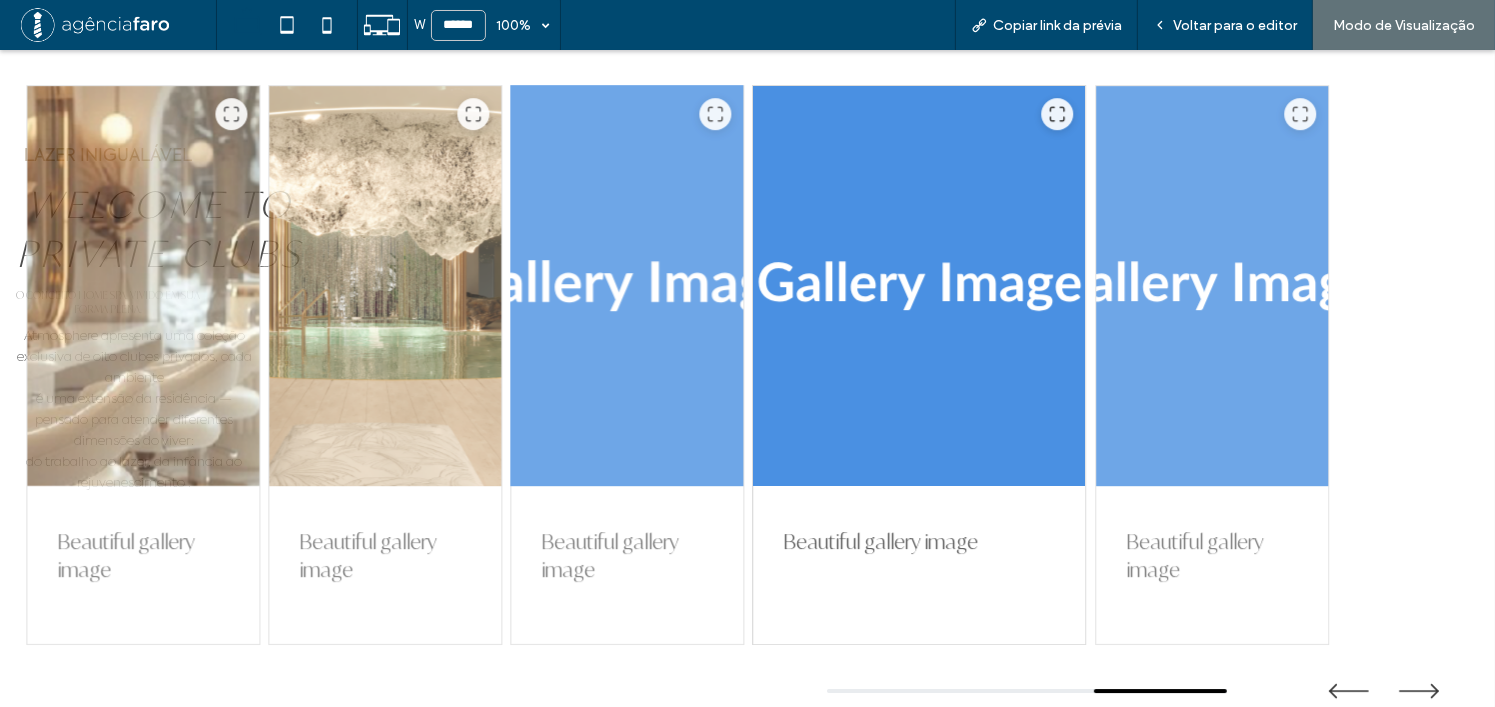 click at bounding box center [627, 286] 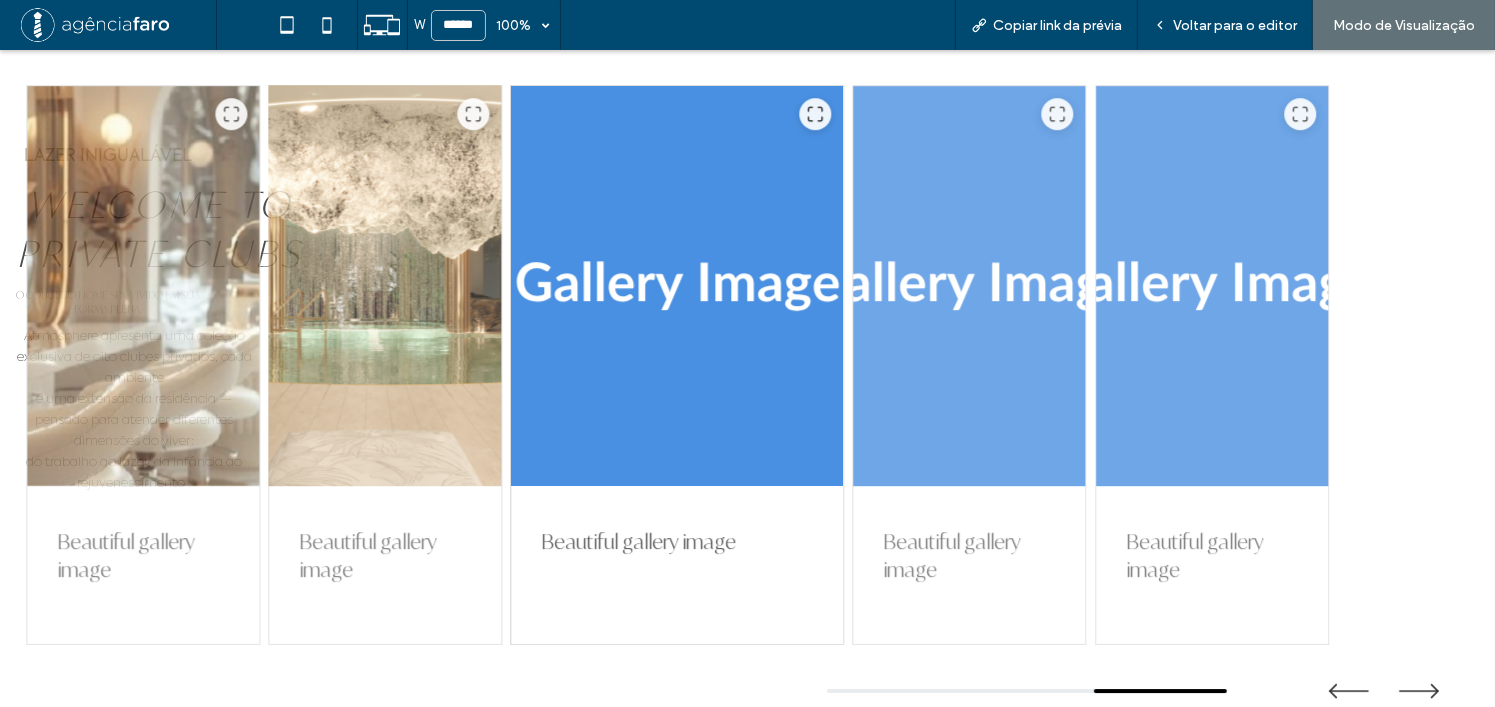 drag, startPoint x: 457, startPoint y: 319, endPoint x: 663, endPoint y: 464, distance: 251.91467 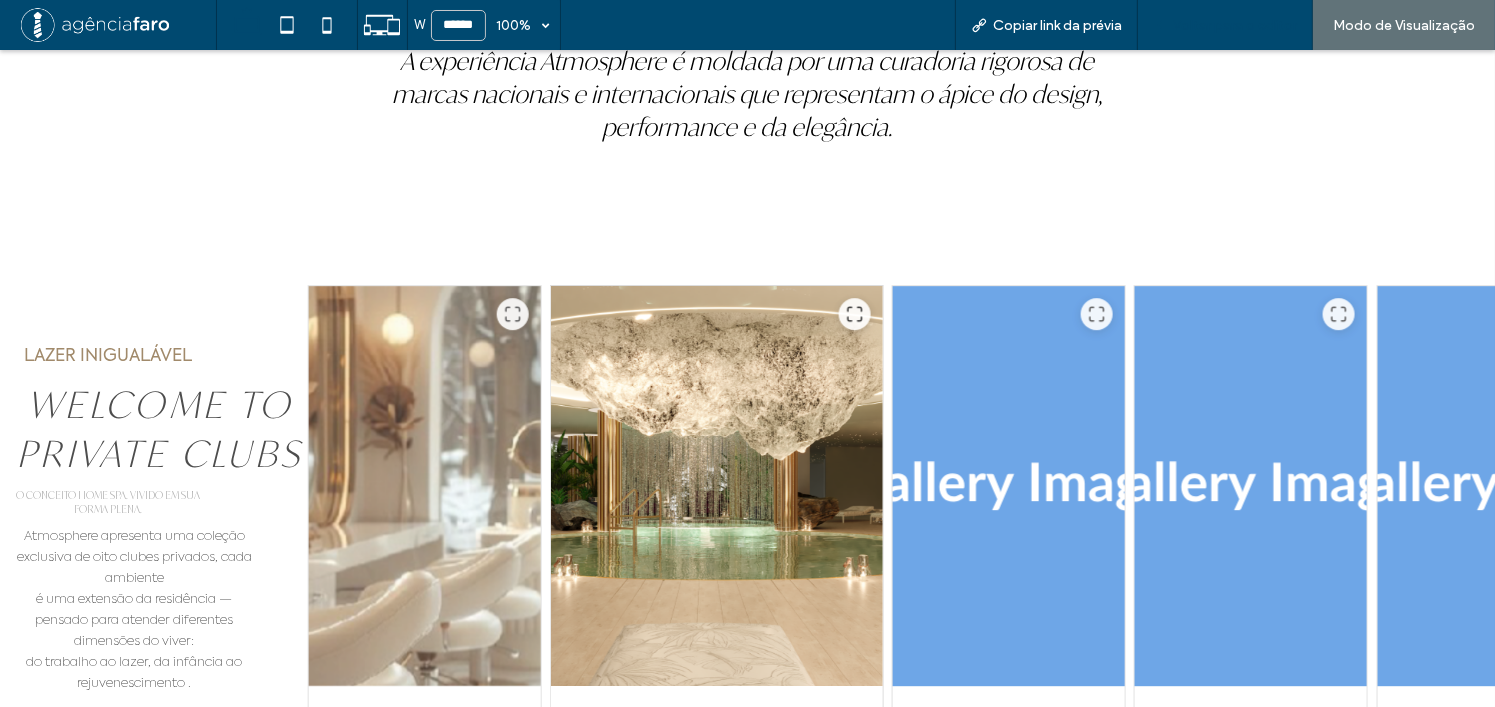 click on "Voltar para o editor" at bounding box center [1235, 25] 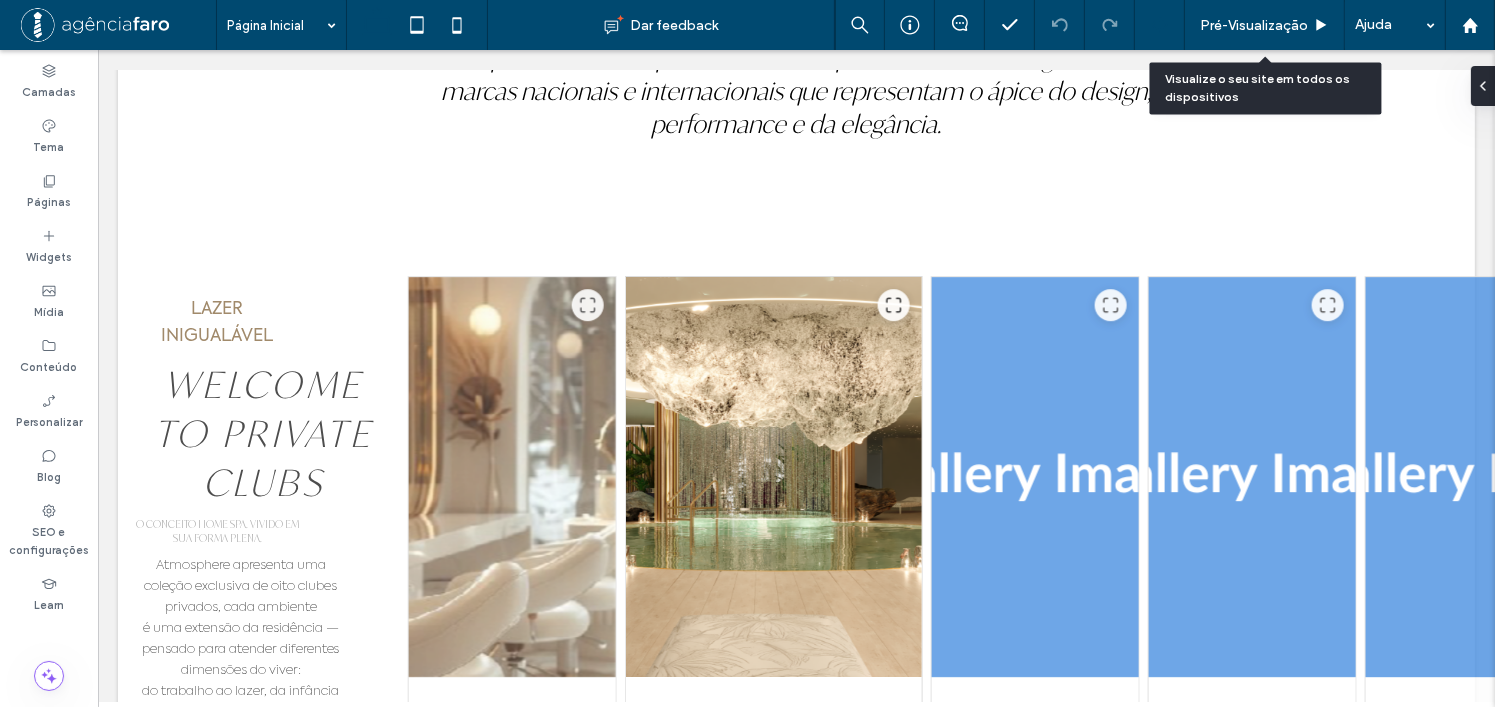 scroll, scrollTop: 5974, scrollLeft: 0, axis: vertical 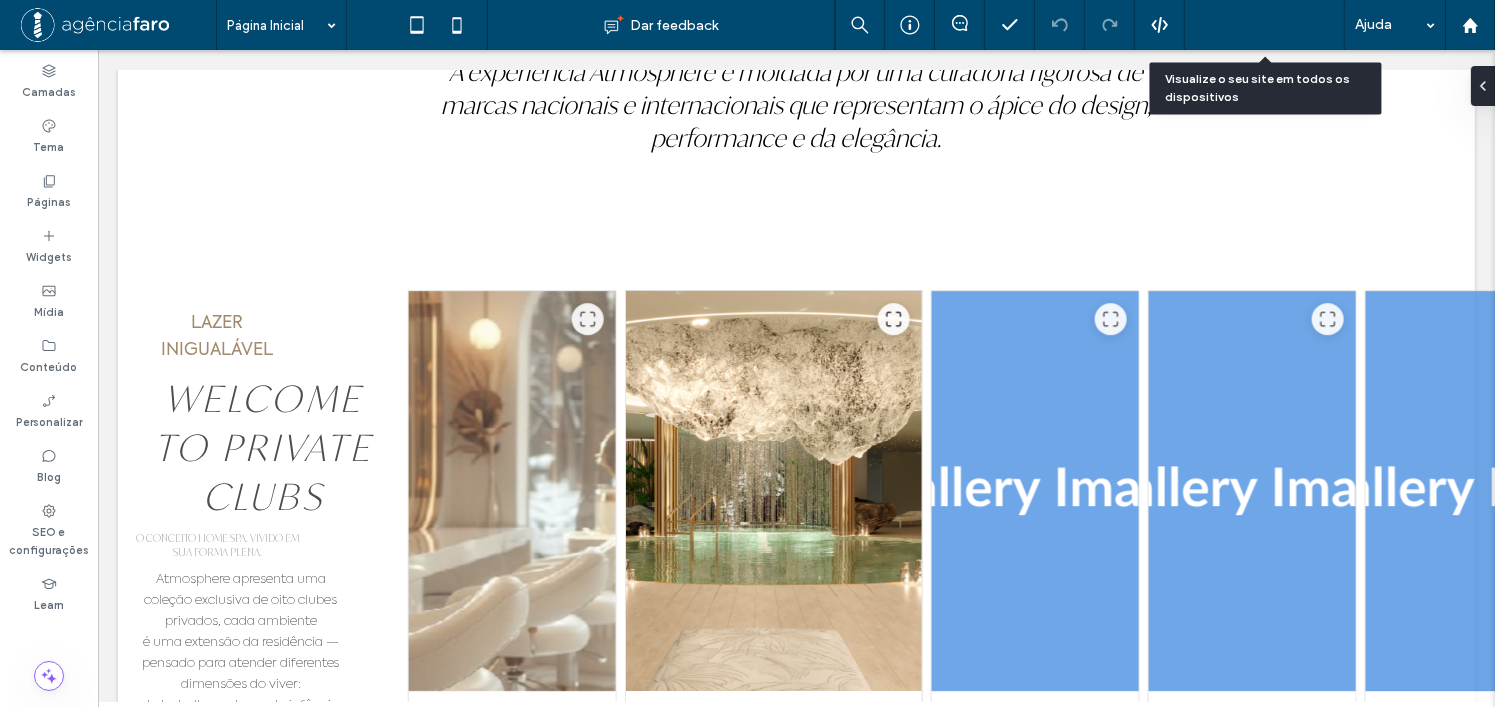 click on "Pré-Visualizaçāo" at bounding box center (1254, 25) 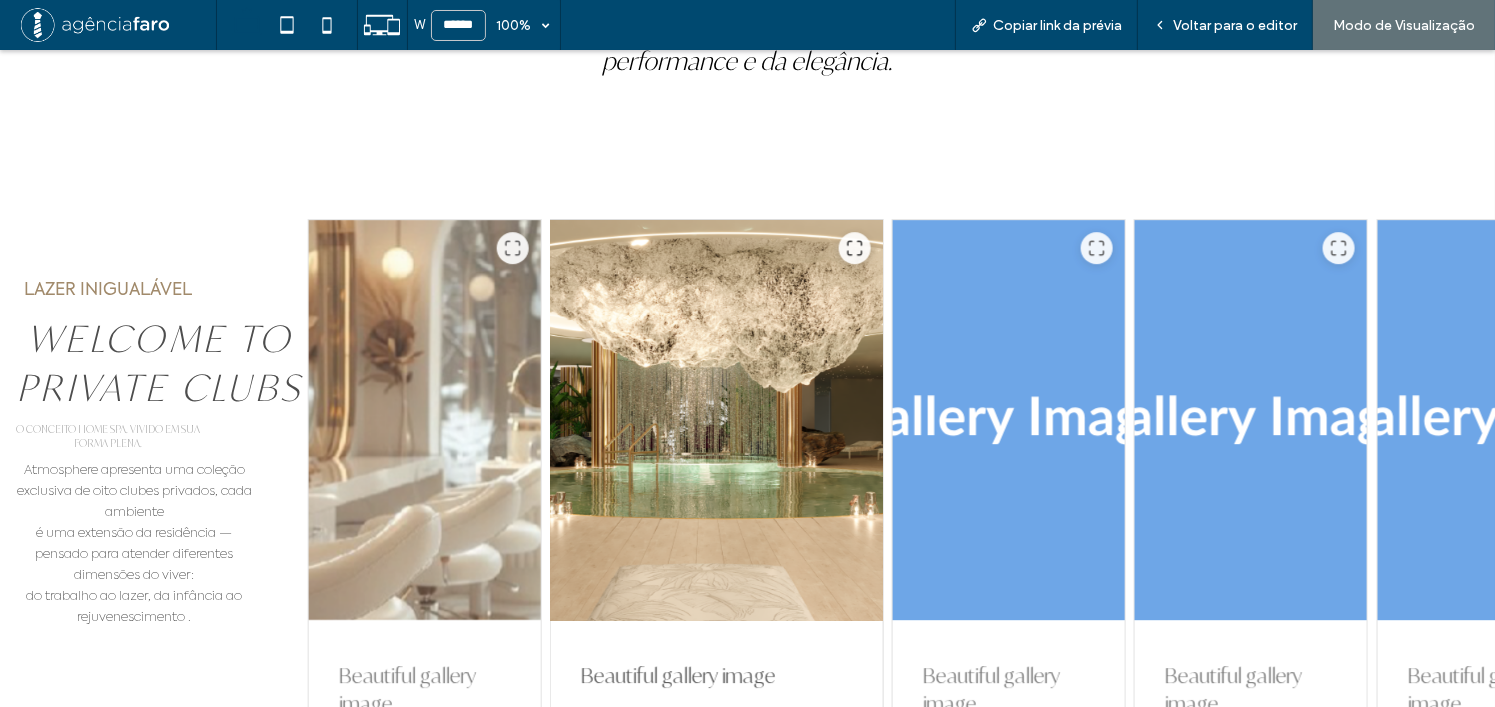 scroll, scrollTop: 6098, scrollLeft: 0, axis: vertical 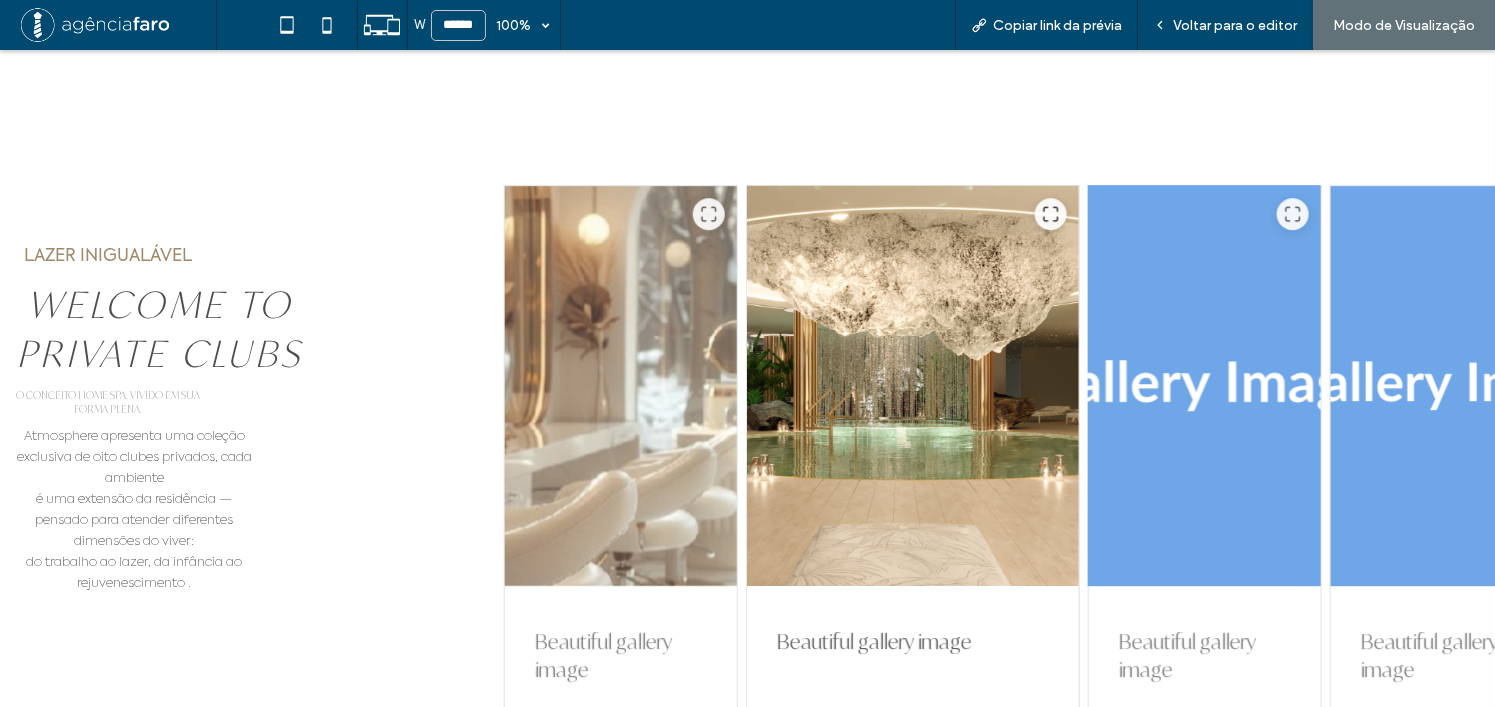 drag, startPoint x: 786, startPoint y: 366, endPoint x: 1047, endPoint y: 367, distance: 261.00192 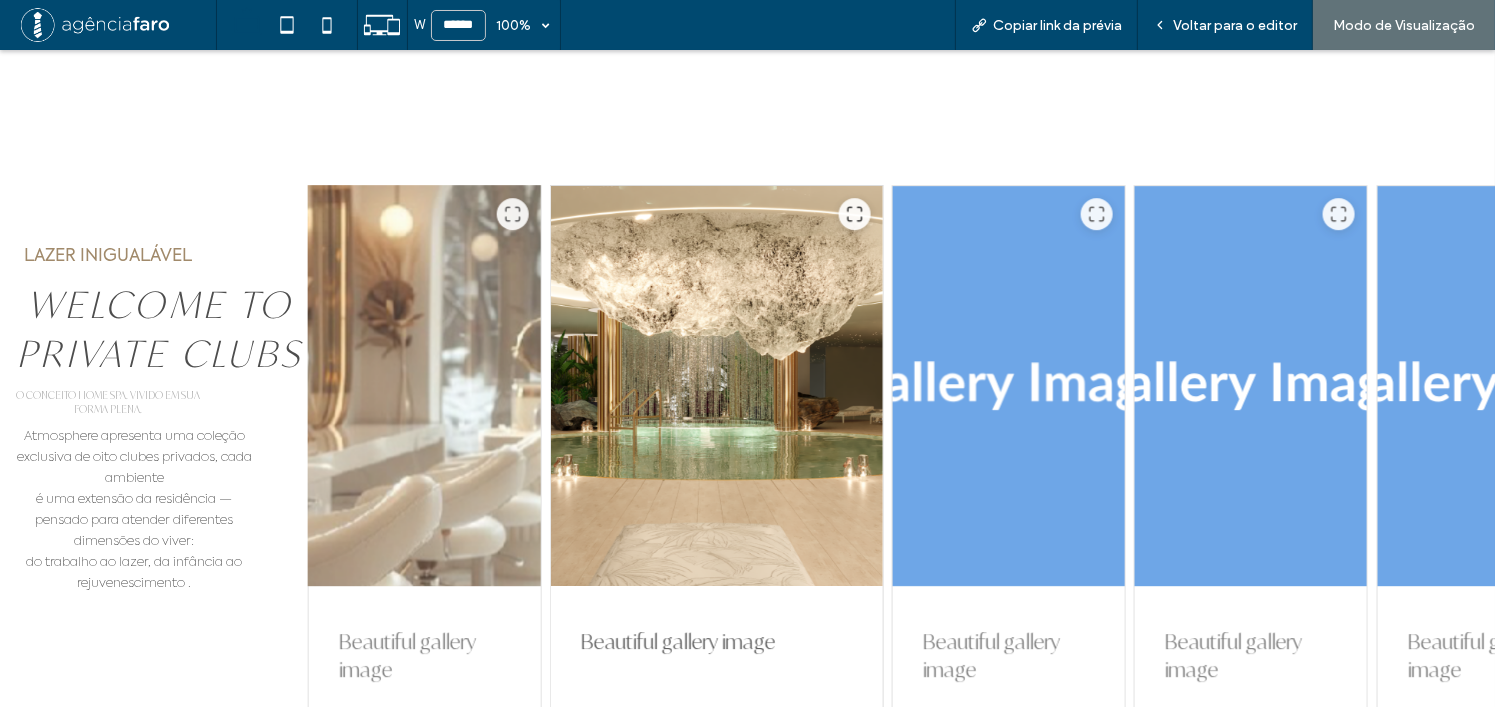 click at bounding box center (425, 386) 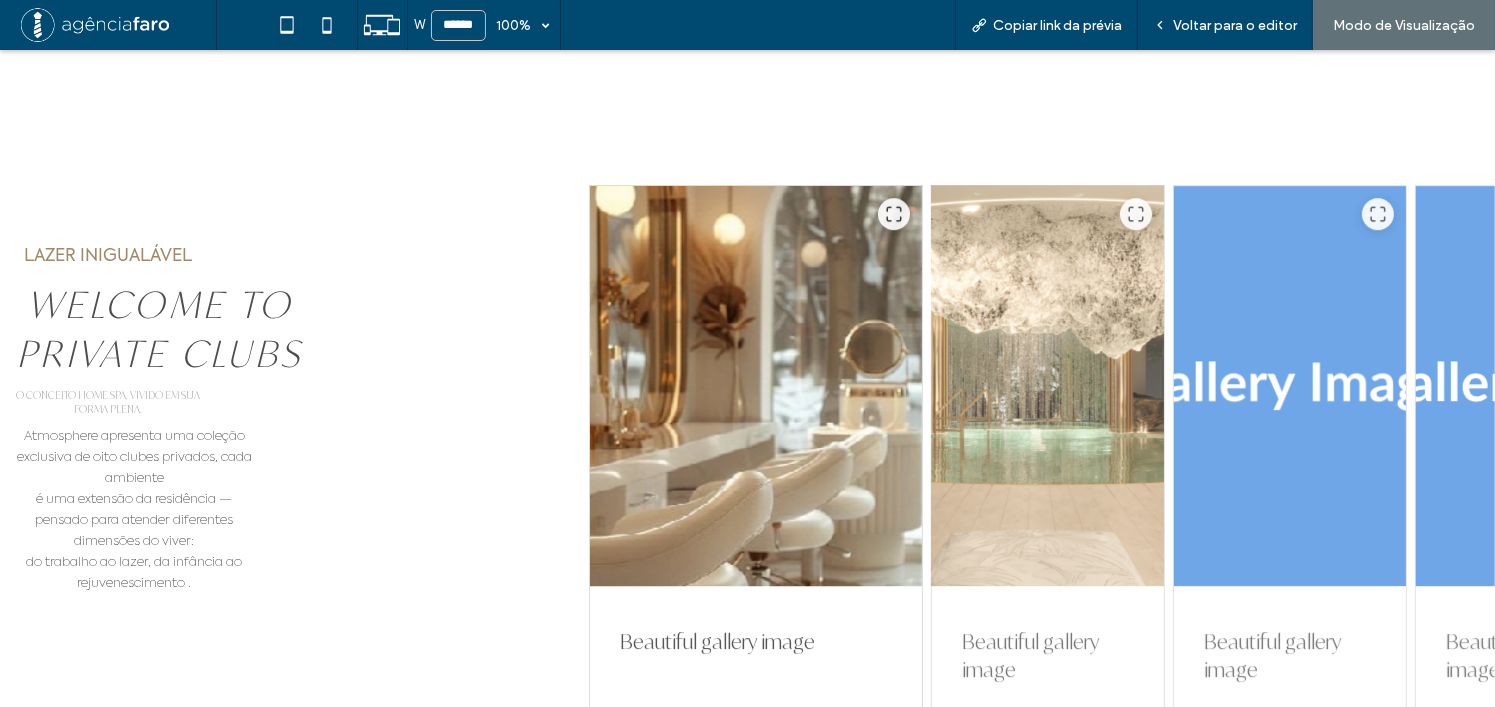 click at bounding box center (1048, 386) 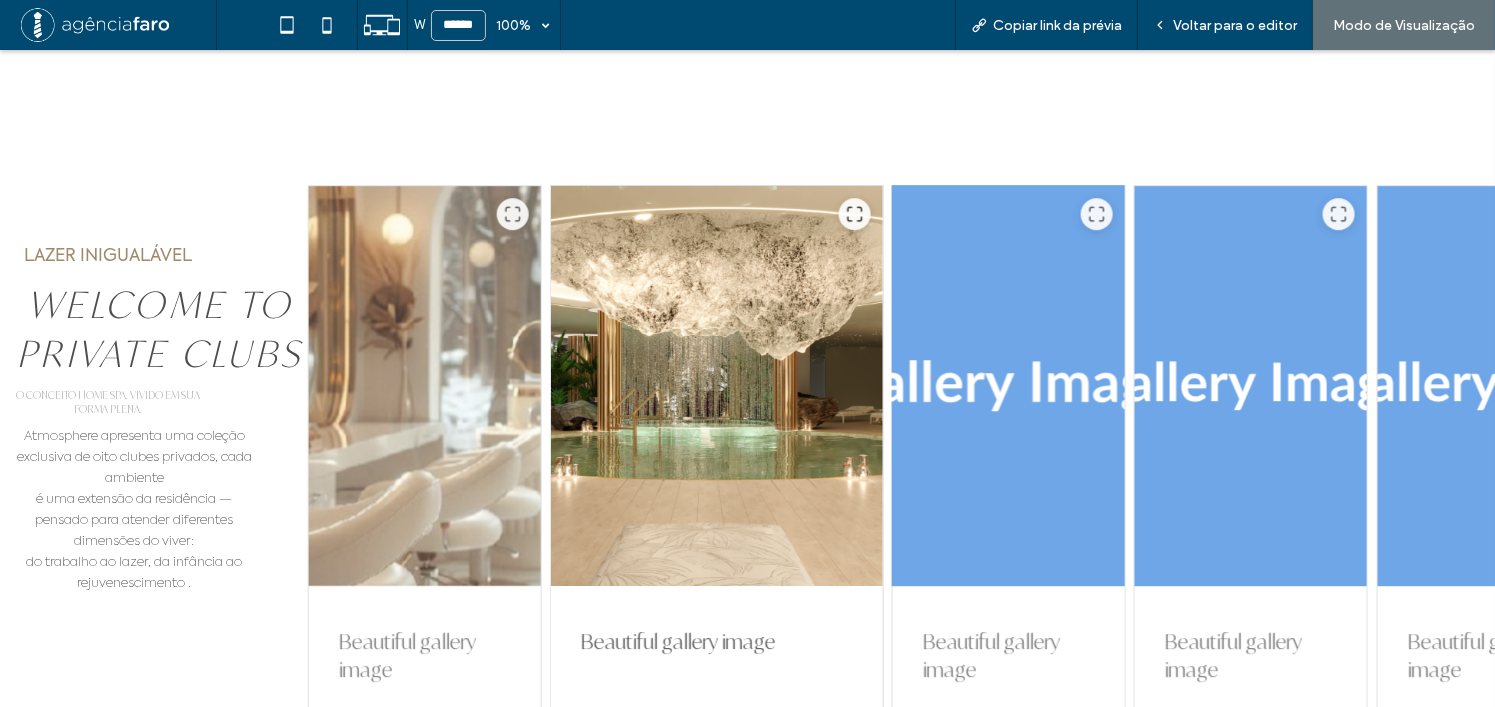 click at bounding box center (1009, 386) 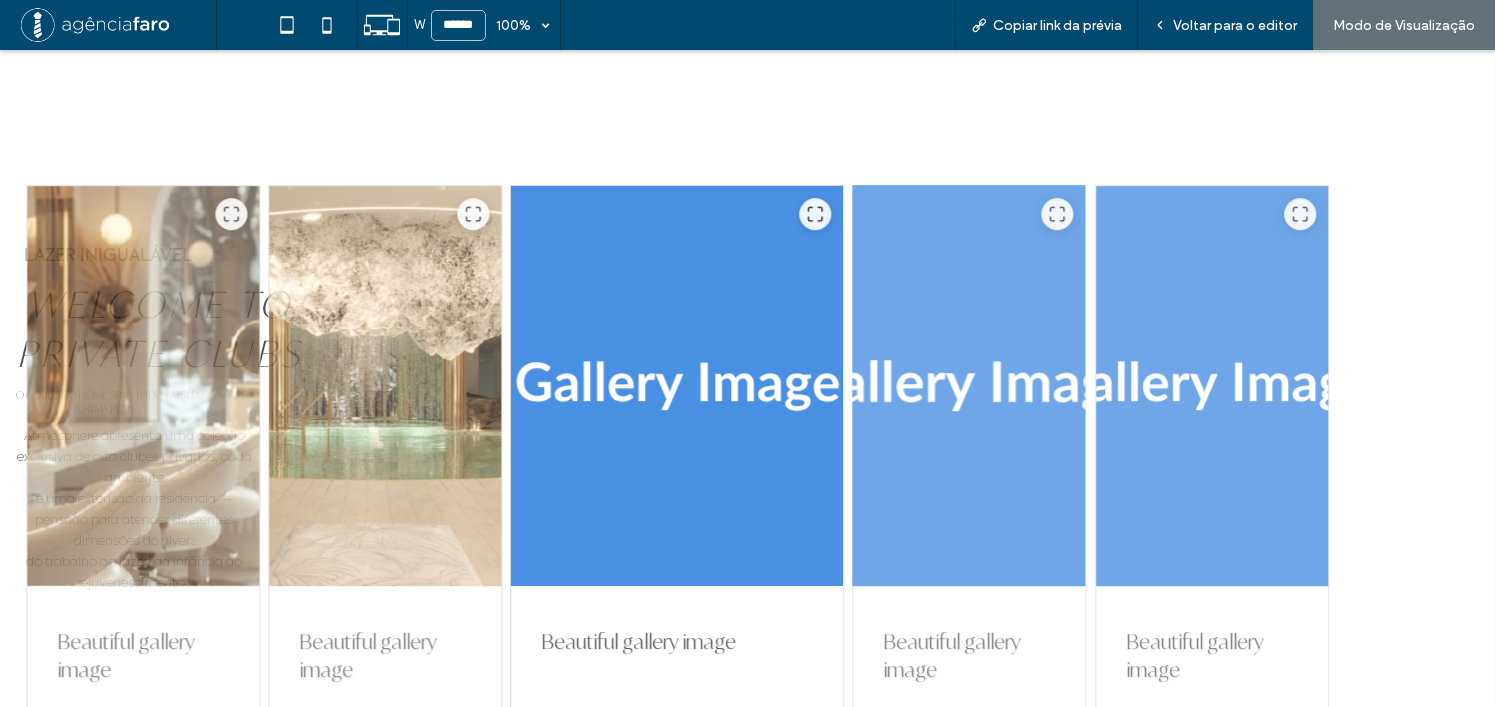 click at bounding box center [970, 386] 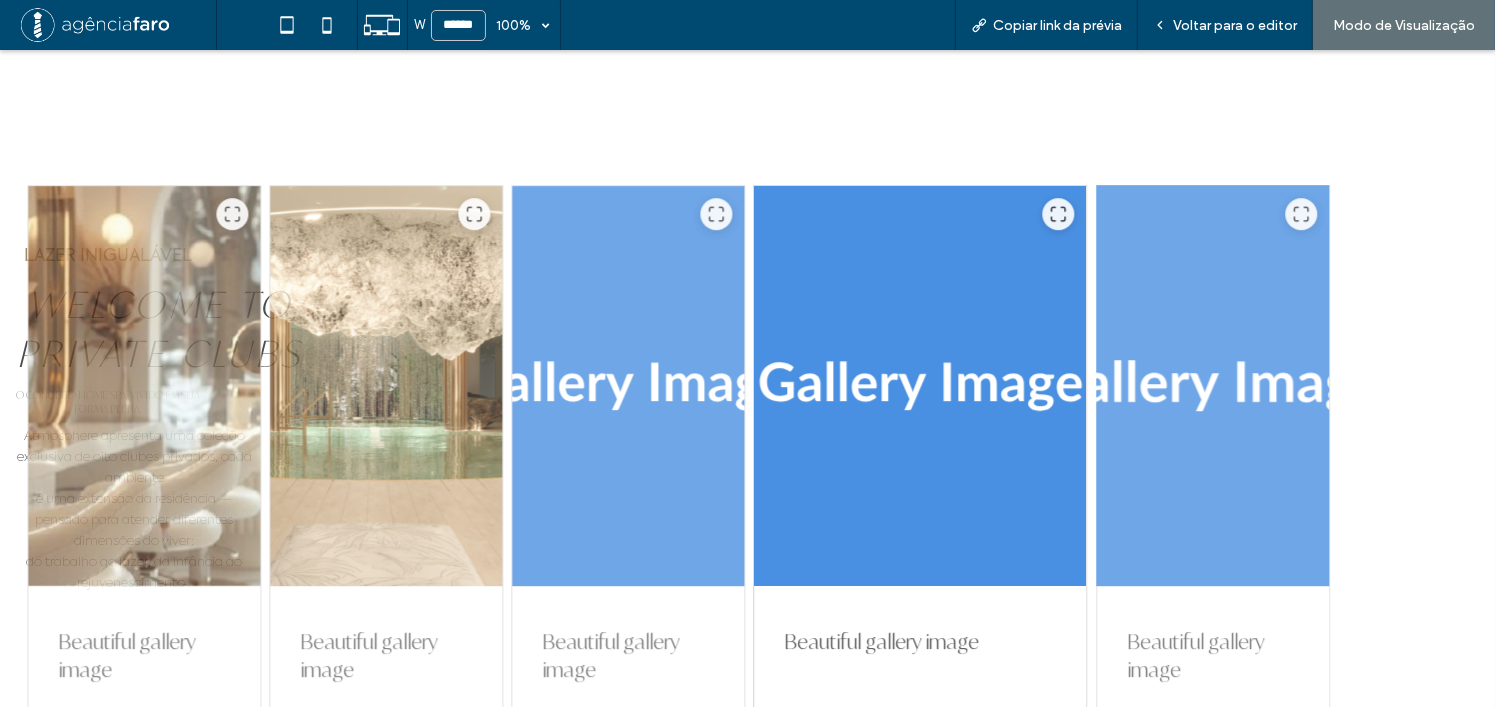 click at bounding box center (1213, 386) 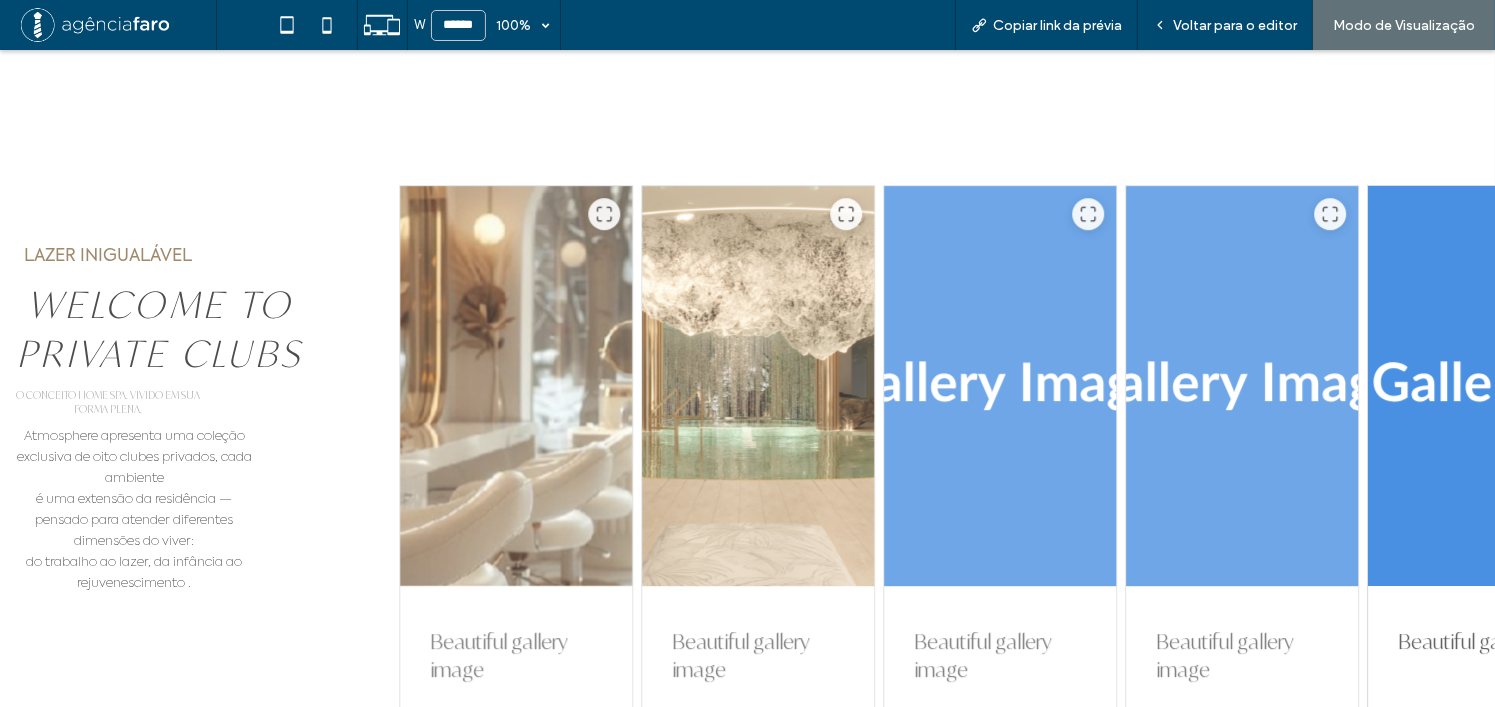 drag, startPoint x: 940, startPoint y: 406, endPoint x: 1346, endPoint y: 399, distance: 406.06033 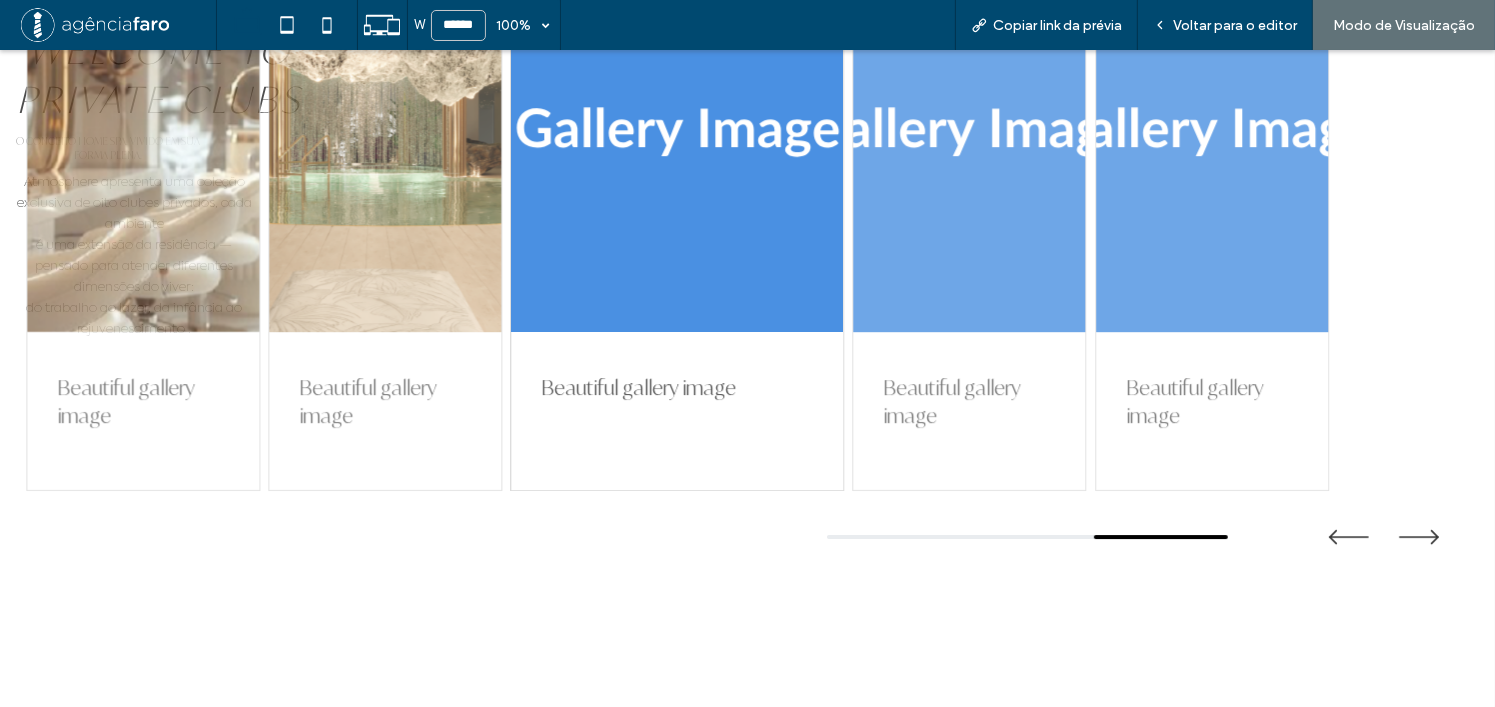 scroll, scrollTop: 6398, scrollLeft: 0, axis: vertical 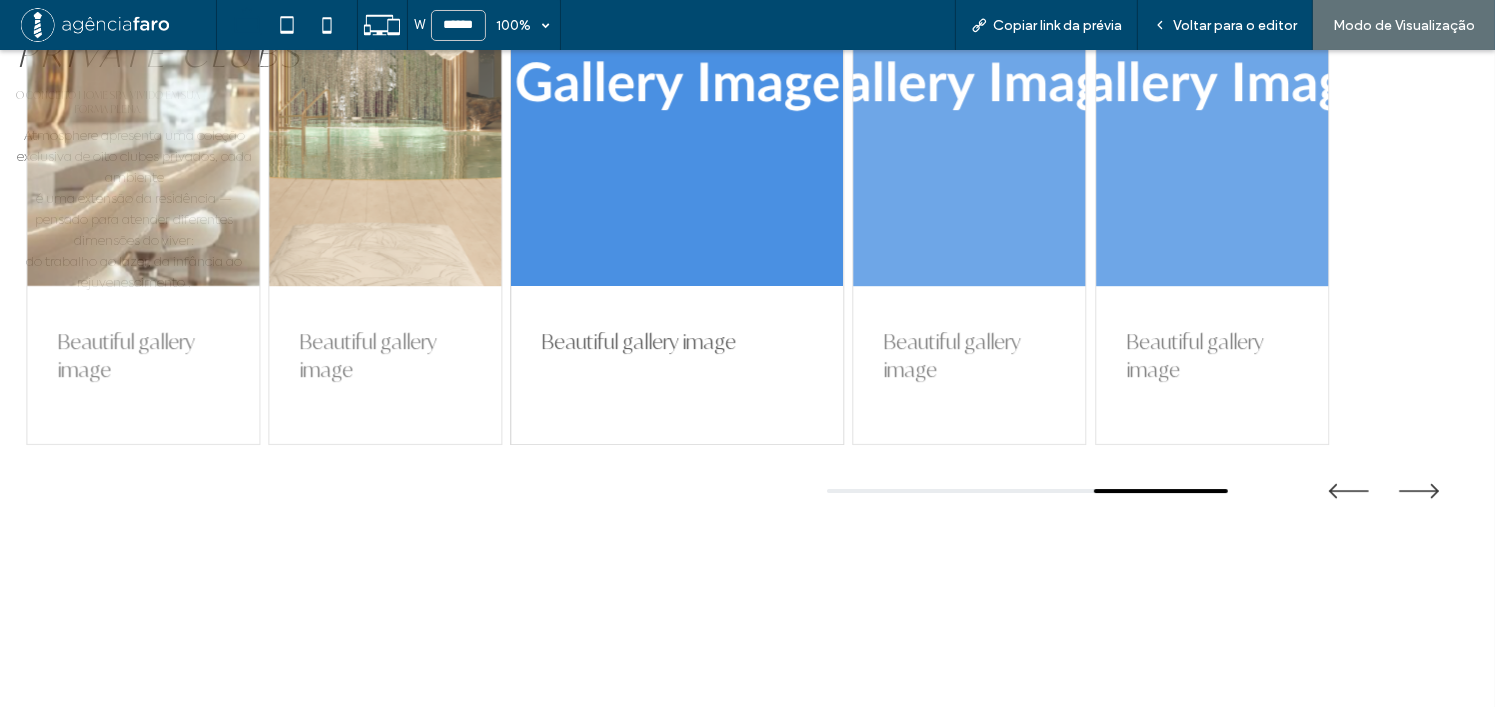 drag, startPoint x: 1134, startPoint y: 468, endPoint x: 1045, endPoint y: 466, distance: 89.02247 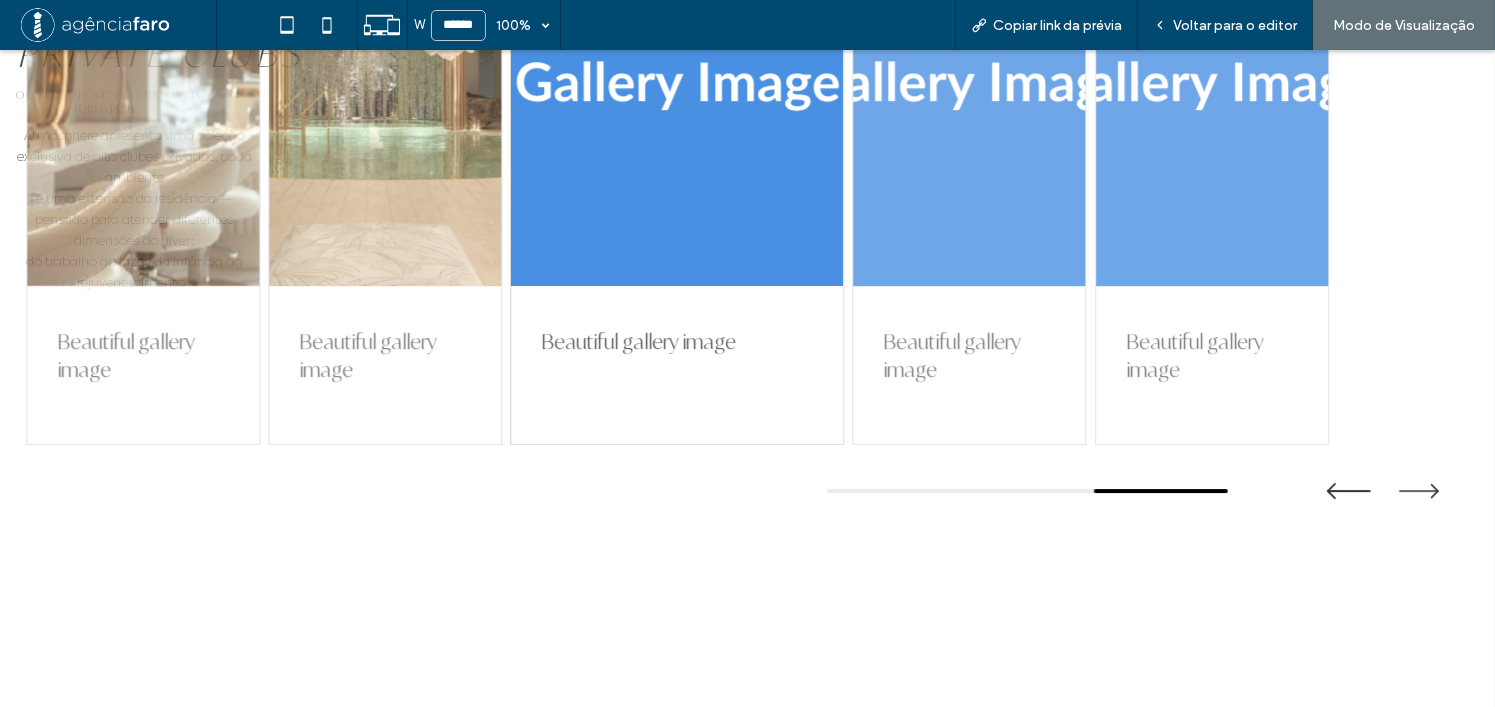 click at bounding box center (1349, 490) 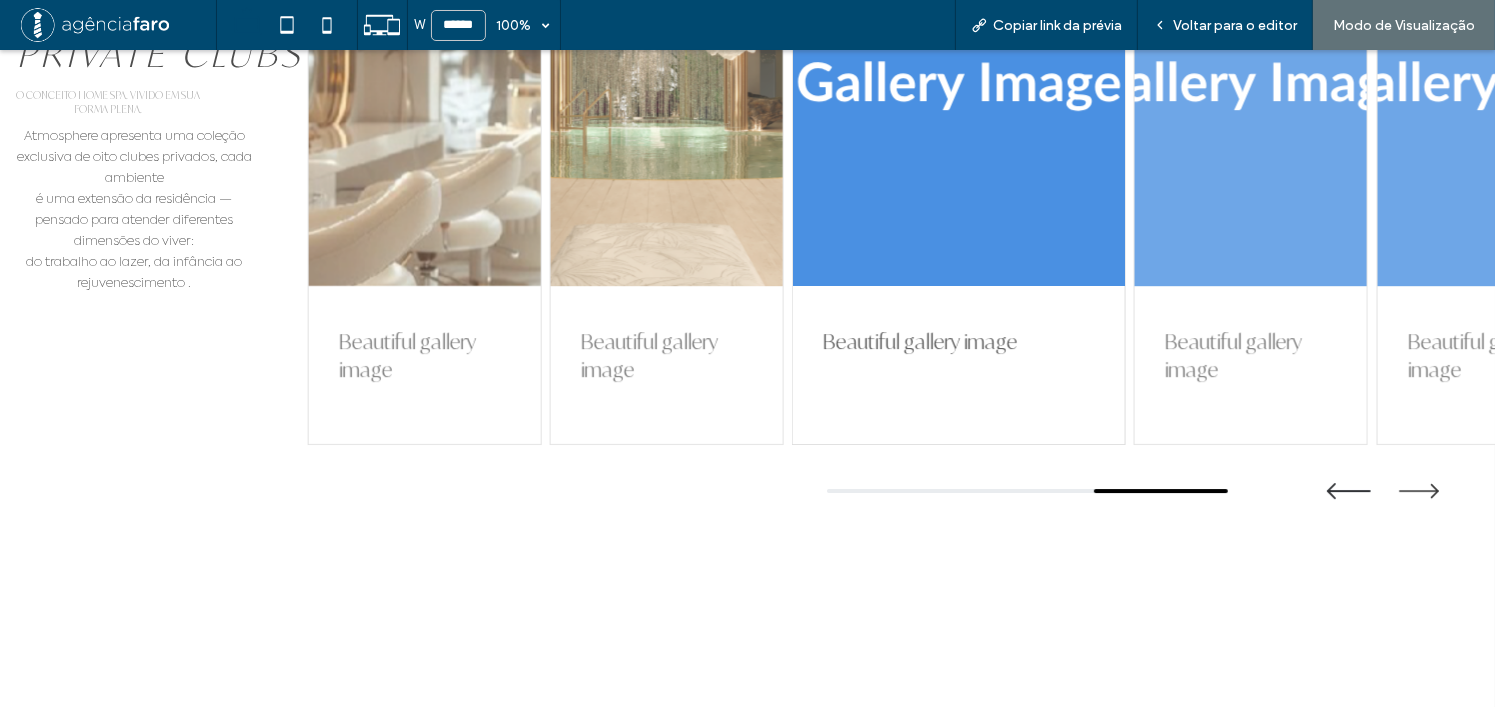 click at bounding box center [1349, 490] 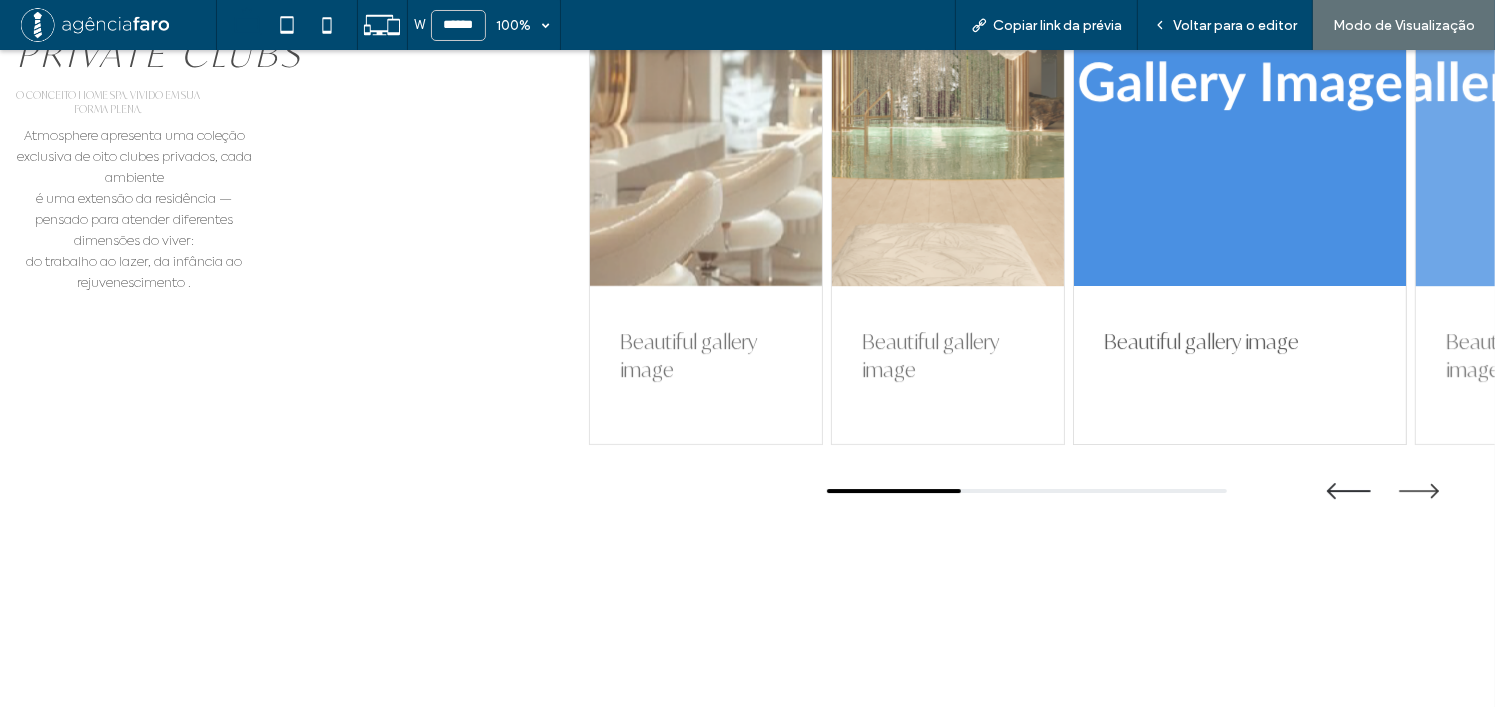 click at bounding box center [1349, 490] 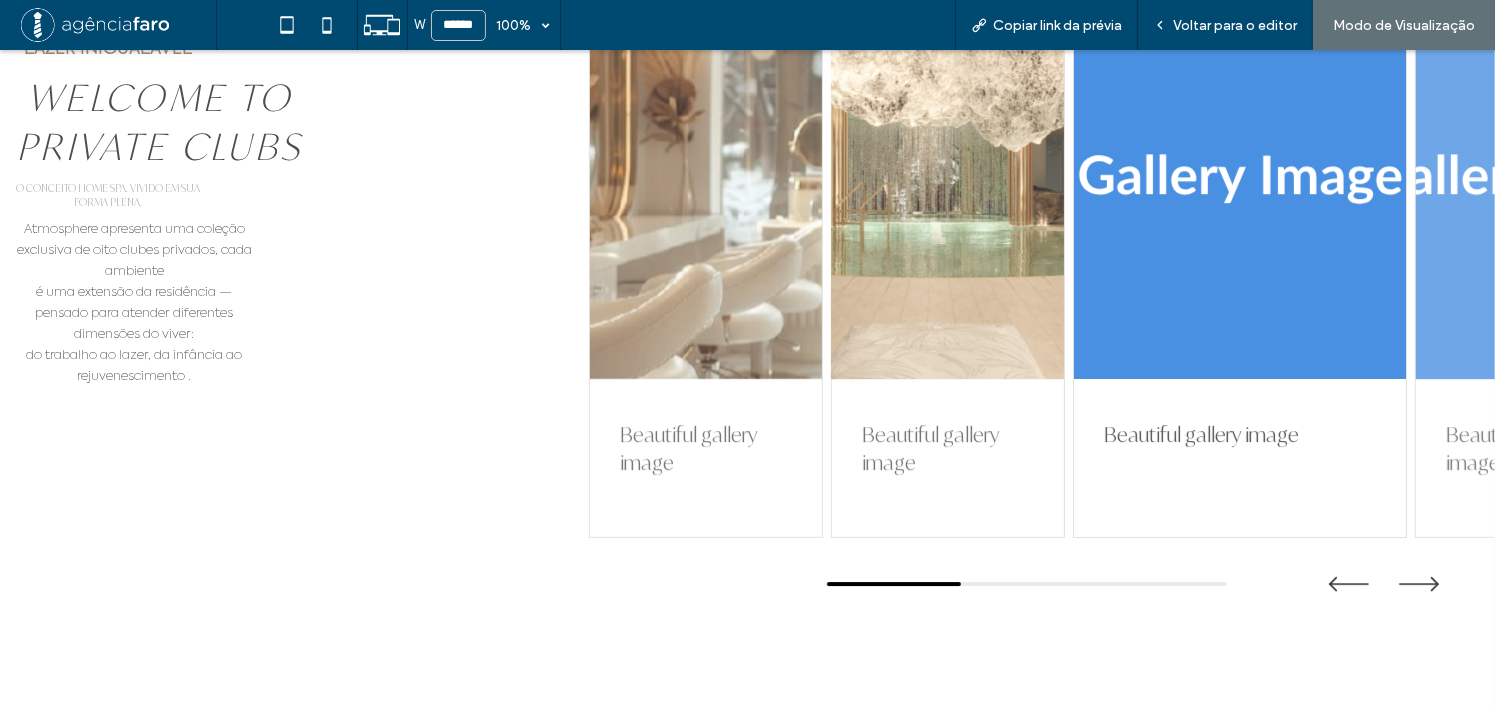 scroll, scrollTop: 6198, scrollLeft: 0, axis: vertical 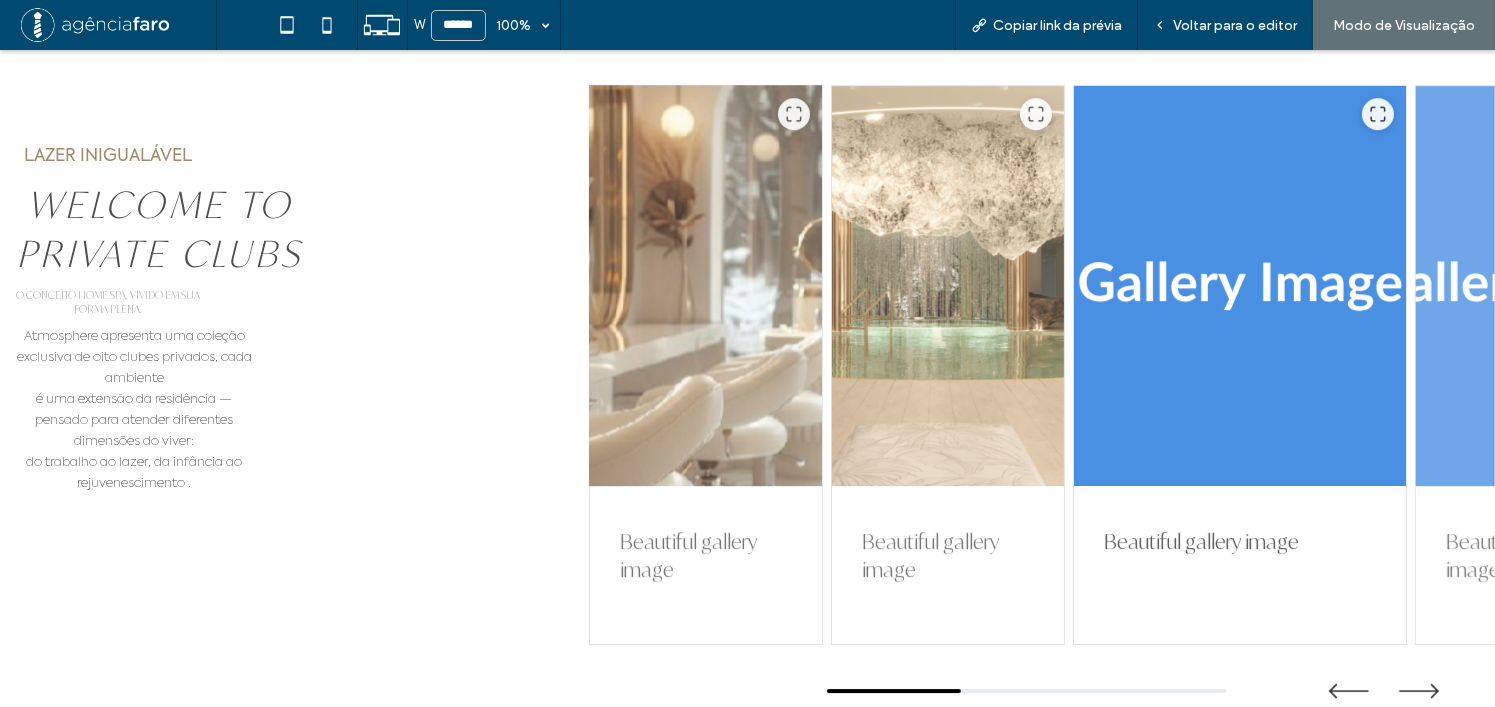 click at bounding box center (706, 286) 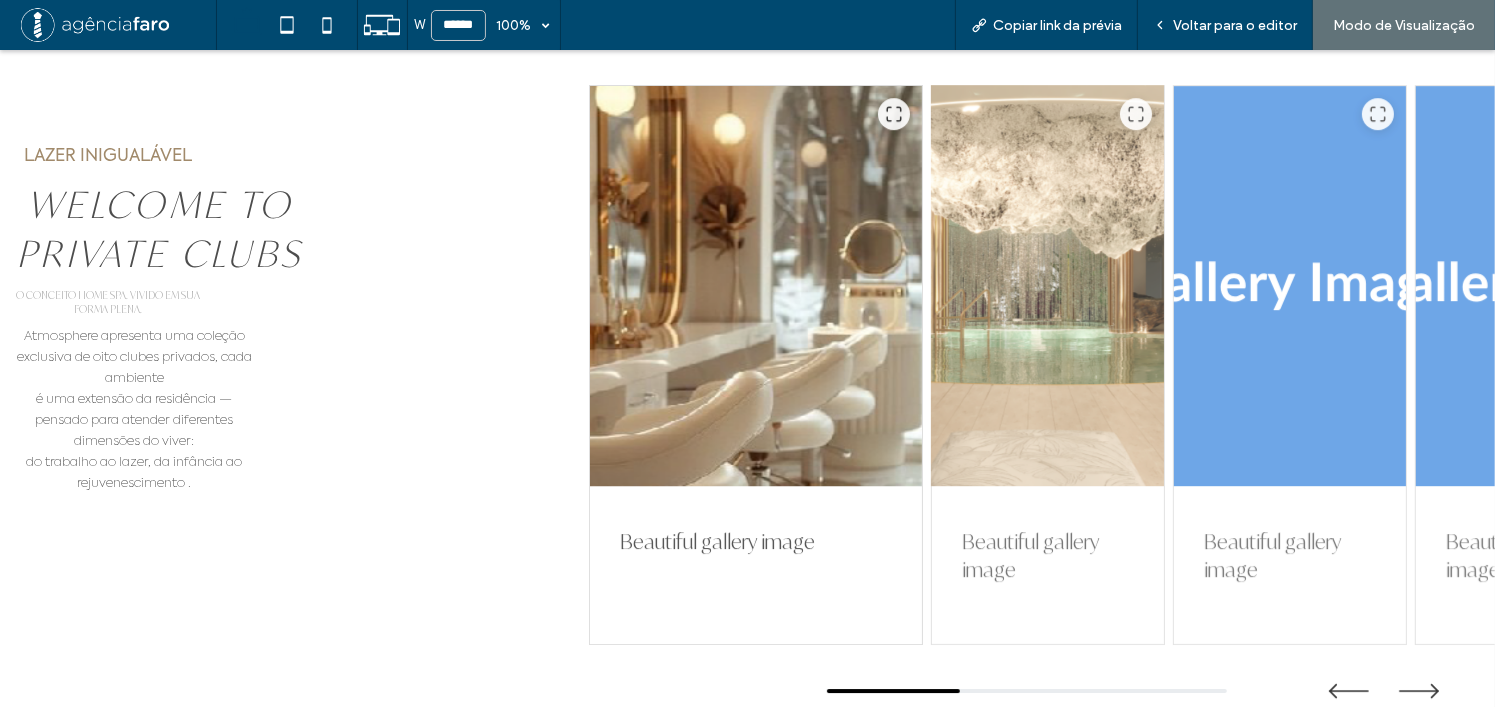 click at bounding box center [1048, 286] 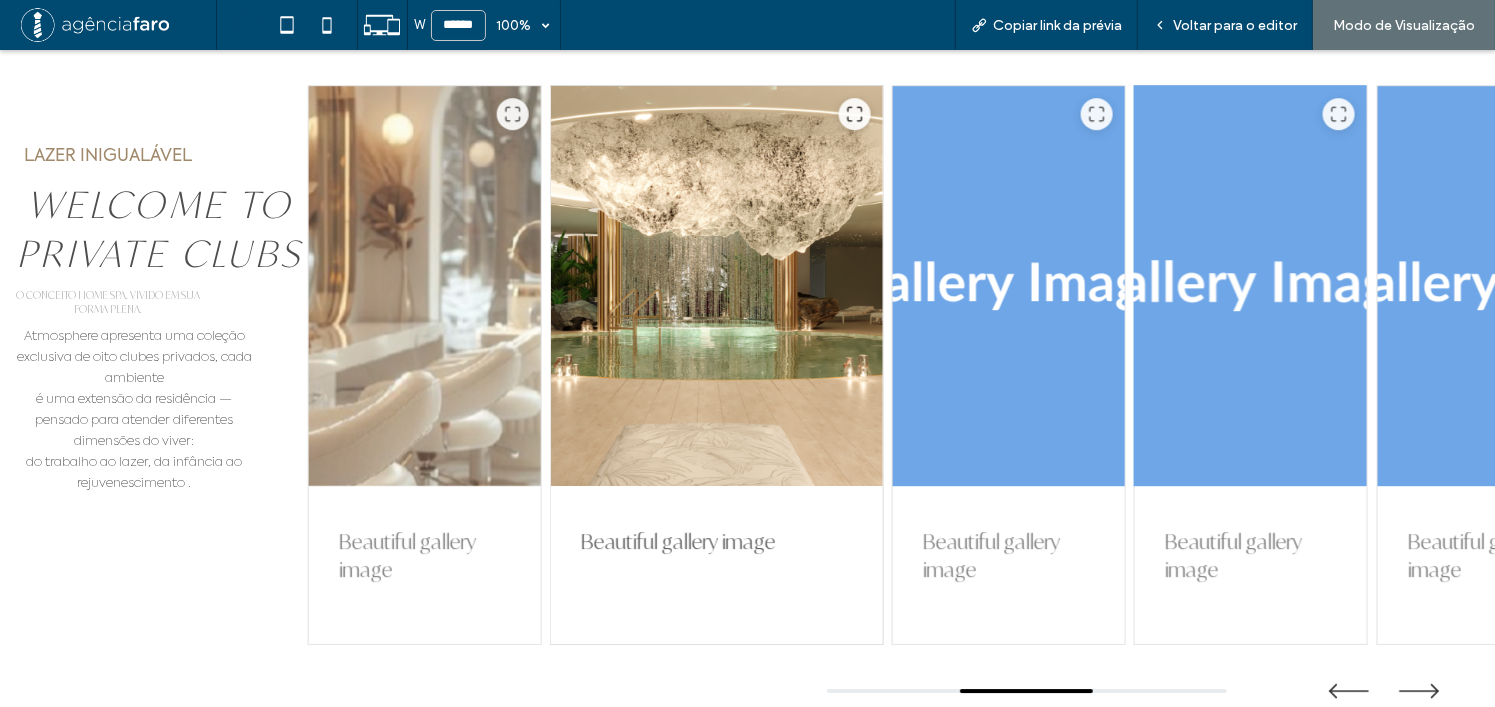 click at bounding box center (1009, 286) 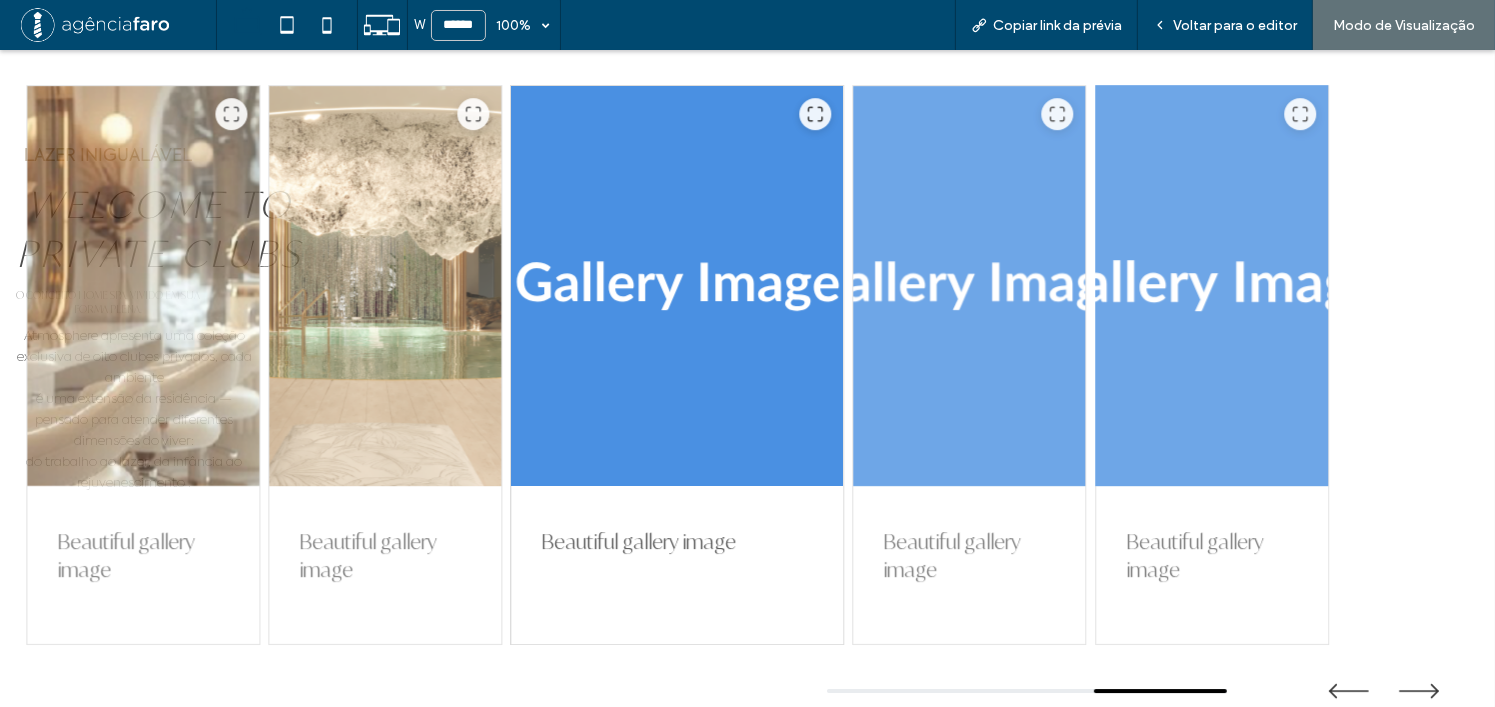 click at bounding box center [1212, 286] 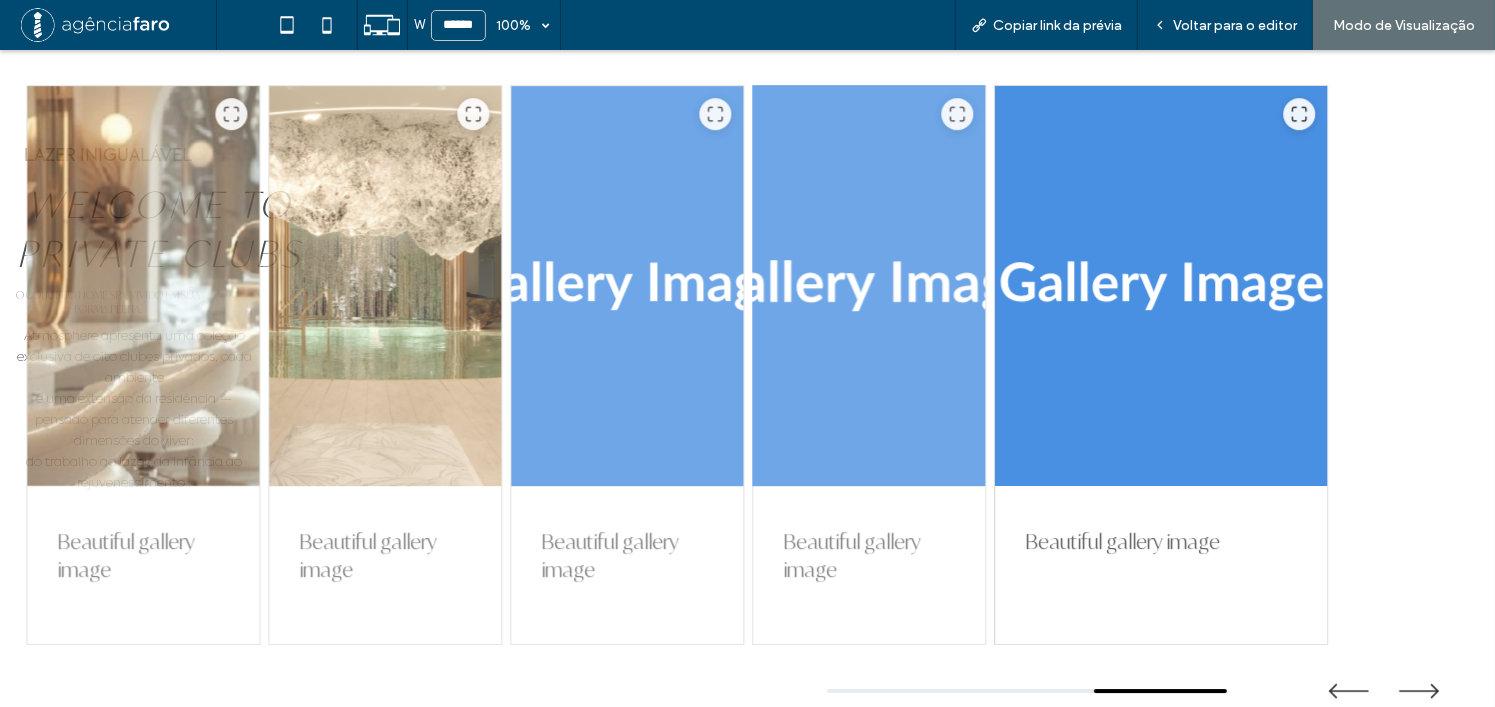 click at bounding box center (870, 286) 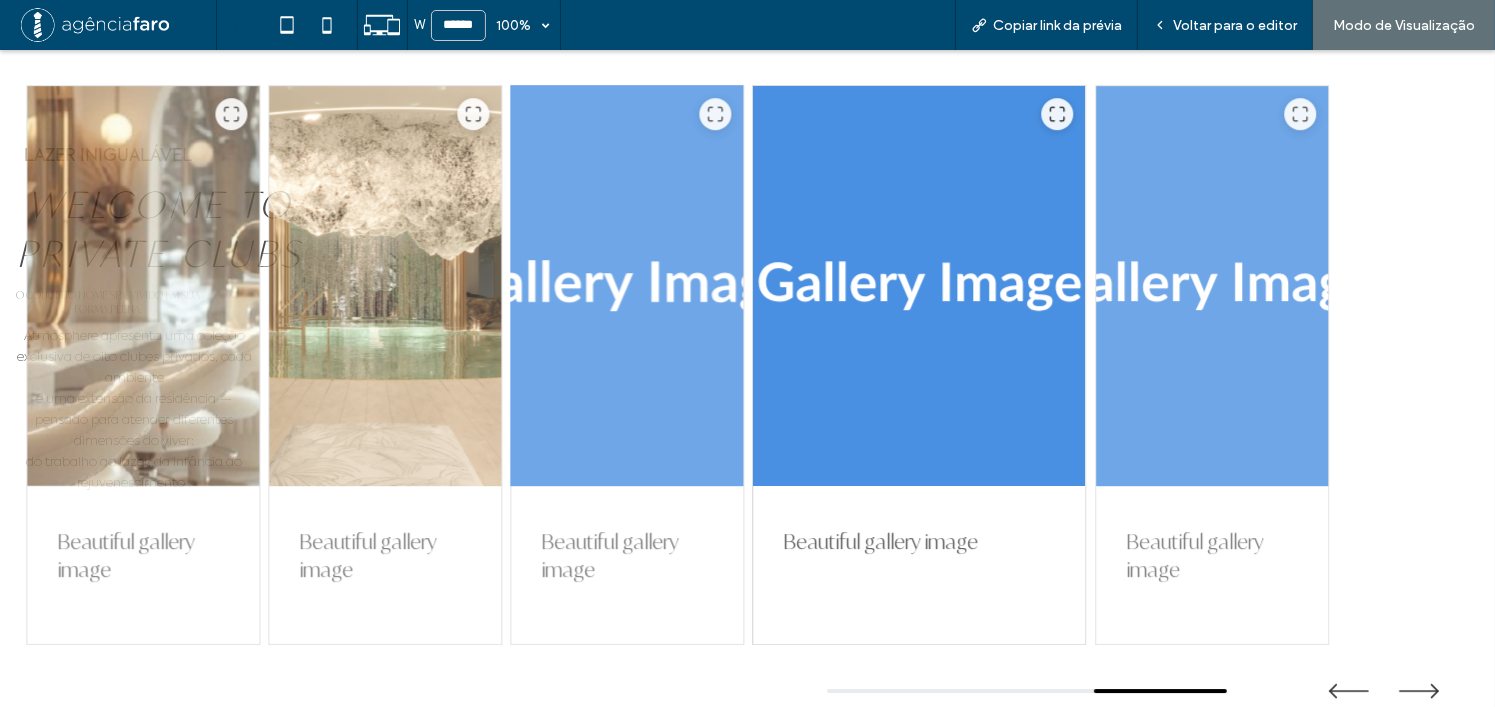 click at bounding box center (627, 286) 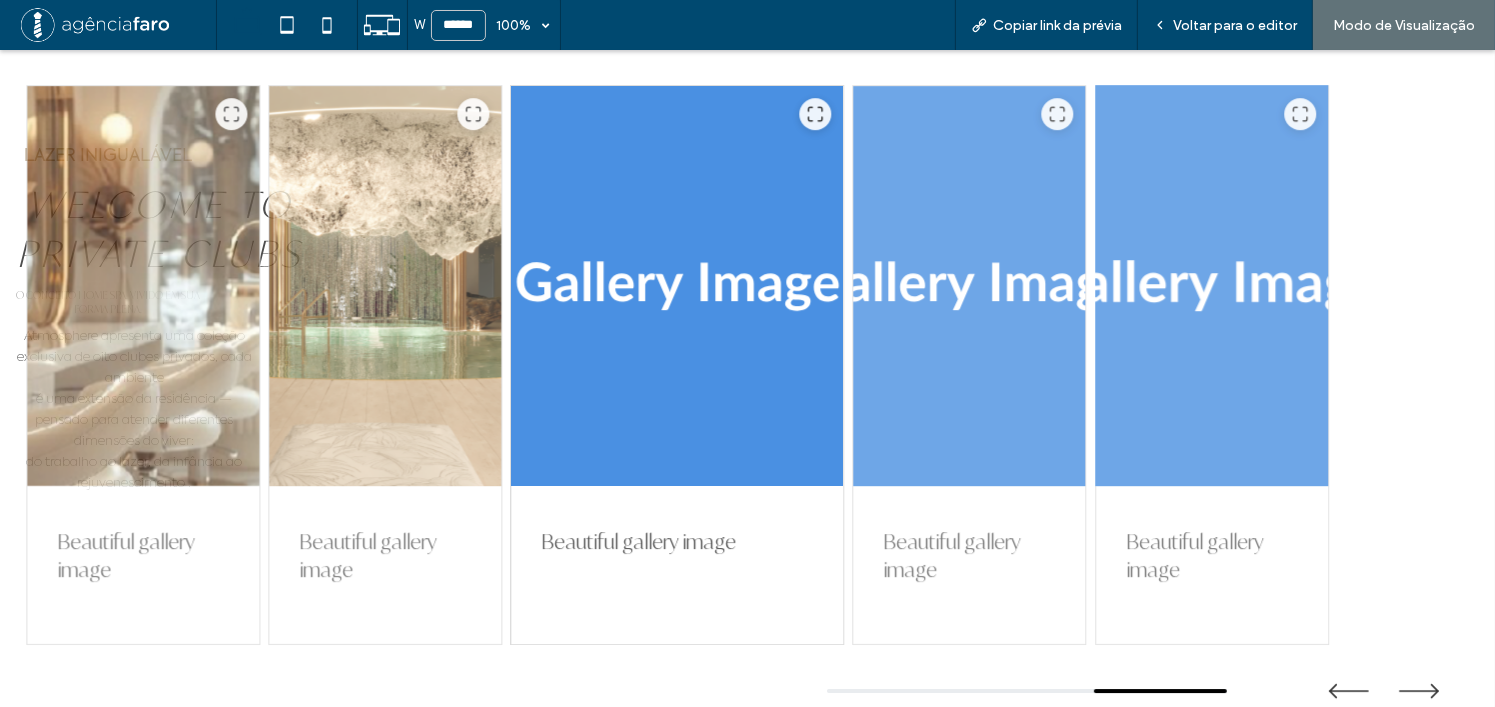 drag, startPoint x: 575, startPoint y: 343, endPoint x: 1173, endPoint y: 348, distance: 598.0209 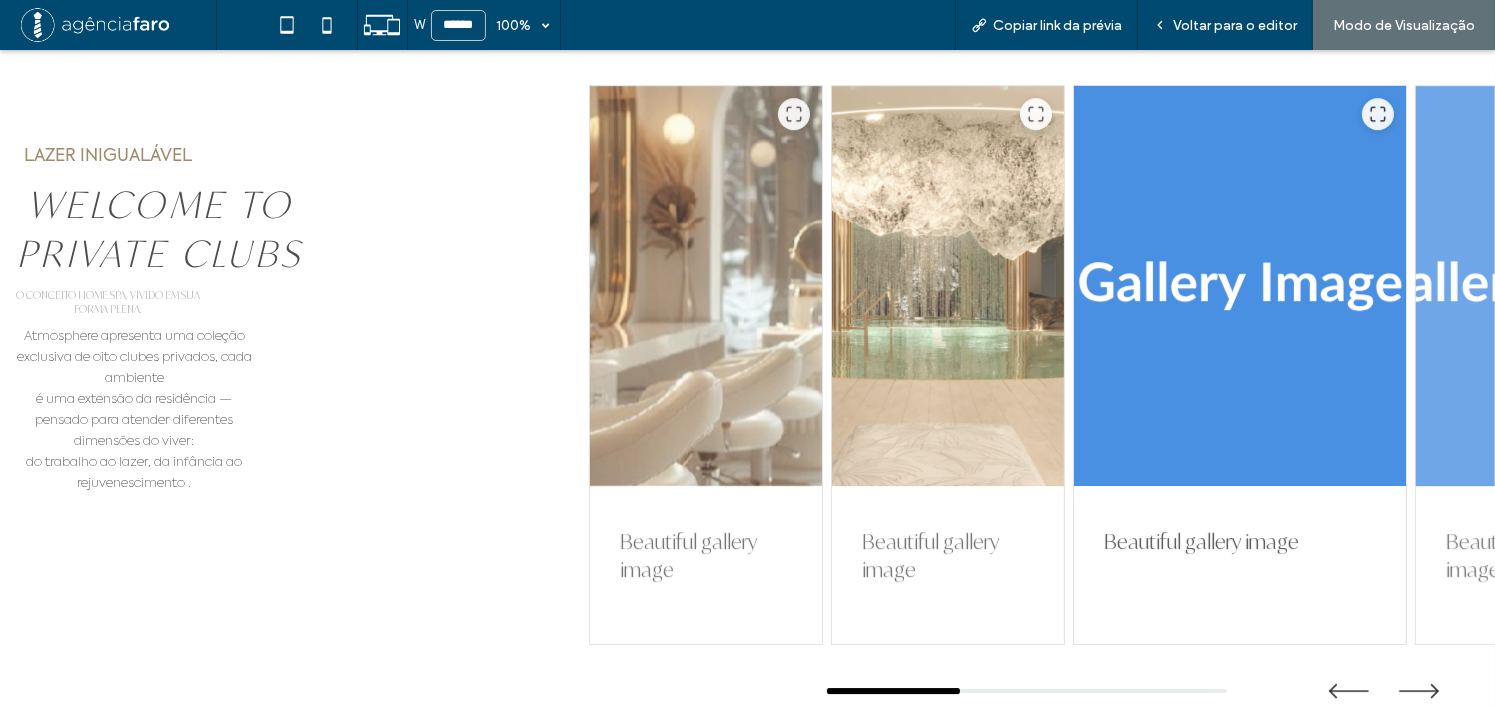 drag, startPoint x: 1100, startPoint y: 679, endPoint x: 790, endPoint y: 666, distance: 310.27246 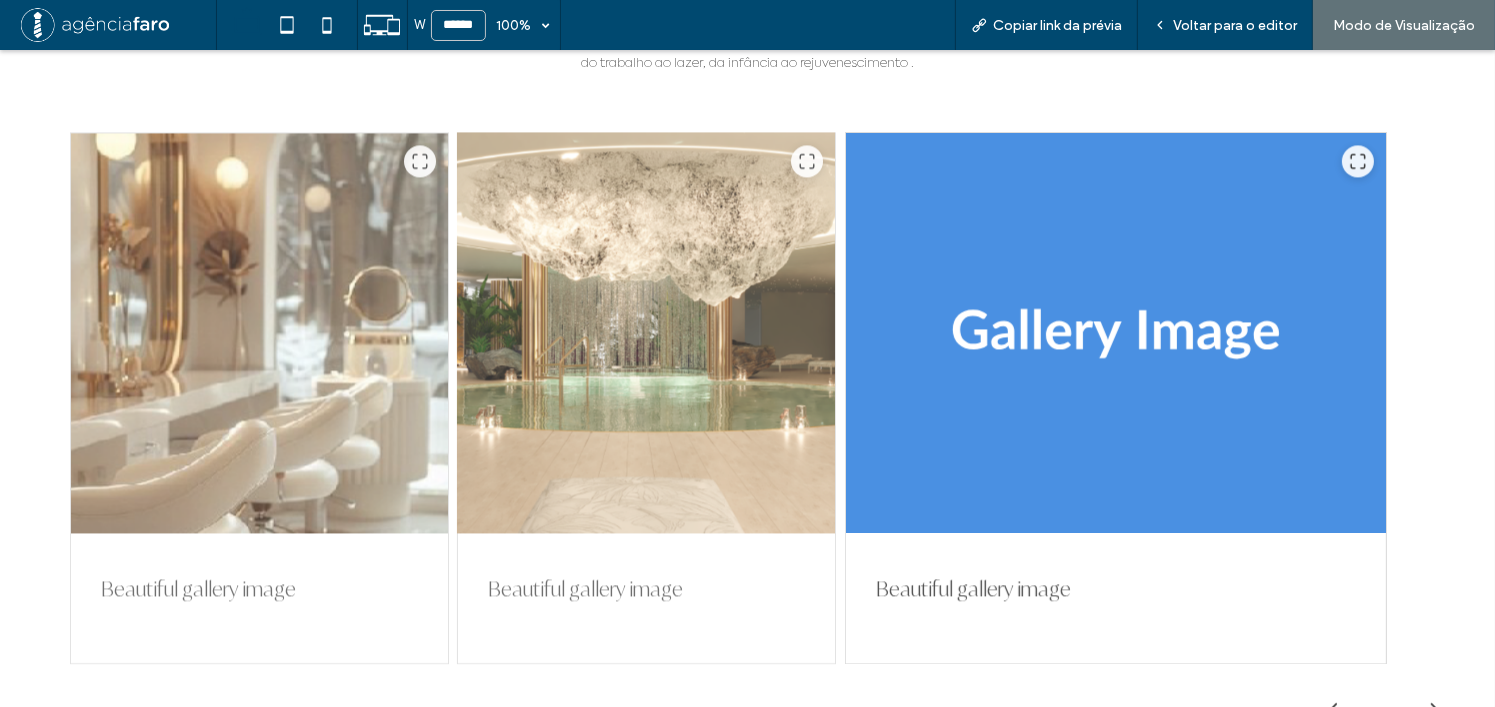 scroll, scrollTop: 4298, scrollLeft: 0, axis: vertical 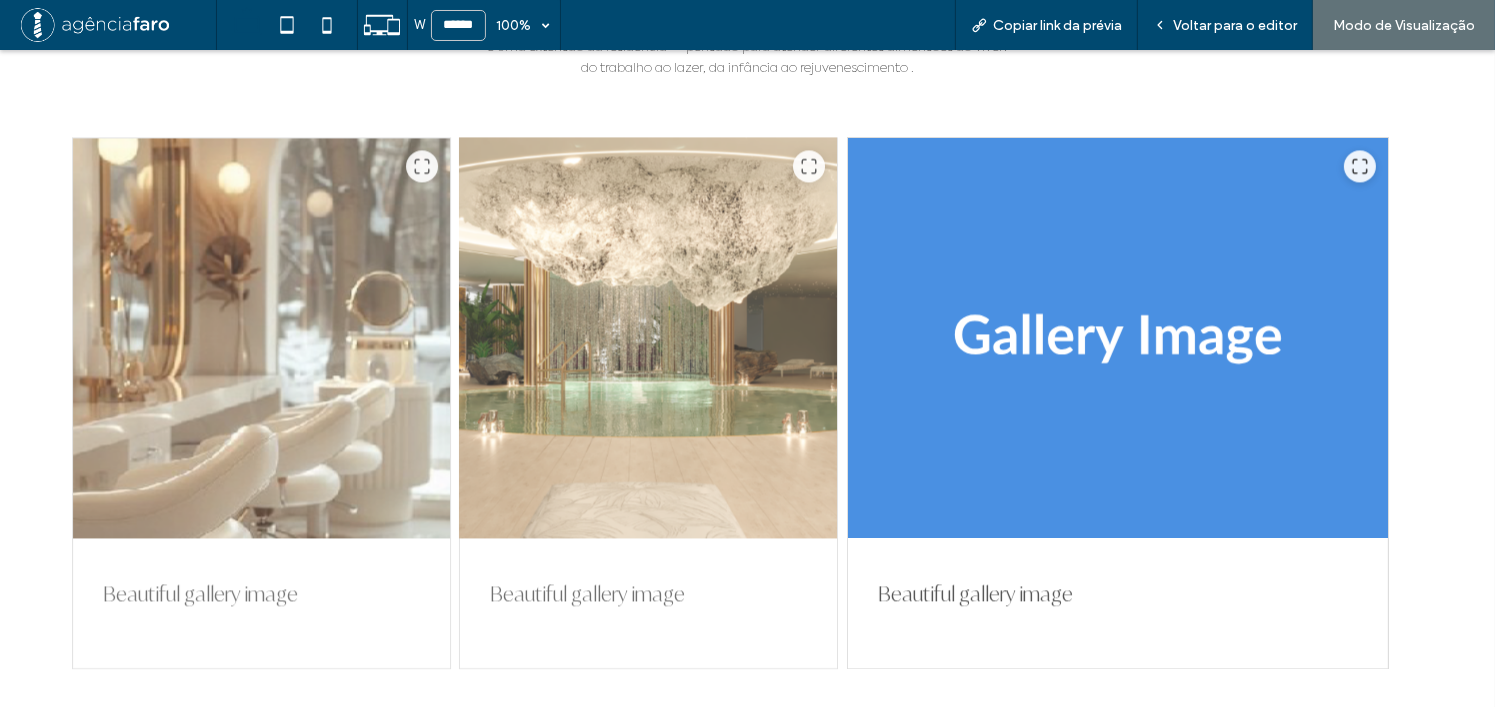 click at bounding box center [648, 338] 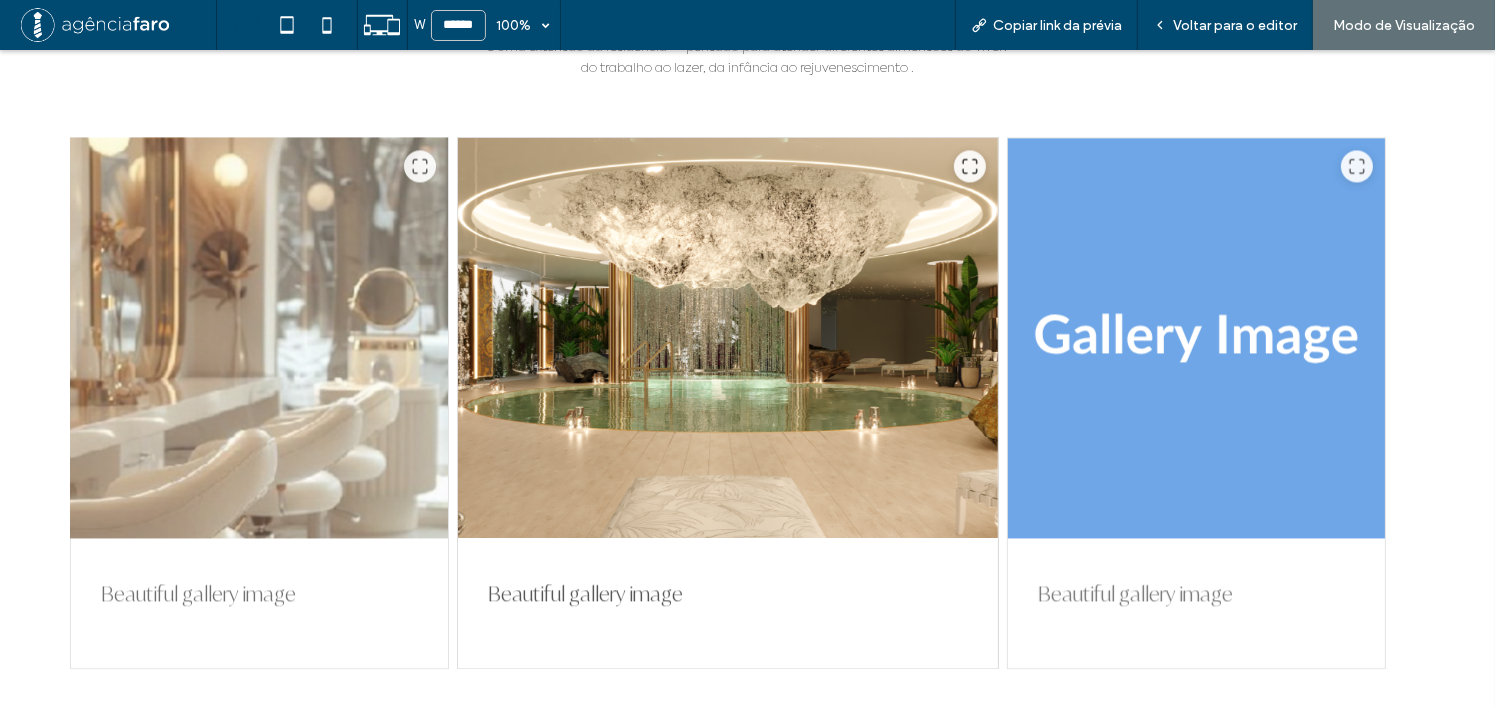 click at bounding box center (259, 338) 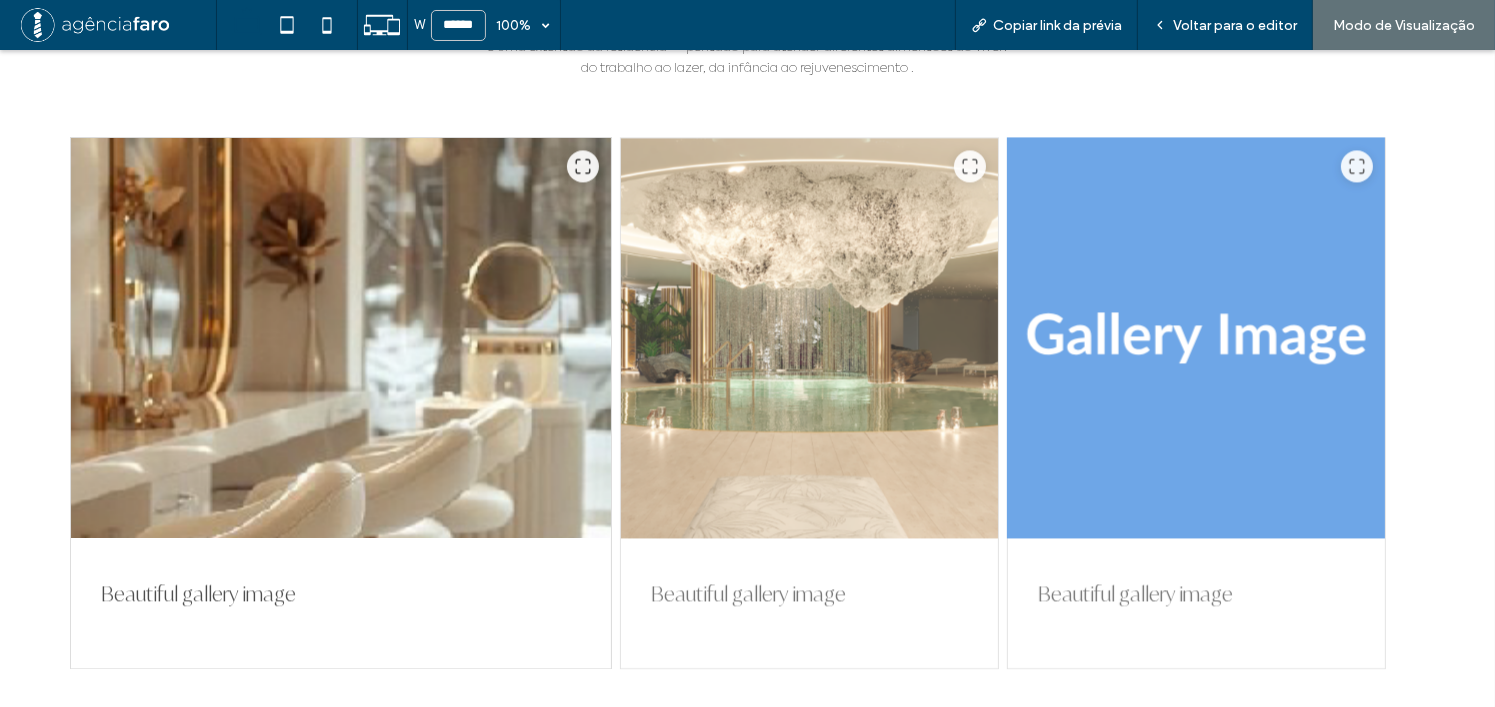 scroll, scrollTop: 4498, scrollLeft: 0, axis: vertical 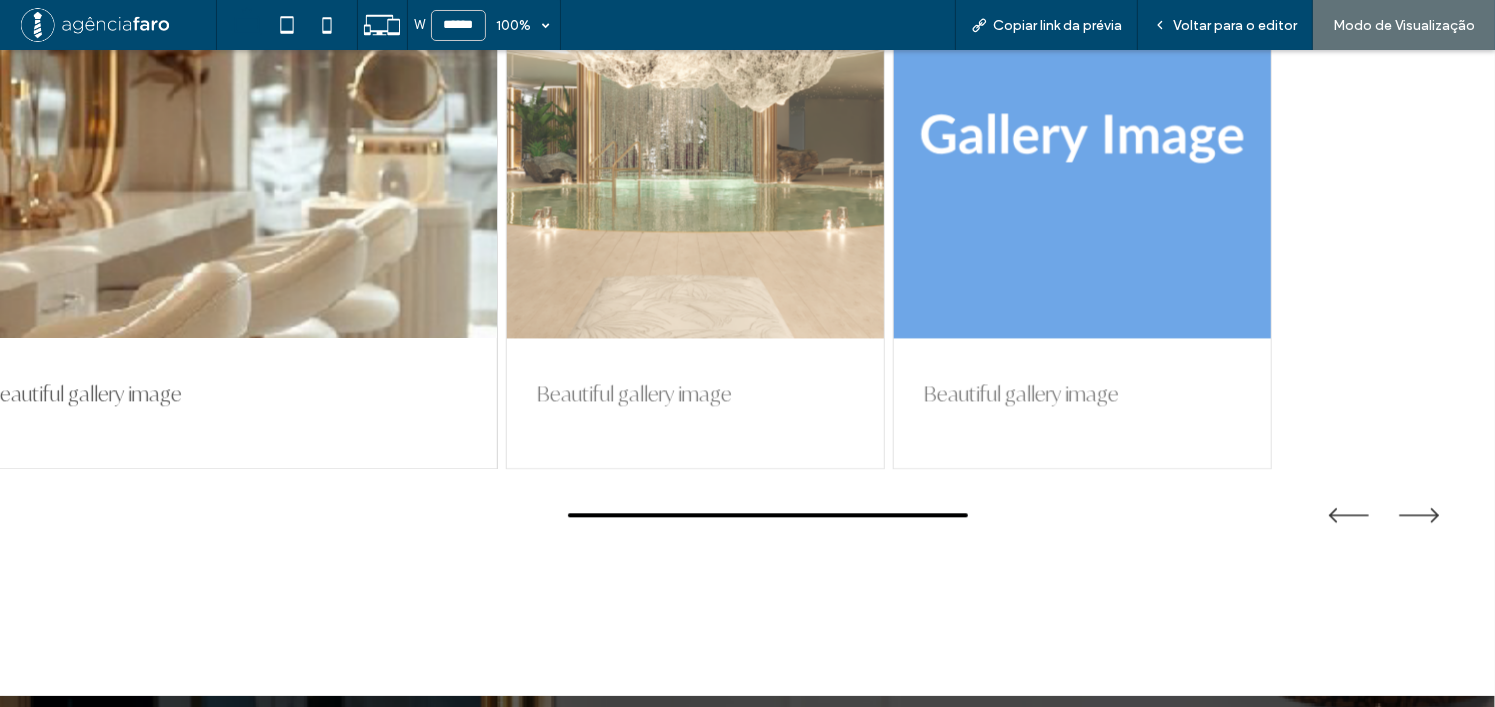 drag, startPoint x: 1027, startPoint y: 327, endPoint x: 556, endPoint y: 354, distance: 471.77325 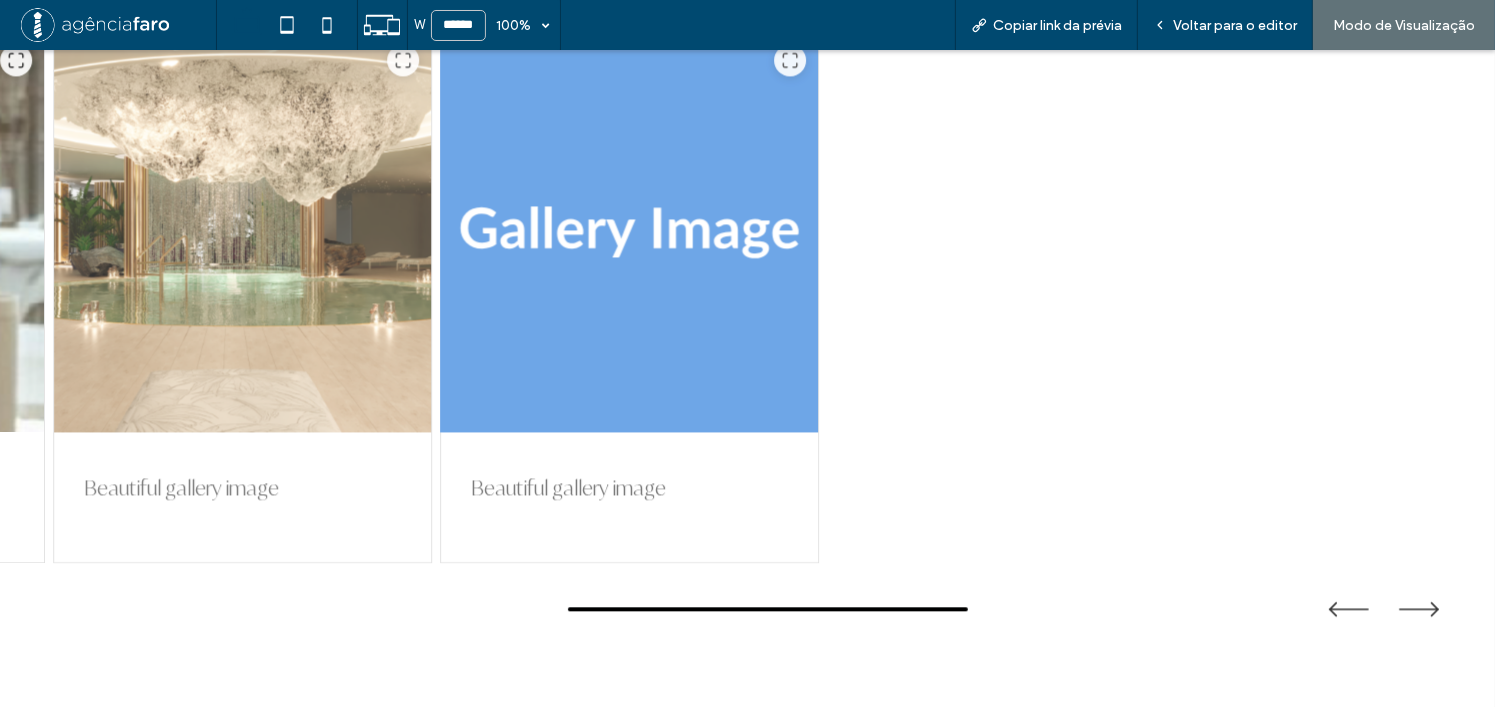 scroll, scrollTop: 4298, scrollLeft: 0, axis: vertical 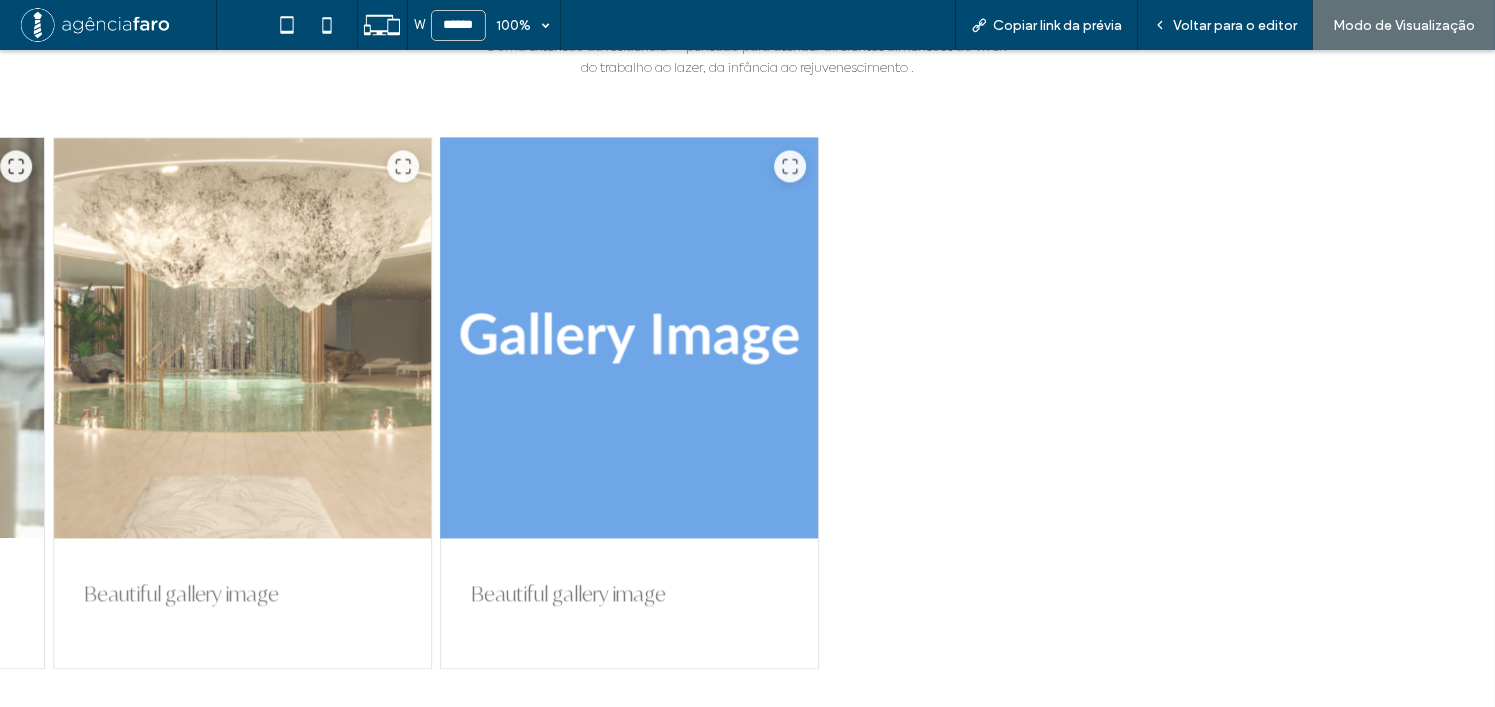 drag, startPoint x: 1172, startPoint y: 358, endPoint x: 1283, endPoint y: 358, distance: 111 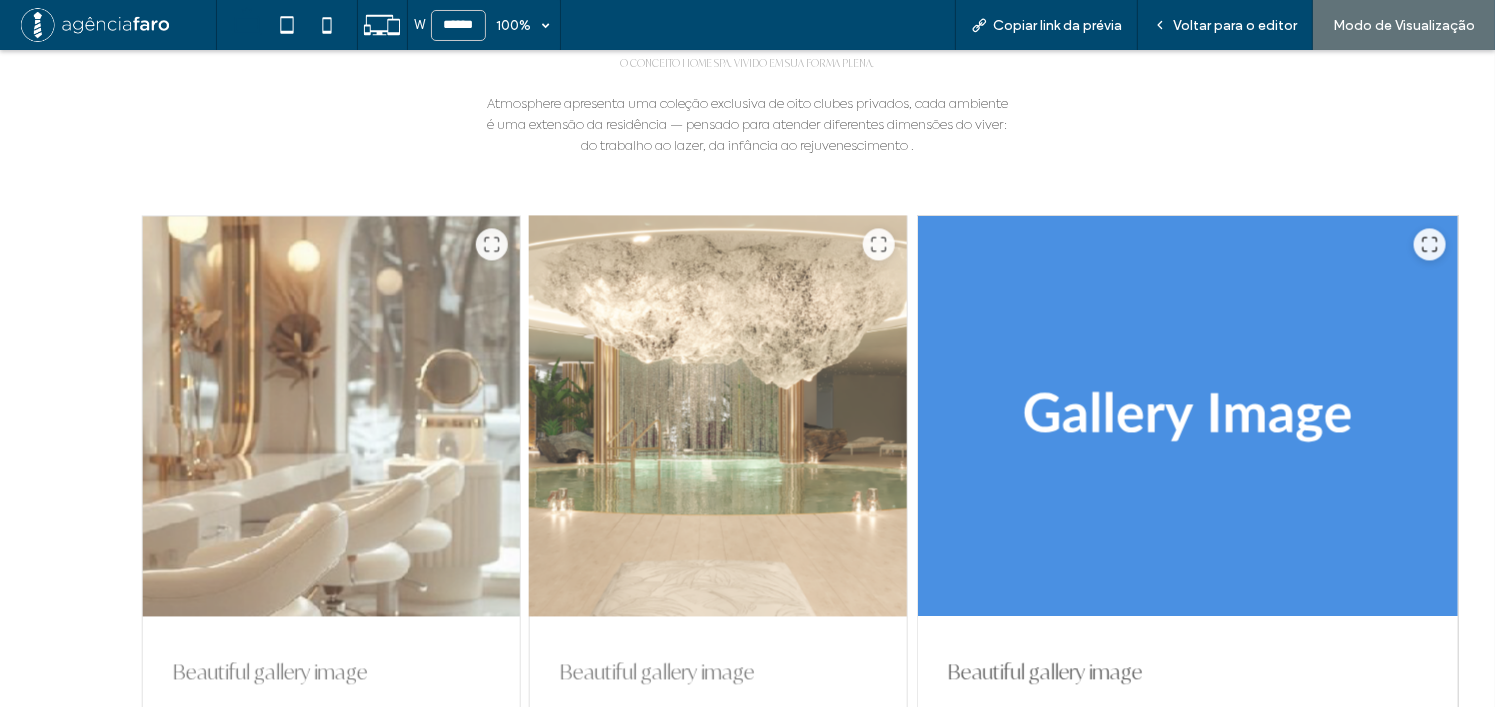scroll, scrollTop: 4298, scrollLeft: 0, axis: vertical 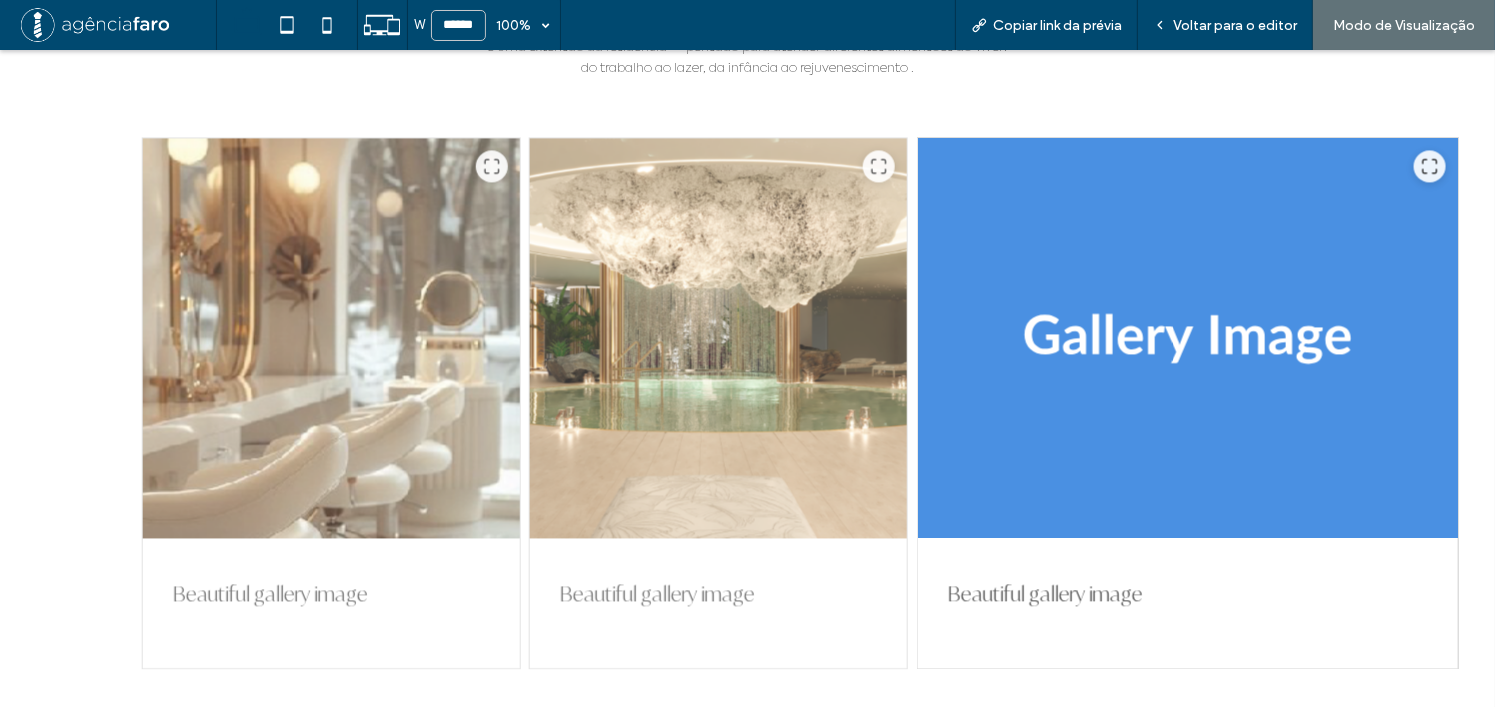 click on "Beautiful gallery image
Beautiful gallery image
Beautiful gallery image" at bounding box center (819, 403) 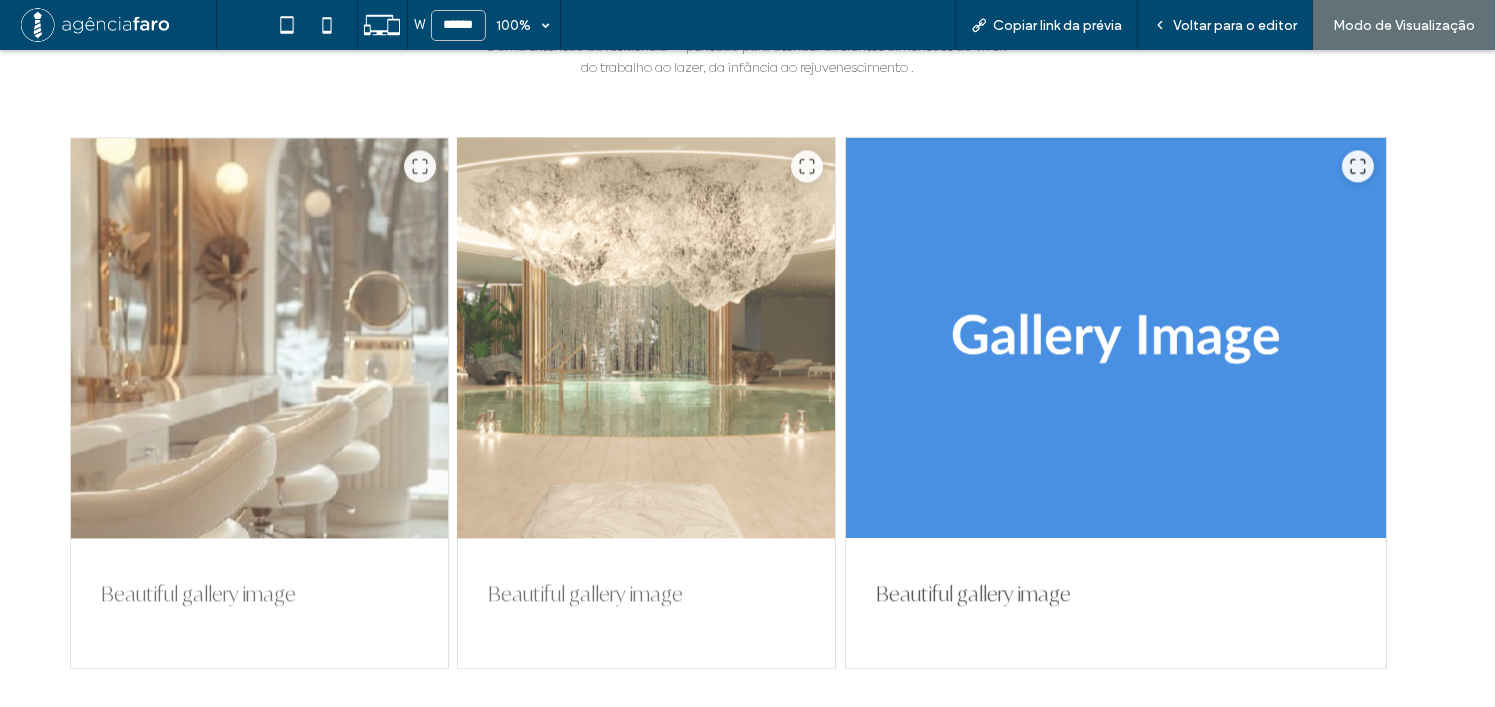 click at bounding box center [646, 338] 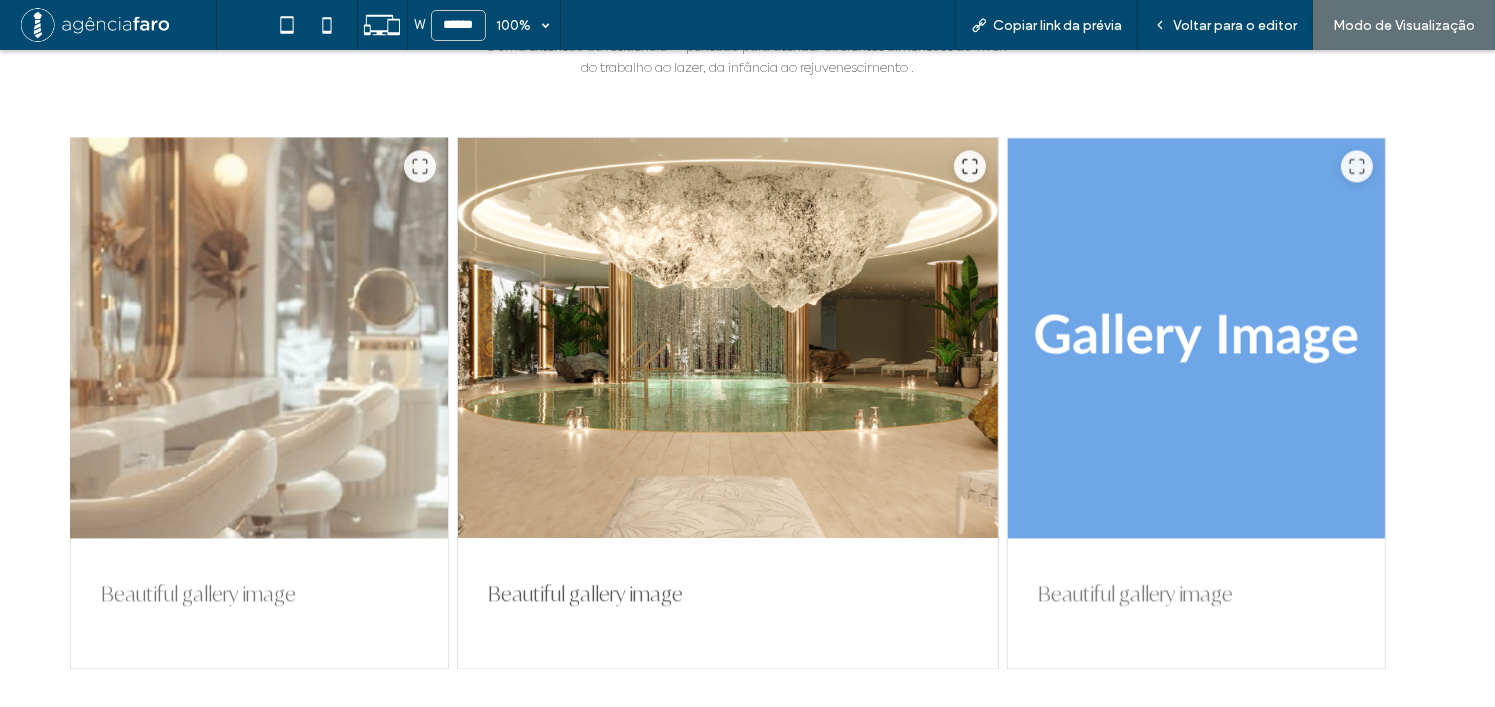 click at bounding box center (259, 338) 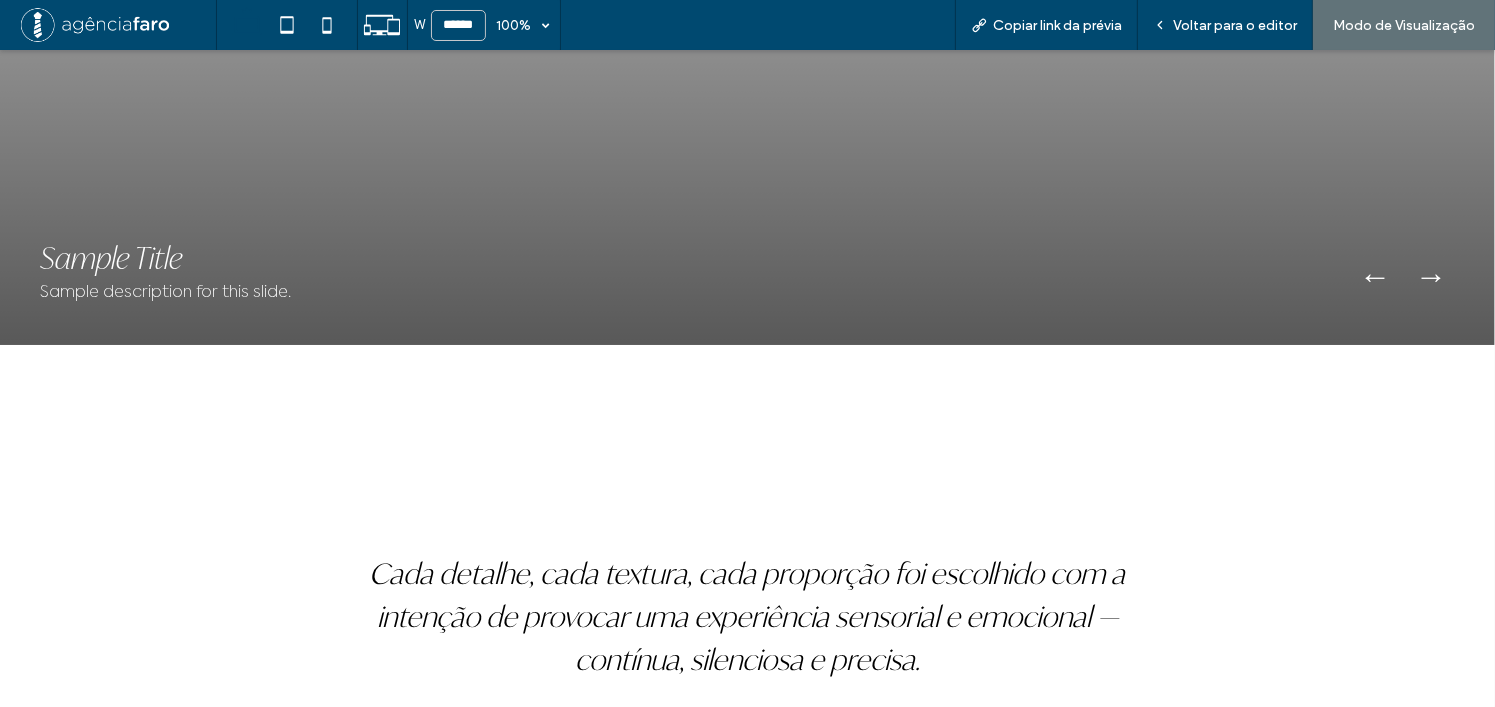 scroll, scrollTop: 2398, scrollLeft: 0, axis: vertical 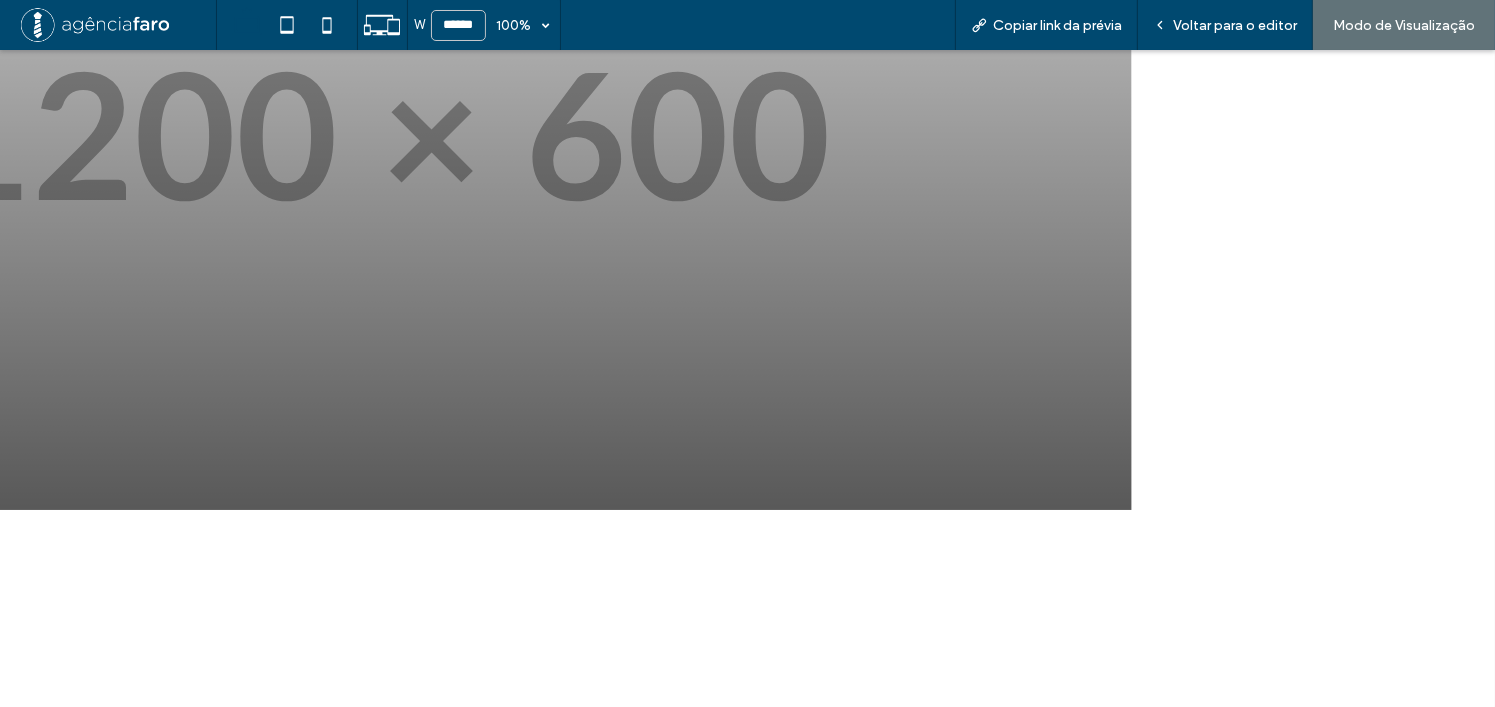 drag, startPoint x: 1011, startPoint y: 267, endPoint x: 629, endPoint y: 288, distance: 382.57678 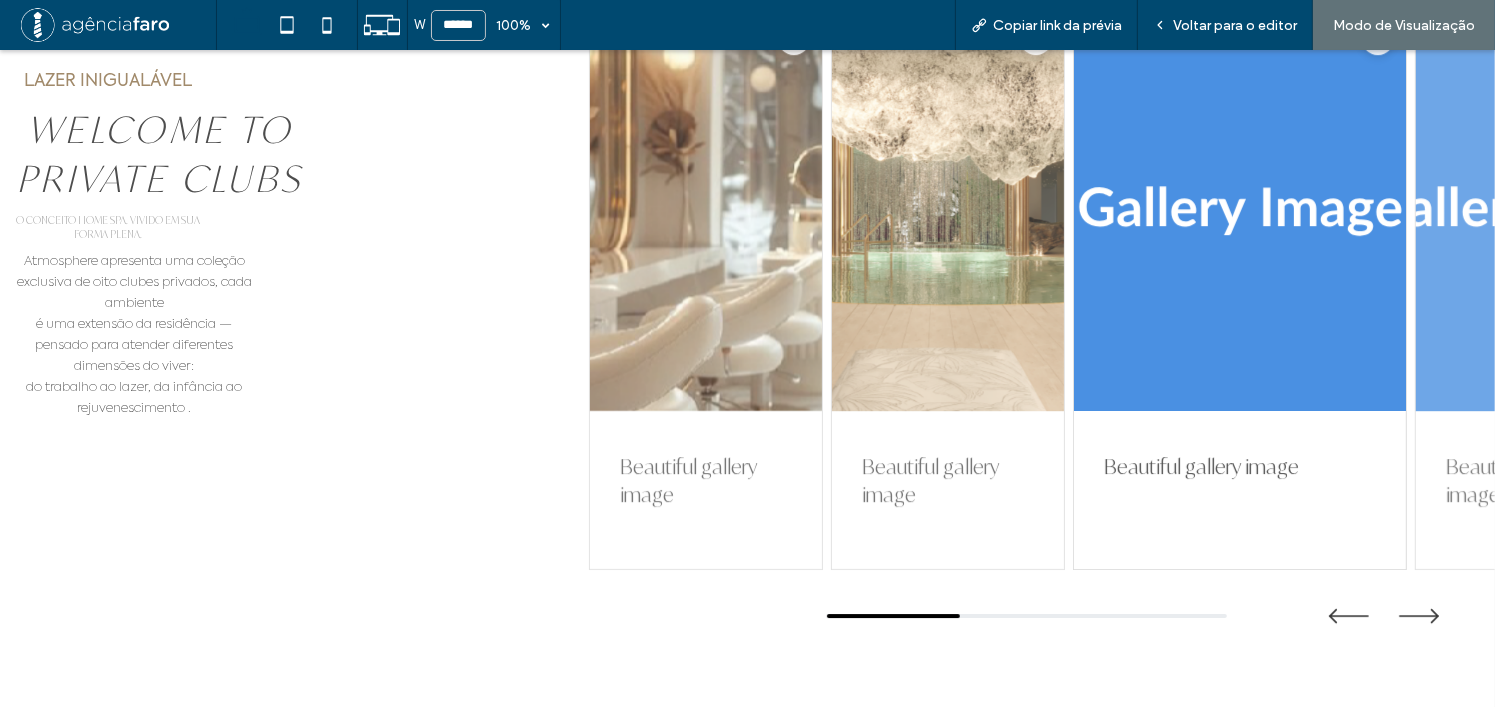 scroll, scrollTop: 6398, scrollLeft: 0, axis: vertical 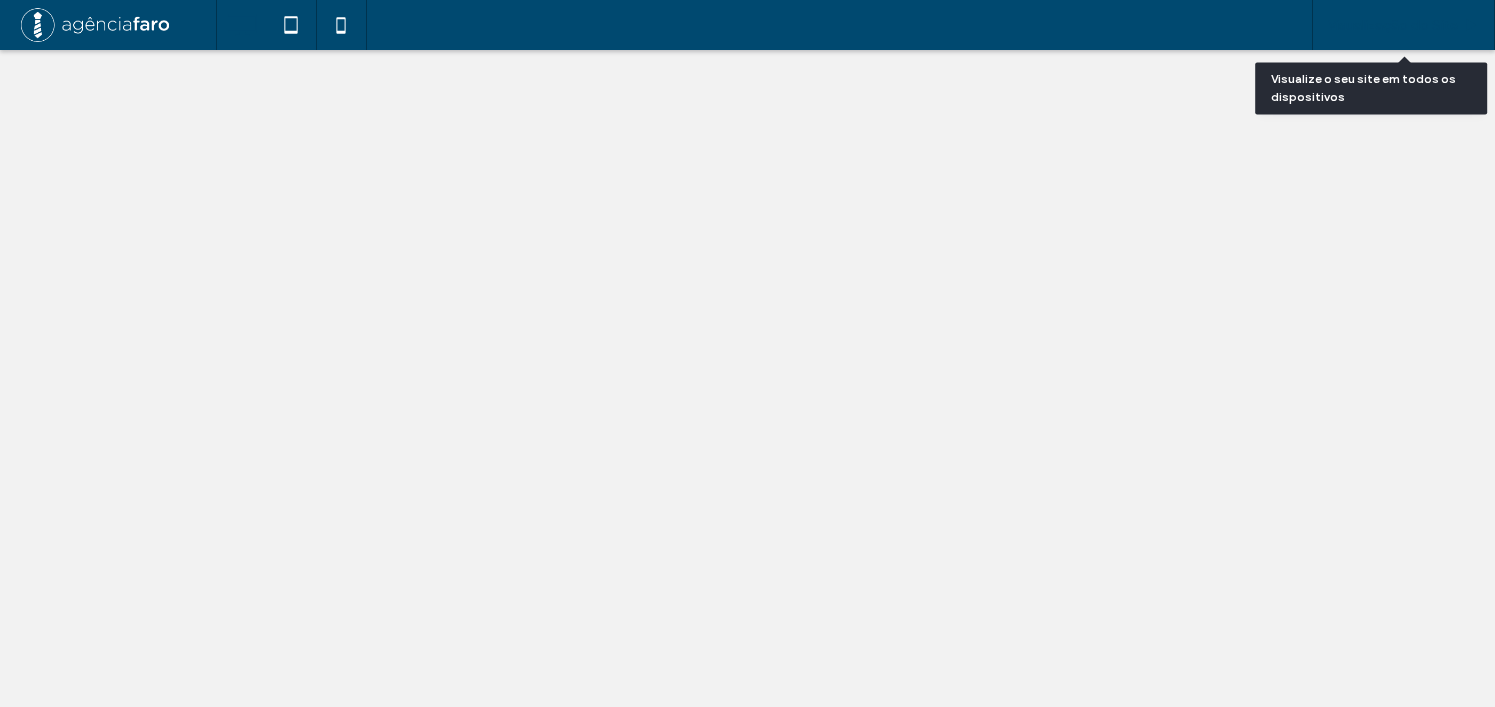 click on "Visualização do Site" at bounding box center (1393, 25) 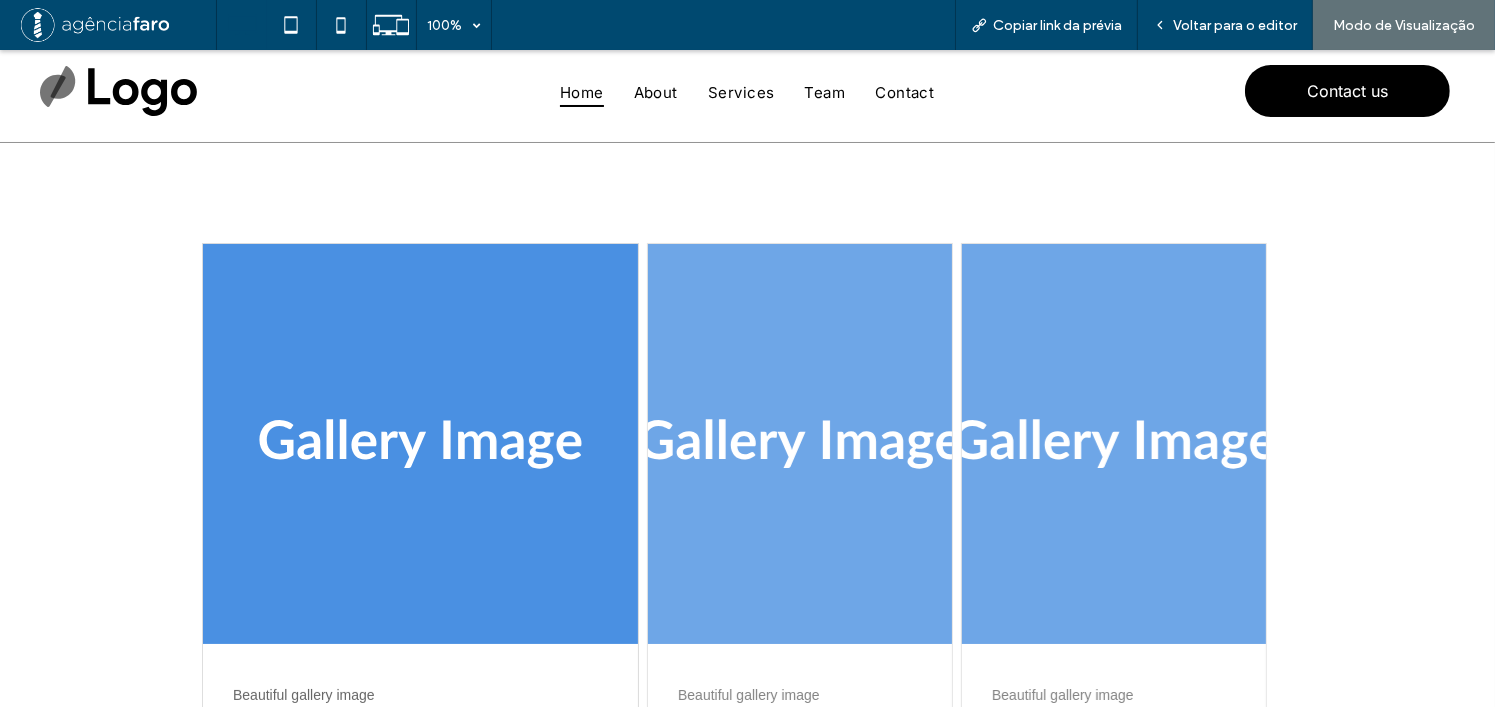 scroll, scrollTop: 0, scrollLeft: 0, axis: both 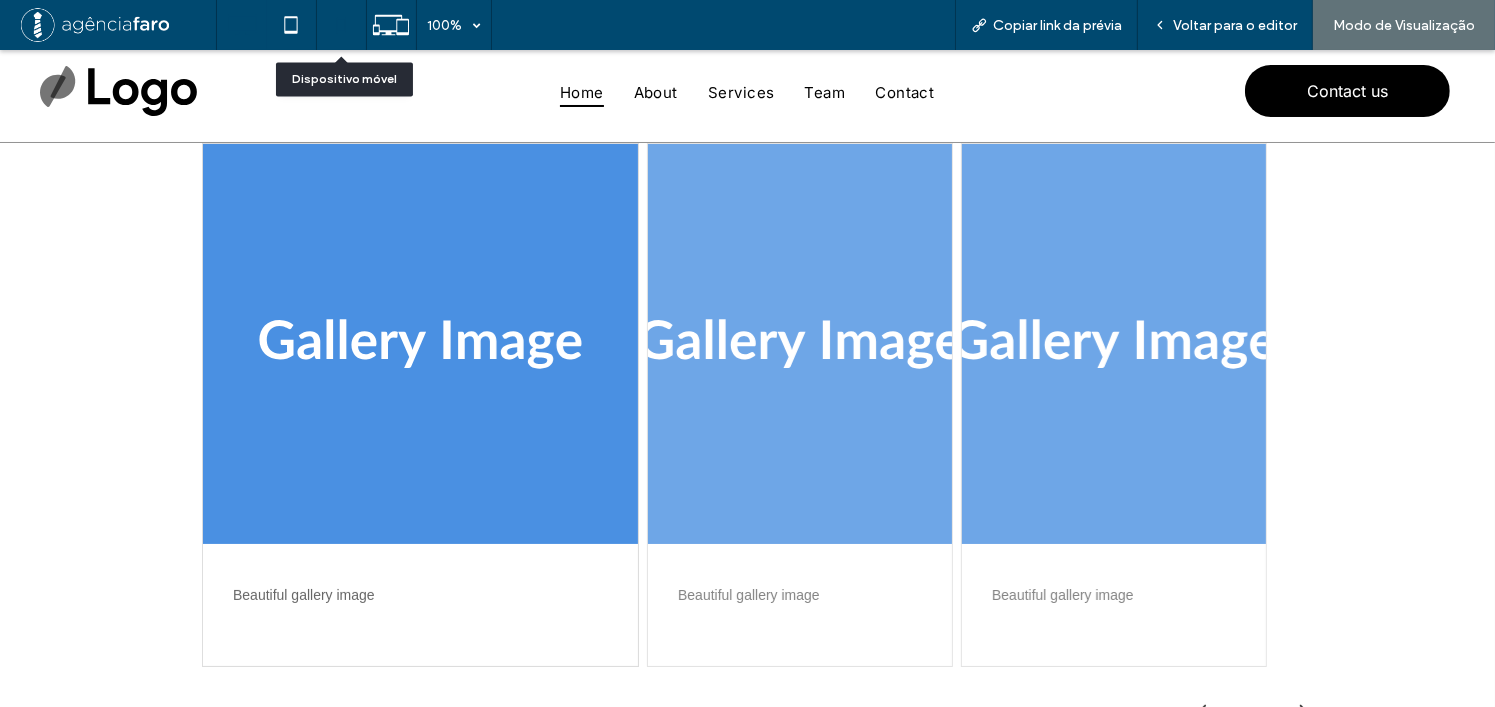 click 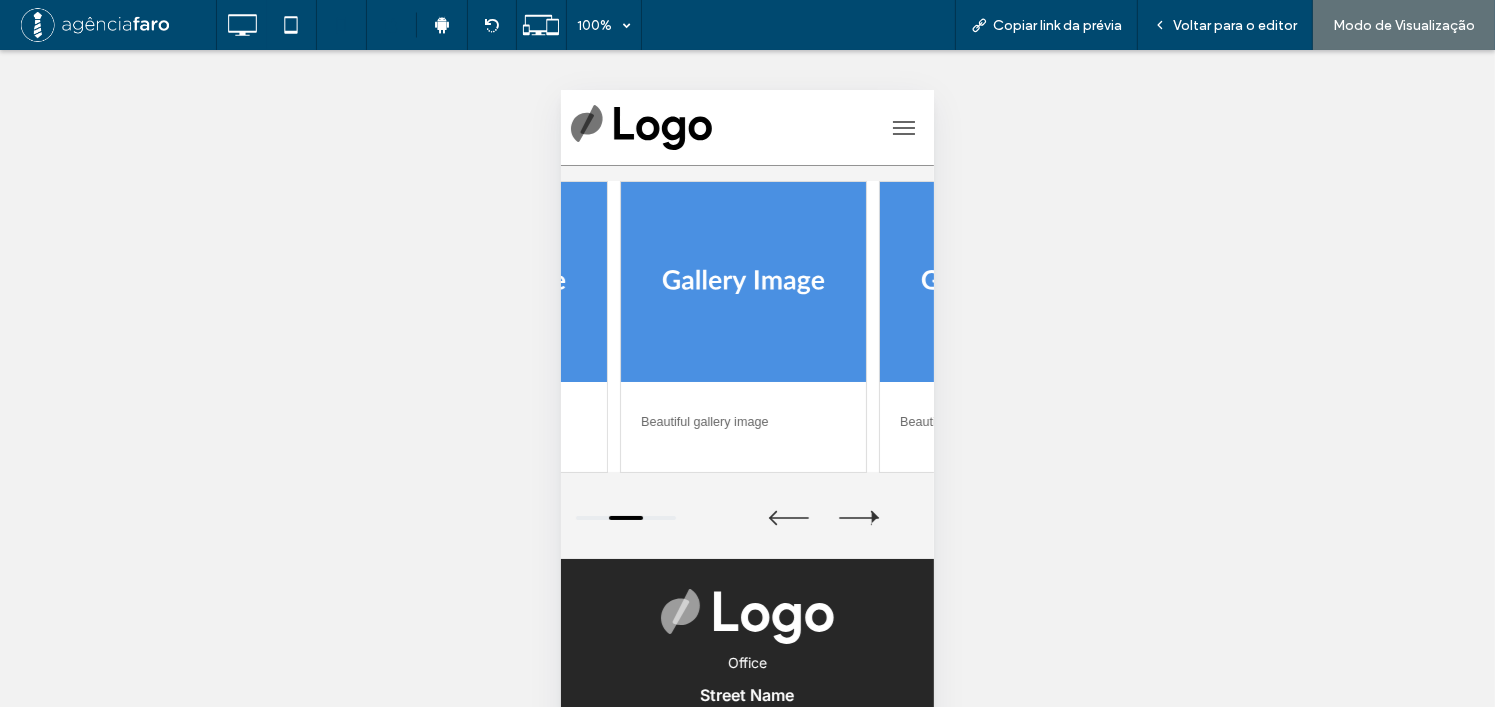 scroll, scrollTop: 0, scrollLeft: 0, axis: both 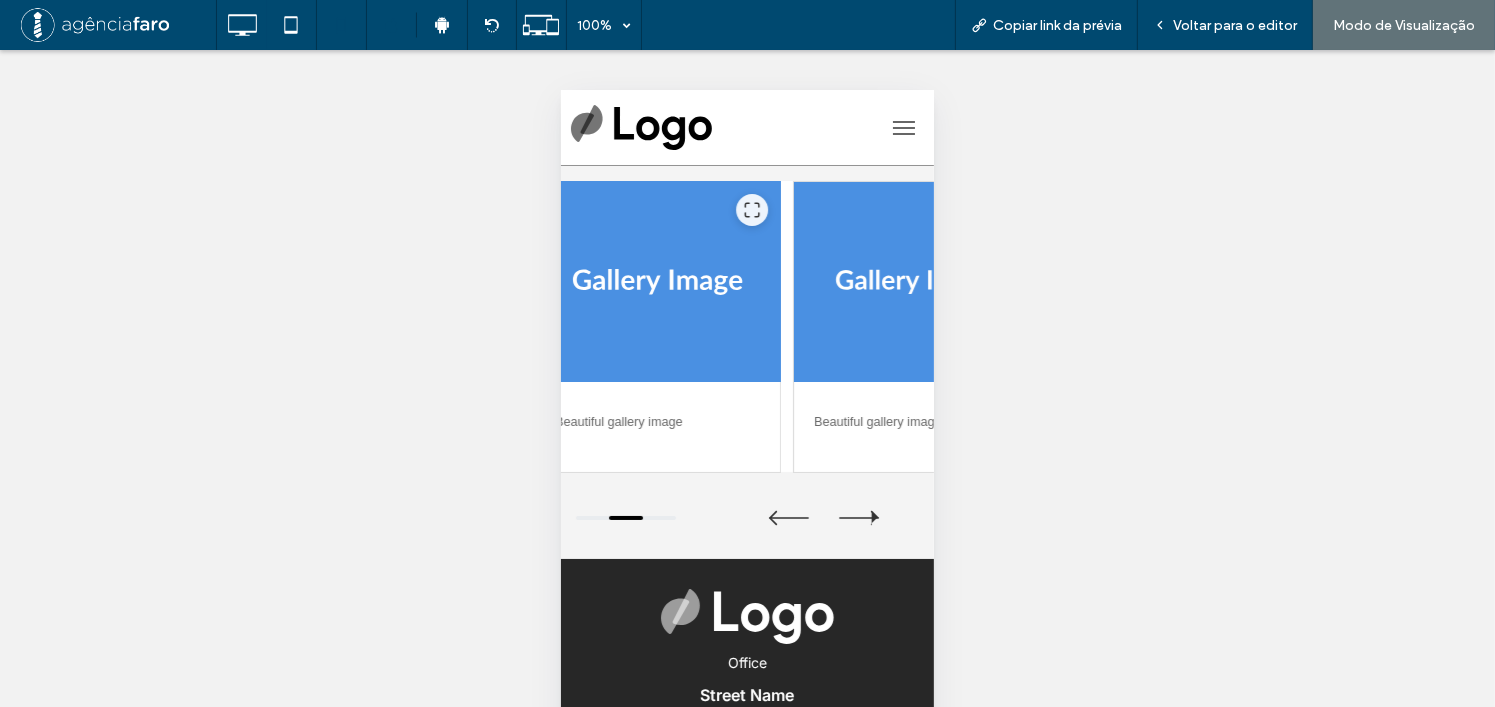 drag, startPoint x: 758, startPoint y: 367, endPoint x: 574, endPoint y: 368, distance: 184.00272 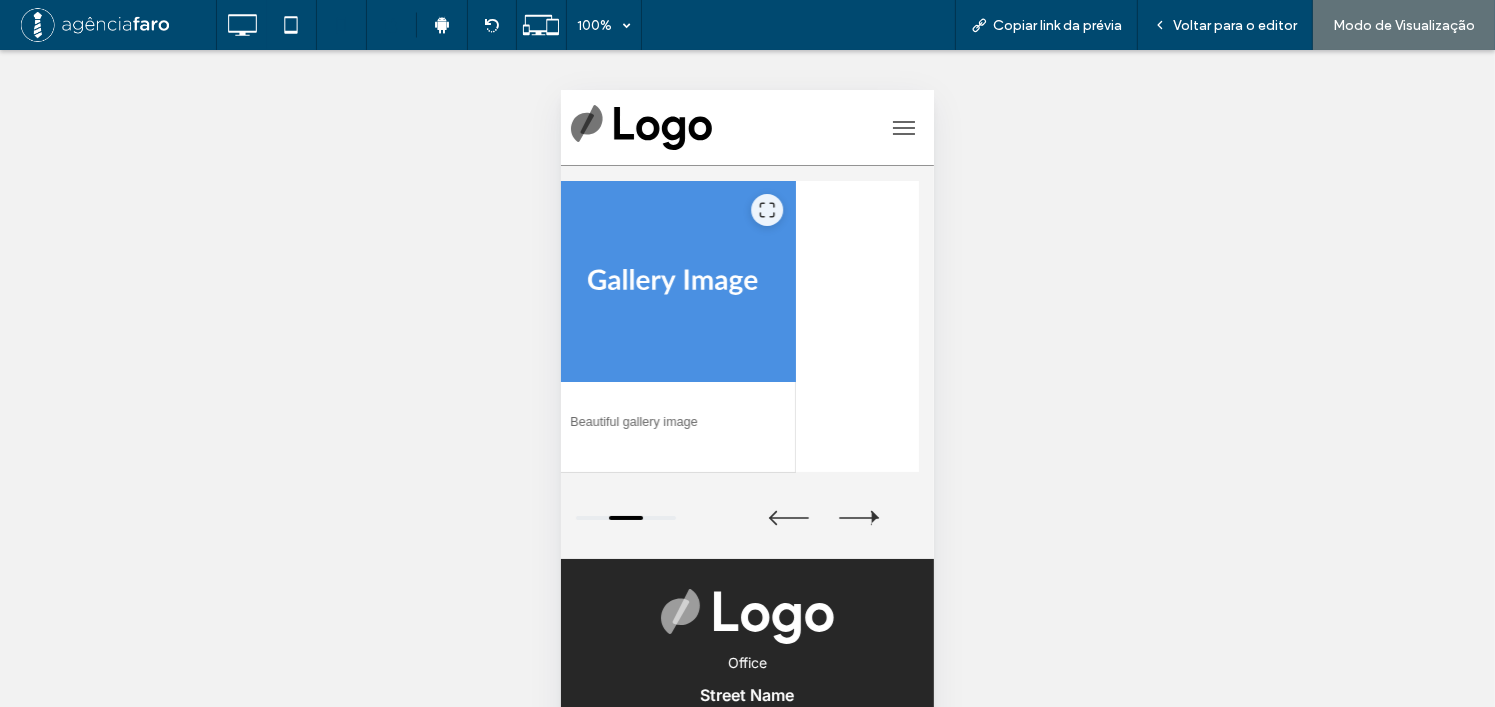 drag, startPoint x: 709, startPoint y: 353, endPoint x: 629, endPoint y: 354, distance: 80.00625 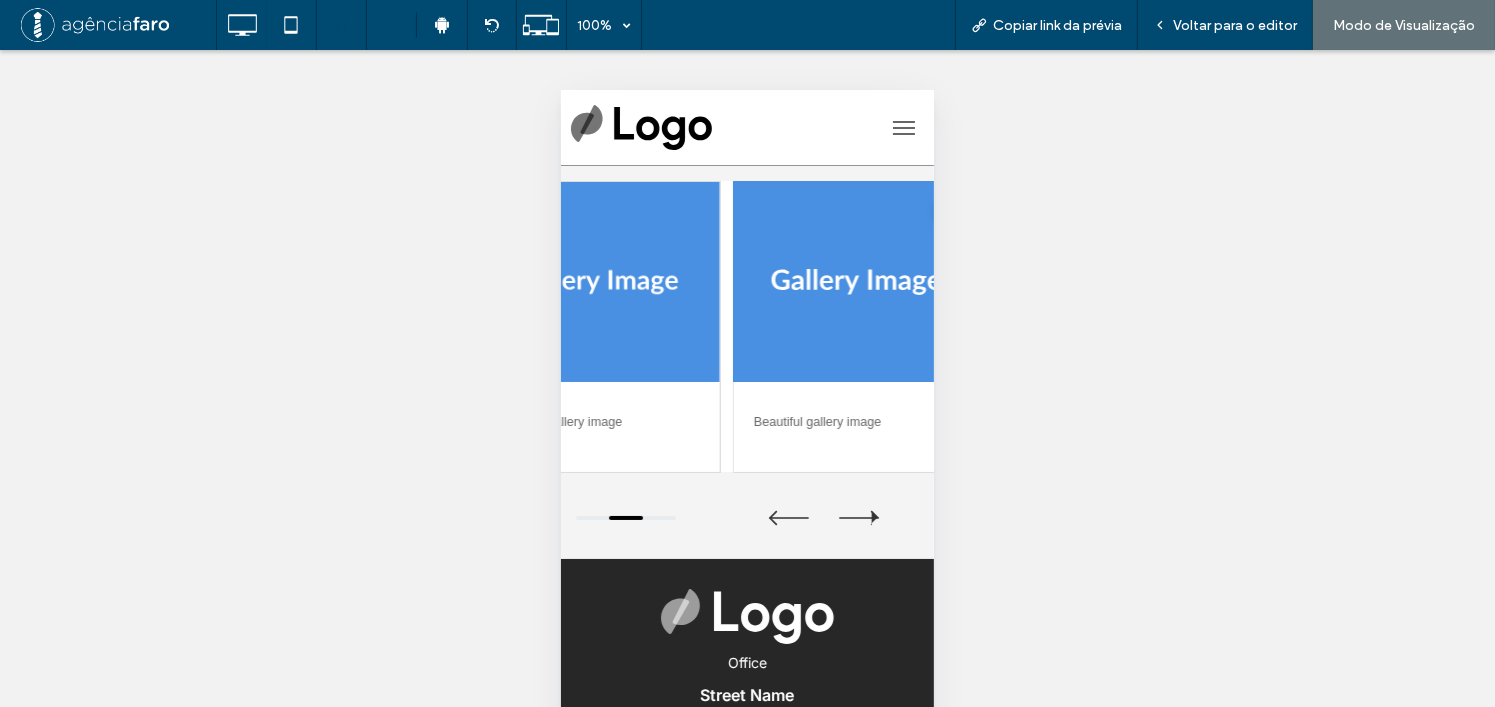 drag, startPoint x: 711, startPoint y: 359, endPoint x: 884, endPoint y: 368, distance: 173.23395 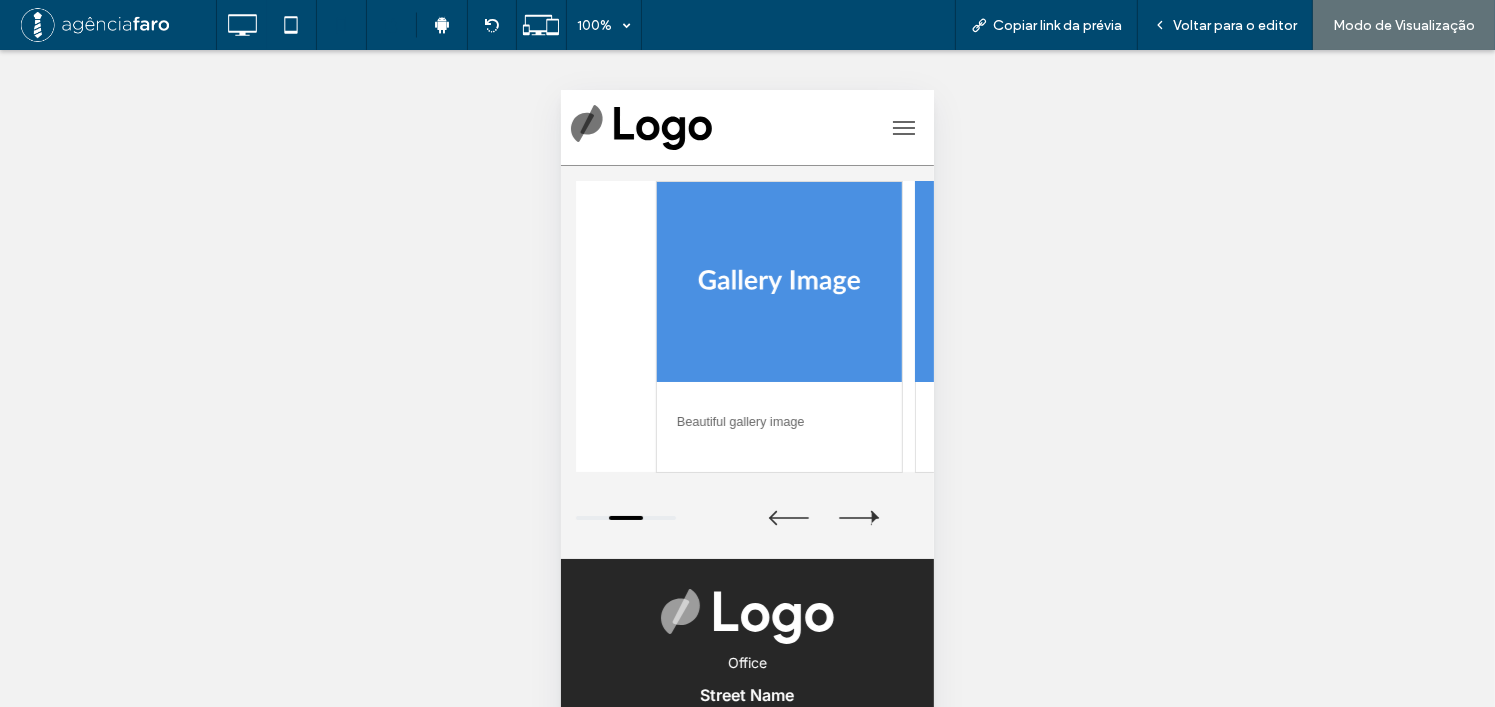 drag, startPoint x: 733, startPoint y: 379, endPoint x: 889, endPoint y: 373, distance: 156.11534 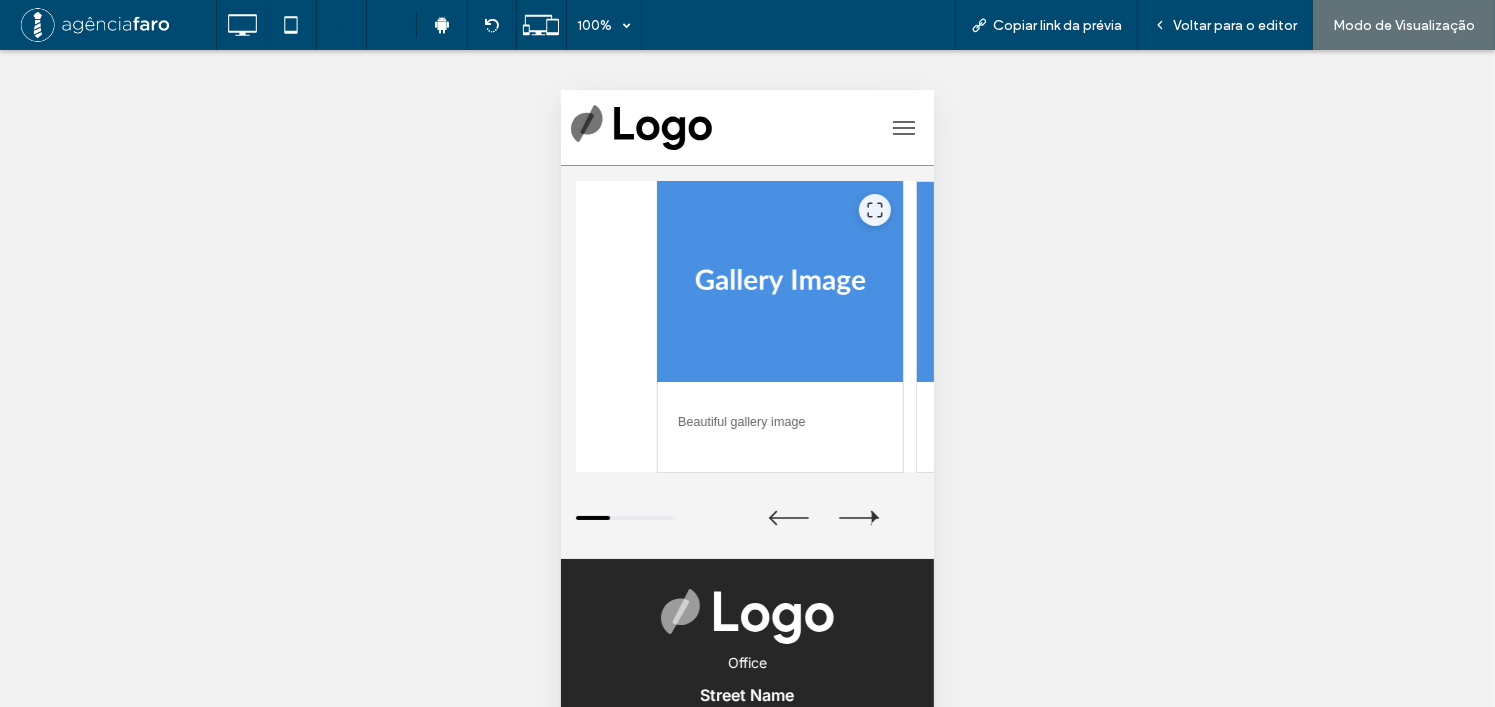click at bounding box center (779, 281) 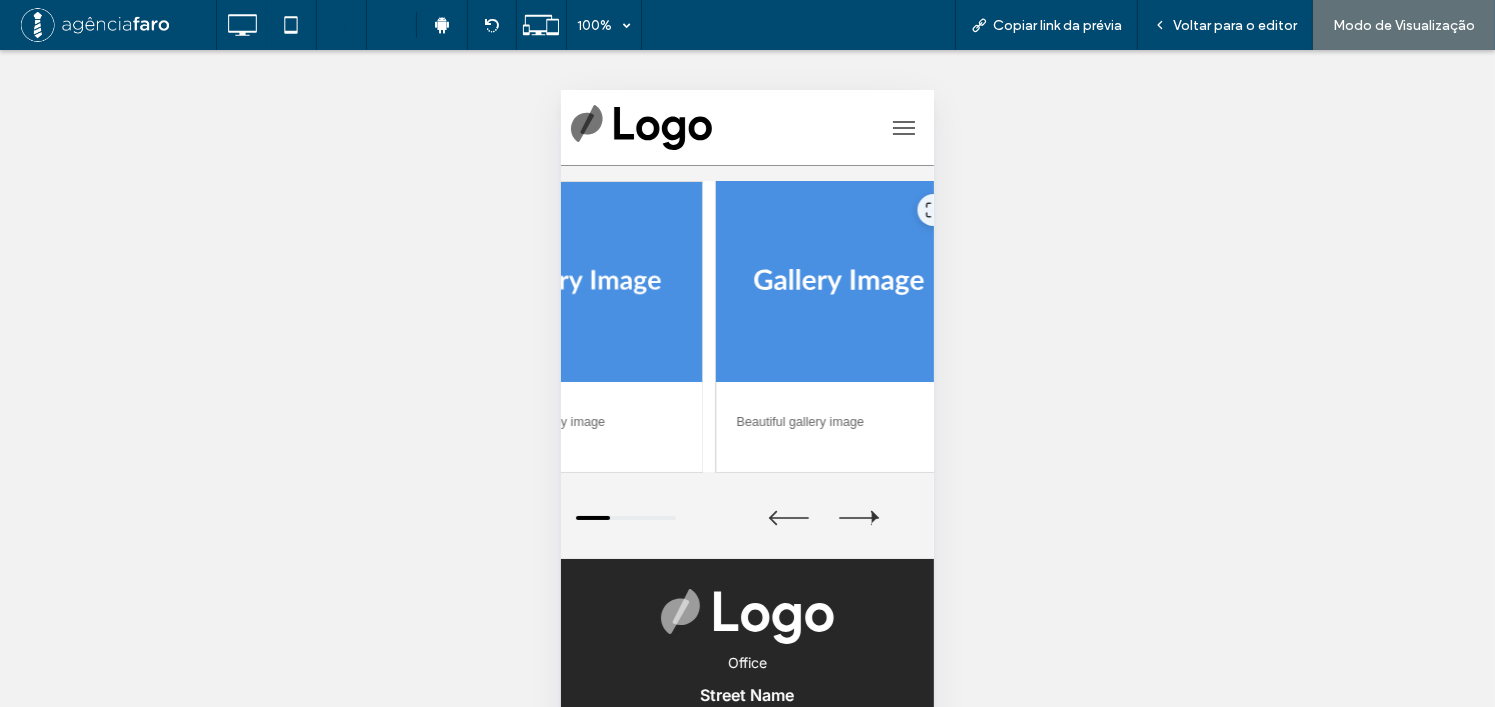 drag, startPoint x: 869, startPoint y: 364, endPoint x: 713, endPoint y: 362, distance: 156.01282 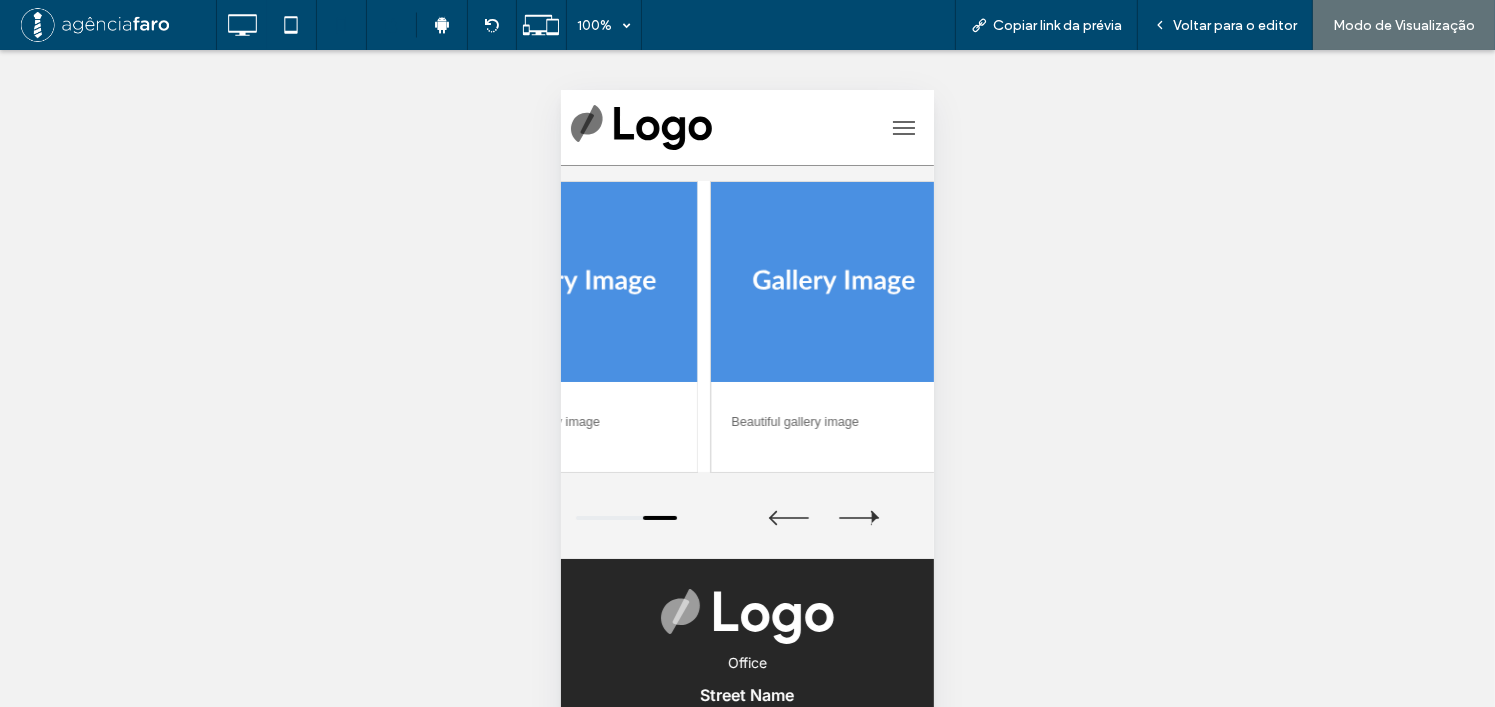 drag, startPoint x: 866, startPoint y: 365, endPoint x: 923, endPoint y: 367, distance: 57.035076 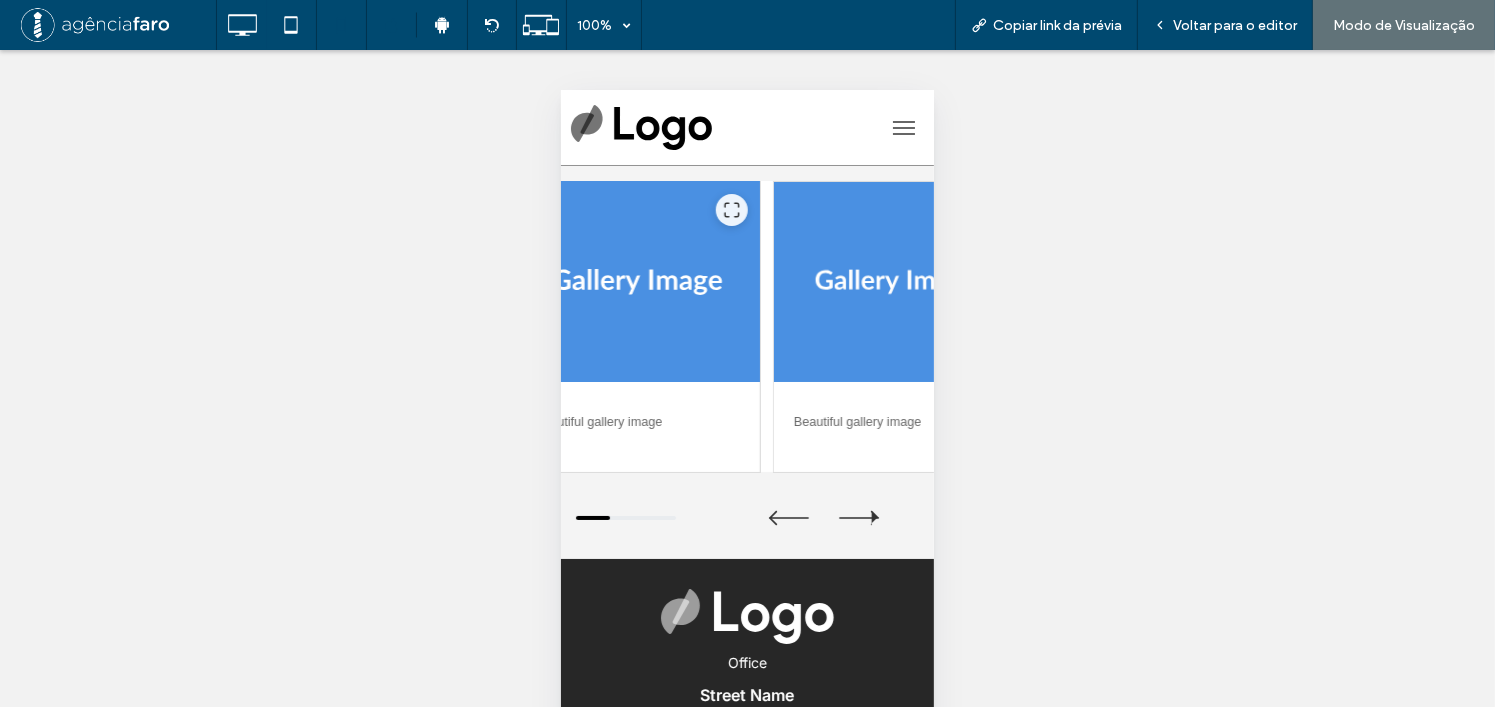 drag, startPoint x: 845, startPoint y: 358, endPoint x: 725, endPoint y: 362, distance: 120.06665 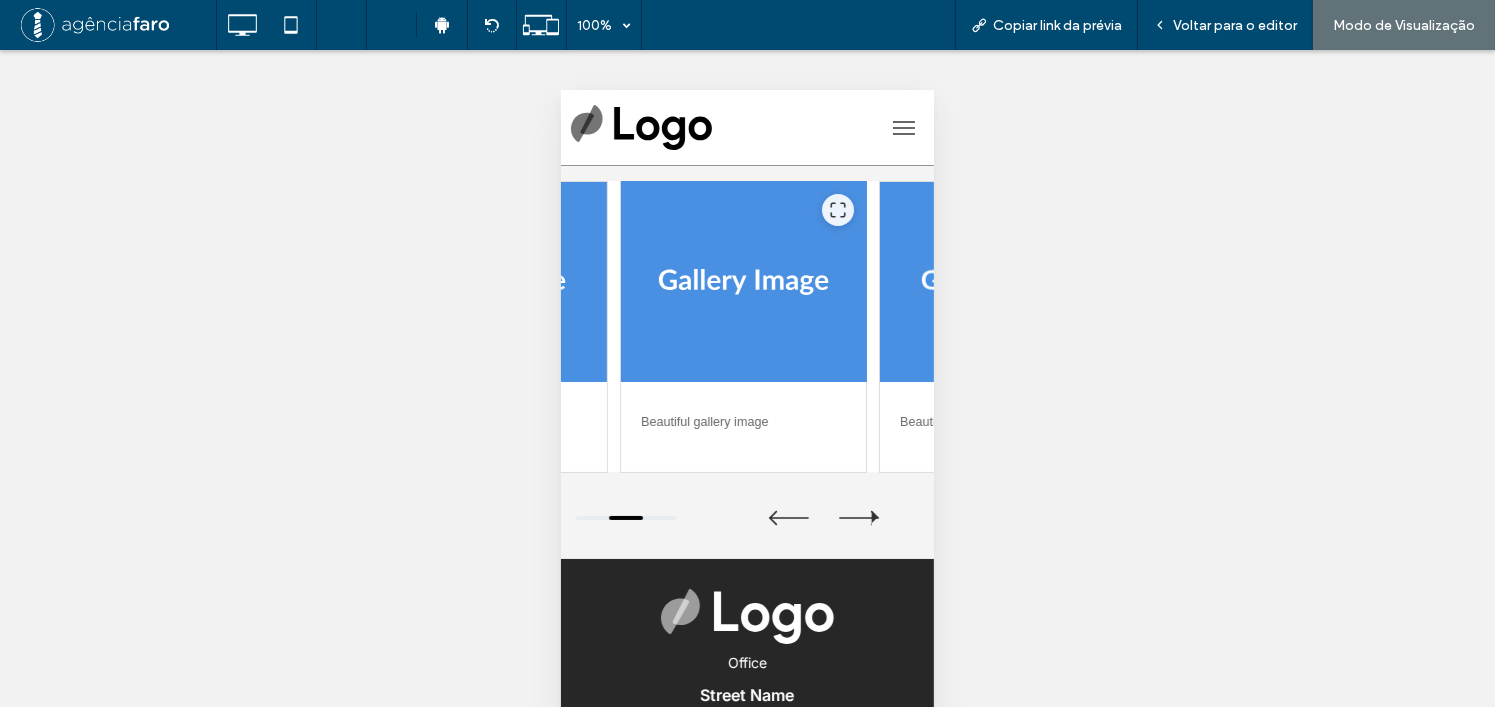 click at bounding box center (742, 281) 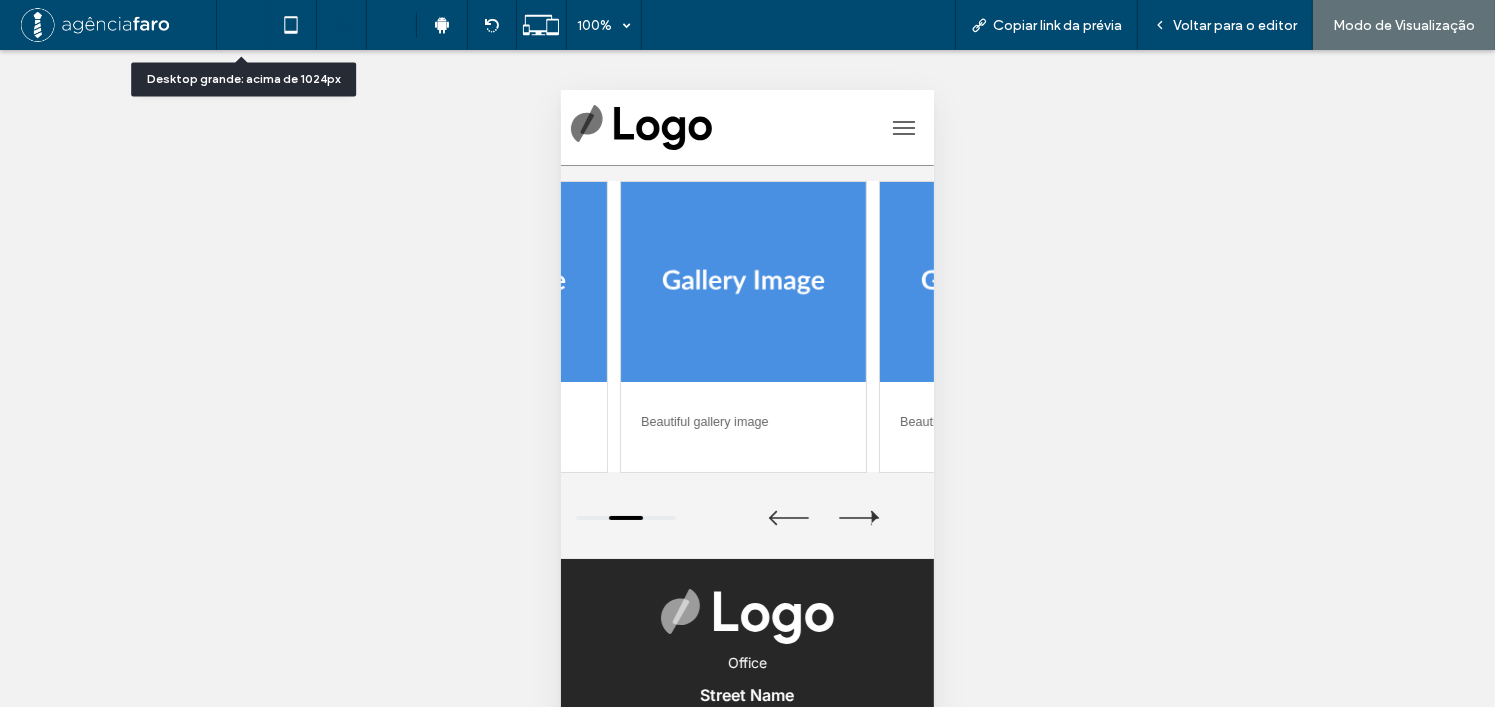 click 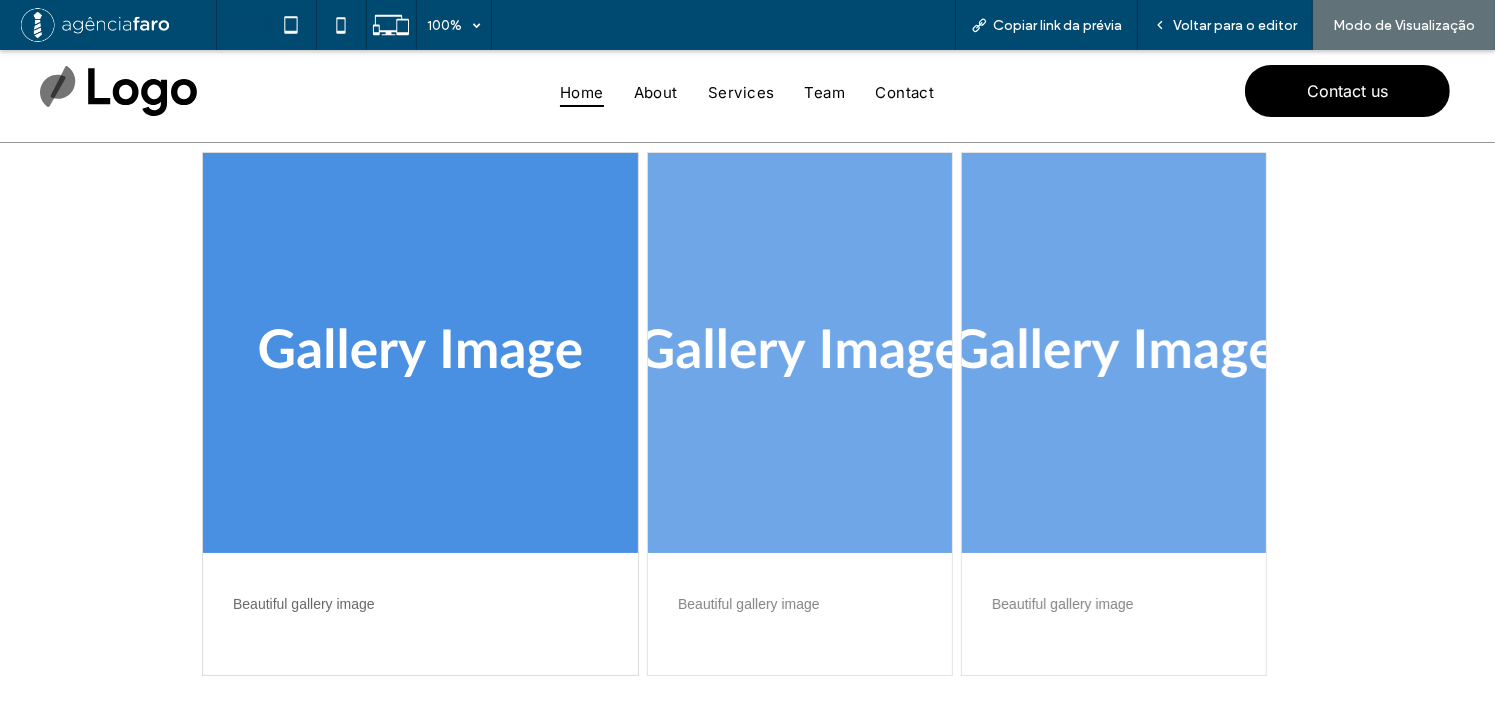 scroll, scrollTop: 200, scrollLeft: 0, axis: vertical 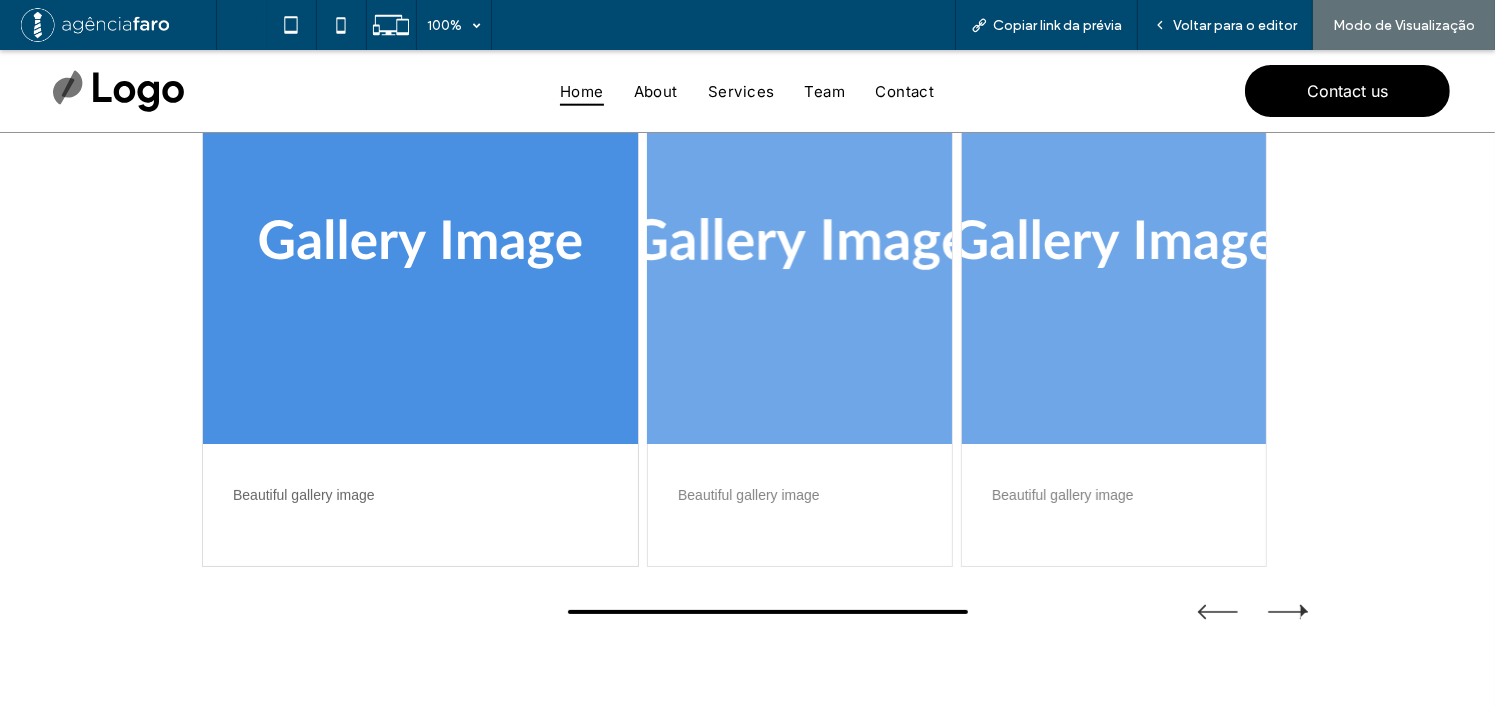 click at bounding box center (799, 244) 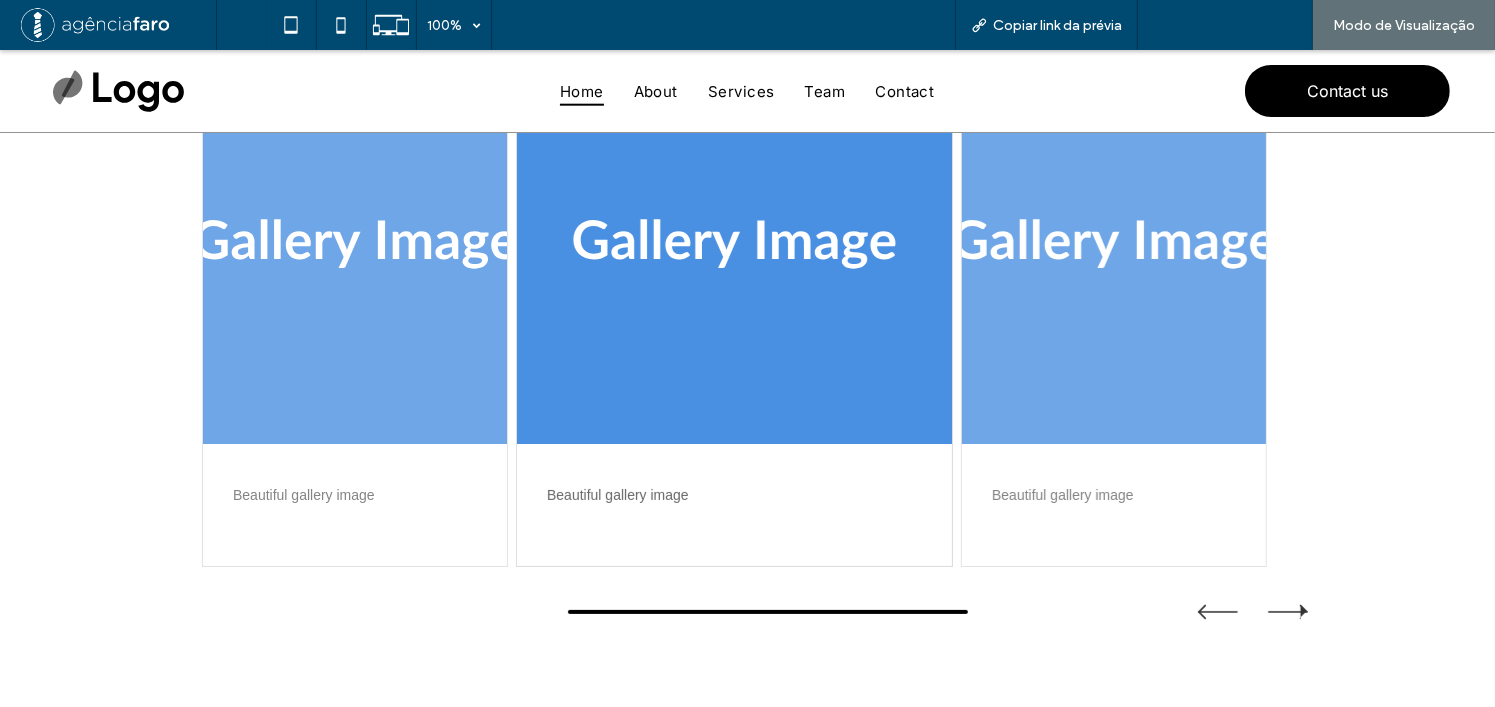 click on "Voltar para o editor" at bounding box center (1225, 25) 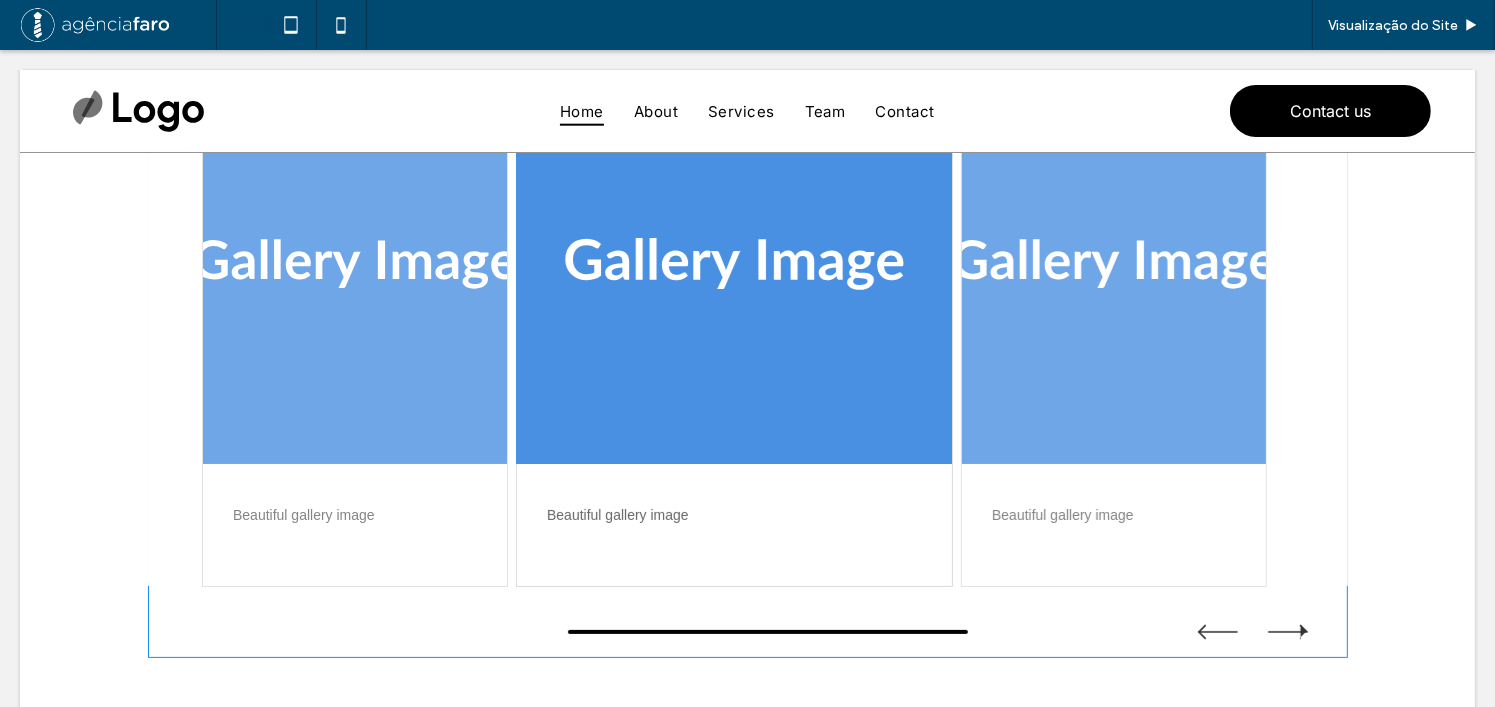 drag, startPoint x: 711, startPoint y: 264, endPoint x: 703, endPoint y: 282, distance: 19.697716 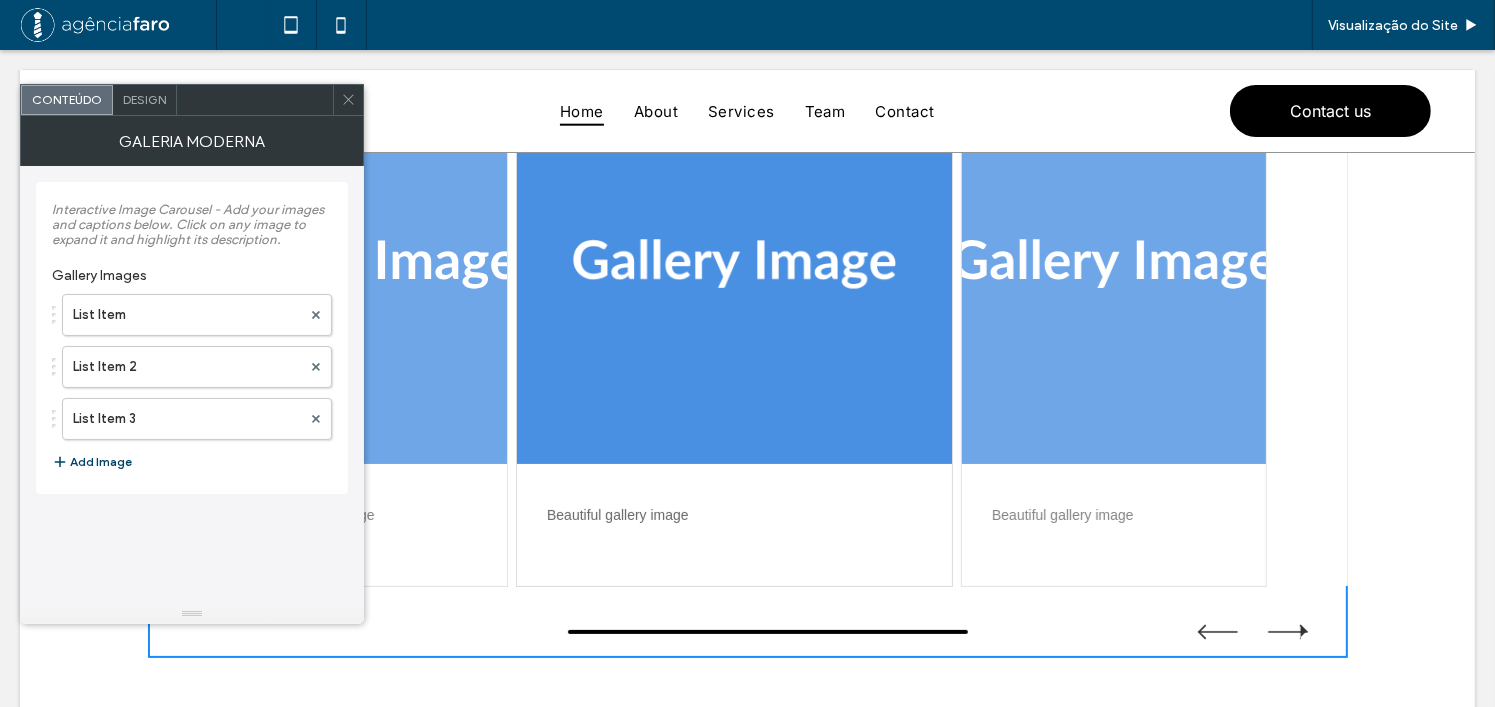 click on "Add Image" at bounding box center [92, 462] 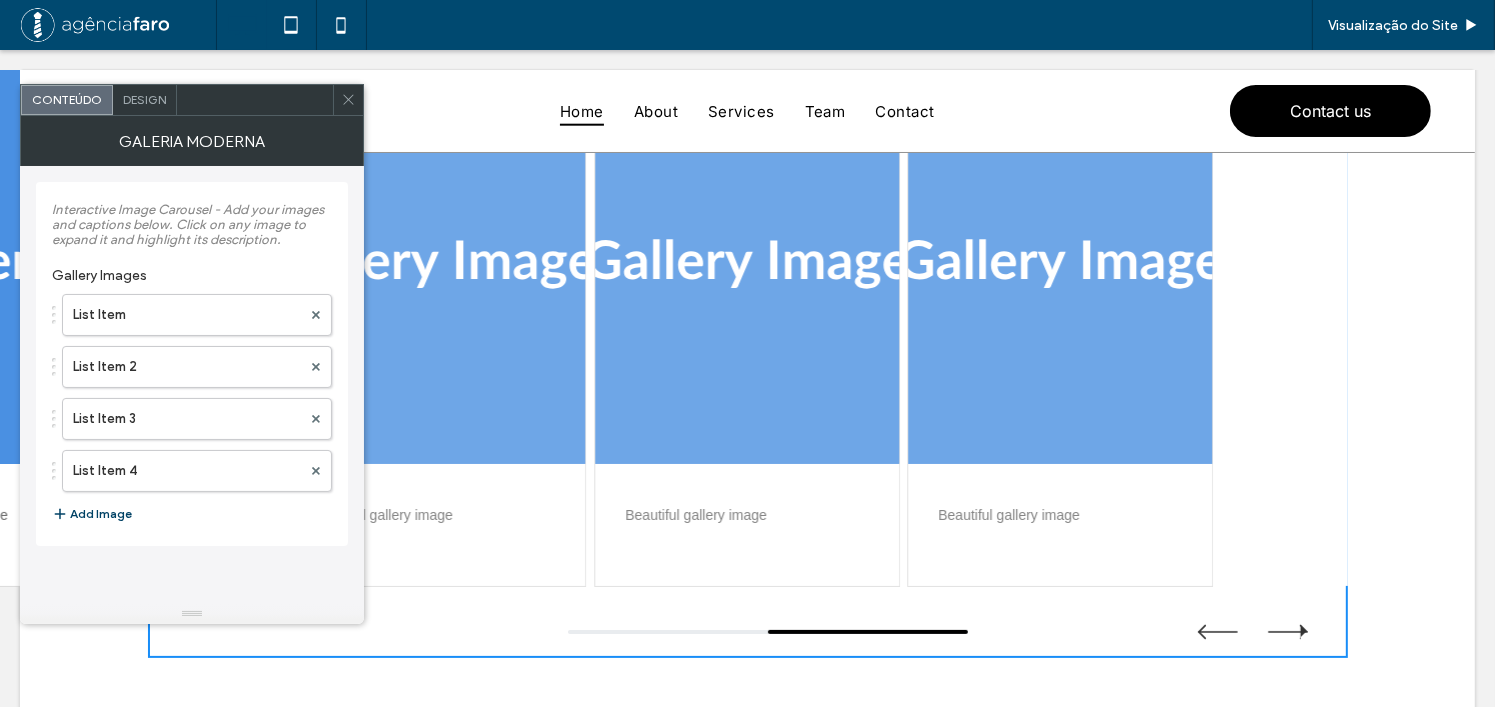 click on "Add Image" at bounding box center [92, 514] 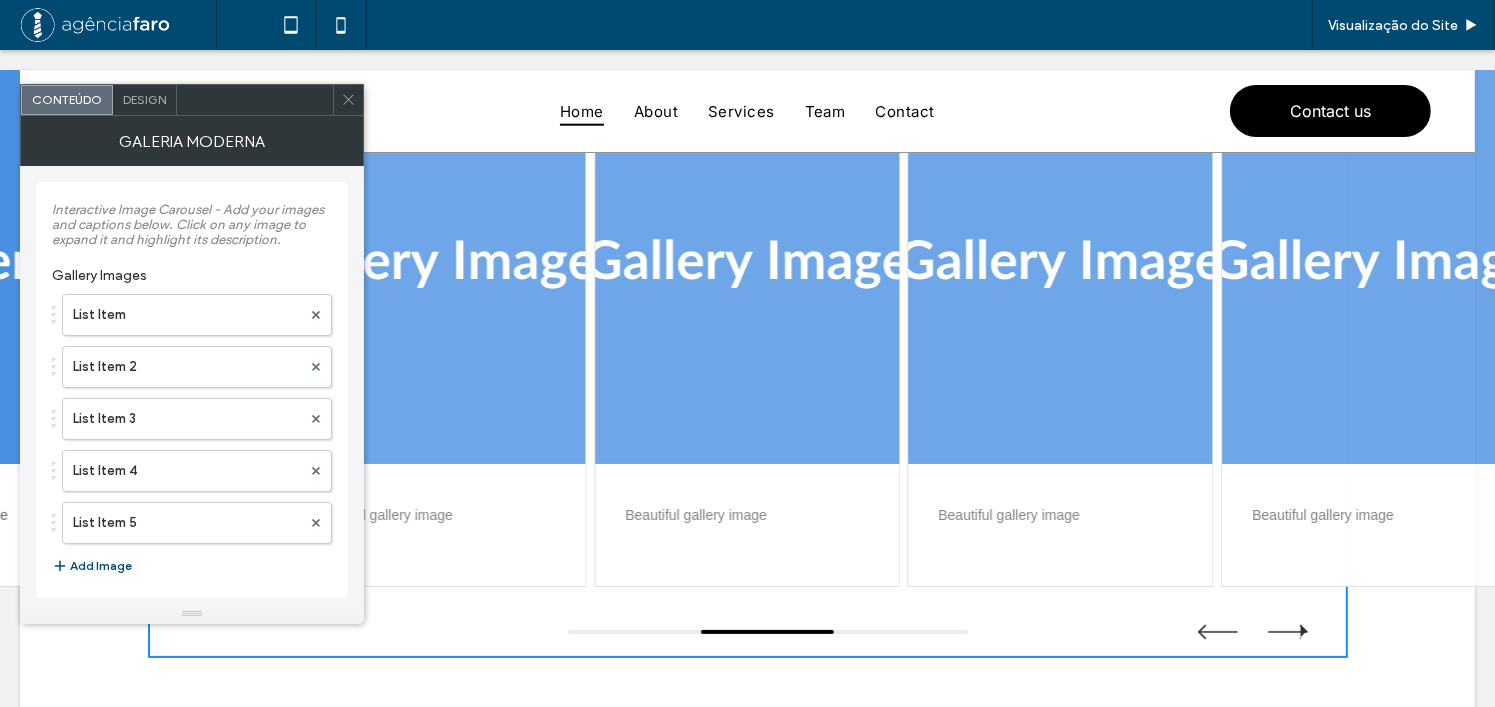 drag, startPoint x: 353, startPoint y: 95, endPoint x: 407, endPoint y: 94, distance: 54.00926 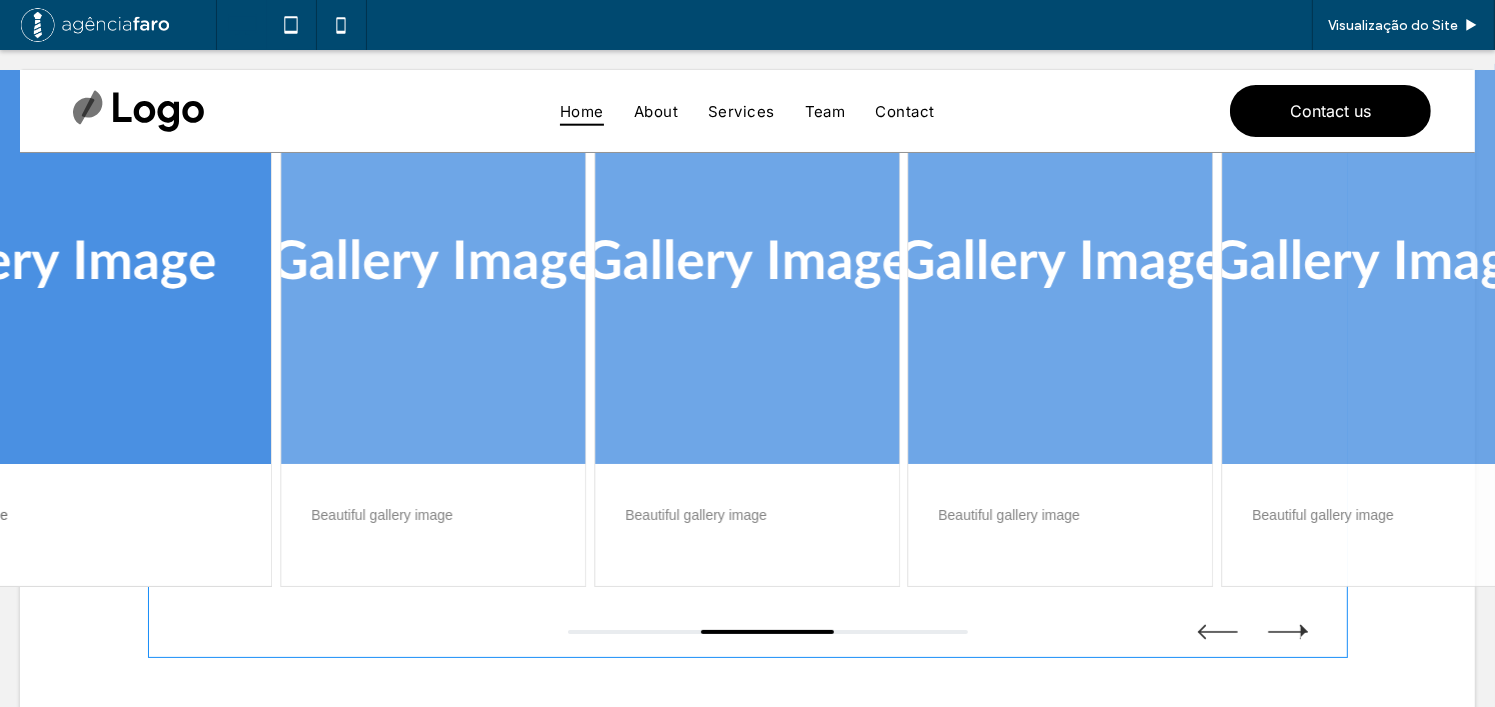 scroll, scrollTop: 100, scrollLeft: 0, axis: vertical 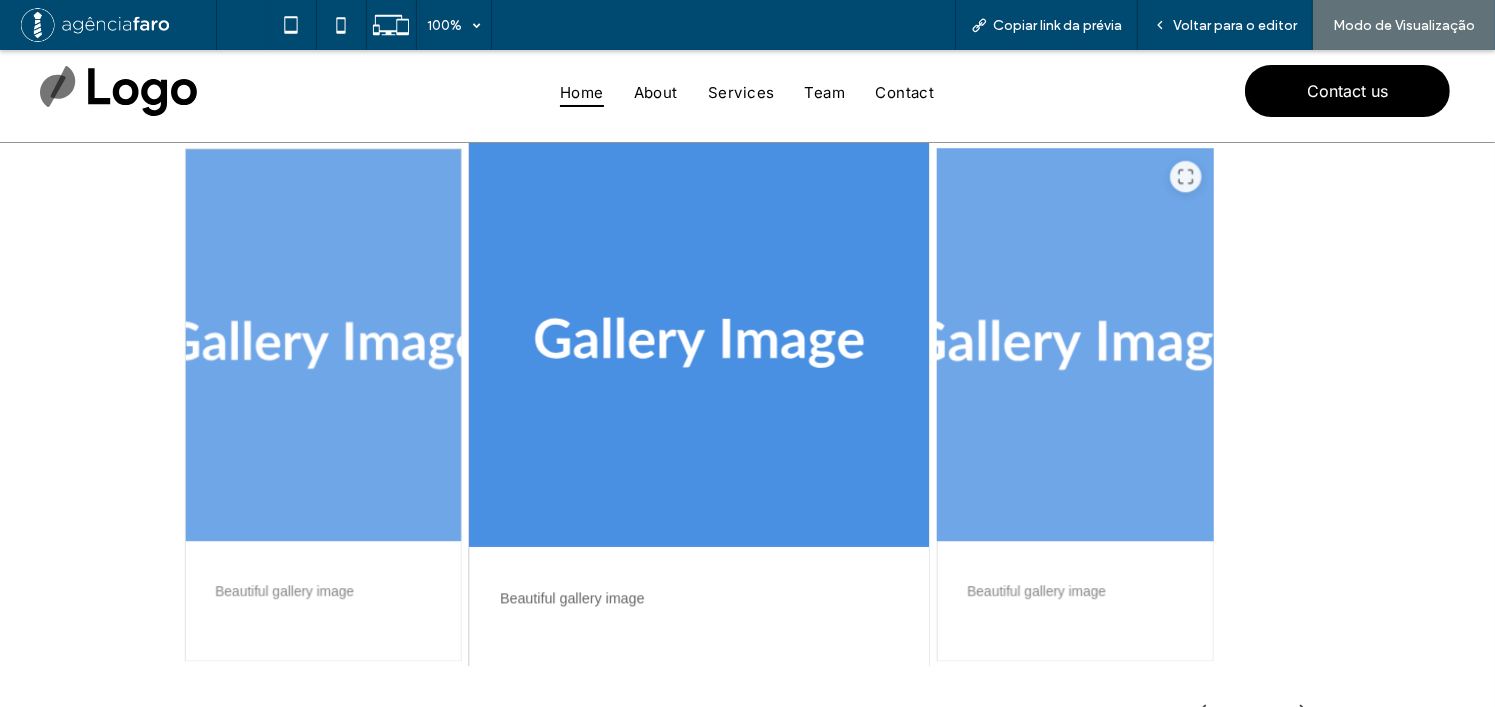click at bounding box center (1074, 345) 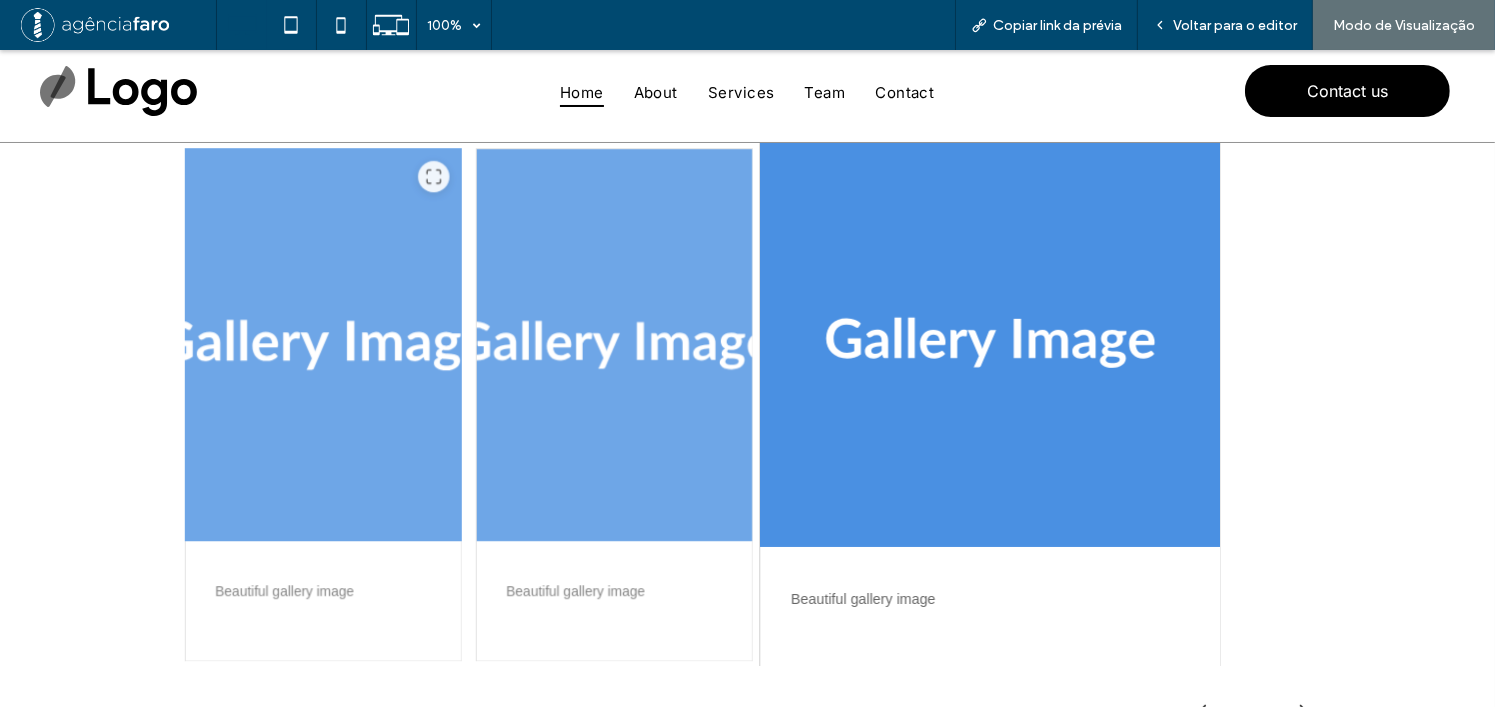 click at bounding box center (322, 345) 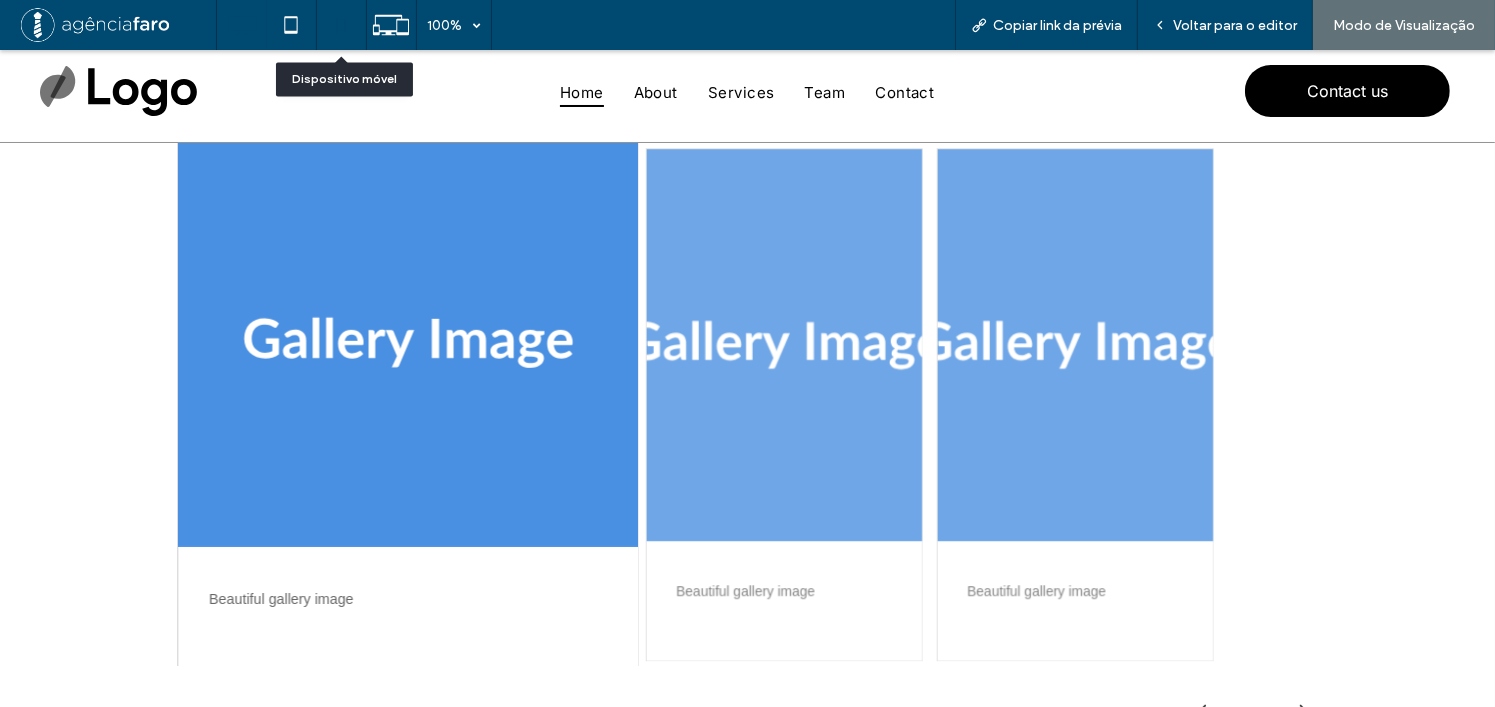 click 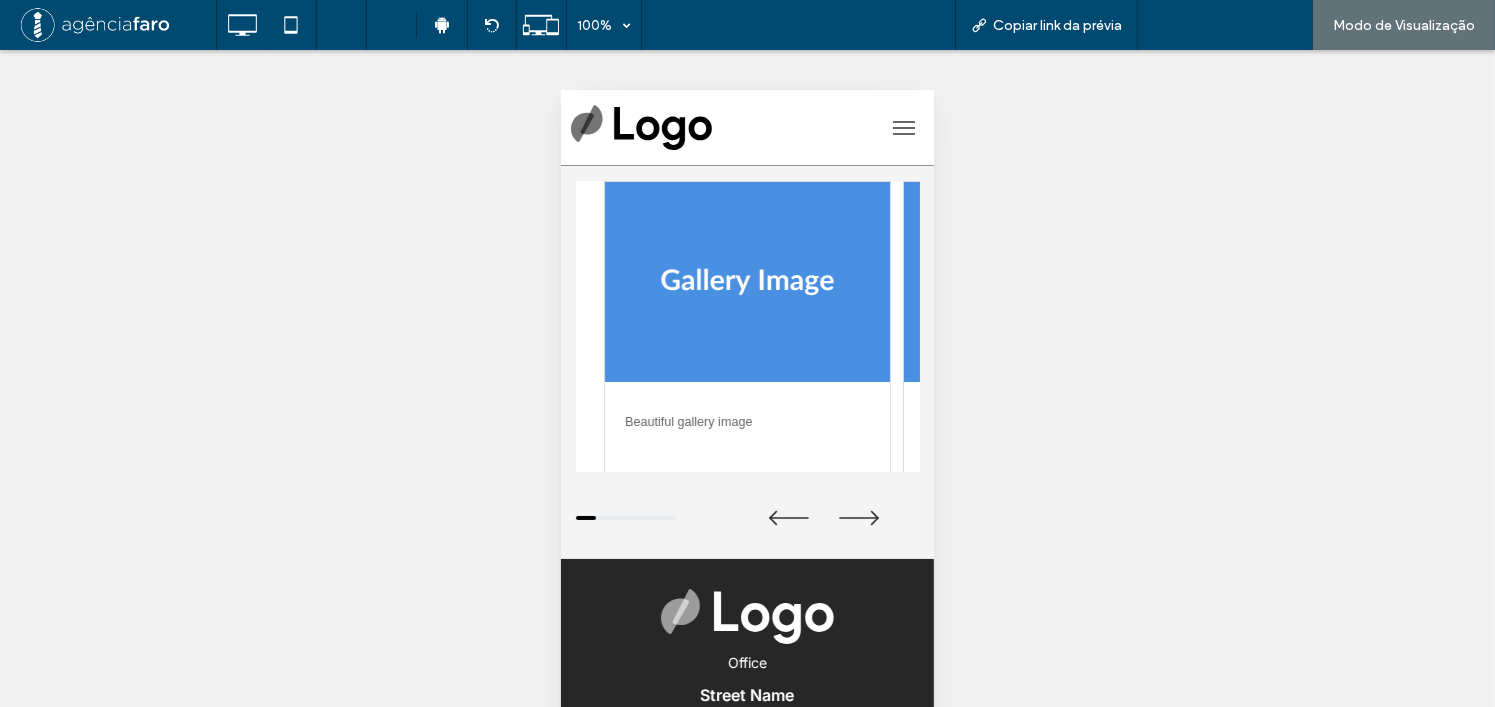 scroll, scrollTop: 0, scrollLeft: 0, axis: both 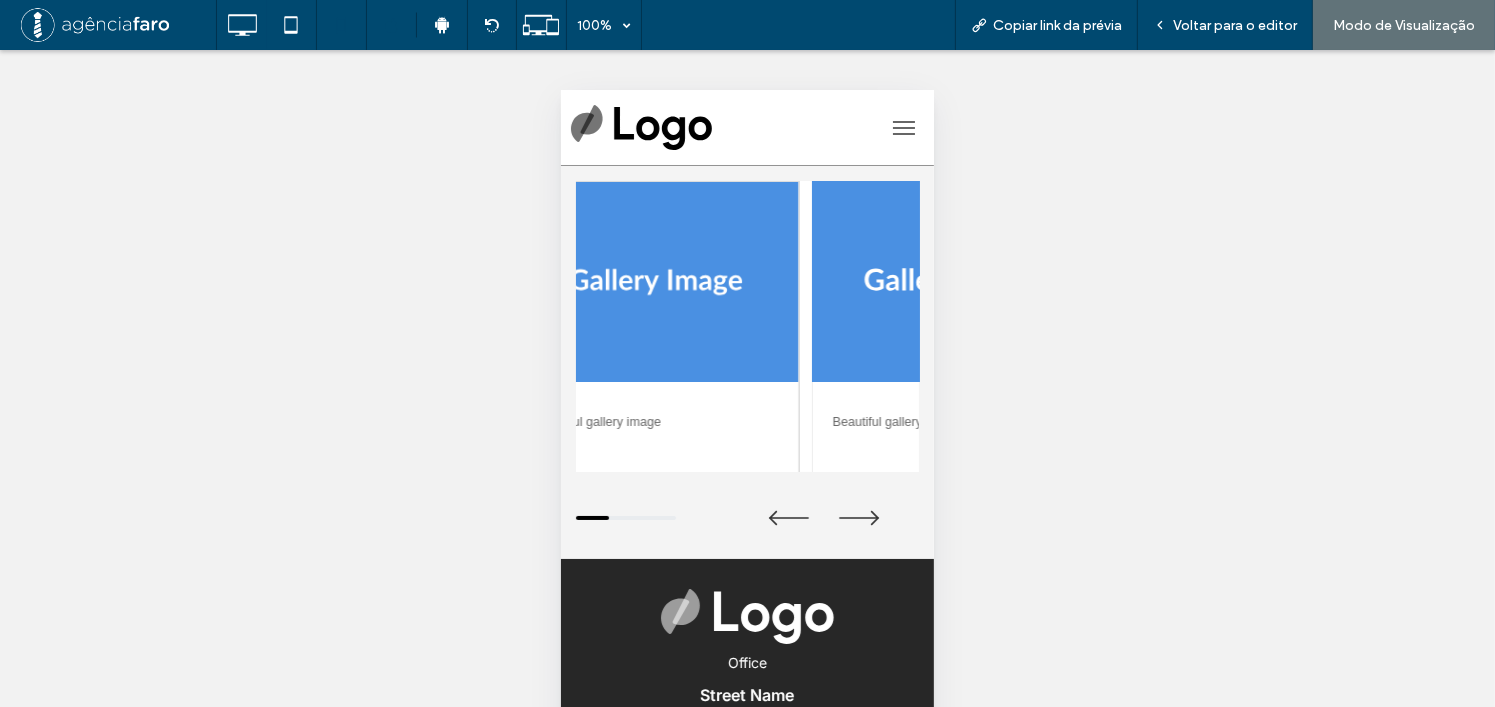 drag, startPoint x: 844, startPoint y: 282, endPoint x: 733, endPoint y: 282, distance: 111 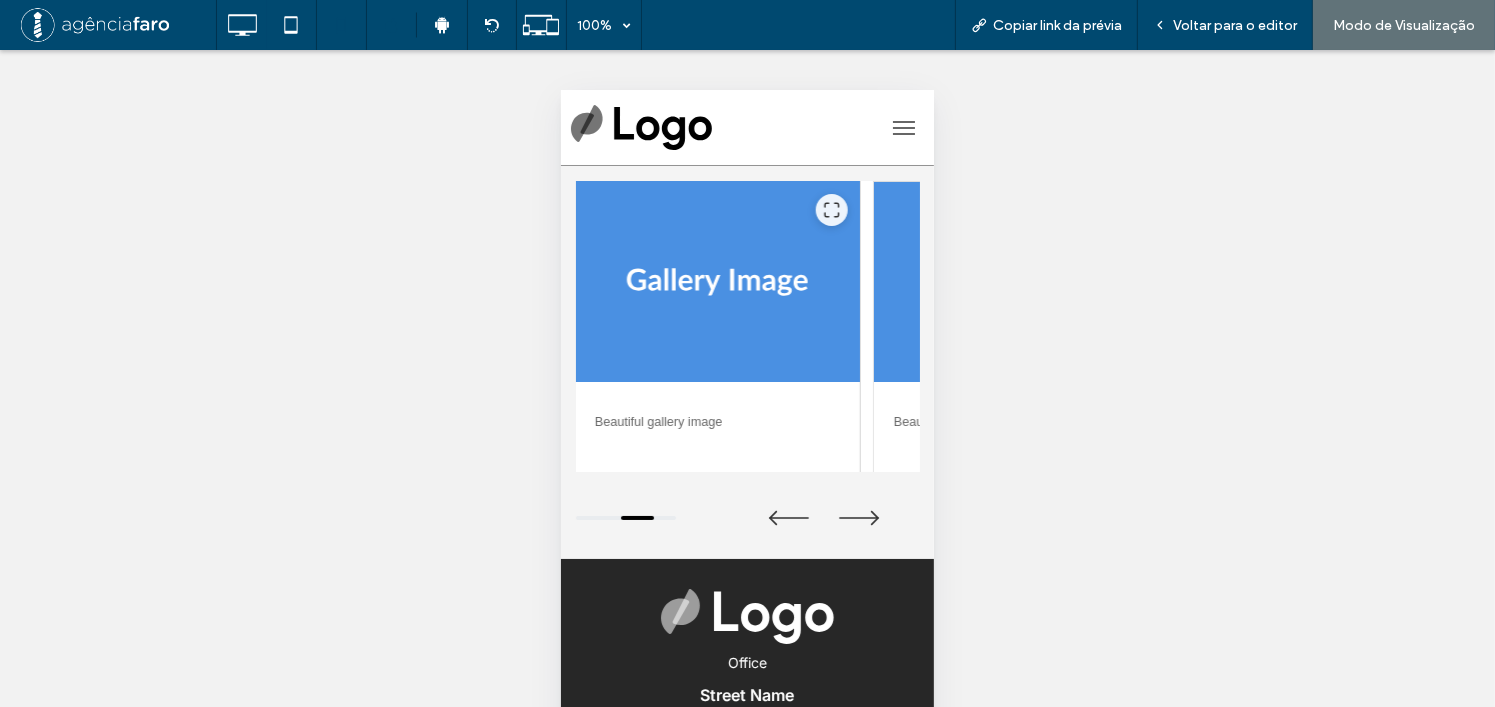 click at bounding box center (716, 281) 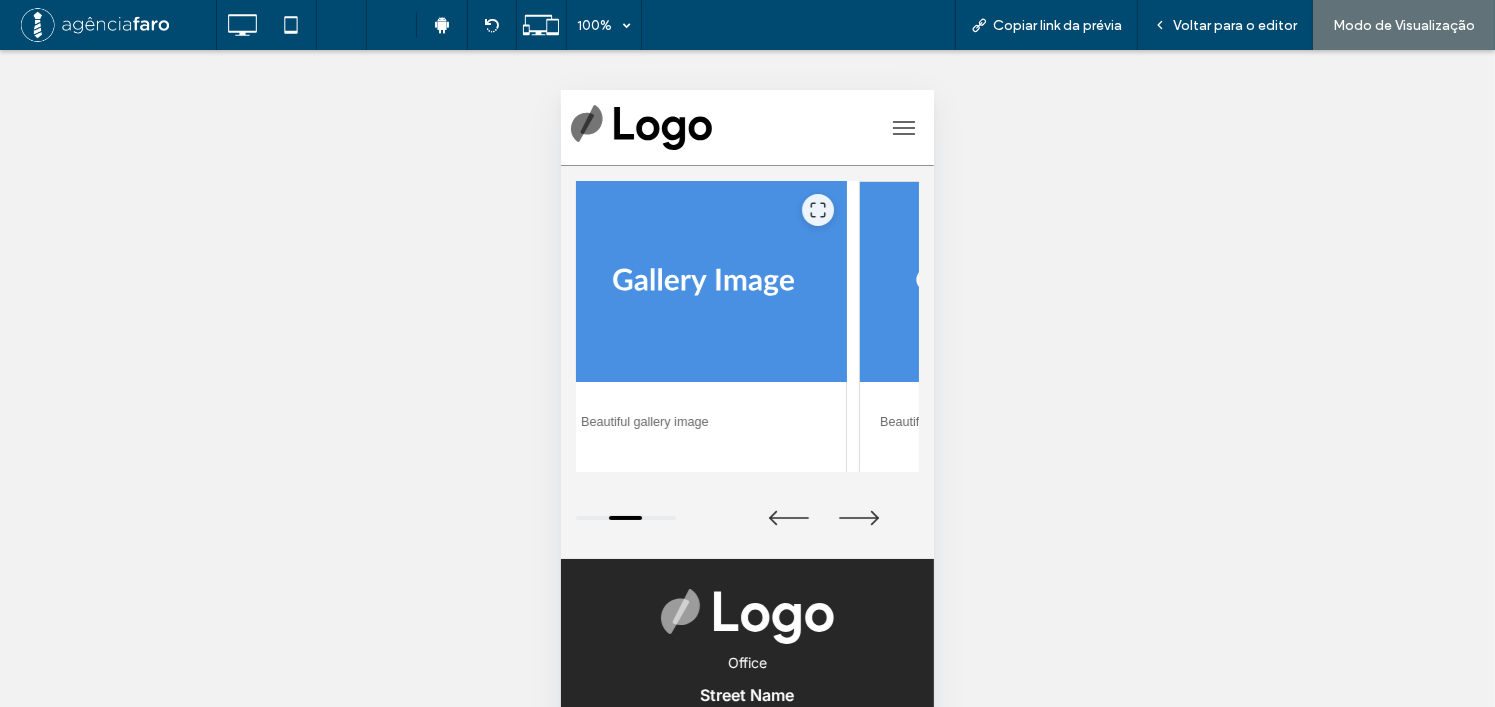 drag, startPoint x: 835, startPoint y: 263, endPoint x: 681, endPoint y: 252, distance: 154.39236 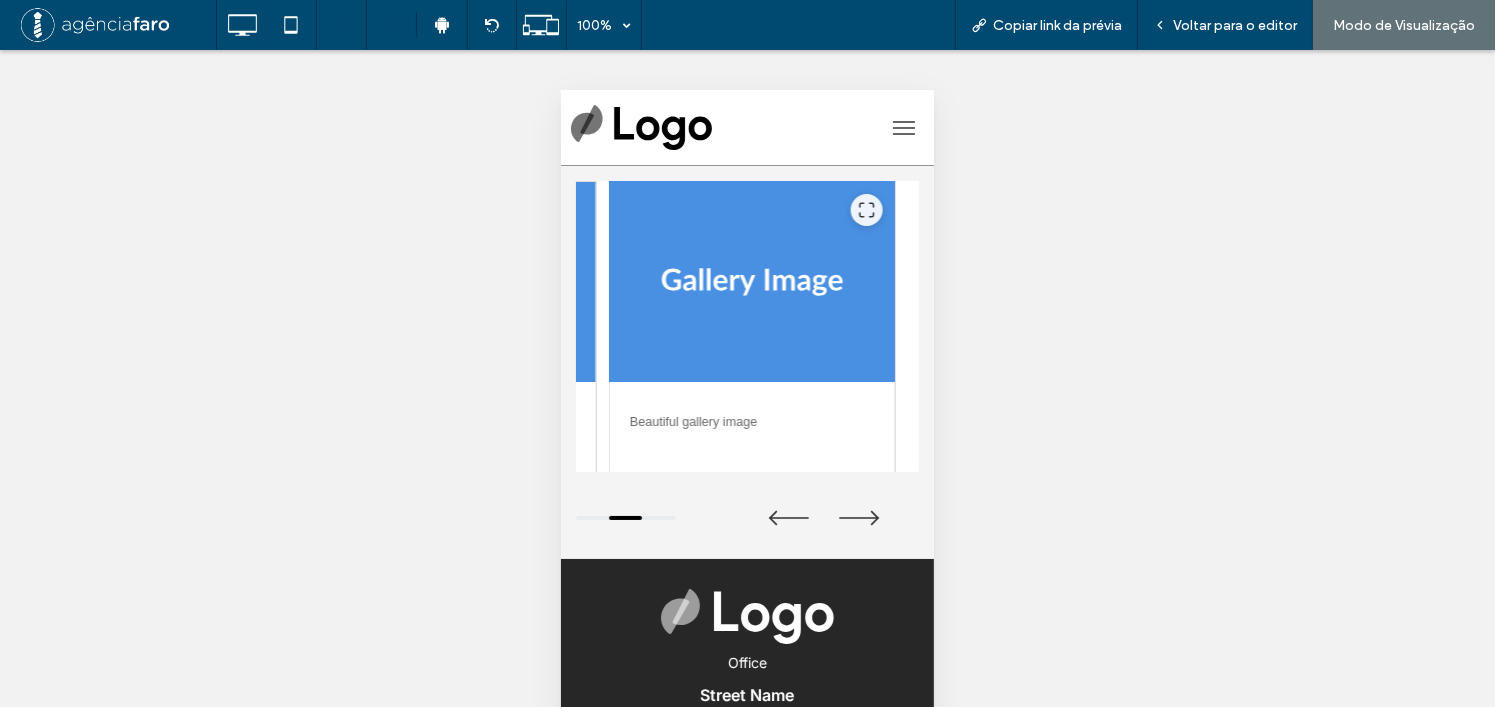 drag, startPoint x: 726, startPoint y: 262, endPoint x: 671, endPoint y: 259, distance: 55.081757 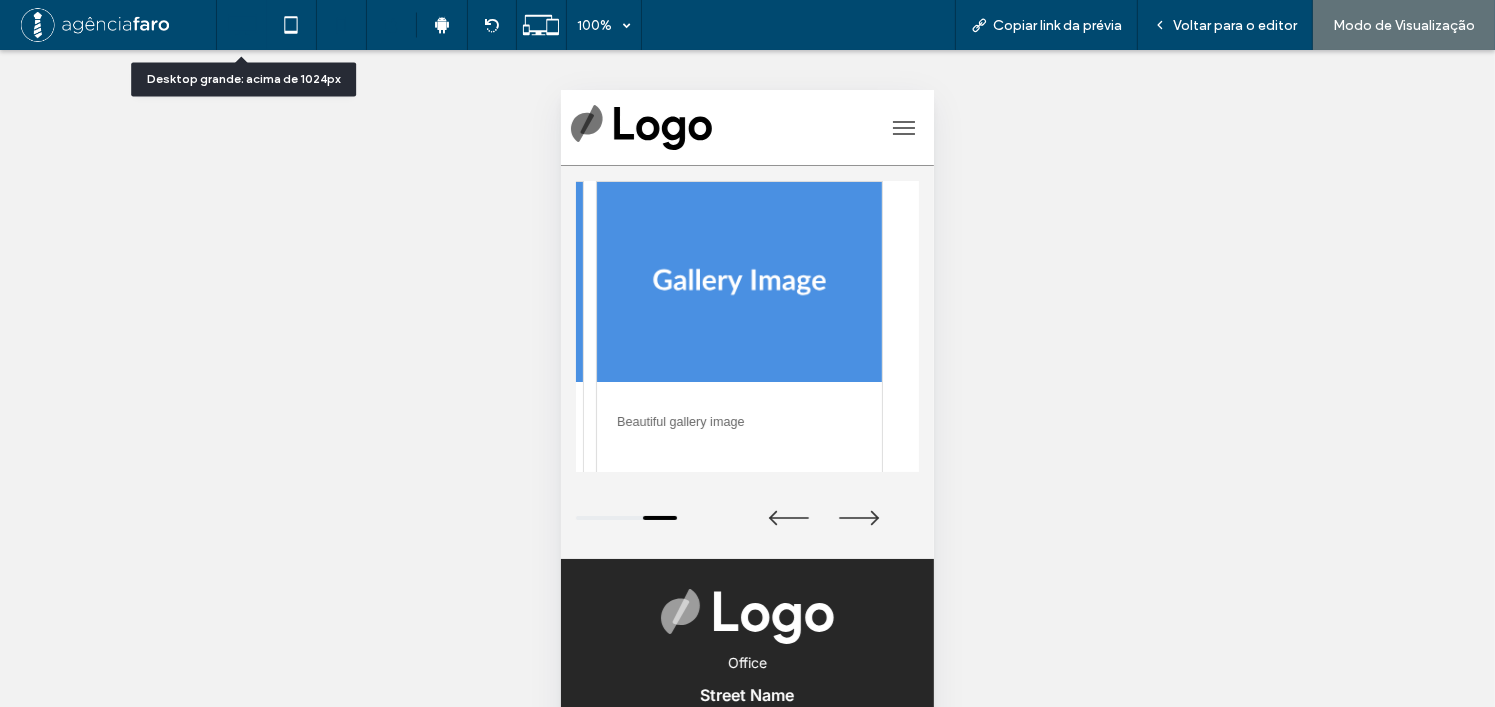 click 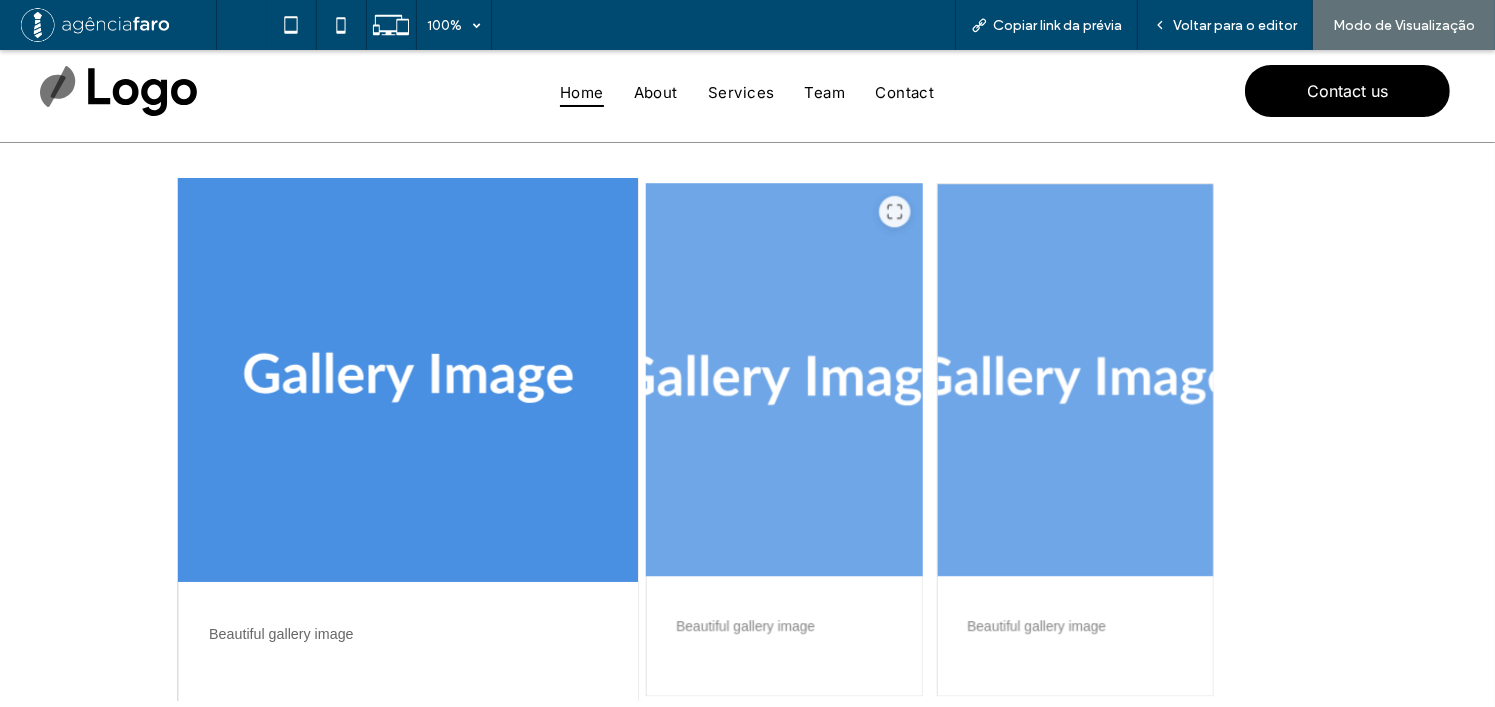 scroll, scrollTop: 100, scrollLeft: 0, axis: vertical 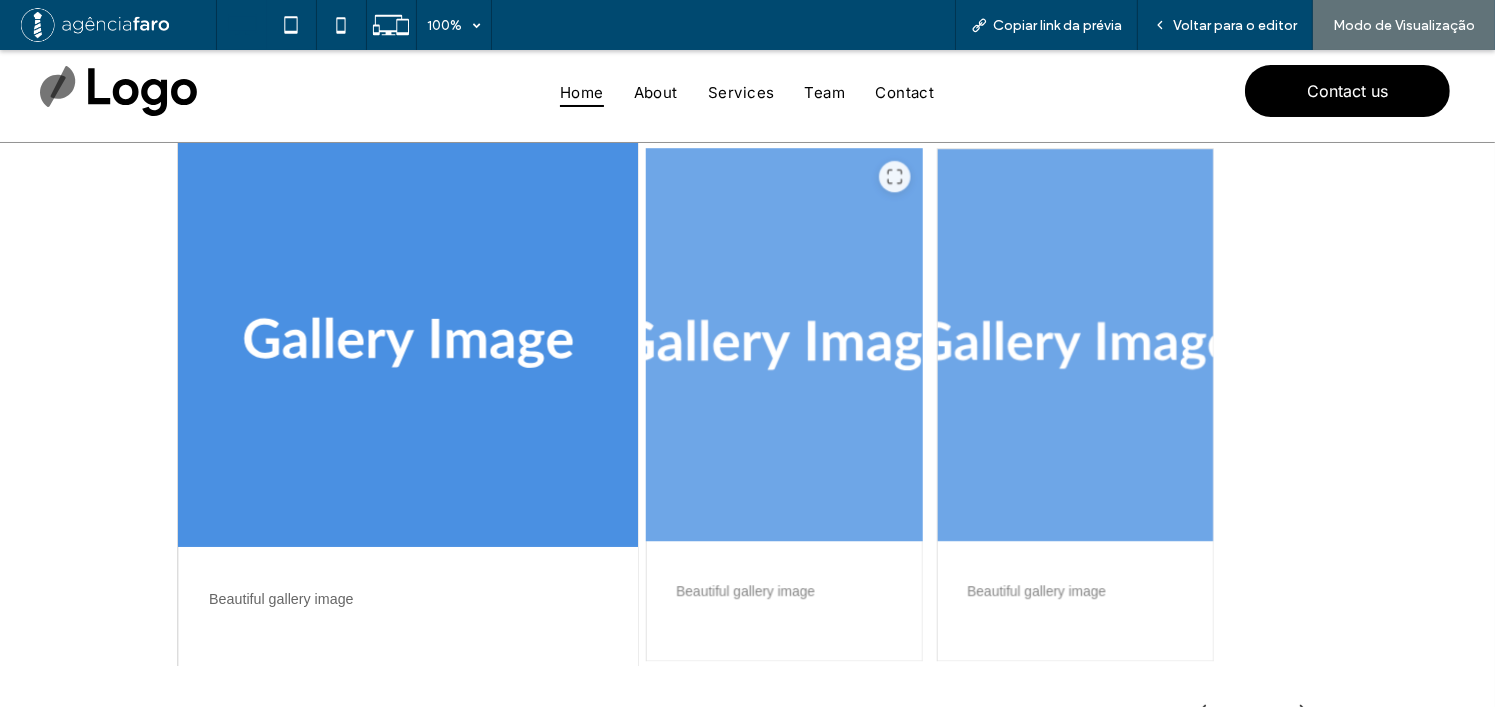 click at bounding box center [783, 345] 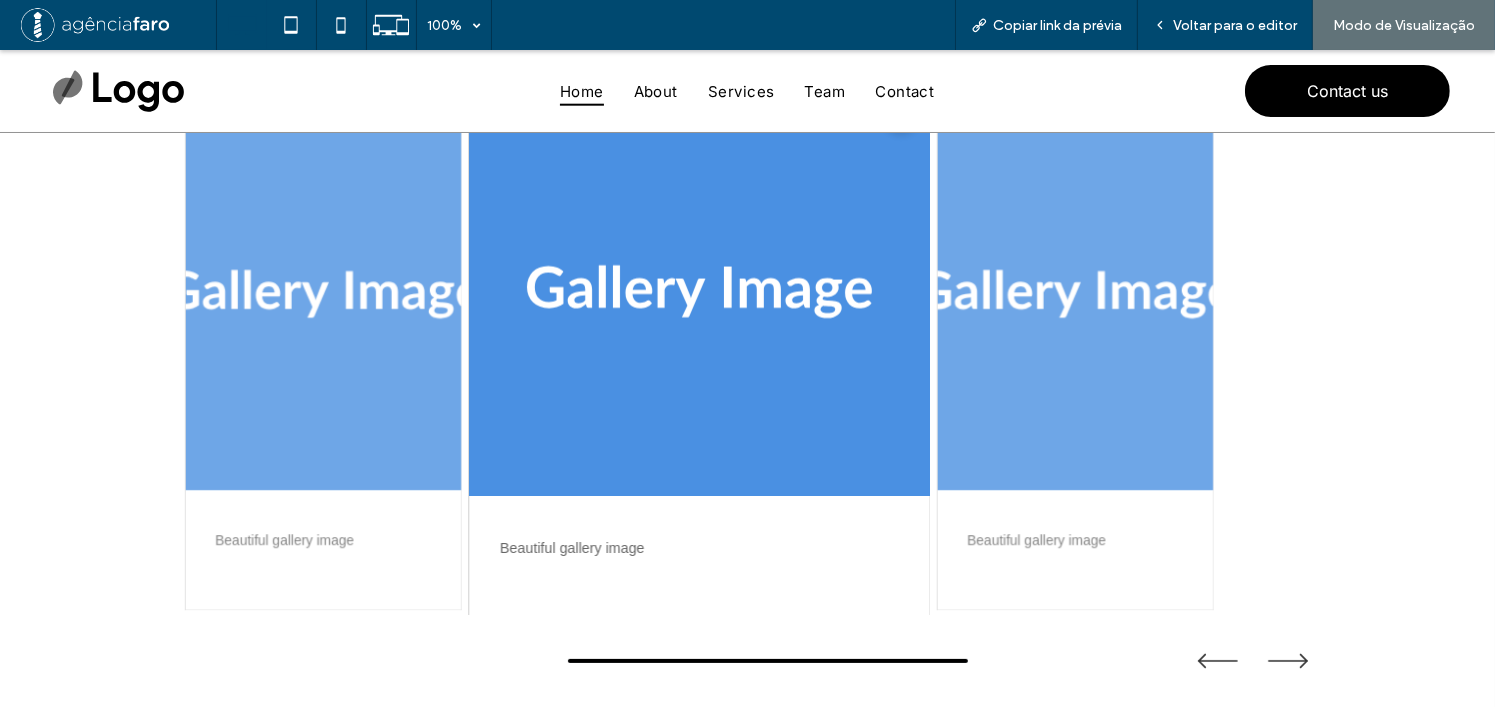 scroll, scrollTop: 200, scrollLeft: 0, axis: vertical 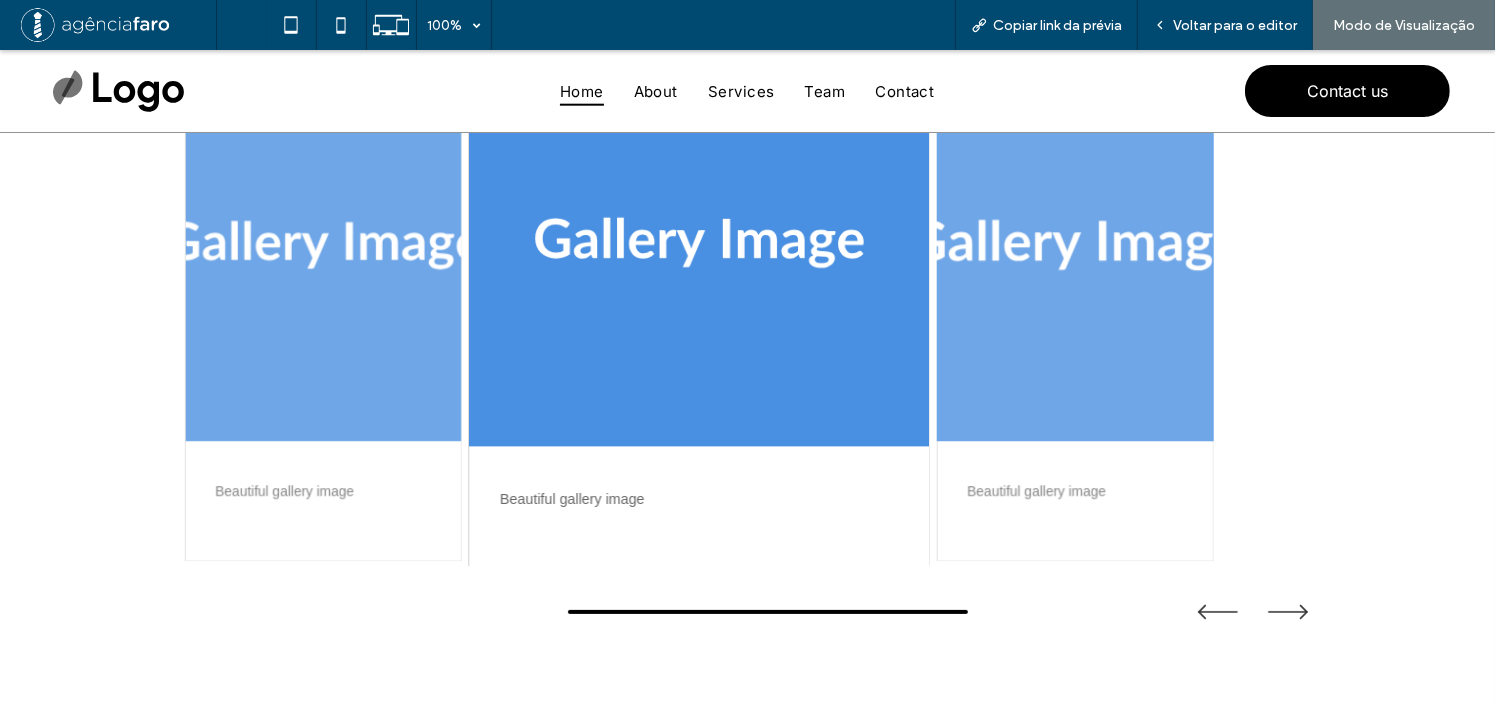 click at bounding box center [1074, 245] 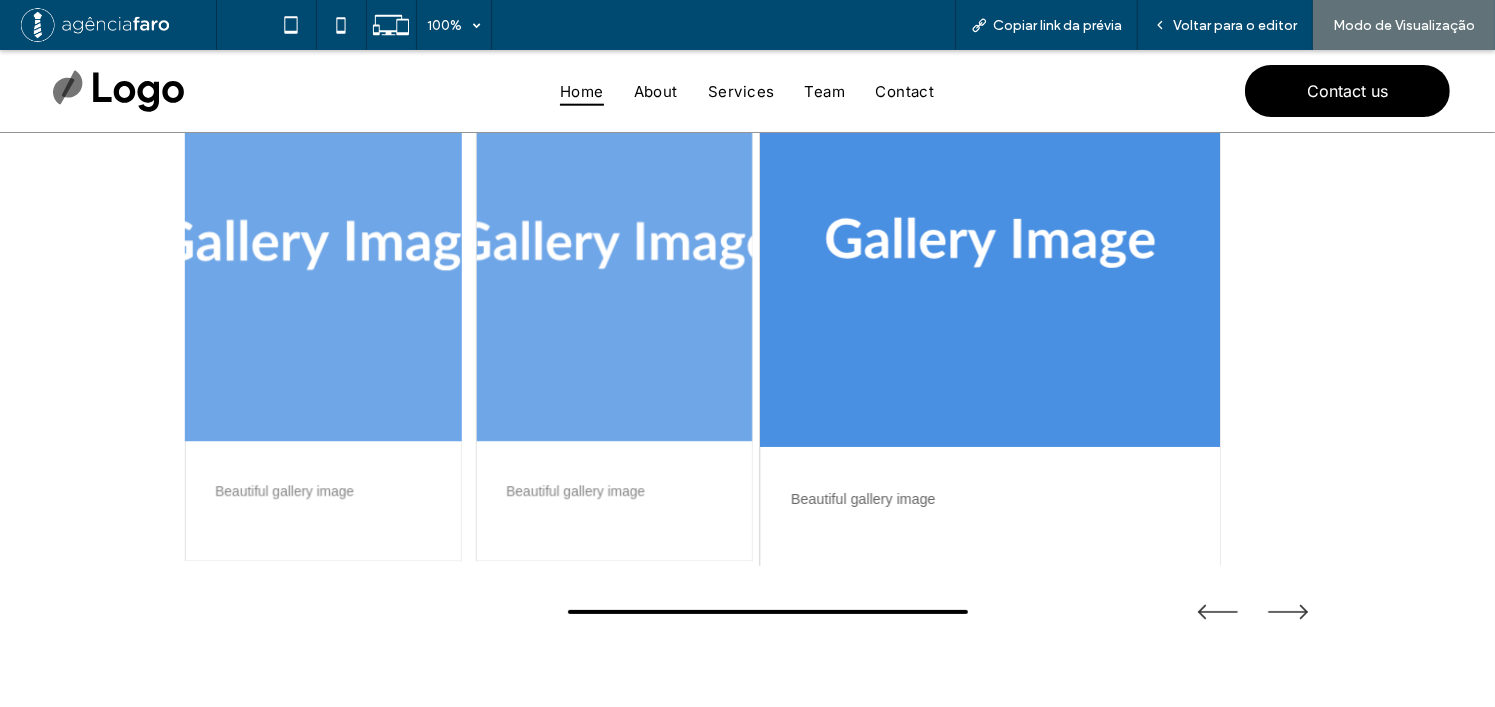 click at bounding box center [322, 245] 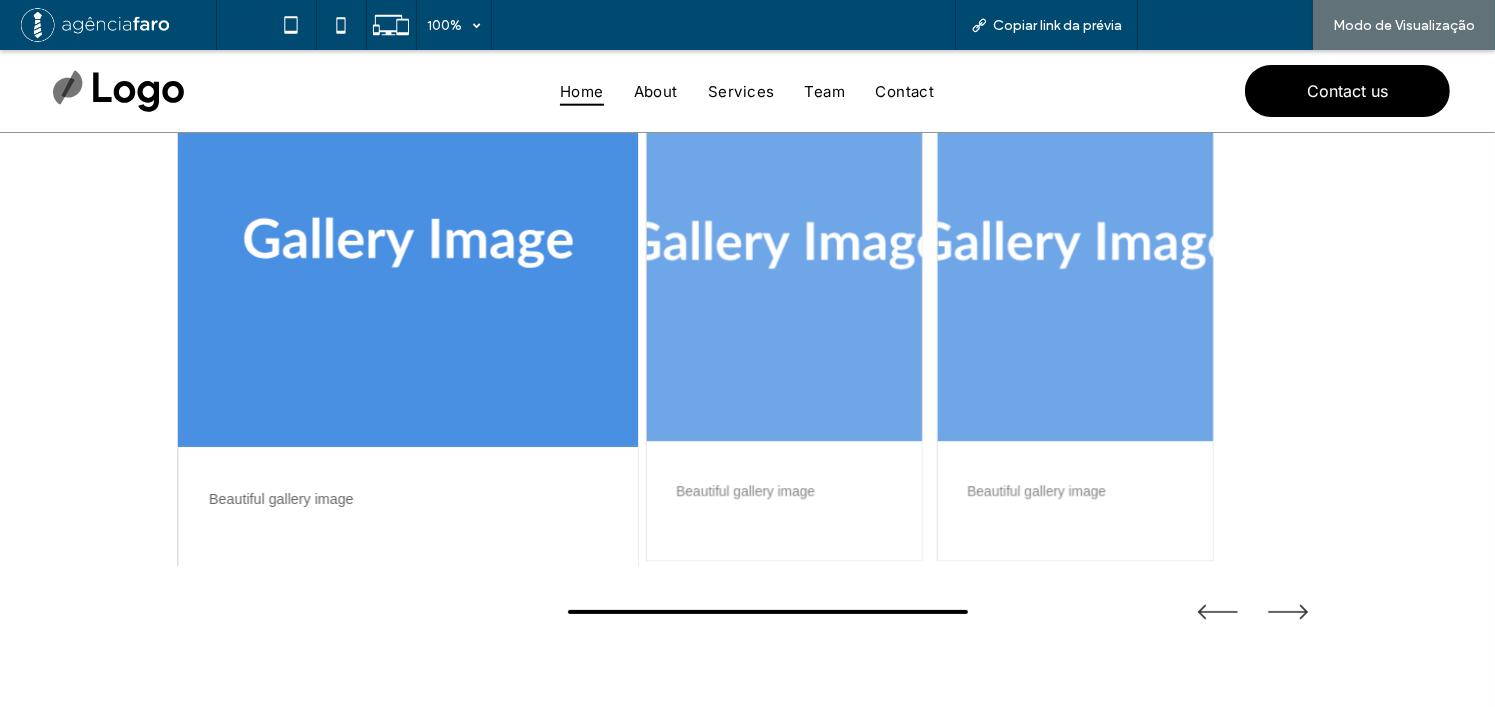 click on "Voltar para o editor" at bounding box center [1225, 25] 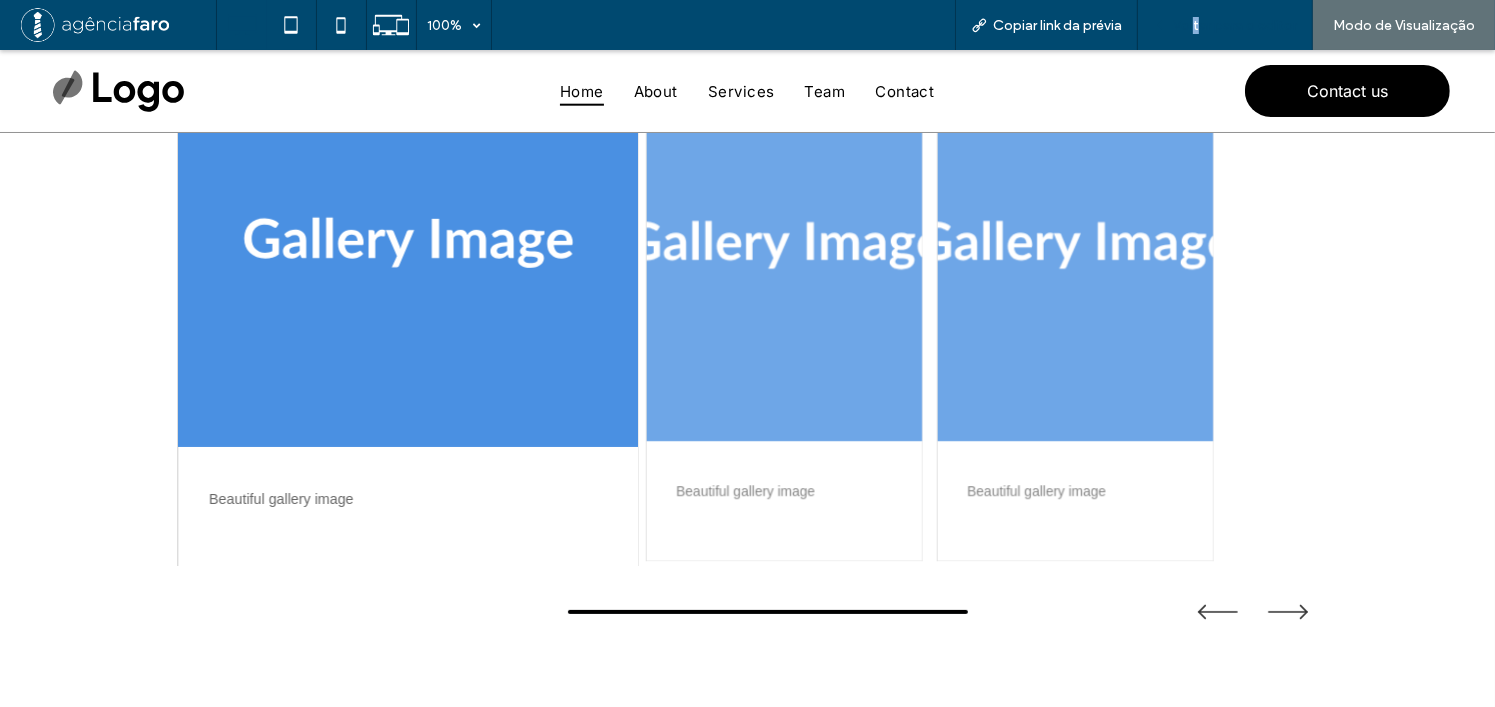 click on "Voltar para o editor" at bounding box center [1235, 25] 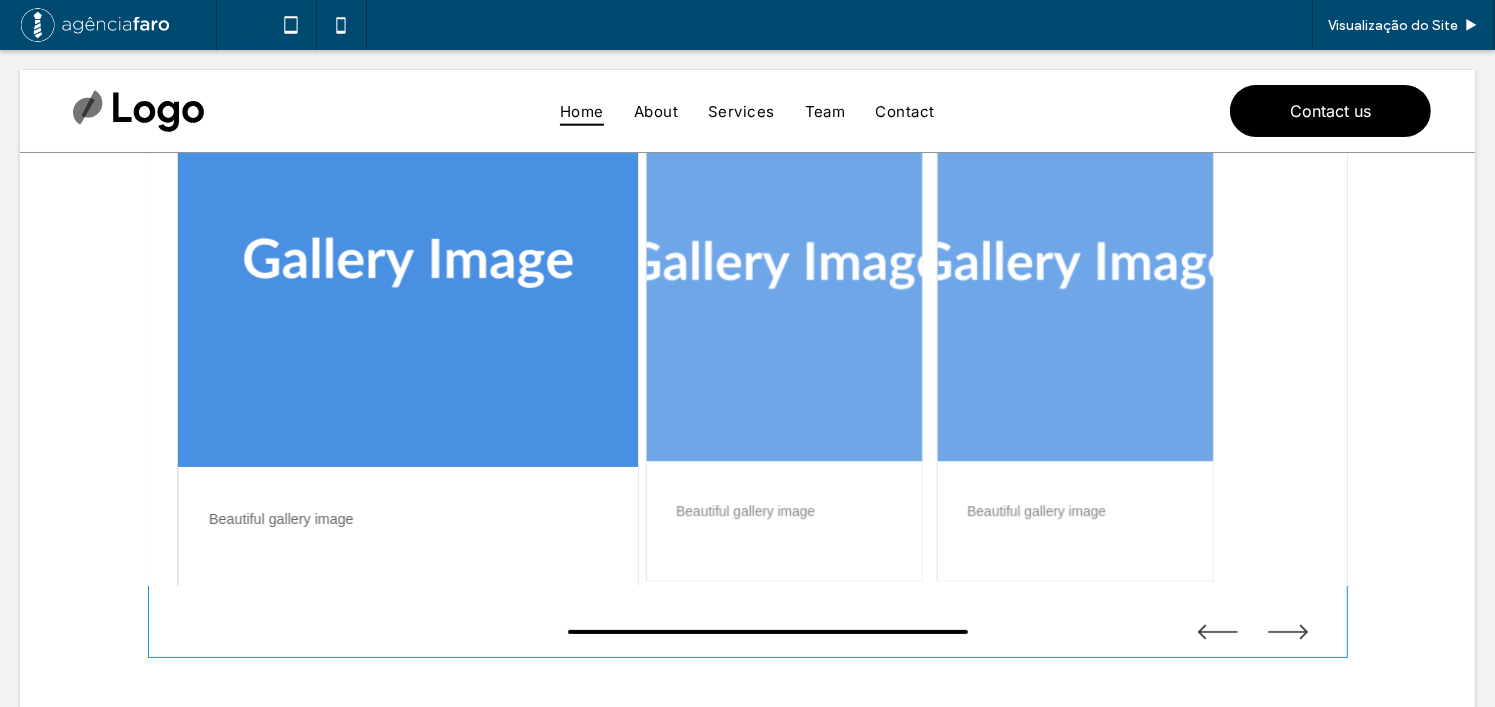 click at bounding box center (748, 361) 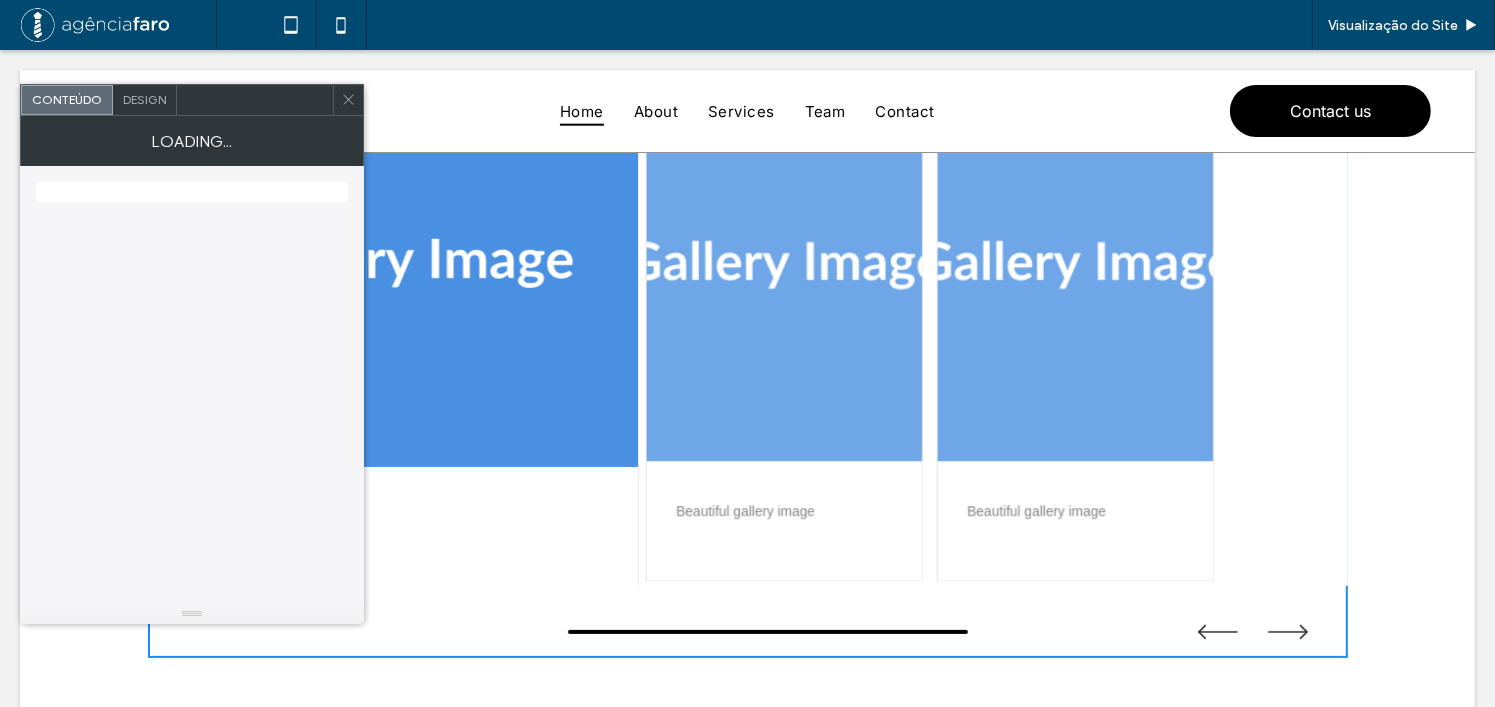 scroll, scrollTop: 300, scrollLeft: 0, axis: vertical 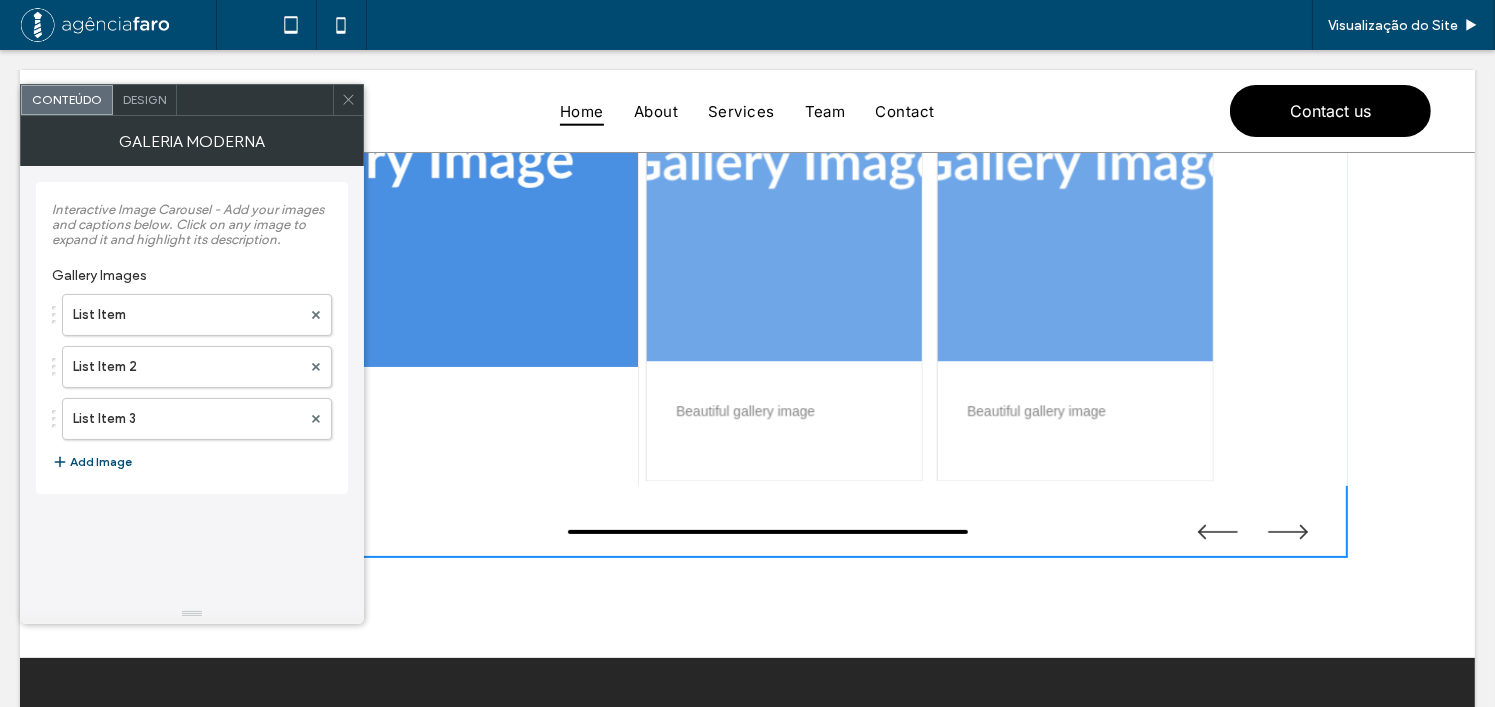 click at bounding box center [348, 100] 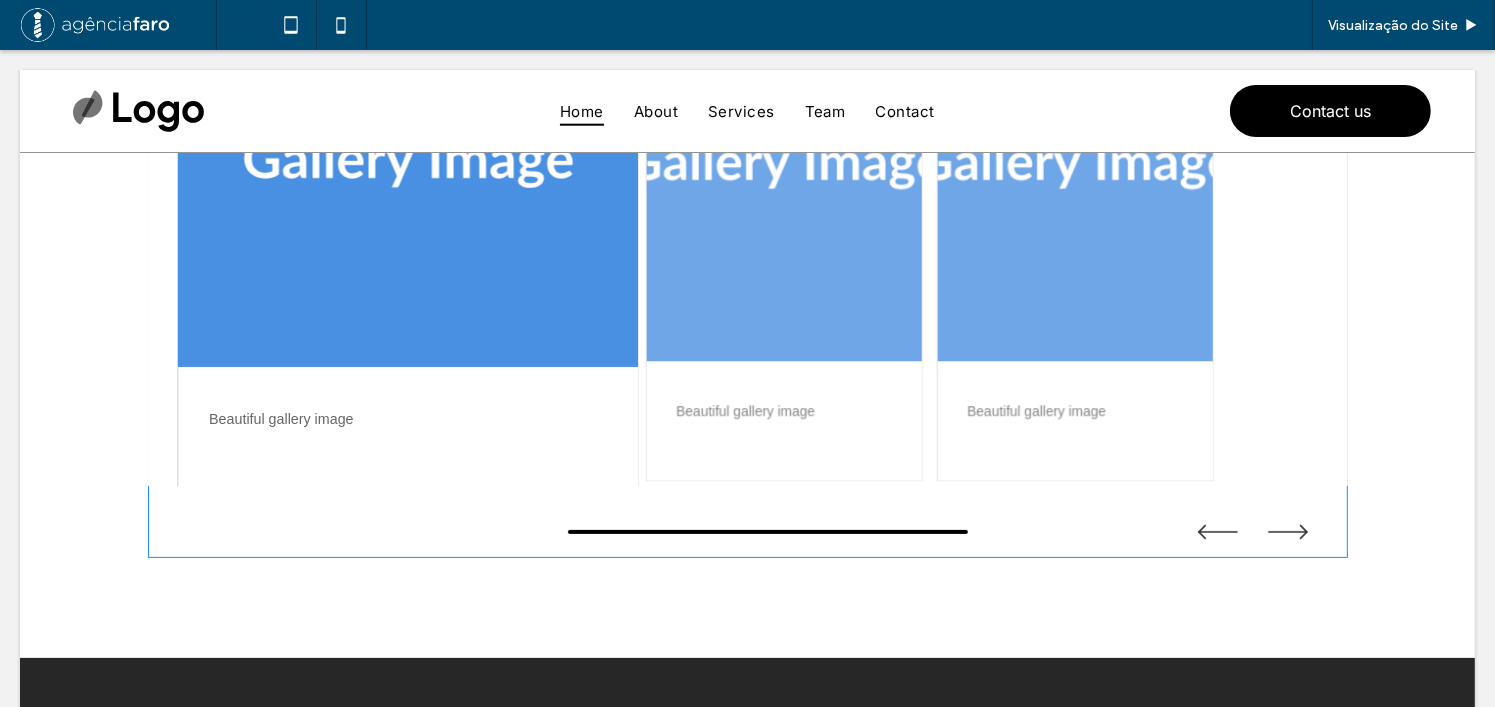 click at bounding box center (748, 261) 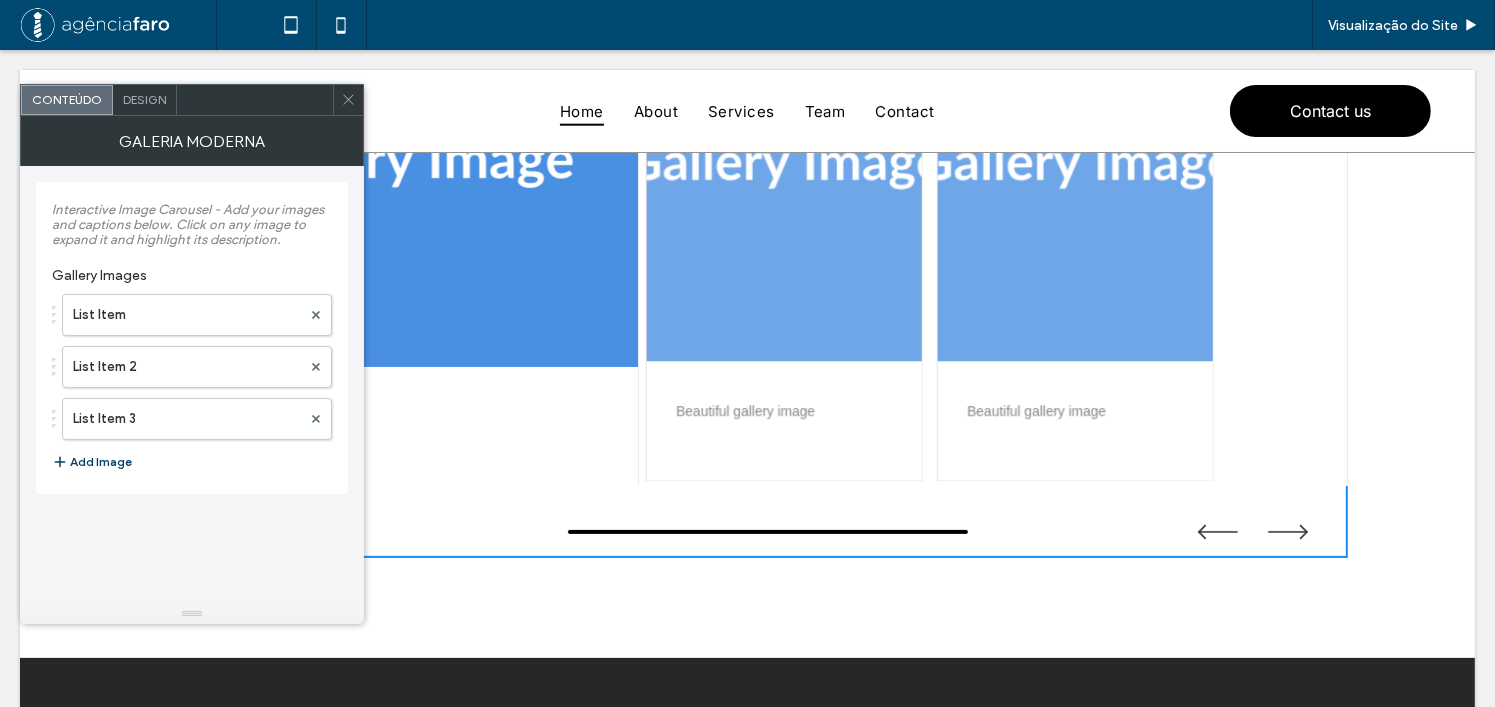 click on "Add Image" at bounding box center (92, 462) 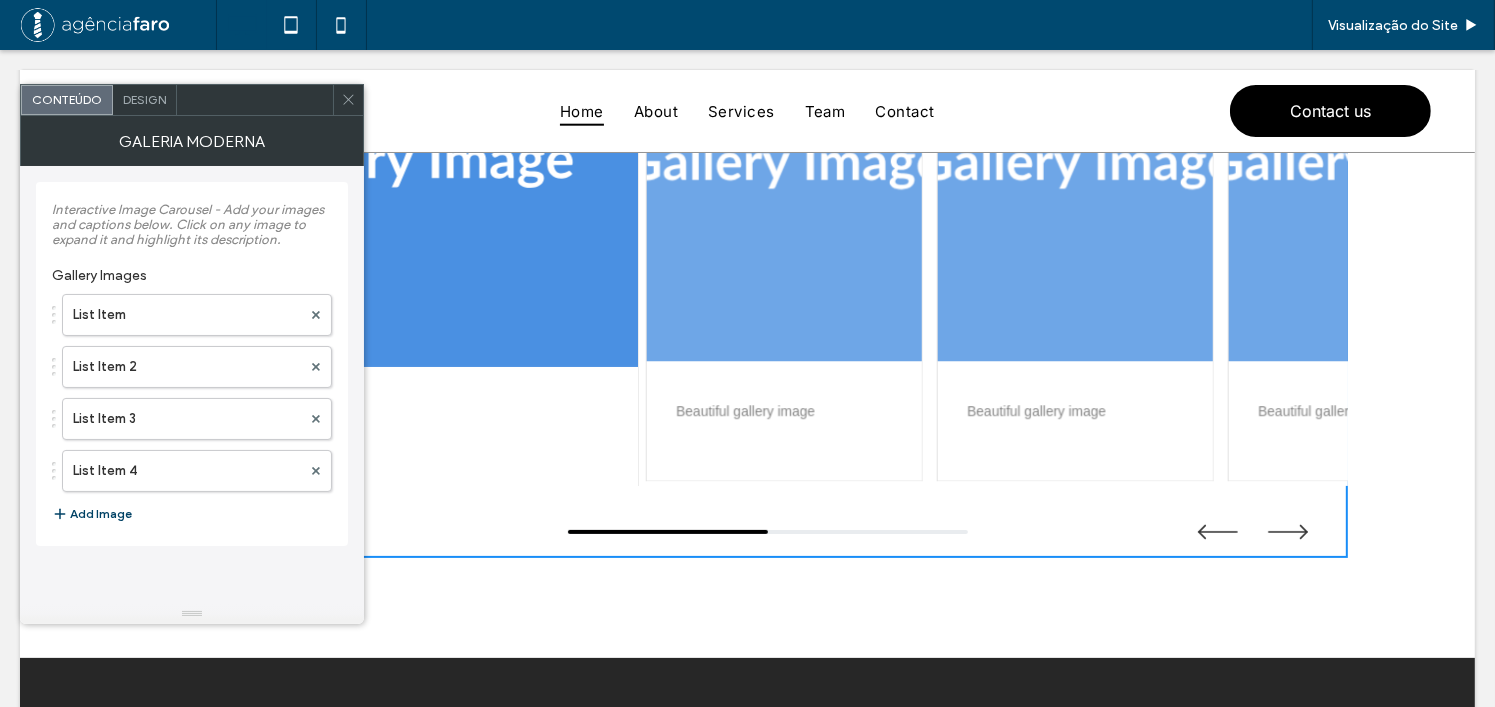 click on "Add Image" at bounding box center [92, 514] 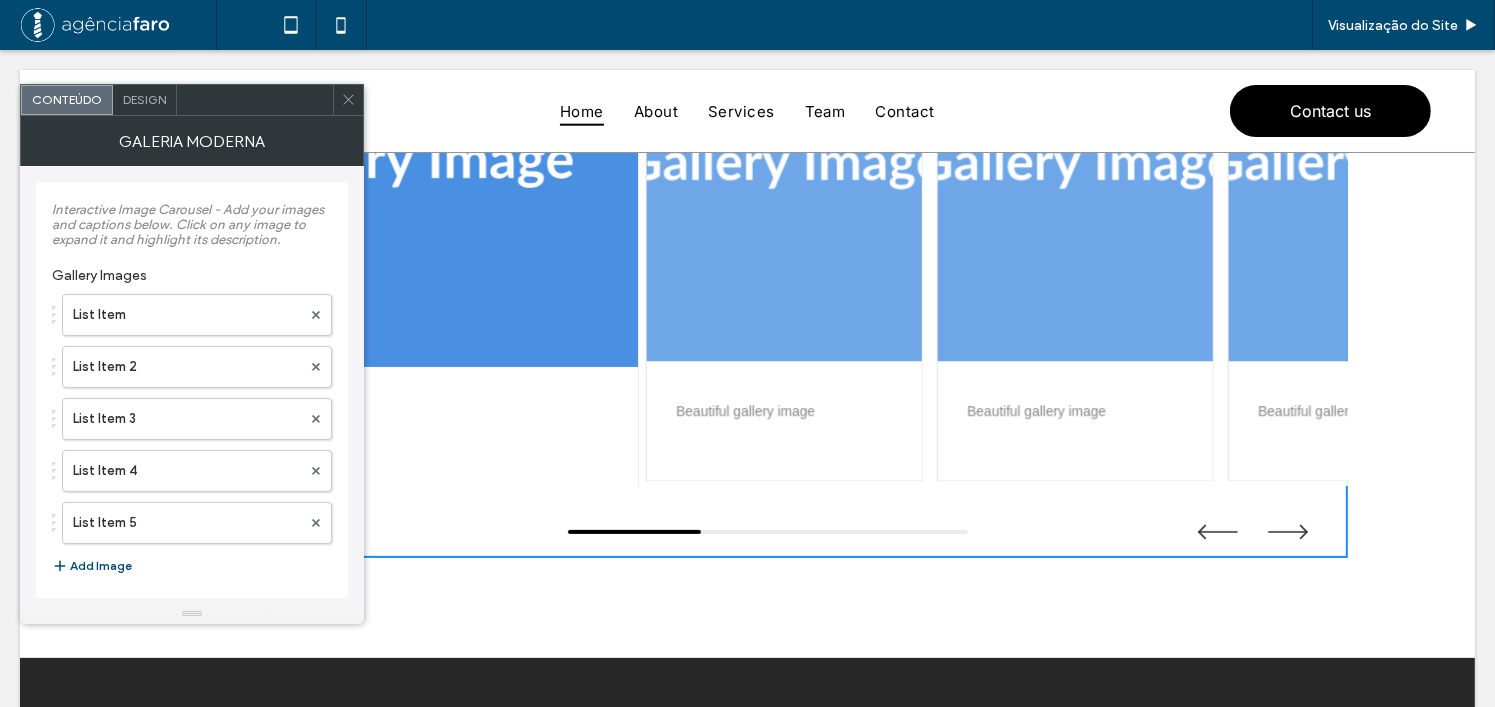 click 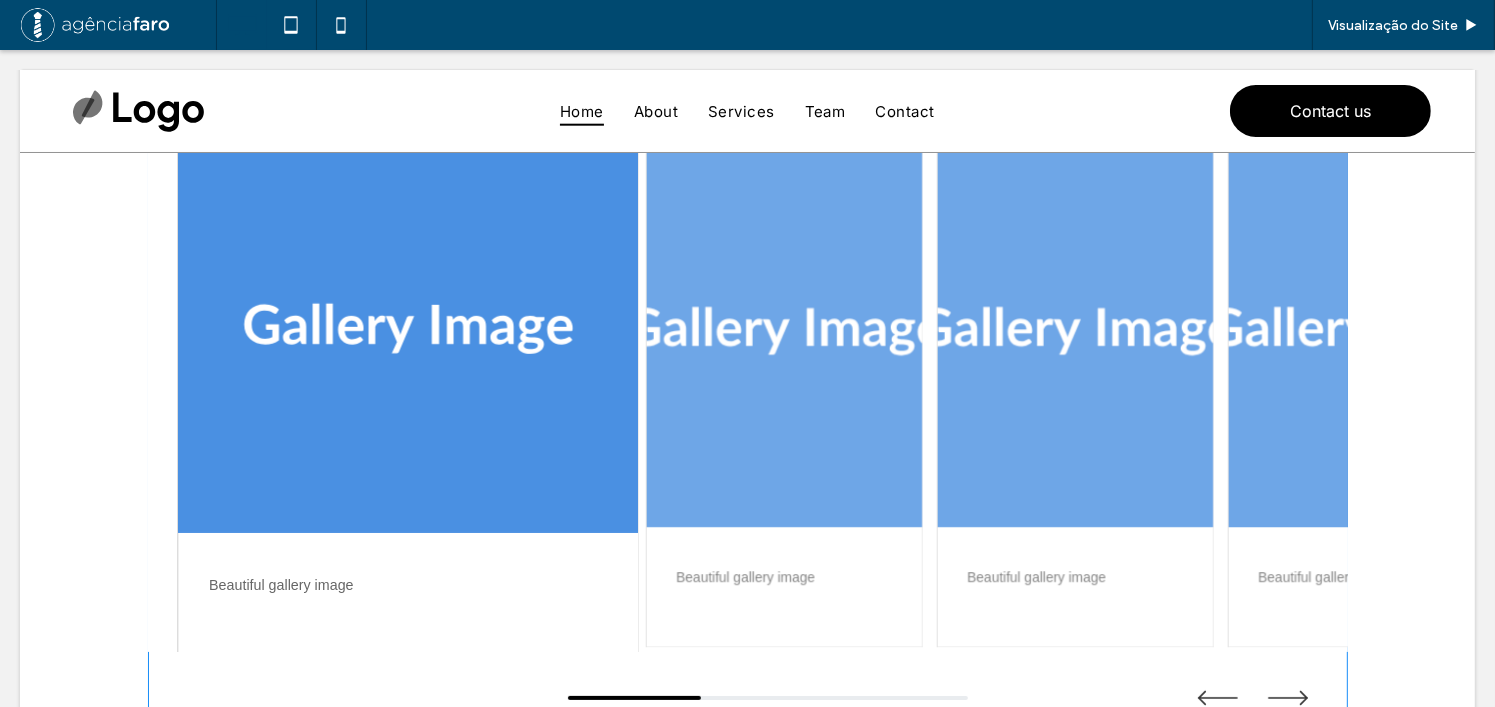 scroll, scrollTop: 100, scrollLeft: 0, axis: vertical 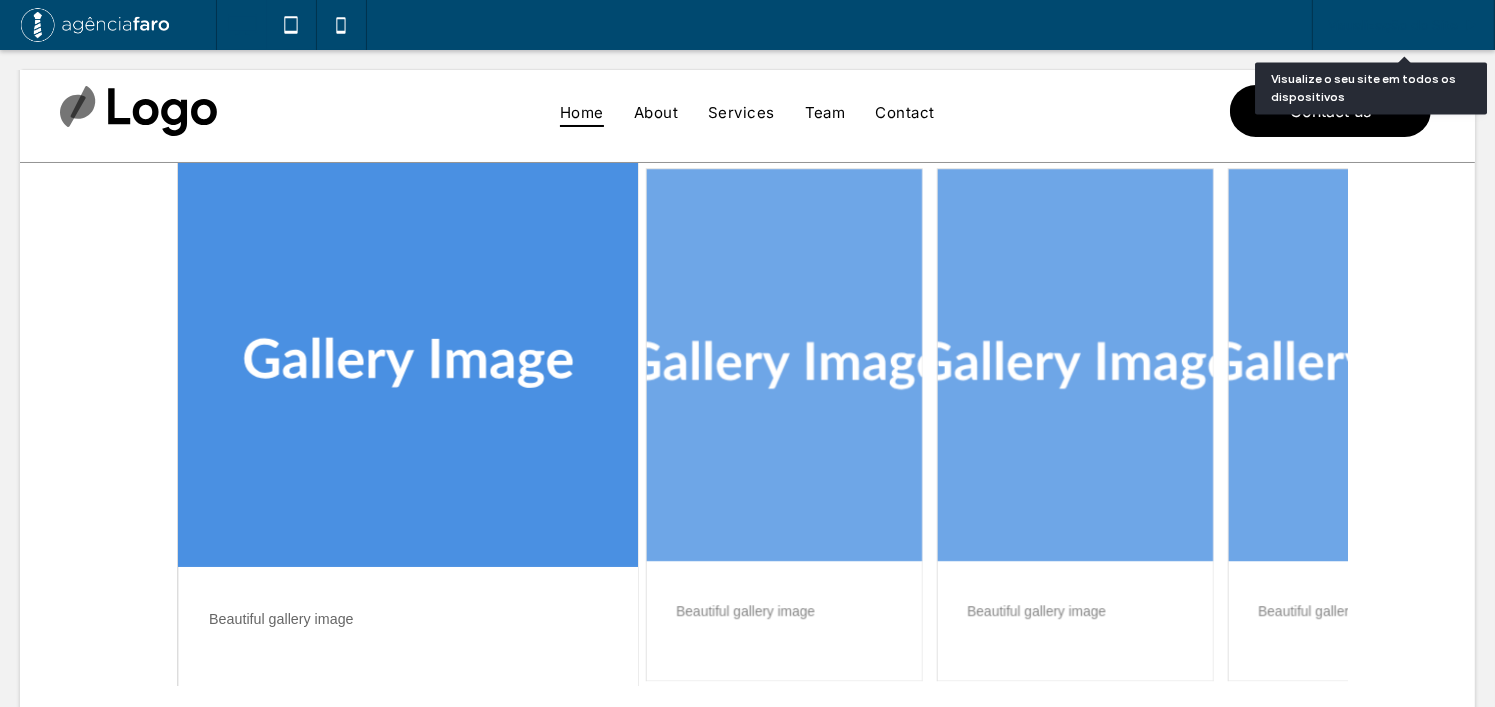 click on "Visualização do Site" at bounding box center [1393, 25] 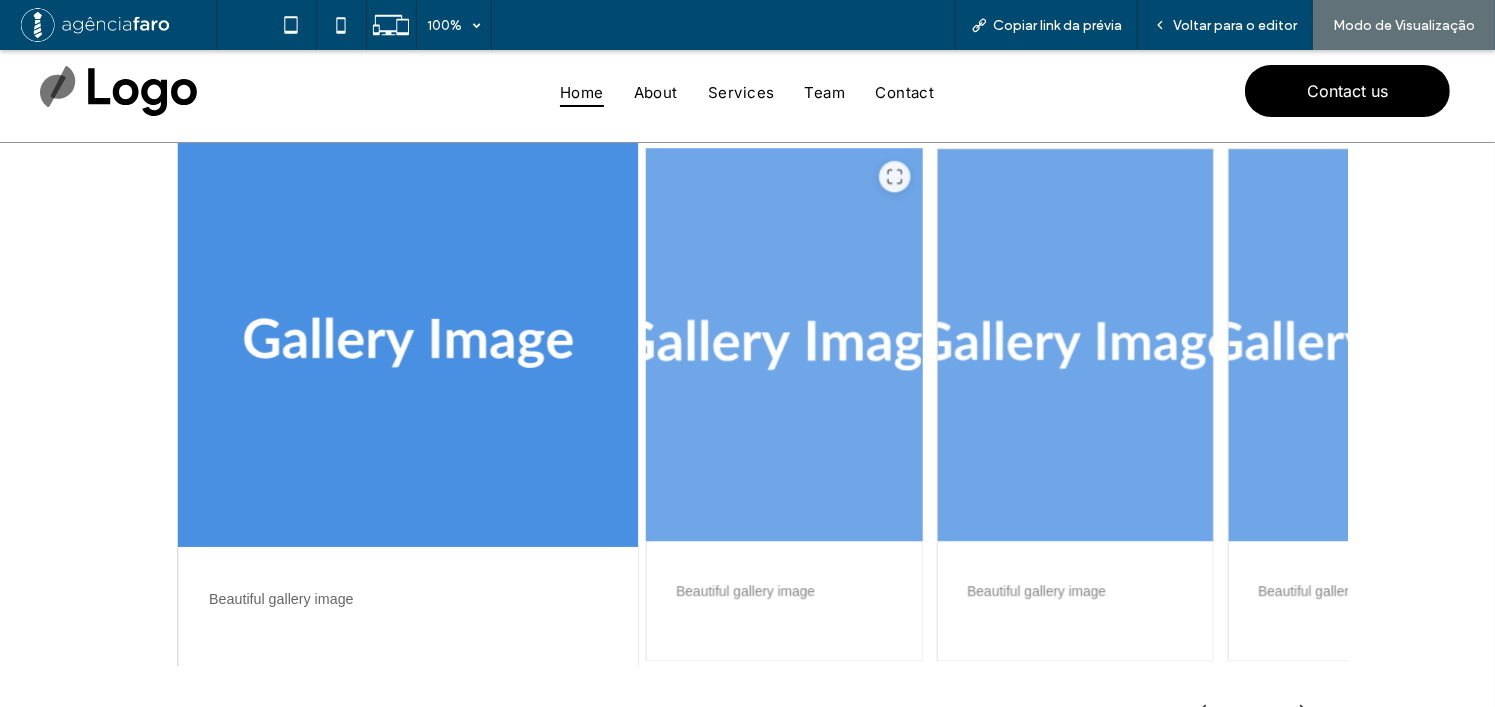 click at bounding box center [783, 345] 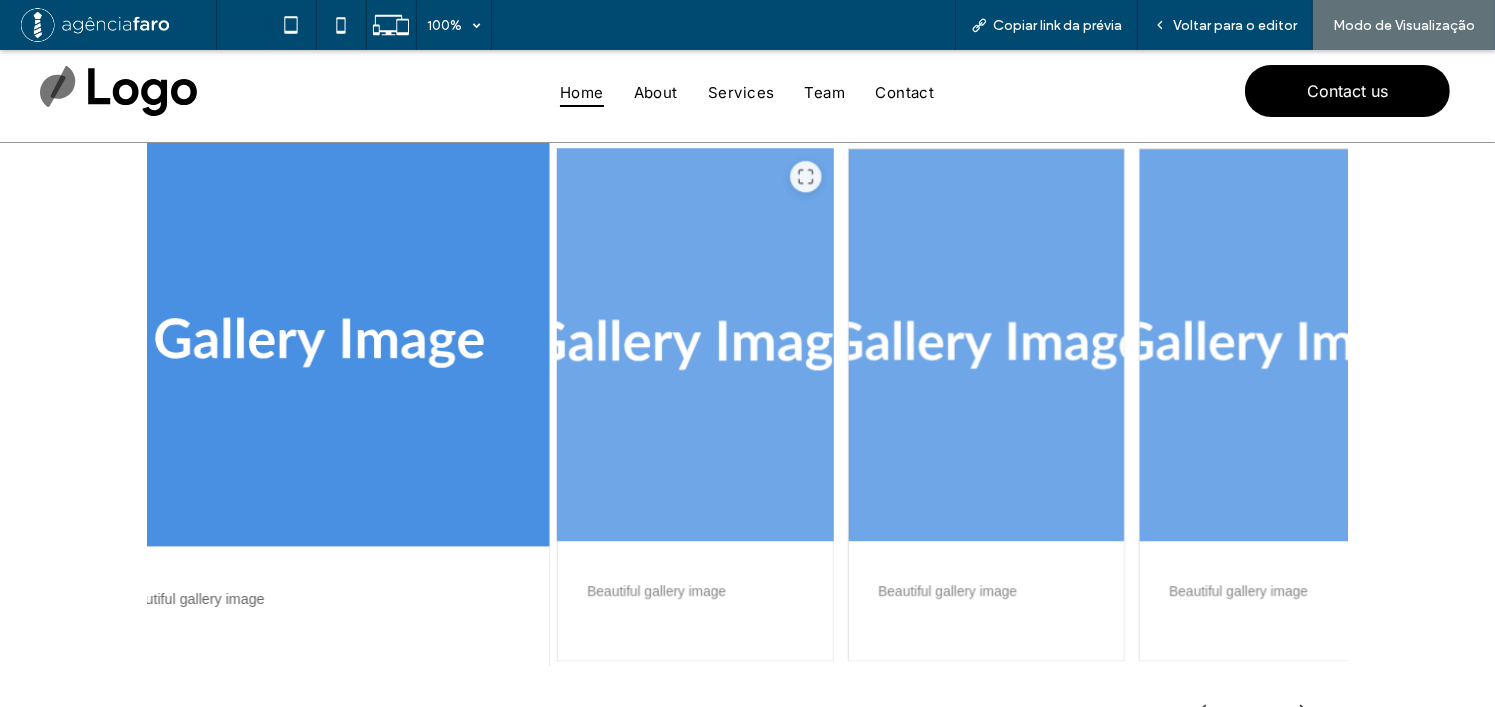 click at bounding box center (694, 345) 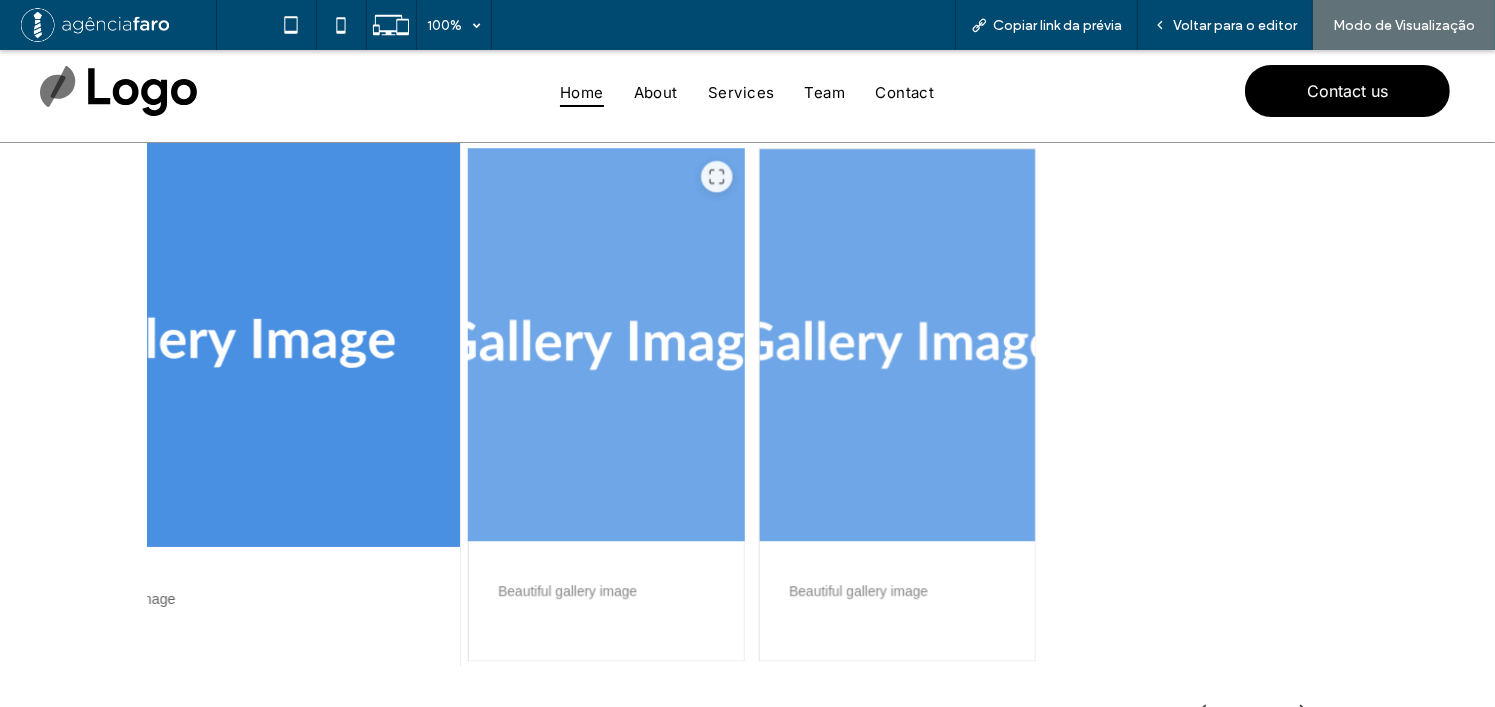click at bounding box center [605, 345] 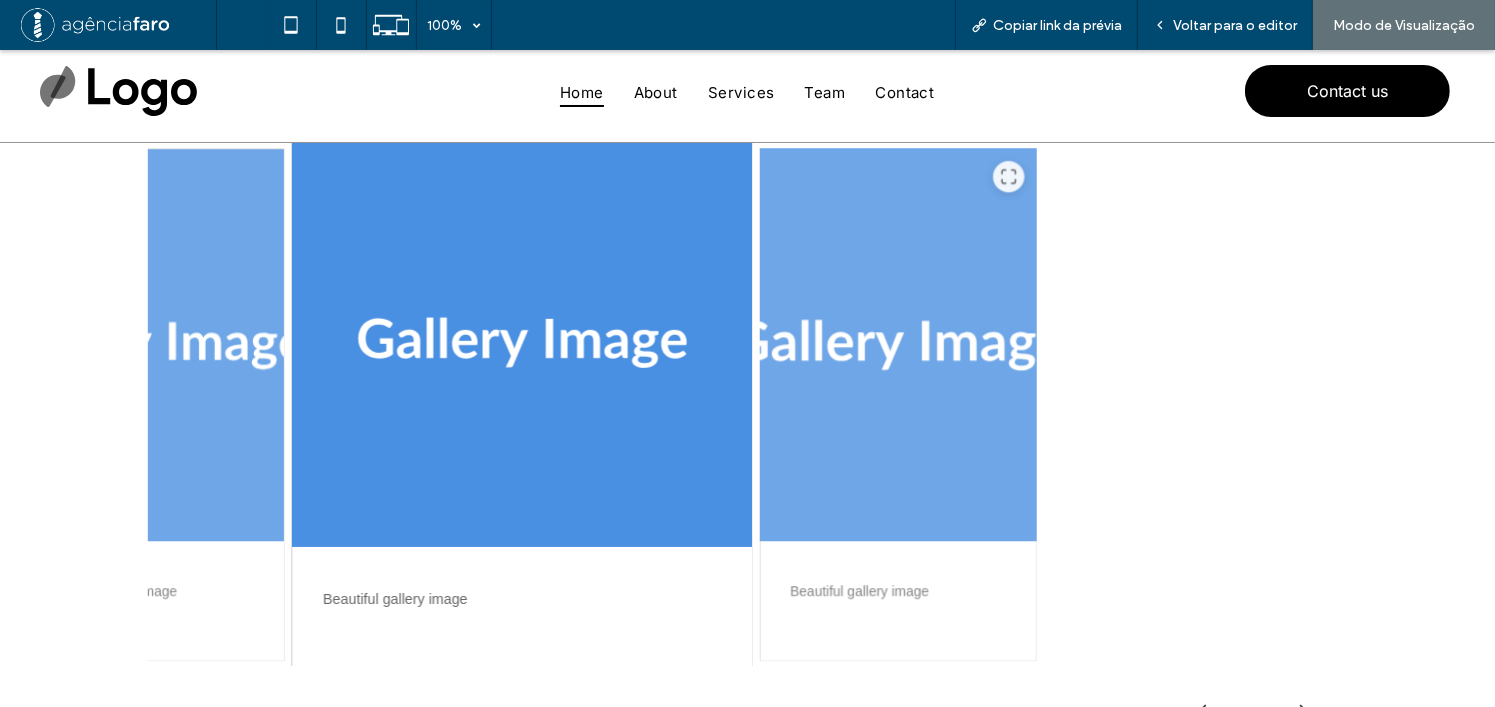 click at bounding box center [897, 345] 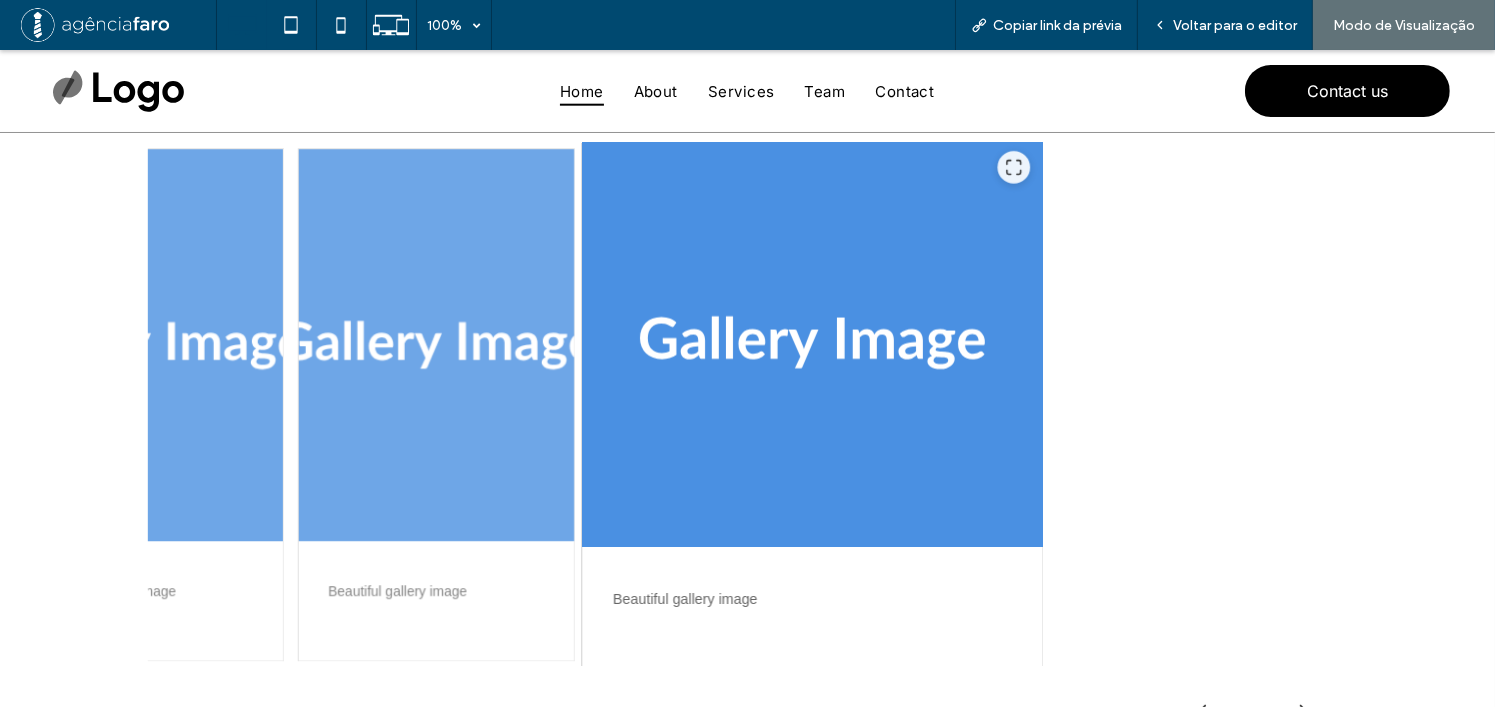 scroll, scrollTop: 200, scrollLeft: 0, axis: vertical 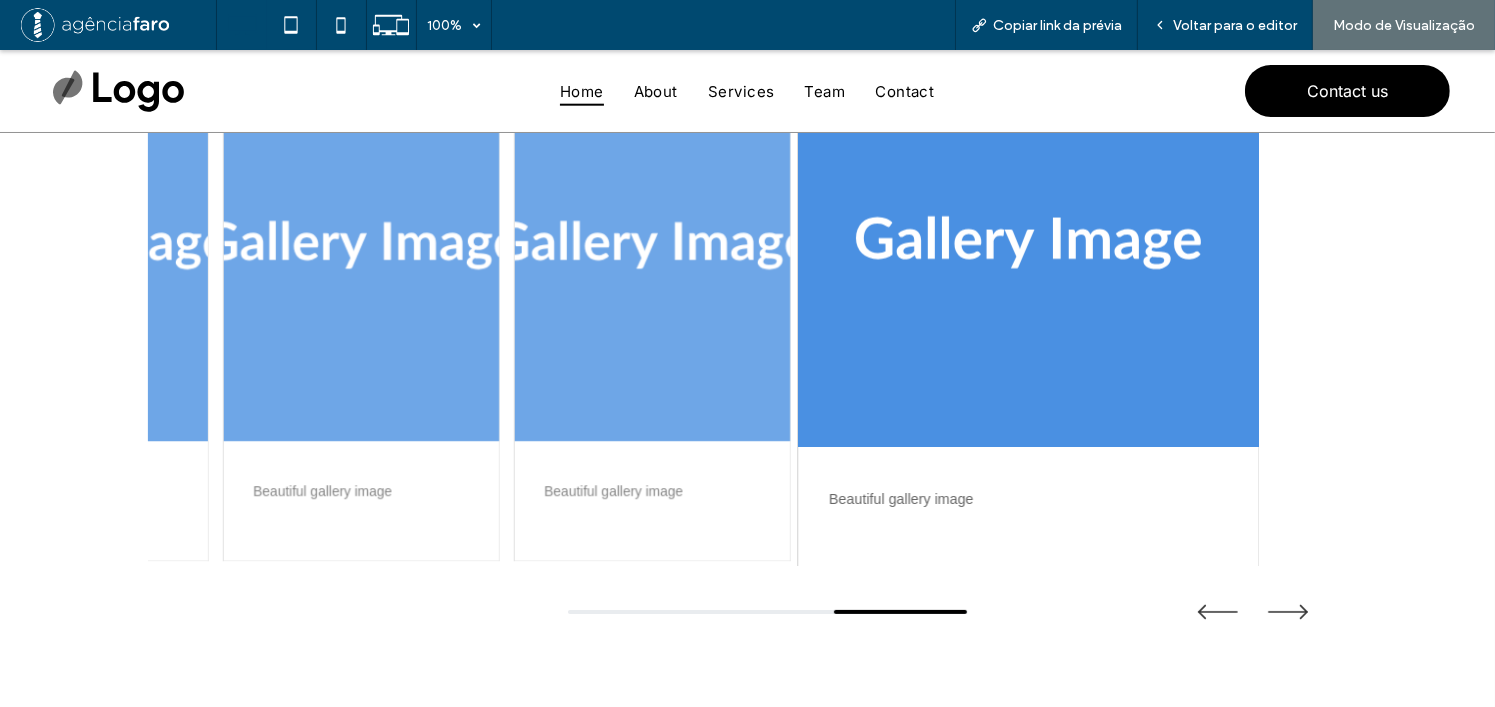 drag, startPoint x: 683, startPoint y: 323, endPoint x: 841, endPoint y: 319, distance: 158.05063 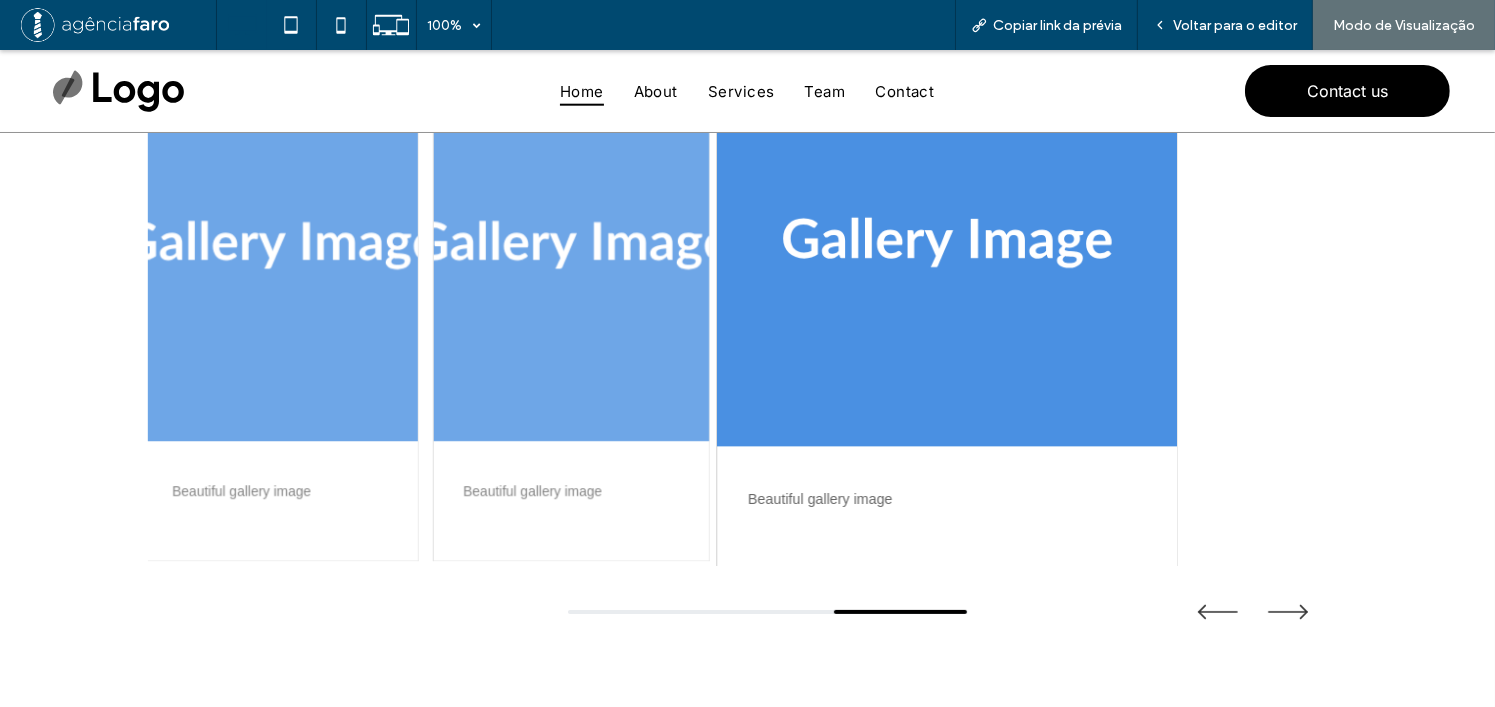 drag, startPoint x: 574, startPoint y: 343, endPoint x: 1064, endPoint y: 333, distance: 490.10202 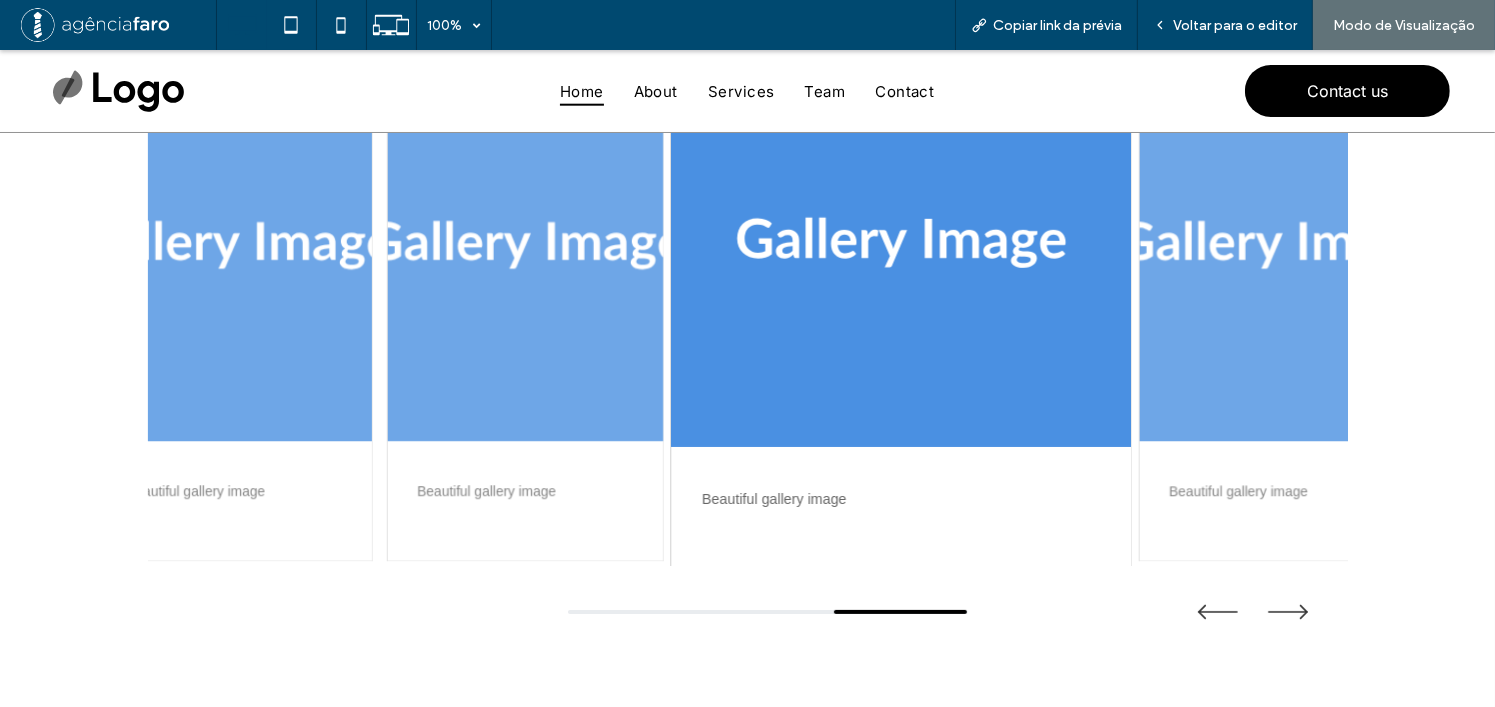drag, startPoint x: 893, startPoint y: 341, endPoint x: 1190, endPoint y: 331, distance: 297.1683 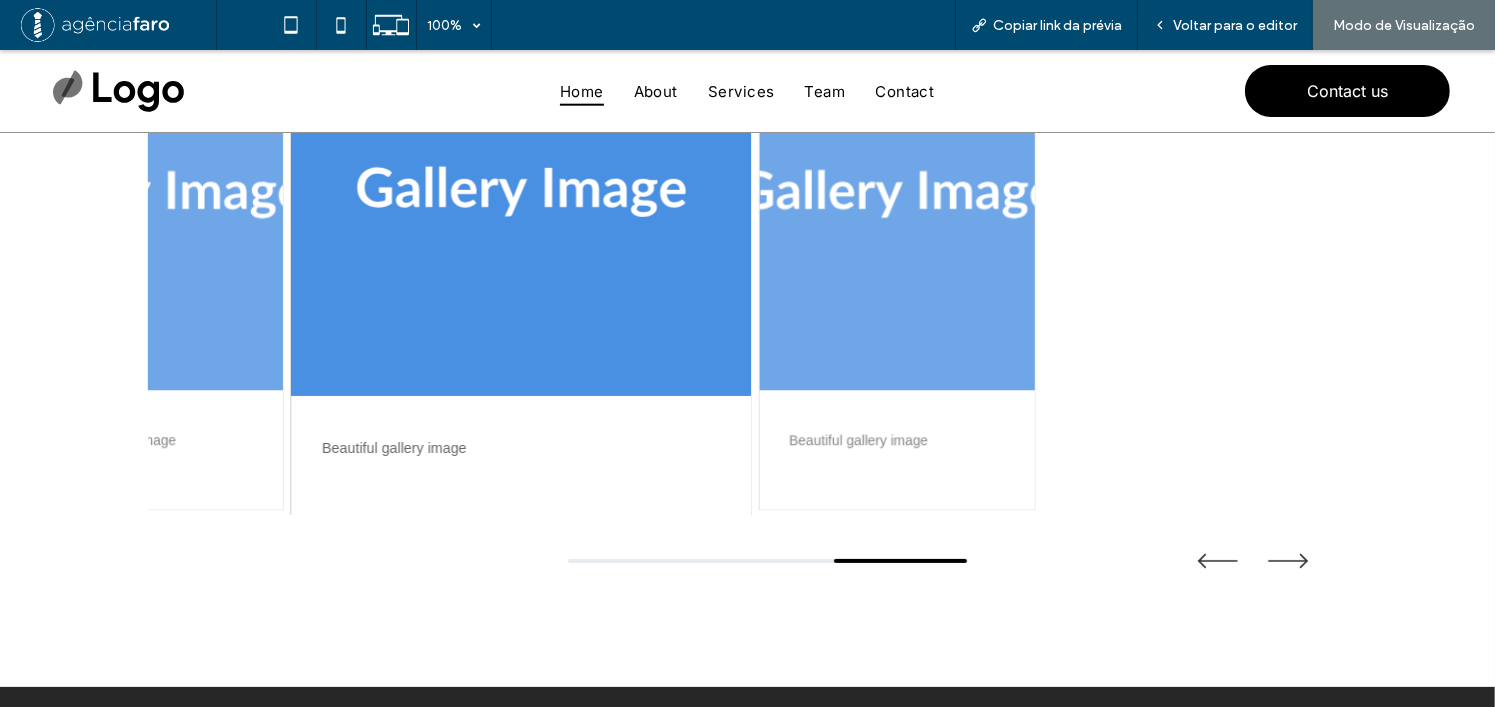 scroll, scrollTop: 300, scrollLeft: 0, axis: vertical 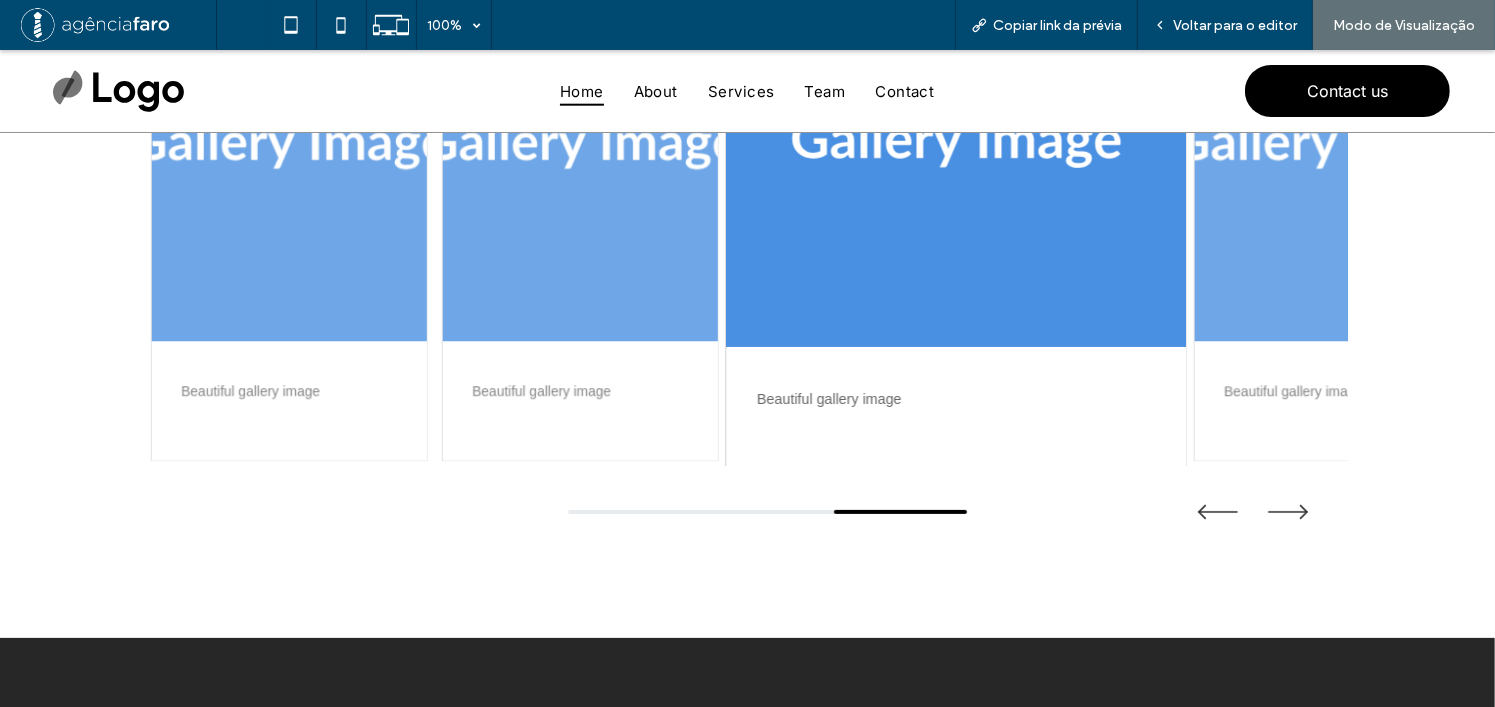 click at bounding box center (956, 143) 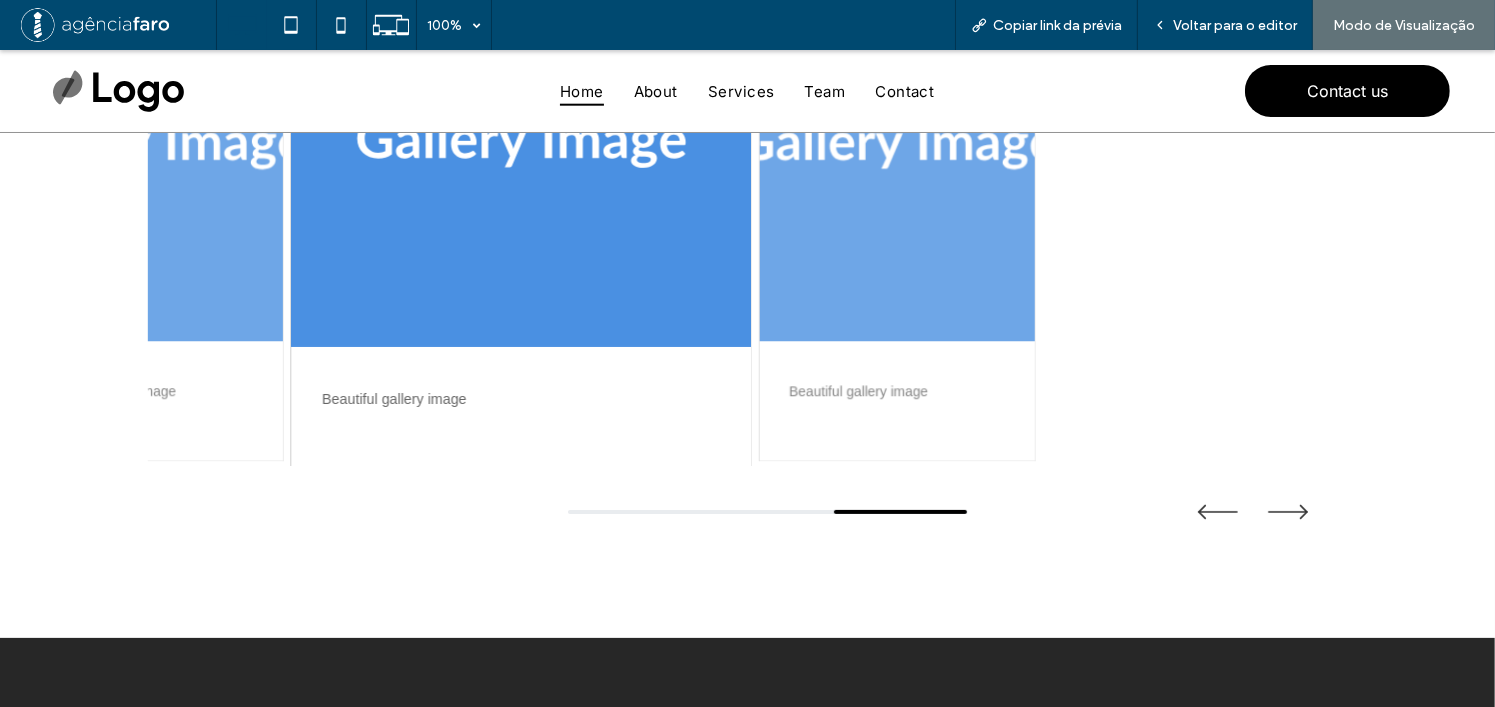 scroll, scrollTop: 100, scrollLeft: 0, axis: vertical 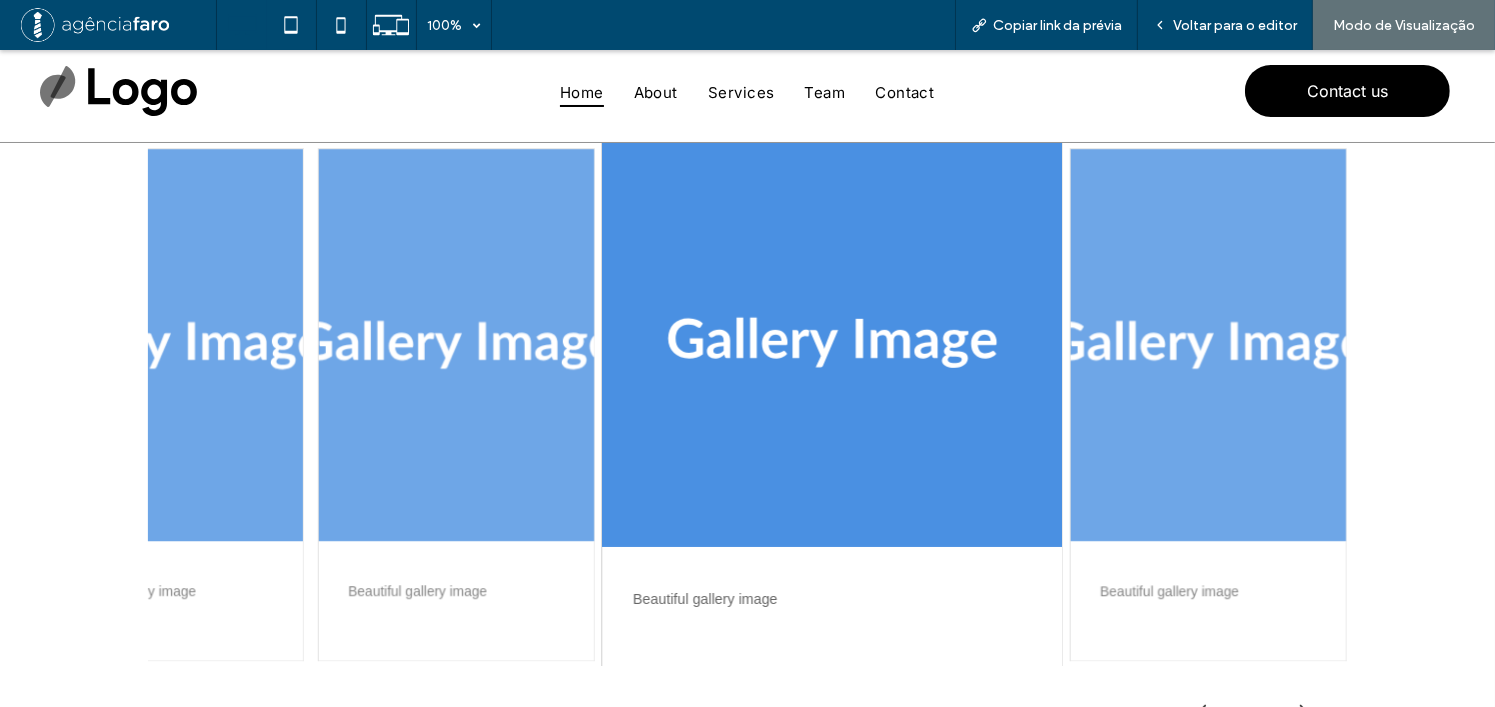 drag, startPoint x: 729, startPoint y: 333, endPoint x: 1319, endPoint y: 331, distance: 590.0034 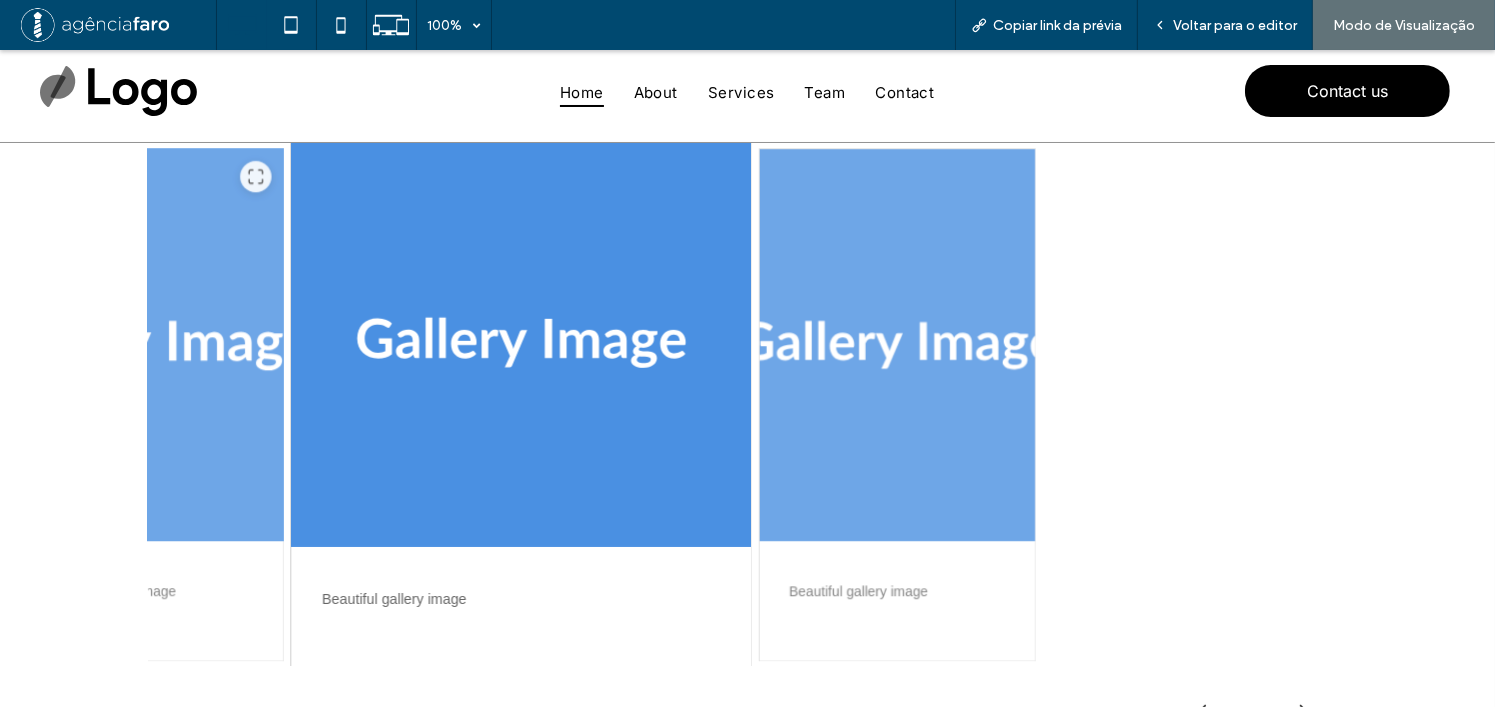 click at bounding box center (144, 345) 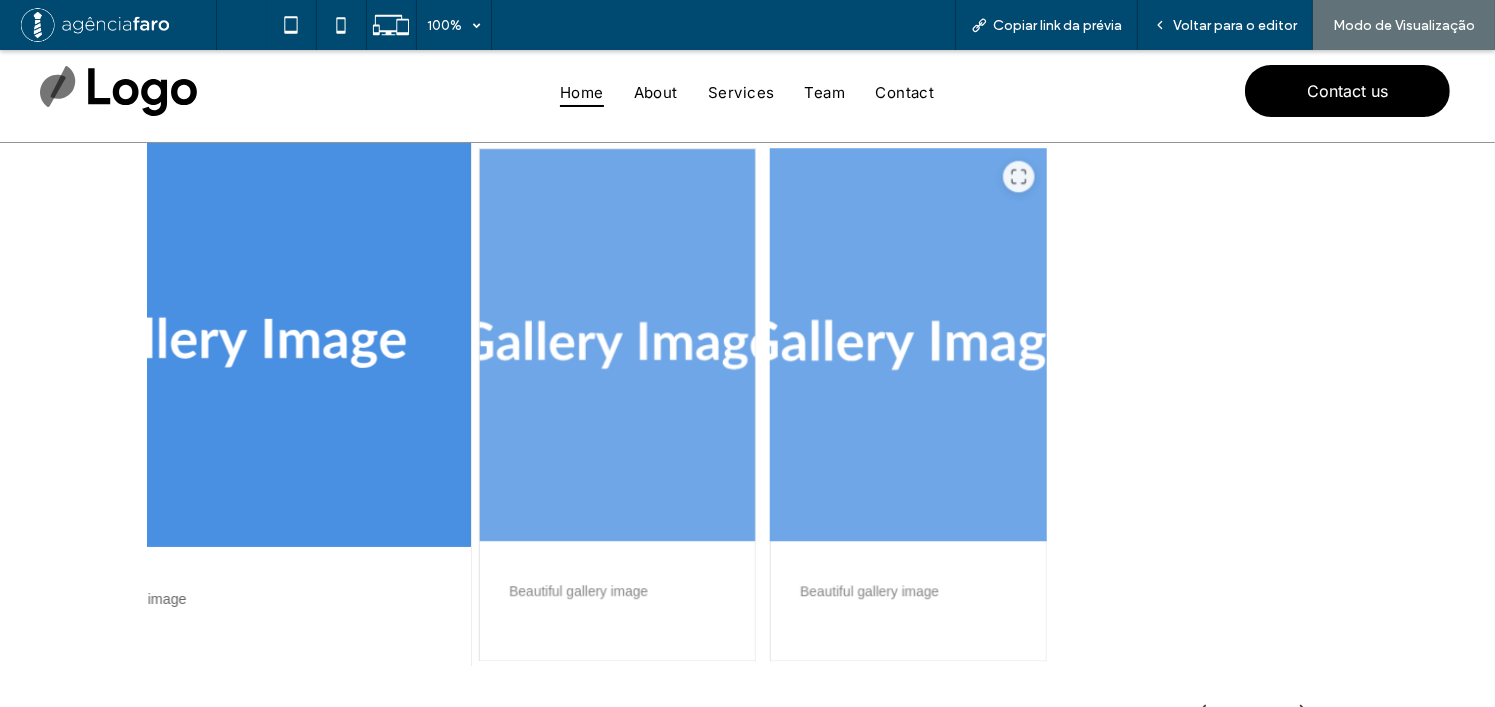drag, startPoint x: 299, startPoint y: 347, endPoint x: 991, endPoint y: 343, distance: 692.01154 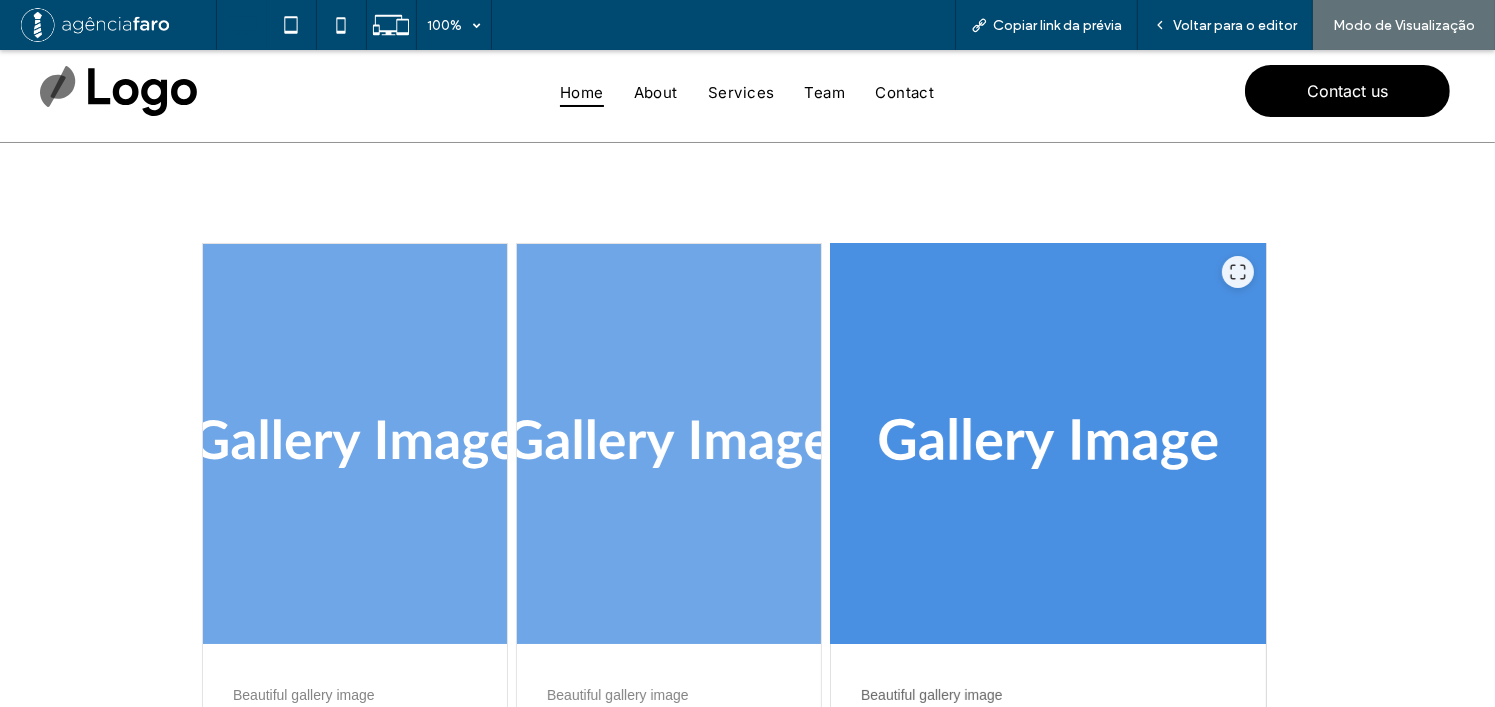 scroll, scrollTop: 100, scrollLeft: 0, axis: vertical 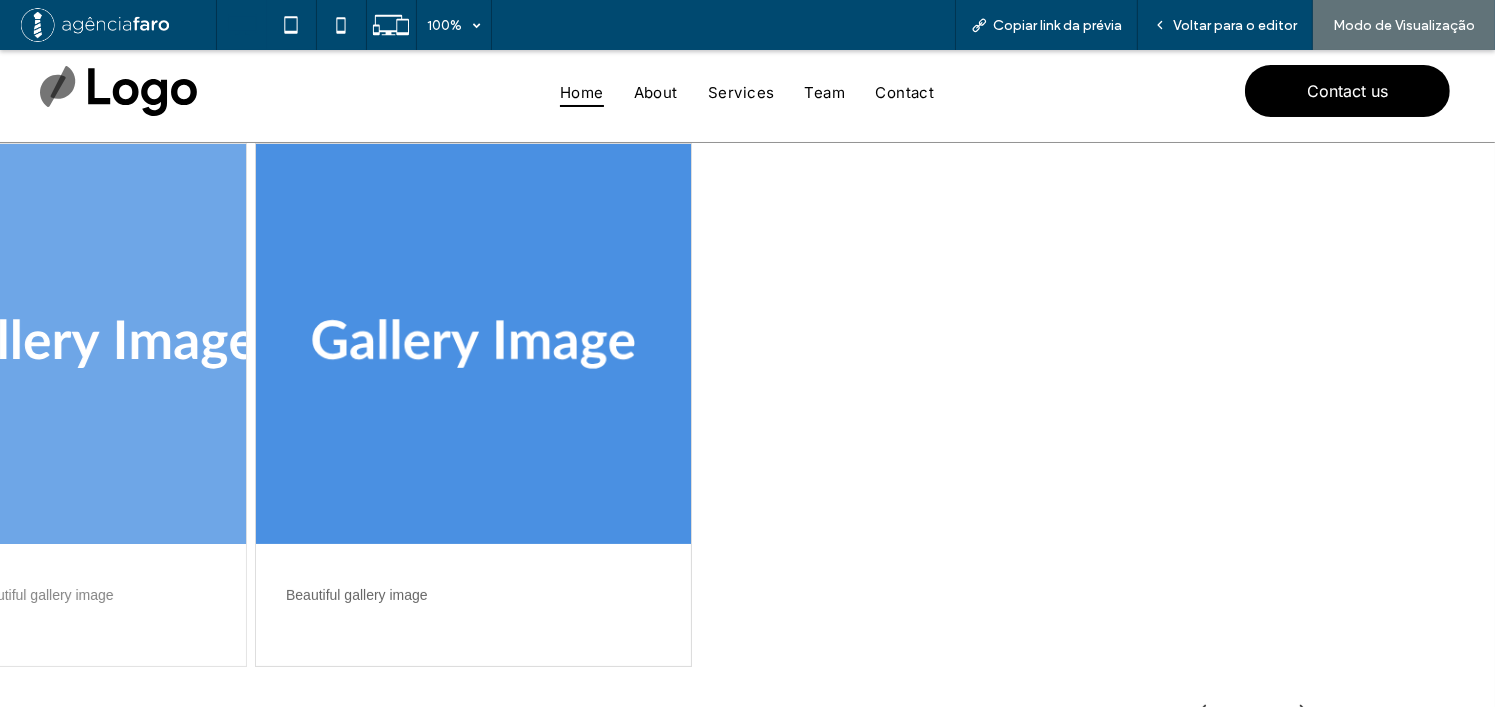 drag, startPoint x: 799, startPoint y: 375, endPoint x: 406, endPoint y: 375, distance: 393 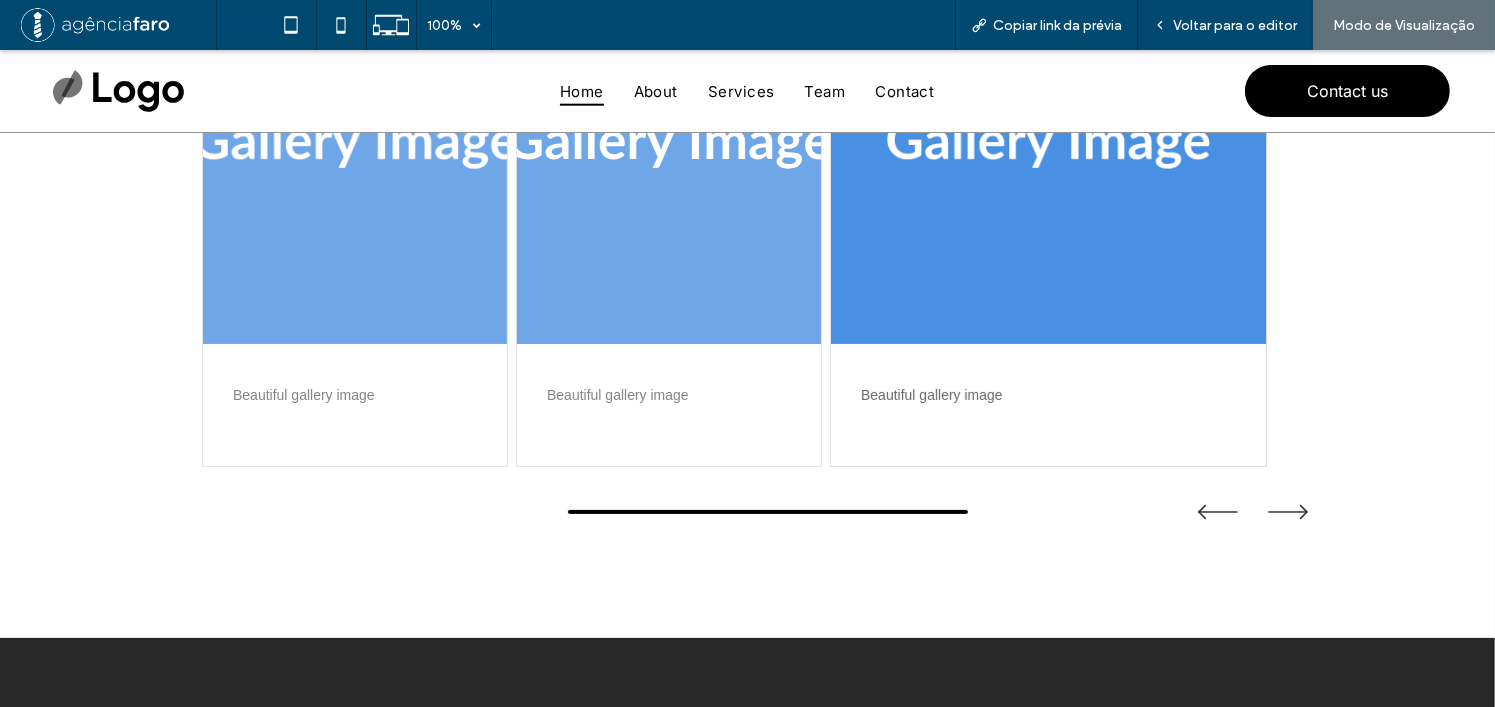scroll, scrollTop: 100, scrollLeft: 0, axis: vertical 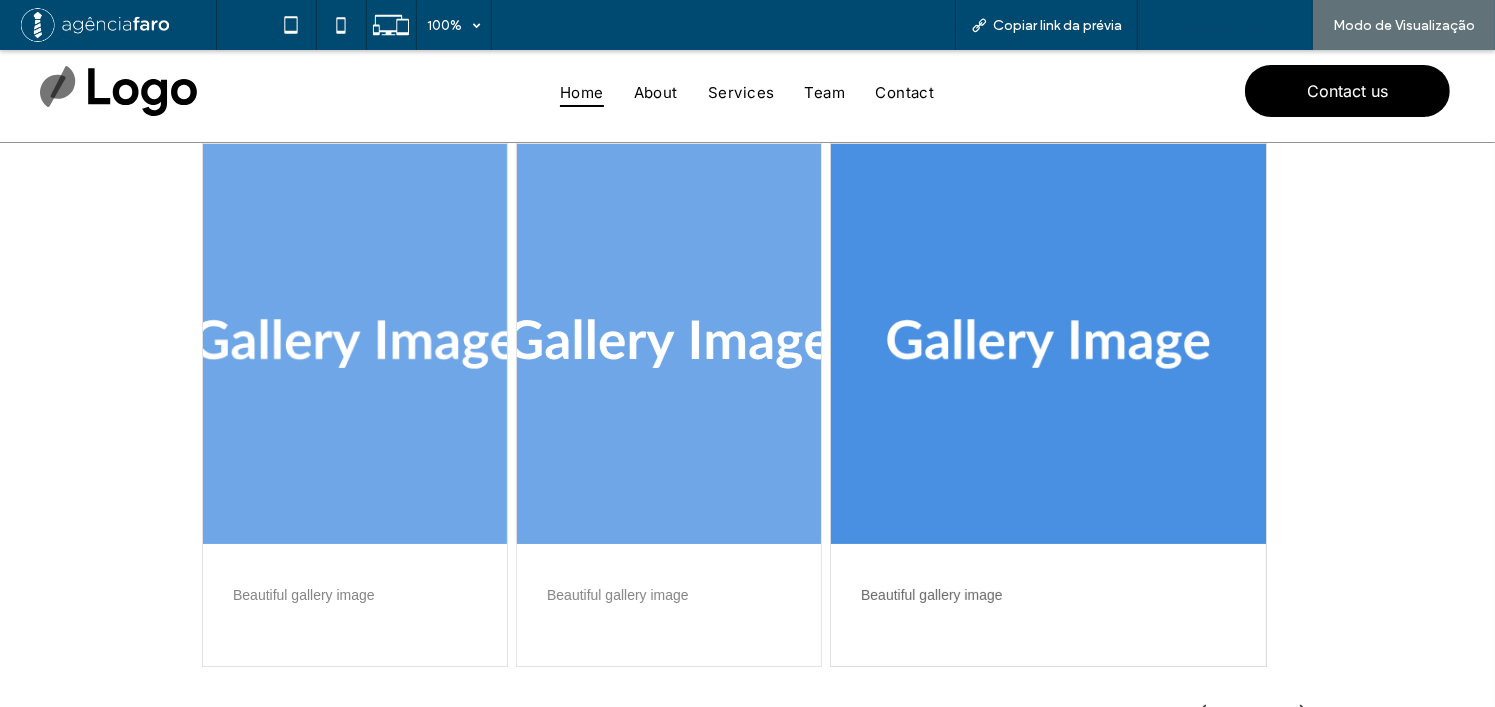 click on "Voltar para o editor" at bounding box center [1235, 25] 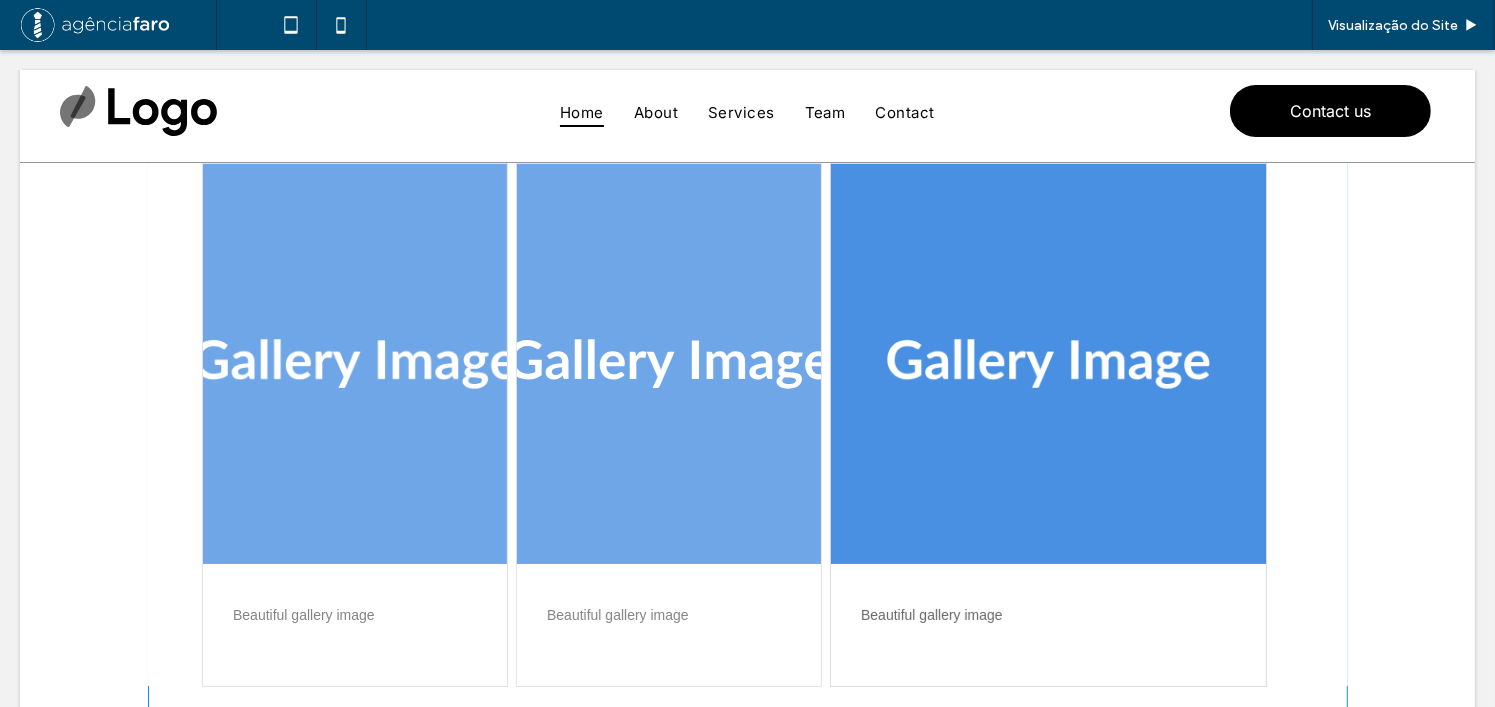 click at bounding box center (748, 461) 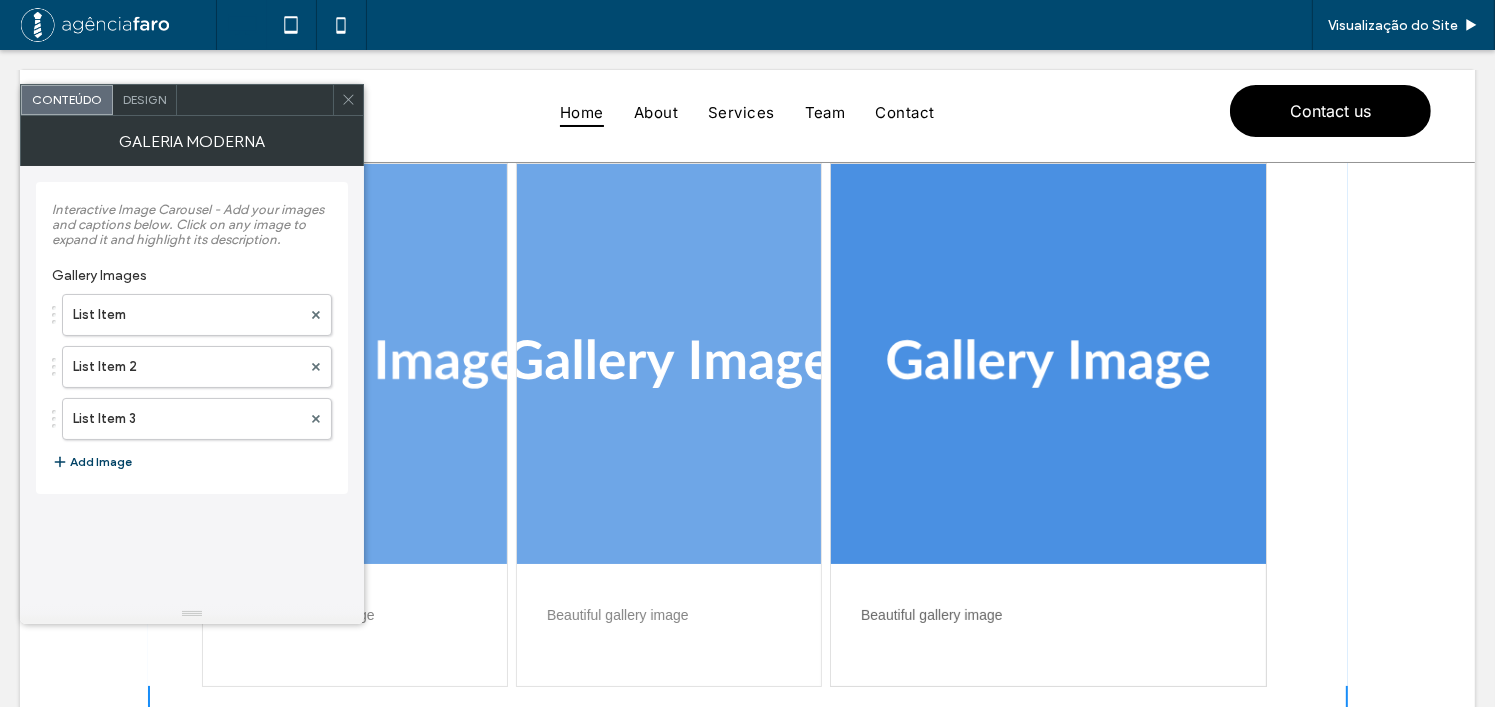 click on "Add Image" at bounding box center (92, 462) 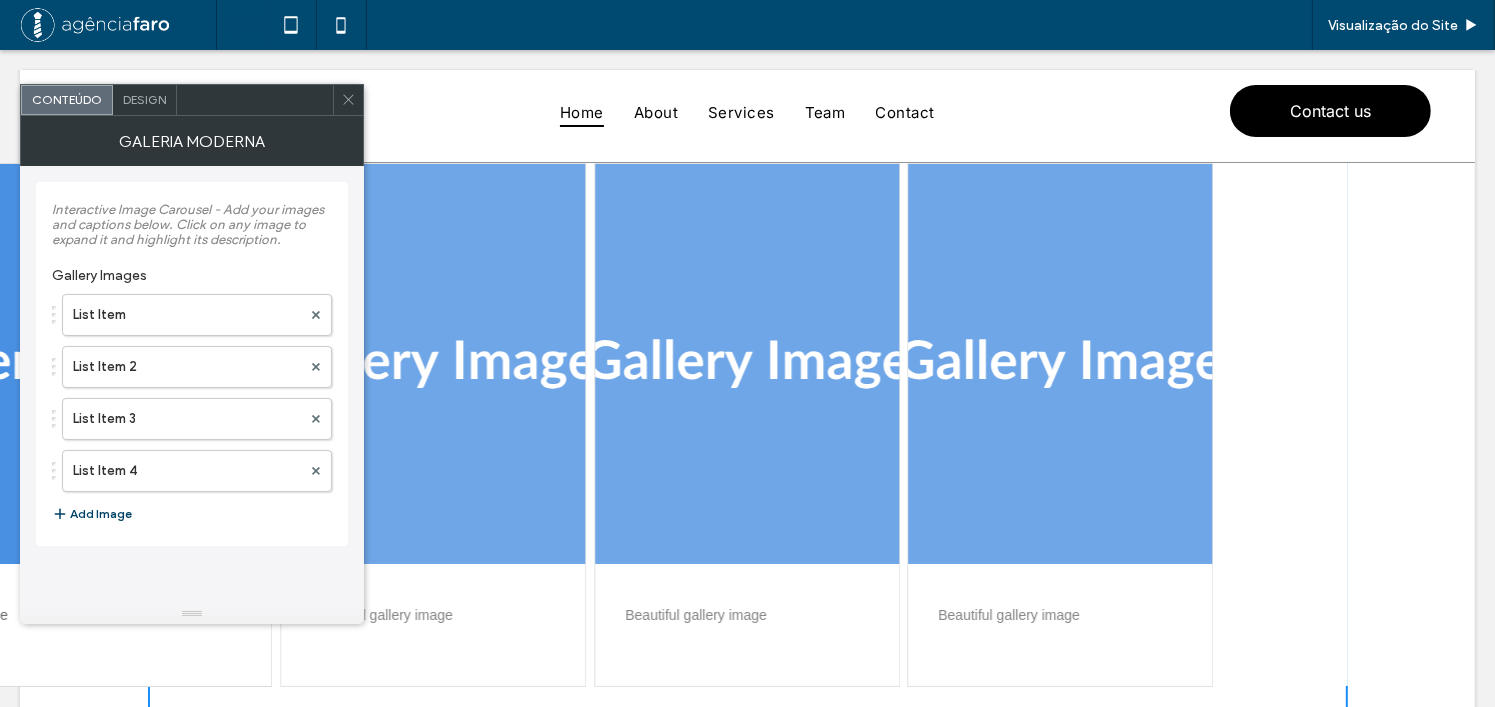 click on "Add Image" at bounding box center [92, 514] 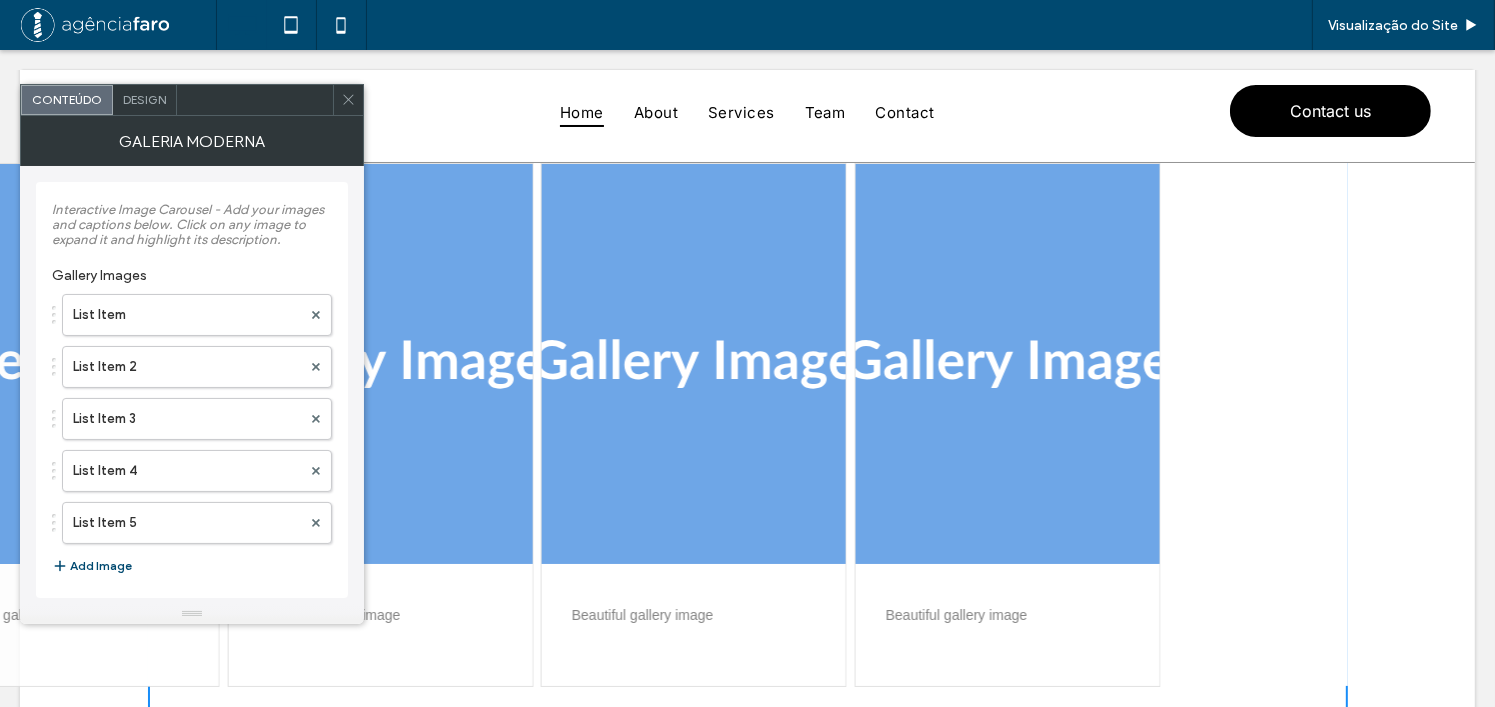click 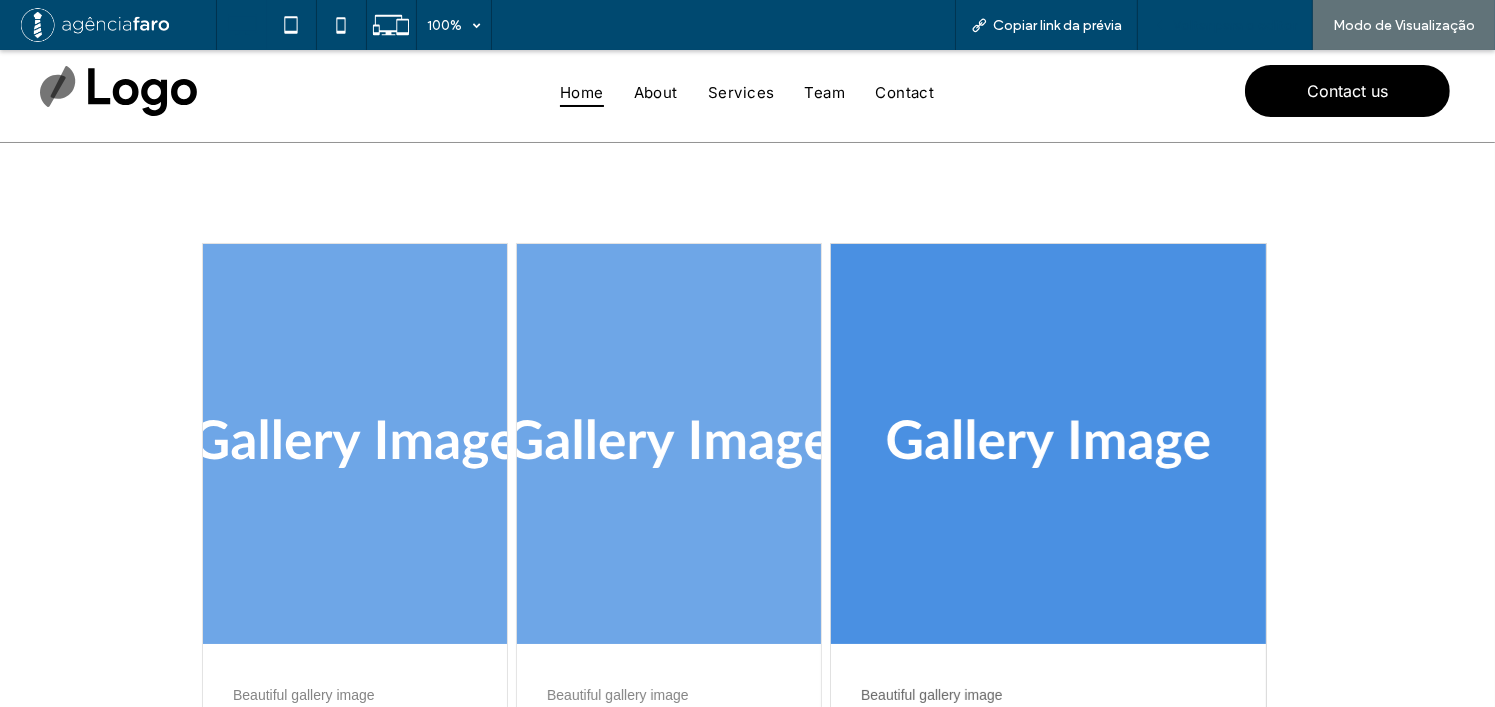 scroll, scrollTop: 100, scrollLeft: 0, axis: vertical 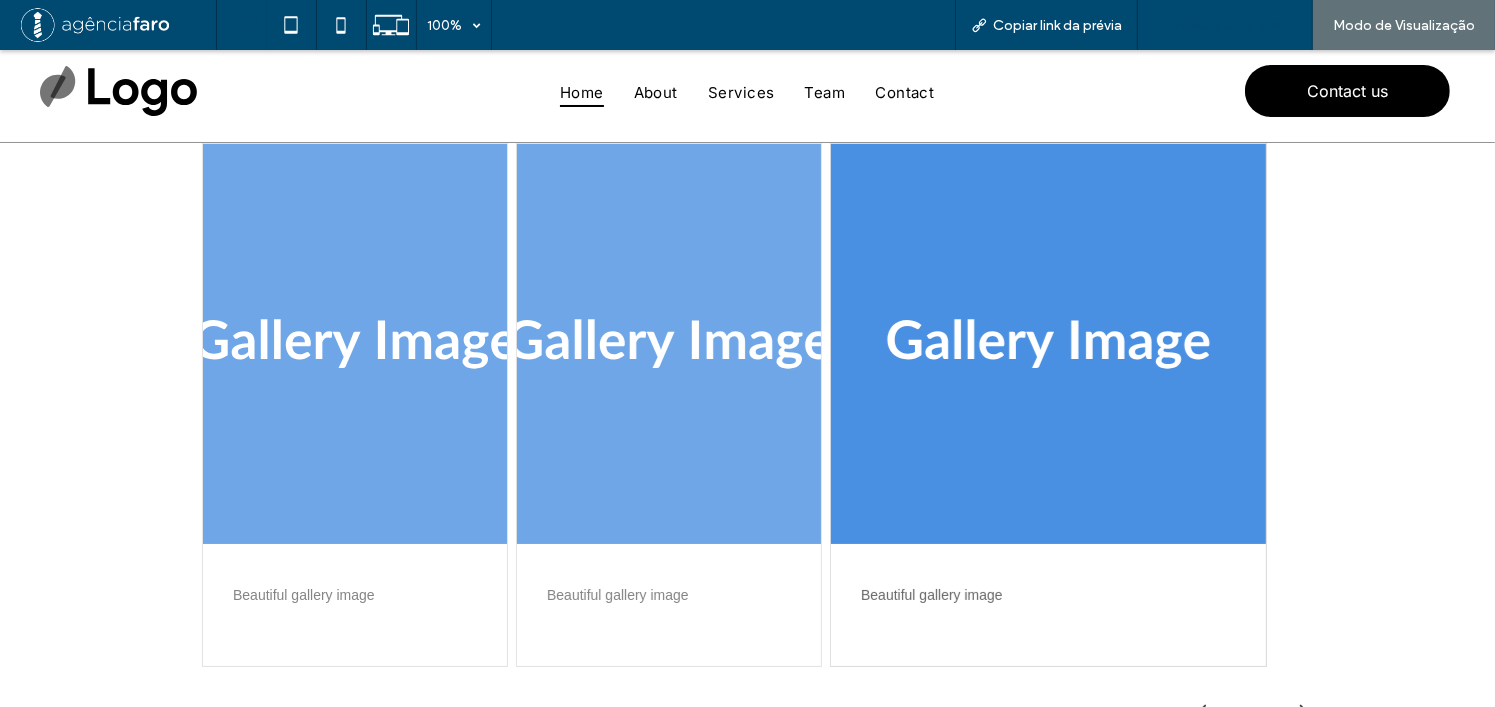 click on "Voltar para o editor" at bounding box center (1235, 25) 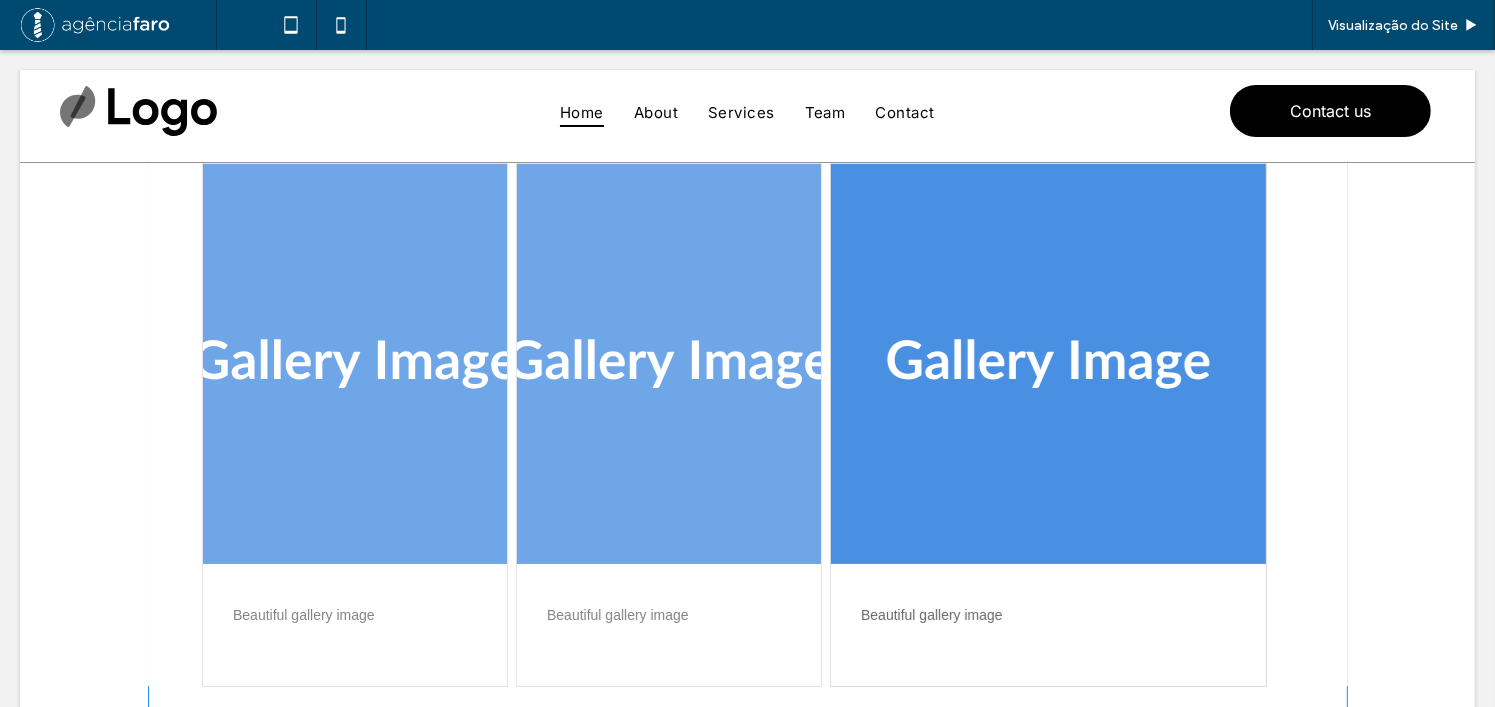 click at bounding box center [748, 461] 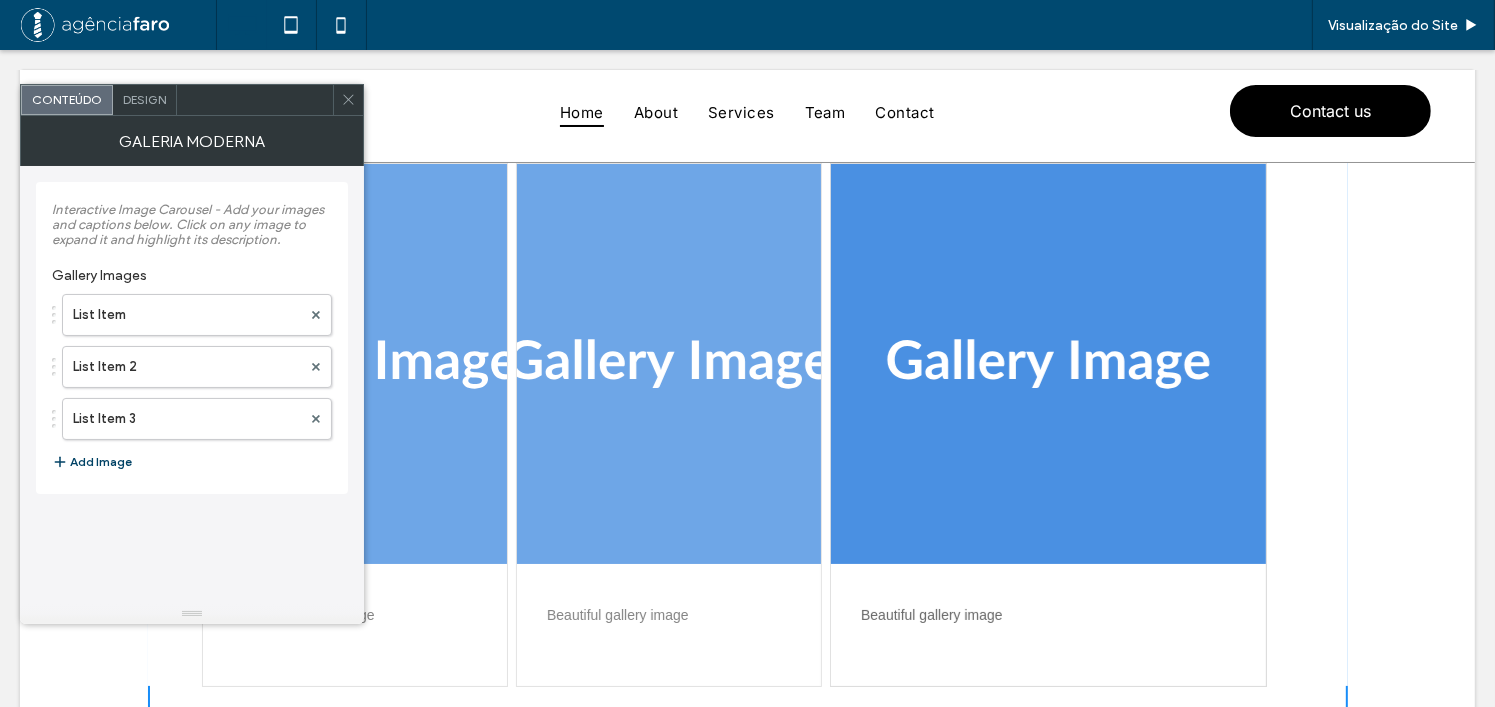 click on "Add Image" at bounding box center [92, 462] 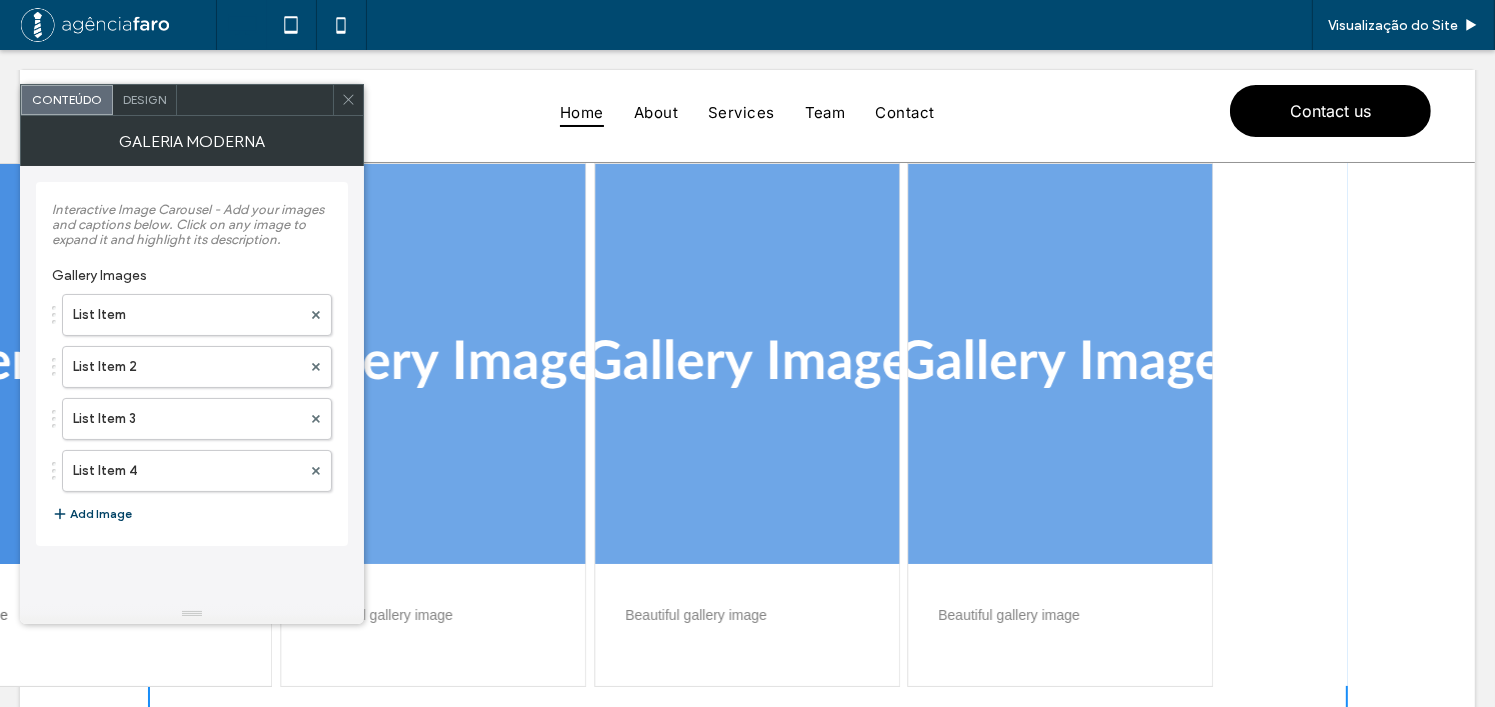 click on "Add Image" at bounding box center [92, 514] 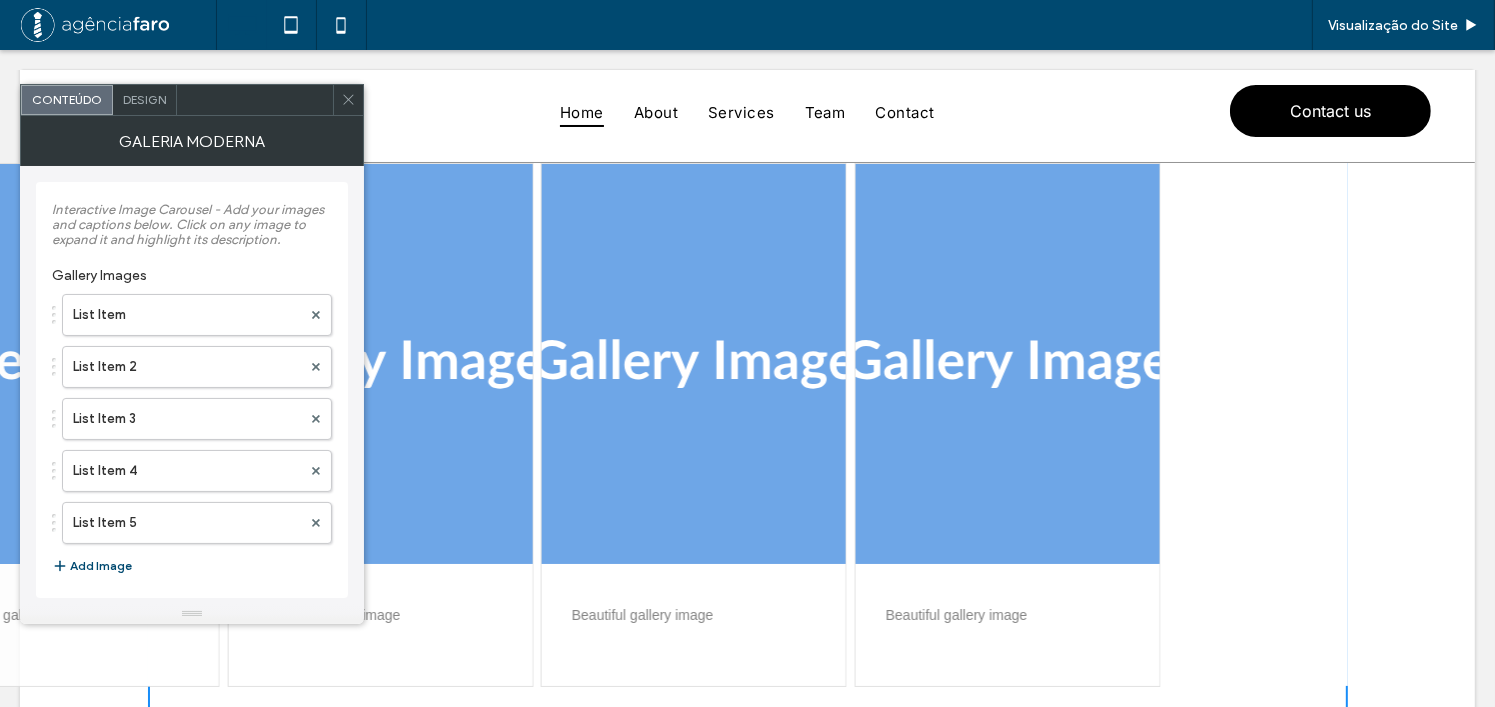 click 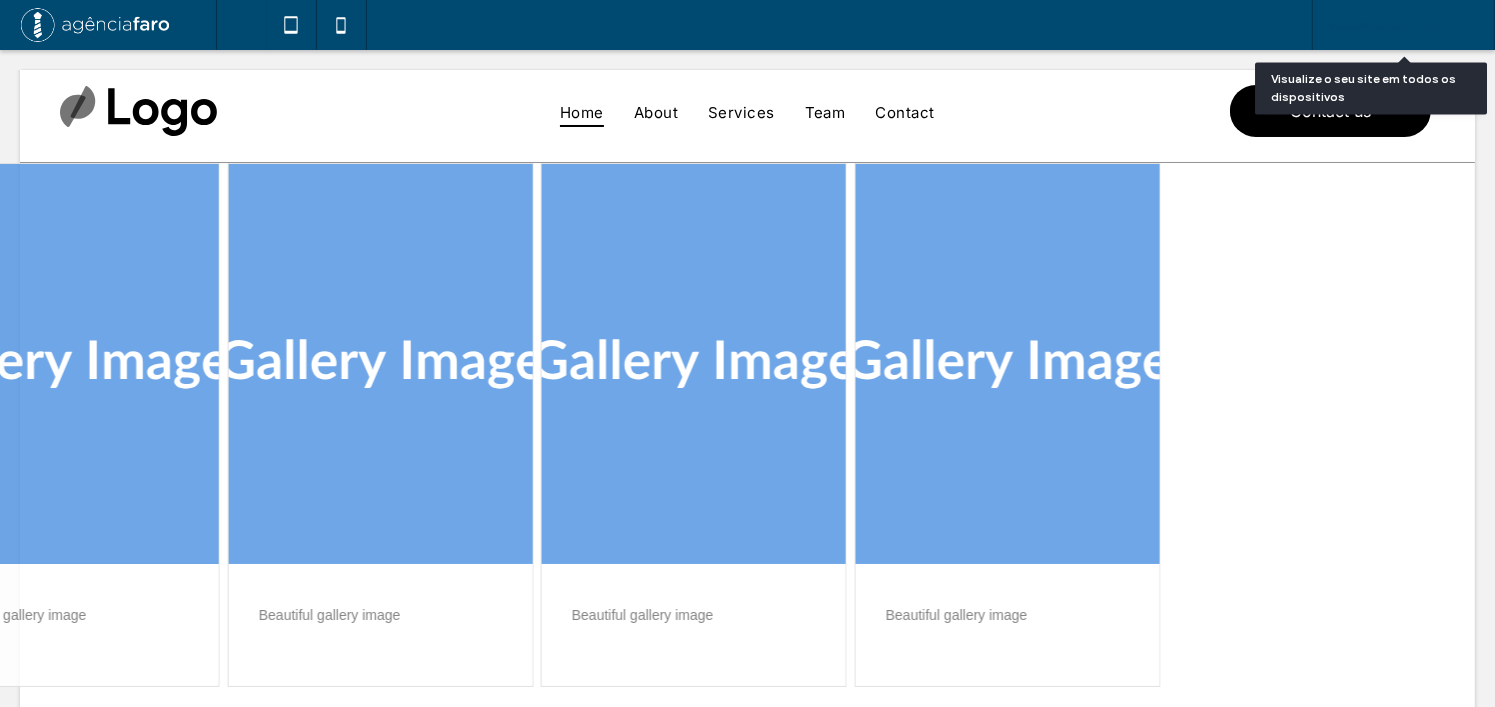 click on "Visualização do Site" at bounding box center (1393, 25) 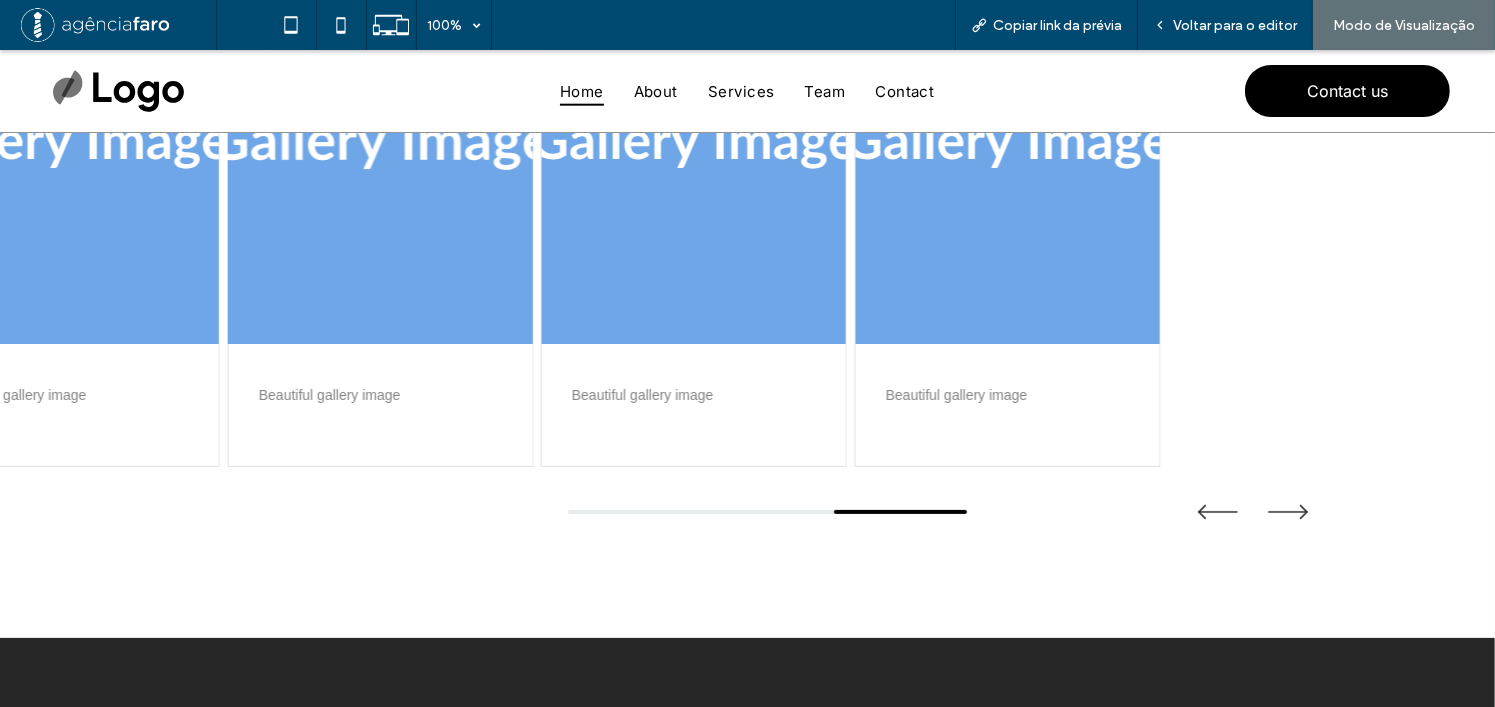 click at bounding box center (380, 144) 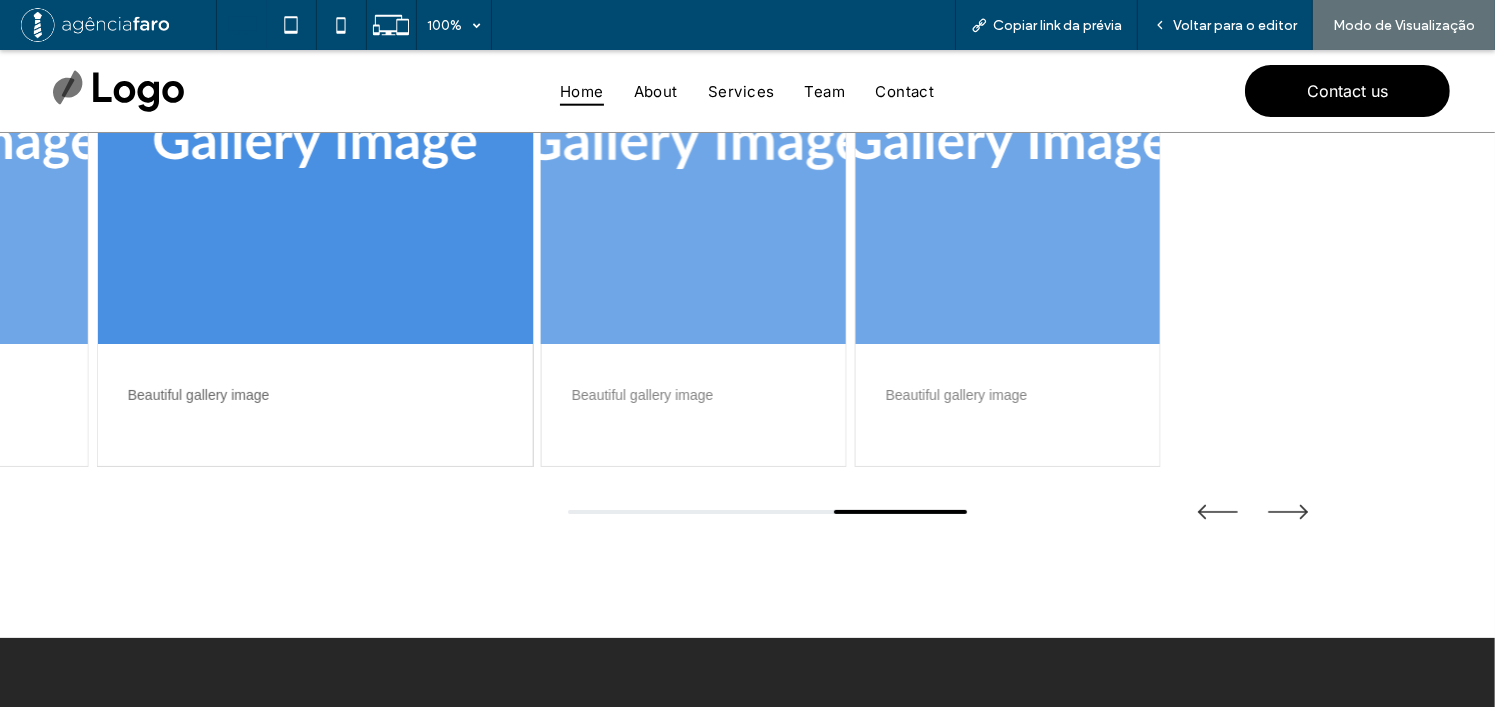 scroll, scrollTop: 290, scrollLeft: 0, axis: vertical 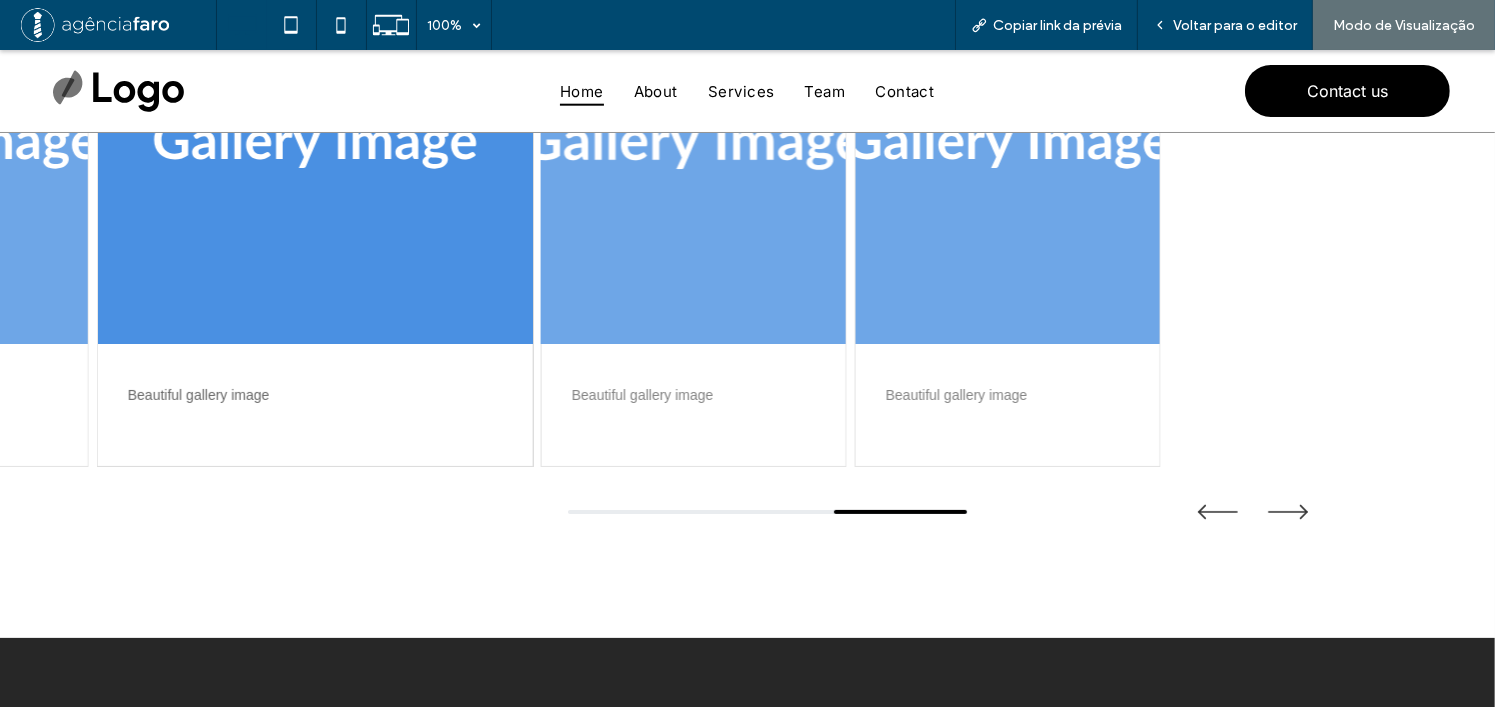 click at bounding box center (693, 144) 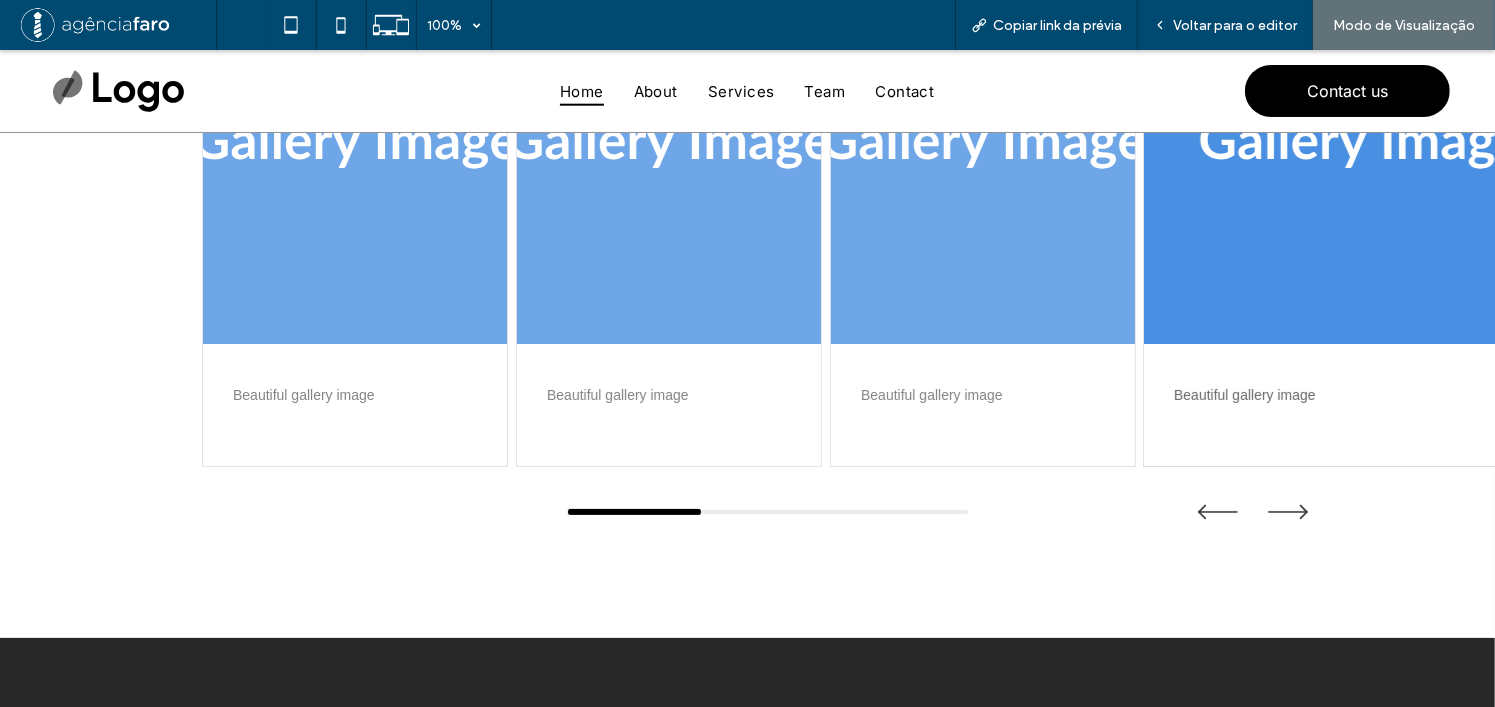 drag, startPoint x: 847, startPoint y: 511, endPoint x: 569, endPoint y: 503, distance: 278.11508 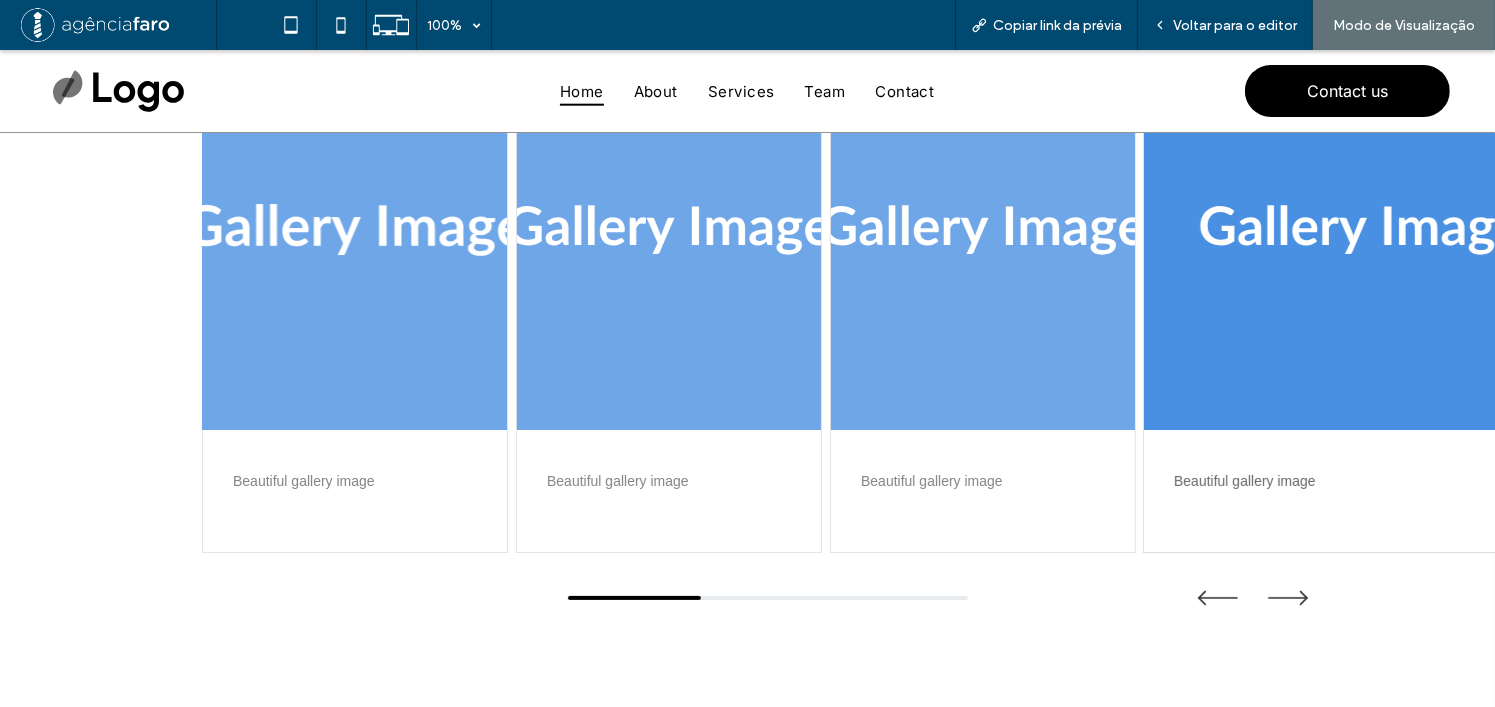 scroll, scrollTop: 90, scrollLeft: 0, axis: vertical 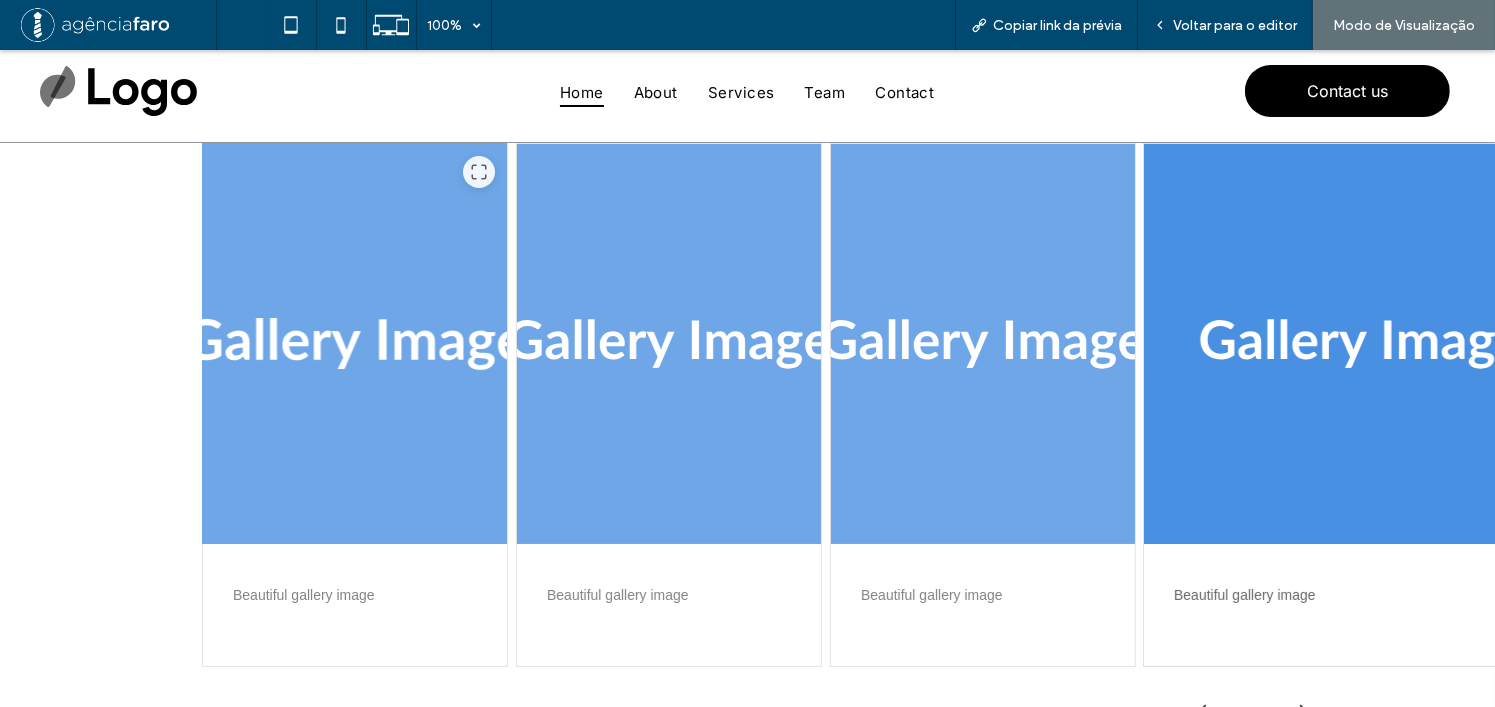 click at bounding box center [355, 344] 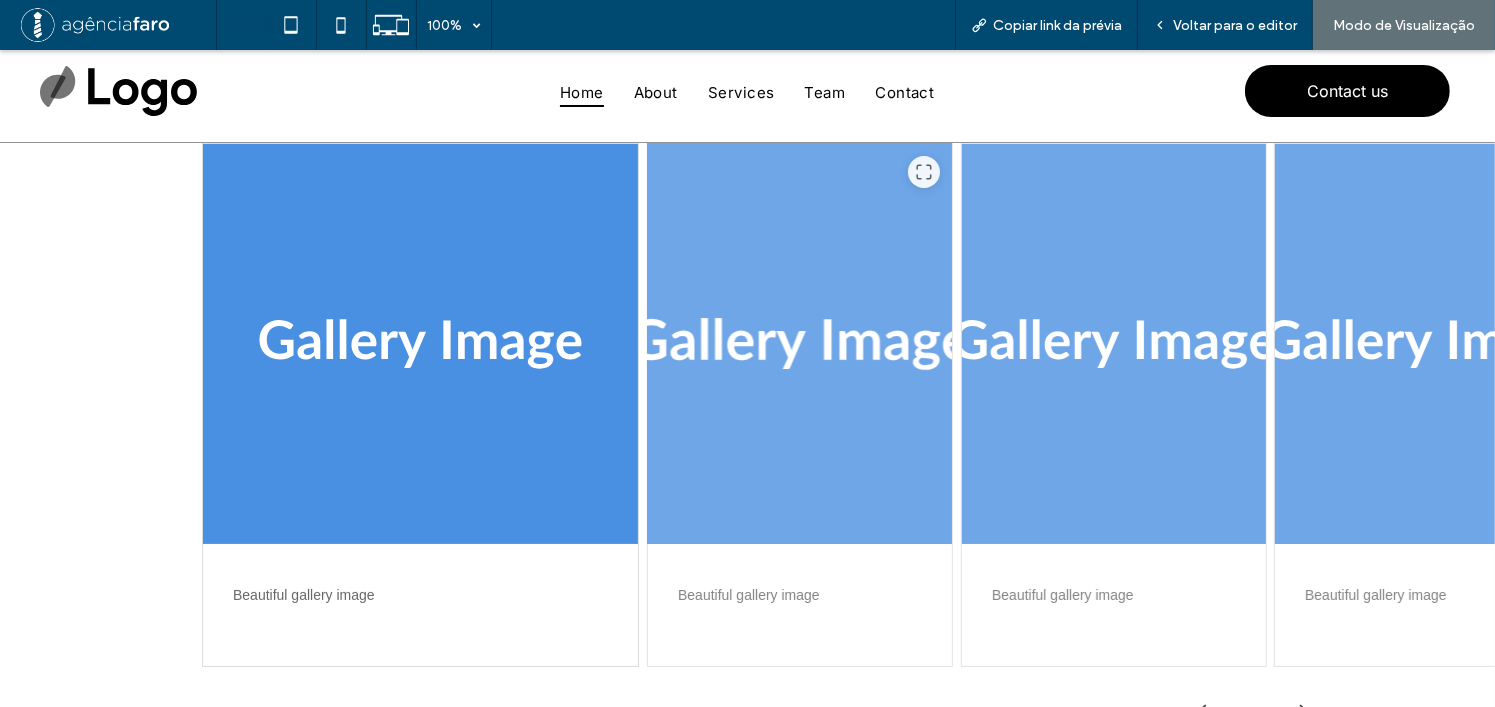 click at bounding box center (799, 344) 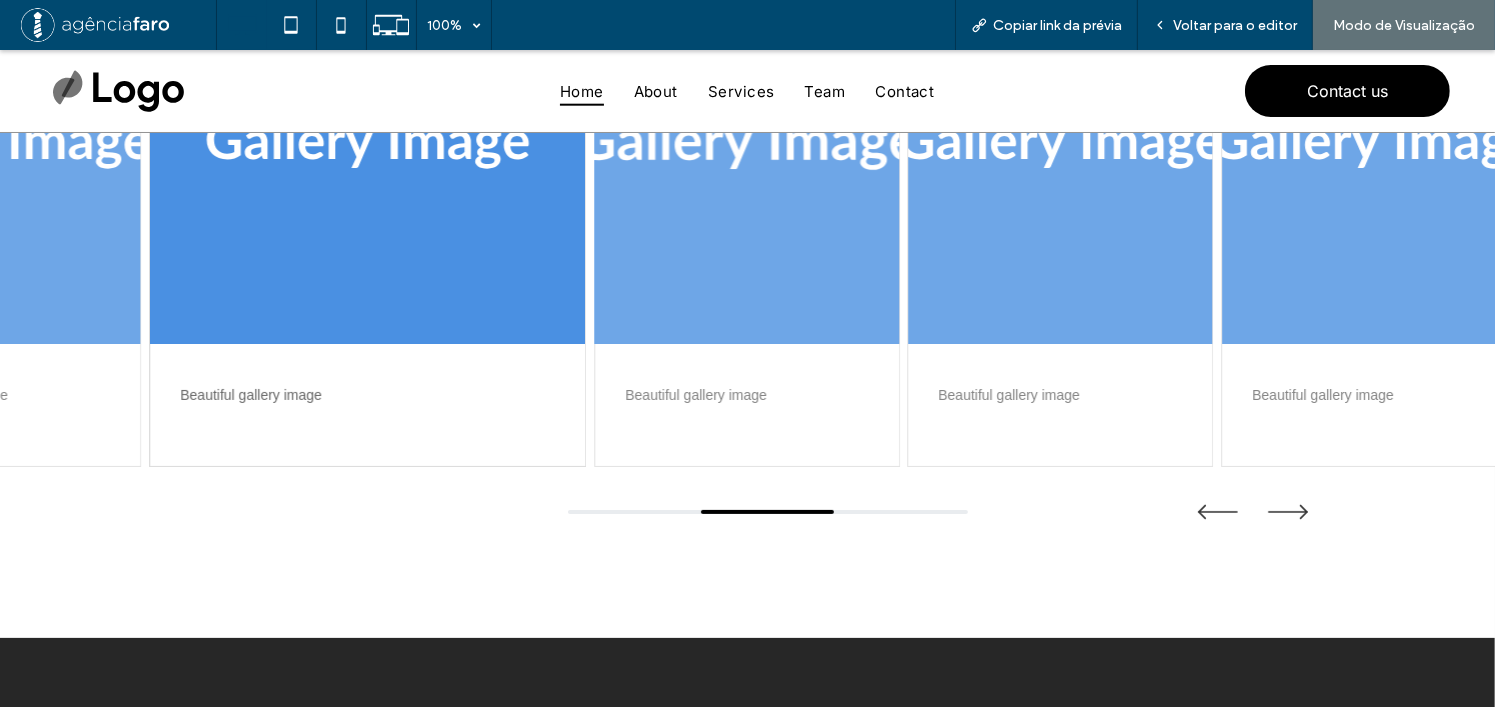 click at bounding box center [746, 144] 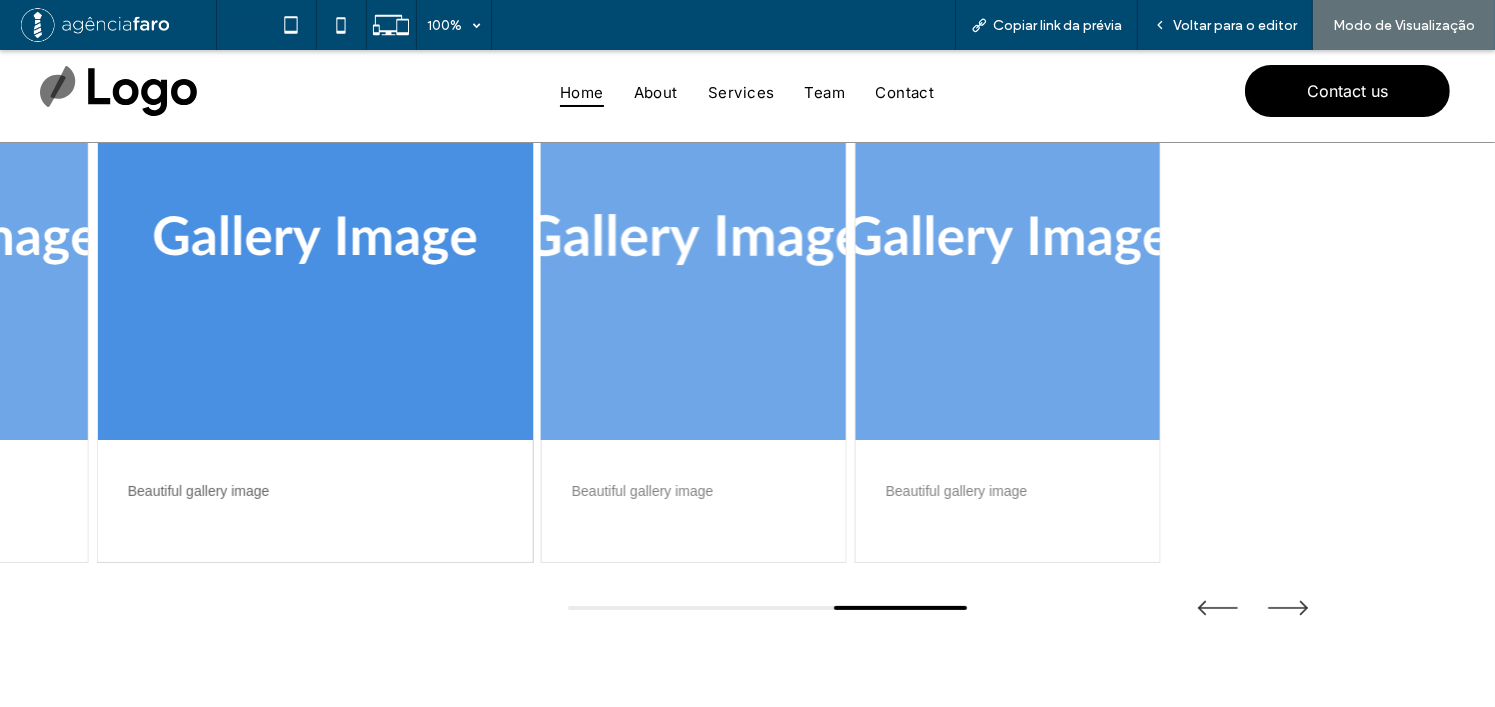 scroll, scrollTop: 90, scrollLeft: 0, axis: vertical 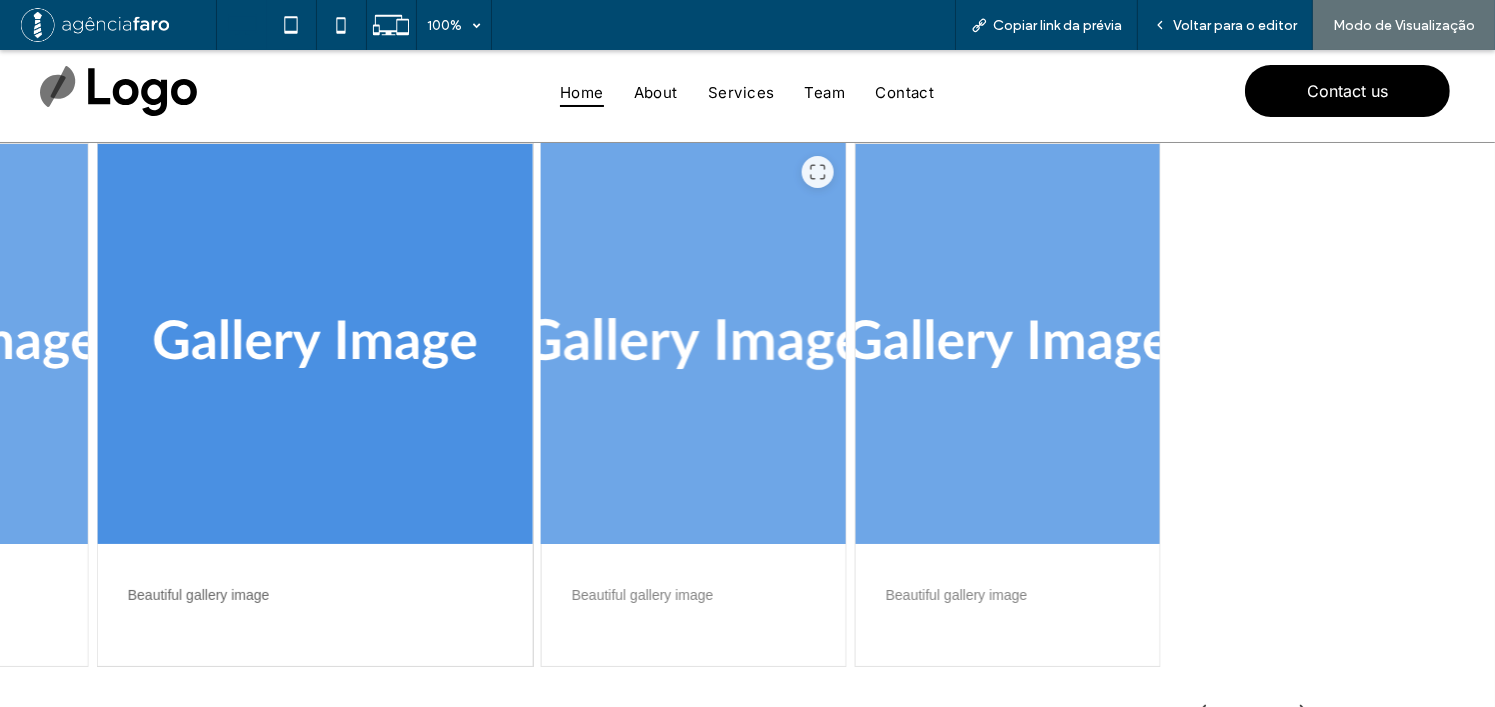 click at bounding box center [693, 344] 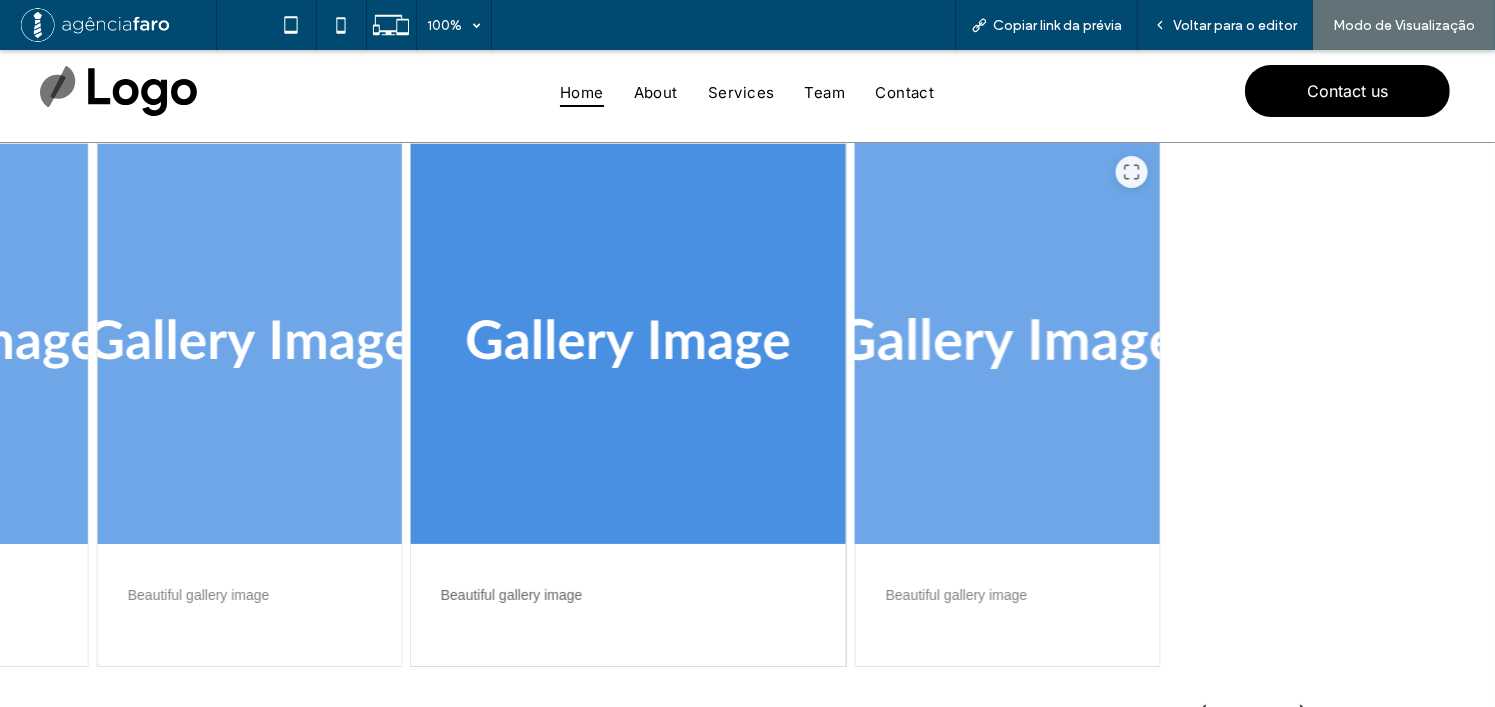 click at bounding box center [1007, 344] 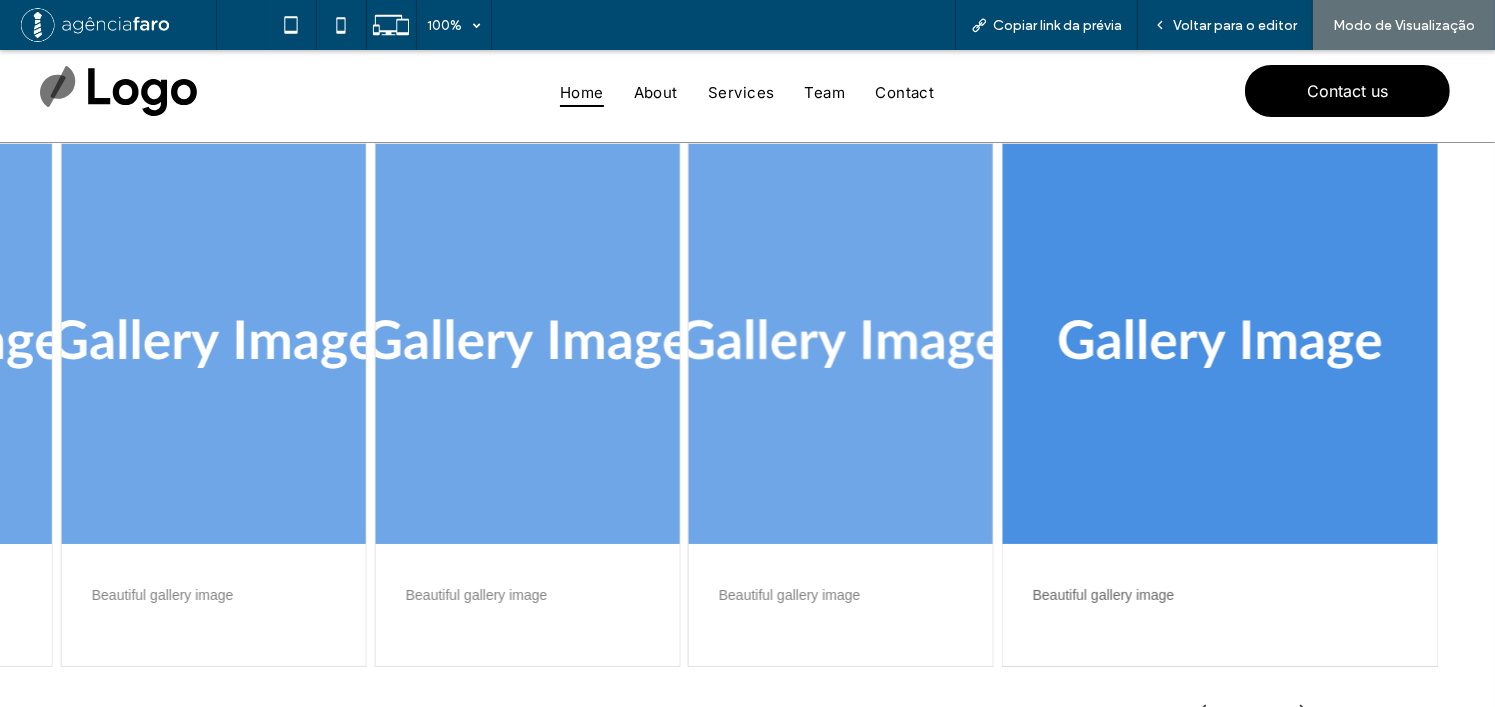 drag, startPoint x: 771, startPoint y: 406, endPoint x: 1296, endPoint y: 396, distance: 525.0952 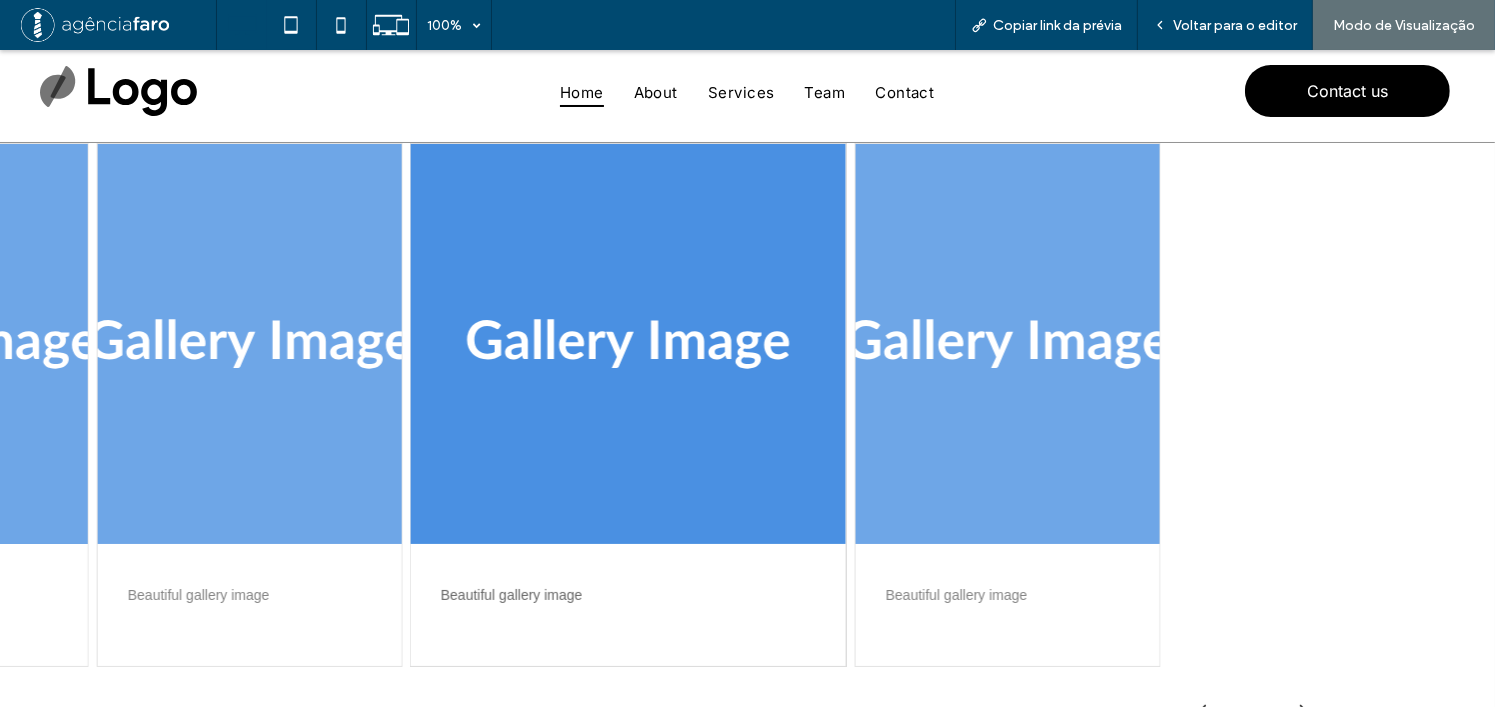 click on "Beautiful gallery image
Beautiful gallery image
Beautiful gallery image
Beautiful gallery image
Beautiful gallery image" at bounding box center (14, 405) 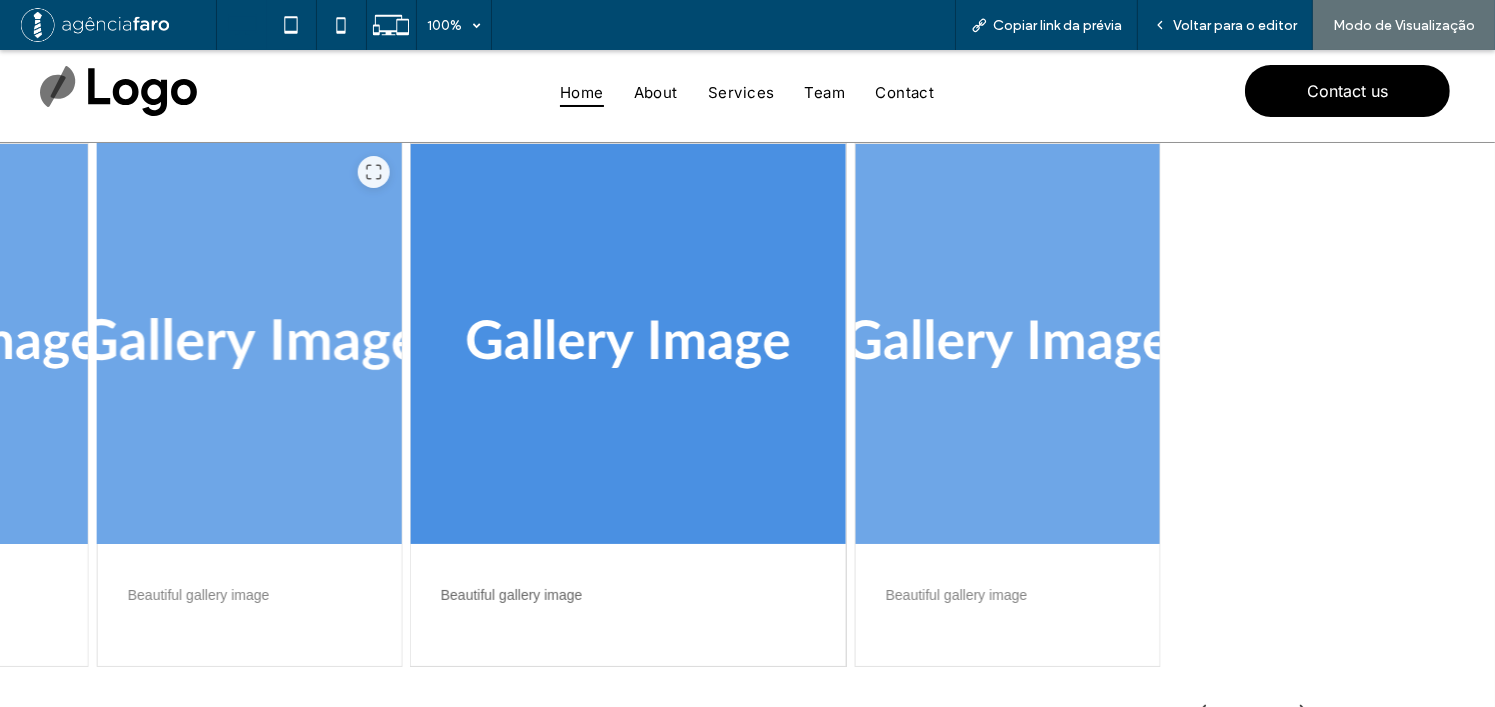 click at bounding box center (249, 344) 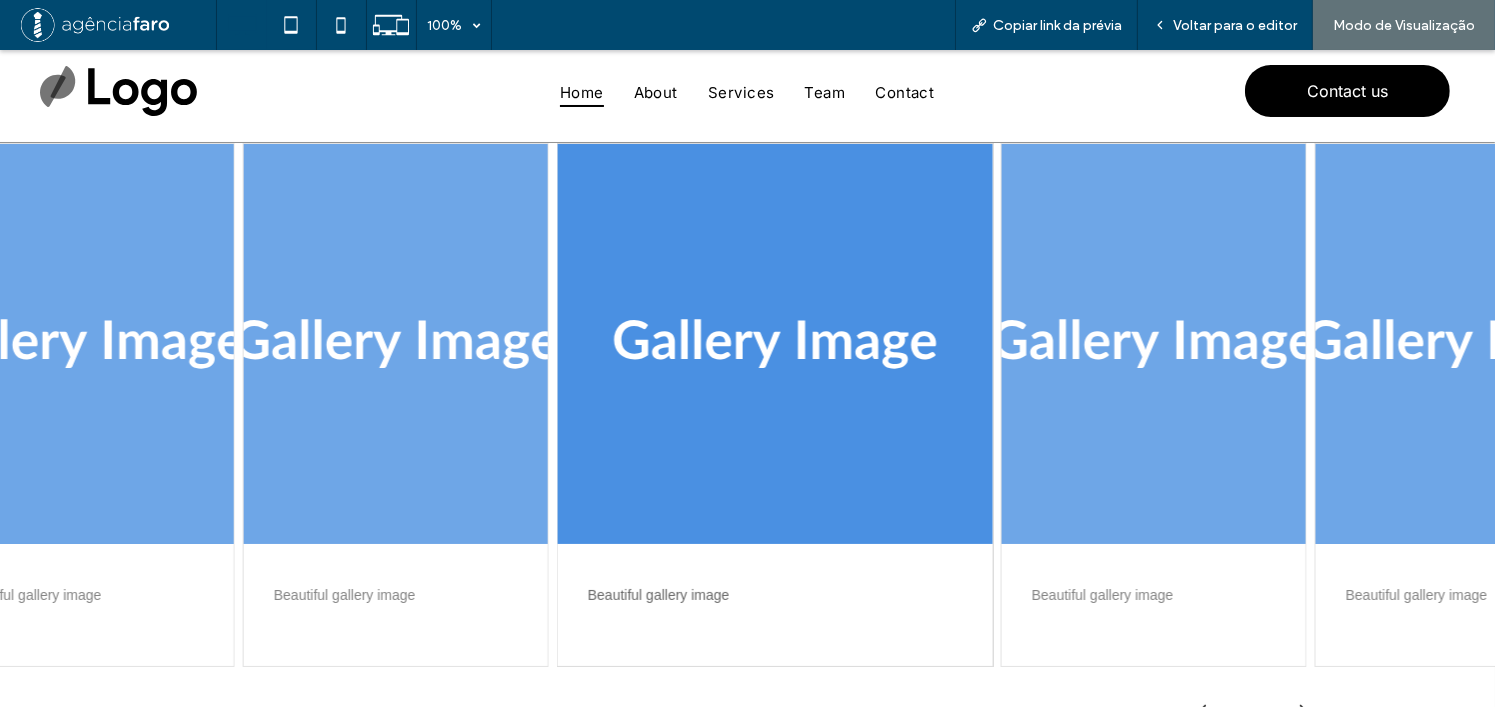 drag, startPoint x: 719, startPoint y: 403, endPoint x: 1348, endPoint y: 407, distance: 629.0127 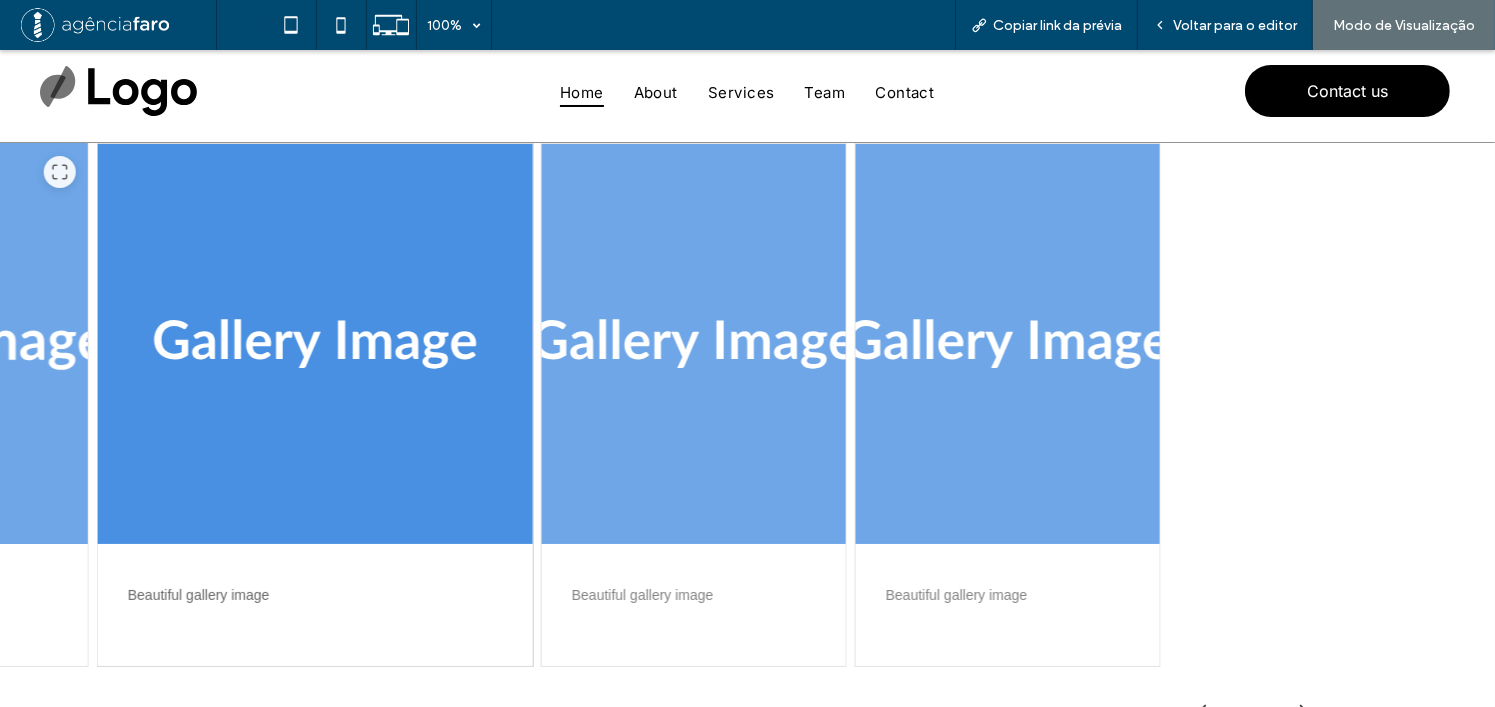 click at bounding box center (-65, 344) 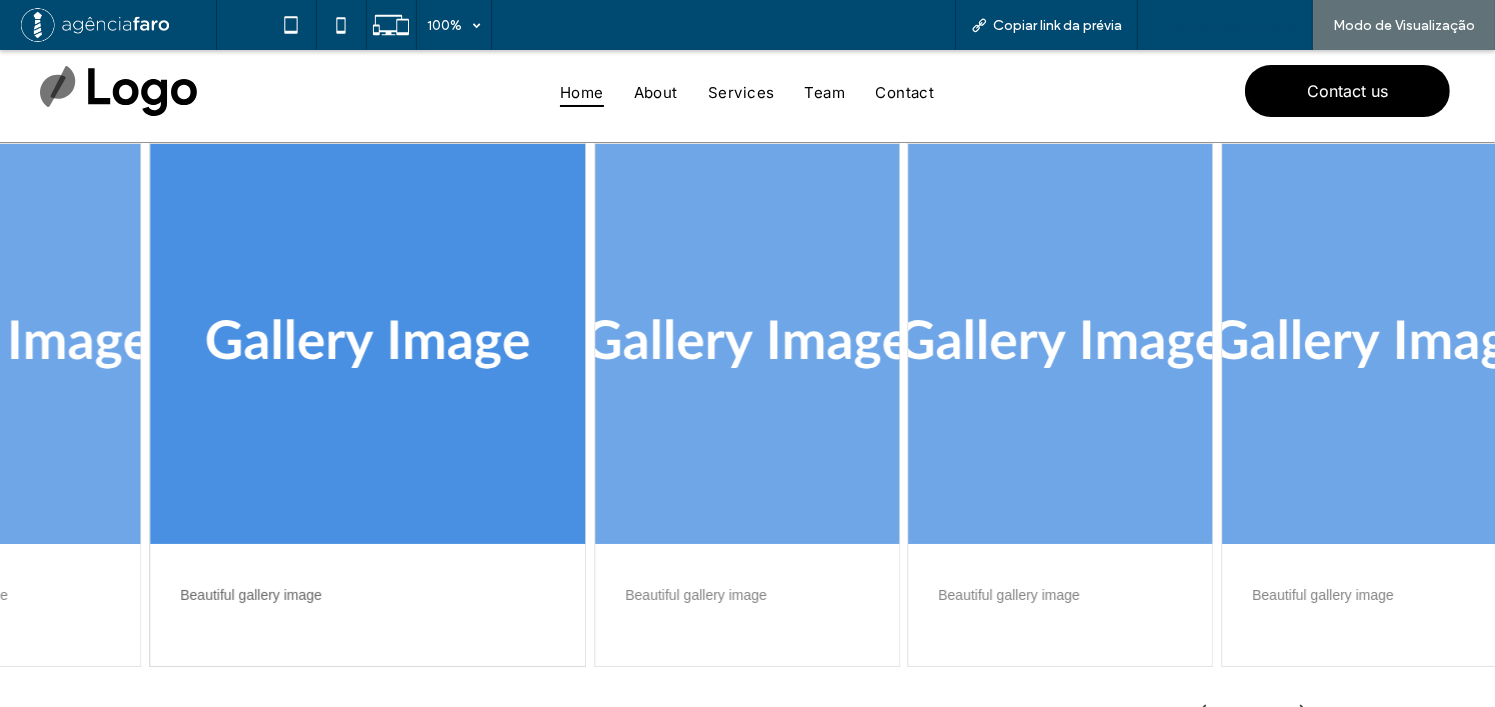 click on "Voltar para o editor" at bounding box center [1235, 25] 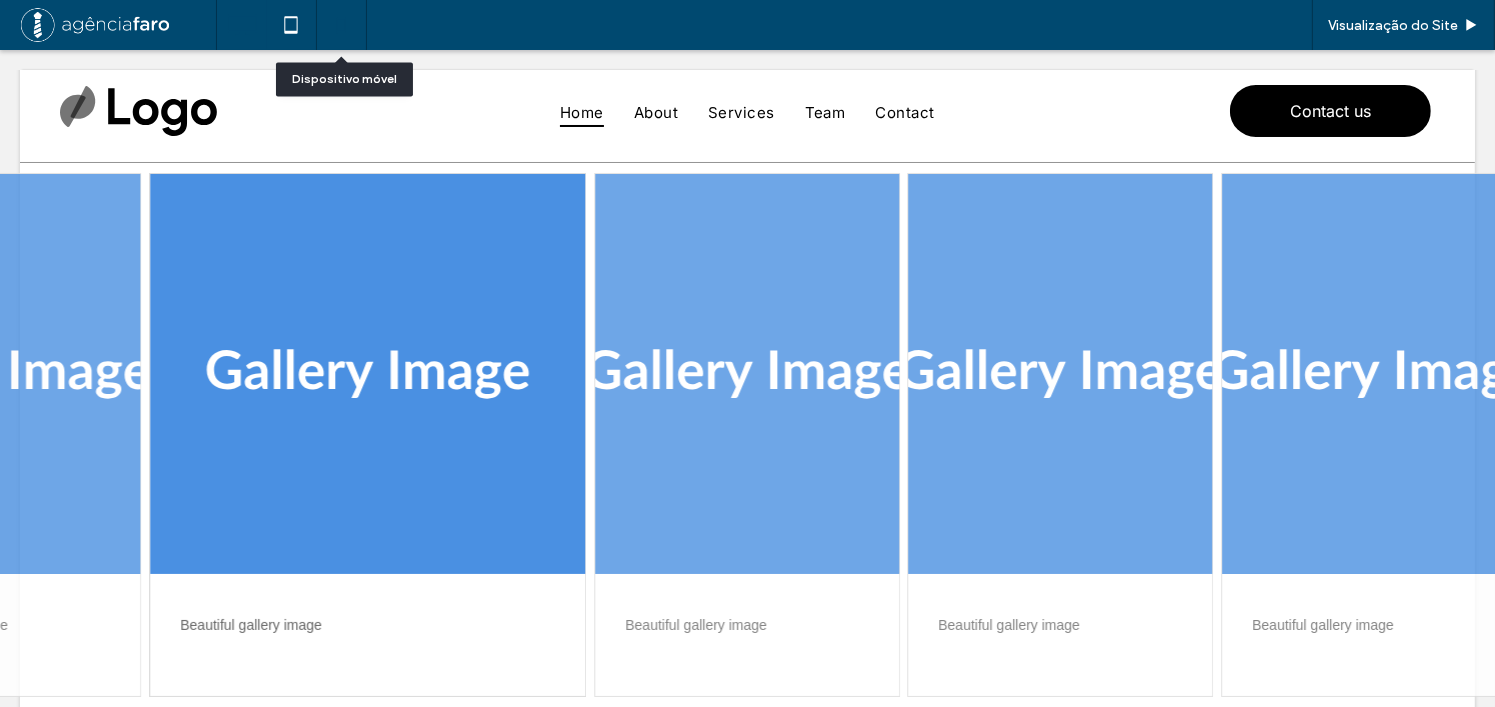 click 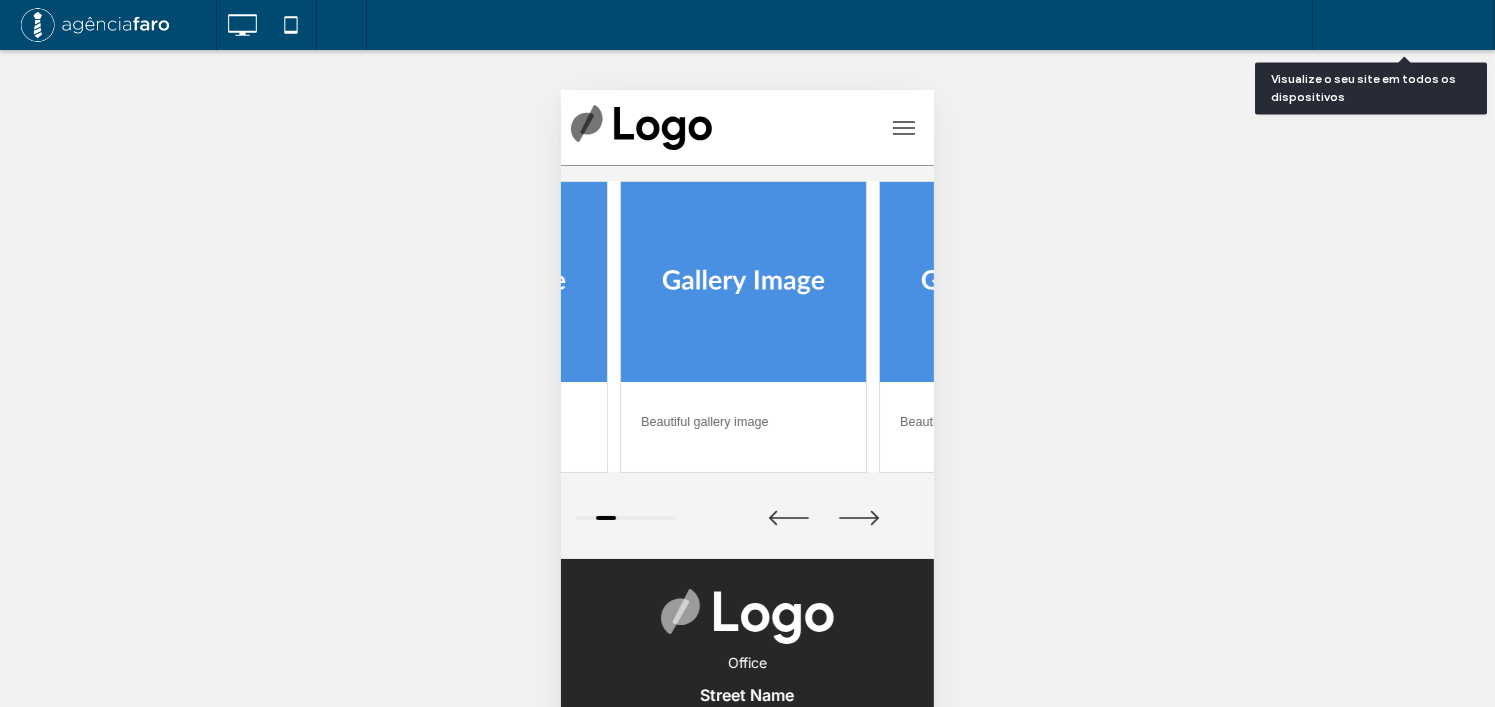 scroll, scrollTop: 0, scrollLeft: 0, axis: both 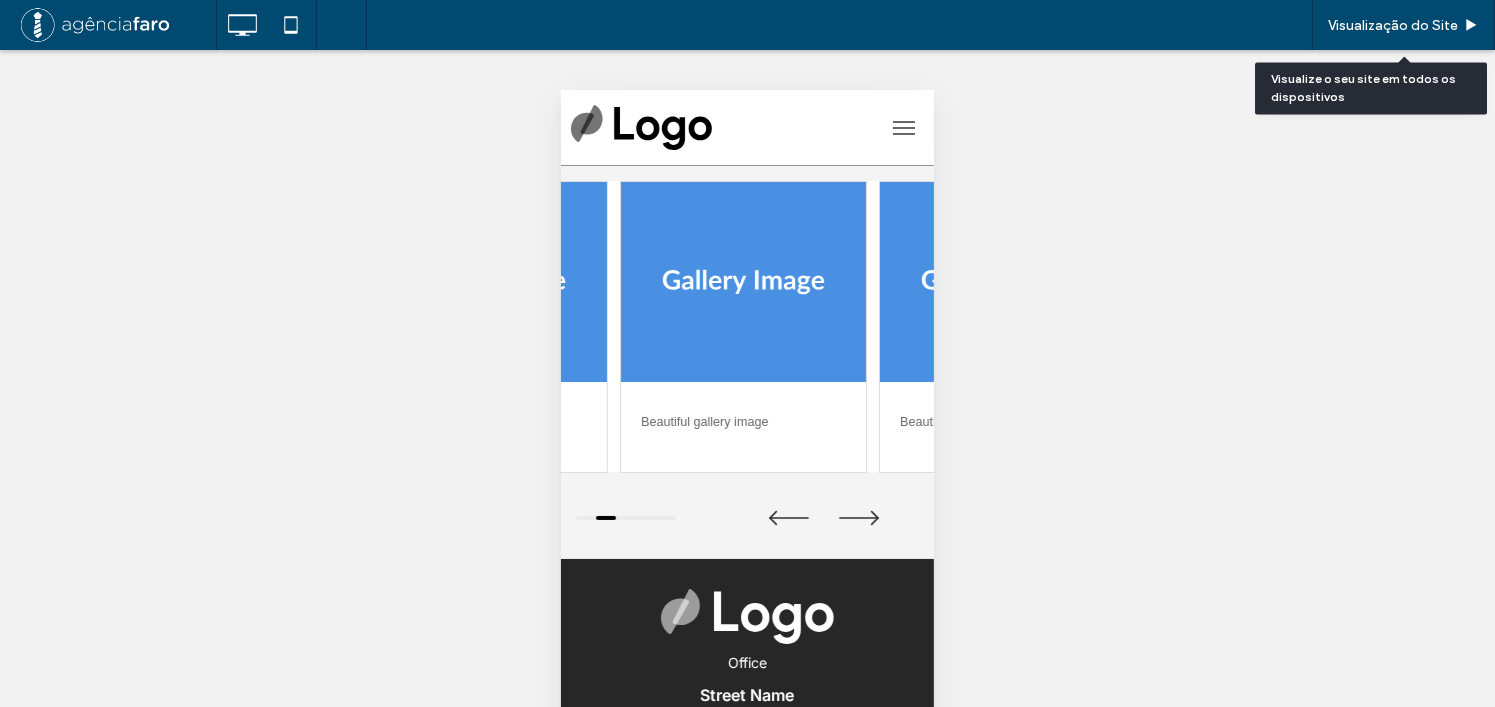drag, startPoint x: 1415, startPoint y: 31, endPoint x: 1360, endPoint y: 56, distance: 60.41523 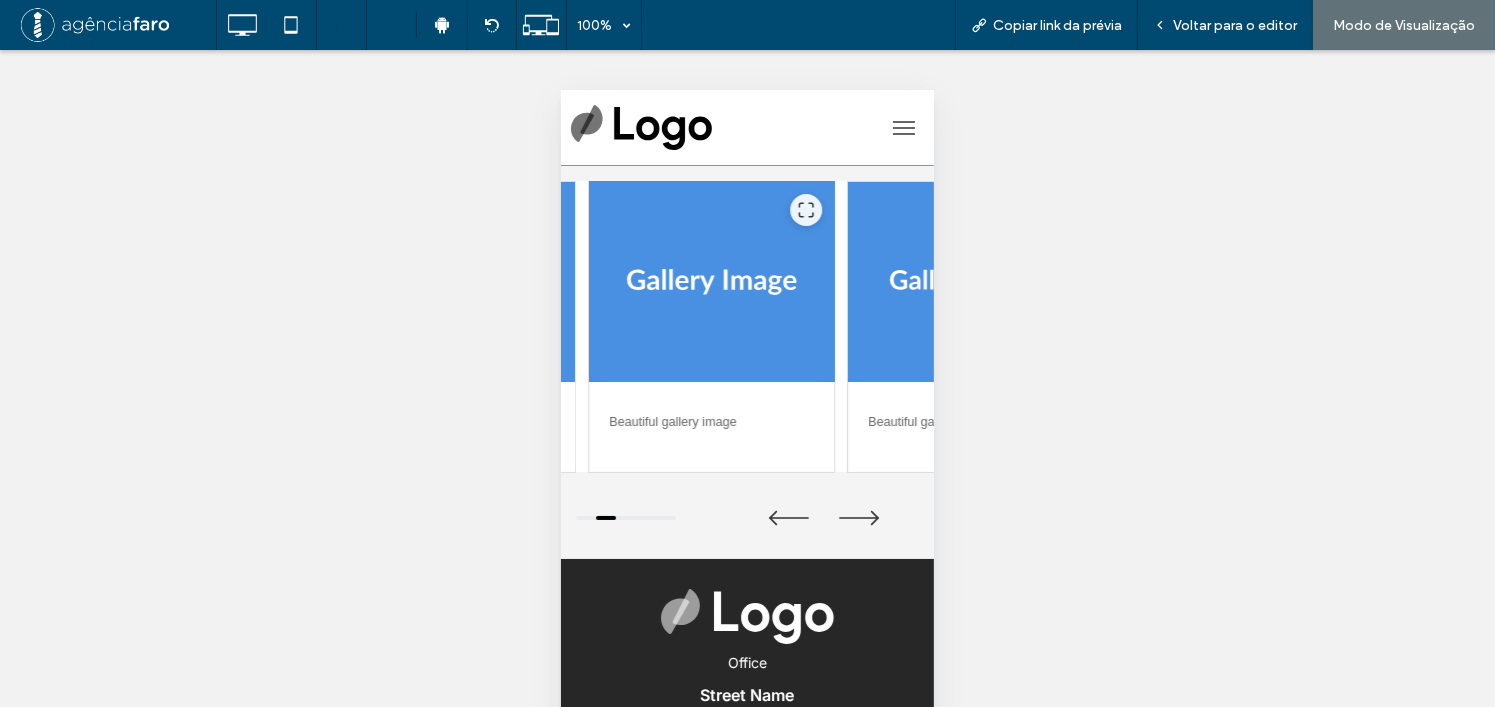 drag, startPoint x: 733, startPoint y: 341, endPoint x: 601, endPoint y: 341, distance: 132 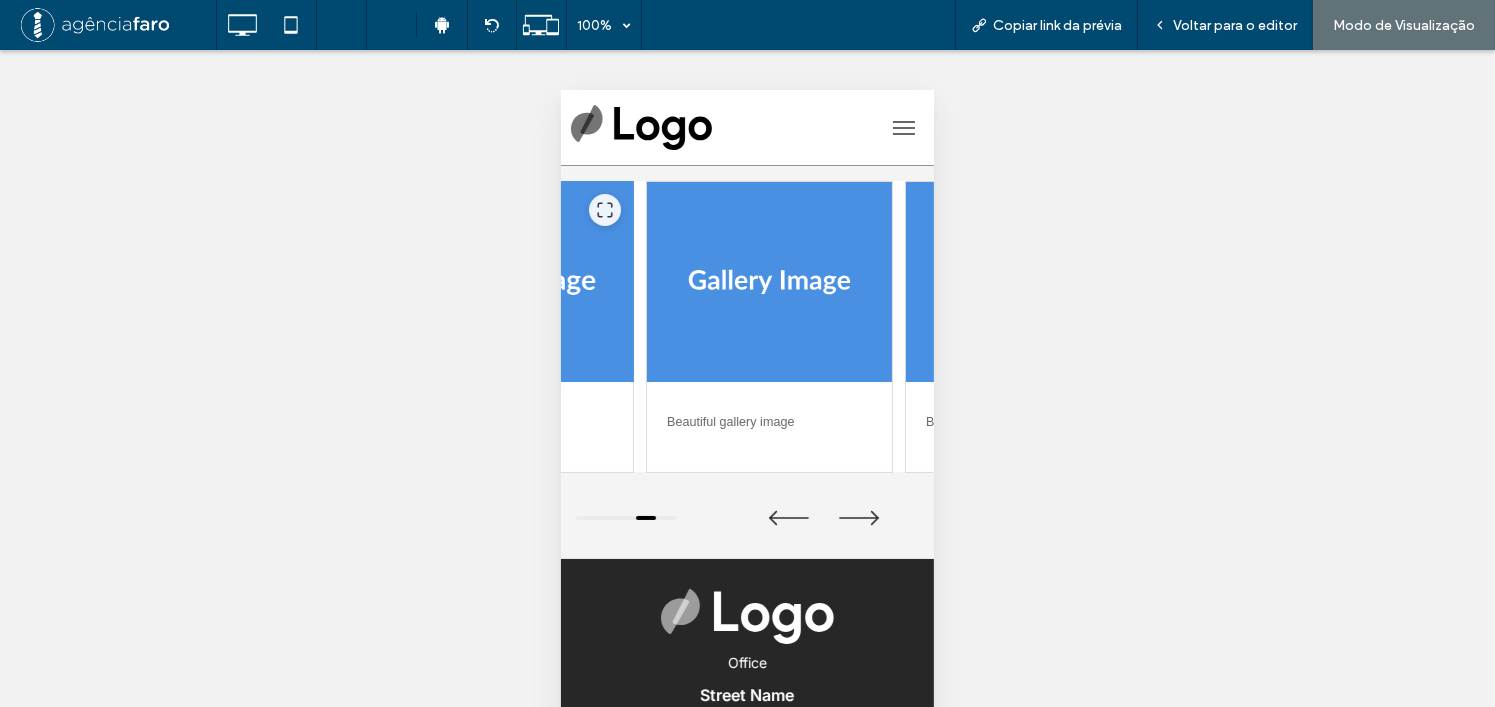 drag, startPoint x: 675, startPoint y: 346, endPoint x: 821, endPoint y: 346, distance: 146 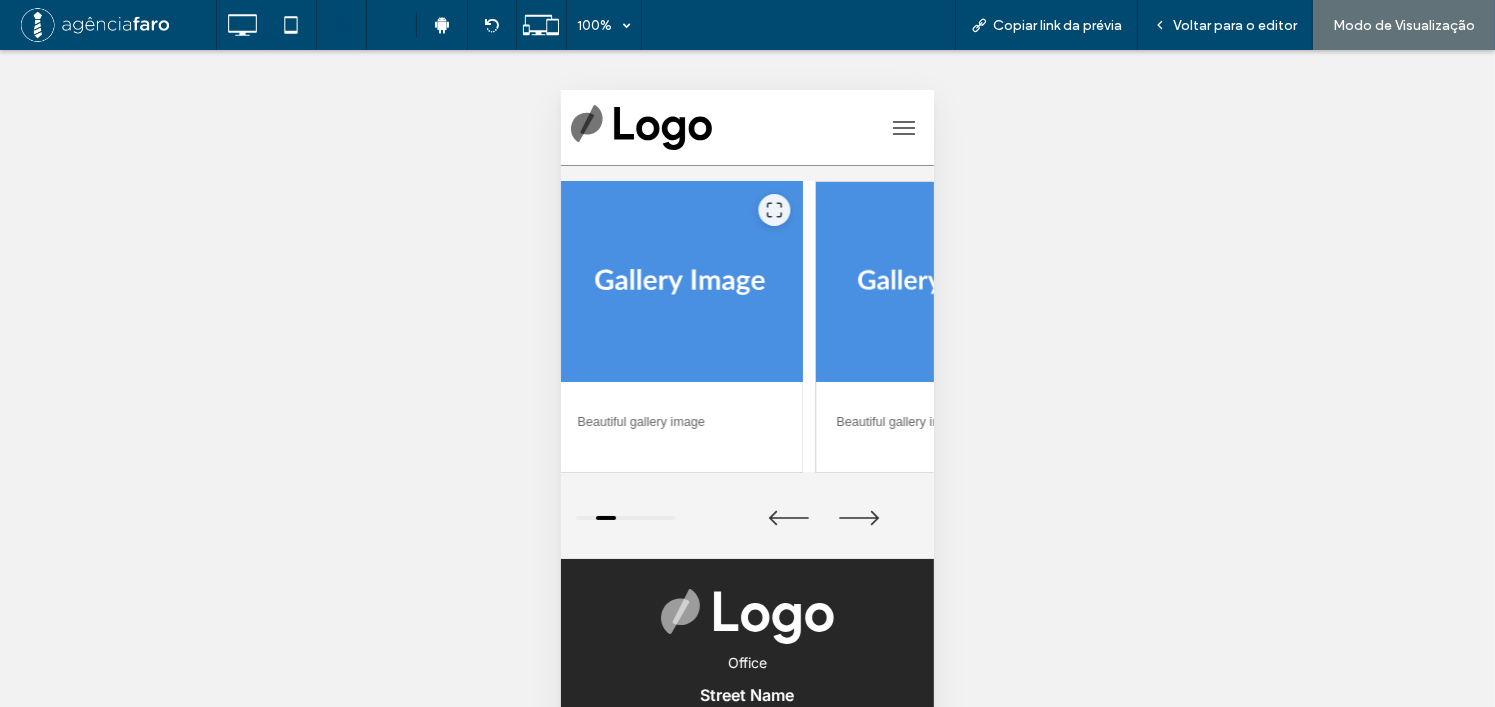 drag, startPoint x: 752, startPoint y: 380, endPoint x: 703, endPoint y: 380, distance: 49 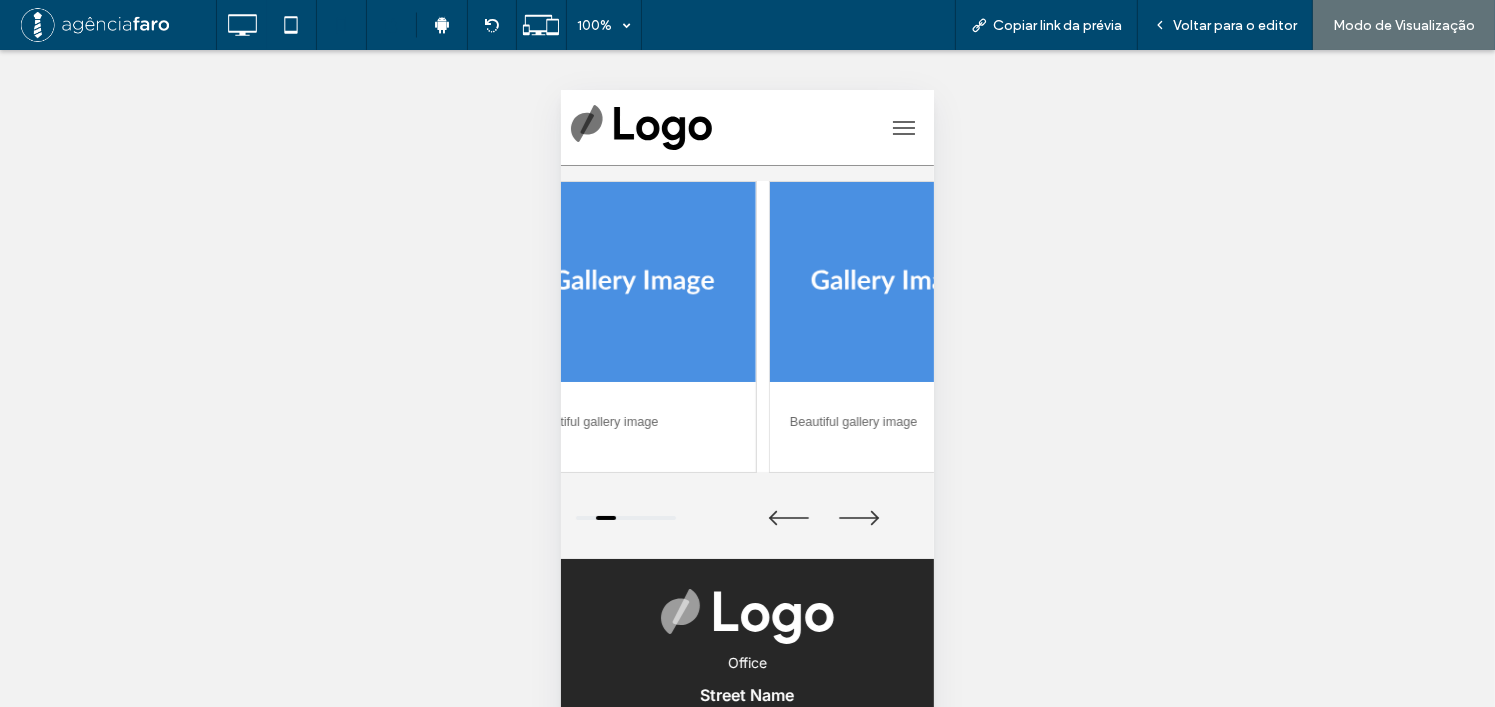 drag, startPoint x: 745, startPoint y: 376, endPoint x: 612, endPoint y: 374, distance: 133.01503 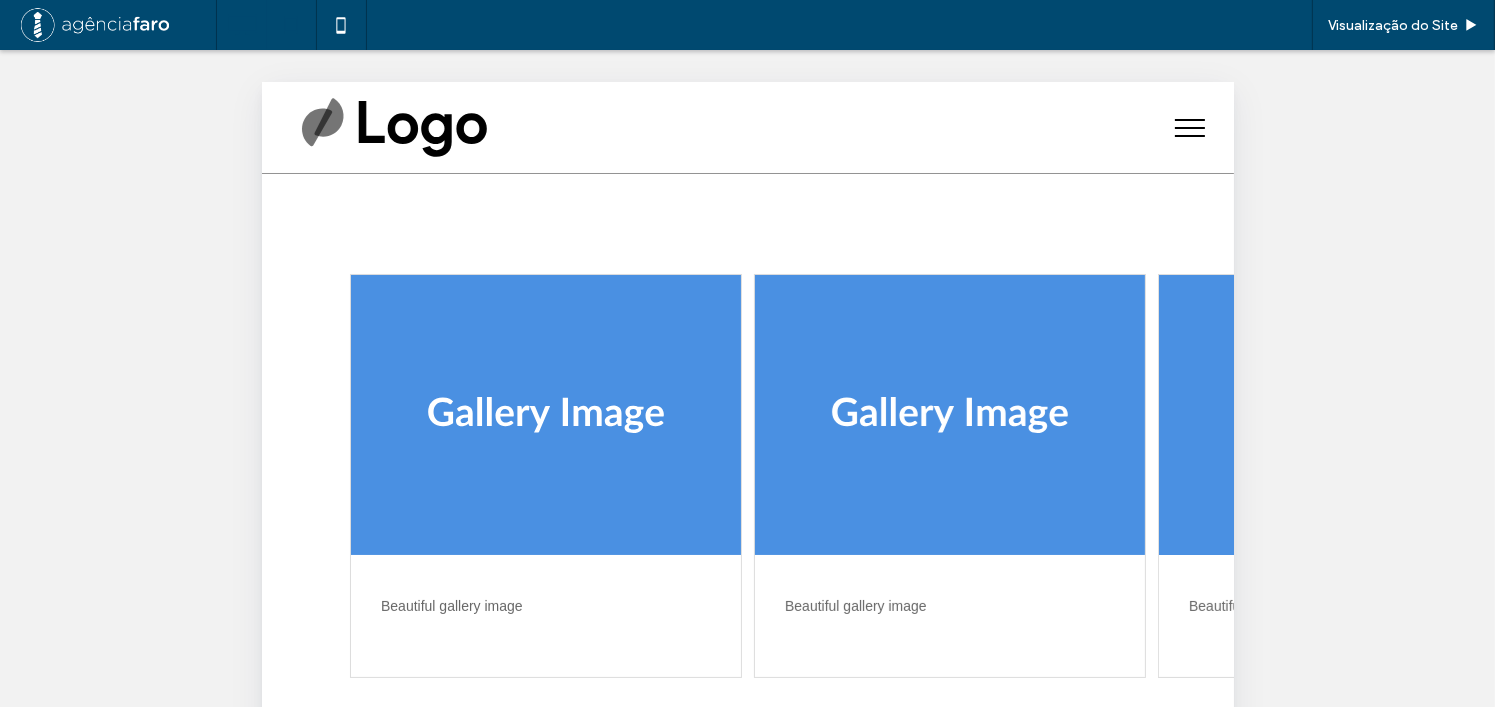 scroll, scrollTop: 105, scrollLeft: 0, axis: vertical 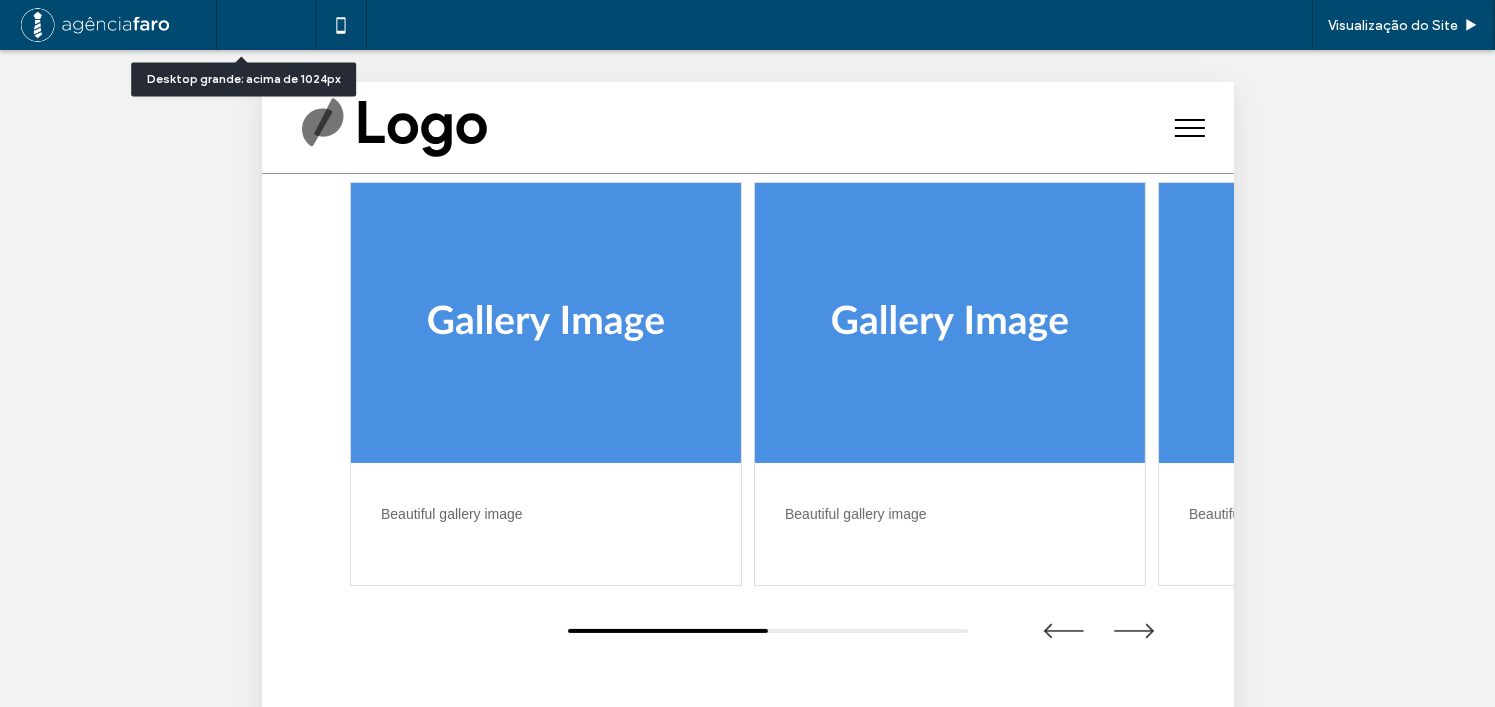 click 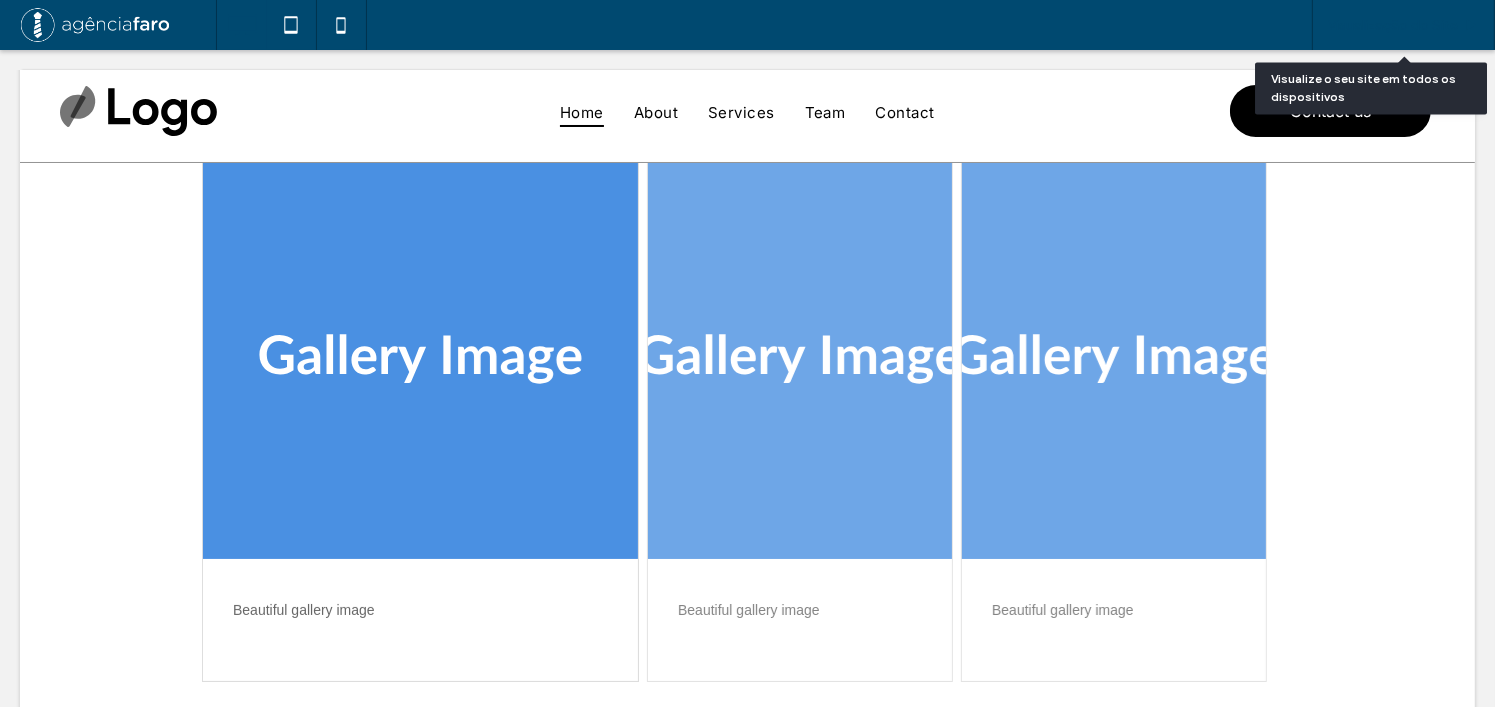 click on "Visualização do Site" at bounding box center [1393, 25] 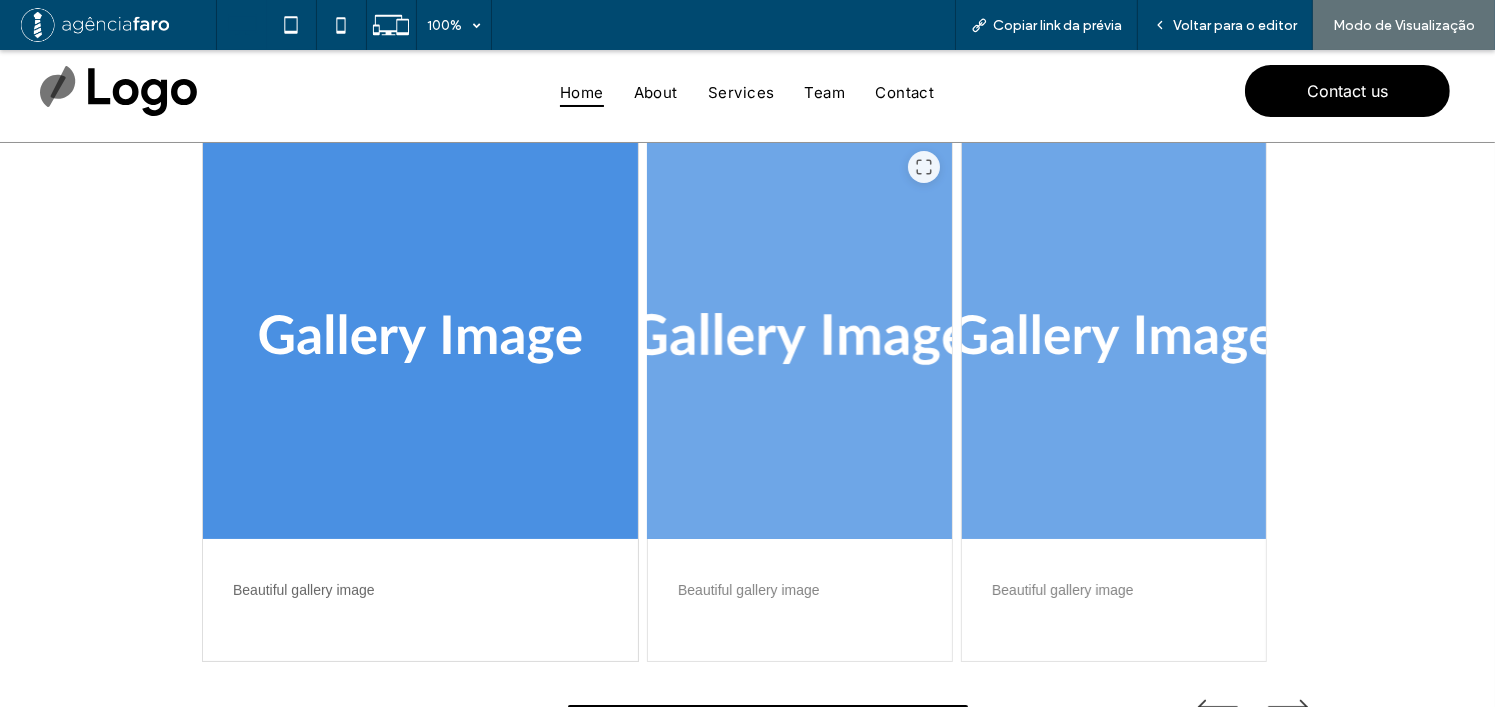 click at bounding box center [799, 339] 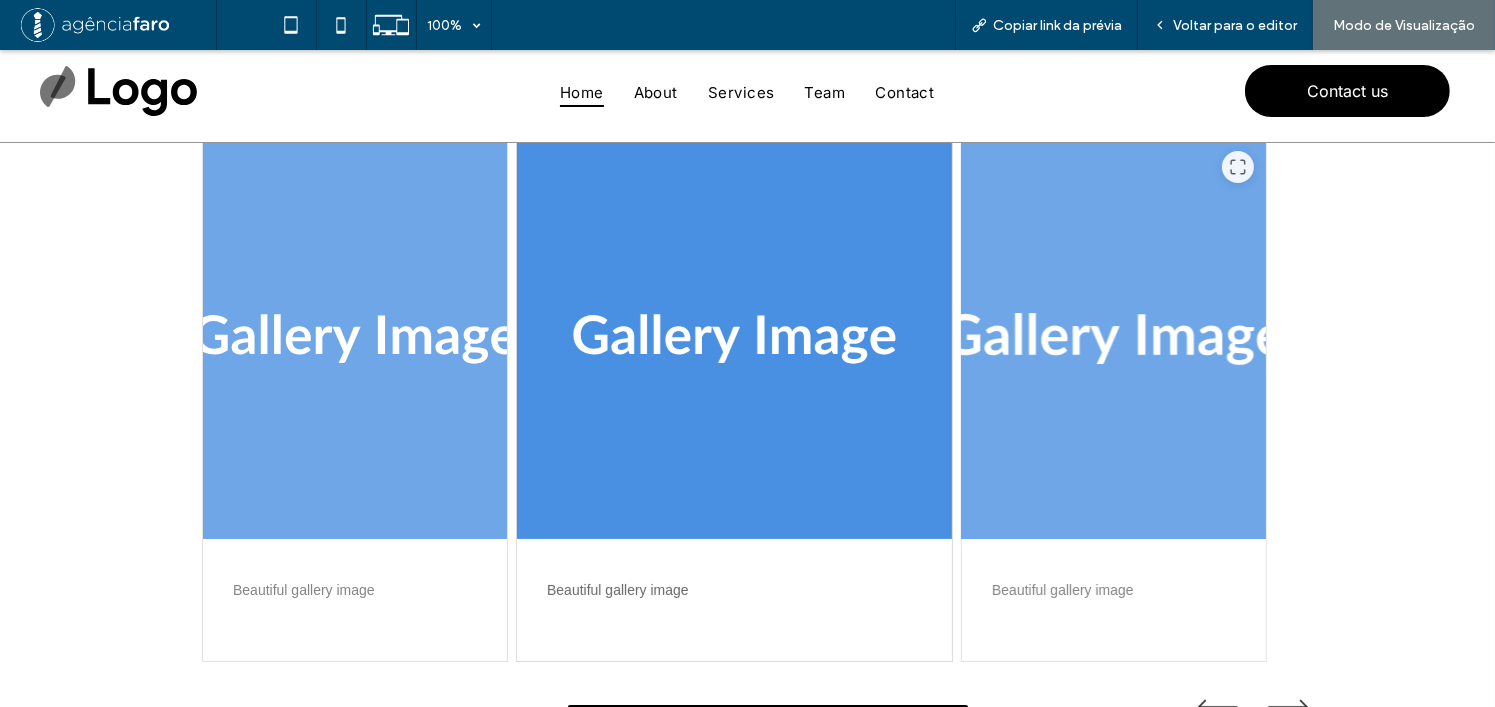 click at bounding box center (1113, 339) 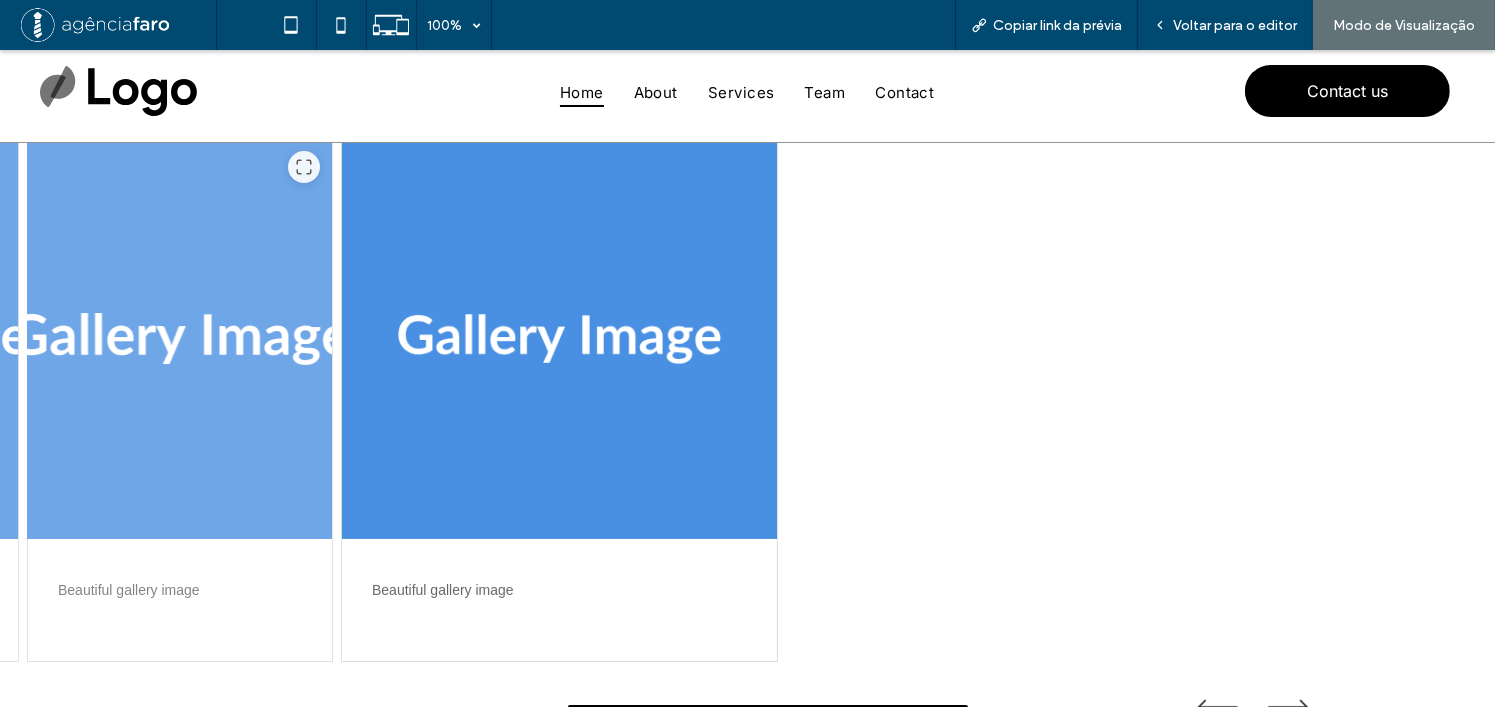 drag, startPoint x: 664, startPoint y: 283, endPoint x: 556, endPoint y: 283, distance: 108 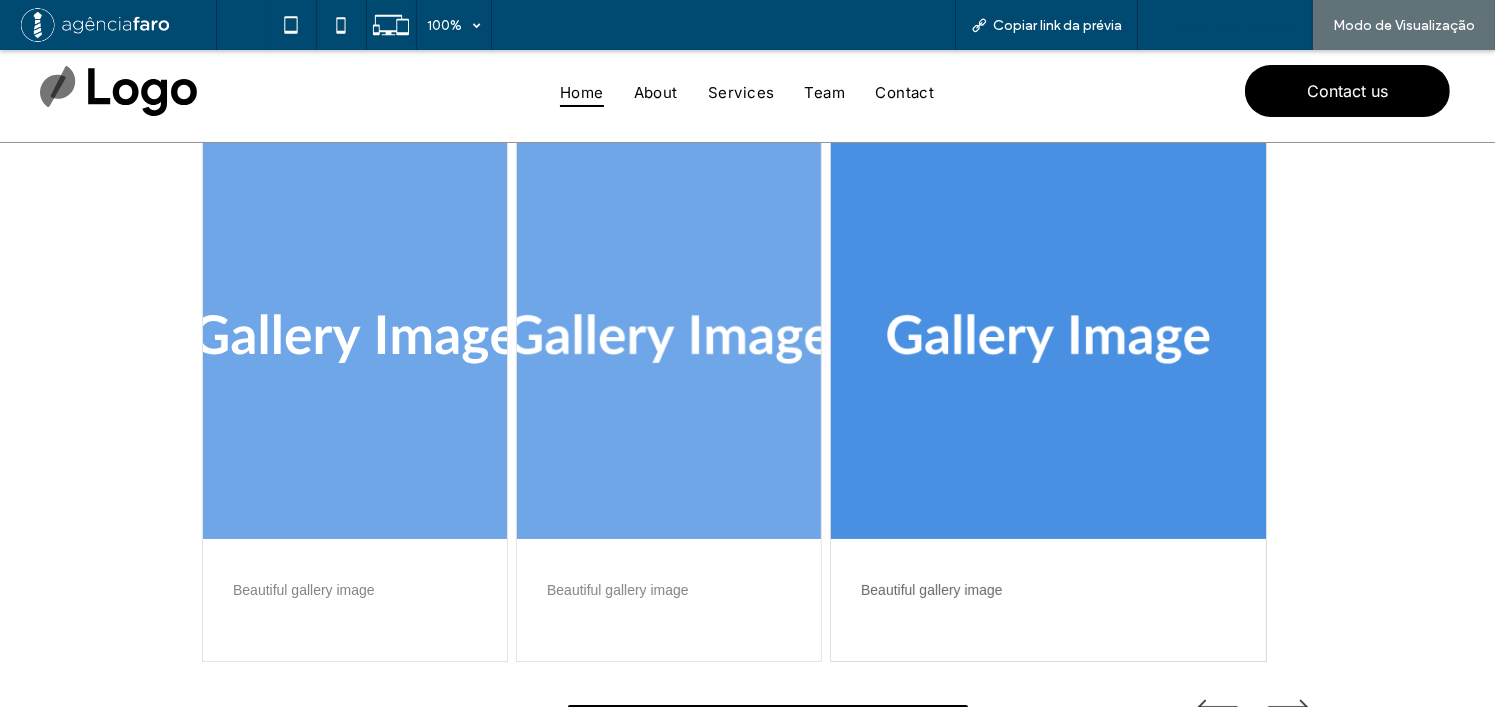 click on "Voltar para o editor" at bounding box center [1235, 25] 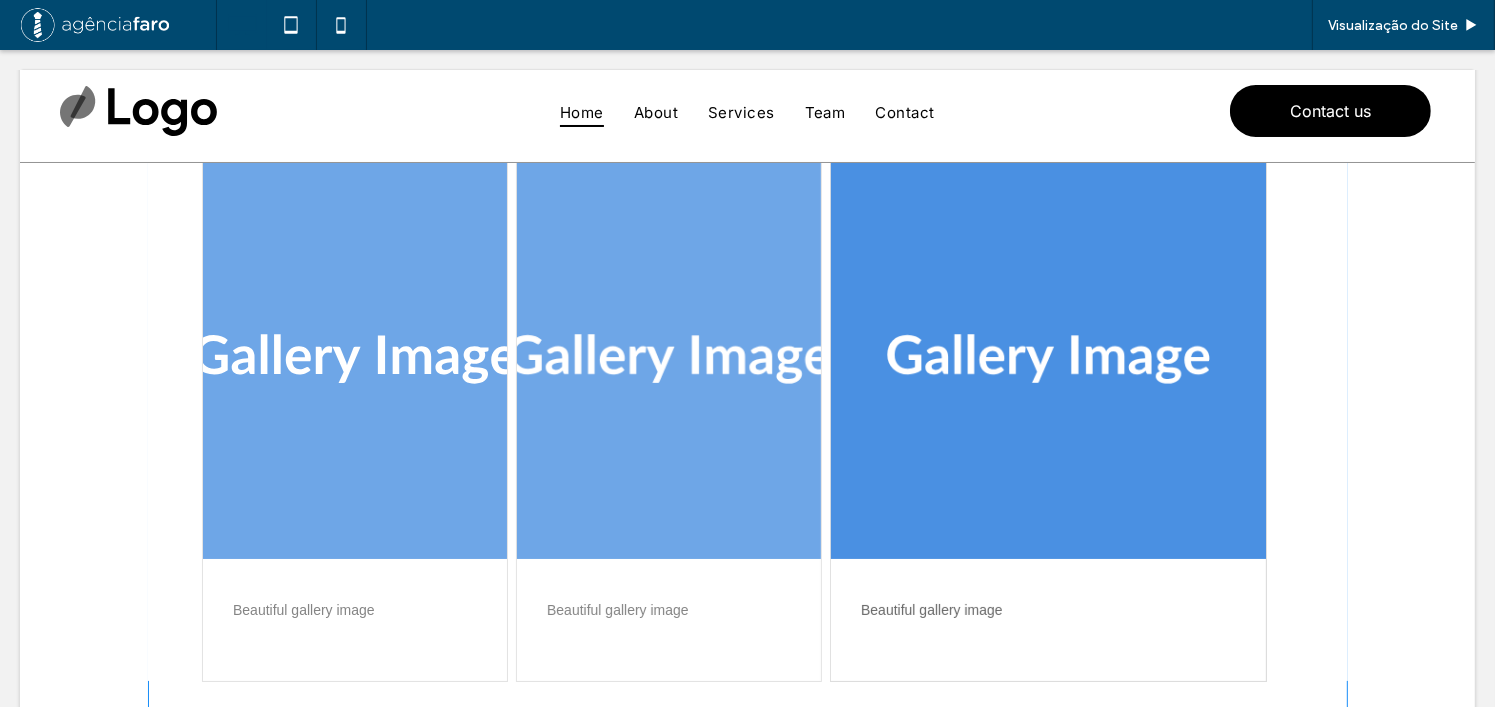 click at bounding box center (748, 456) 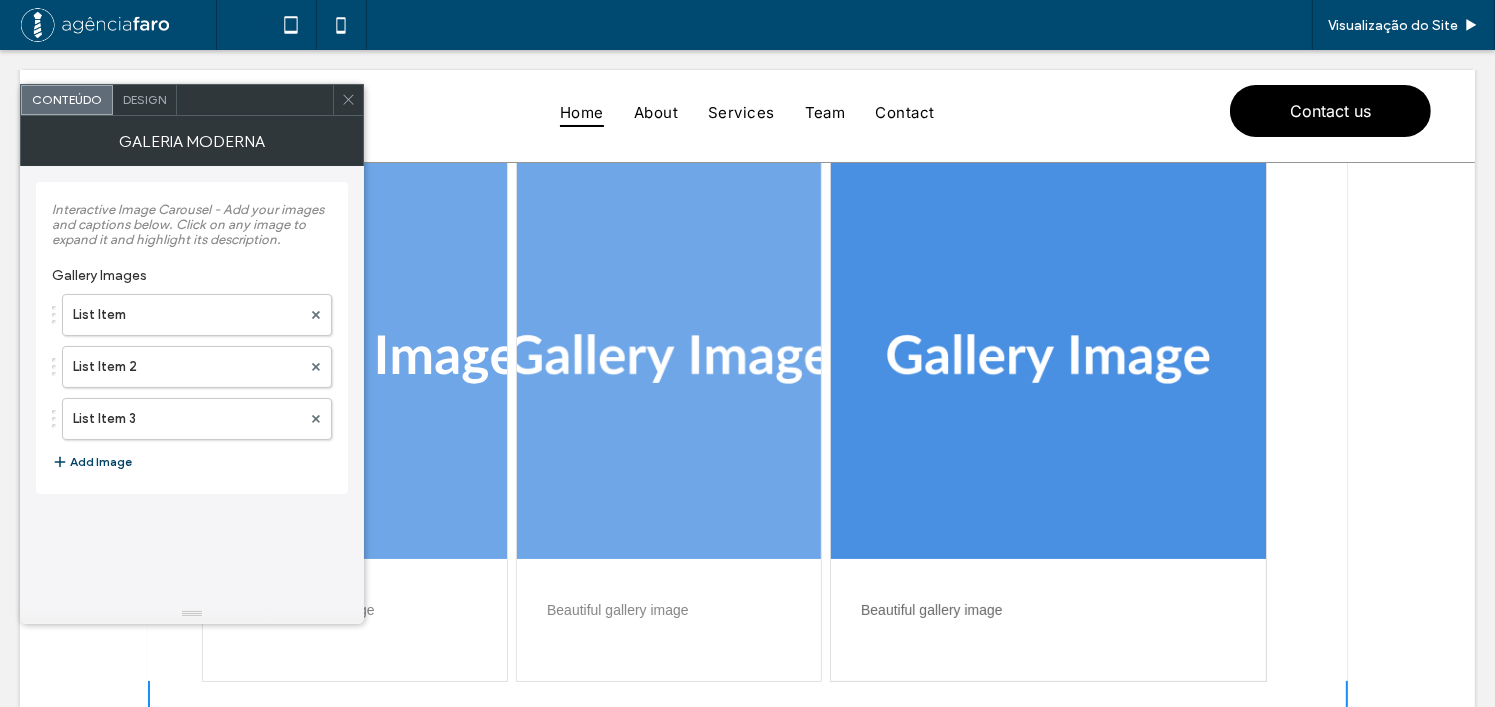 click on "Add Image" at bounding box center [92, 462] 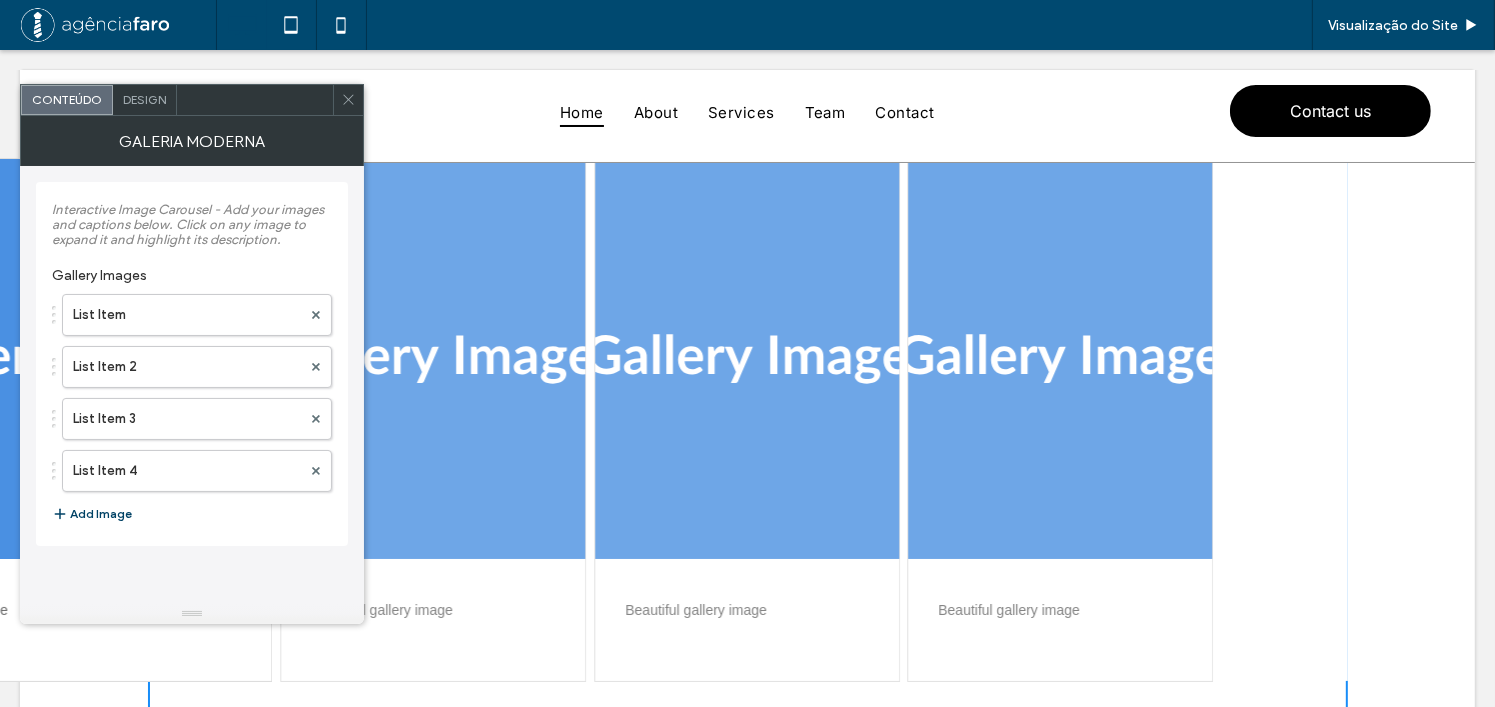 click on "Add Image" at bounding box center (92, 514) 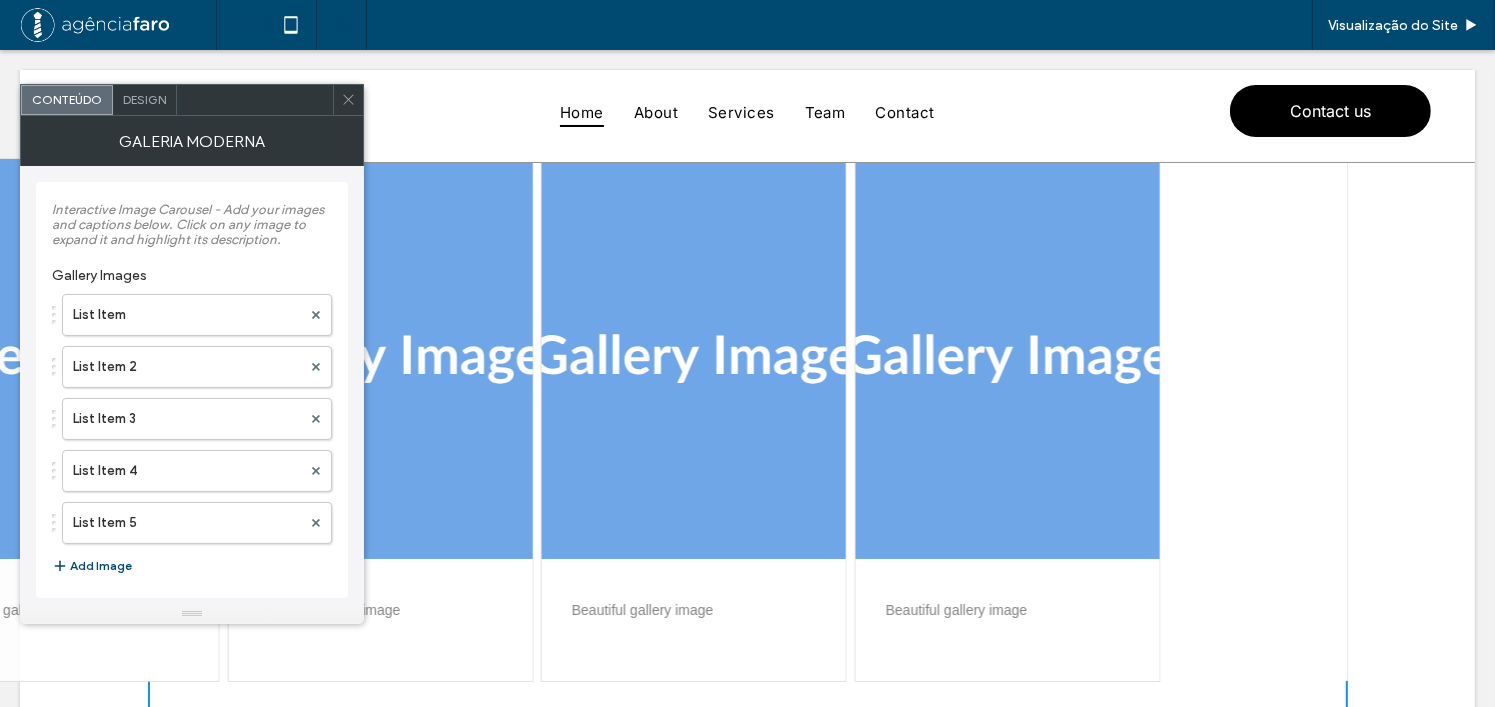 drag, startPoint x: 347, startPoint y: 100, endPoint x: 359, endPoint y: 7, distance: 93.770996 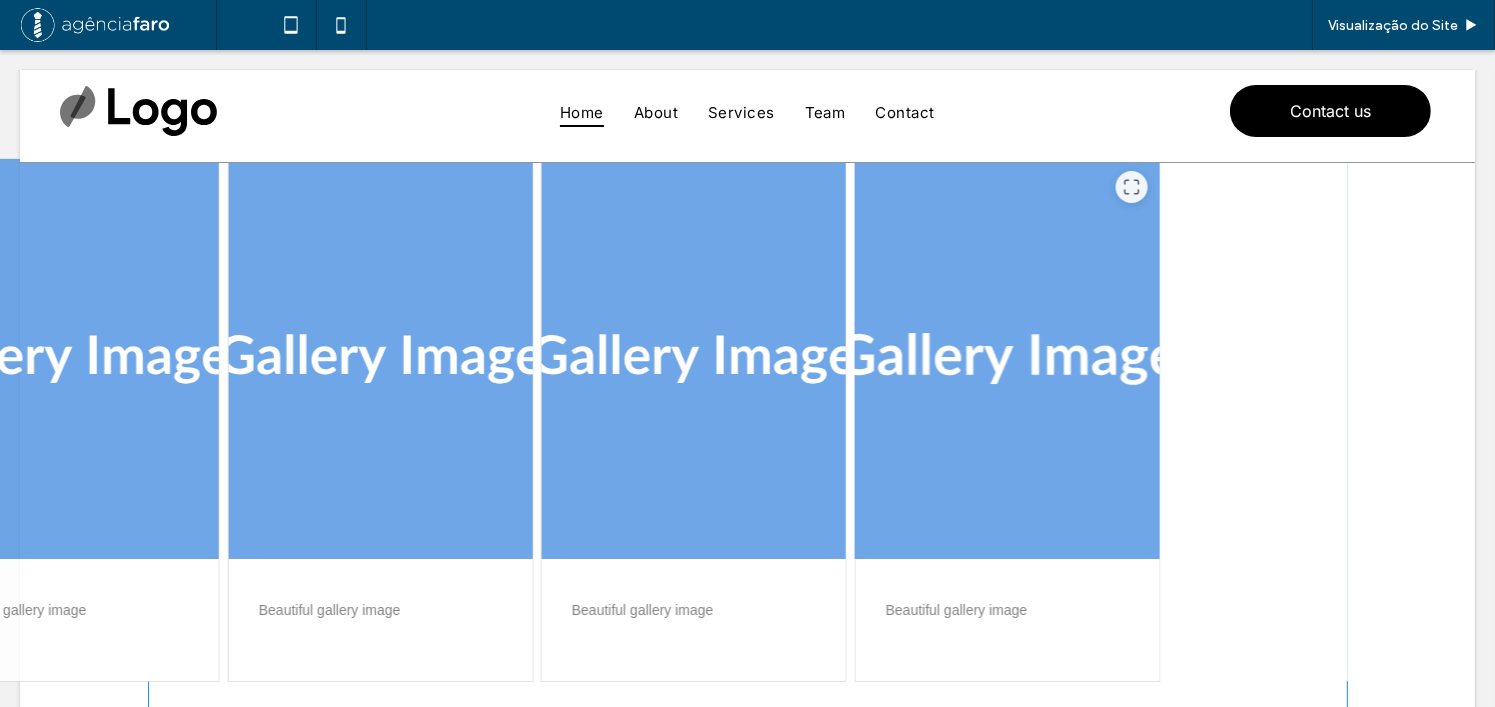 drag, startPoint x: 481, startPoint y: 293, endPoint x: 959, endPoint y: 279, distance: 478.205 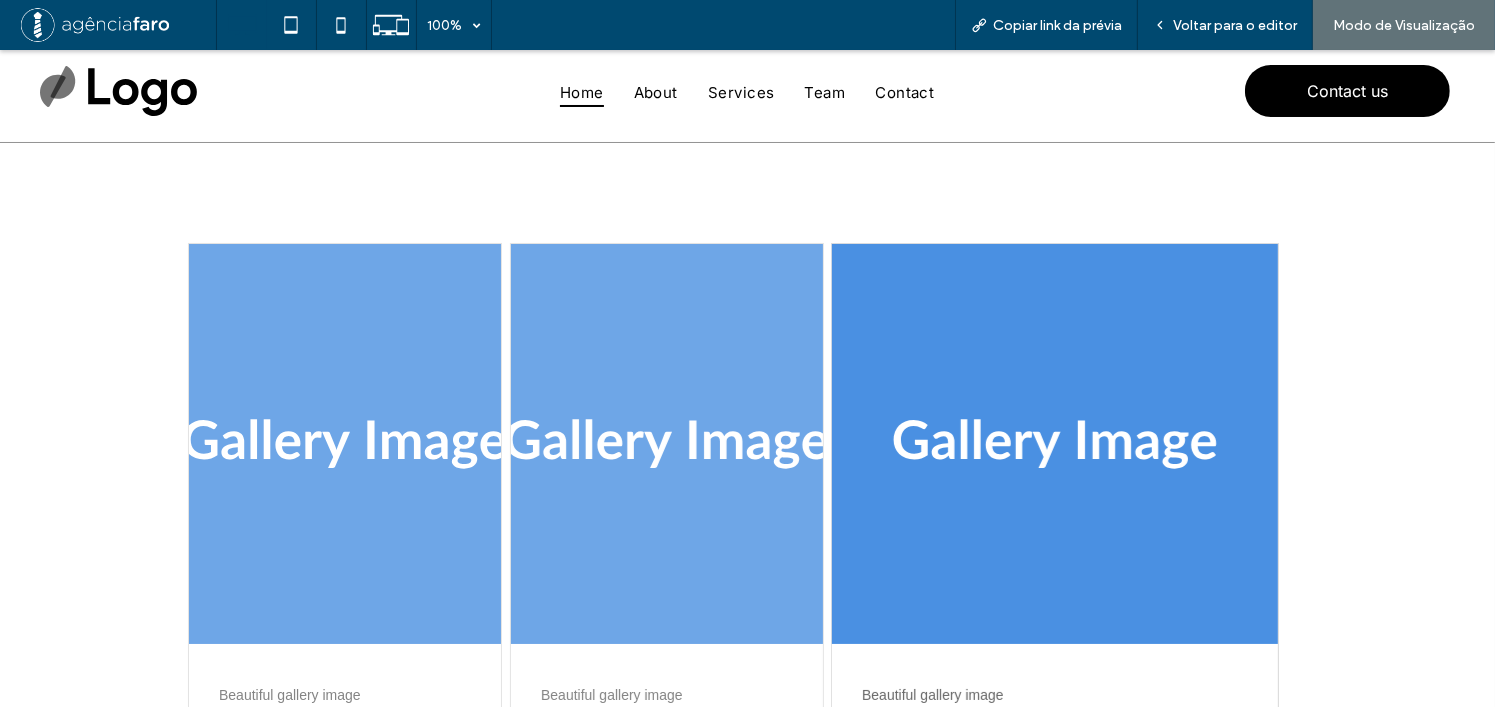 scroll, scrollTop: 100, scrollLeft: 0, axis: vertical 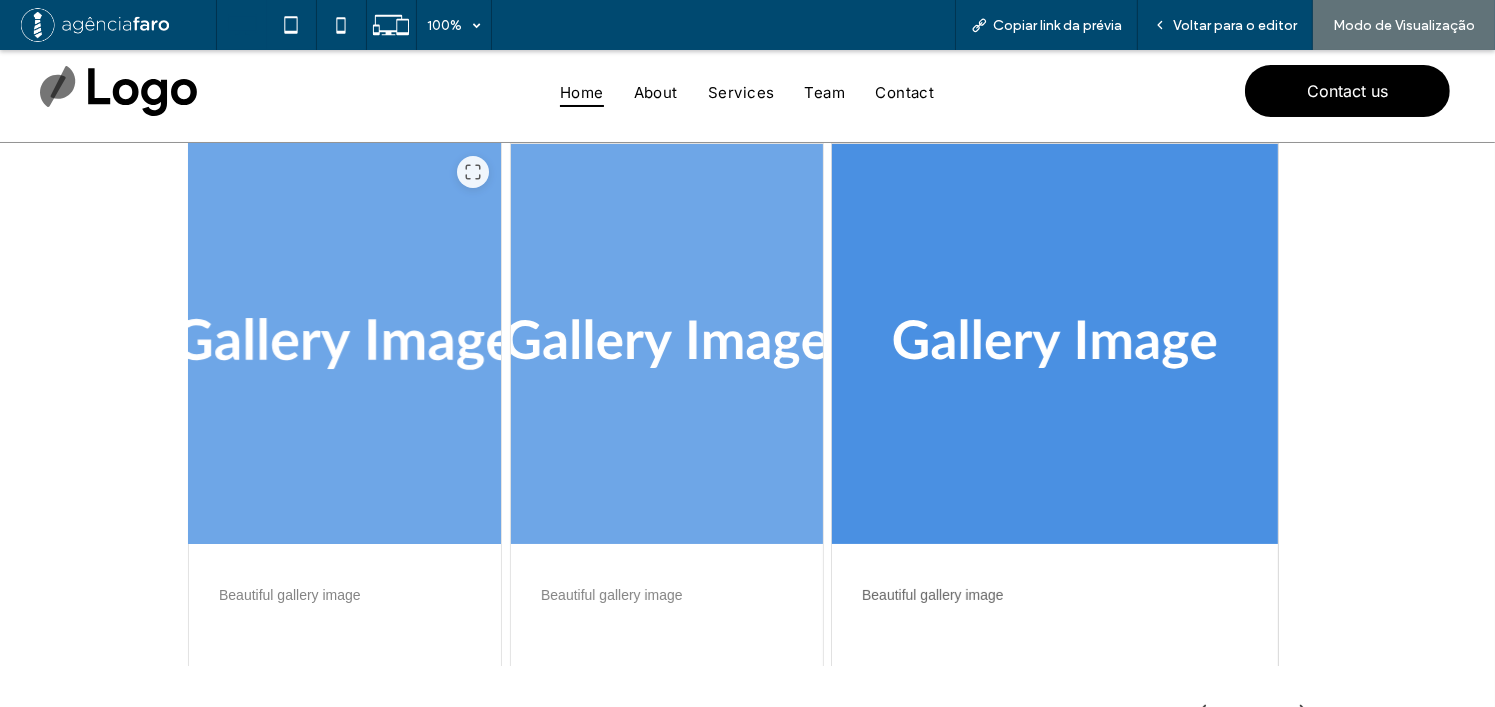 click at bounding box center (345, 344) 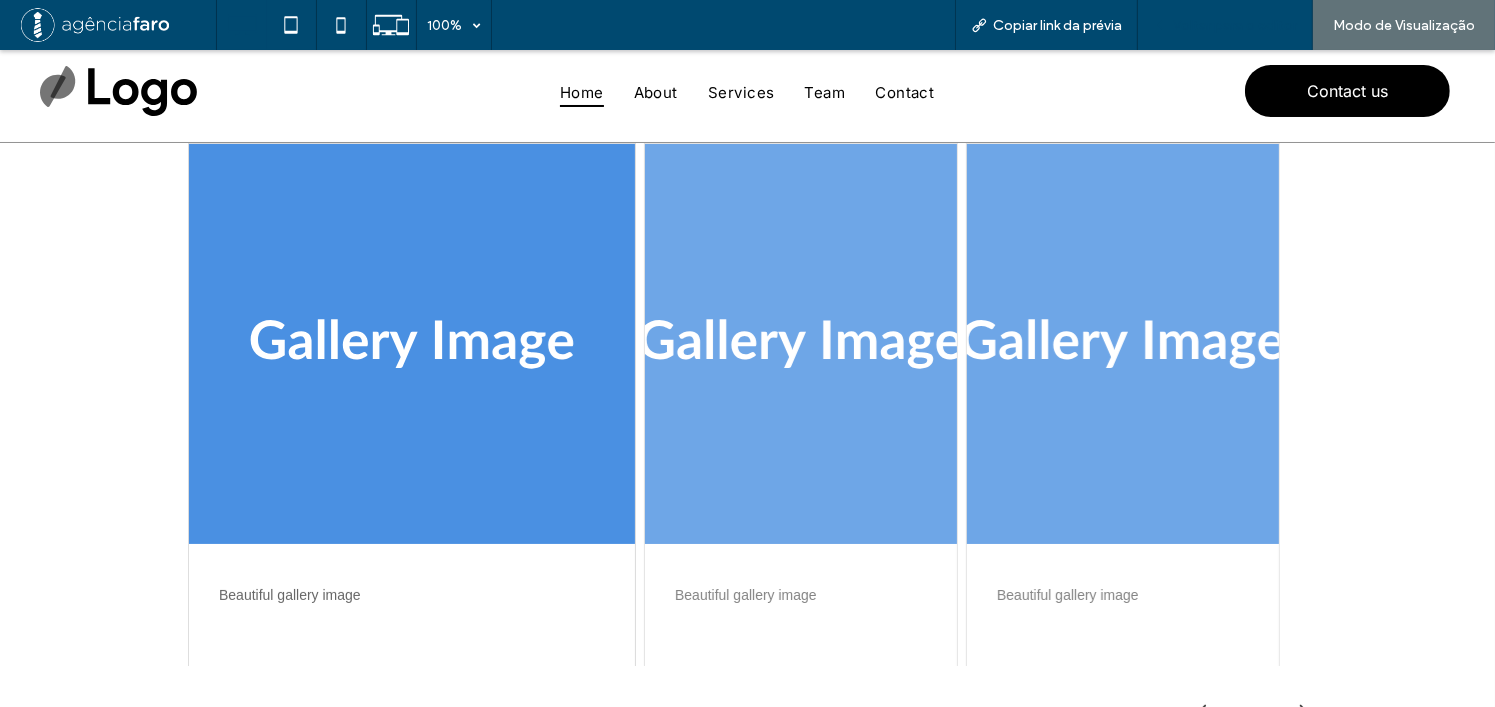 click on "Voltar para o editor" at bounding box center (1225, 25) 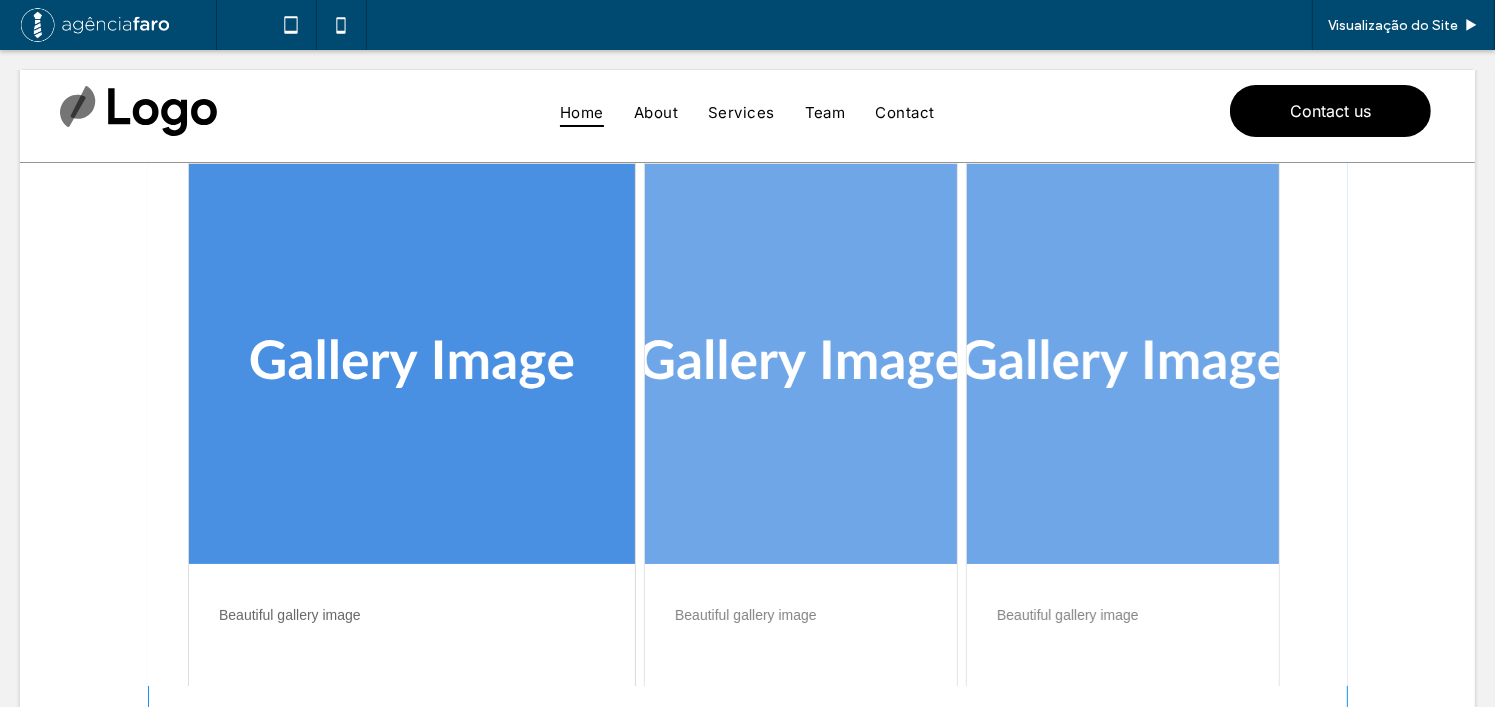 click at bounding box center [748, 461] 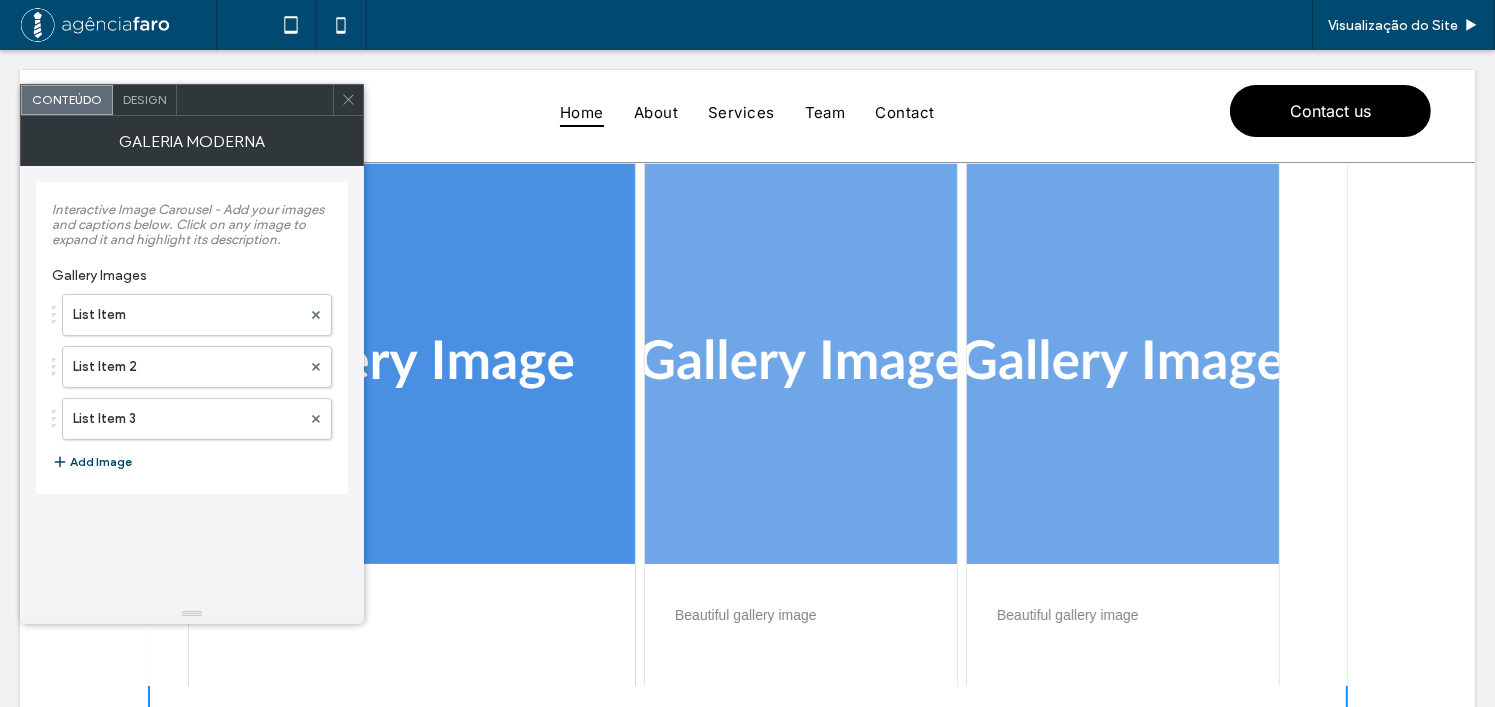 click on "Add Image" at bounding box center (92, 462) 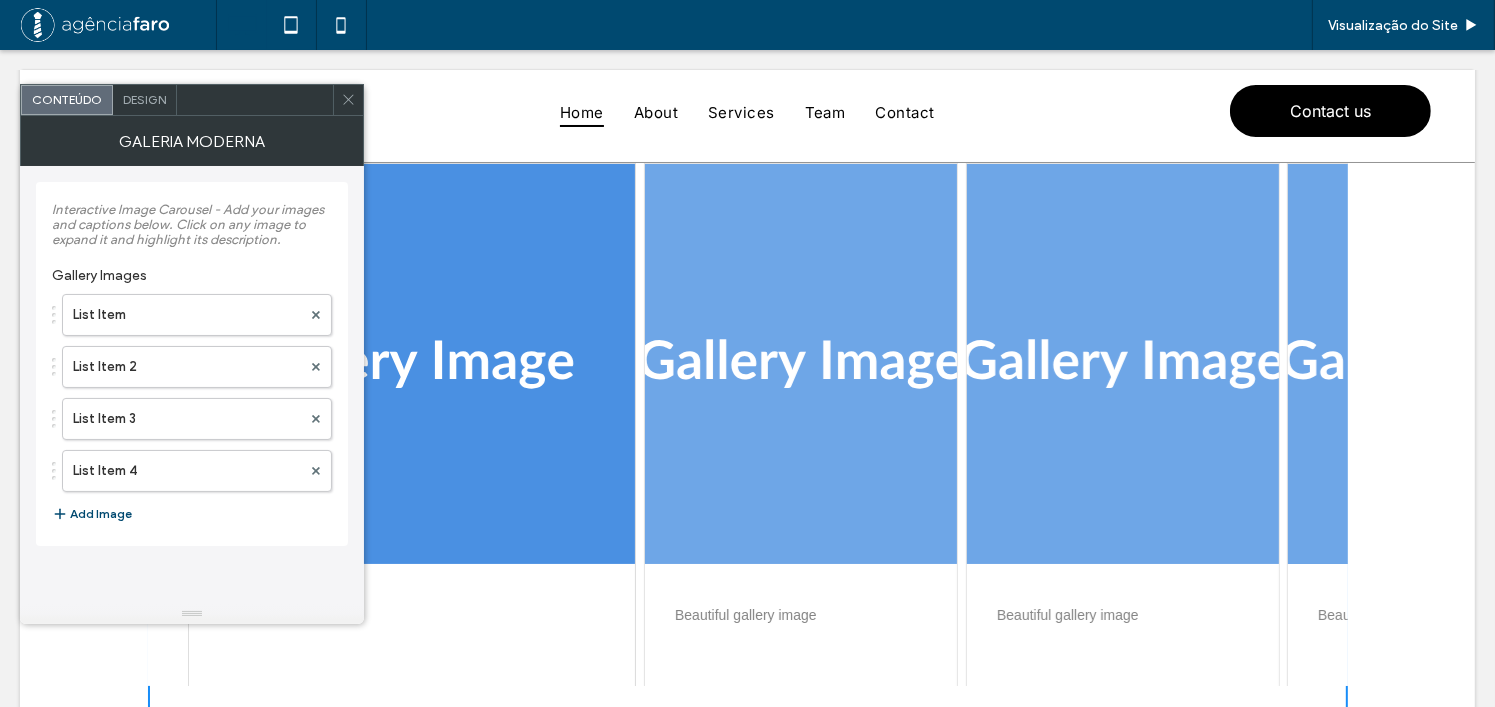 drag, startPoint x: 353, startPoint y: 98, endPoint x: 382, endPoint y: 42, distance: 63.06346 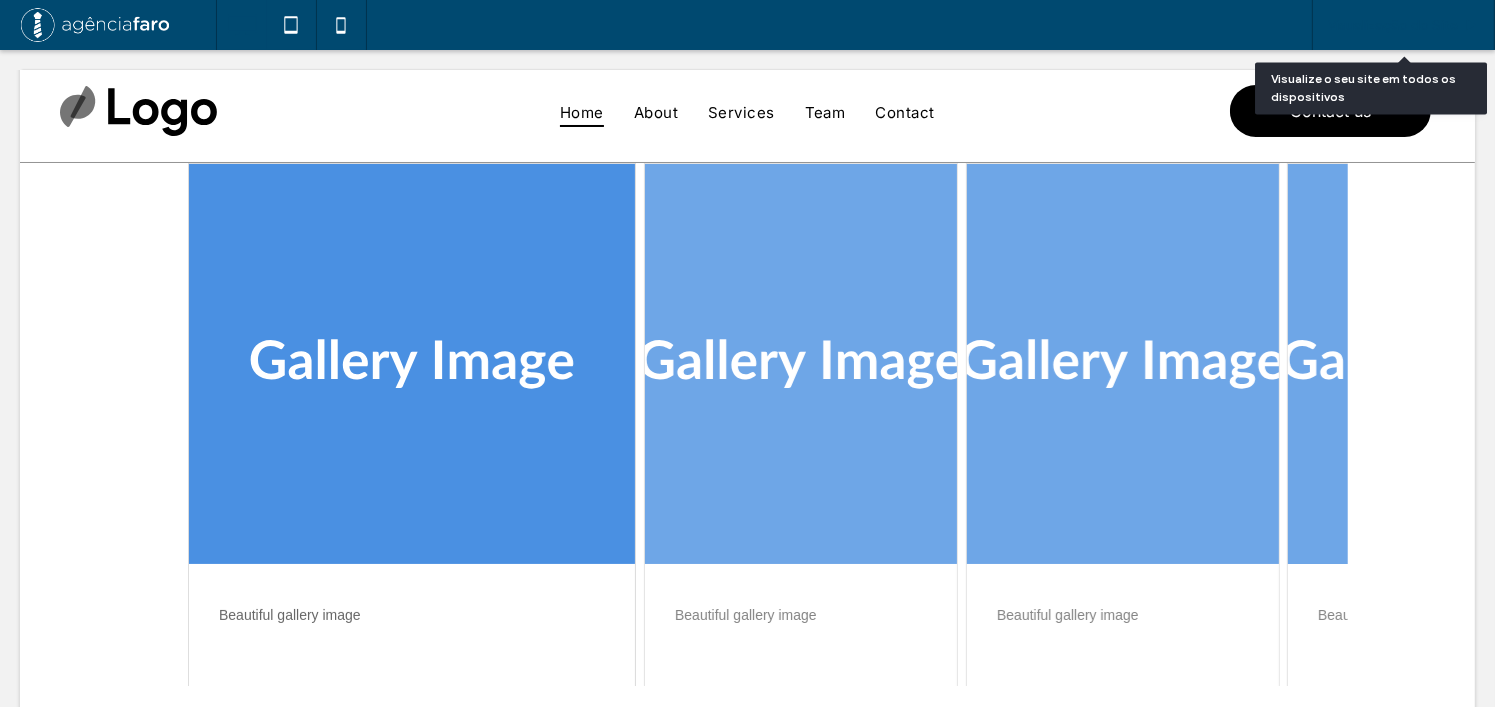 click on "Visualização do Site" at bounding box center (1403, 25) 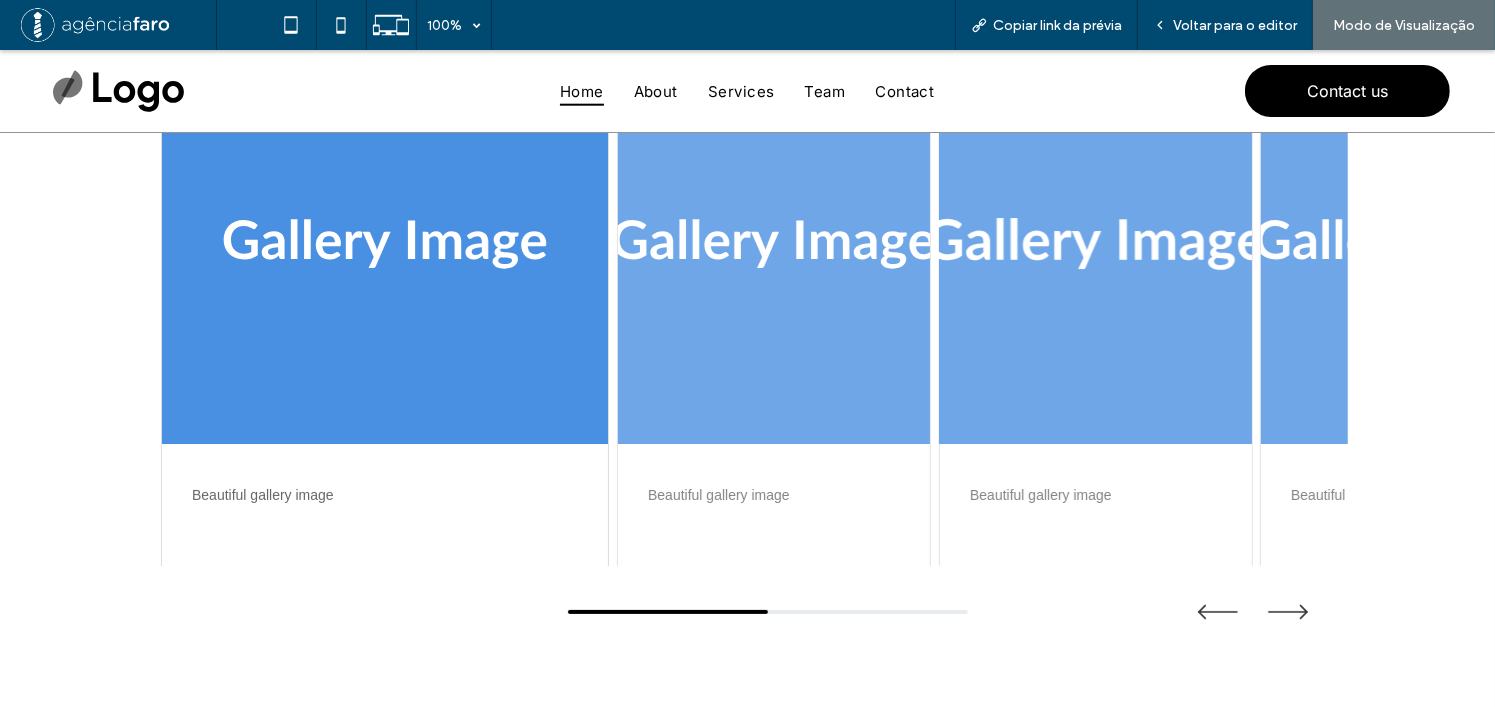 drag, startPoint x: 995, startPoint y: 321, endPoint x: 773, endPoint y: 334, distance: 222.38031 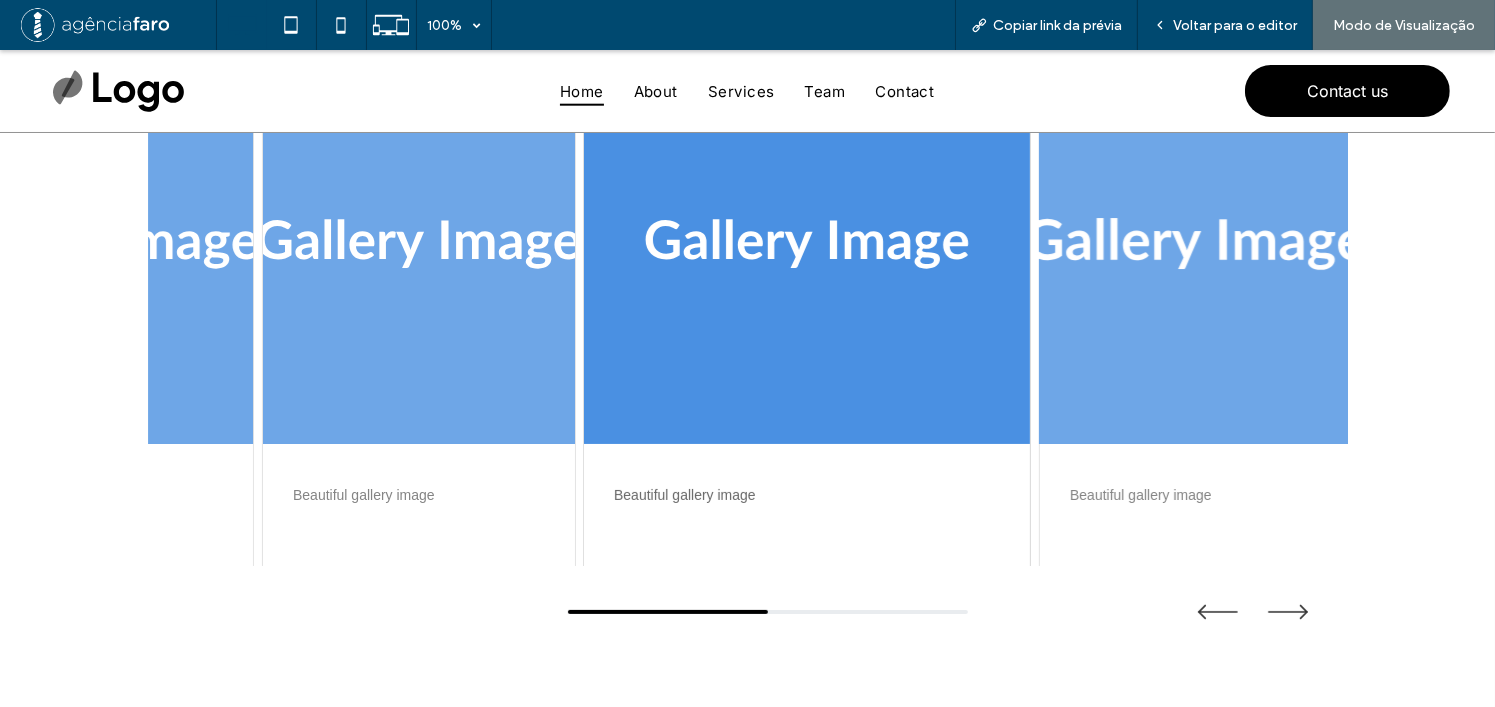 scroll, scrollTop: 90, scrollLeft: 0, axis: vertical 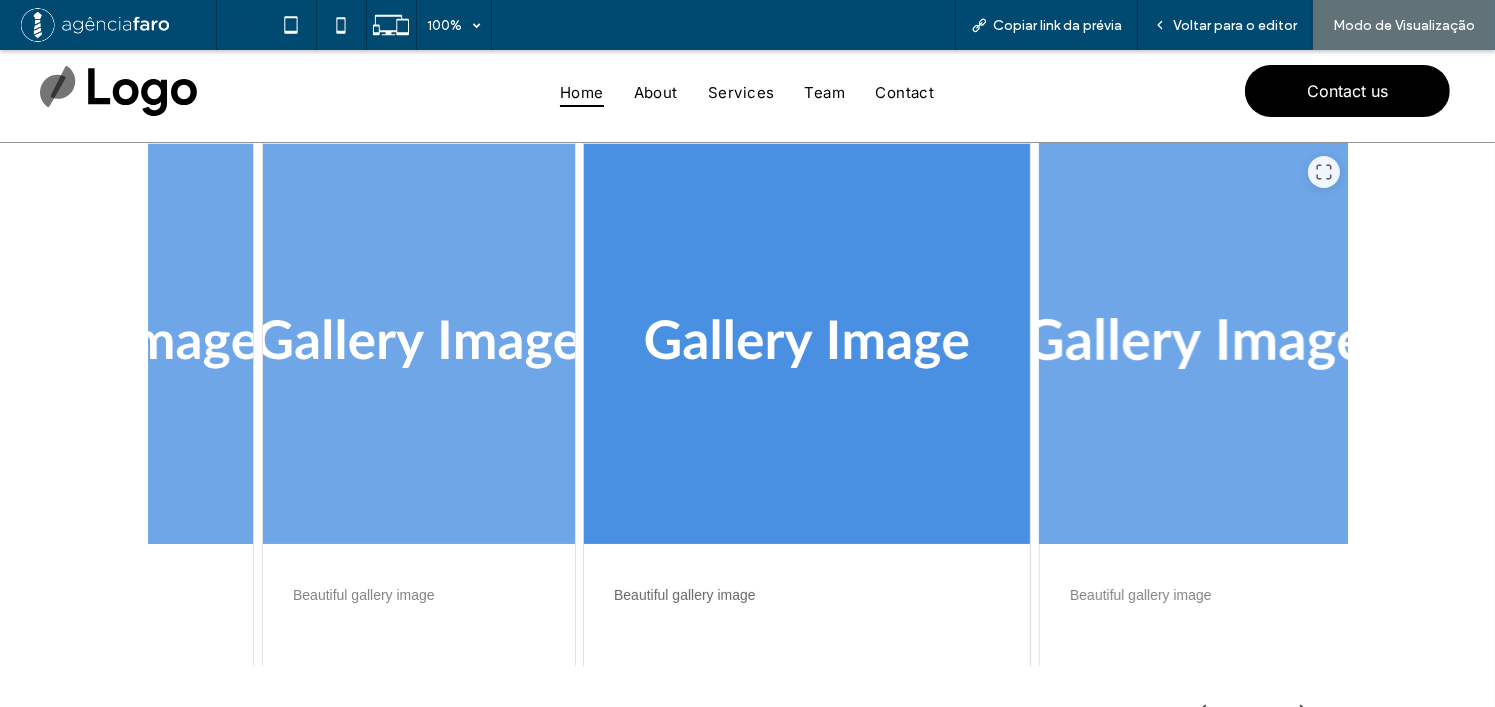 click at bounding box center (1196, 344) 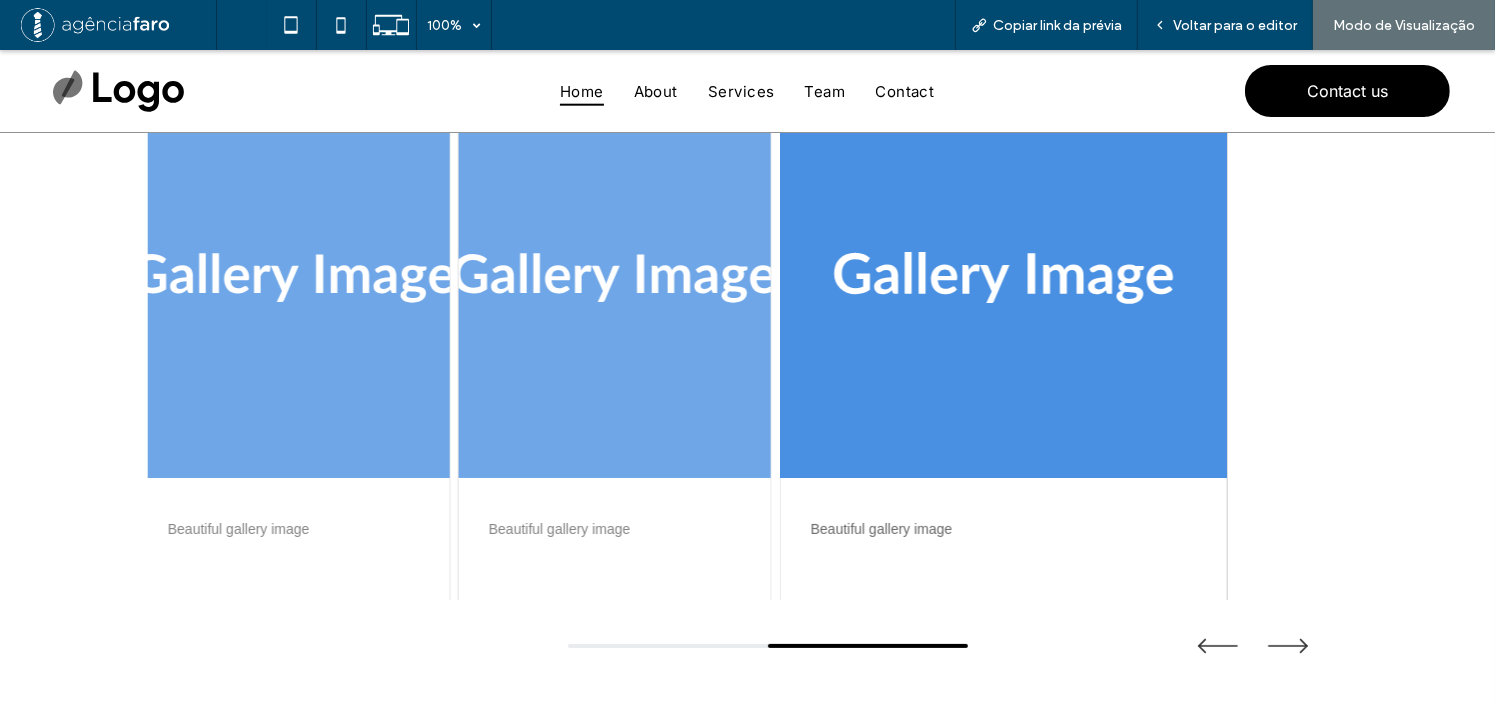 scroll, scrollTop: 190, scrollLeft: 0, axis: vertical 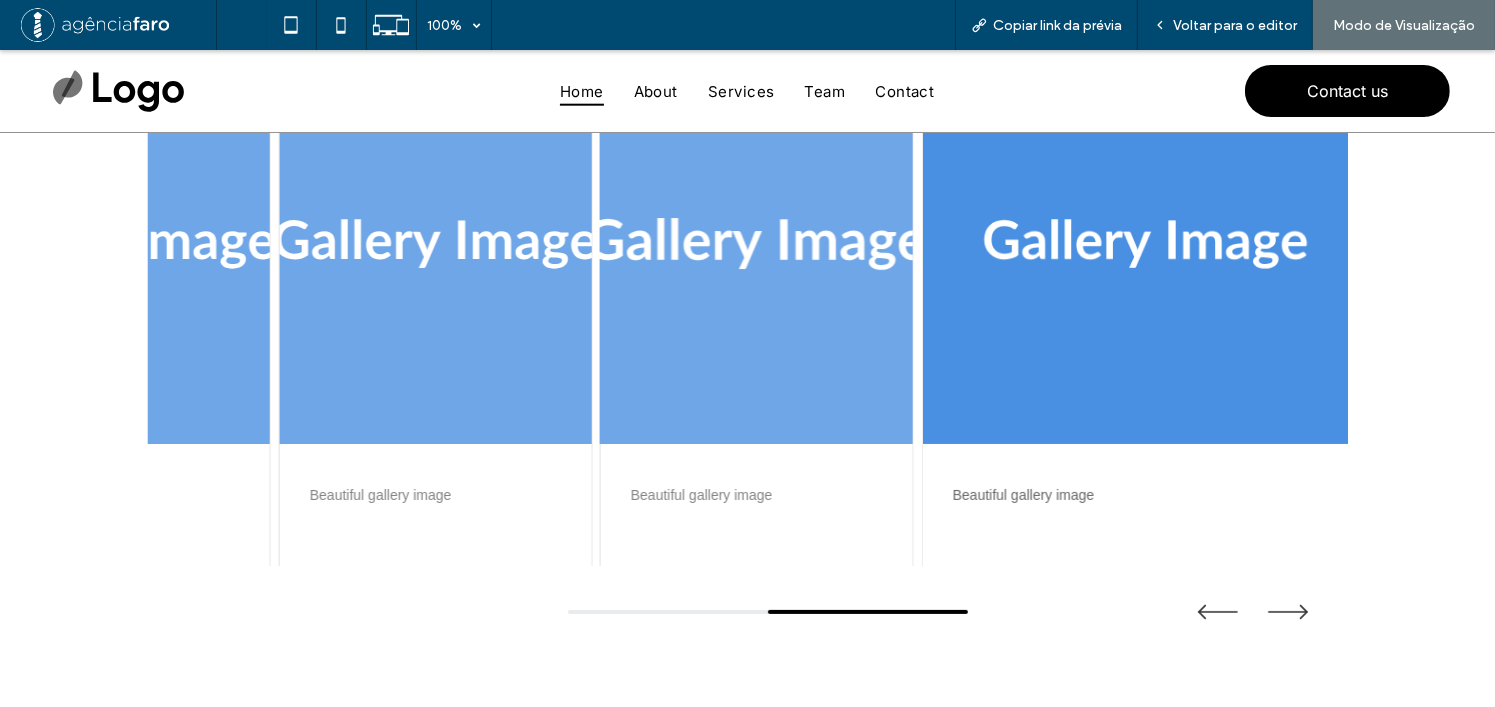 drag, startPoint x: 740, startPoint y: 331, endPoint x: 925, endPoint y: 327, distance: 185.04324 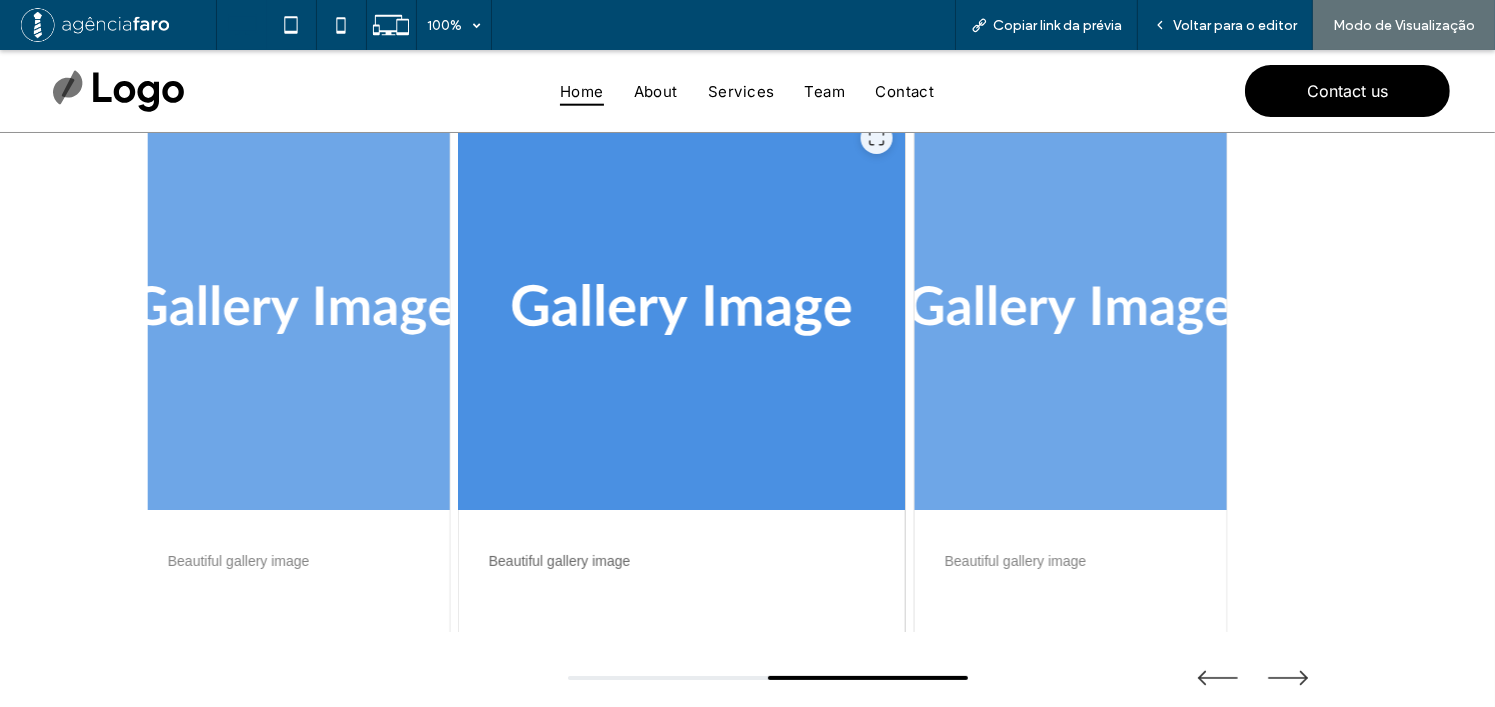 scroll, scrollTop: 90, scrollLeft: 0, axis: vertical 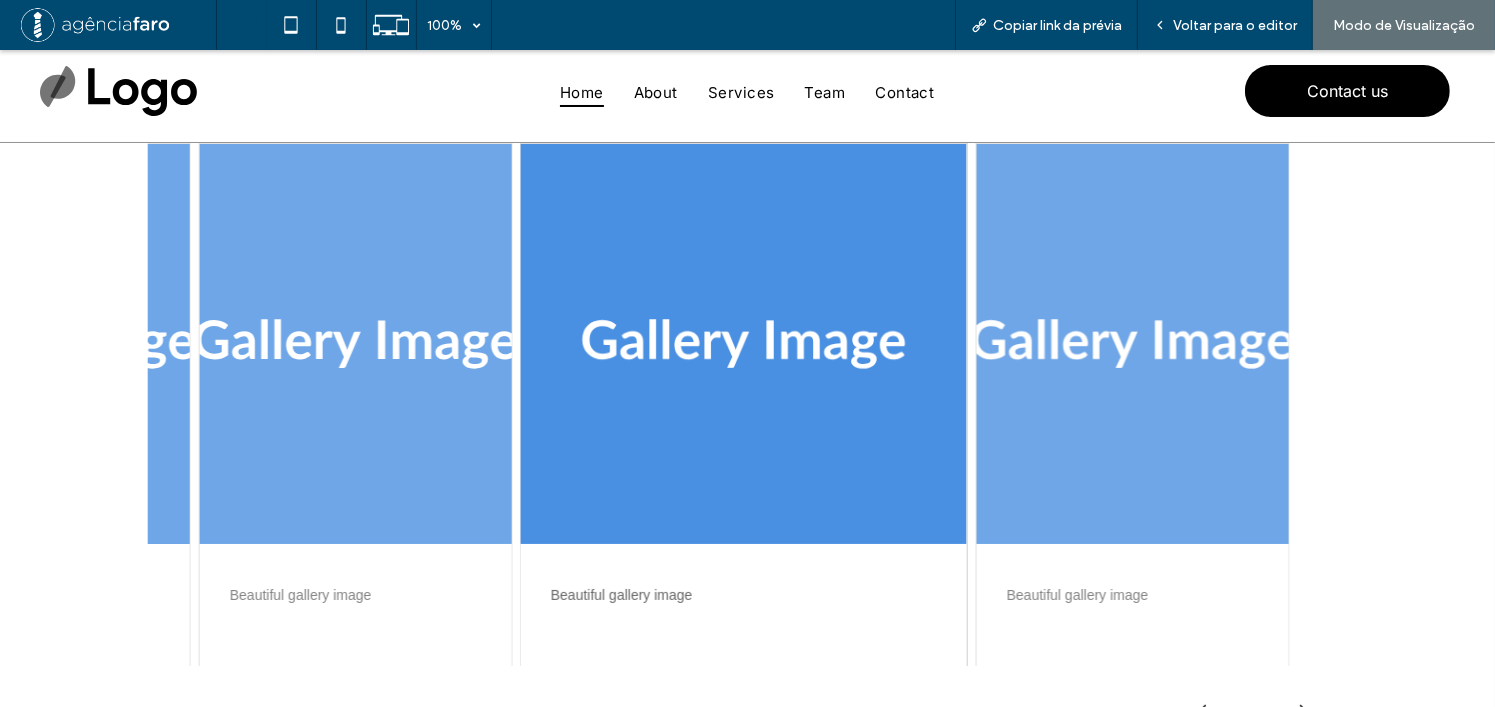 drag, startPoint x: 932, startPoint y: 329, endPoint x: 1159, endPoint y: 326, distance: 227.01982 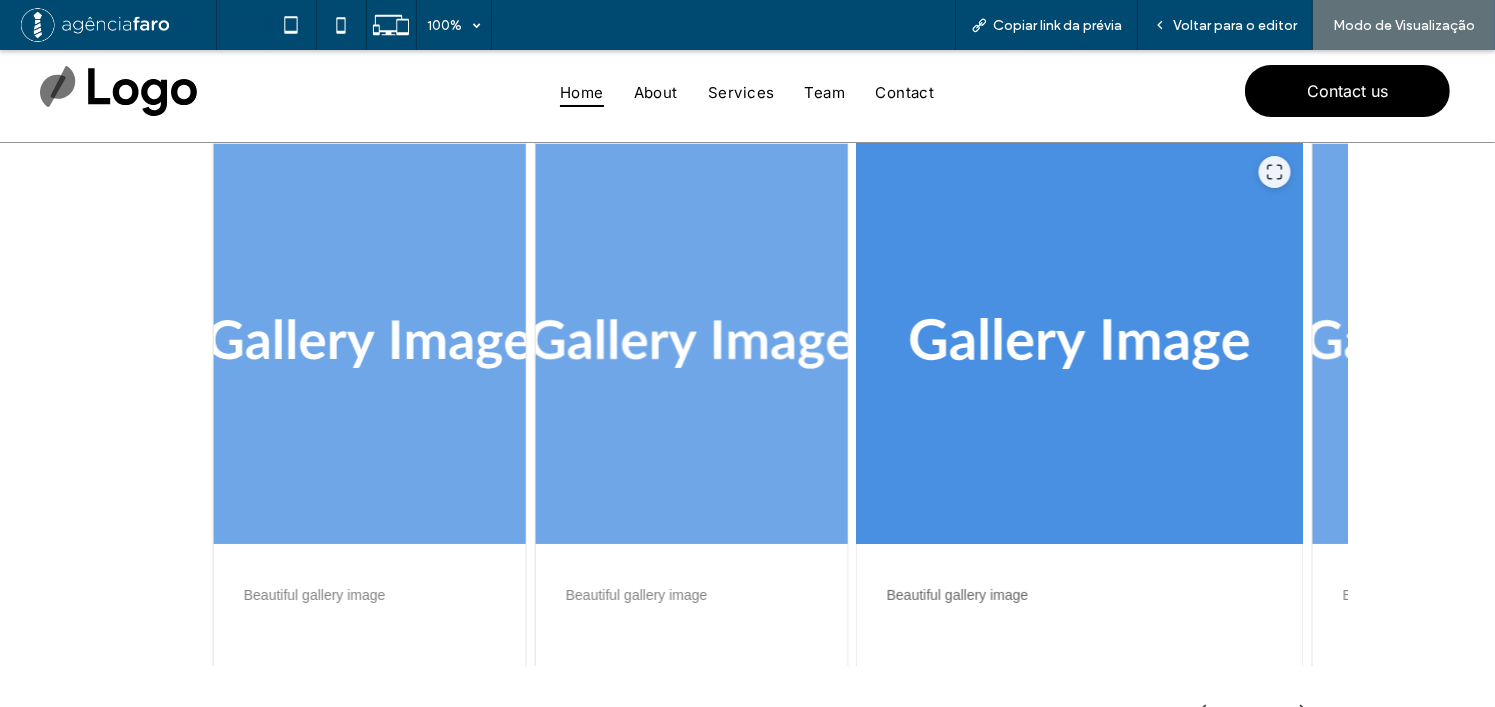 drag, startPoint x: 508, startPoint y: 332, endPoint x: 791, endPoint y: 334, distance: 283.00708 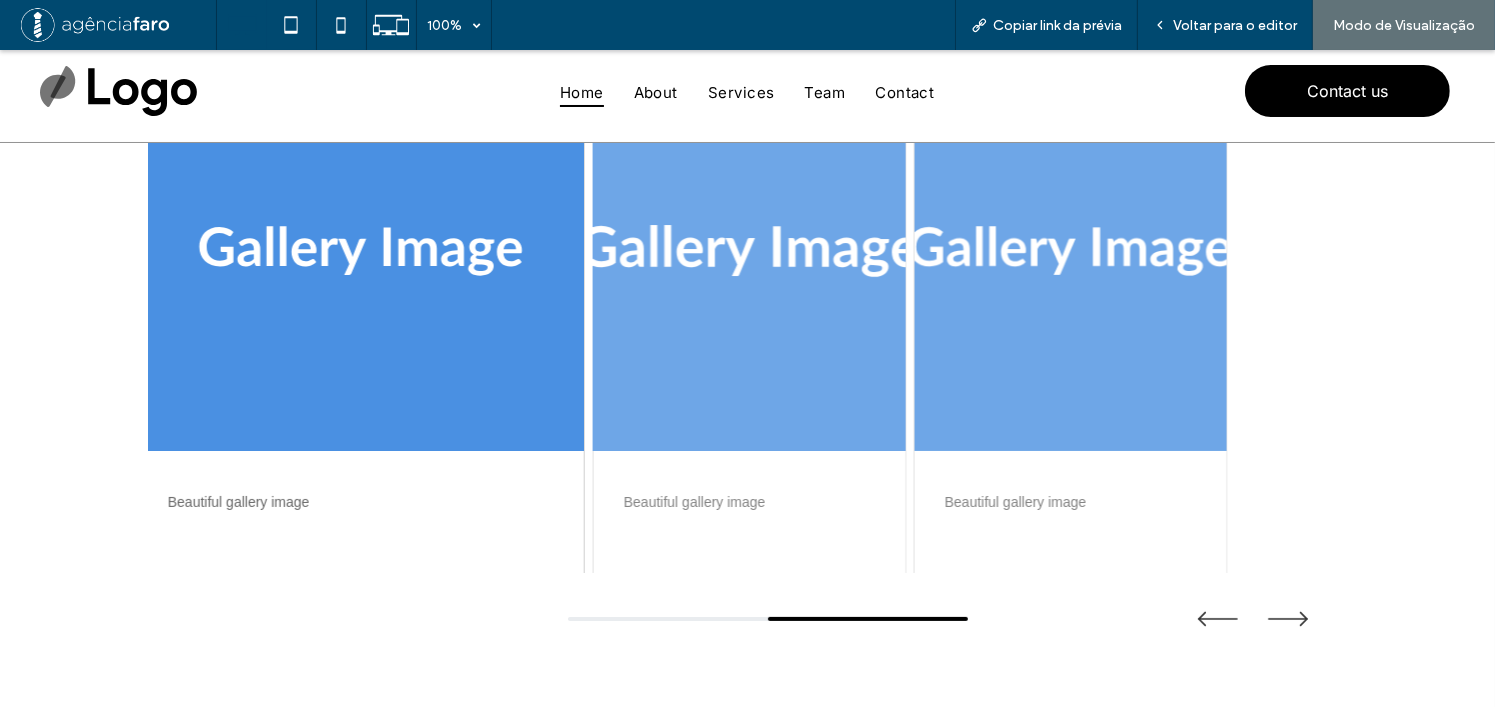 scroll, scrollTop: 290, scrollLeft: 0, axis: vertical 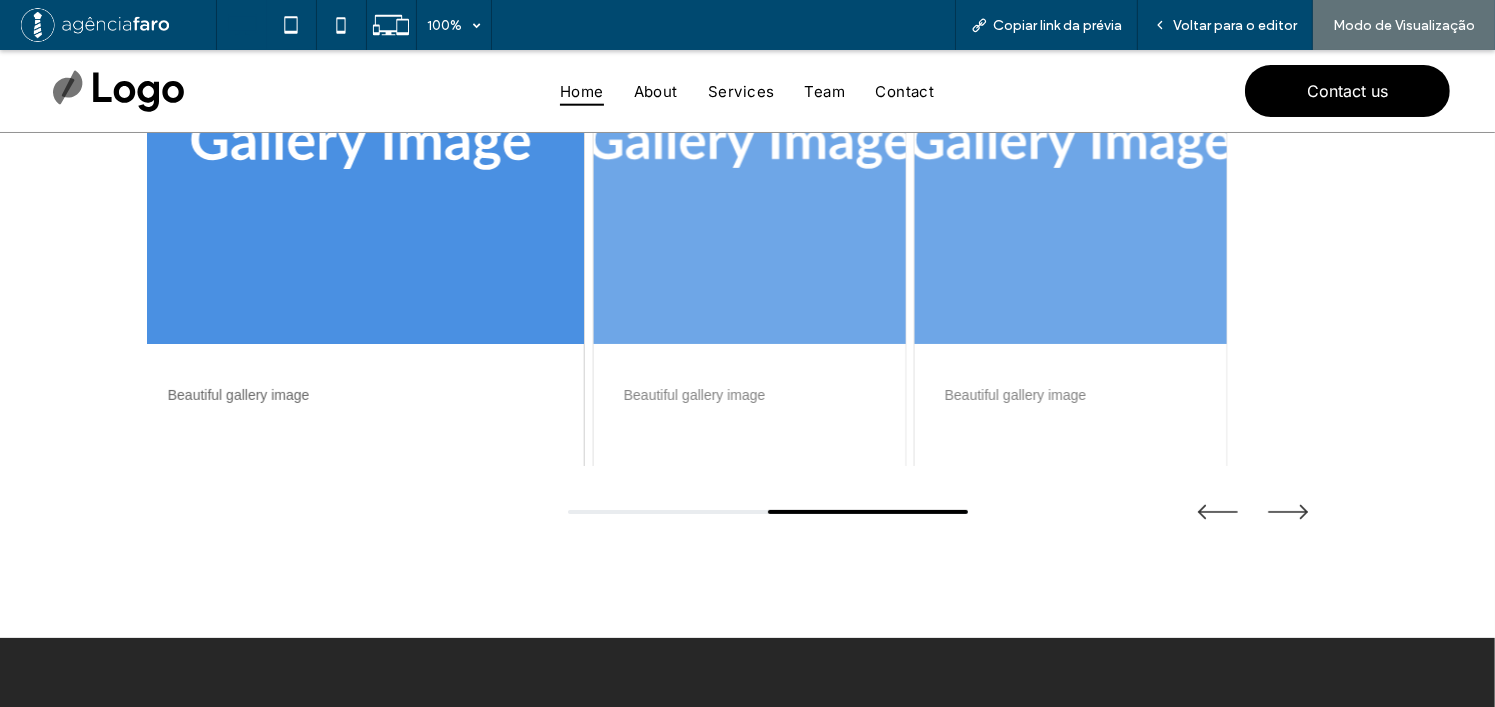 click at bounding box center (360, 144) 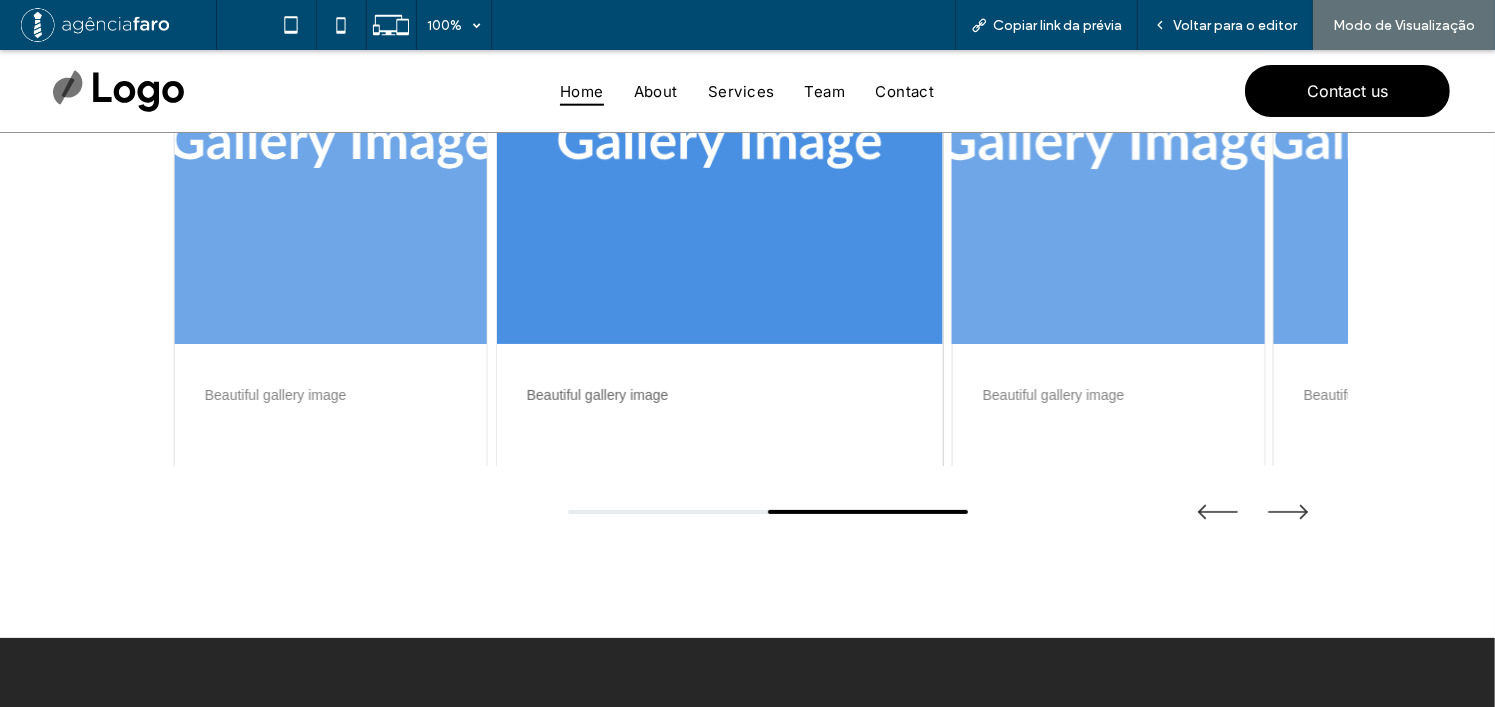 drag, startPoint x: 705, startPoint y: 303, endPoint x: 713, endPoint y: 319, distance: 17.888544 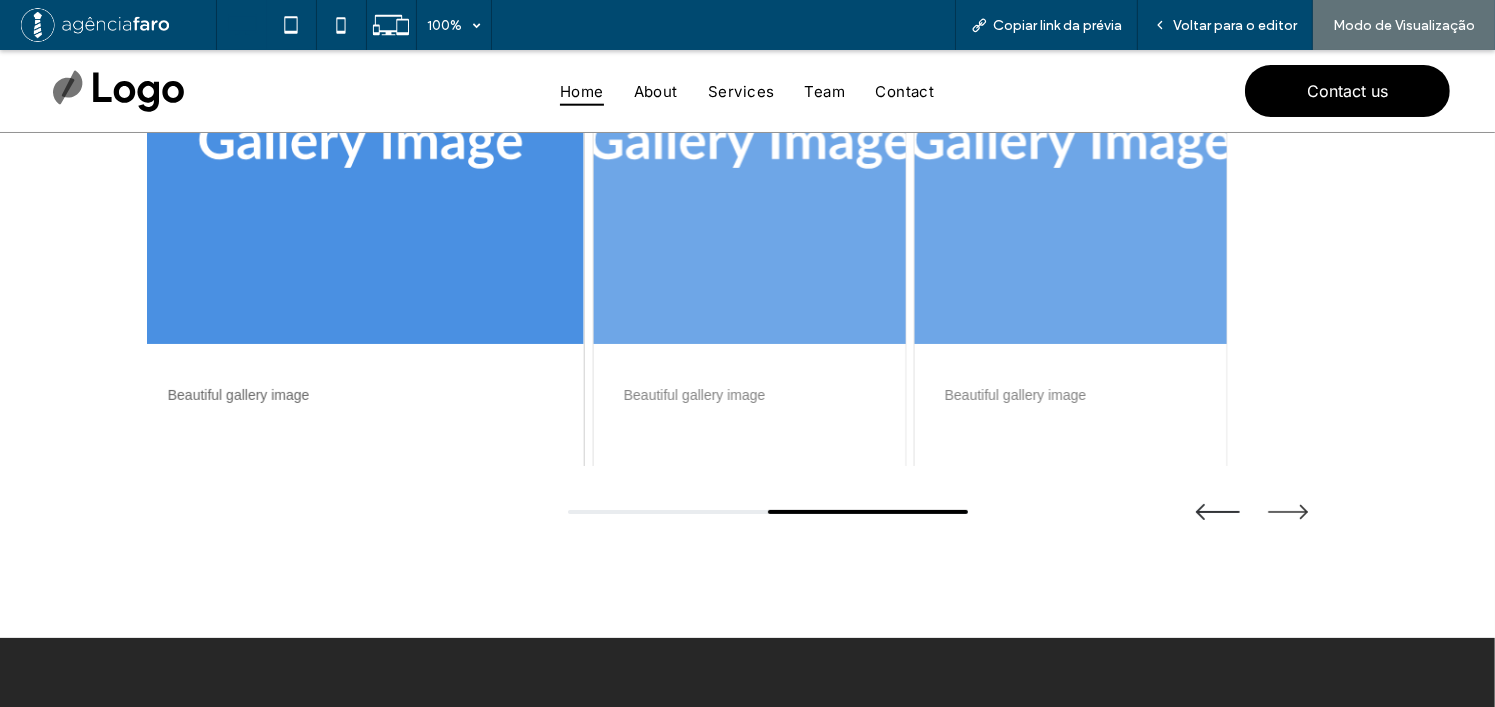 click at bounding box center (1218, 512) 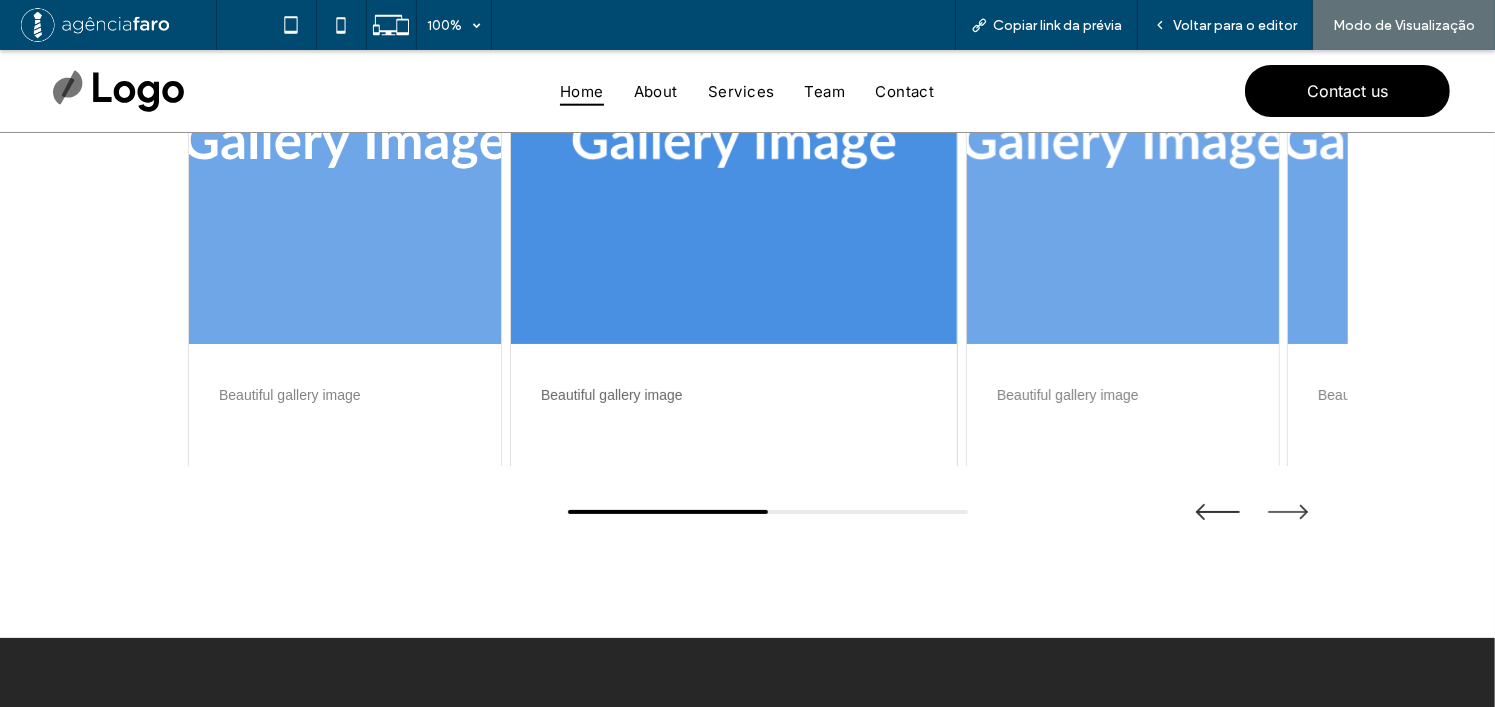 click at bounding box center (1218, 512) 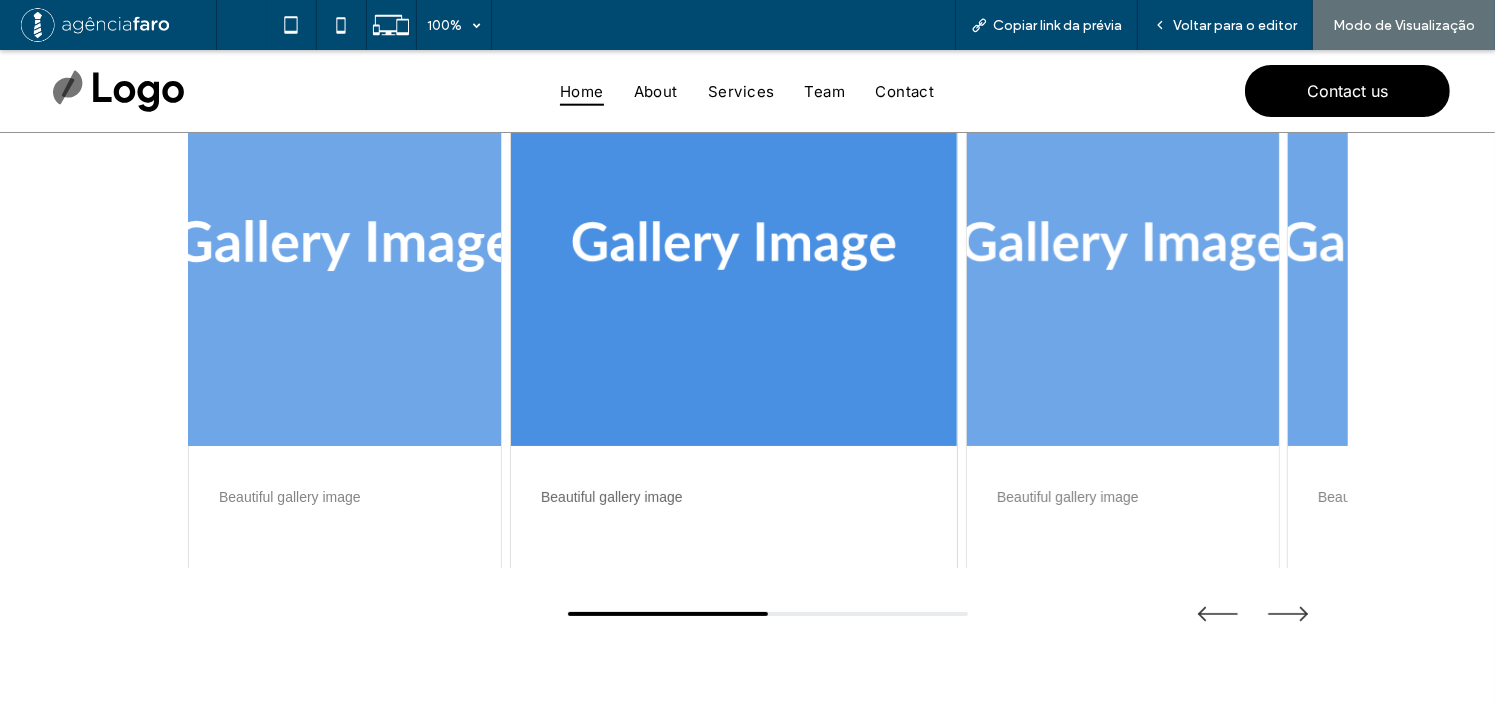 scroll, scrollTop: 90, scrollLeft: 0, axis: vertical 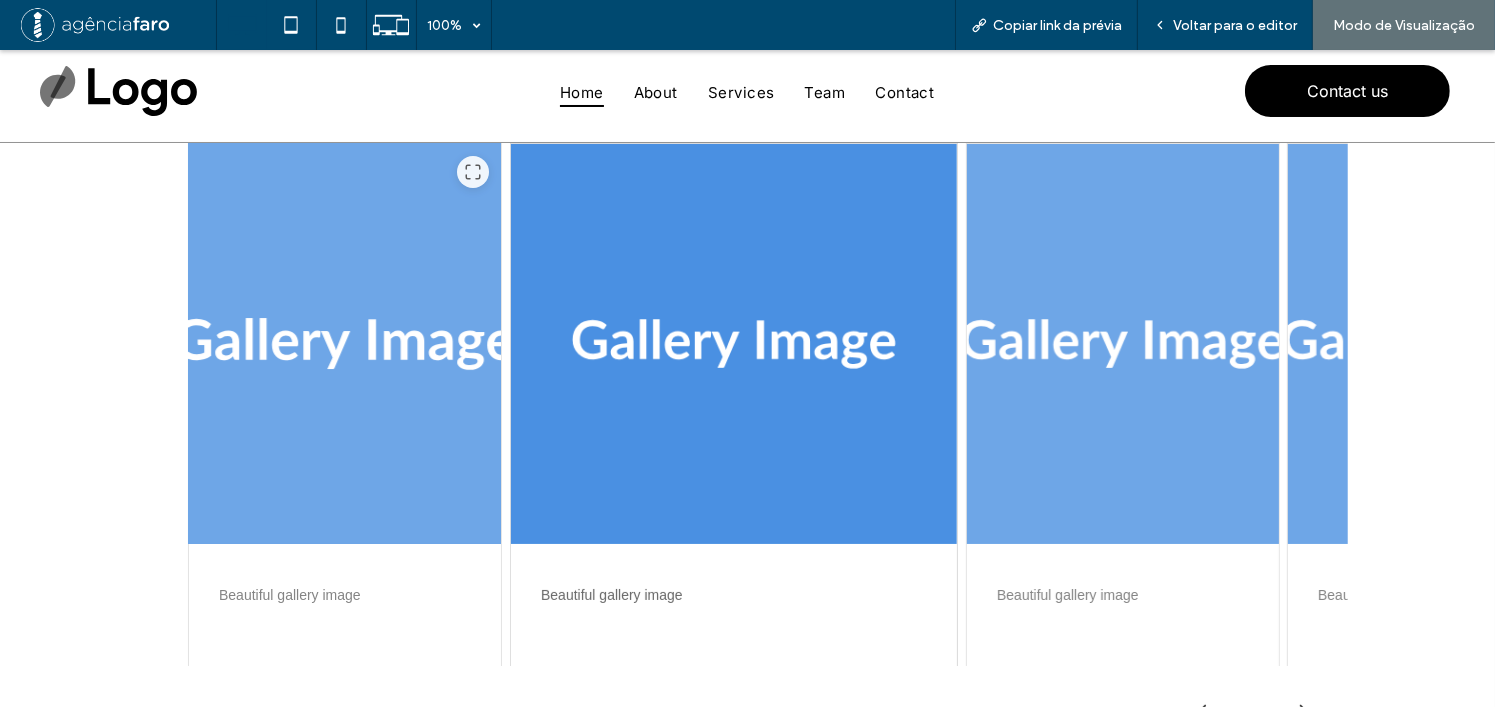 click at bounding box center (345, 344) 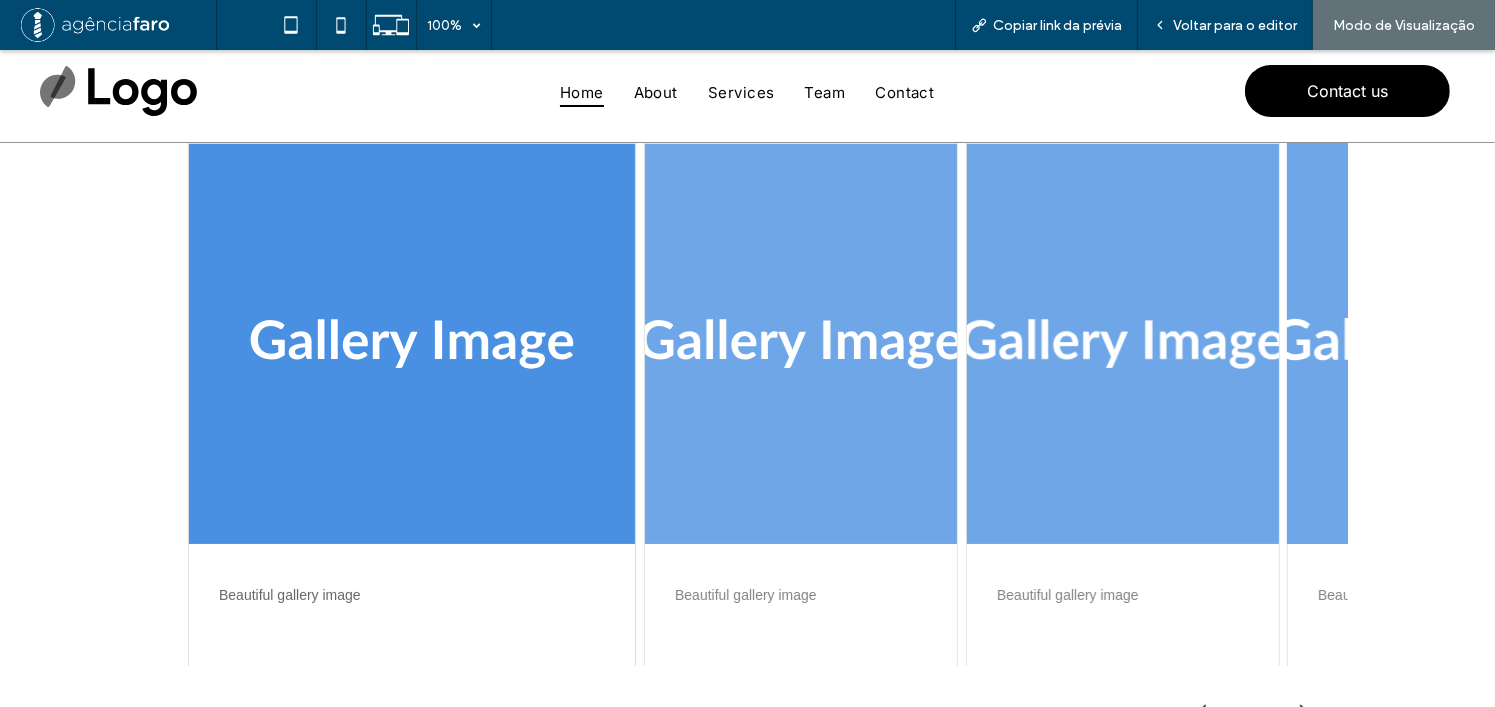 drag, startPoint x: 1194, startPoint y: 333, endPoint x: 1054, endPoint y: 355, distance: 141.71803 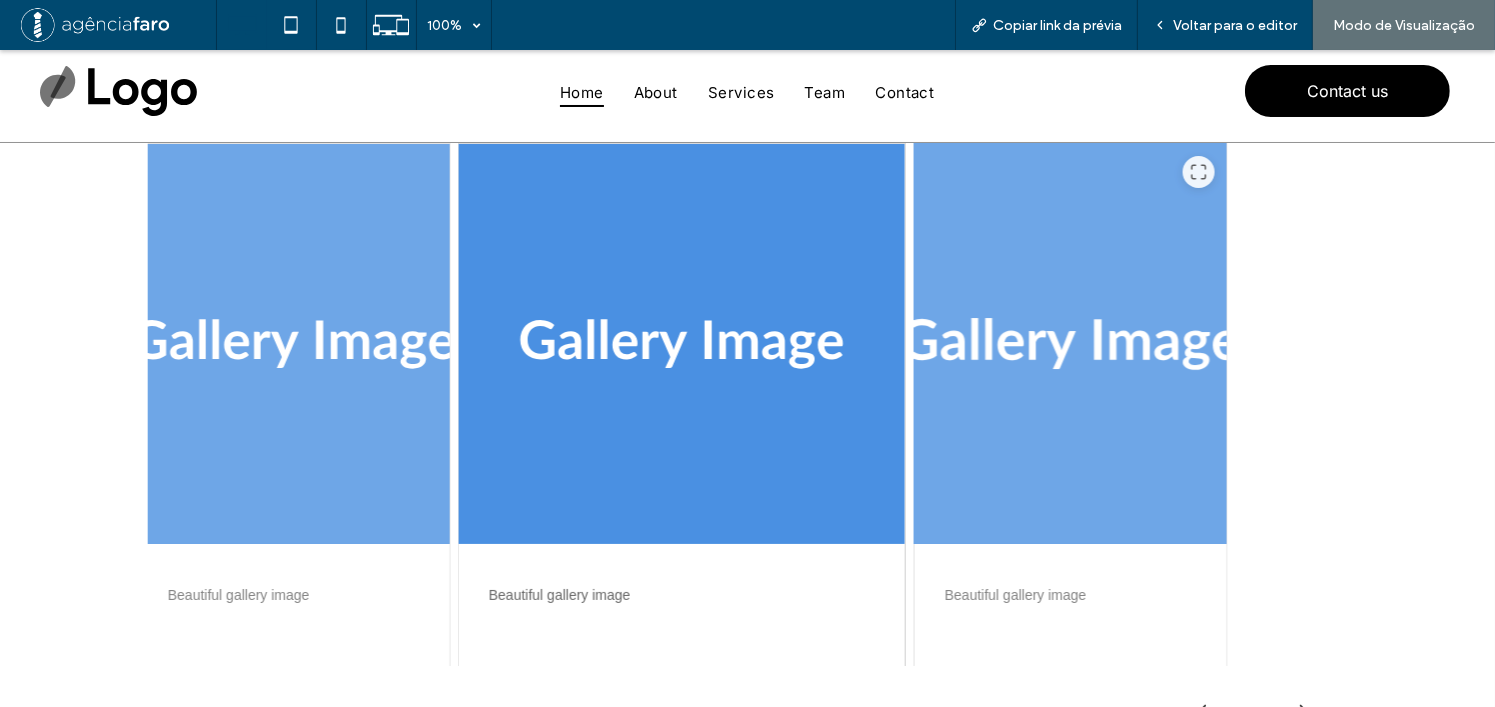 click at bounding box center [1070, 344] 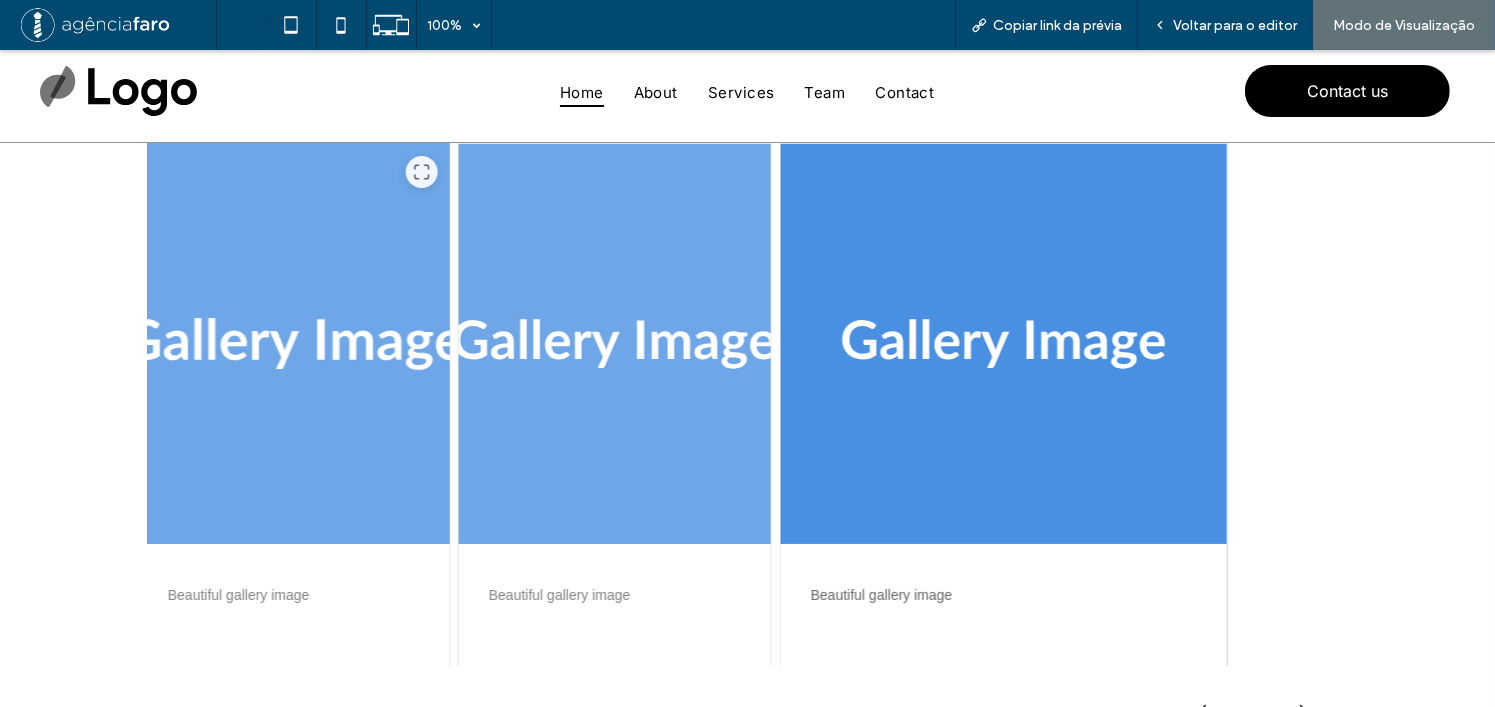 click at bounding box center (293, 344) 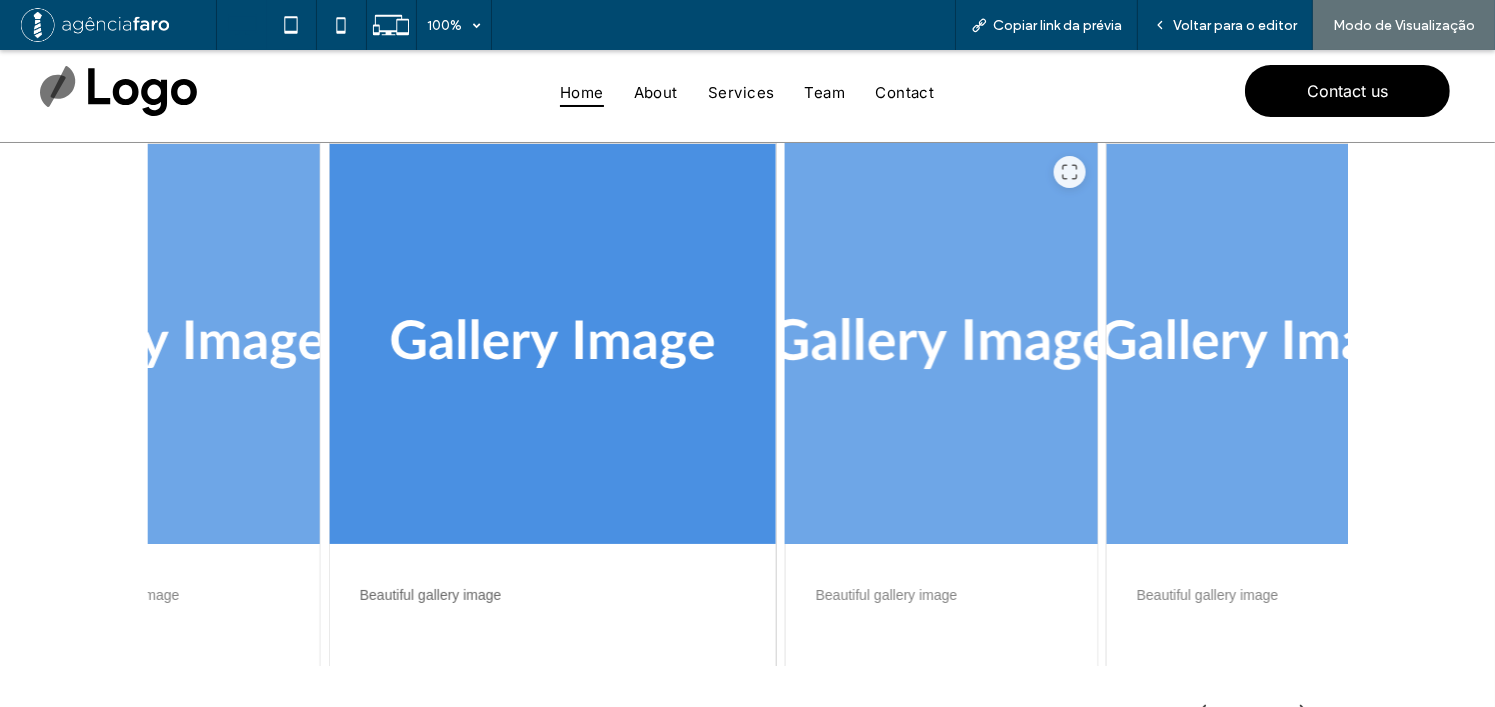 drag, startPoint x: 324, startPoint y: 339, endPoint x: 632, endPoint y: 337, distance: 308.0065 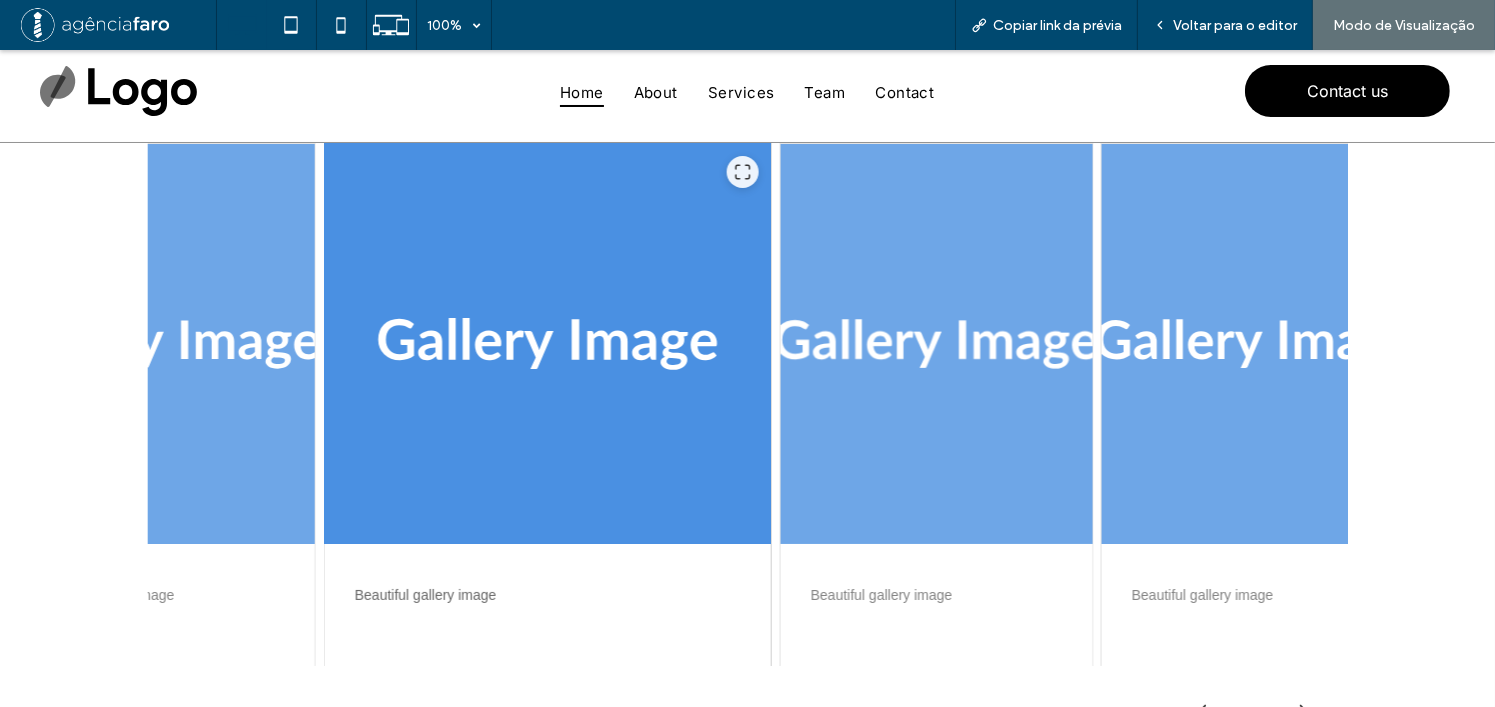 drag, startPoint x: 443, startPoint y: 341, endPoint x: 769, endPoint y: 342, distance: 326.00153 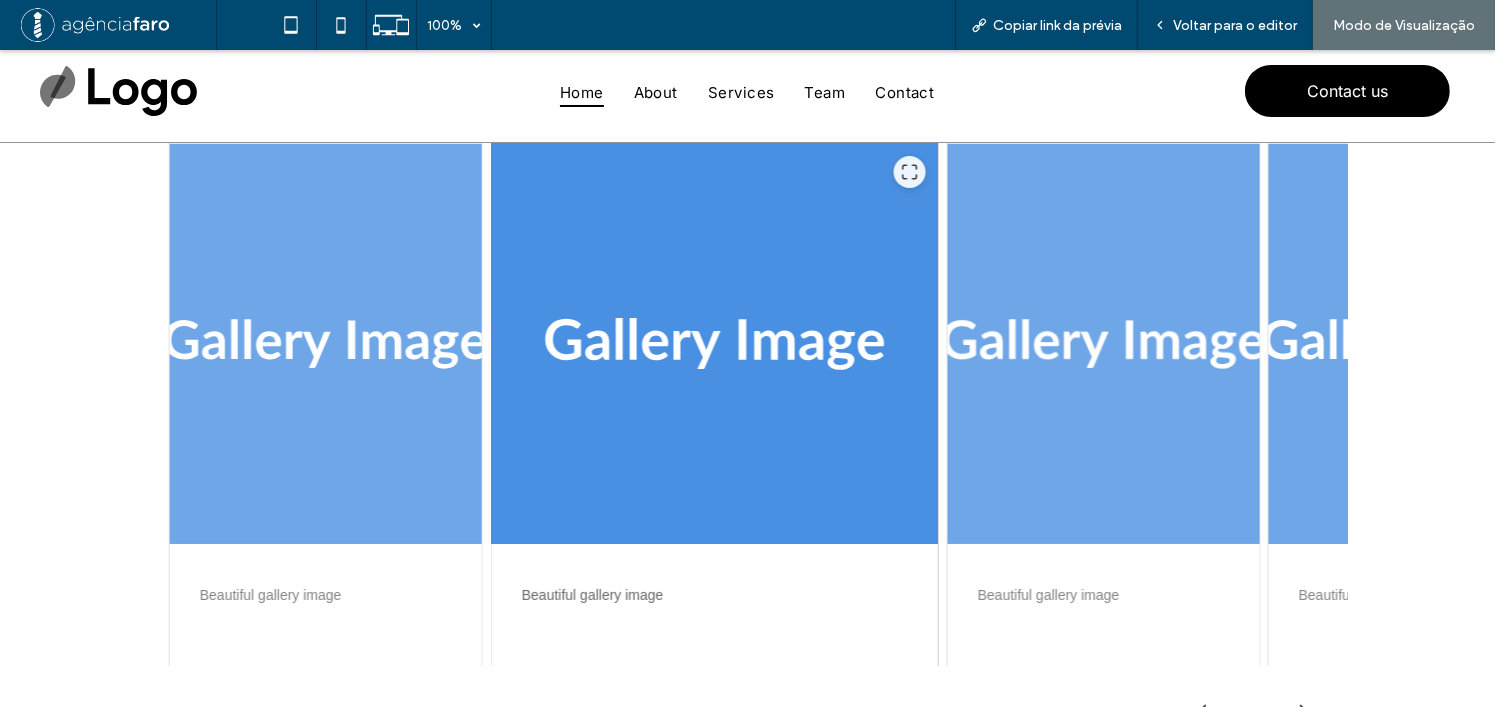drag, startPoint x: 481, startPoint y: 343, endPoint x: 779, endPoint y: 334, distance: 298.13586 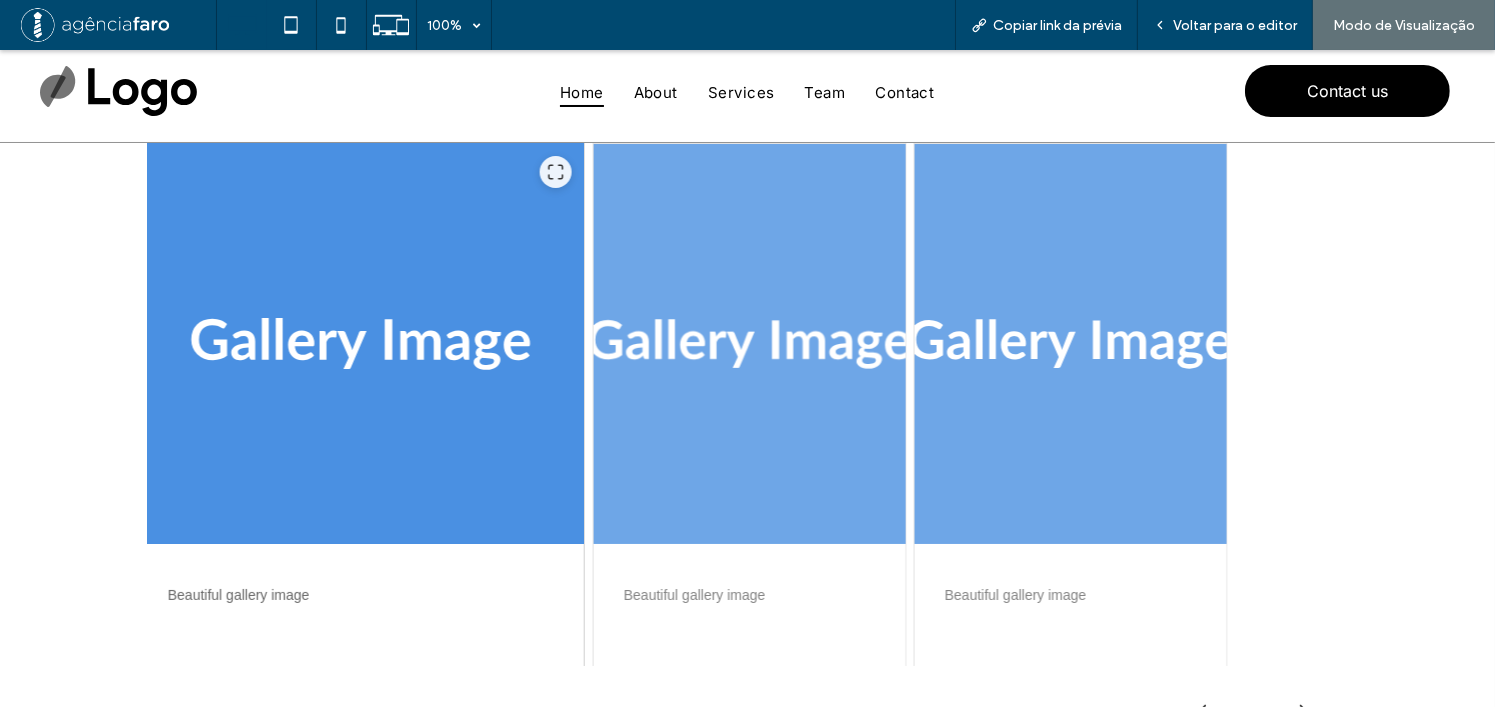 click at bounding box center [360, 344] 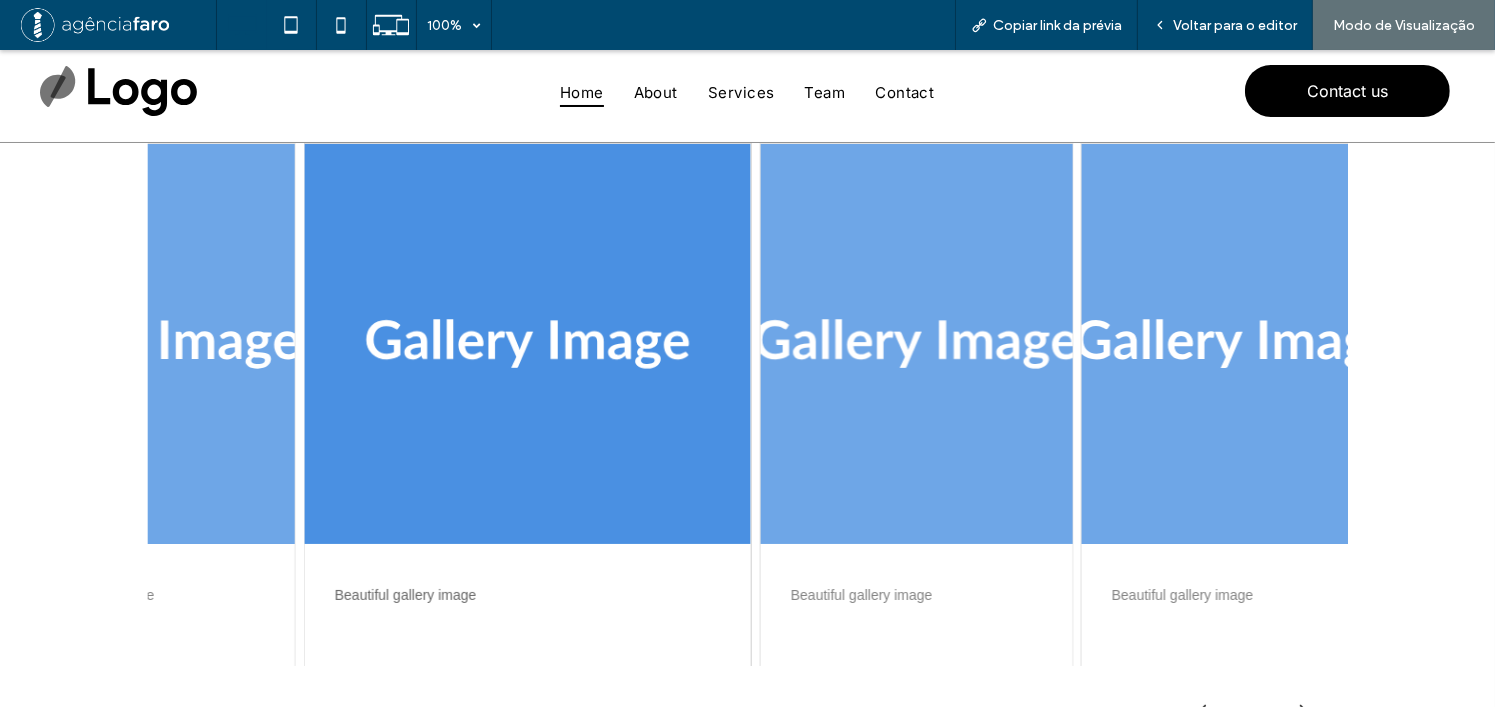 drag, startPoint x: 524, startPoint y: 347, endPoint x: 582, endPoint y: 343, distance: 58.137768 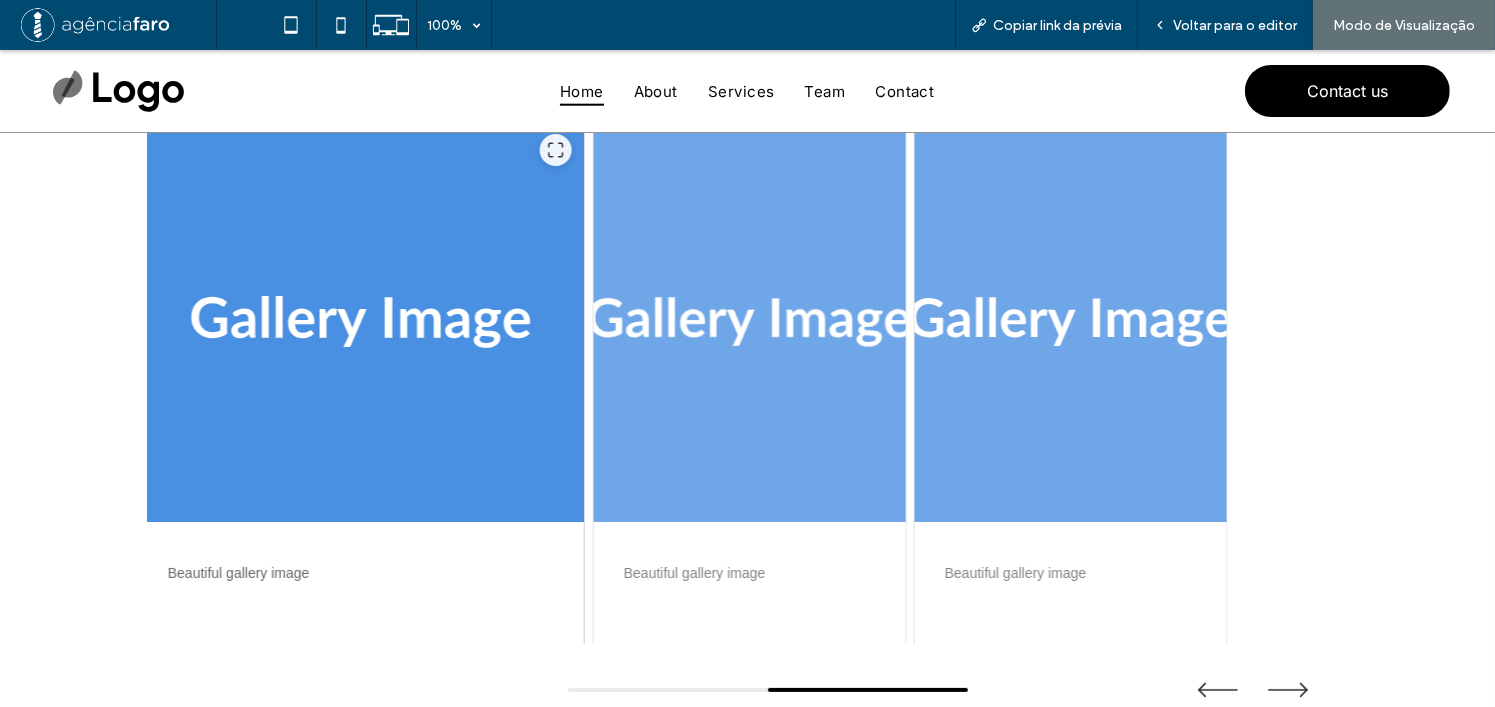 scroll, scrollTop: 0, scrollLeft: 0, axis: both 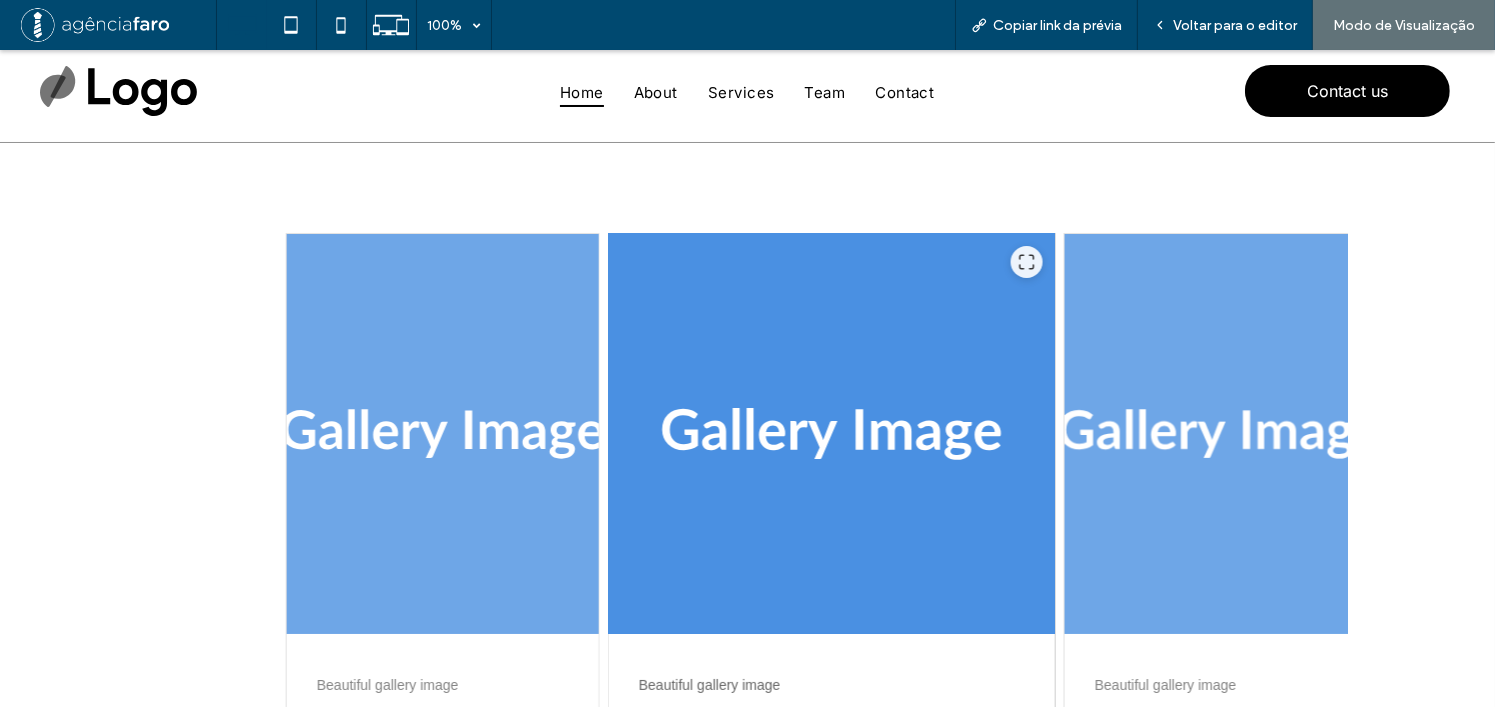 drag, startPoint x: 446, startPoint y: 356, endPoint x: 879, endPoint y: 369, distance: 433.1951 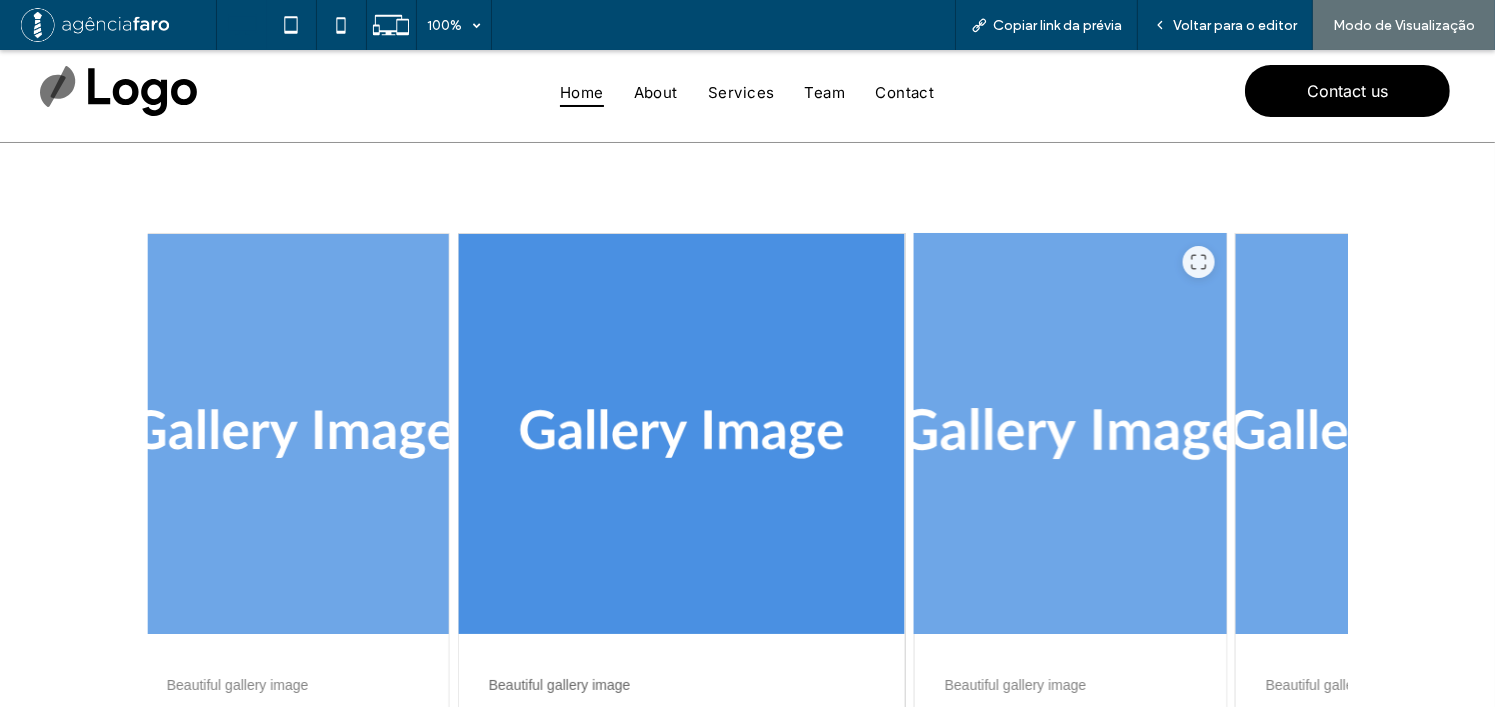 drag, startPoint x: 587, startPoint y: 384, endPoint x: 731, endPoint y: 371, distance: 144.58562 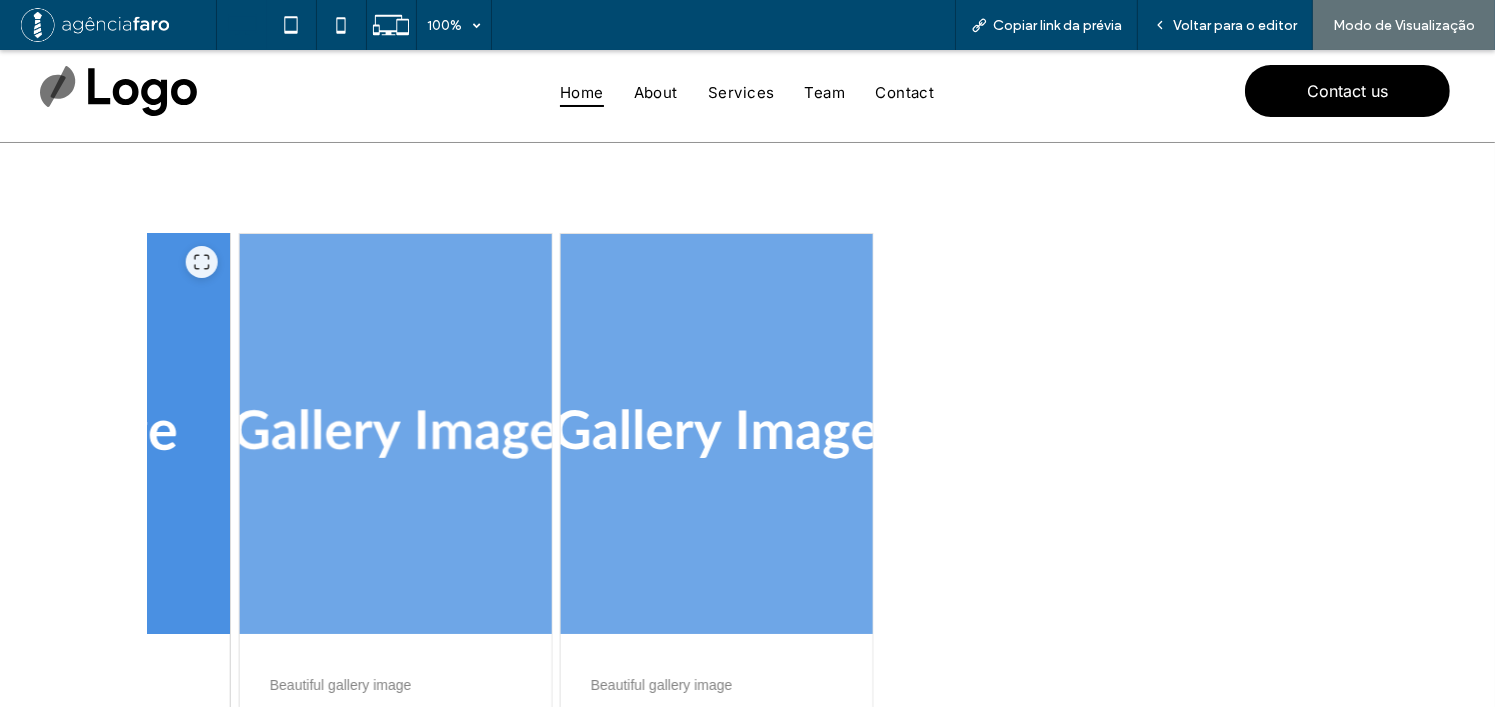 drag, startPoint x: 691, startPoint y: 372, endPoint x: 567, endPoint y: 372, distance: 124 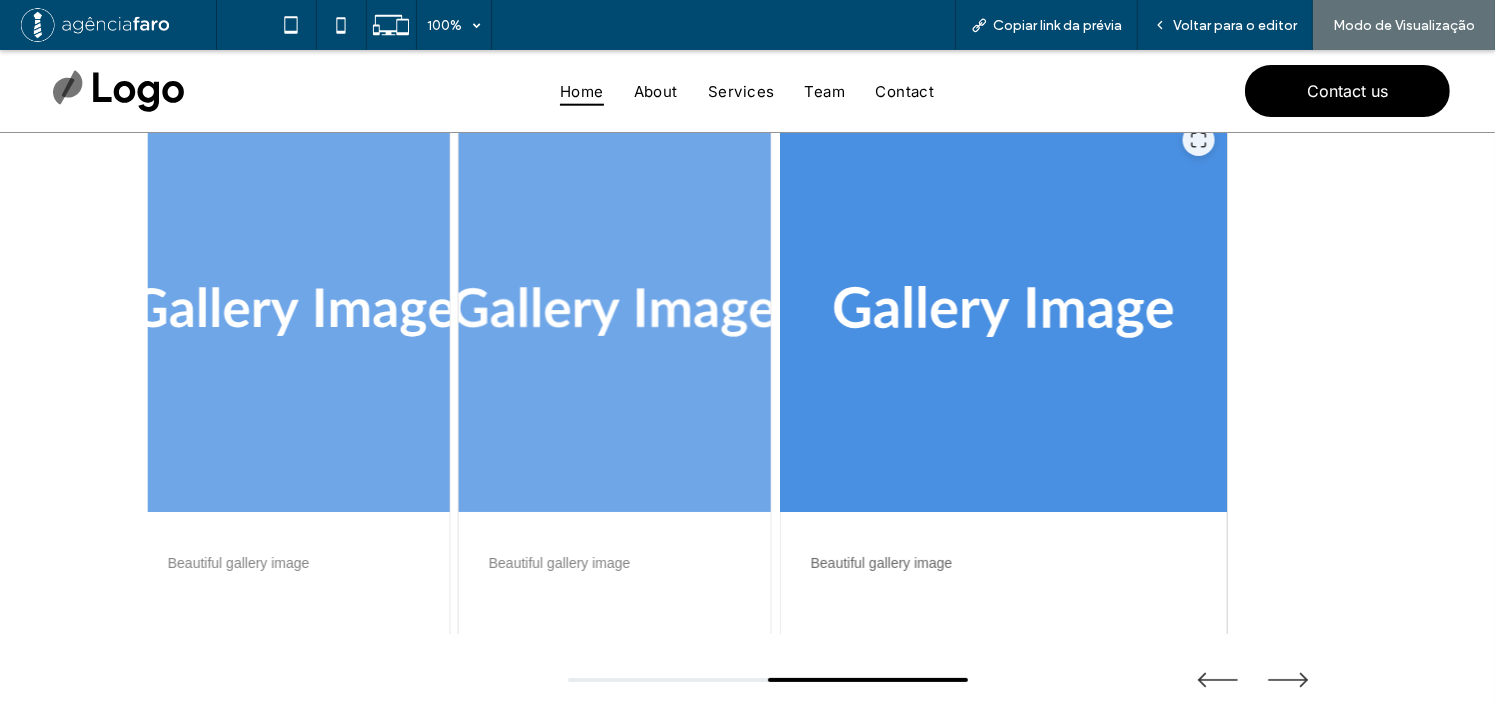 scroll, scrollTop: 200, scrollLeft: 0, axis: vertical 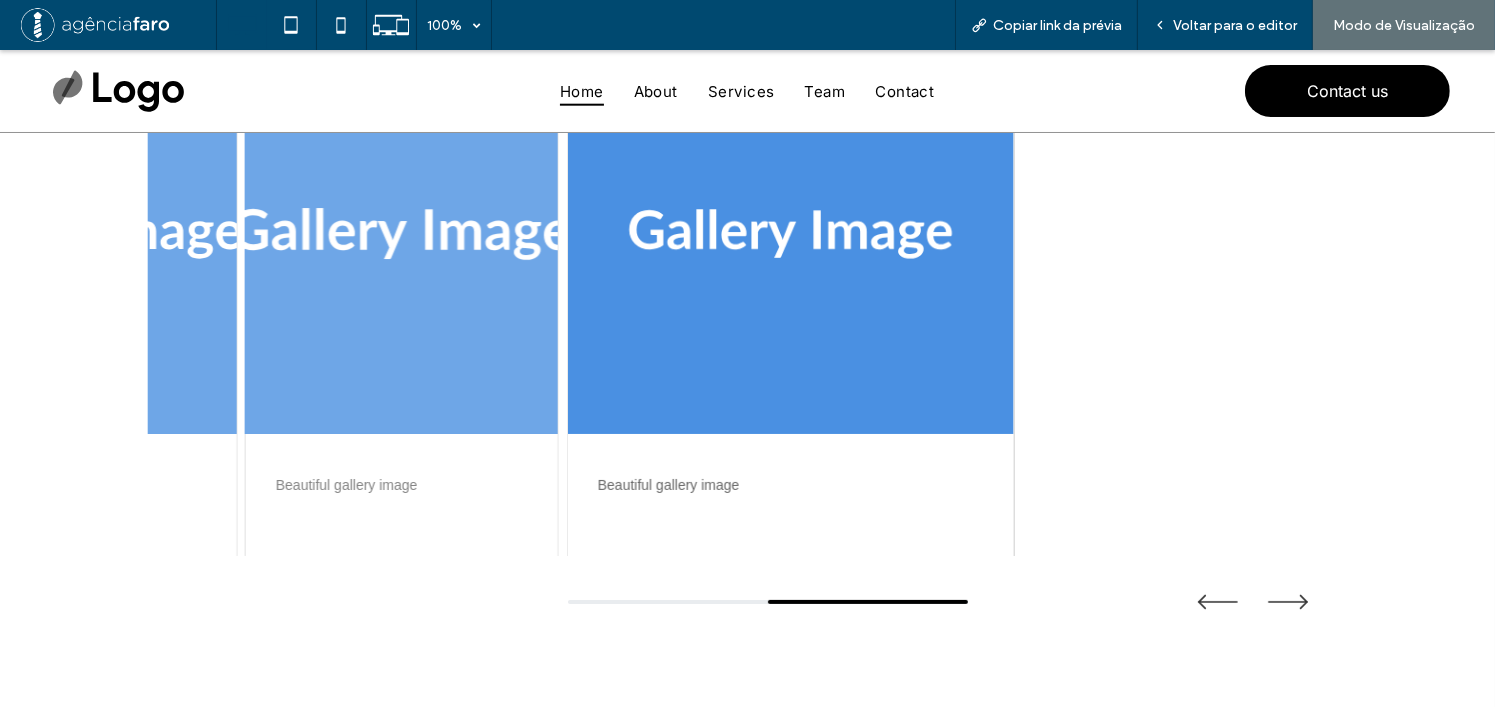 drag, startPoint x: 1034, startPoint y: 337, endPoint x: 740, endPoint y: 339, distance: 294.0068 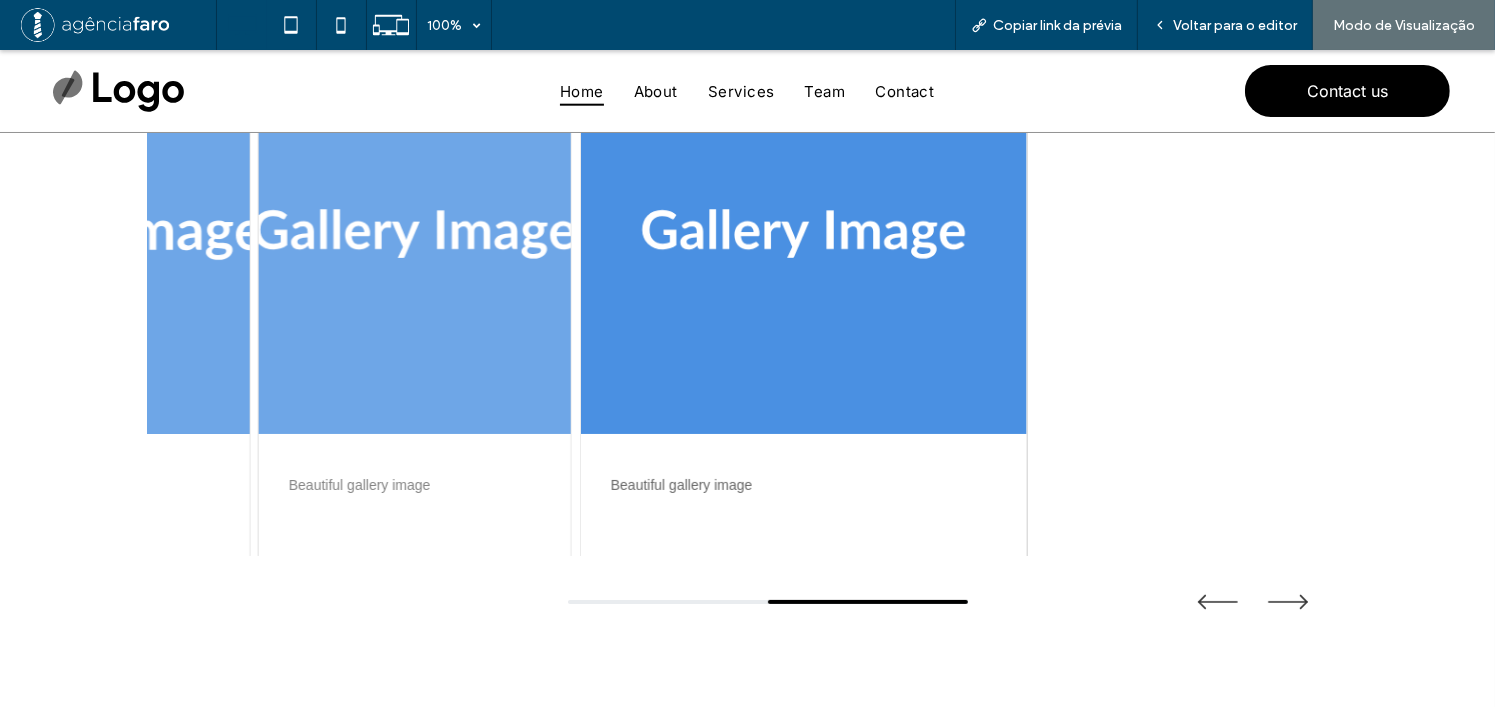 drag, startPoint x: 937, startPoint y: 355, endPoint x: 273, endPoint y: 355, distance: 664 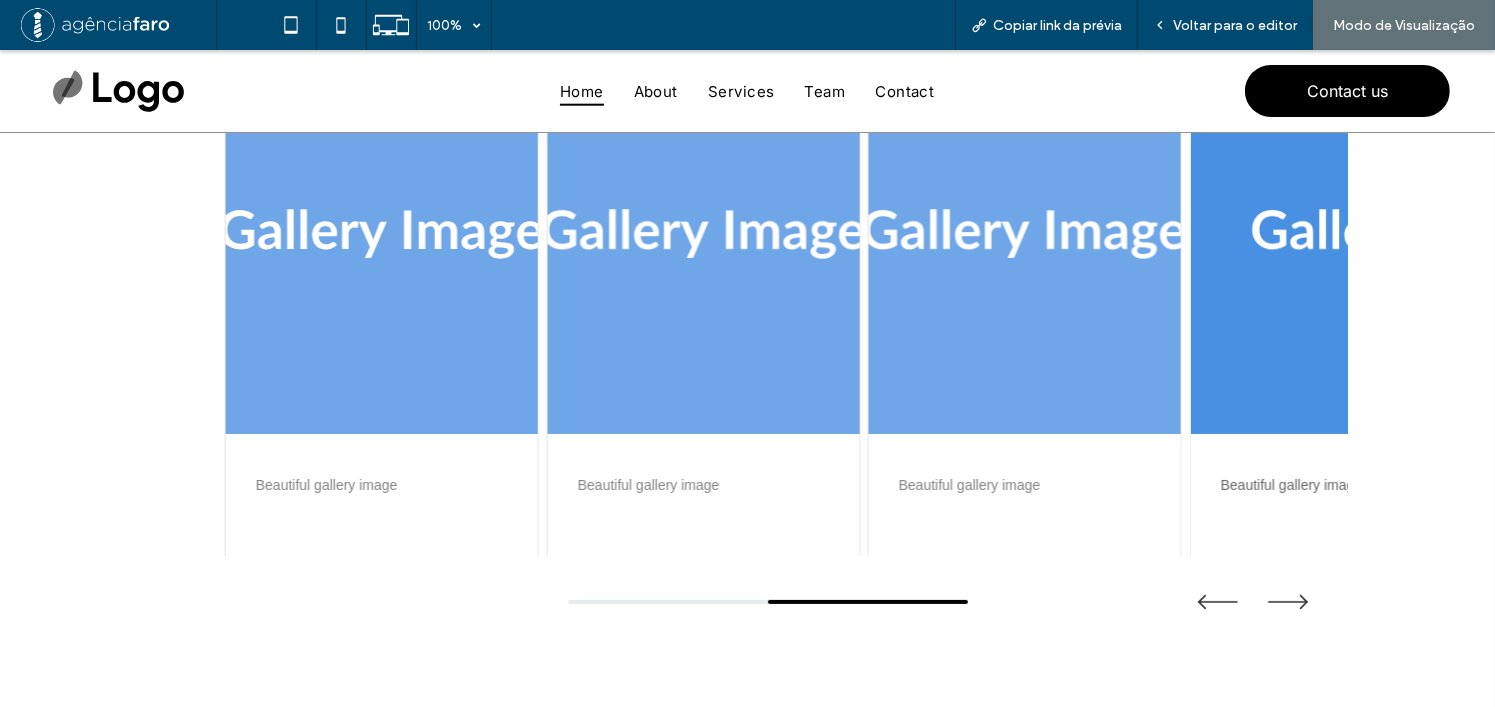 drag, startPoint x: 716, startPoint y: 355, endPoint x: 1387, endPoint y: 346, distance: 671.06036 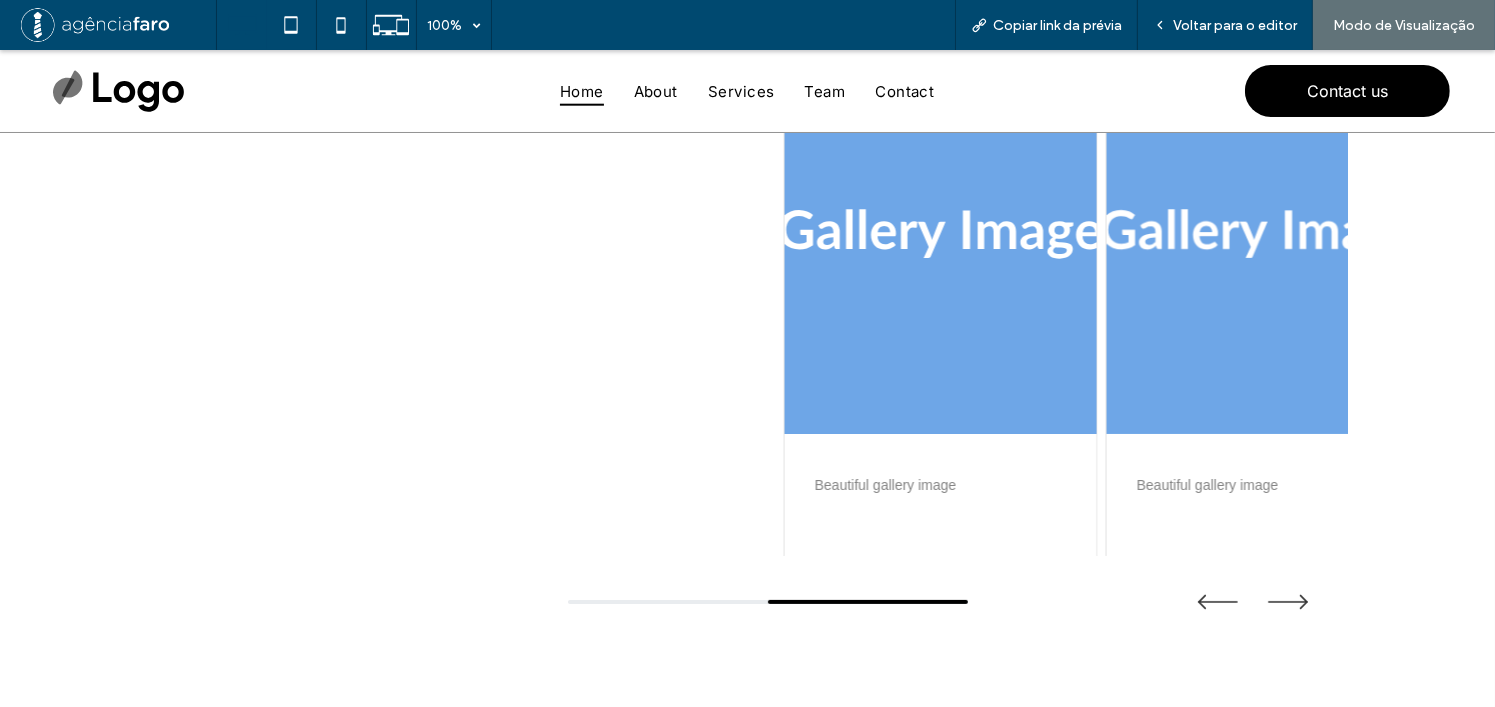 drag, startPoint x: 1459, startPoint y: 347, endPoint x: 1447, endPoint y: 347, distance: 12 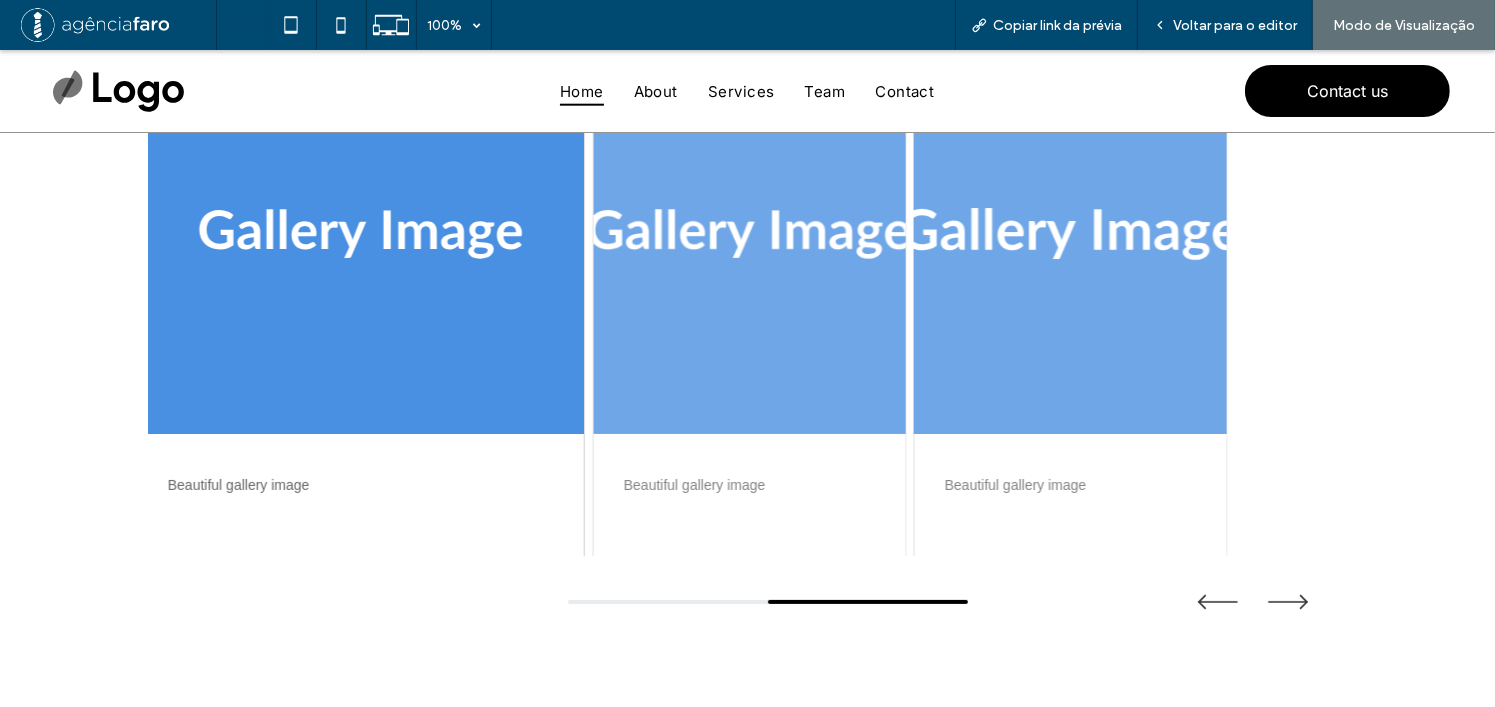 drag, startPoint x: 474, startPoint y: 354, endPoint x: 959, endPoint y: 355, distance: 485.00104 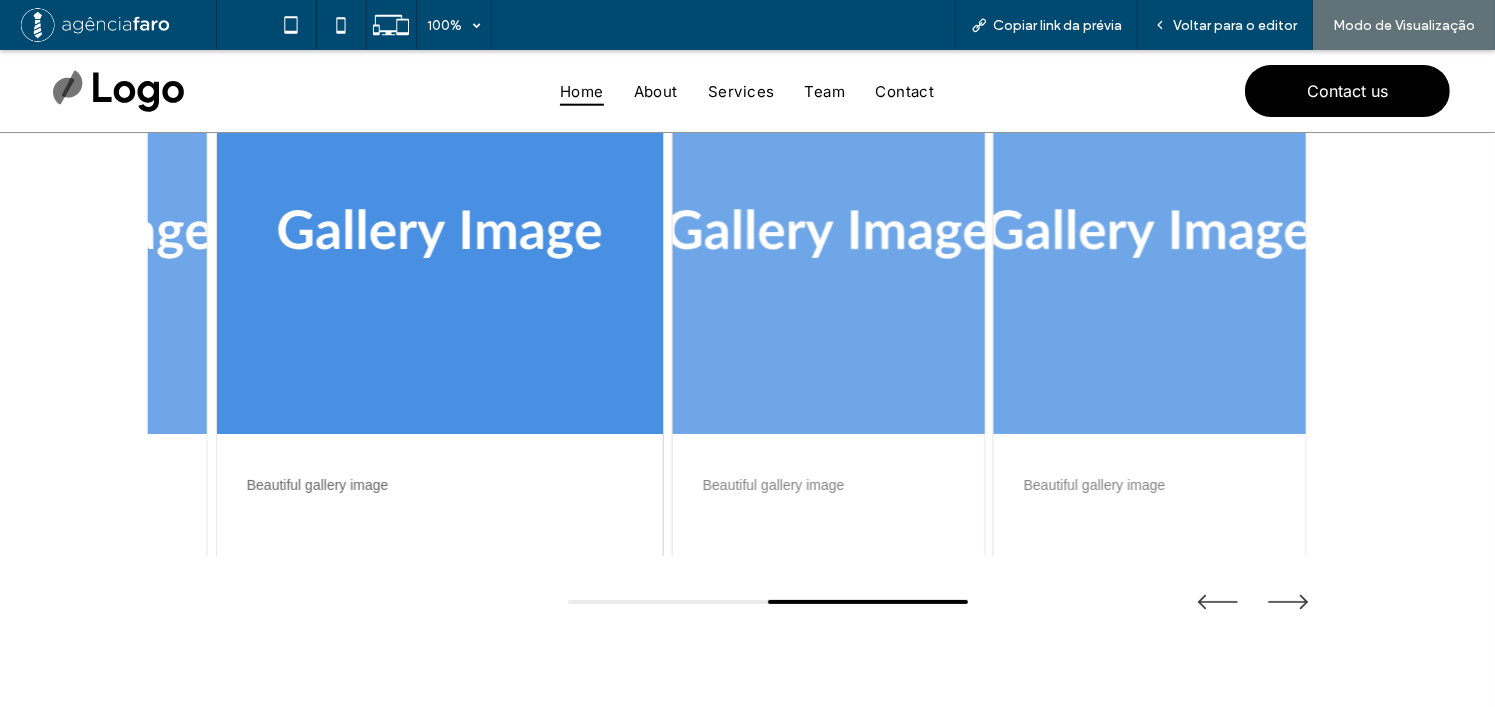 drag, startPoint x: 335, startPoint y: 350, endPoint x: 1223, endPoint y: 349, distance: 888.00055 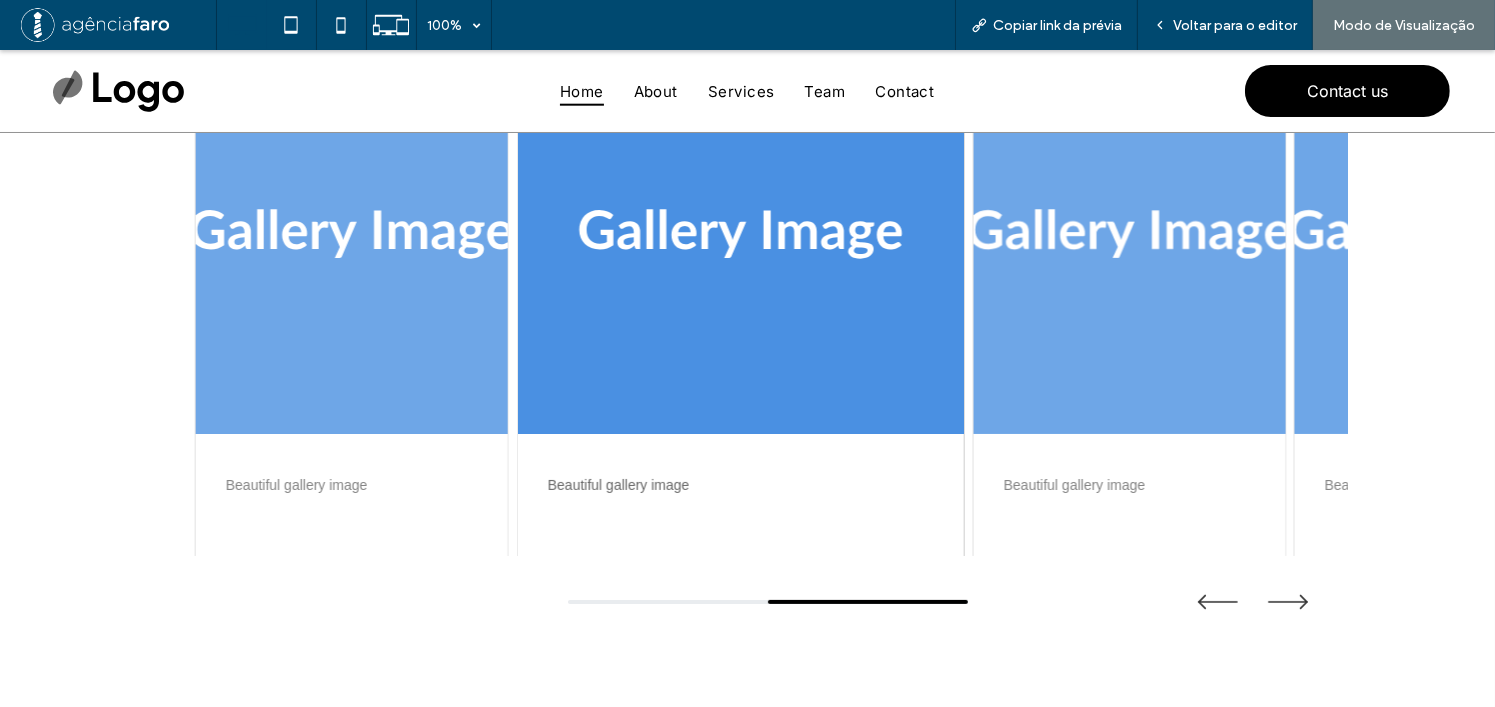 drag, startPoint x: 423, startPoint y: 367, endPoint x: 1408, endPoint y: 338, distance: 985.4268 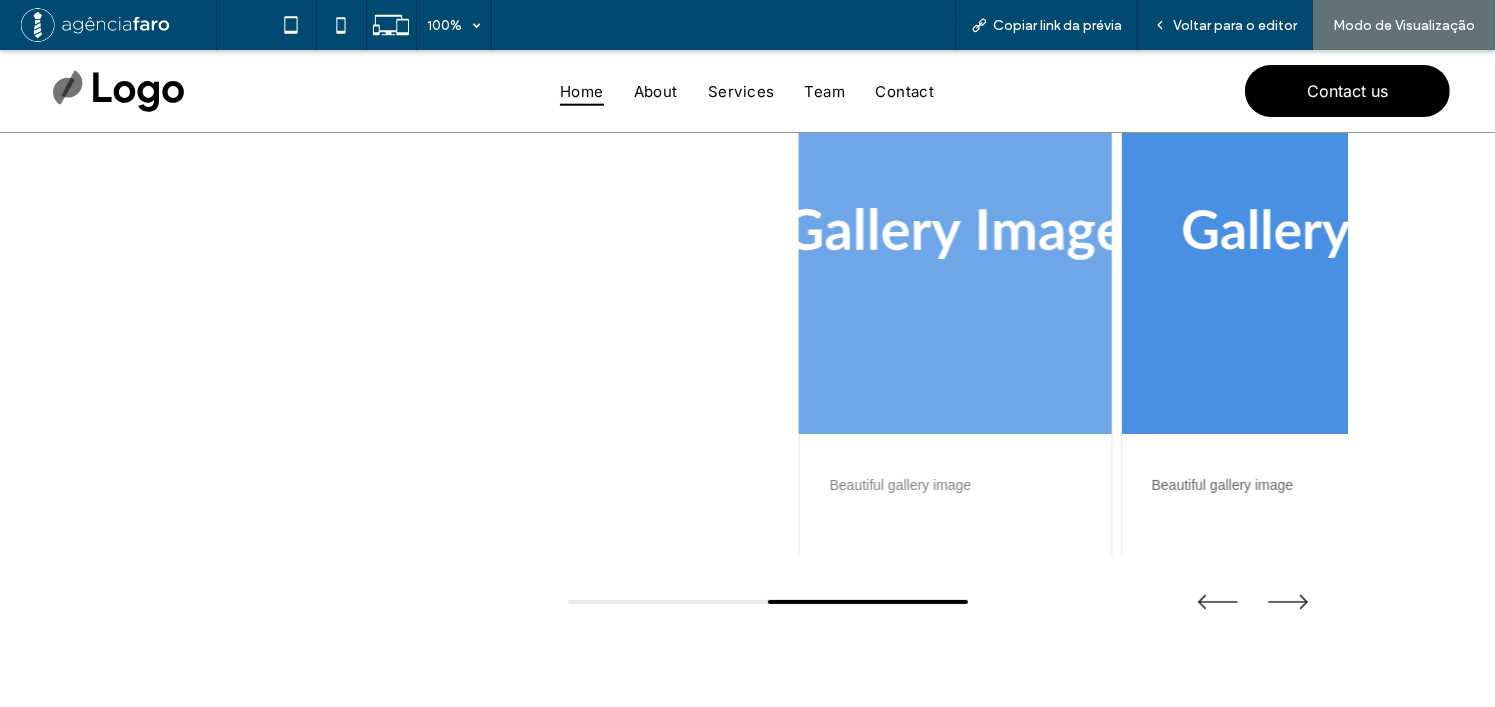 click at bounding box center [955, 234] 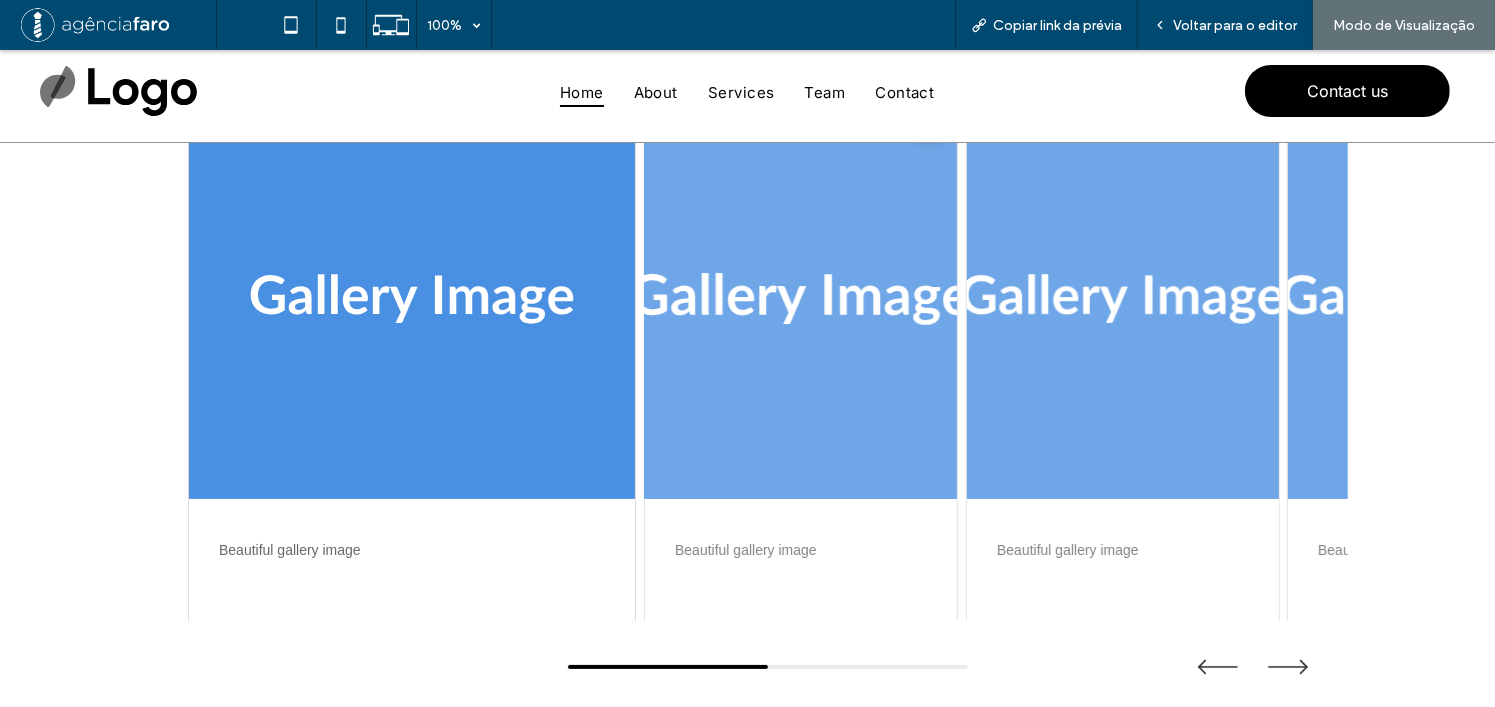 scroll, scrollTop: 100, scrollLeft: 0, axis: vertical 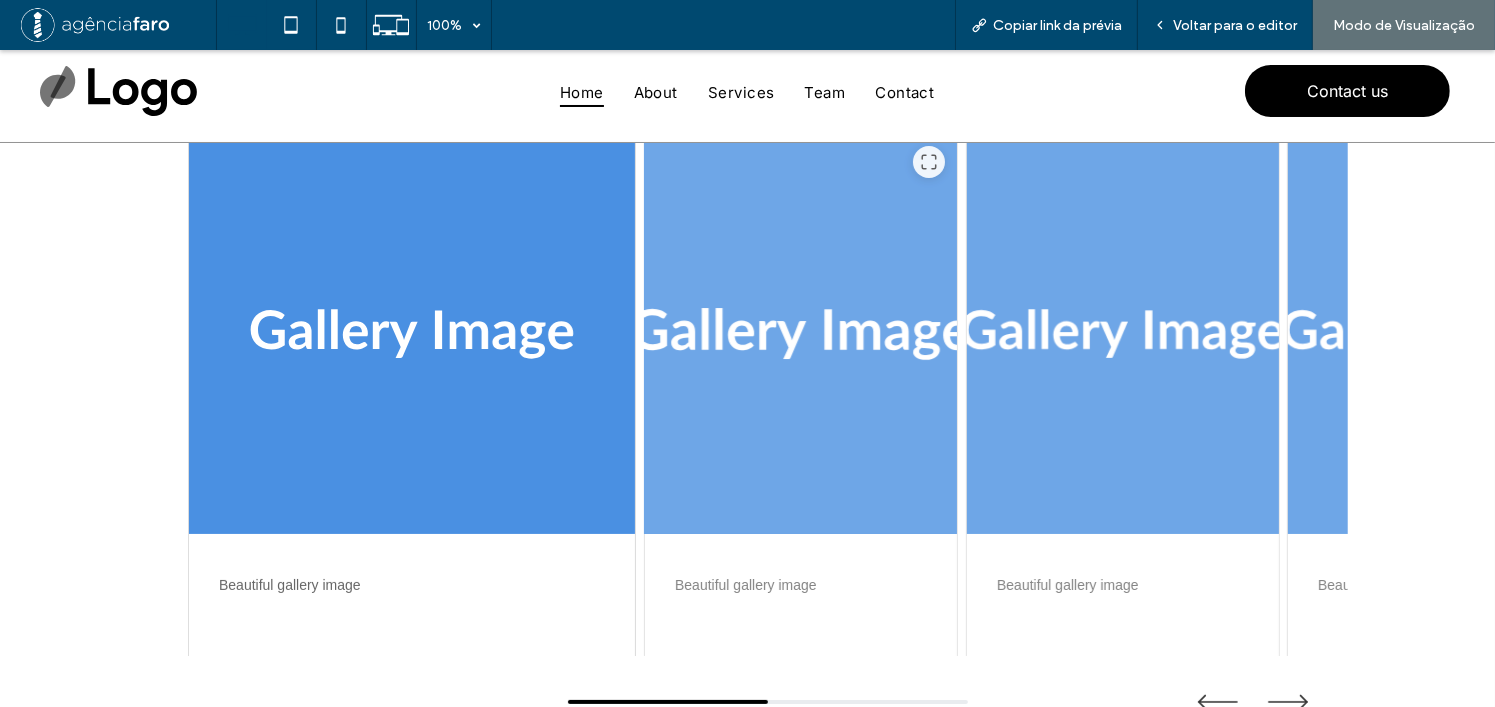 click at bounding box center (801, 334) 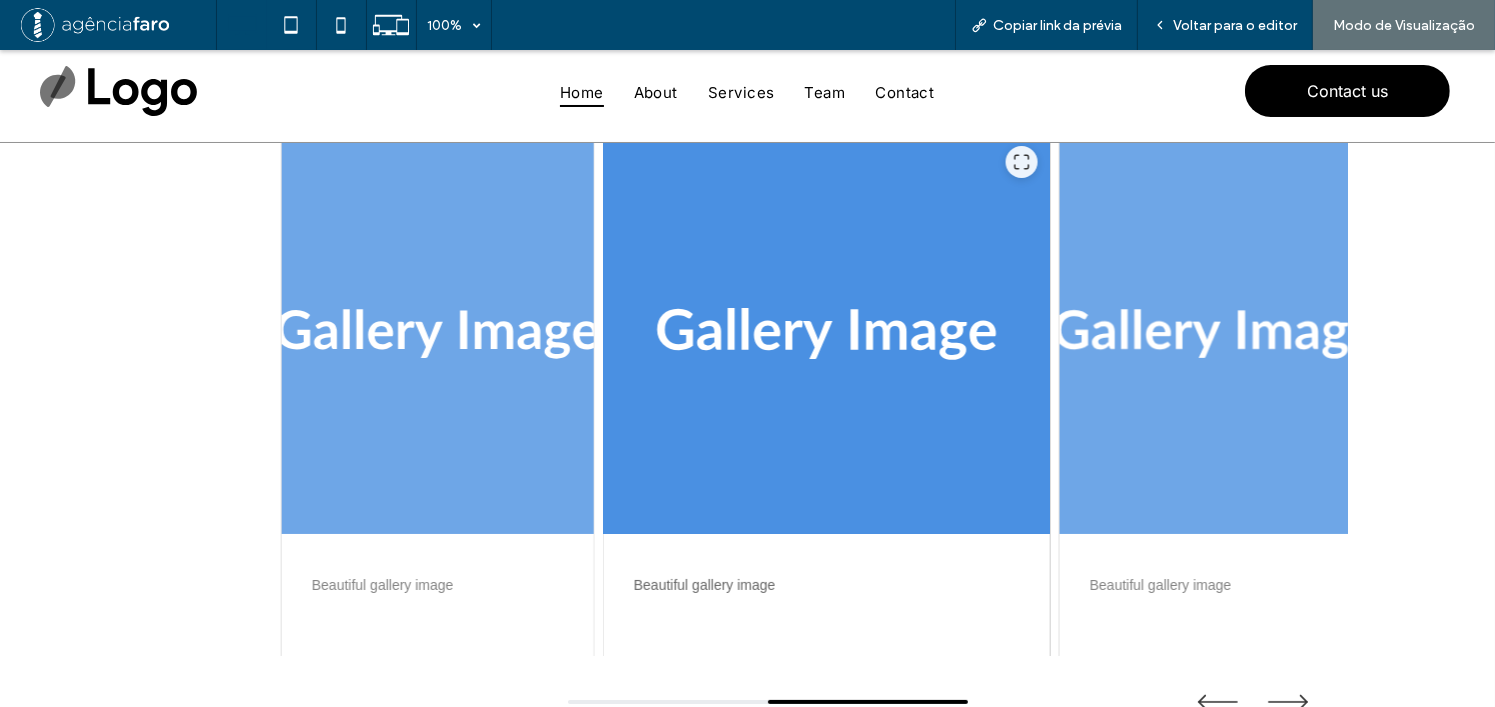 drag, startPoint x: 379, startPoint y: 363, endPoint x: 845, endPoint y: 358, distance: 466.02682 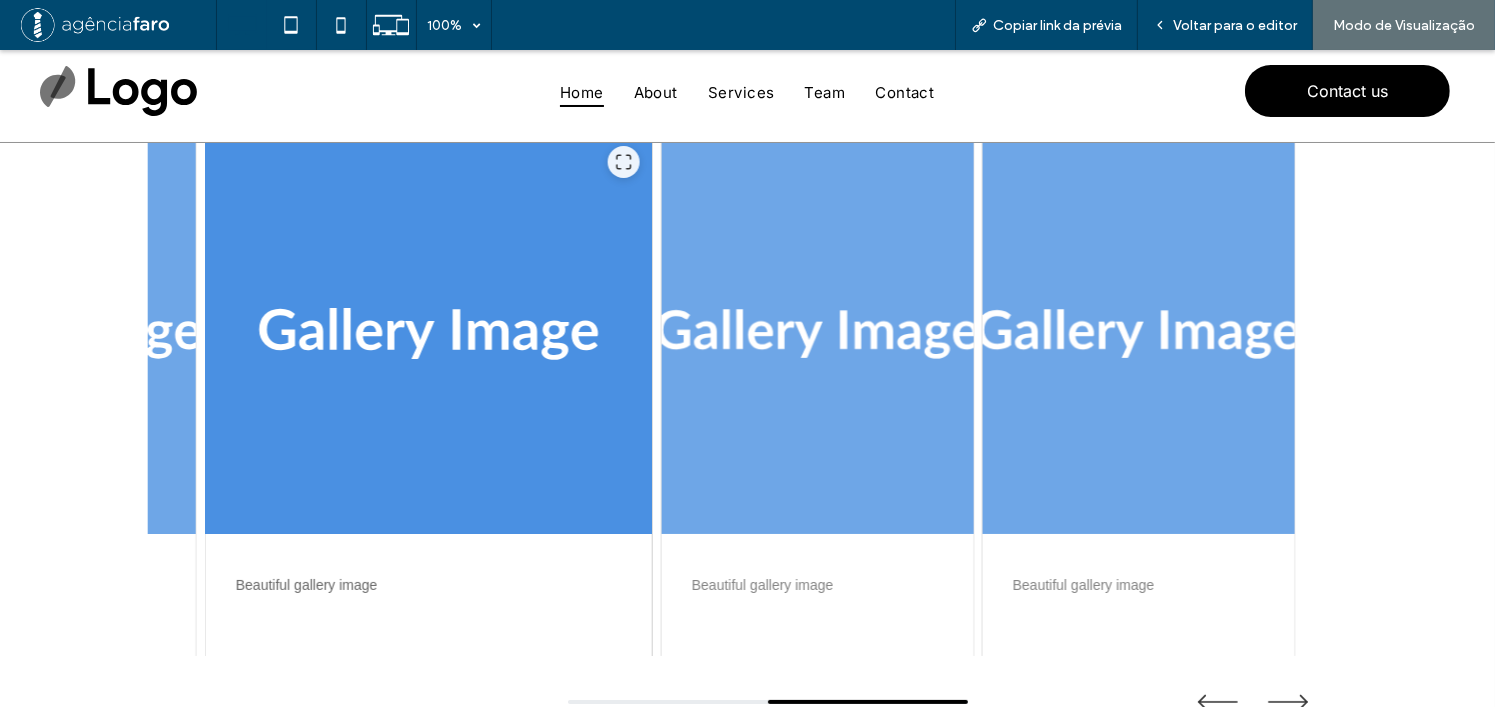 drag, startPoint x: 327, startPoint y: 367, endPoint x: 565, endPoint y: 375, distance: 238.13441 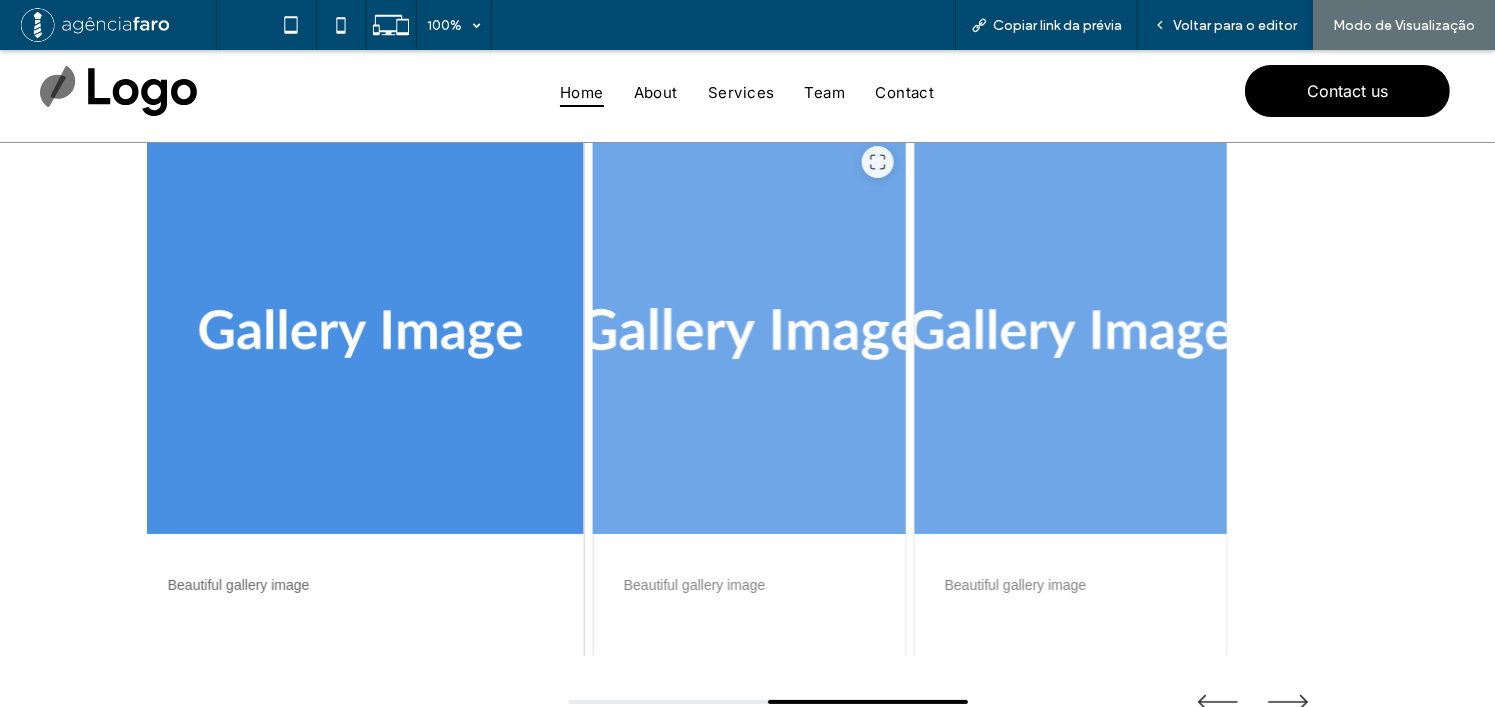 click at bounding box center (749, 334) 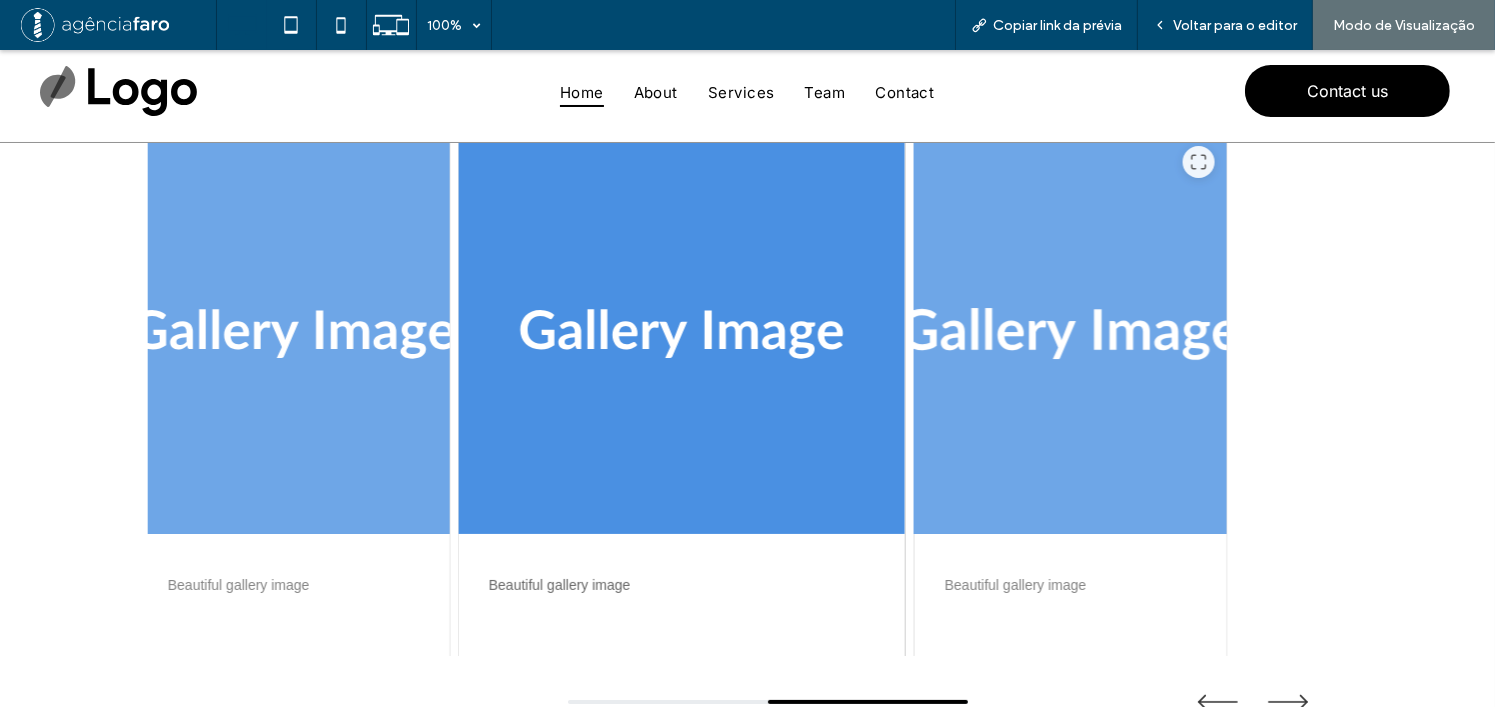 click at bounding box center [1070, 334] 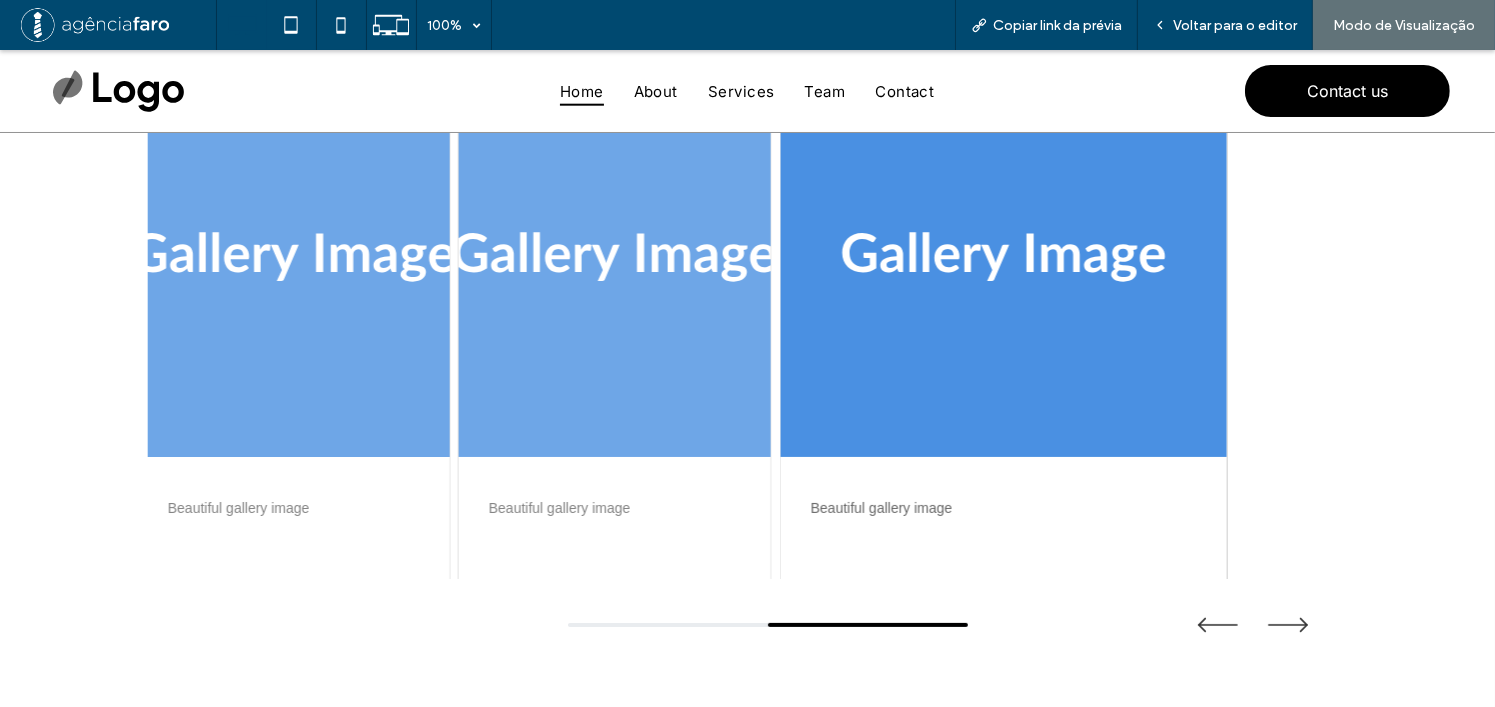 scroll, scrollTop: 200, scrollLeft: 0, axis: vertical 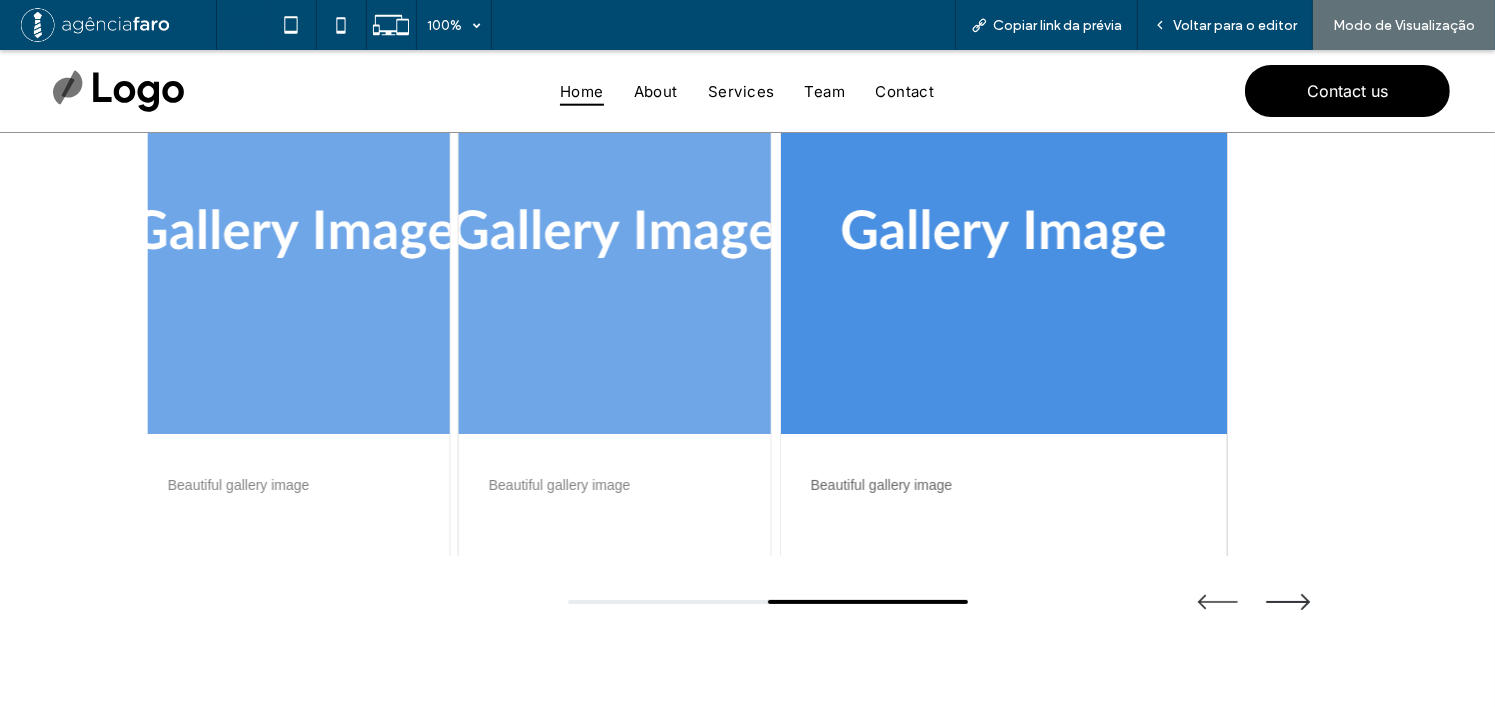 click at bounding box center (1288, 602) 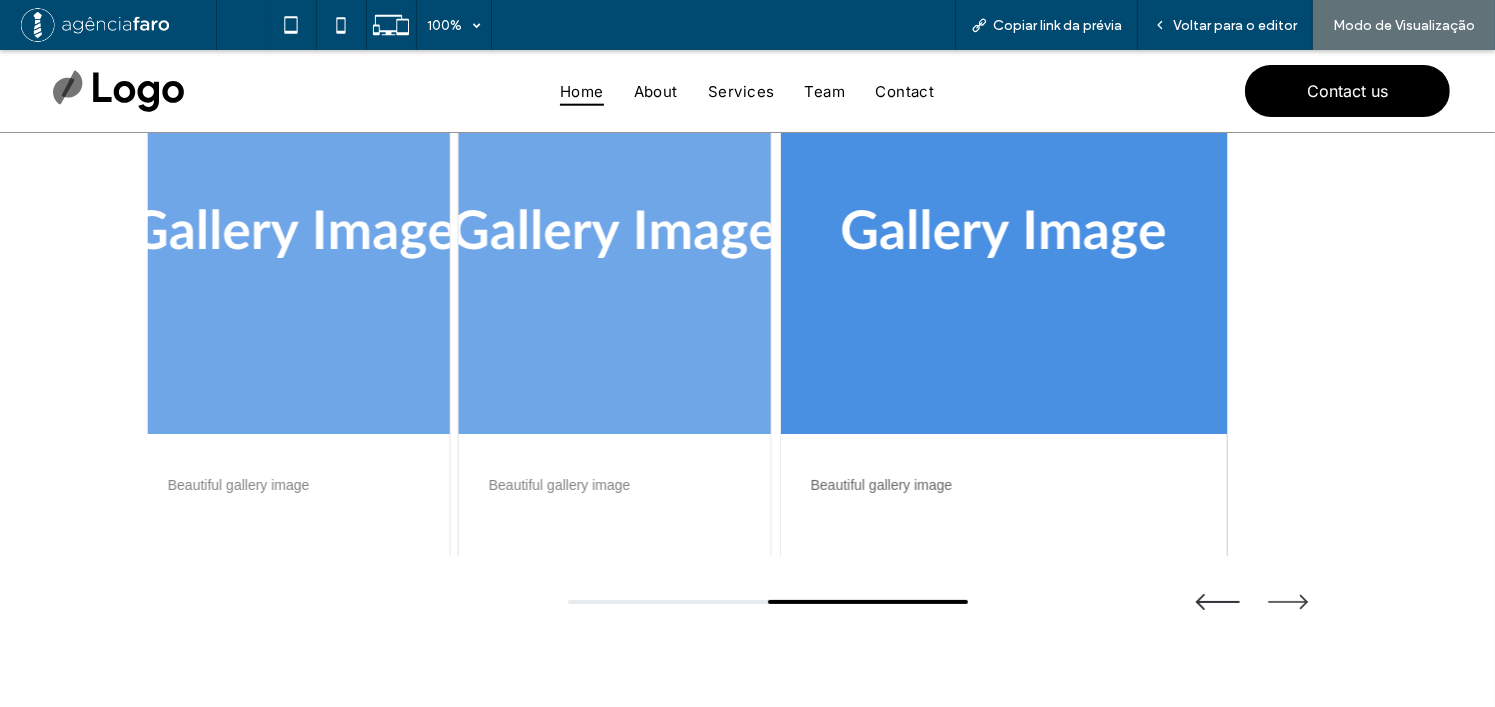 drag, startPoint x: 1154, startPoint y: 605, endPoint x: 1206, endPoint y: 603, distance: 52.03845 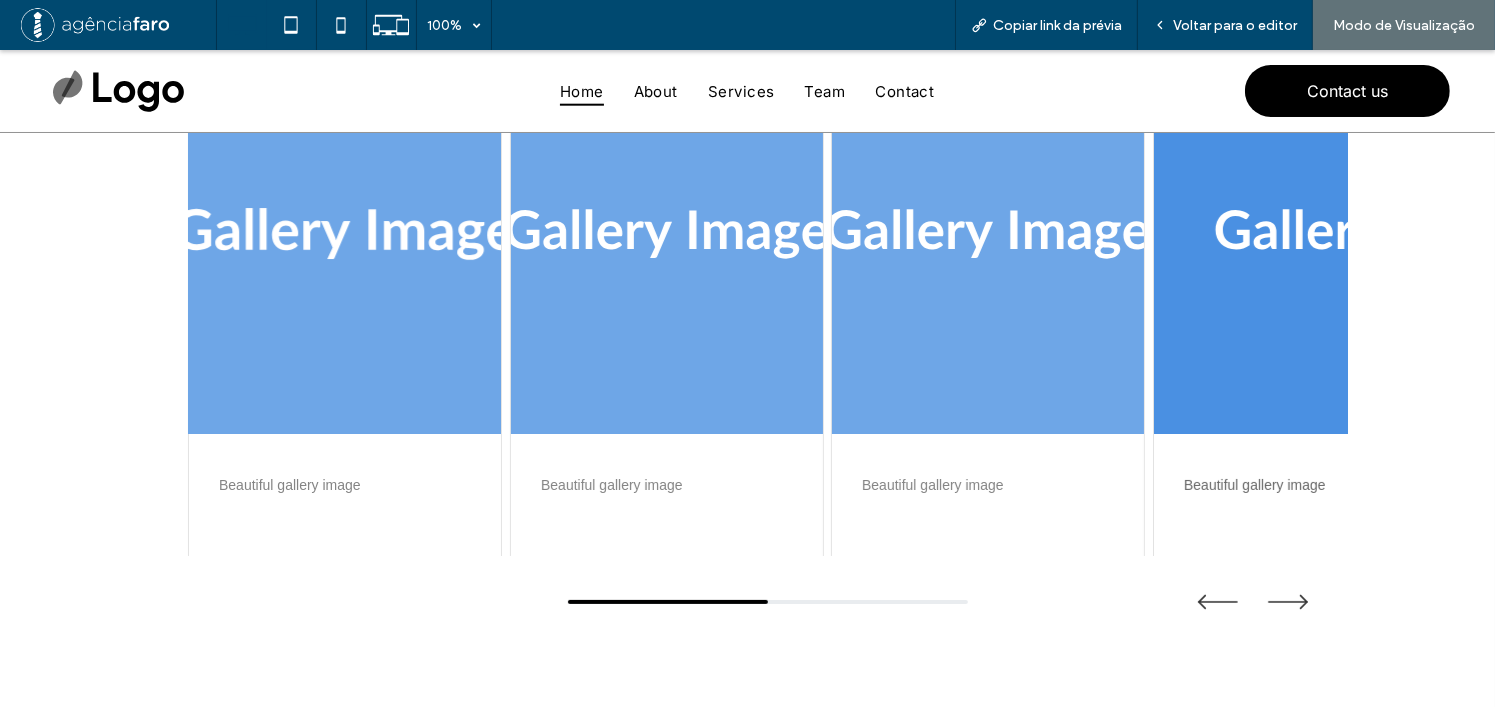 click at bounding box center (345, 234) 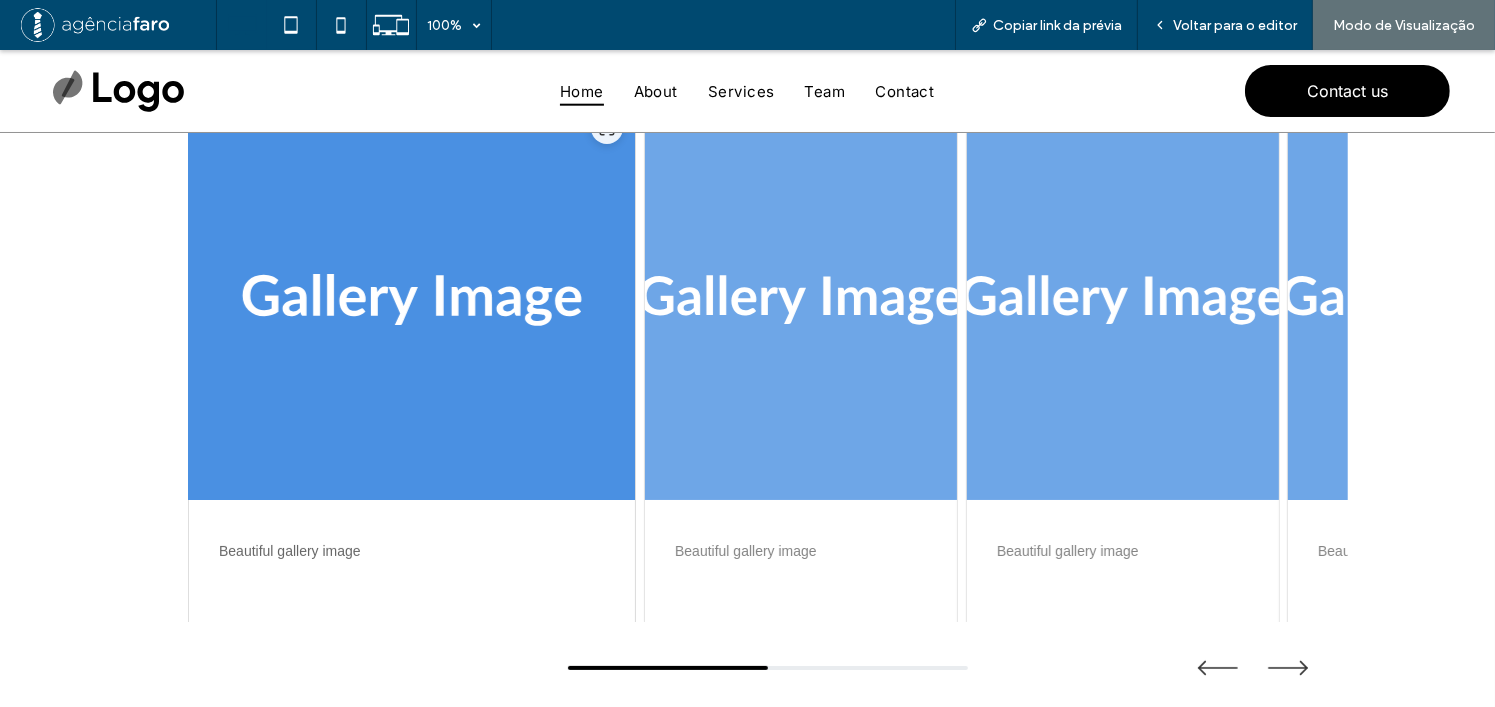 scroll, scrollTop: 100, scrollLeft: 0, axis: vertical 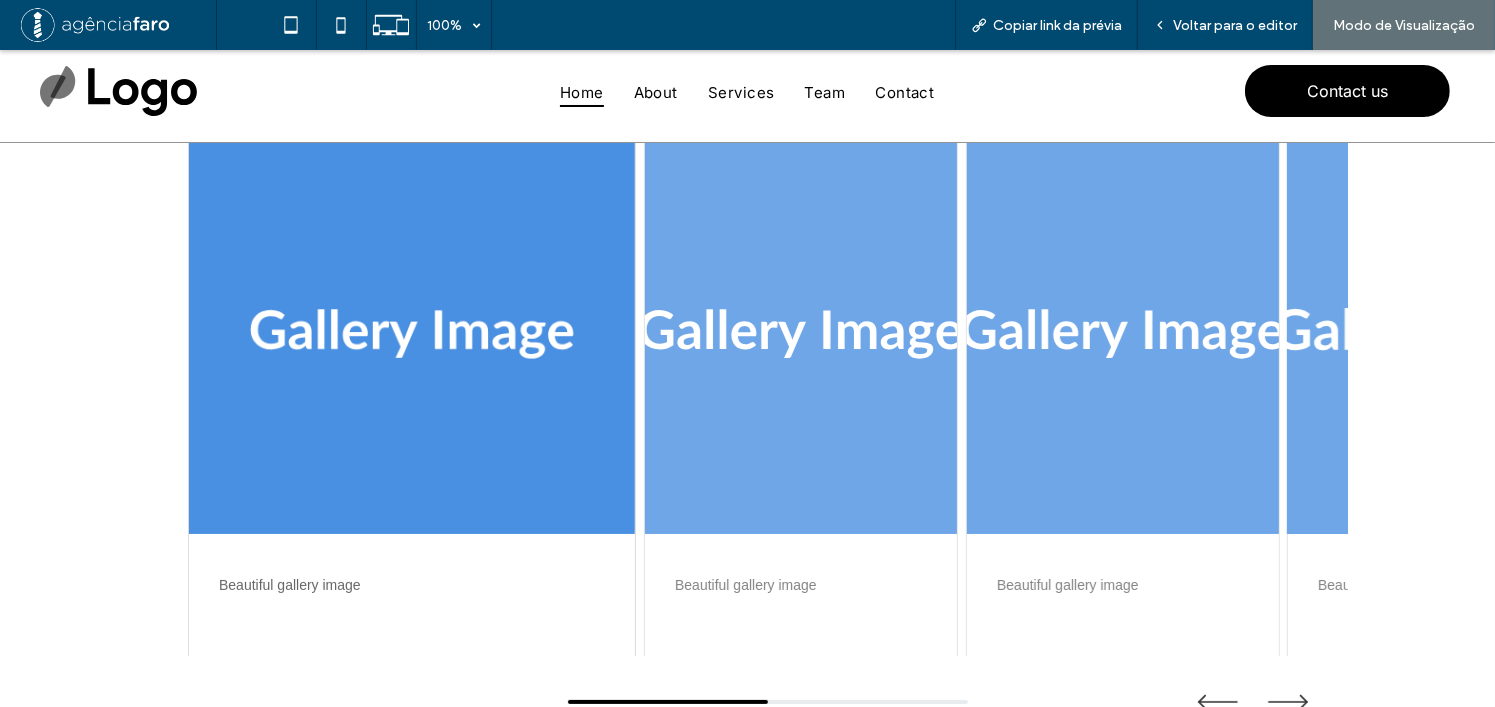 click at bounding box center (1444, 334) 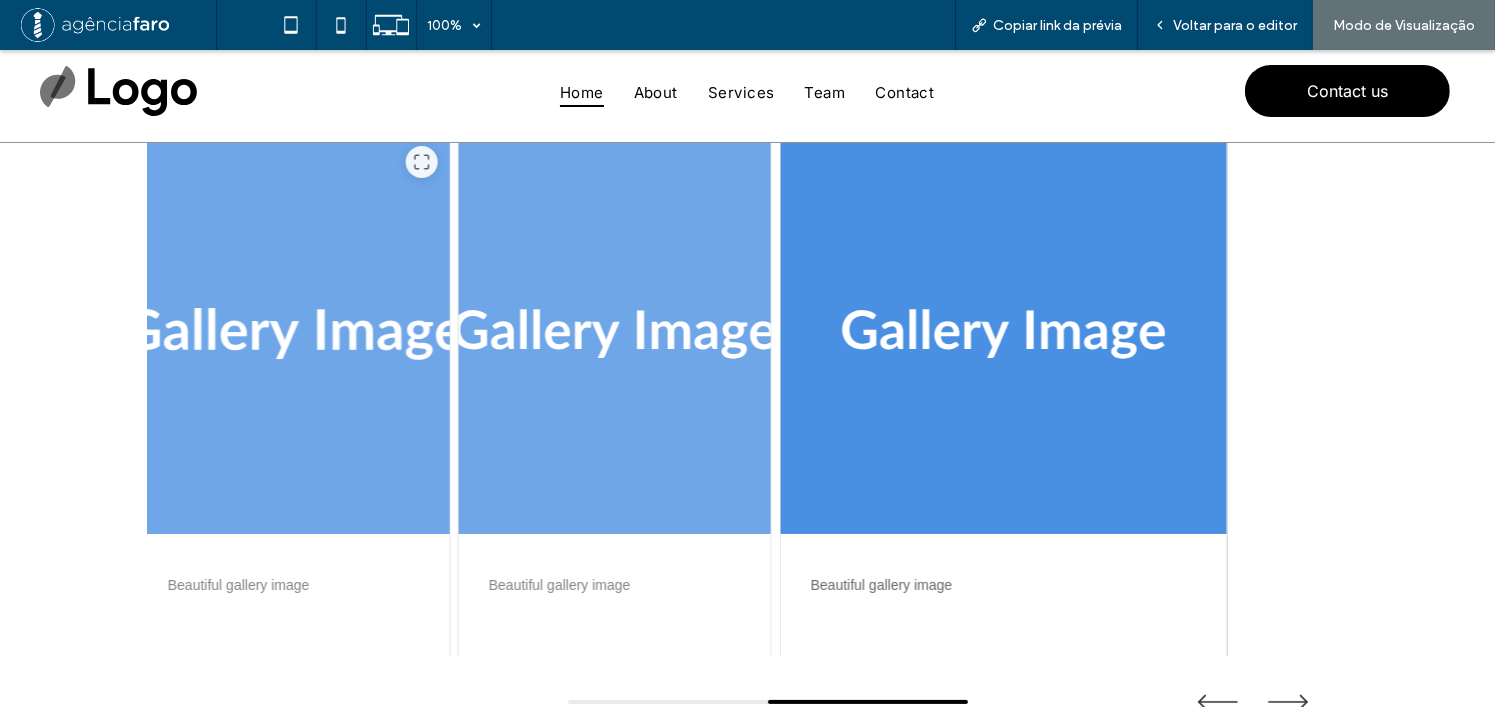 click at bounding box center [293, 334] 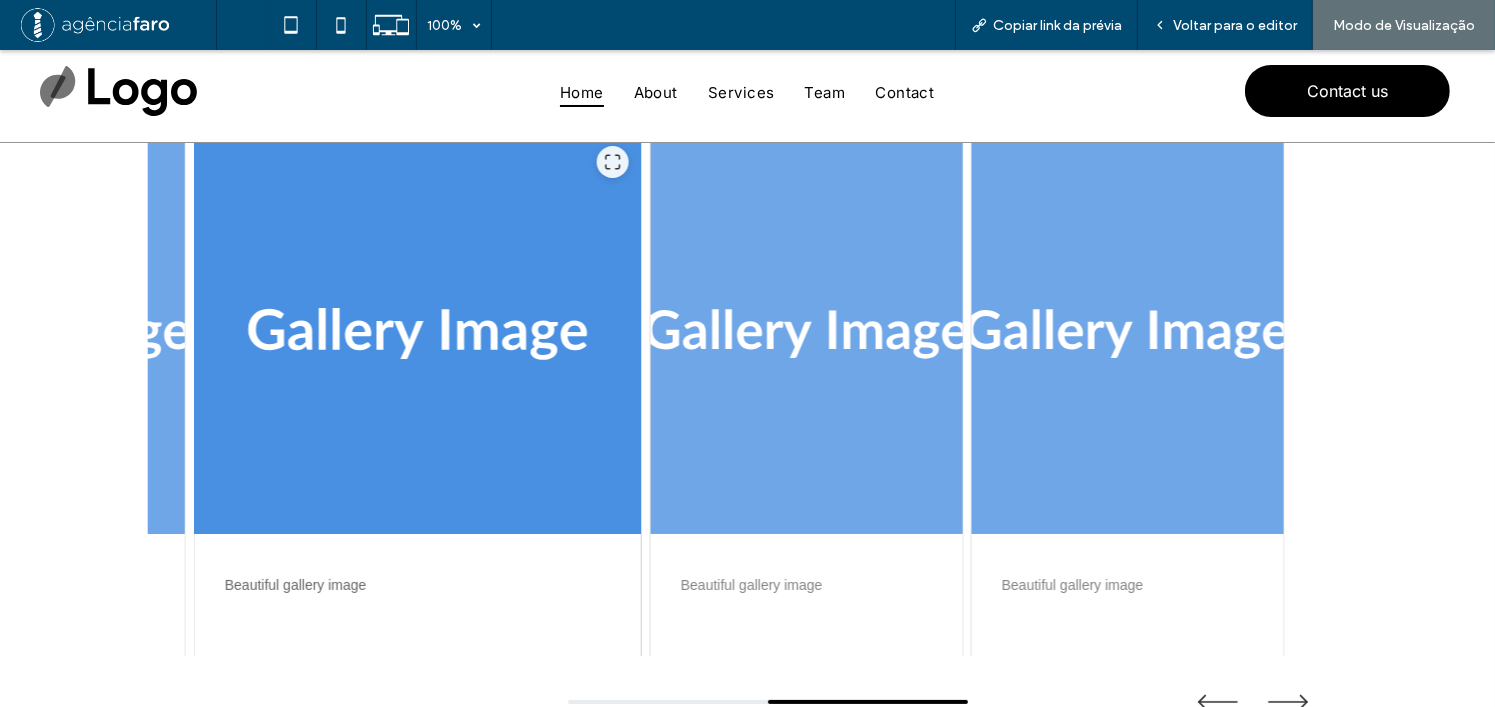 drag, startPoint x: 344, startPoint y: 332, endPoint x: 451, endPoint y: 331, distance: 107.00467 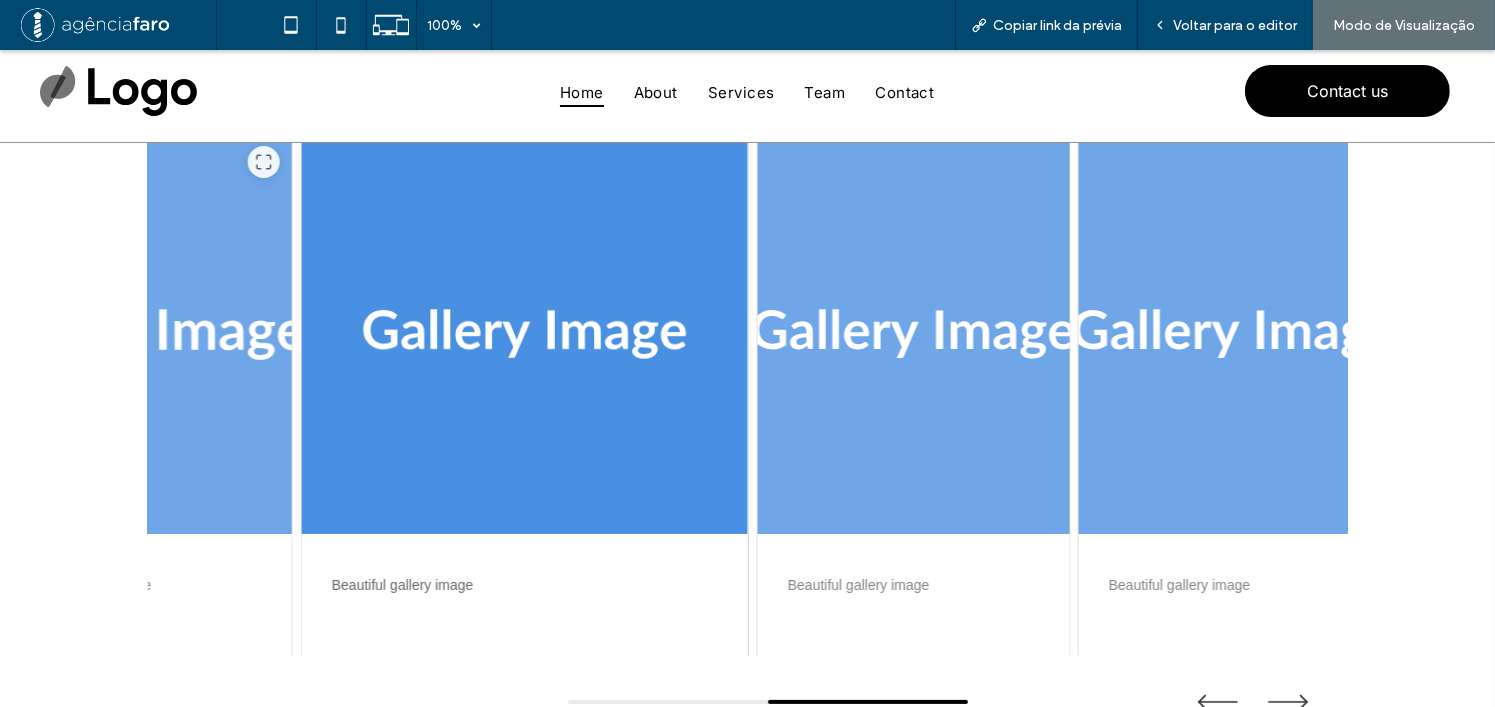 click at bounding box center (135, 334) 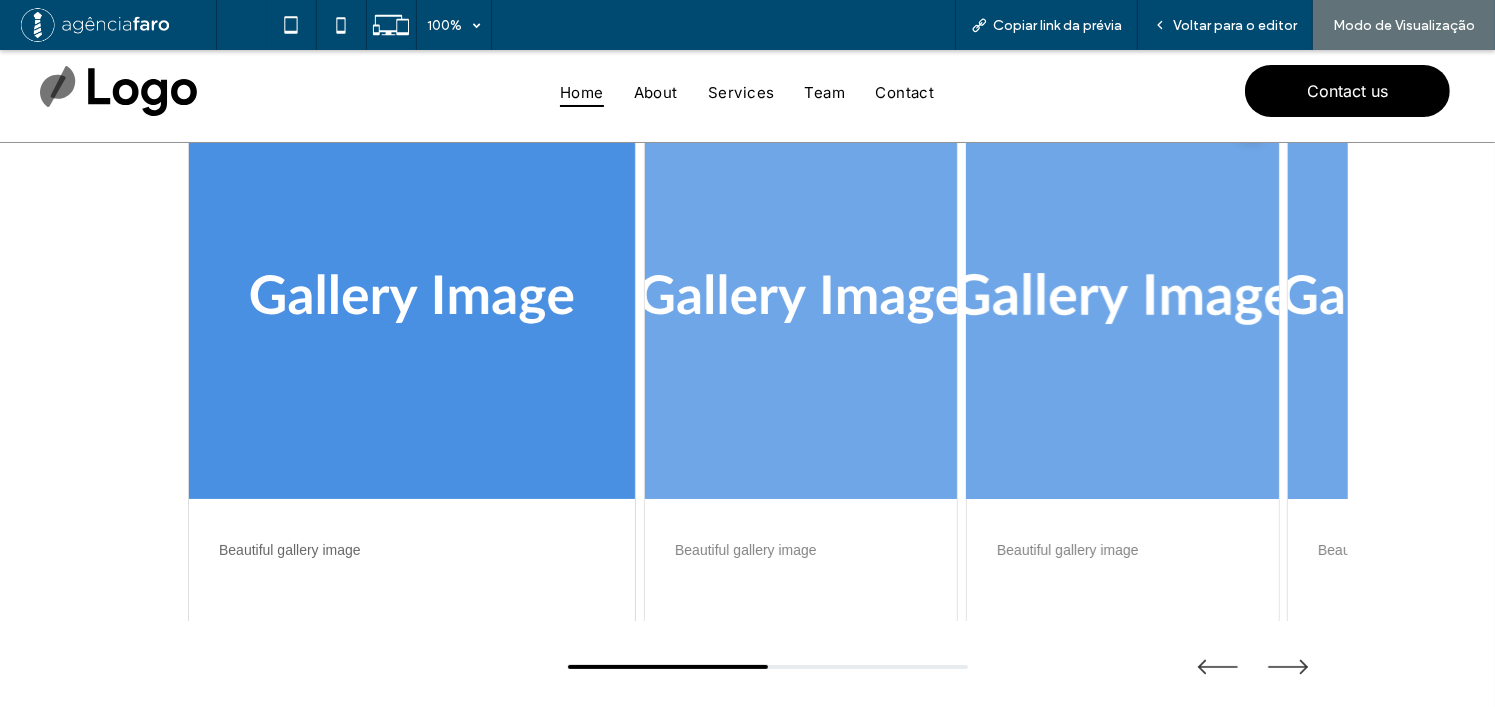 scroll, scrollTop: 100, scrollLeft: 0, axis: vertical 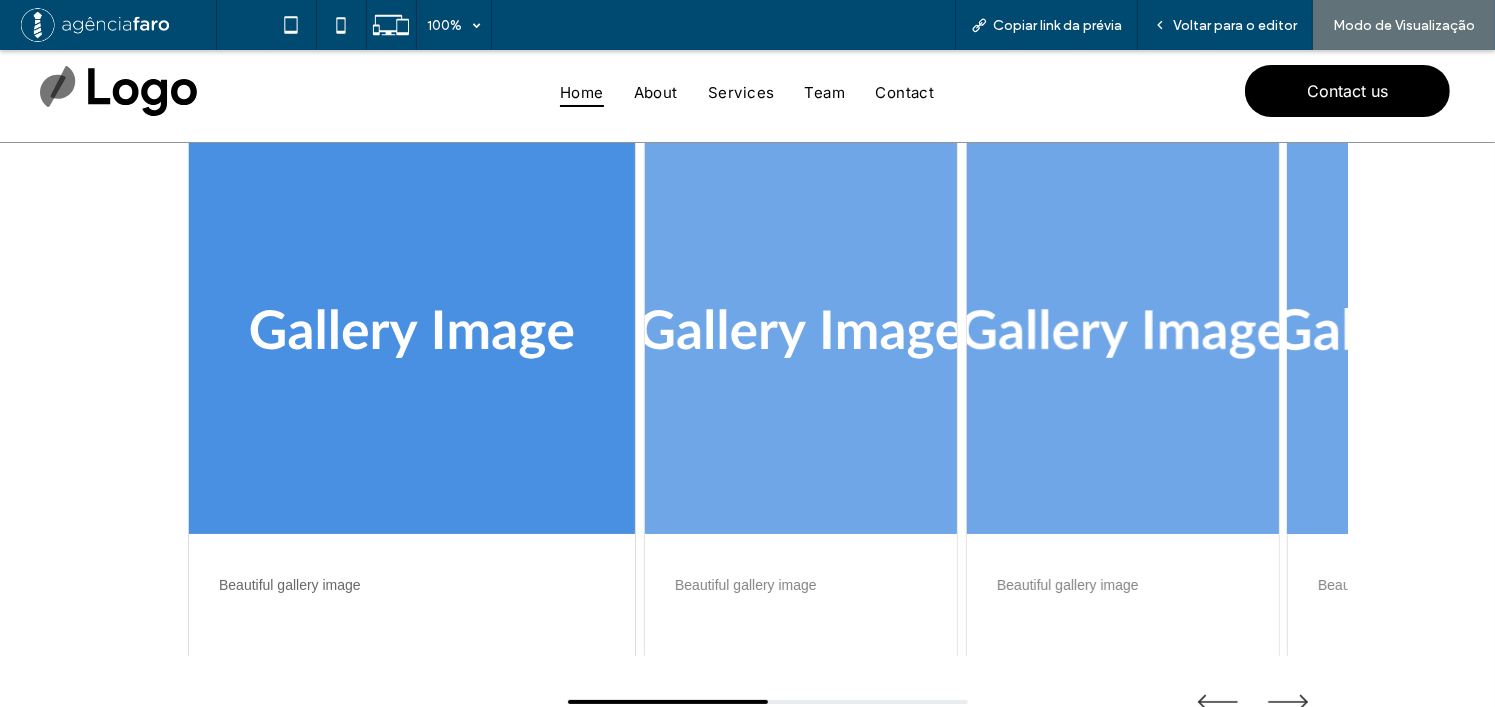 click at bounding box center (1444, 334) 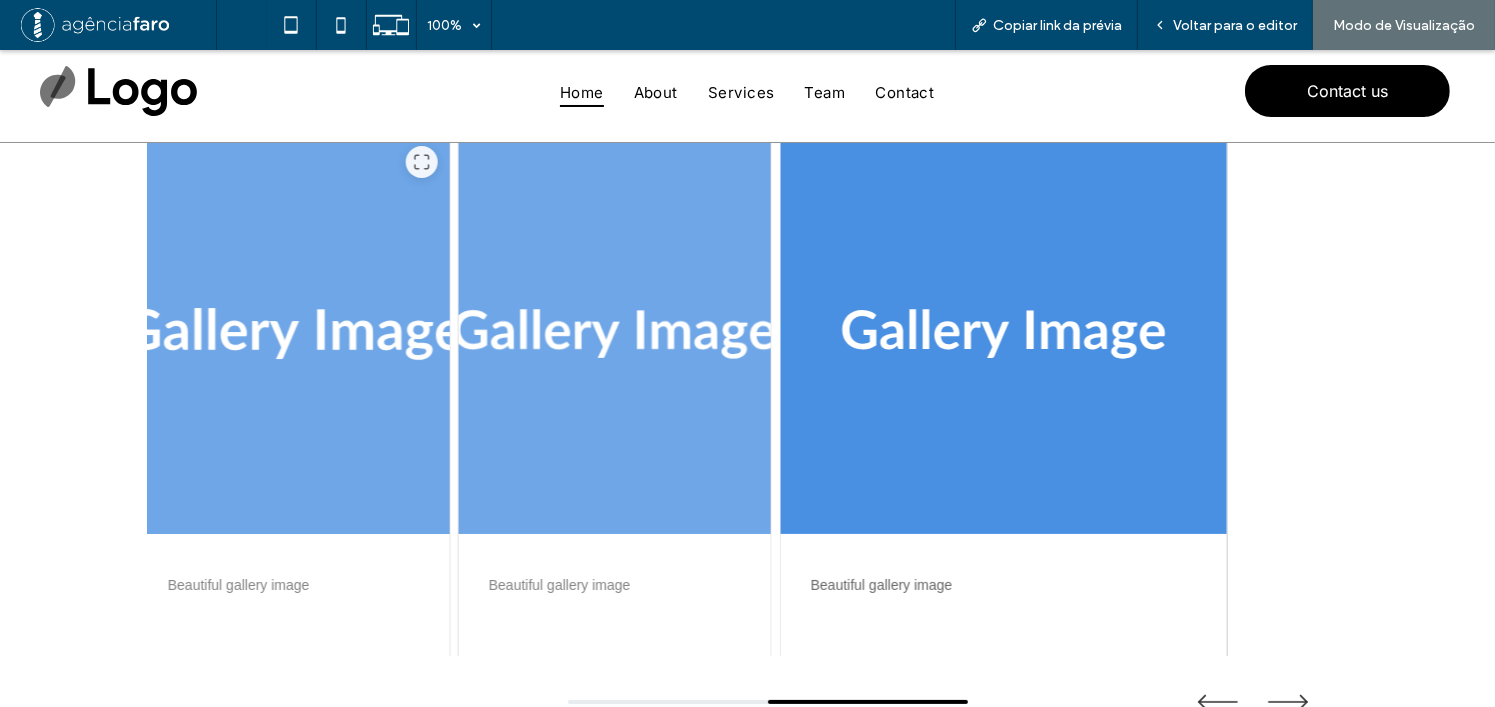 click at bounding box center [293, 334] 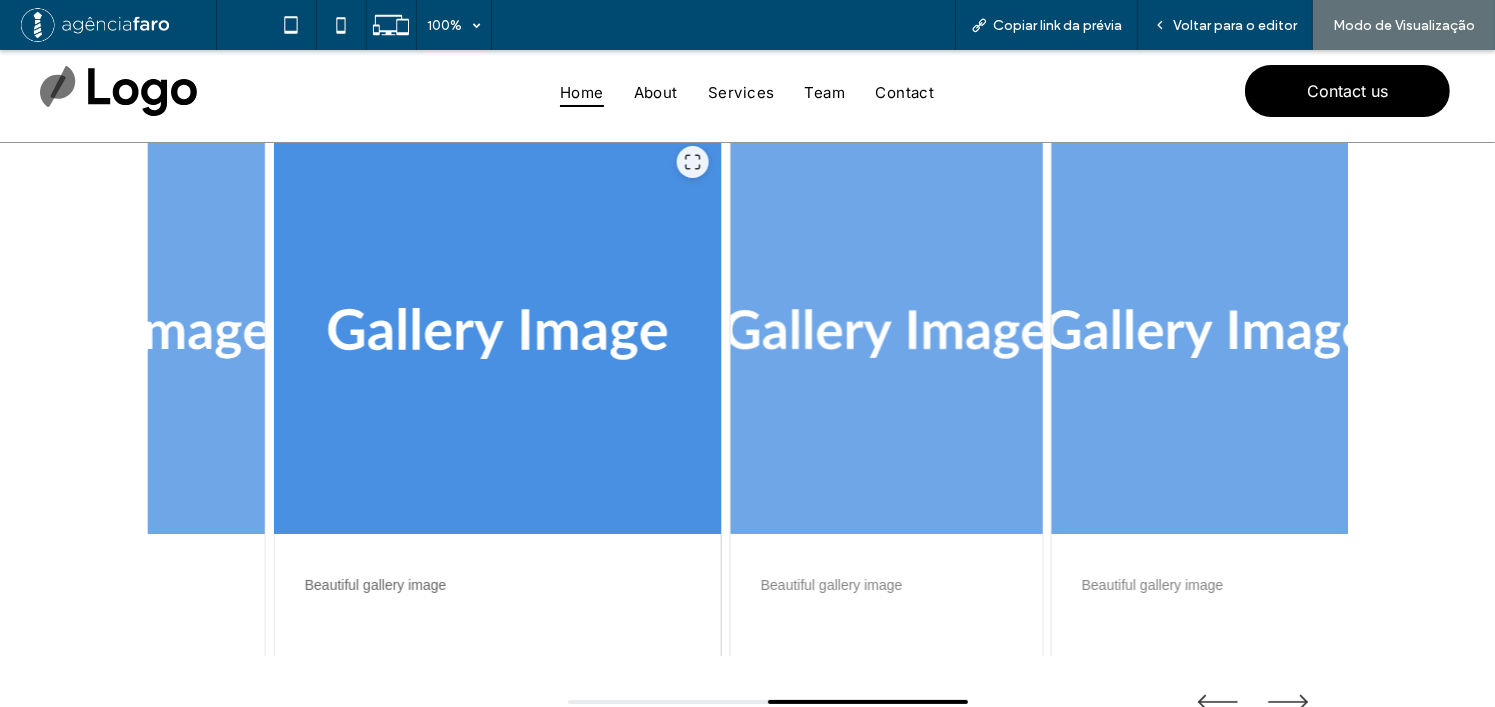 drag, startPoint x: 312, startPoint y: 381, endPoint x: 548, endPoint y: 381, distance: 236 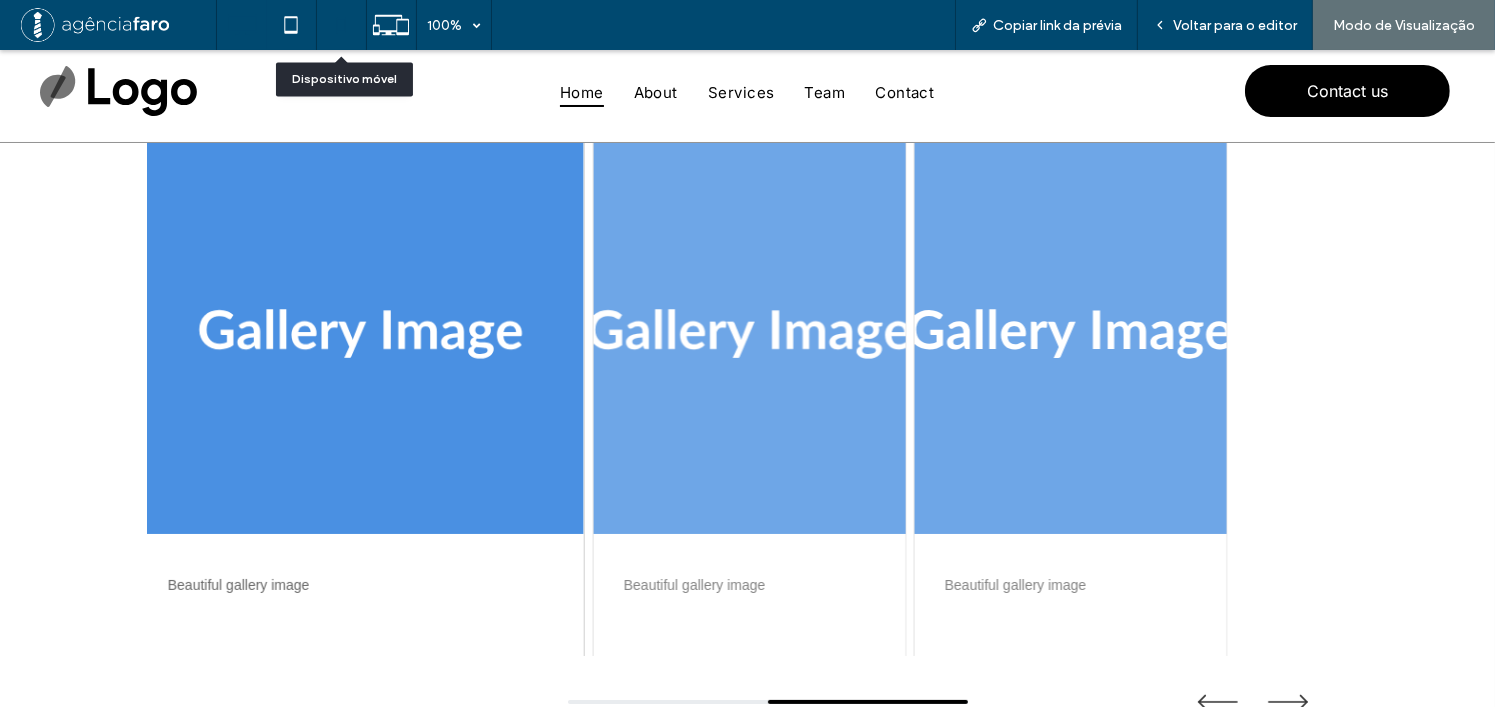 click 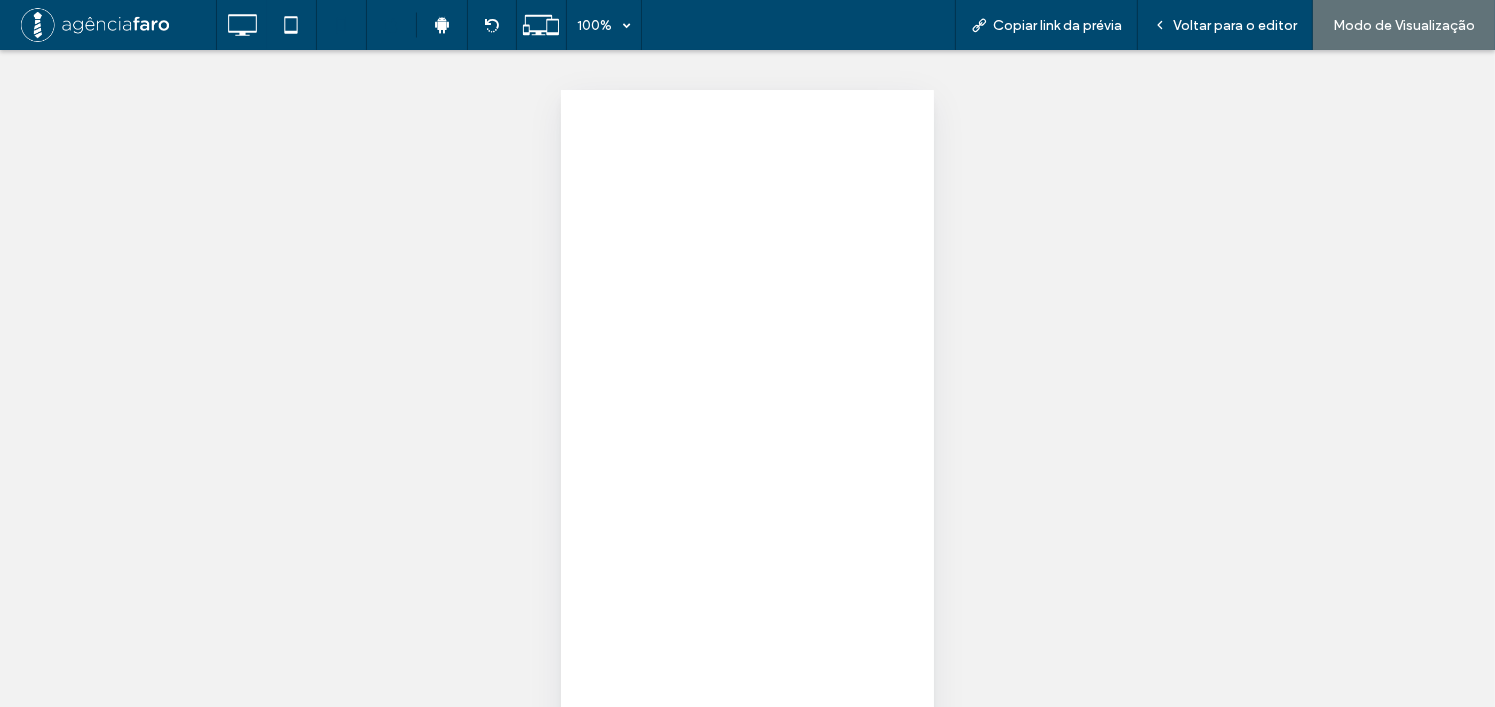 scroll, scrollTop: 0, scrollLeft: 0, axis: both 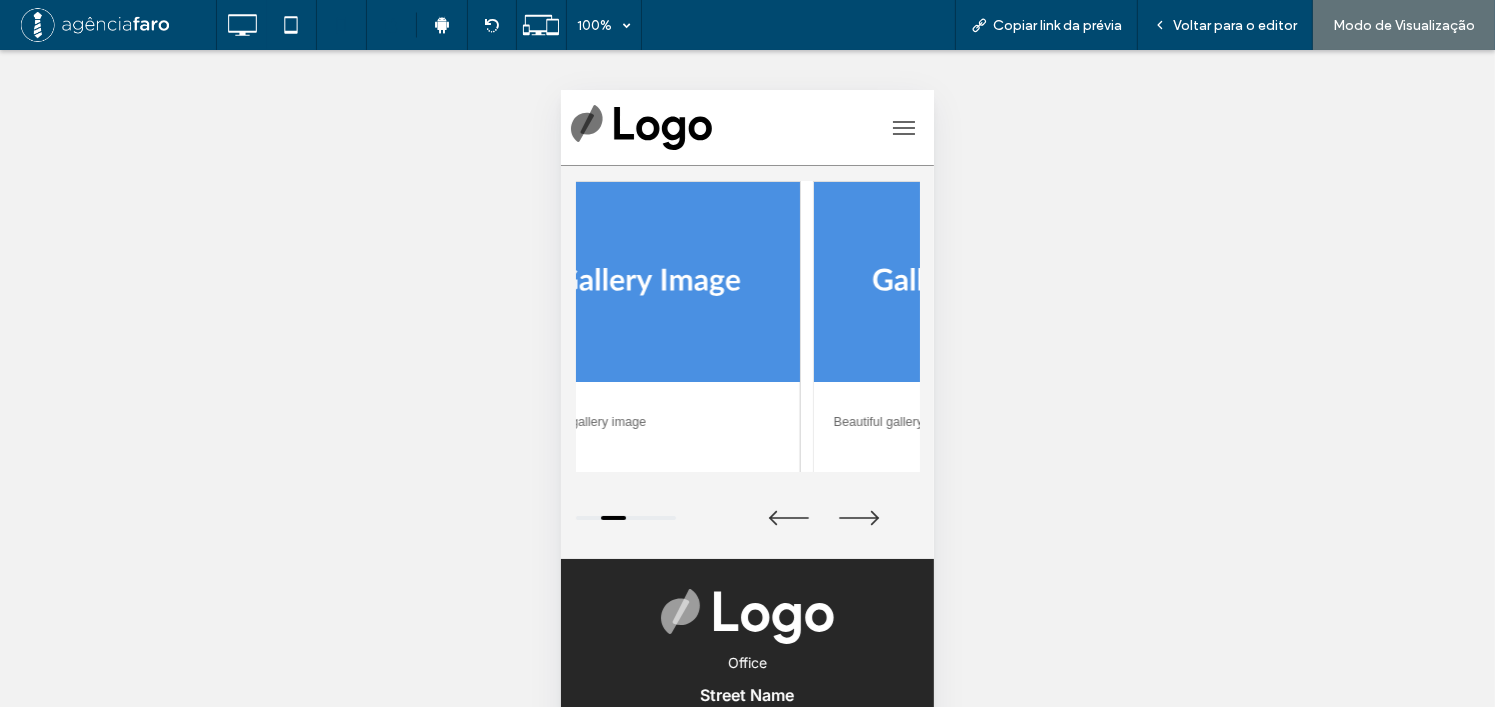drag, startPoint x: 772, startPoint y: 403, endPoint x: 669, endPoint y: 403, distance: 103 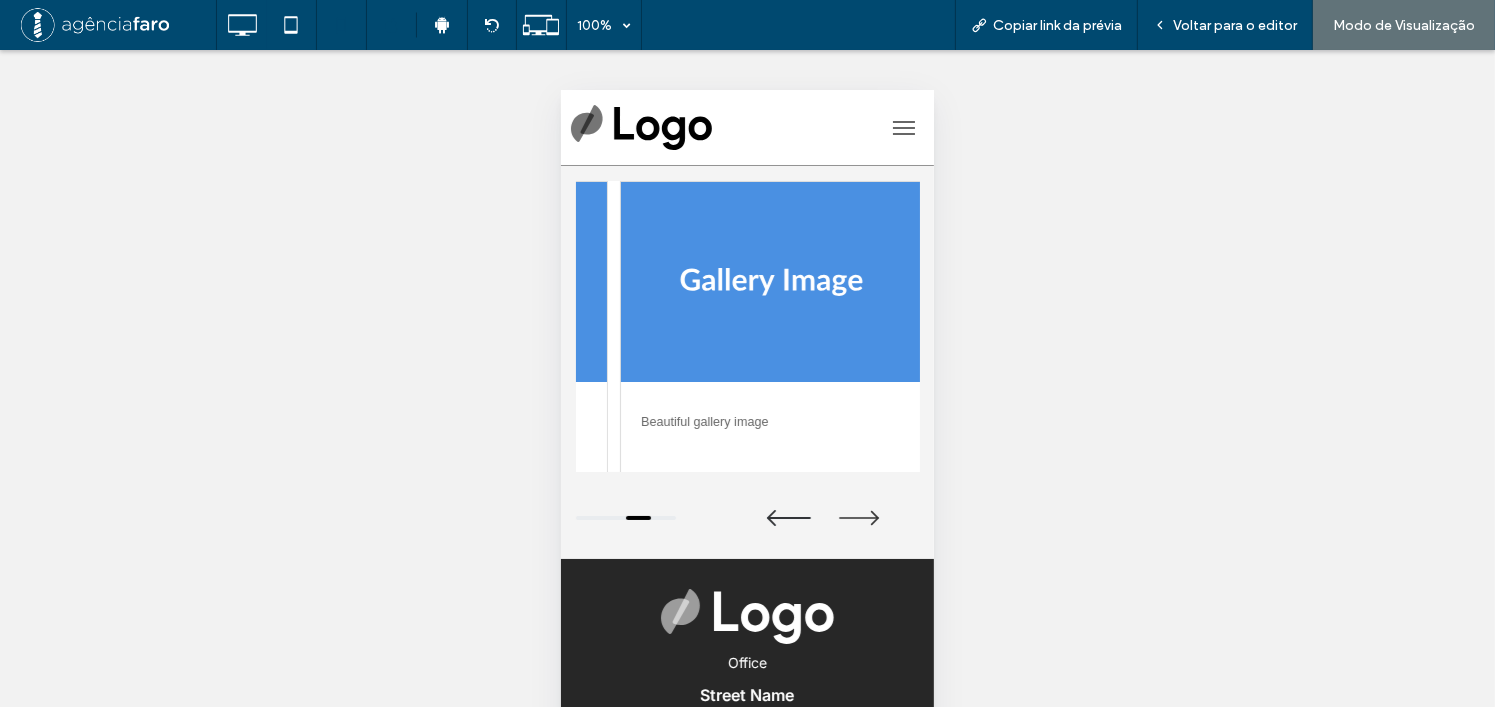 click at bounding box center (788, 517) 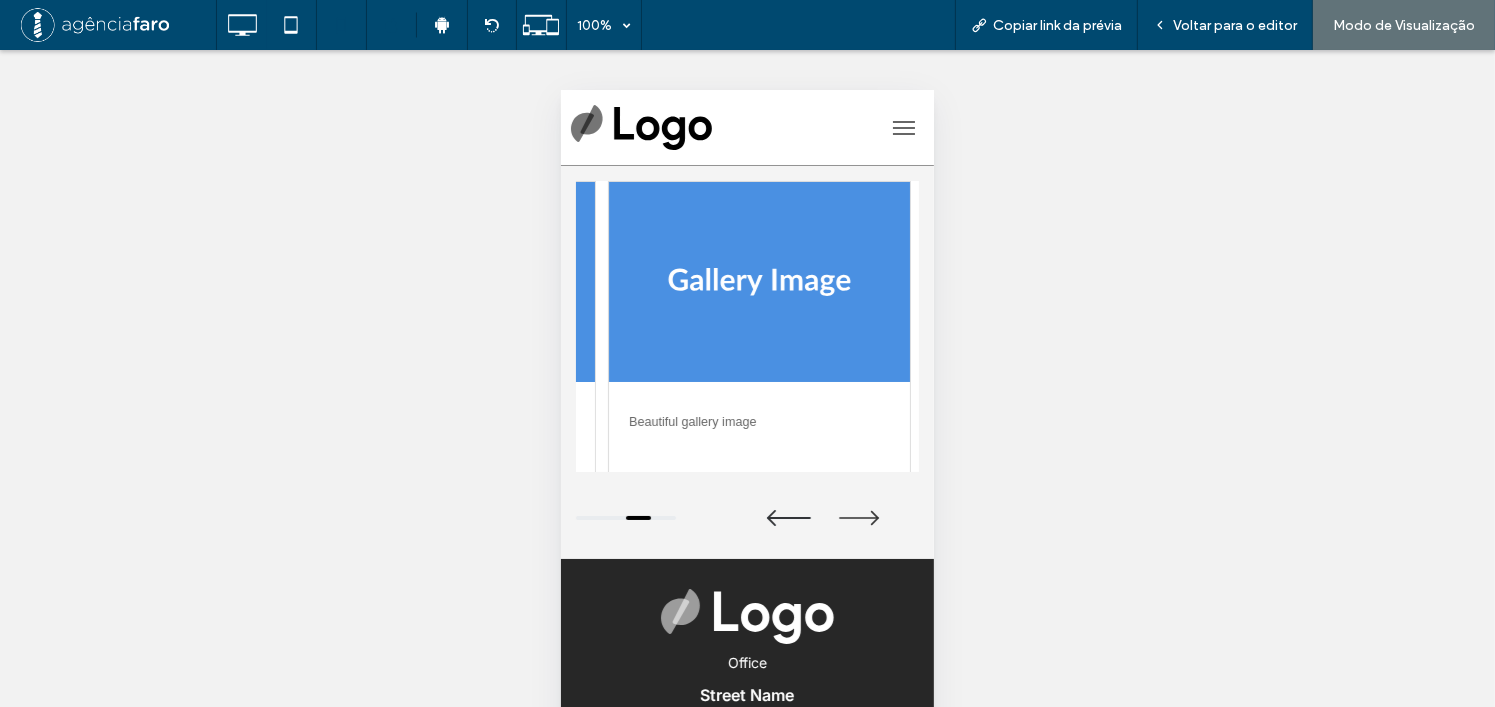 click at bounding box center [788, 517] 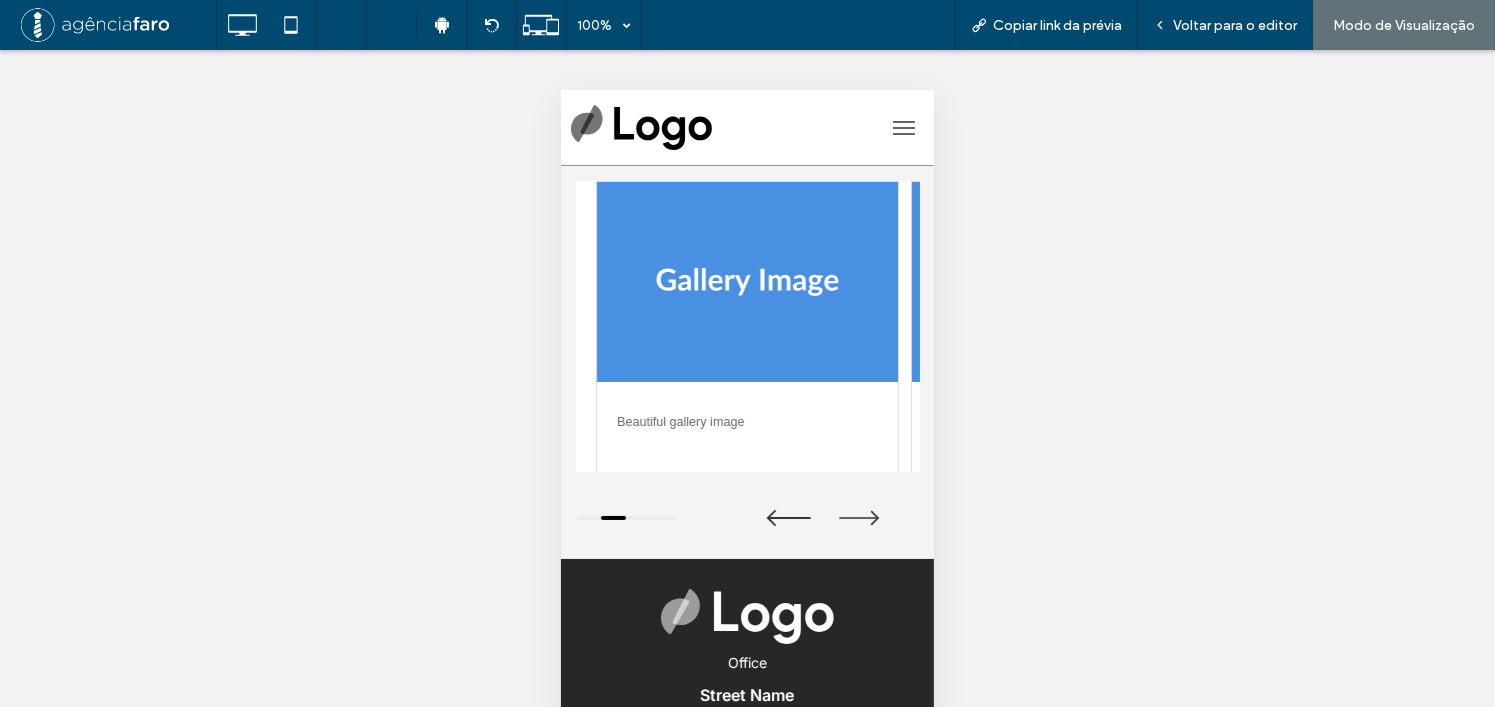 click at bounding box center [788, 517] 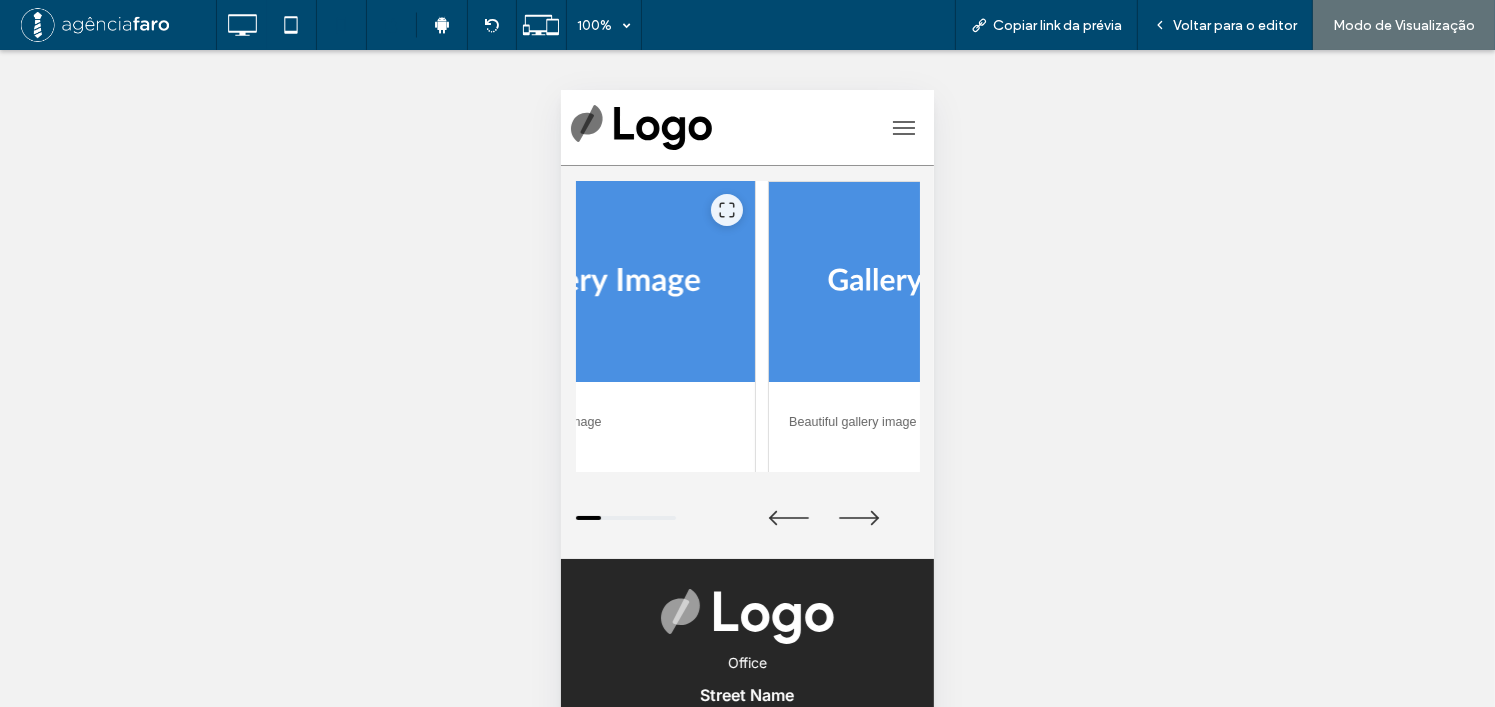 drag, startPoint x: 817, startPoint y: 363, endPoint x: 665, endPoint y: 380, distance: 152.94771 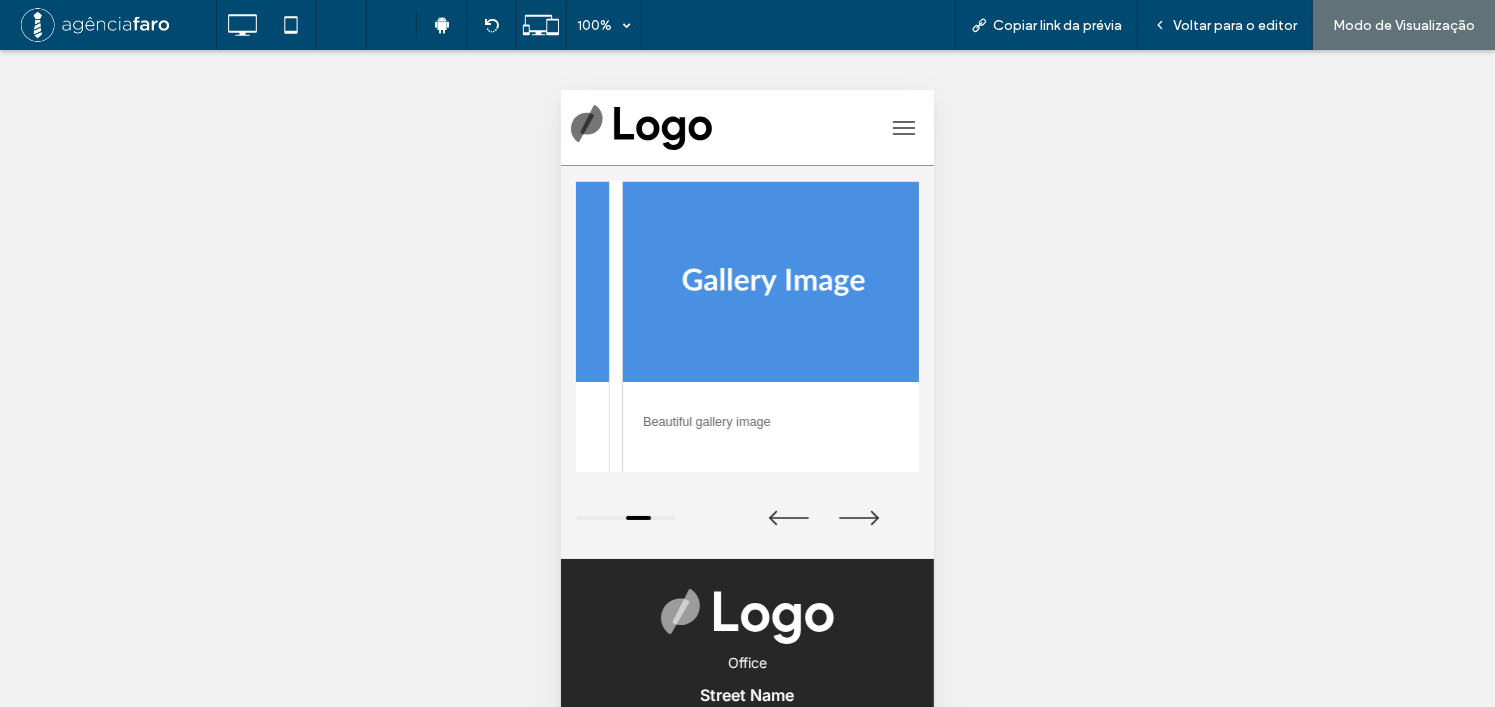 drag, startPoint x: 690, startPoint y: 388, endPoint x: 794, endPoint y: 382, distance: 104.172935 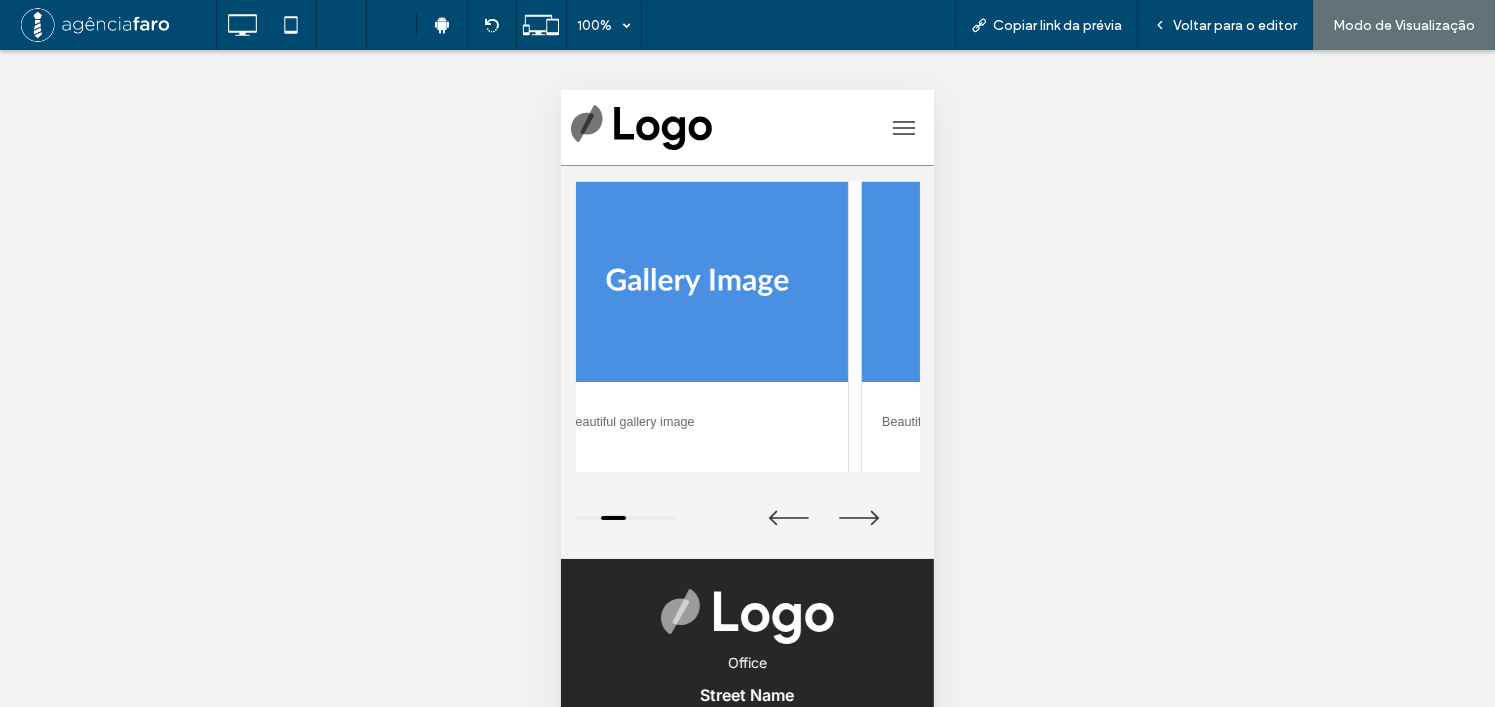 drag, startPoint x: 793, startPoint y: 390, endPoint x: 733, endPoint y: 397, distance: 60.40695 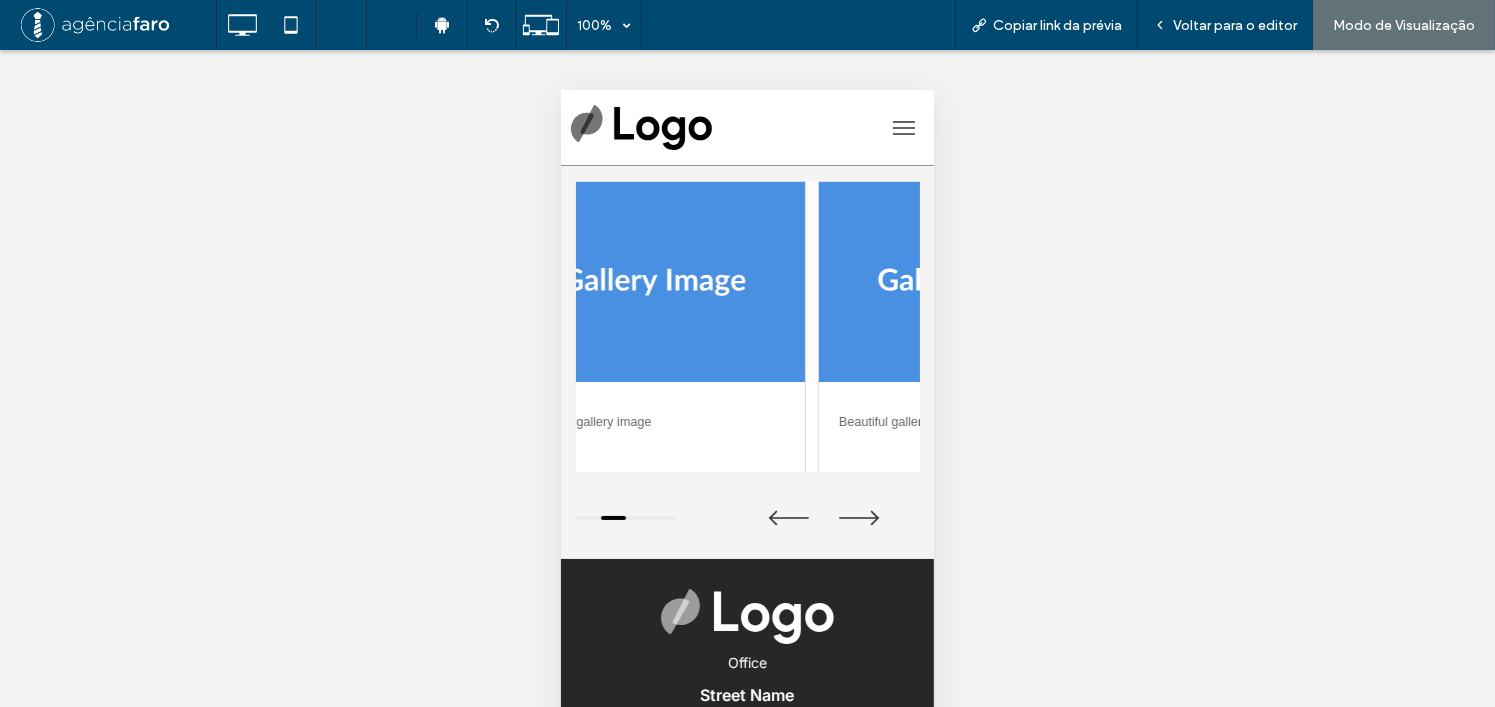 drag, startPoint x: 770, startPoint y: 391, endPoint x: 663, endPoint y: 395, distance: 107.07474 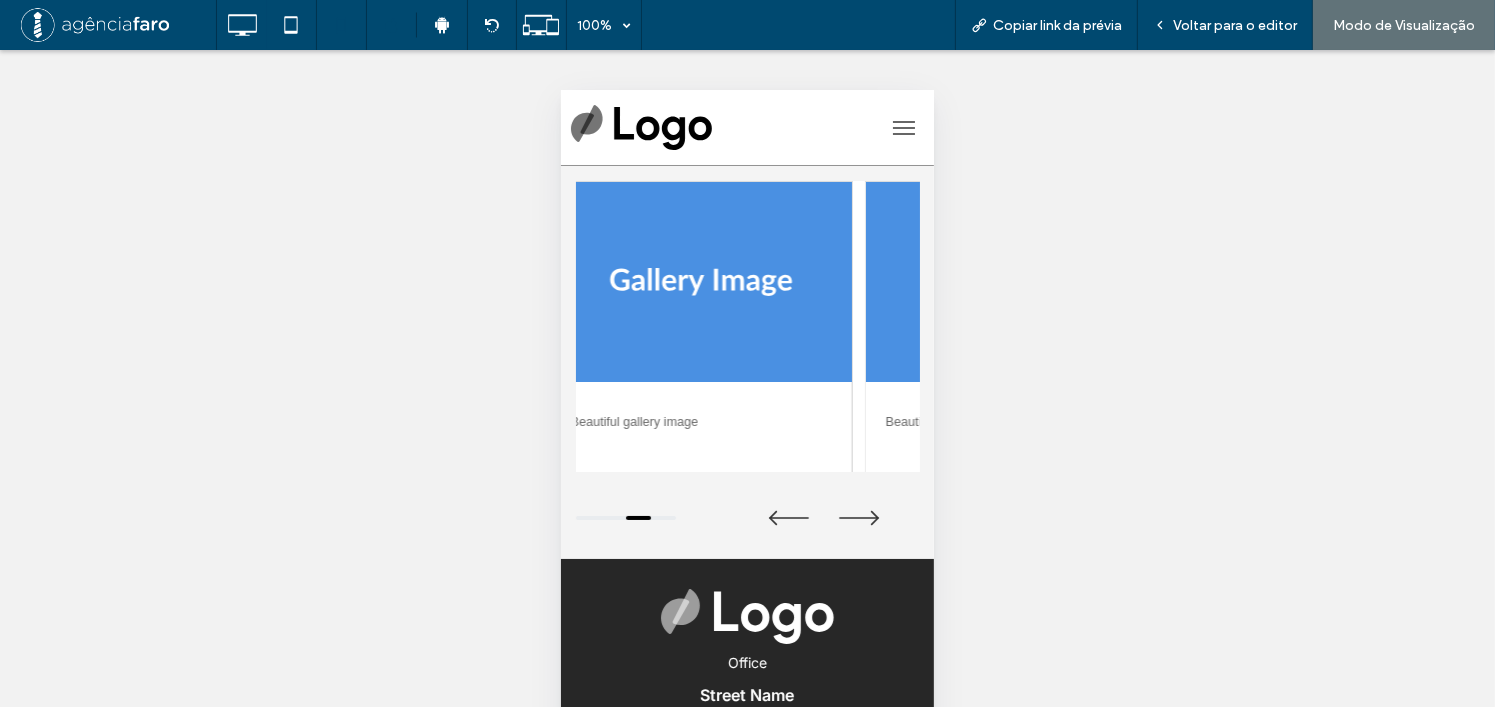 drag, startPoint x: 830, startPoint y: 390, endPoint x: 744, endPoint y: 390, distance: 86 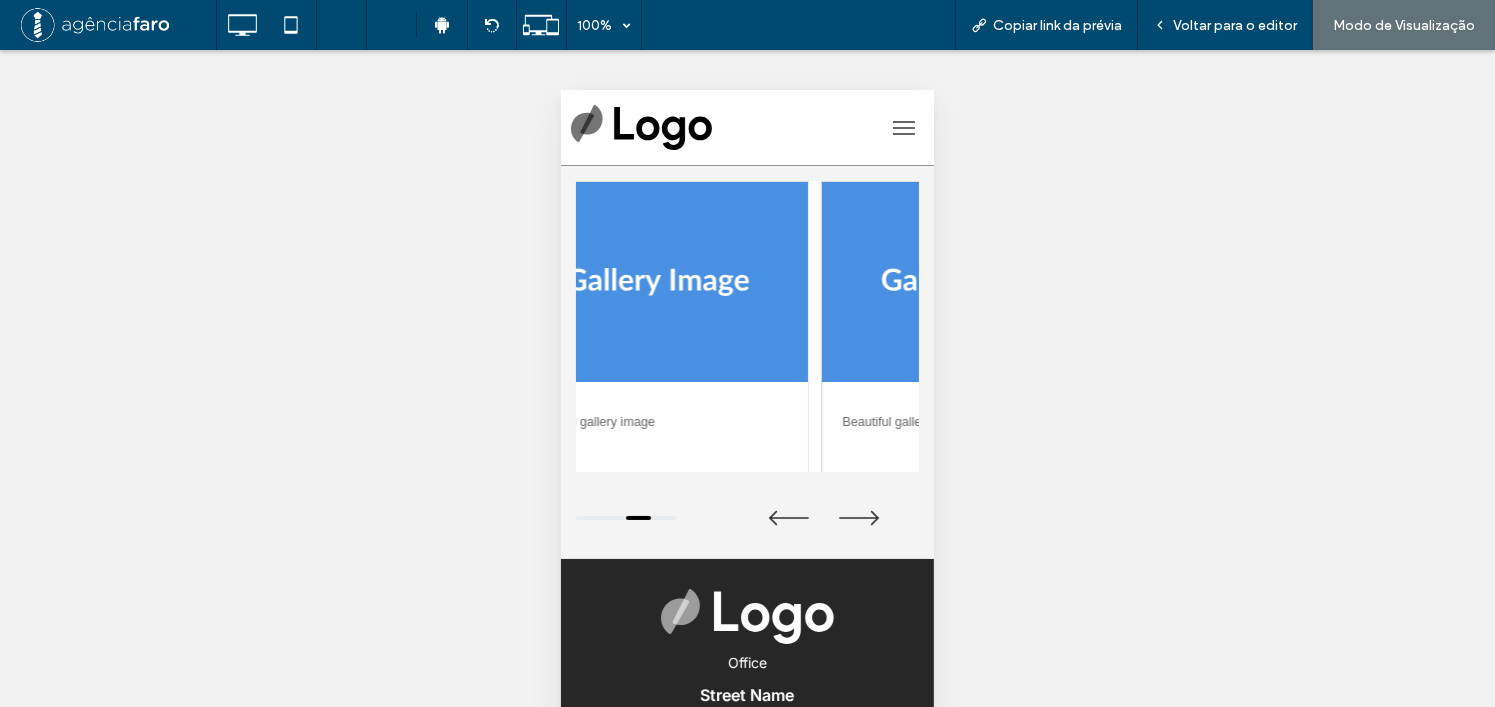 drag, startPoint x: 771, startPoint y: 388, endPoint x: 653, endPoint y: 392, distance: 118.06778 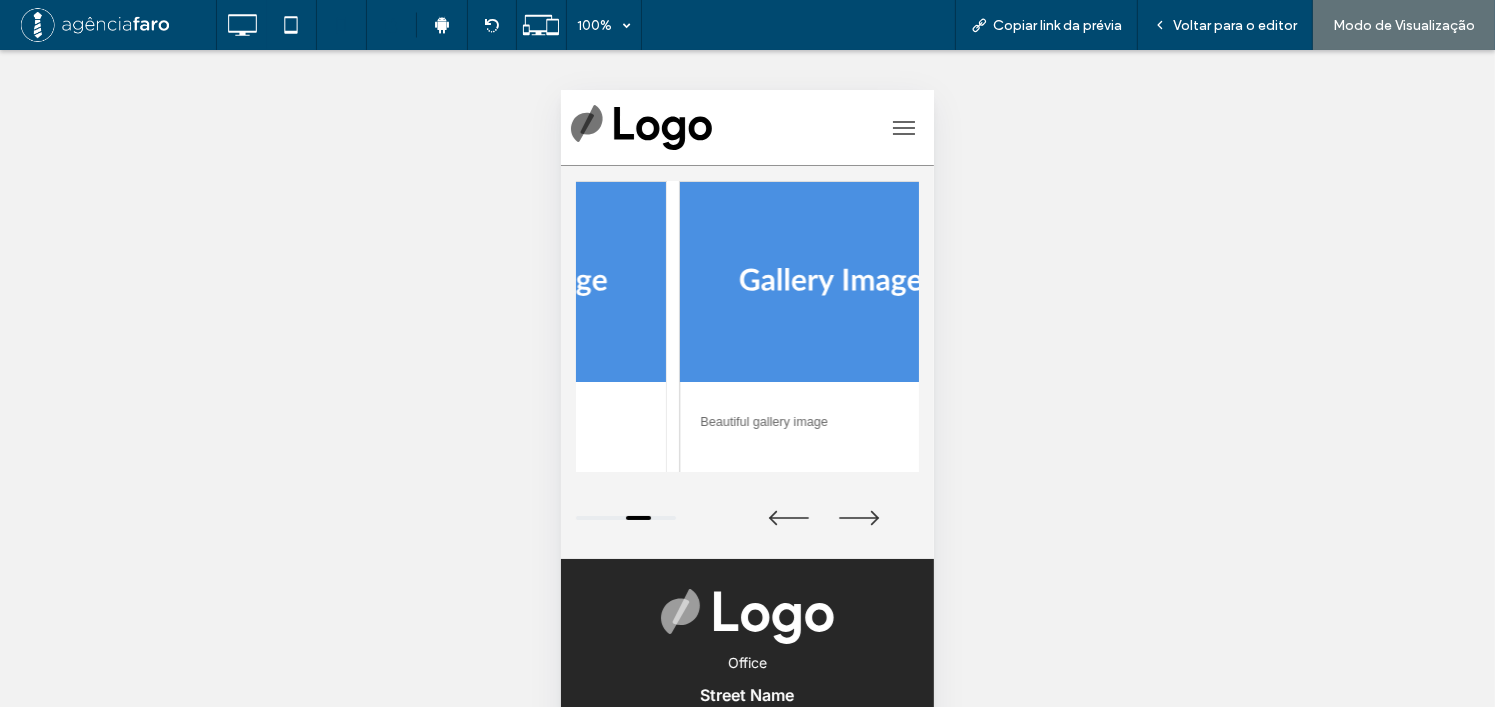 drag, startPoint x: 743, startPoint y: 394, endPoint x: 628, endPoint y: 394, distance: 115 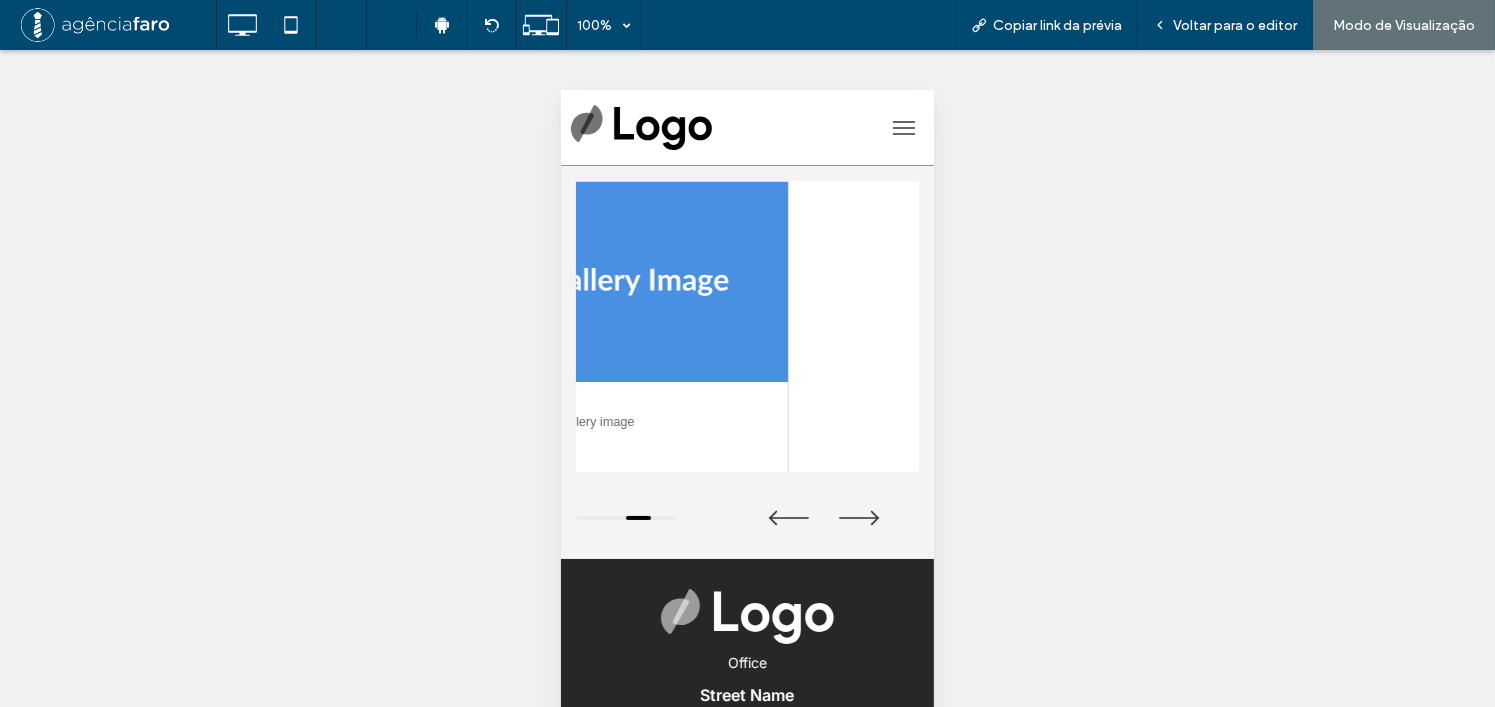 drag, startPoint x: 761, startPoint y: 404, endPoint x: 531, endPoint y: 406, distance: 230.0087 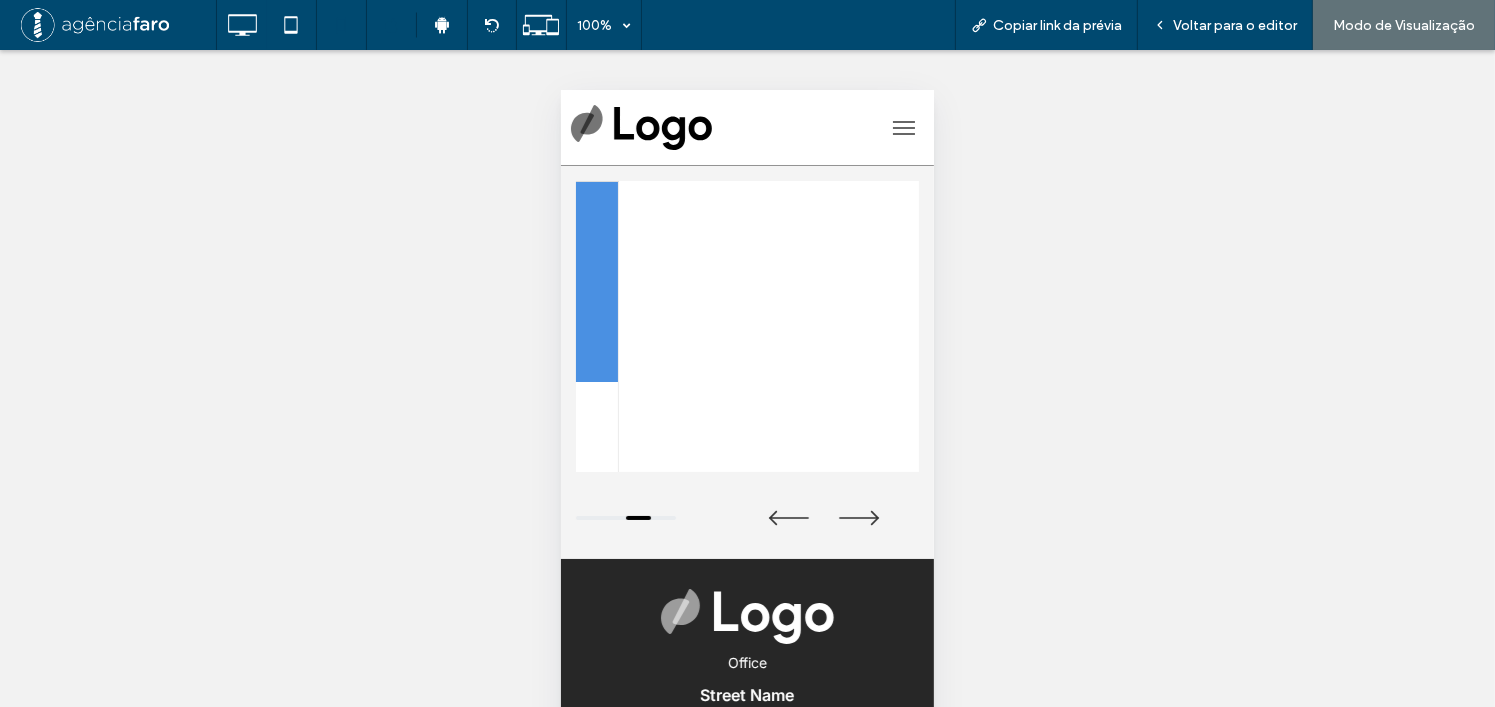 drag 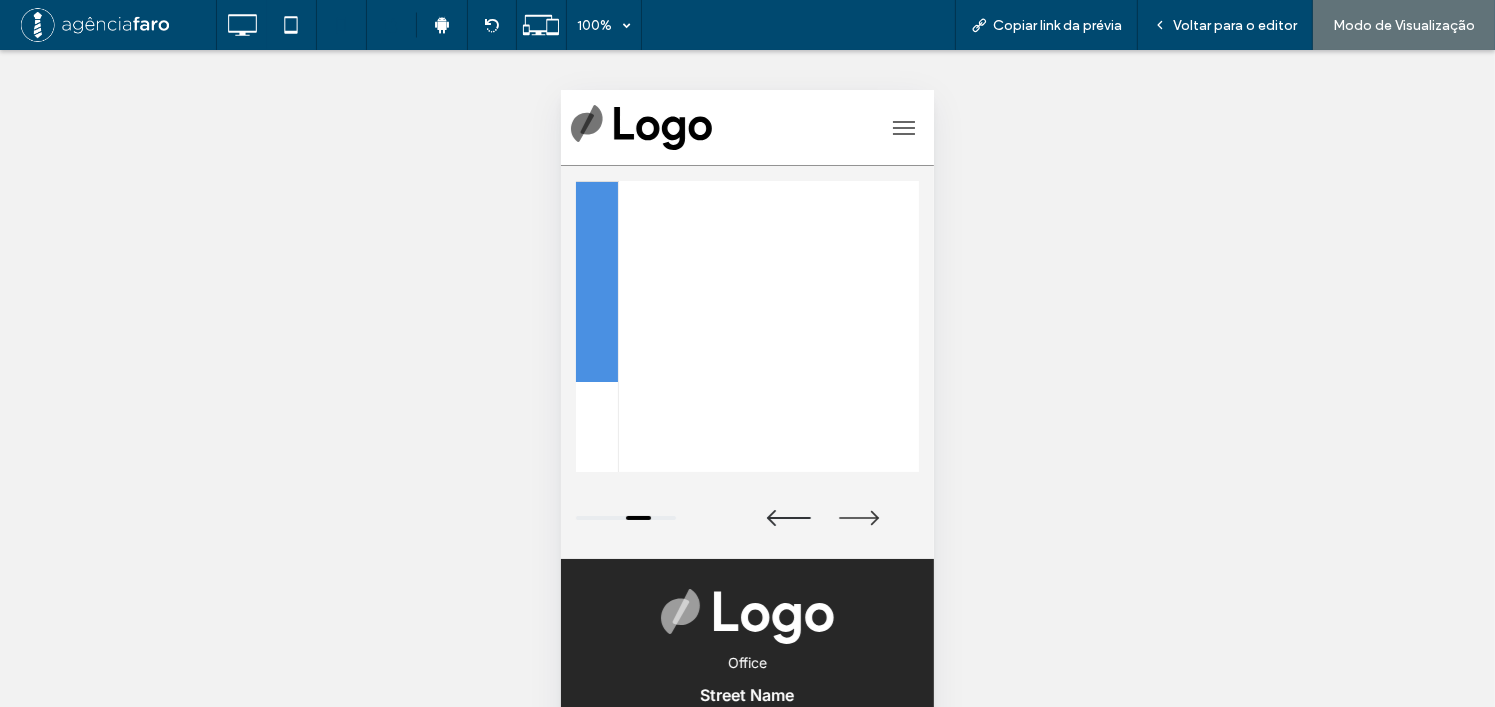 click at bounding box center (788, 517) 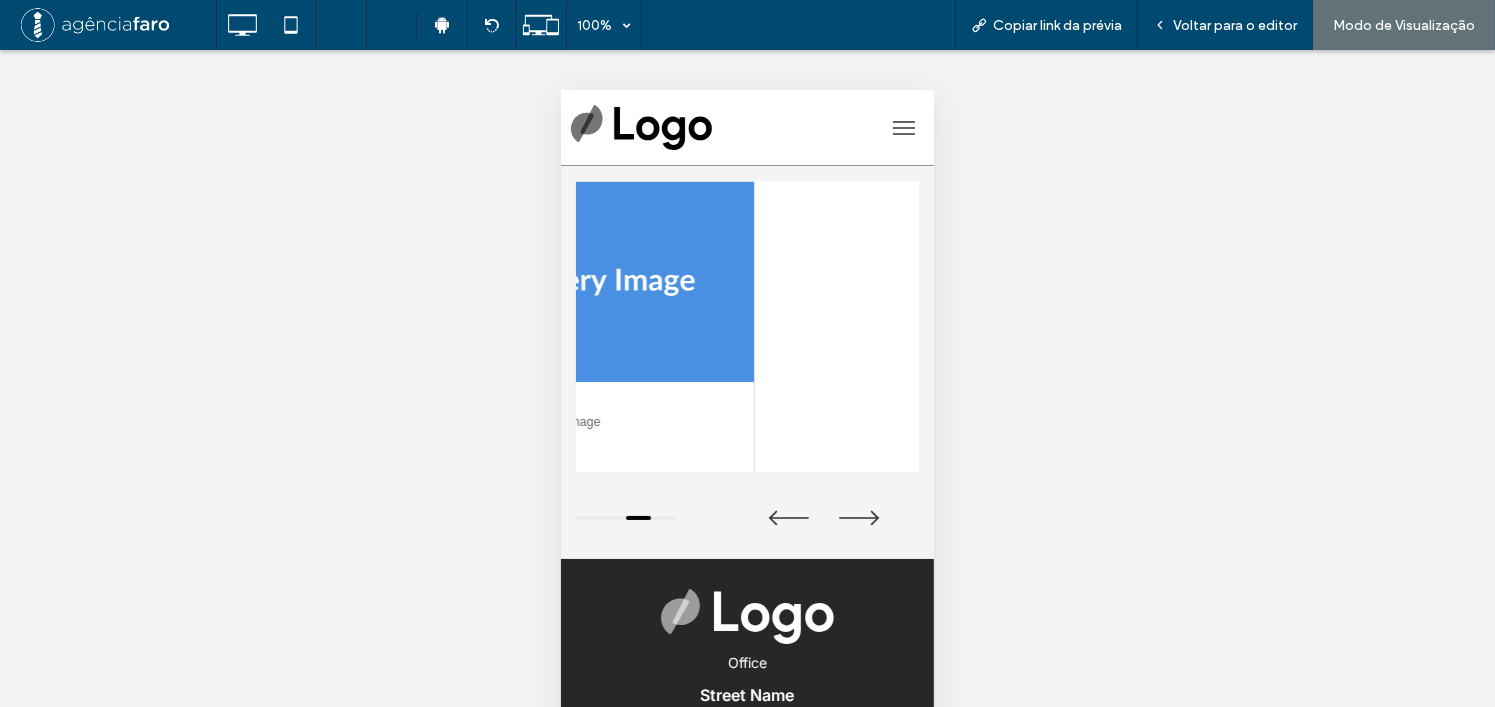 click on "Beautiful gallery image" at bounding box center [602, 432] 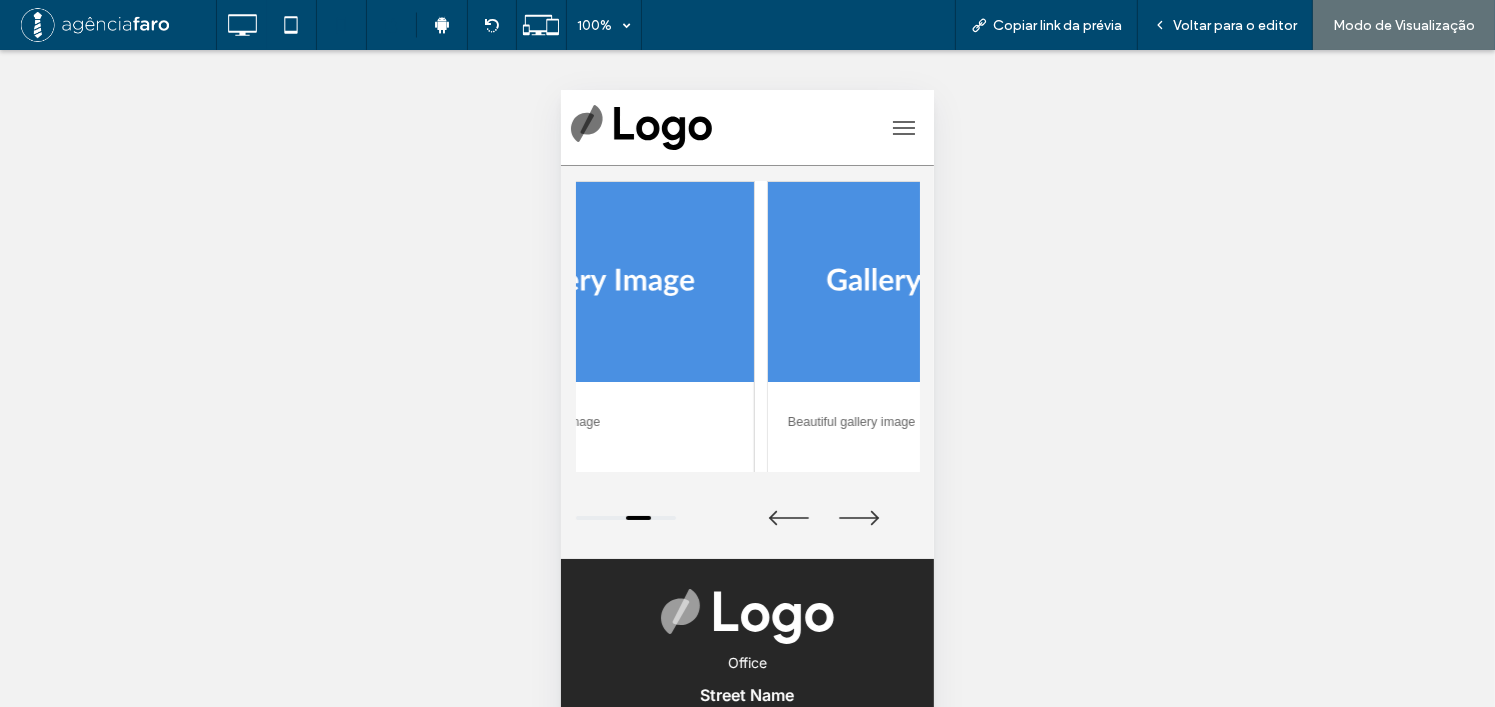 click on "Beautiful gallery image" at bounding box center (602, 326) 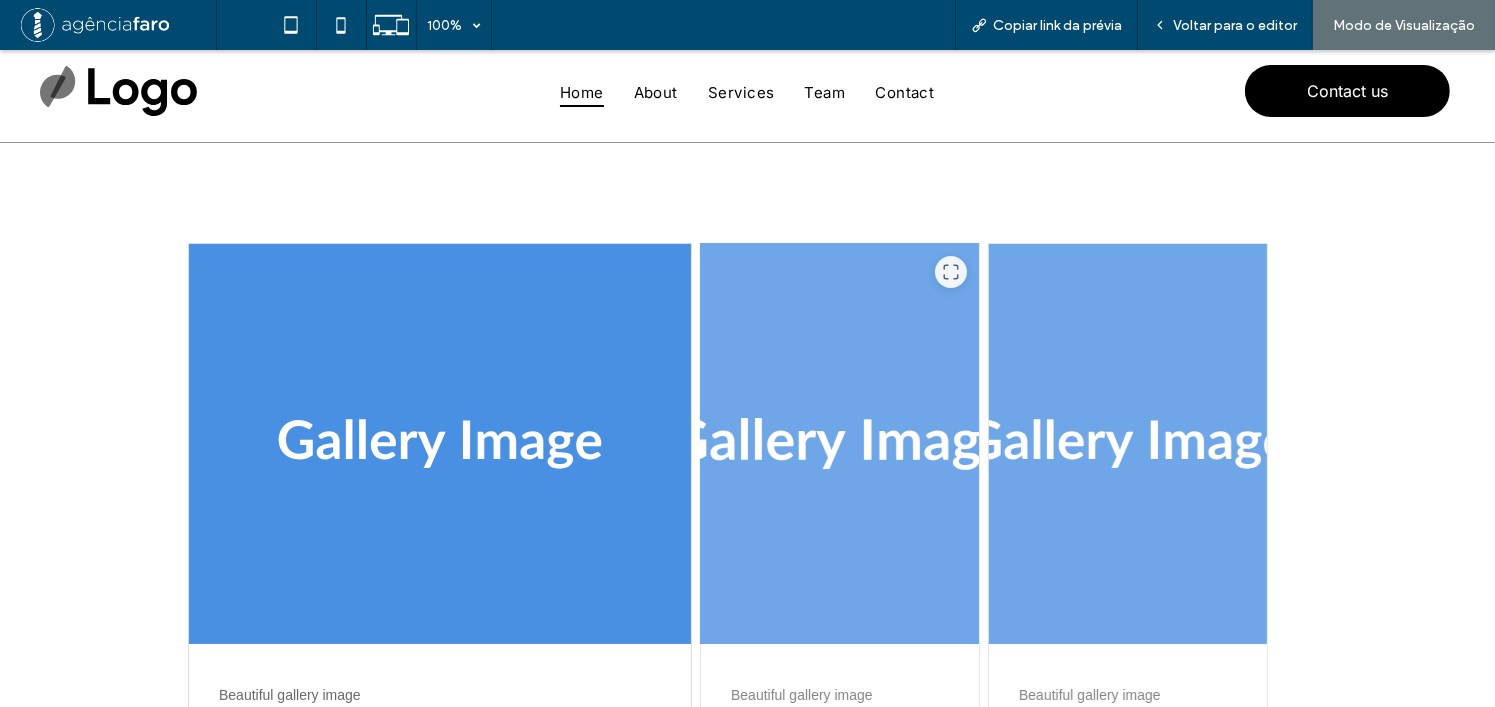 scroll, scrollTop: 100, scrollLeft: 0, axis: vertical 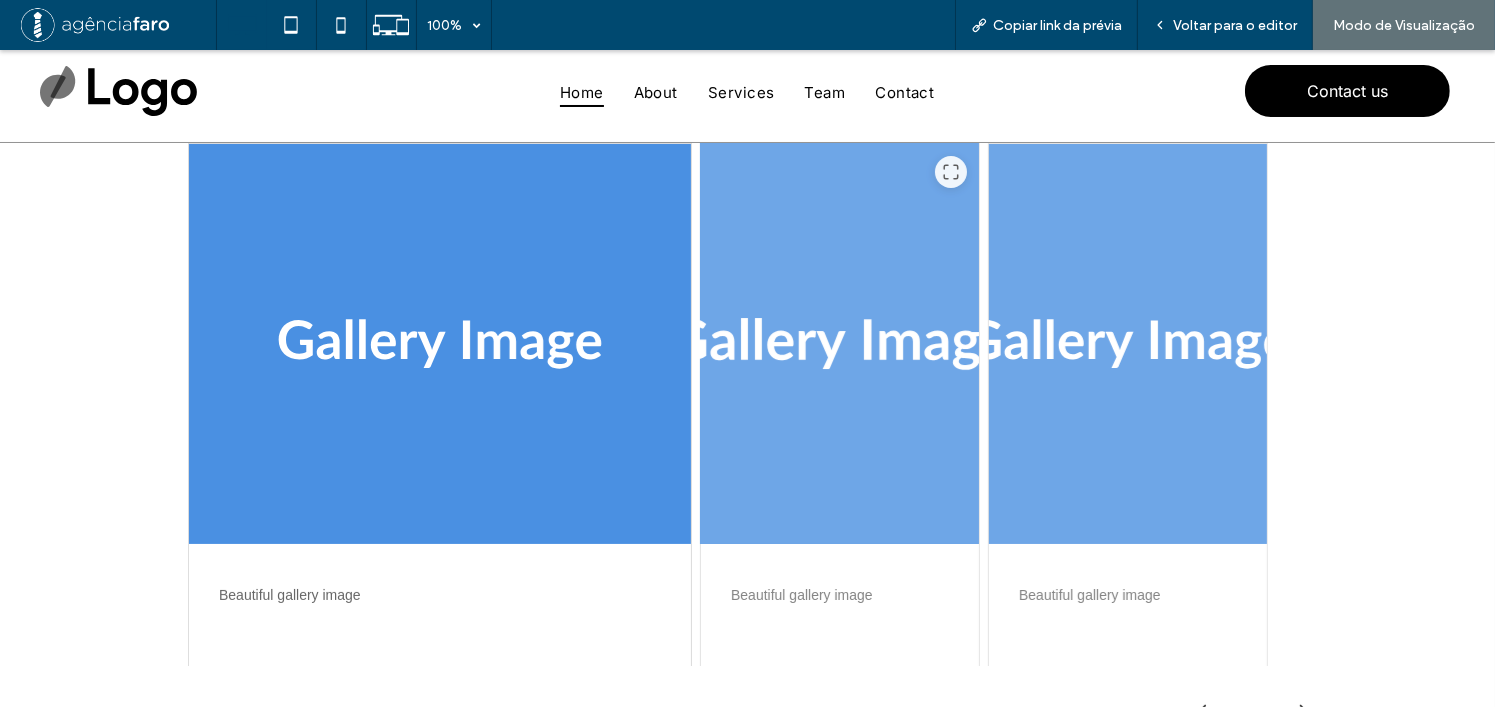 click at bounding box center (840, 344) 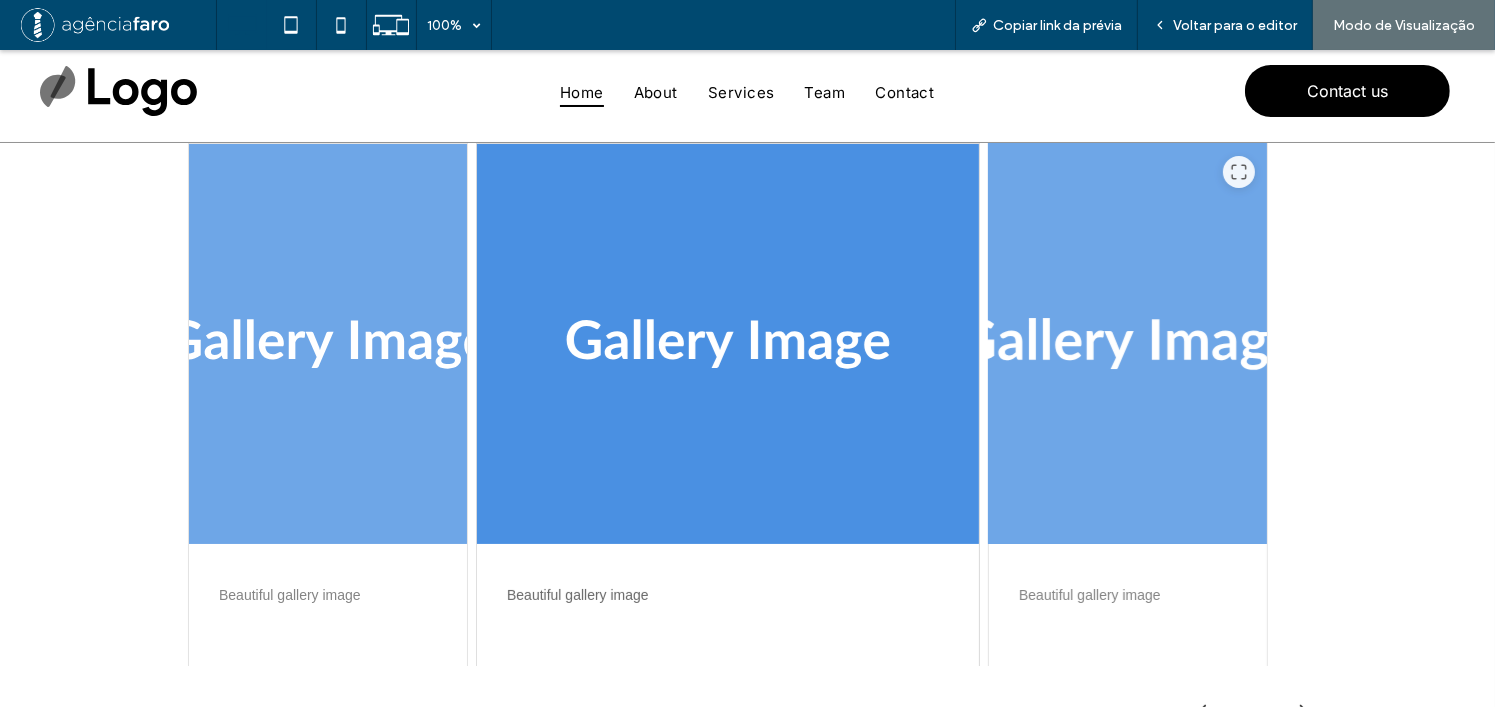 click at bounding box center (1128, 344) 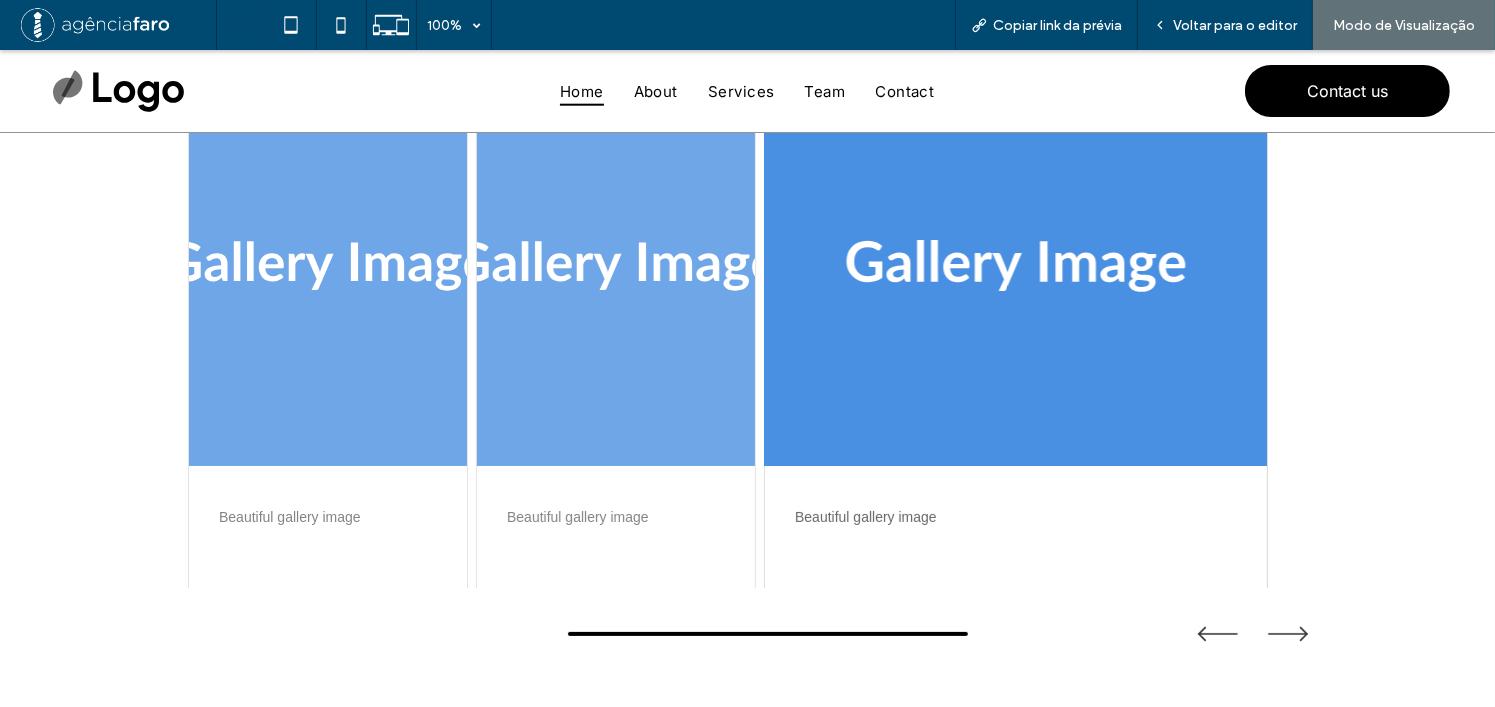 scroll, scrollTop: 200, scrollLeft: 0, axis: vertical 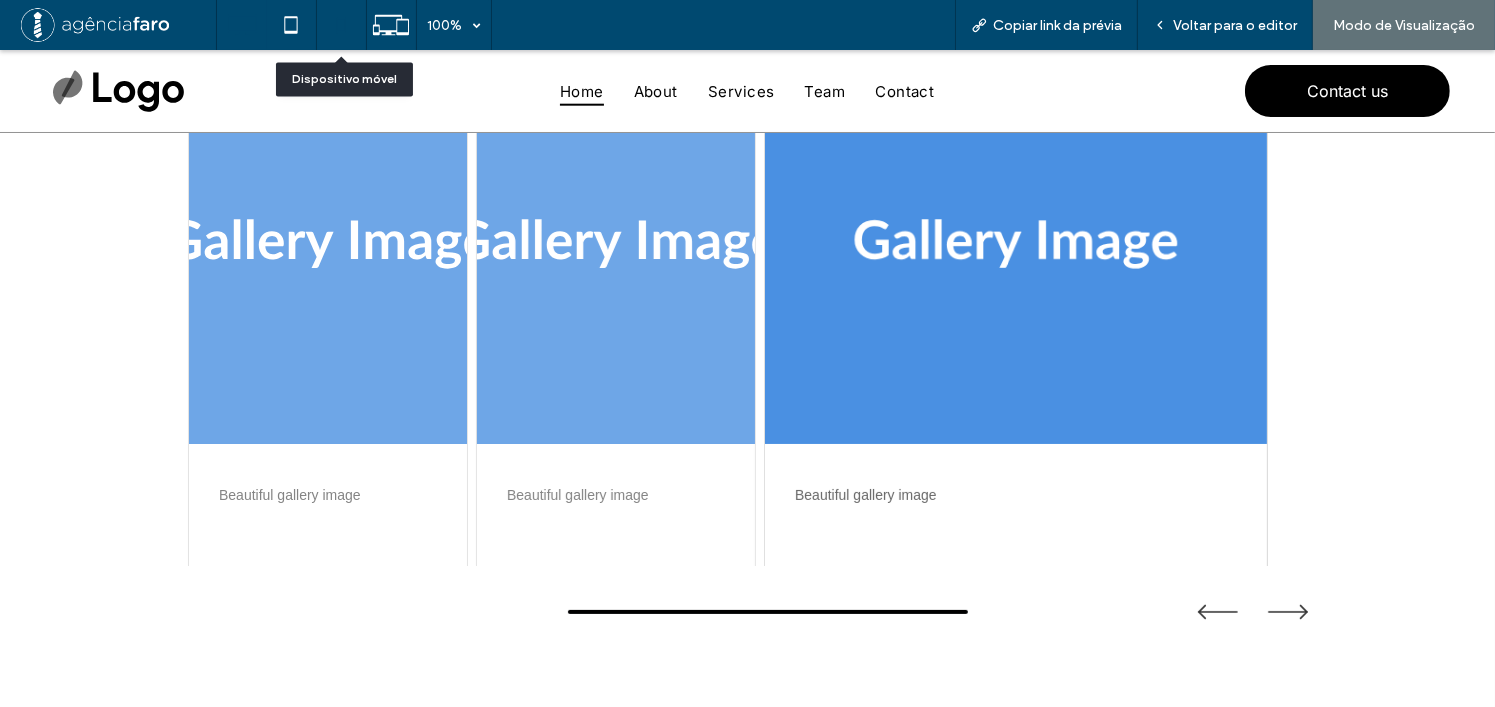 click 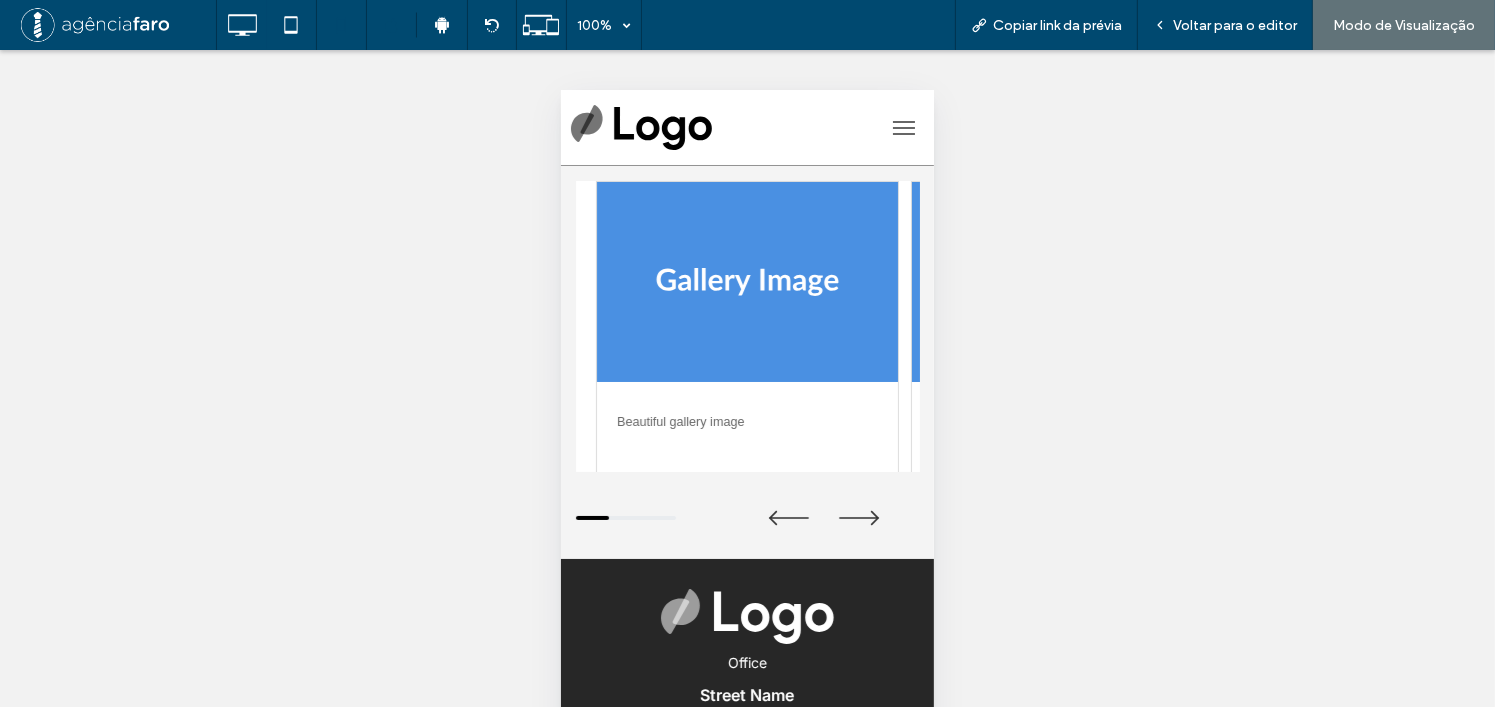scroll, scrollTop: 0, scrollLeft: 0, axis: both 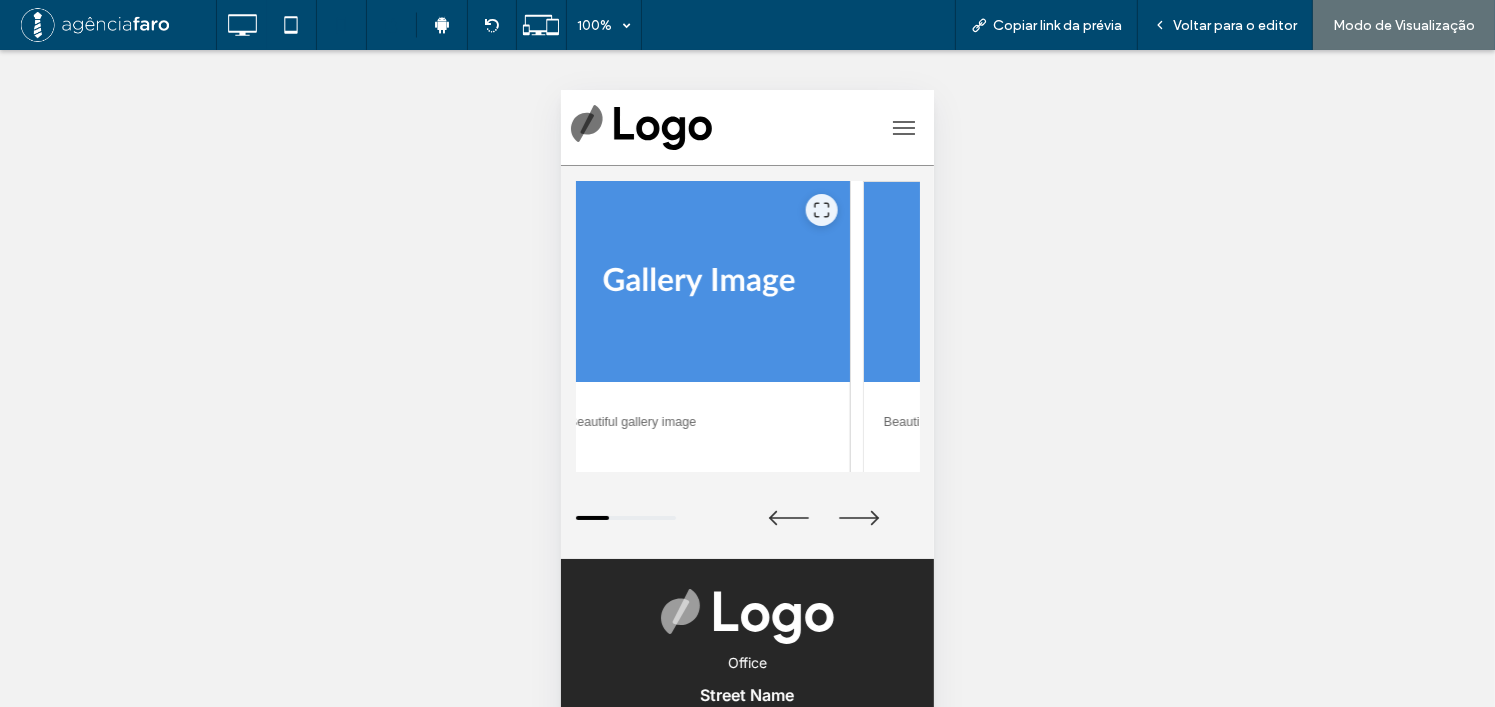 drag, startPoint x: 773, startPoint y: 334, endPoint x: 653, endPoint y: 339, distance: 120.10412 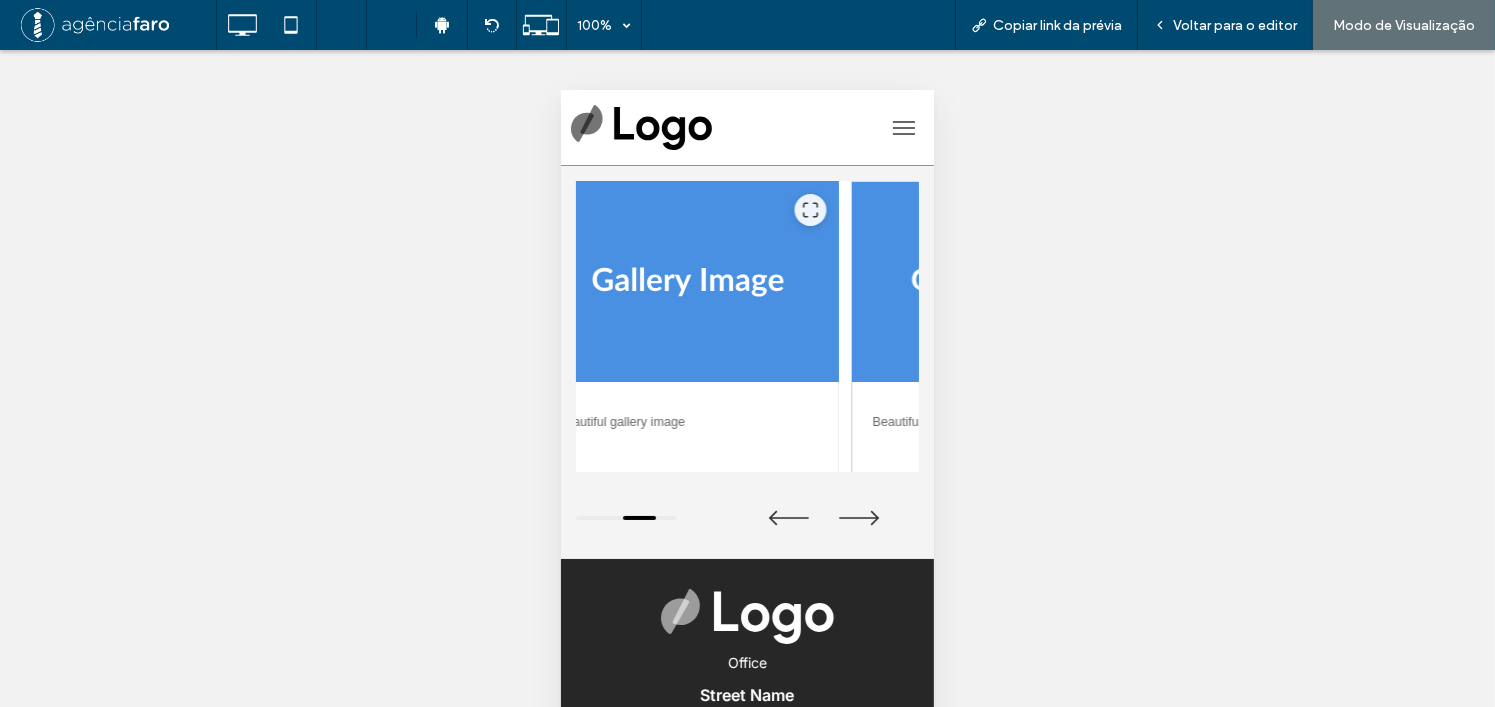 drag, startPoint x: 703, startPoint y: 344, endPoint x: 734, endPoint y: 345, distance: 31.016125 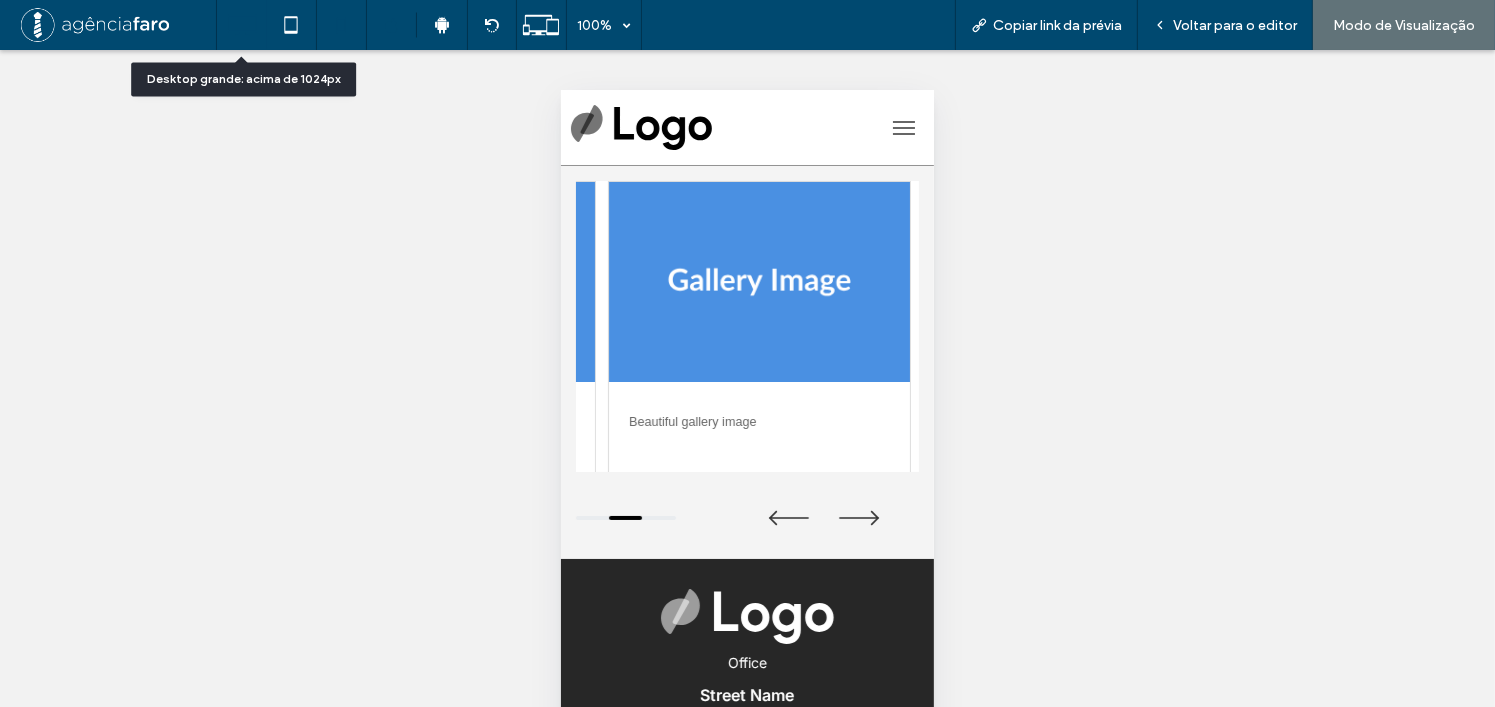 click 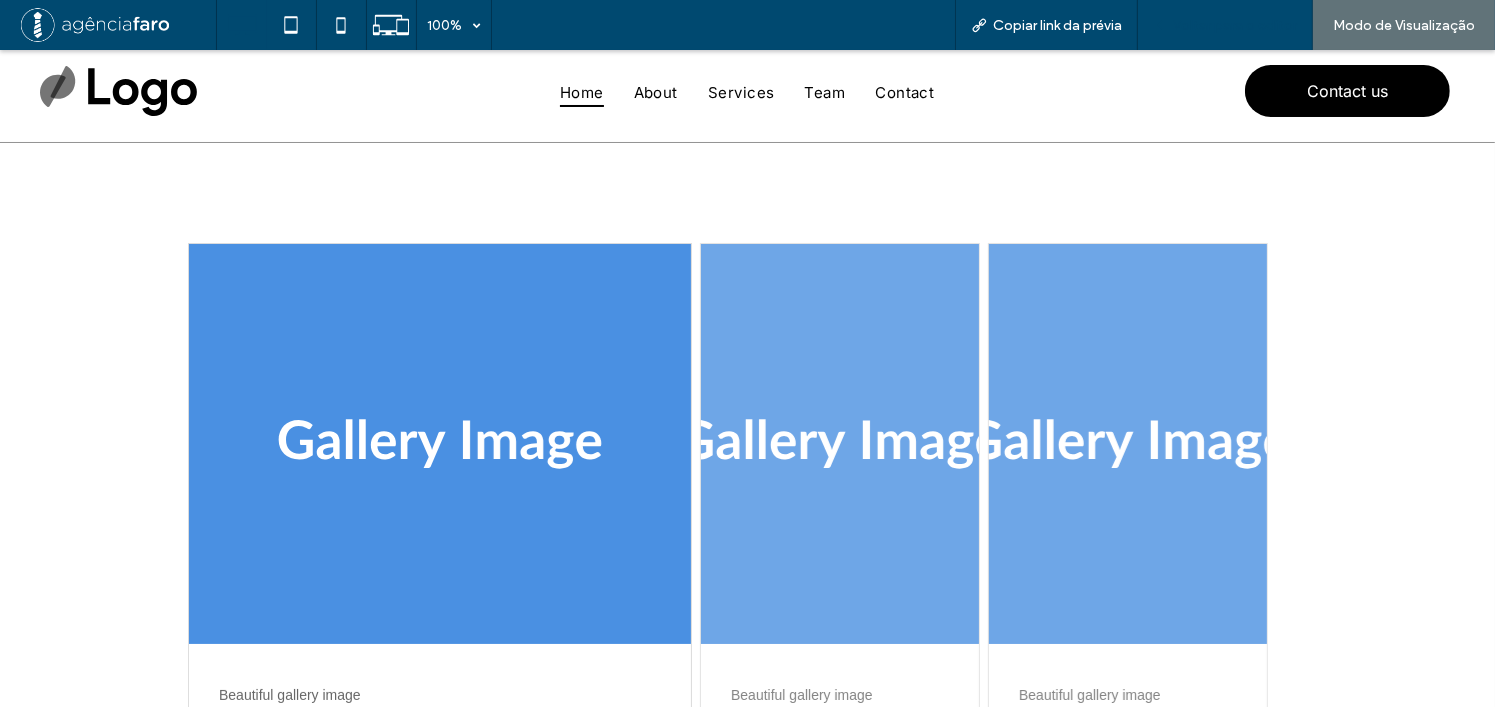 scroll, scrollTop: 0, scrollLeft: 0, axis: both 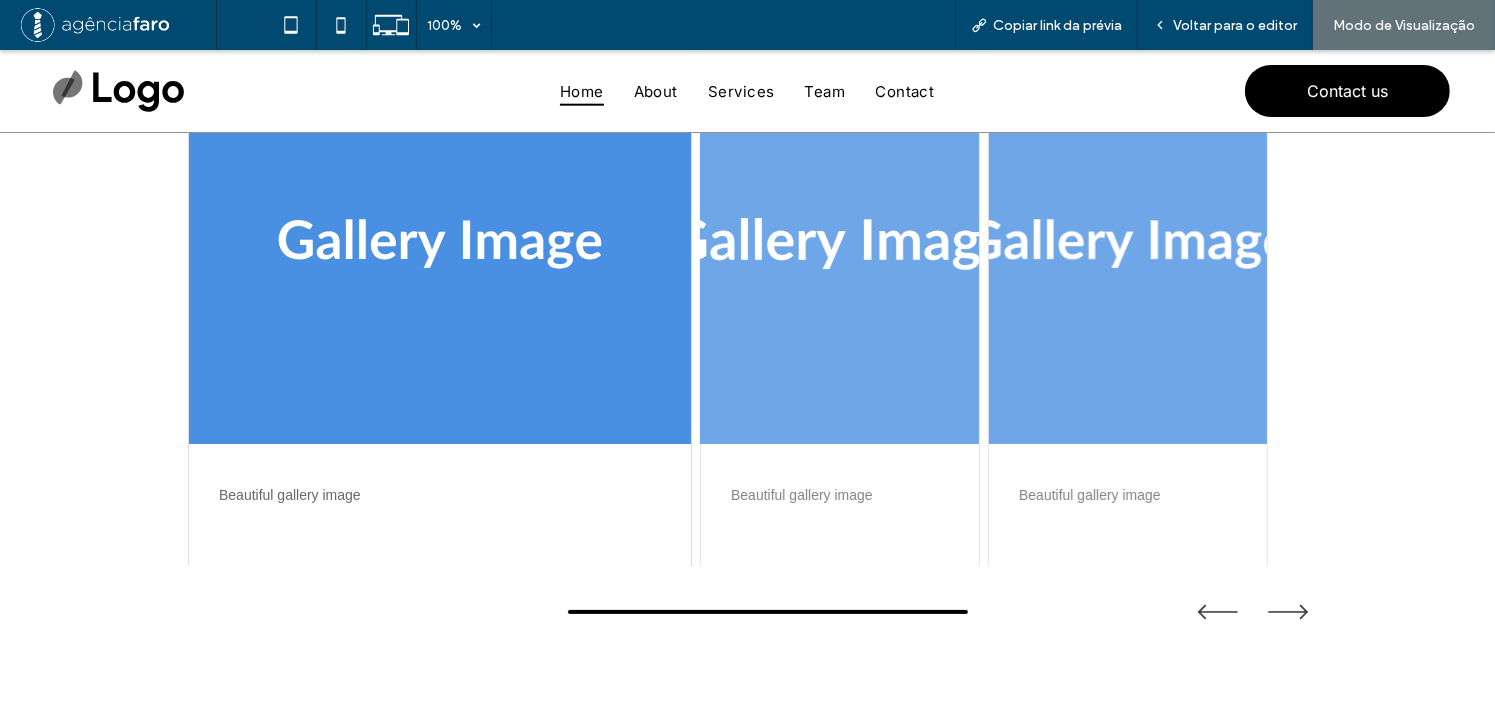 click at bounding box center [840, 244] 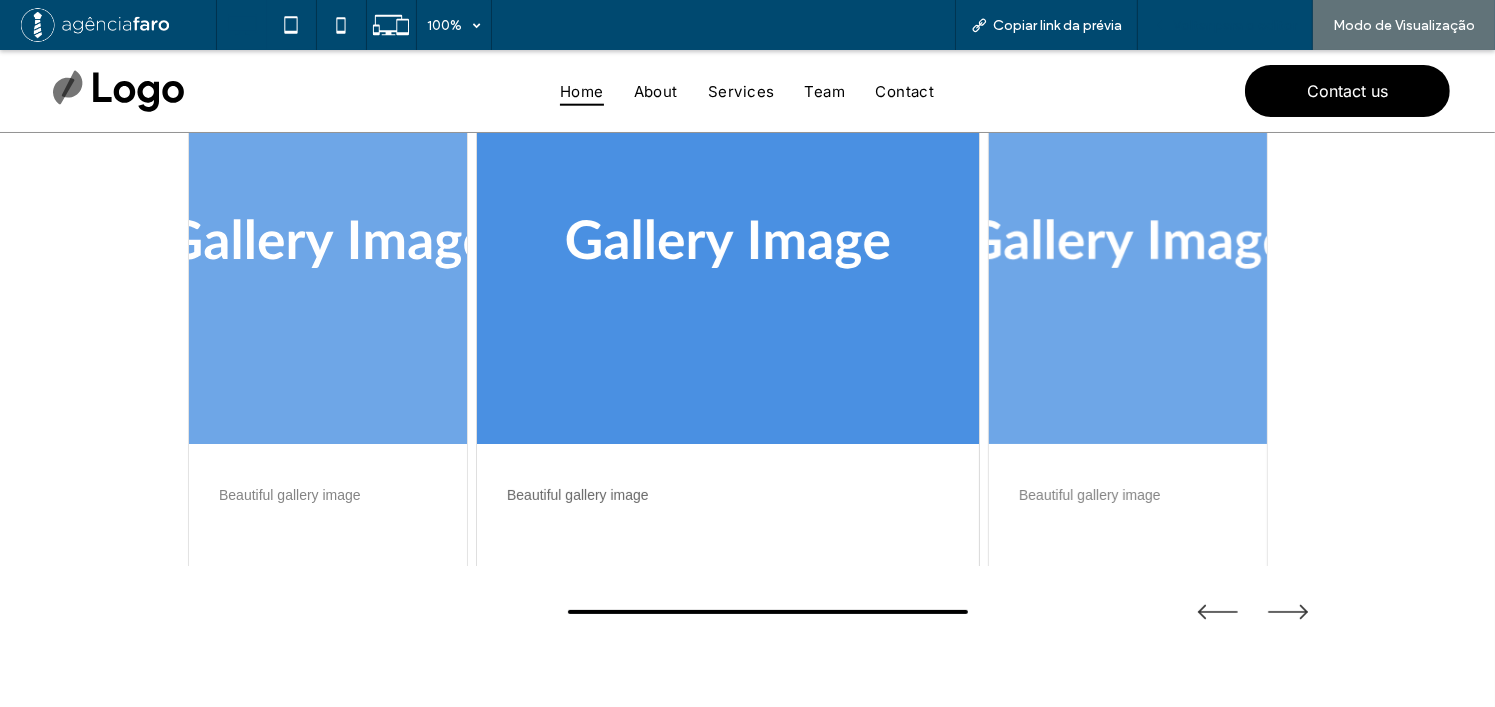 click on "Voltar para o editor" at bounding box center (1235, 25) 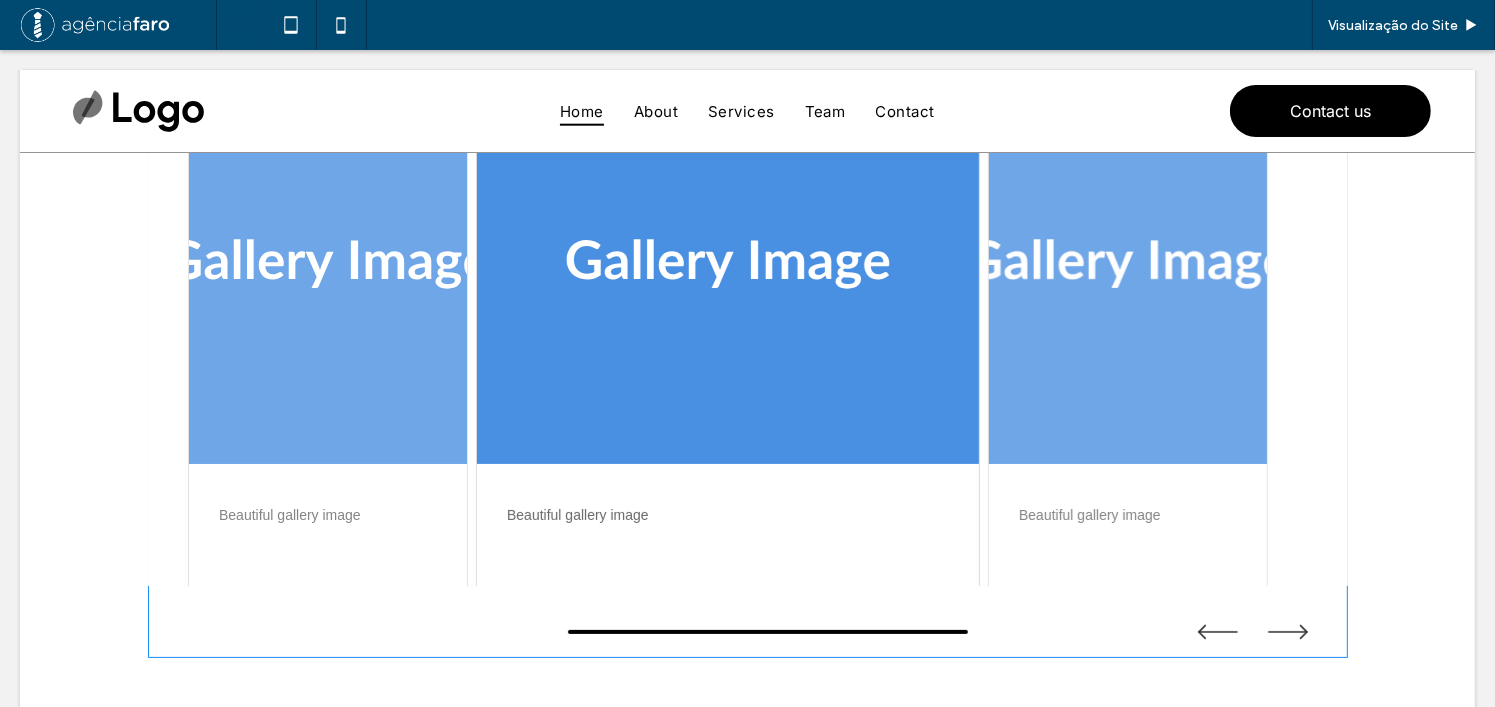 click at bounding box center [748, 361] 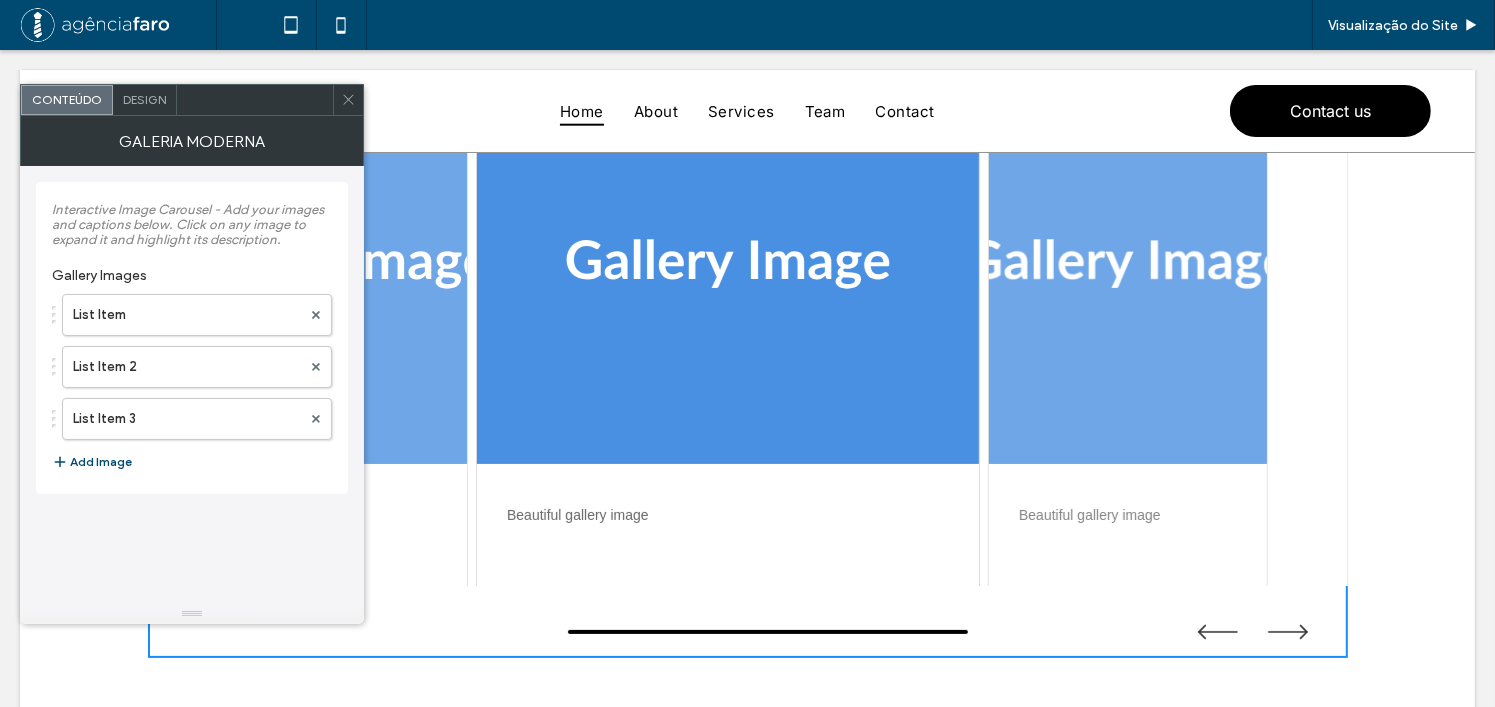 click on "List Item  List Item 2 List Item 3 Add Image" at bounding box center (192, 384) 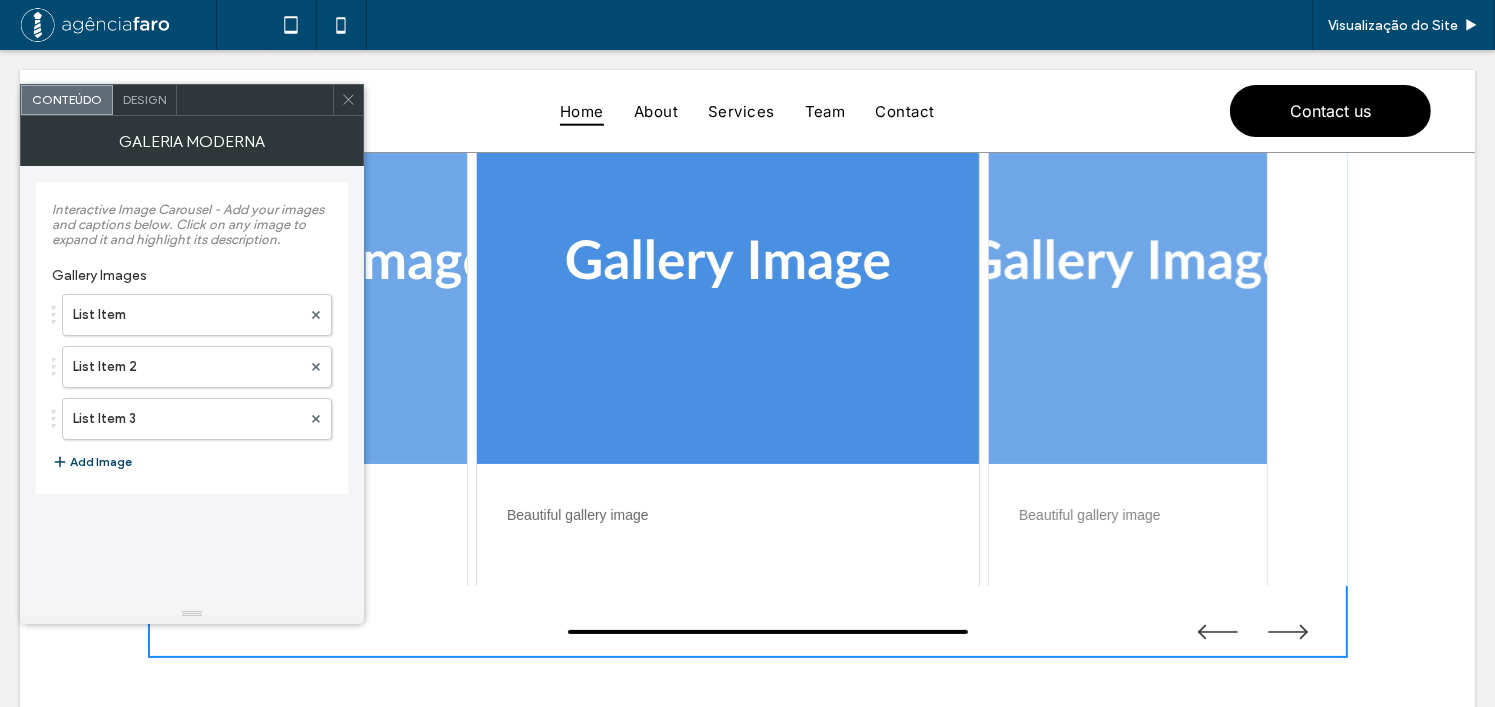 click on "Add Image" at bounding box center (92, 462) 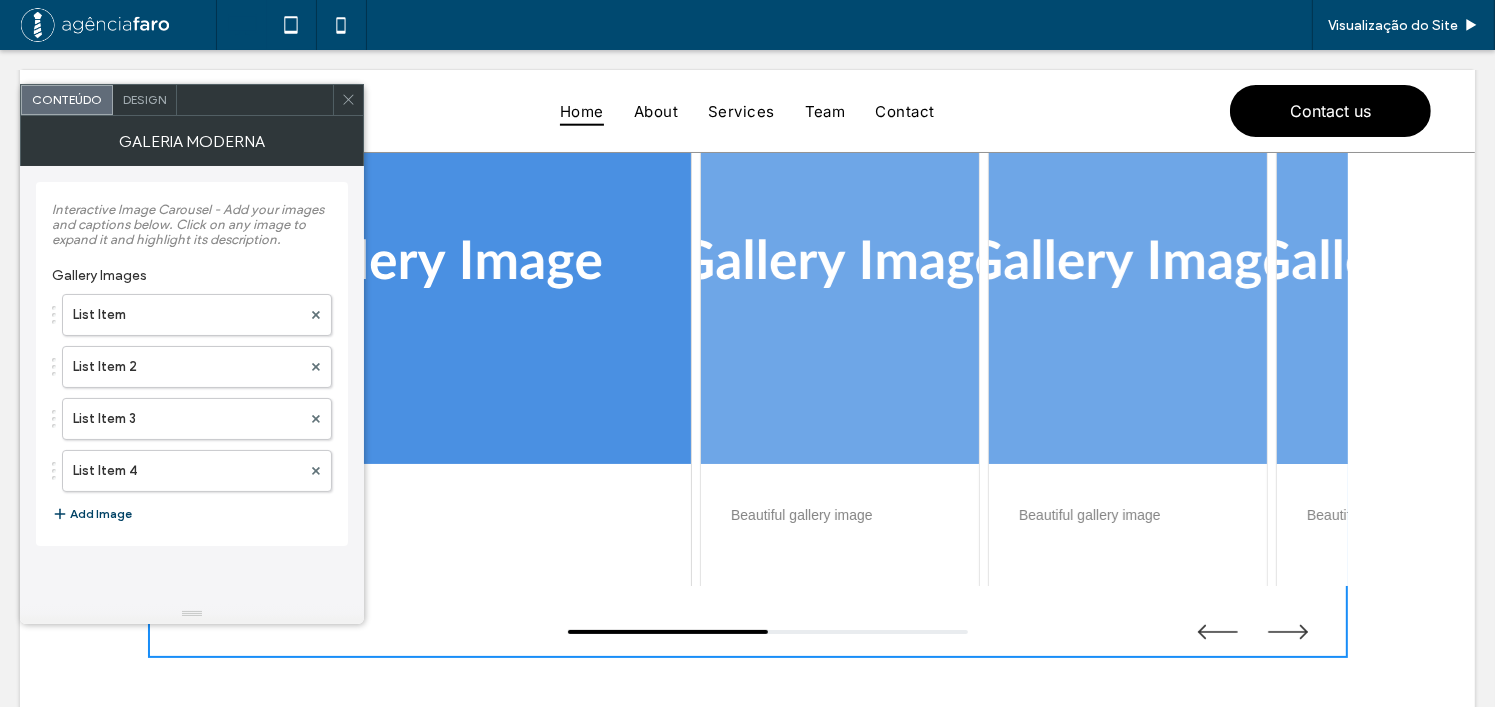 click on "Add Image" at bounding box center (92, 514) 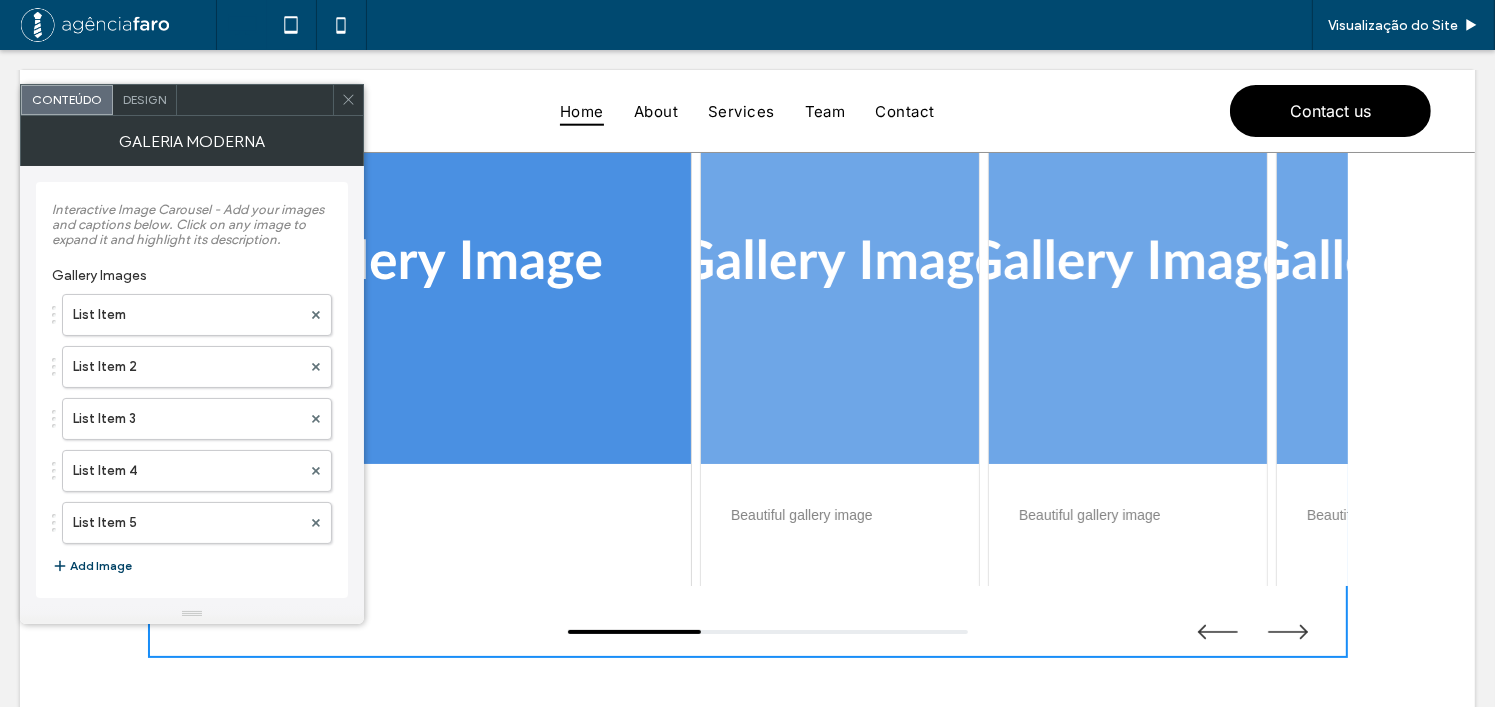 click on "Add Image" at bounding box center [92, 566] 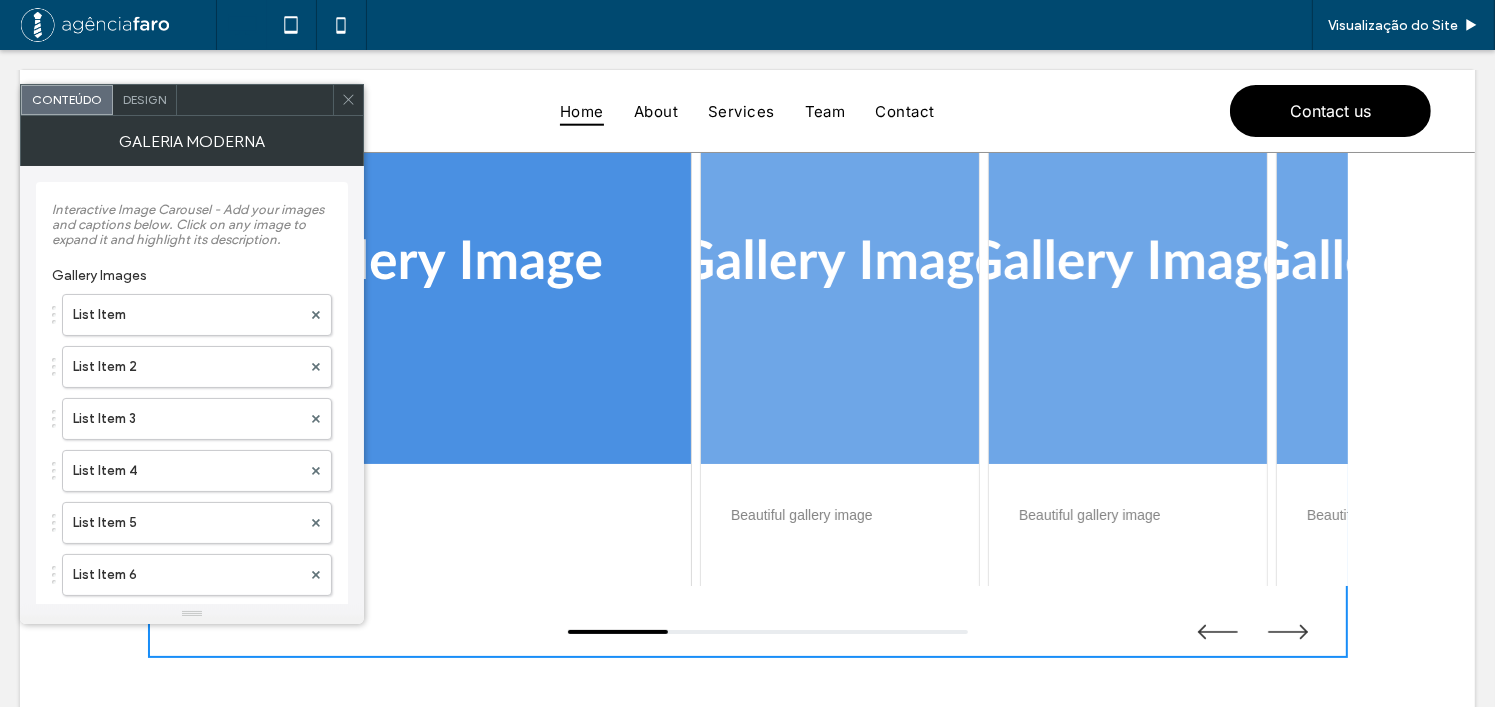 click at bounding box center (348, 100) 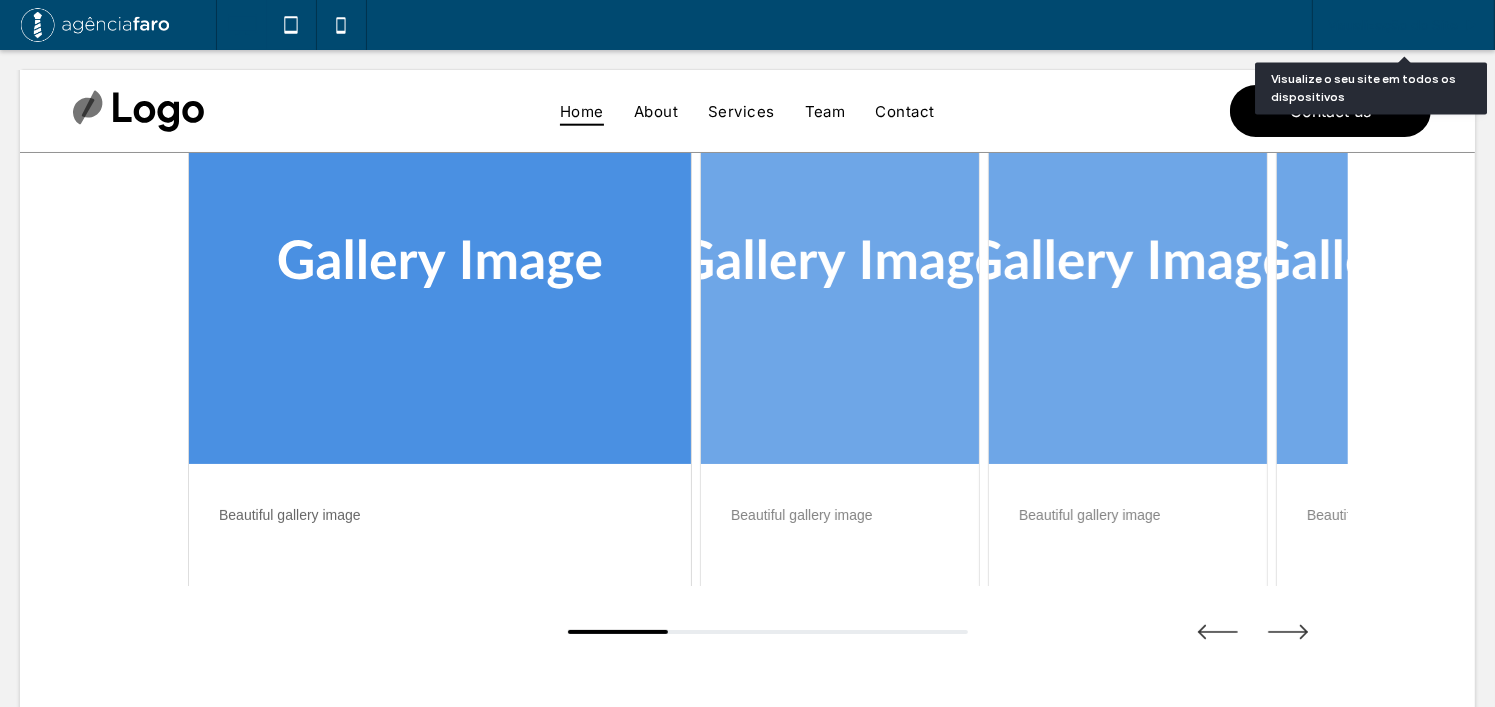 click on "Visualização do Site" at bounding box center (1393, 25) 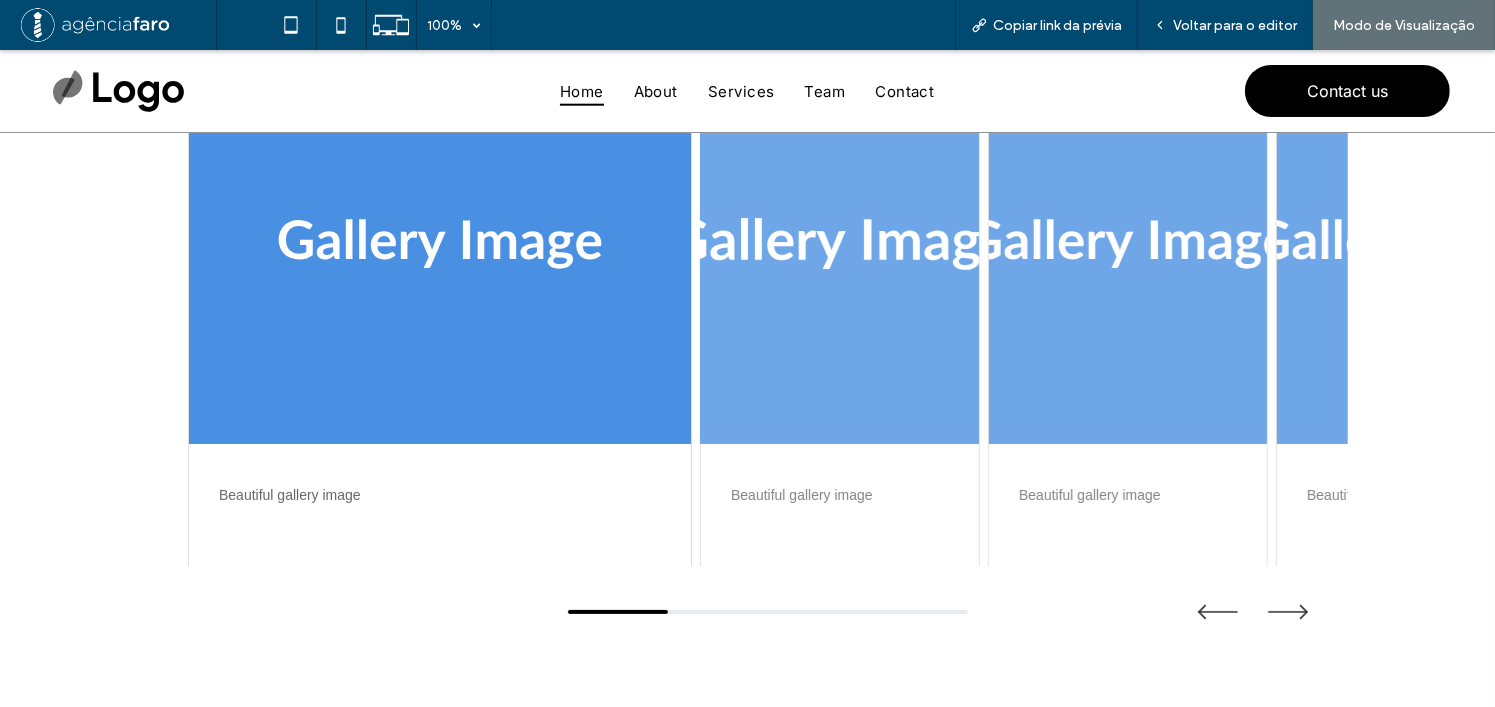 click at bounding box center [840, 244] 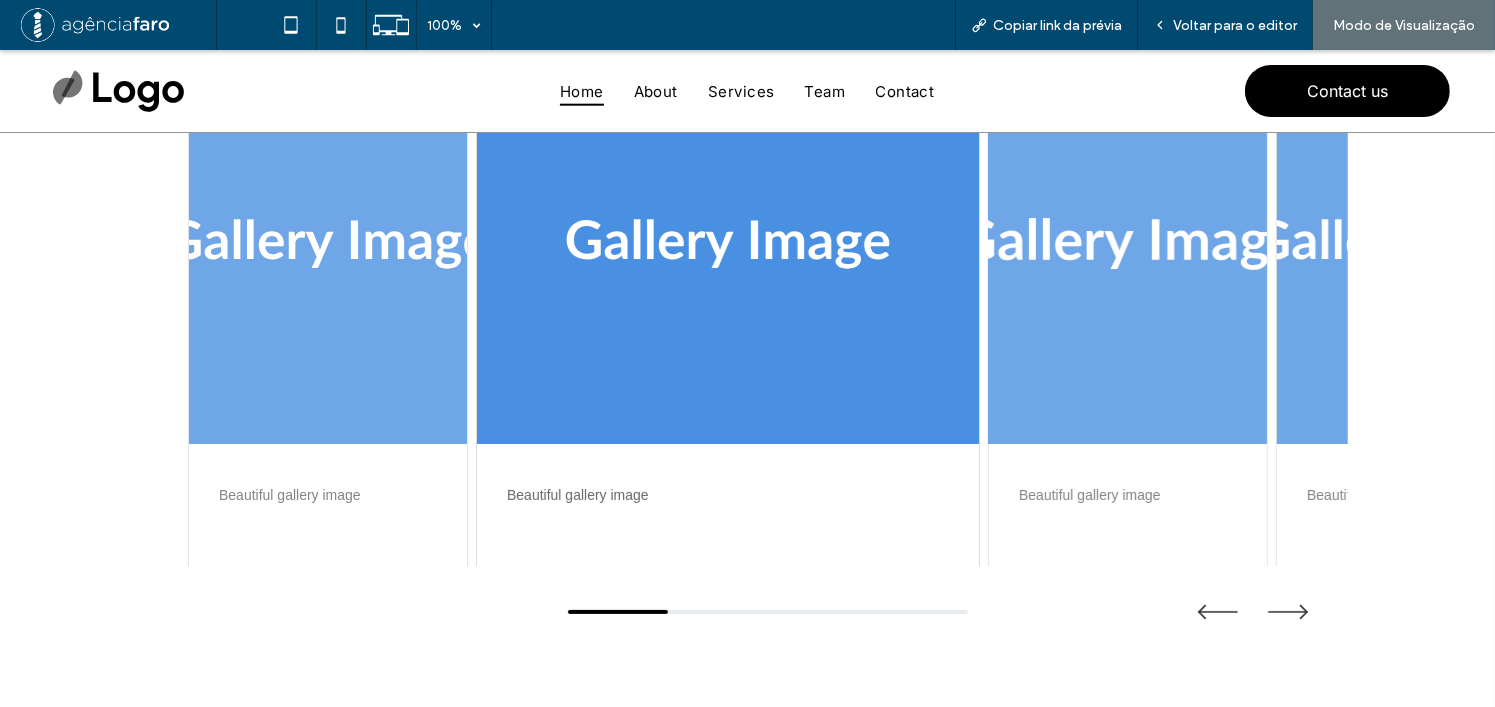 click at bounding box center [1128, 244] 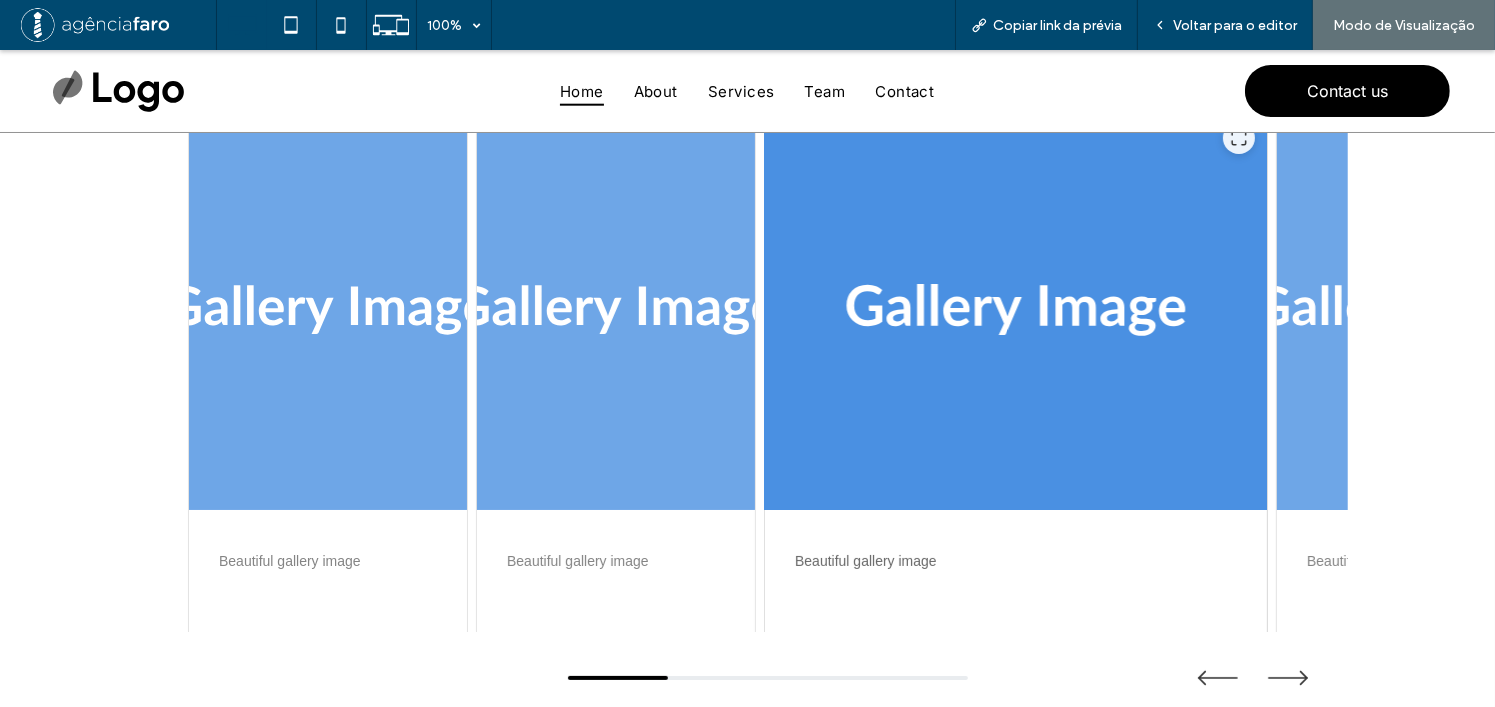 scroll, scrollTop: 100, scrollLeft: 0, axis: vertical 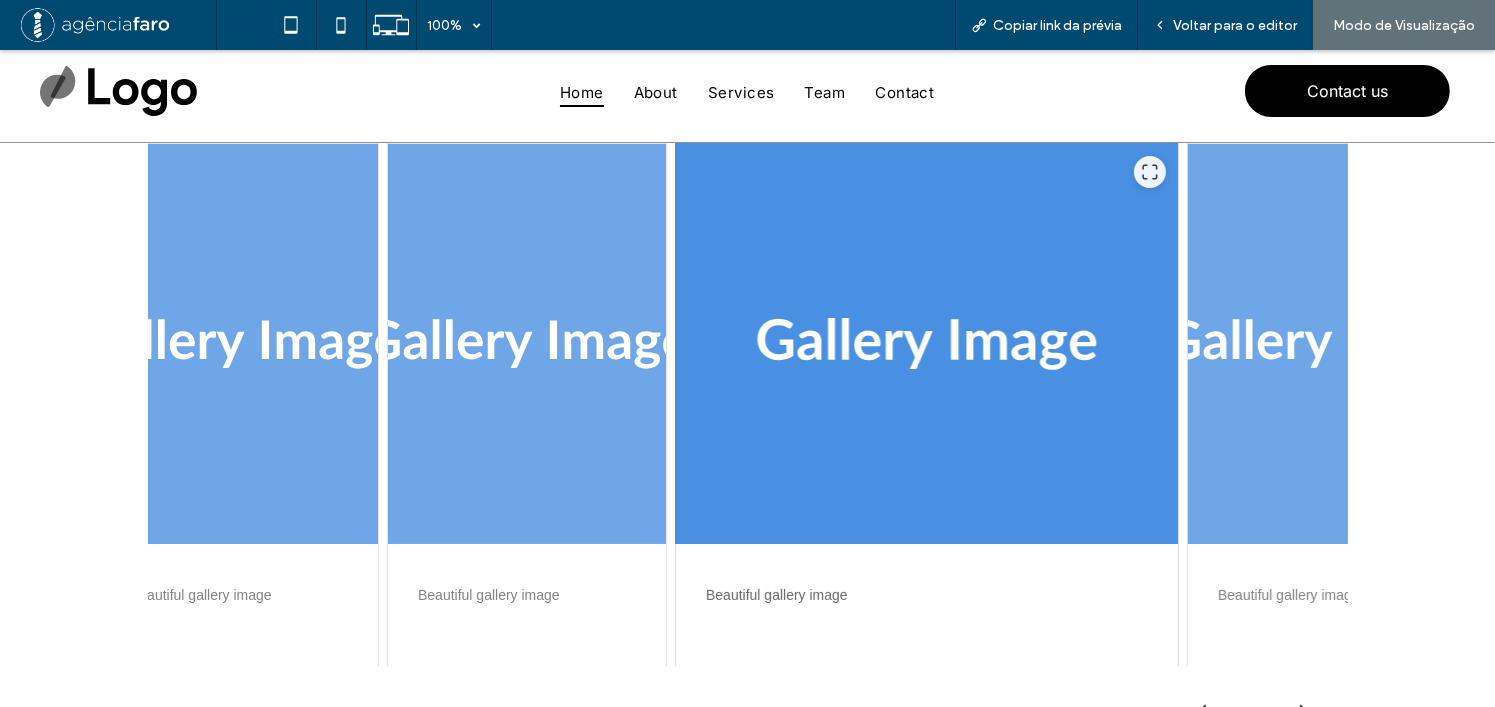 drag, startPoint x: 929, startPoint y: 355, endPoint x: 691, endPoint y: 350, distance: 238.05252 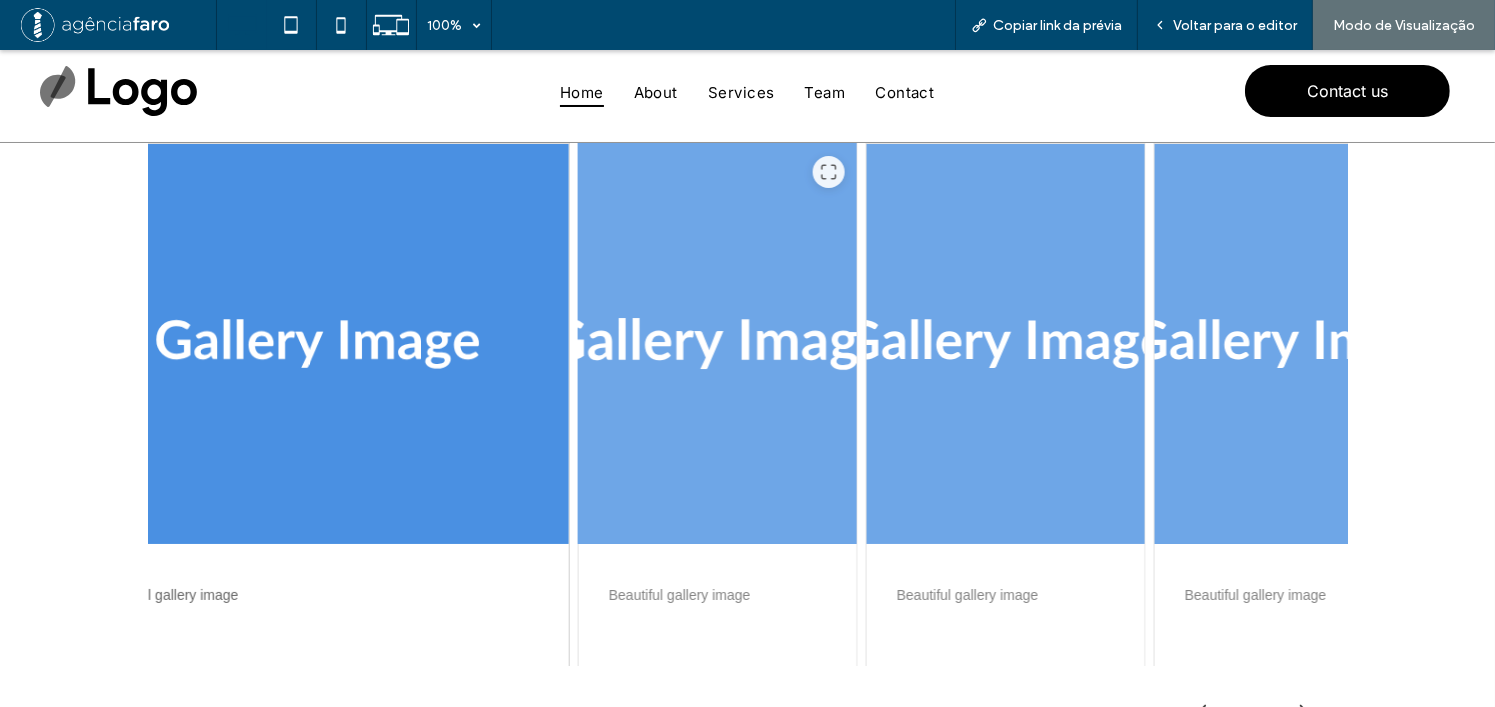click at bounding box center [717, 344] 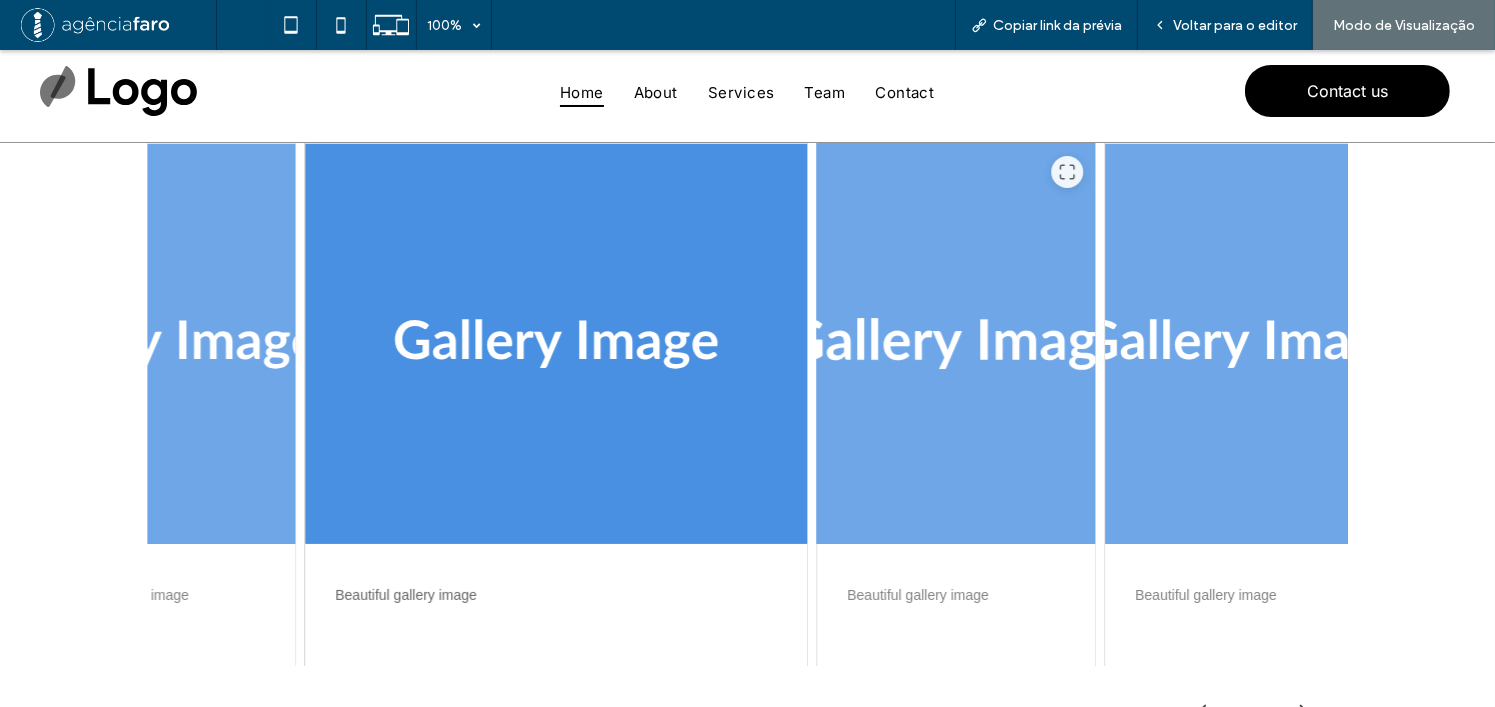 drag, startPoint x: 883, startPoint y: 336, endPoint x: 962, endPoint y: 334, distance: 79.025314 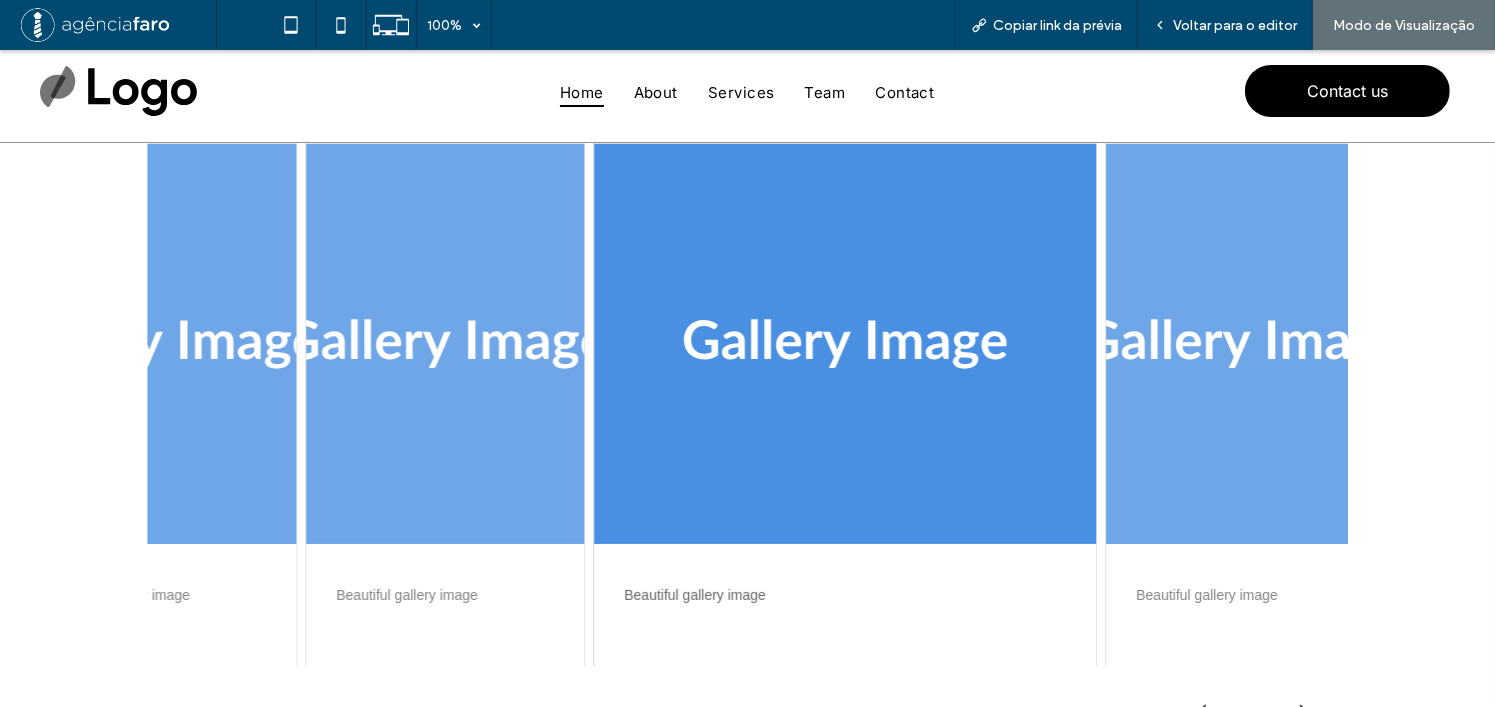 drag, startPoint x: 1097, startPoint y: 331, endPoint x: 1107, endPoint y: 327, distance: 10.770329 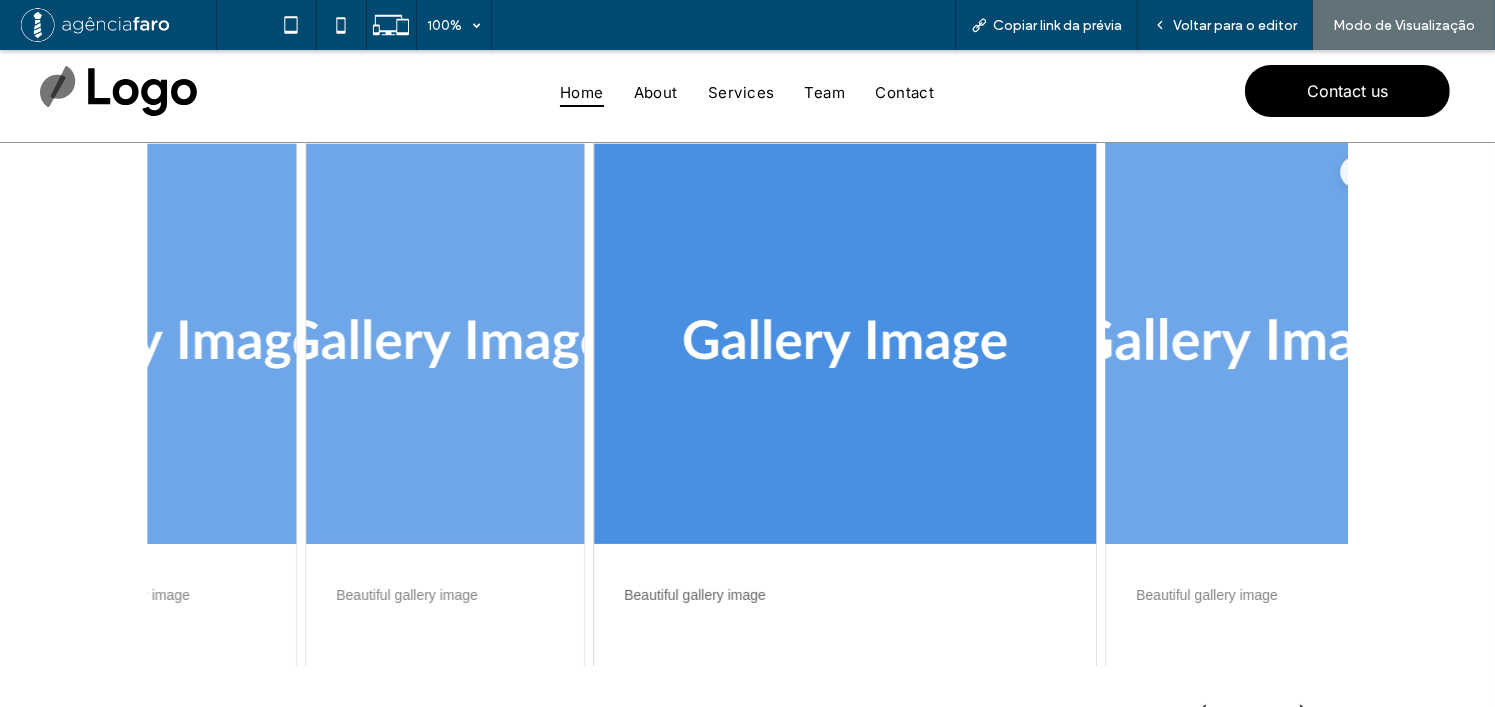 click at bounding box center (1245, 344) 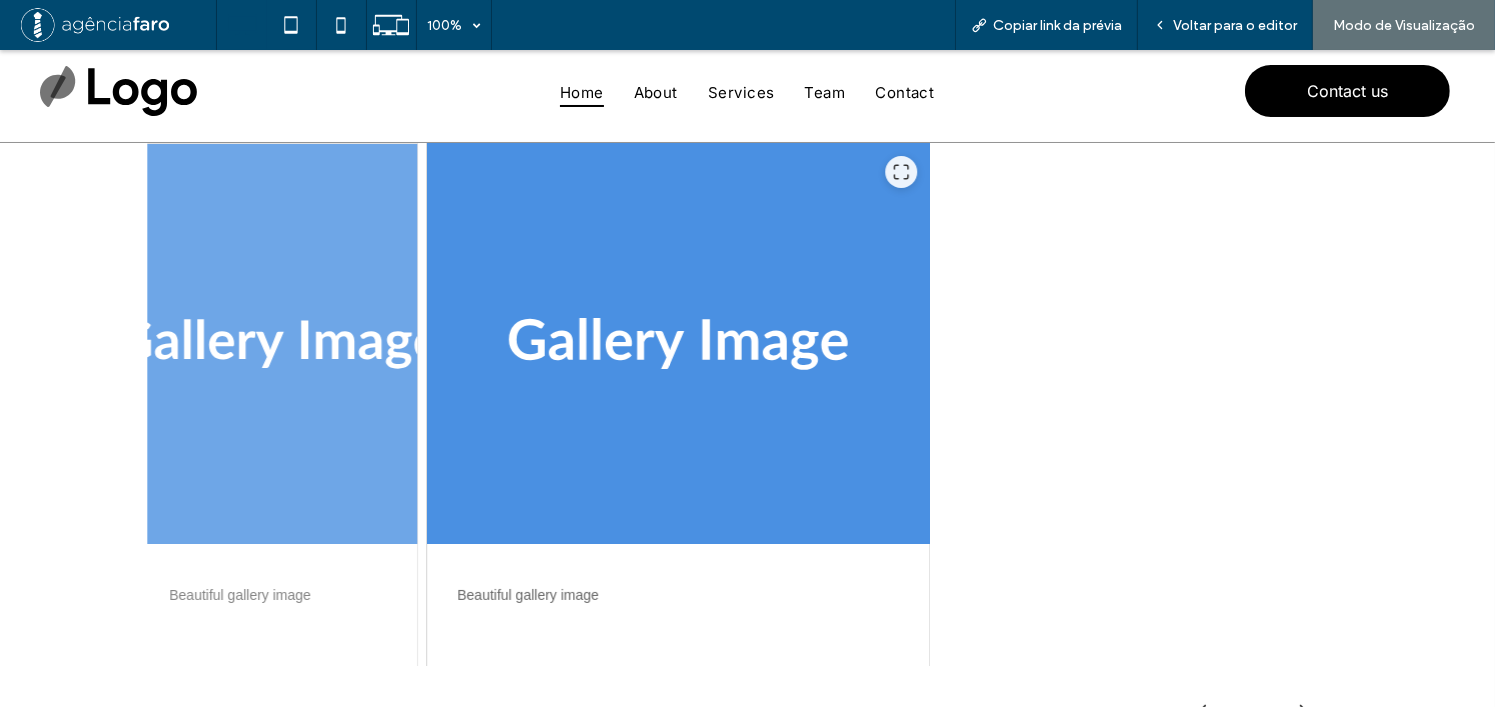 drag, startPoint x: 907, startPoint y: 322, endPoint x: 657, endPoint y: 327, distance: 250.04999 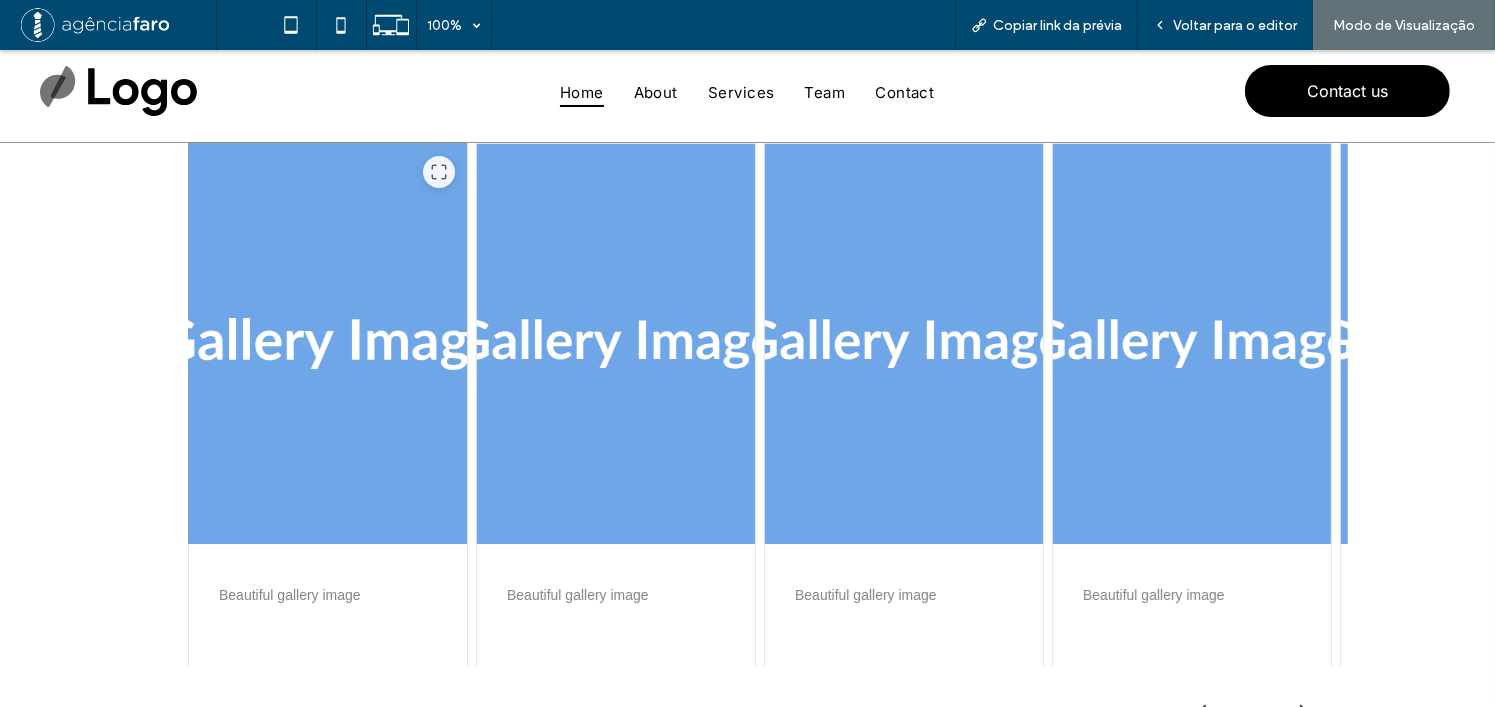click at bounding box center (328, 344) 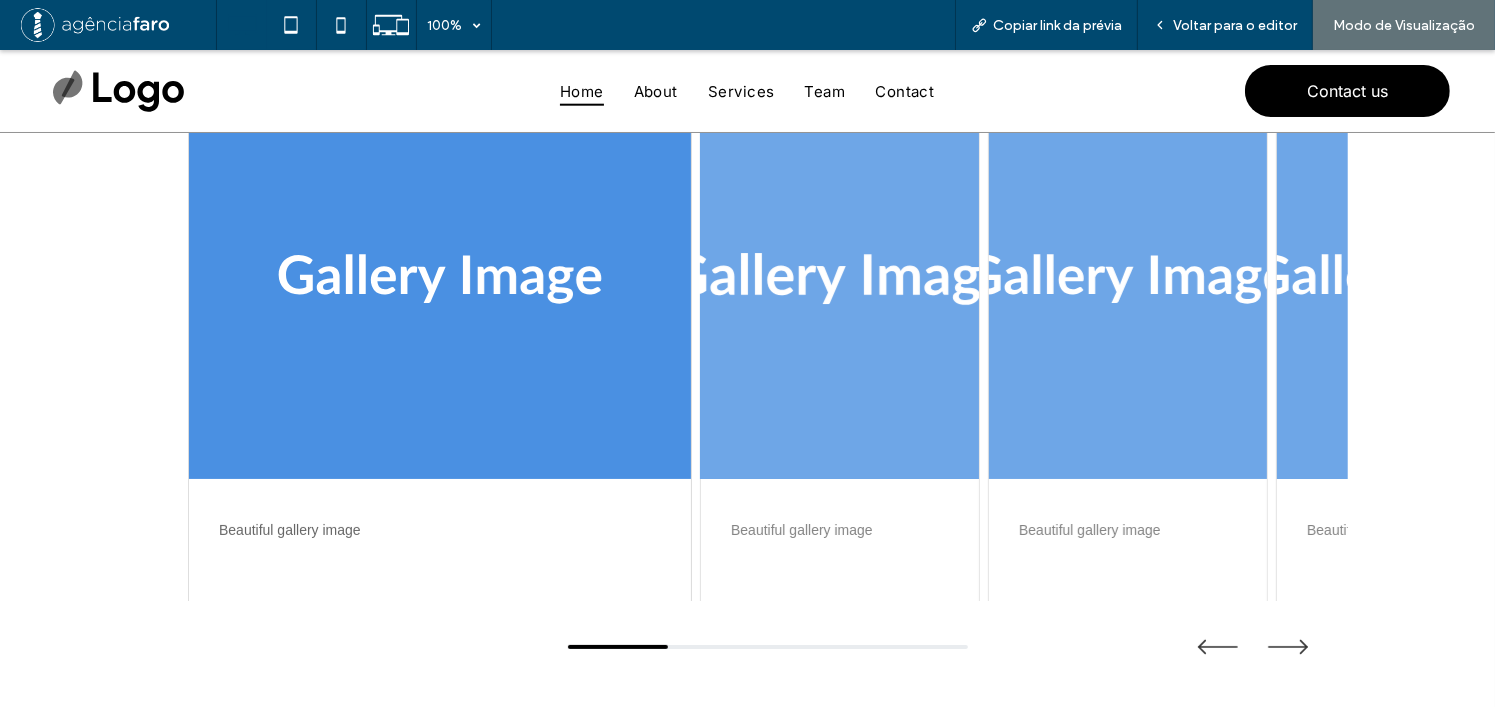 scroll, scrollTop: 200, scrollLeft: 0, axis: vertical 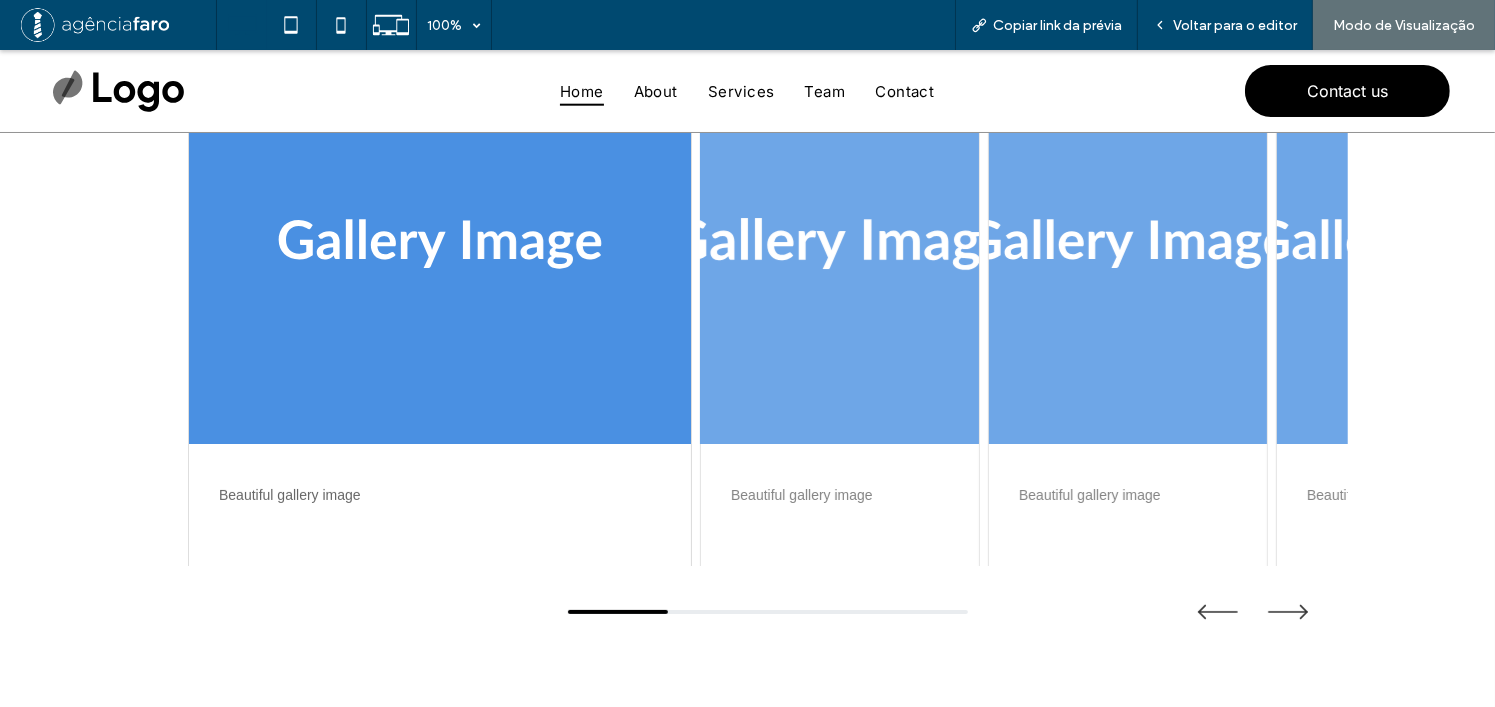 click at bounding box center [840, 244] 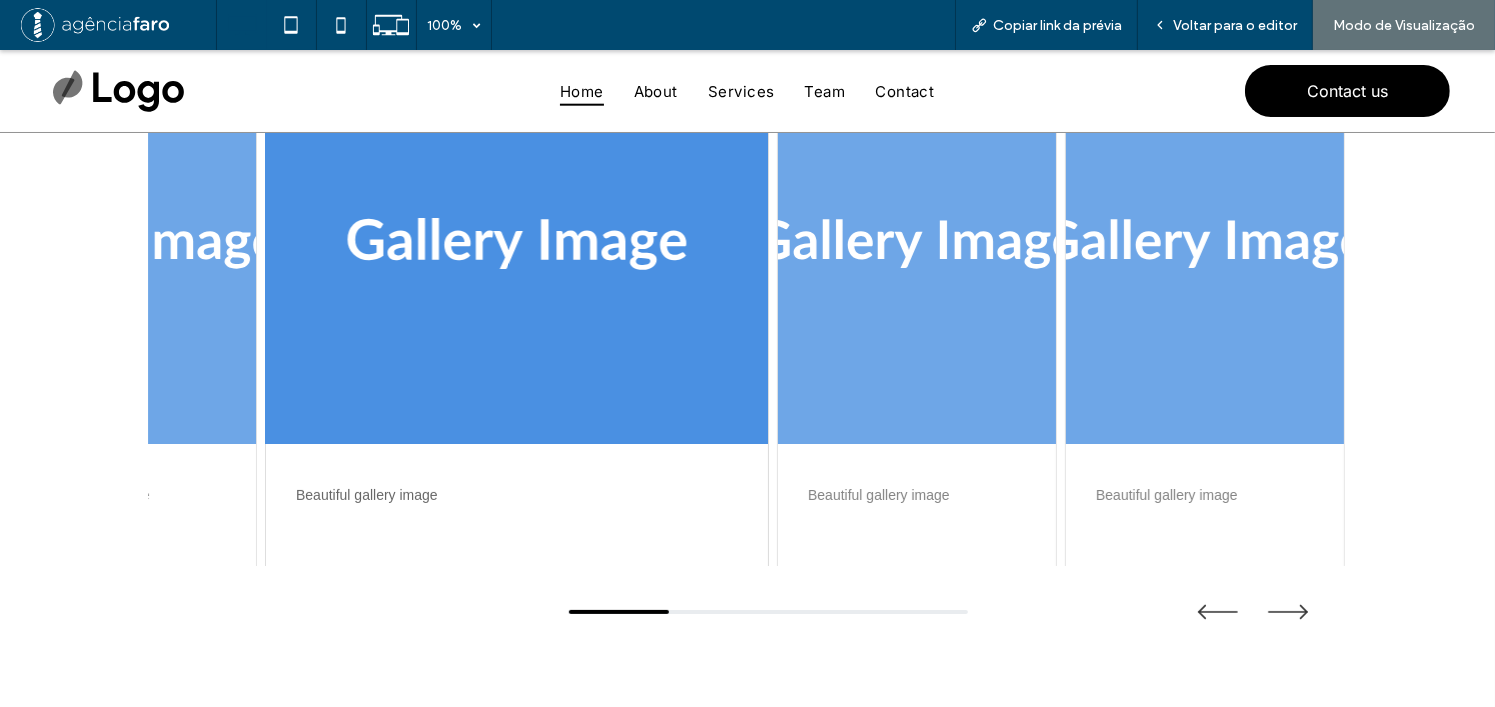 drag, startPoint x: 940, startPoint y: 310, endPoint x: 722, endPoint y: 328, distance: 218.74185 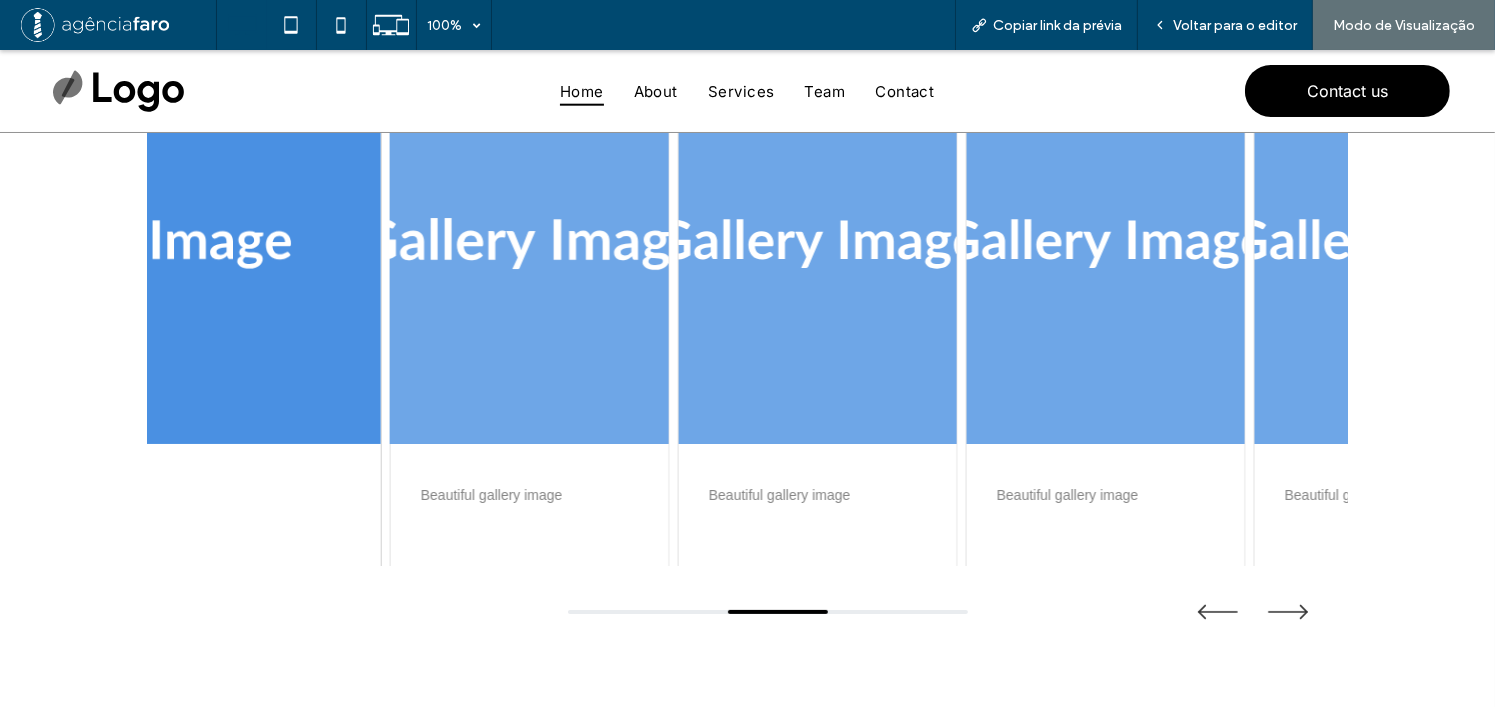 click at bounding box center (529, 244) 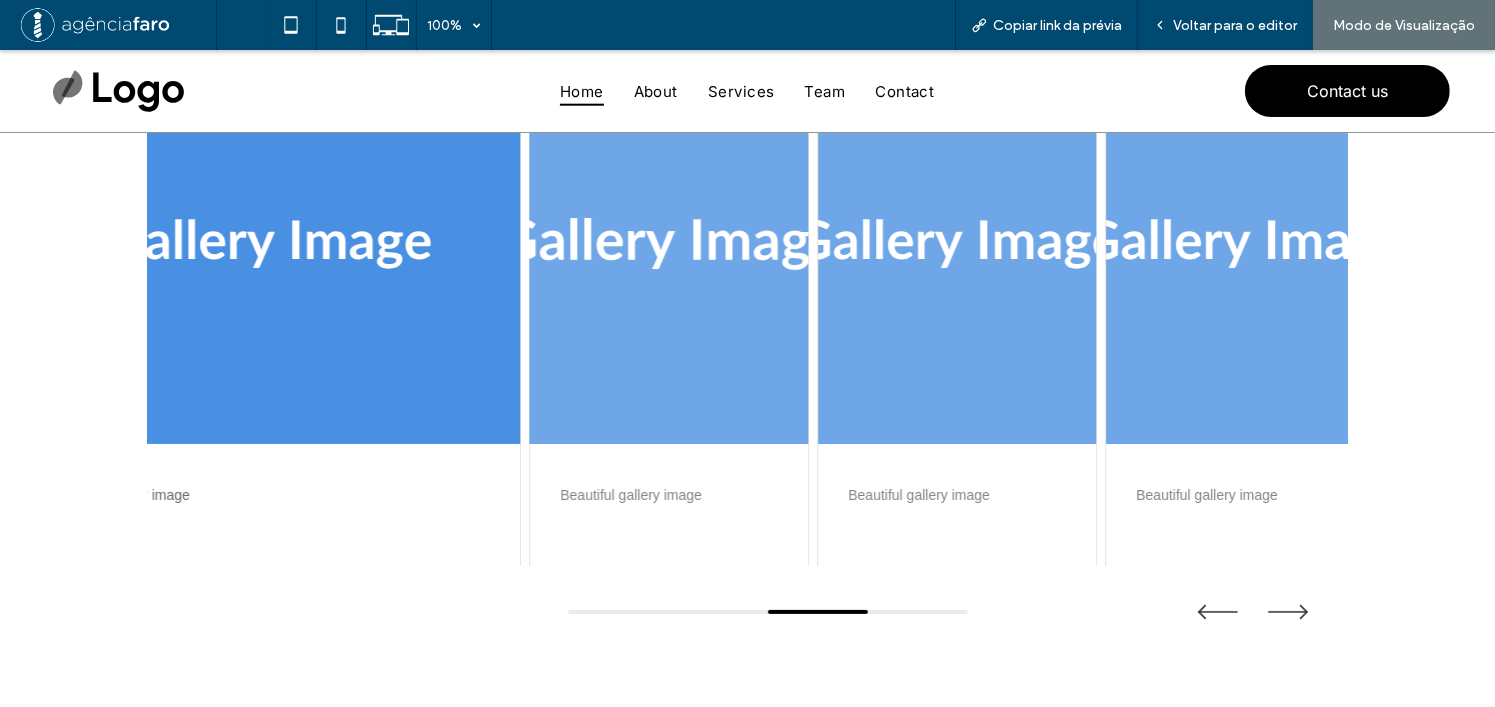 click at bounding box center (669, 244) 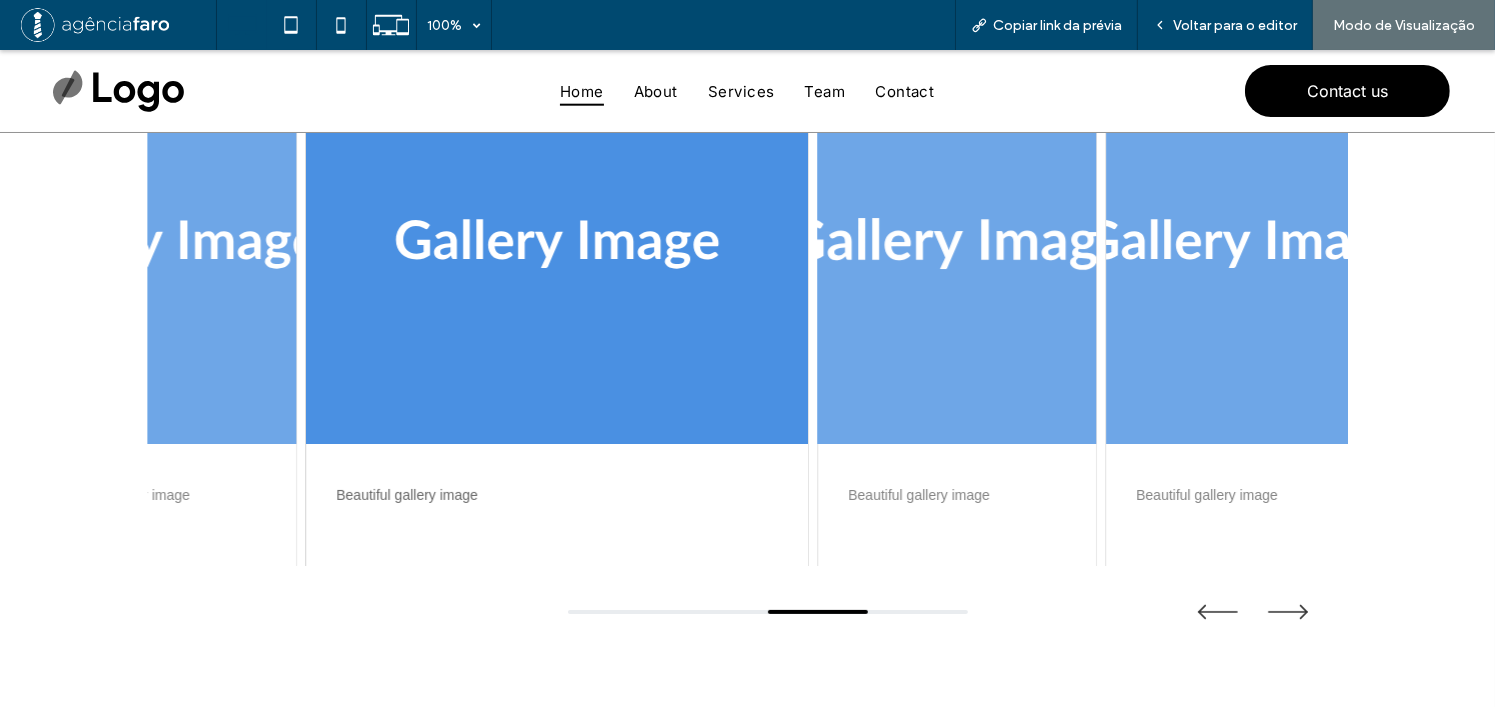click at bounding box center (957, 244) 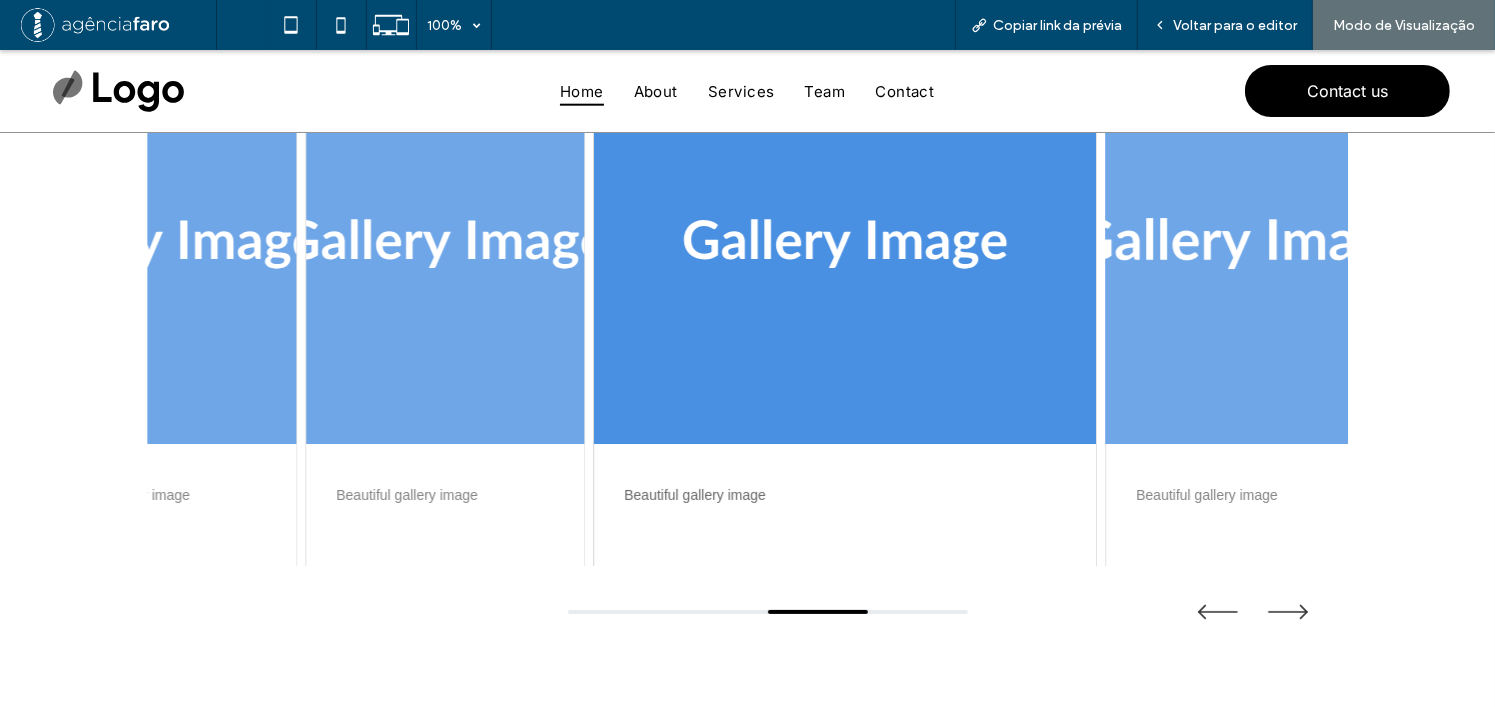click at bounding box center (1245, 244) 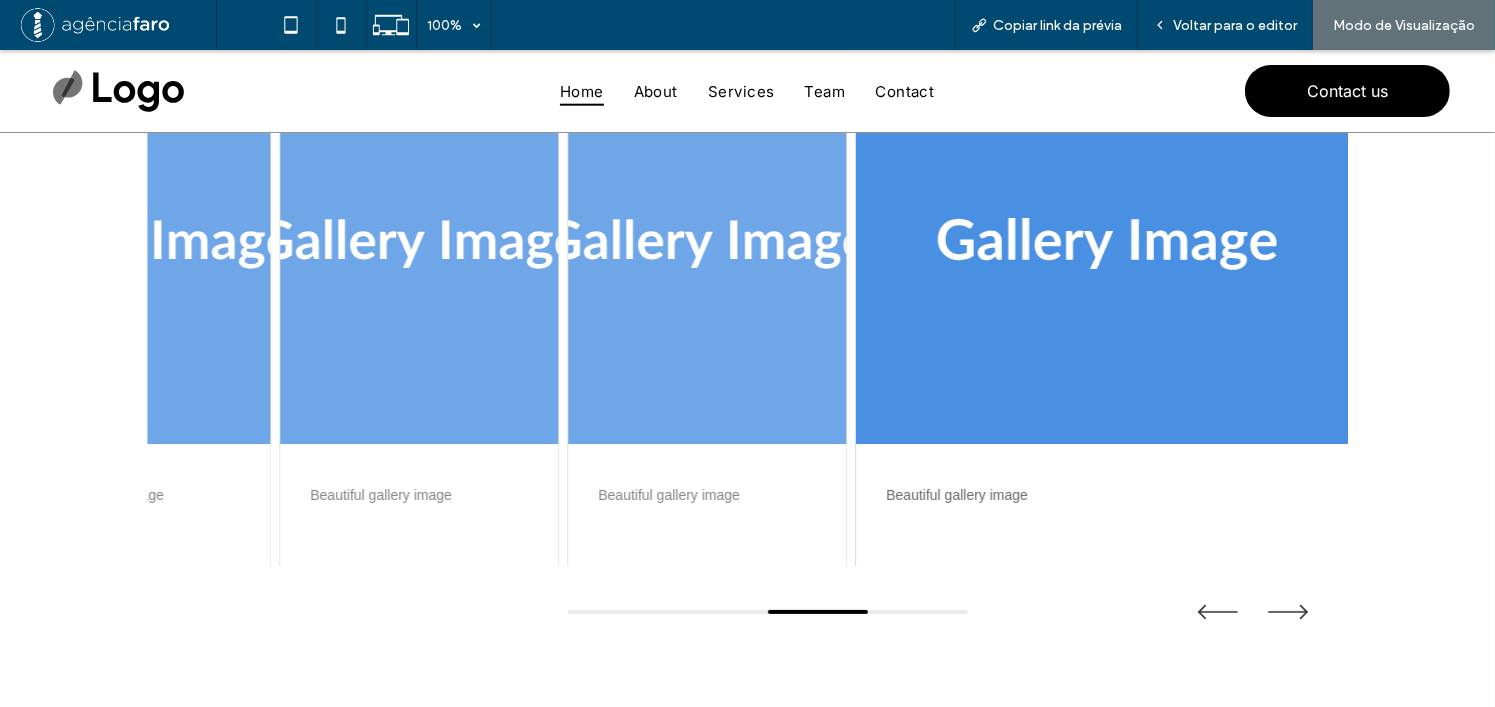 drag, startPoint x: 1131, startPoint y: 310, endPoint x: 959, endPoint y: 319, distance: 172.2353 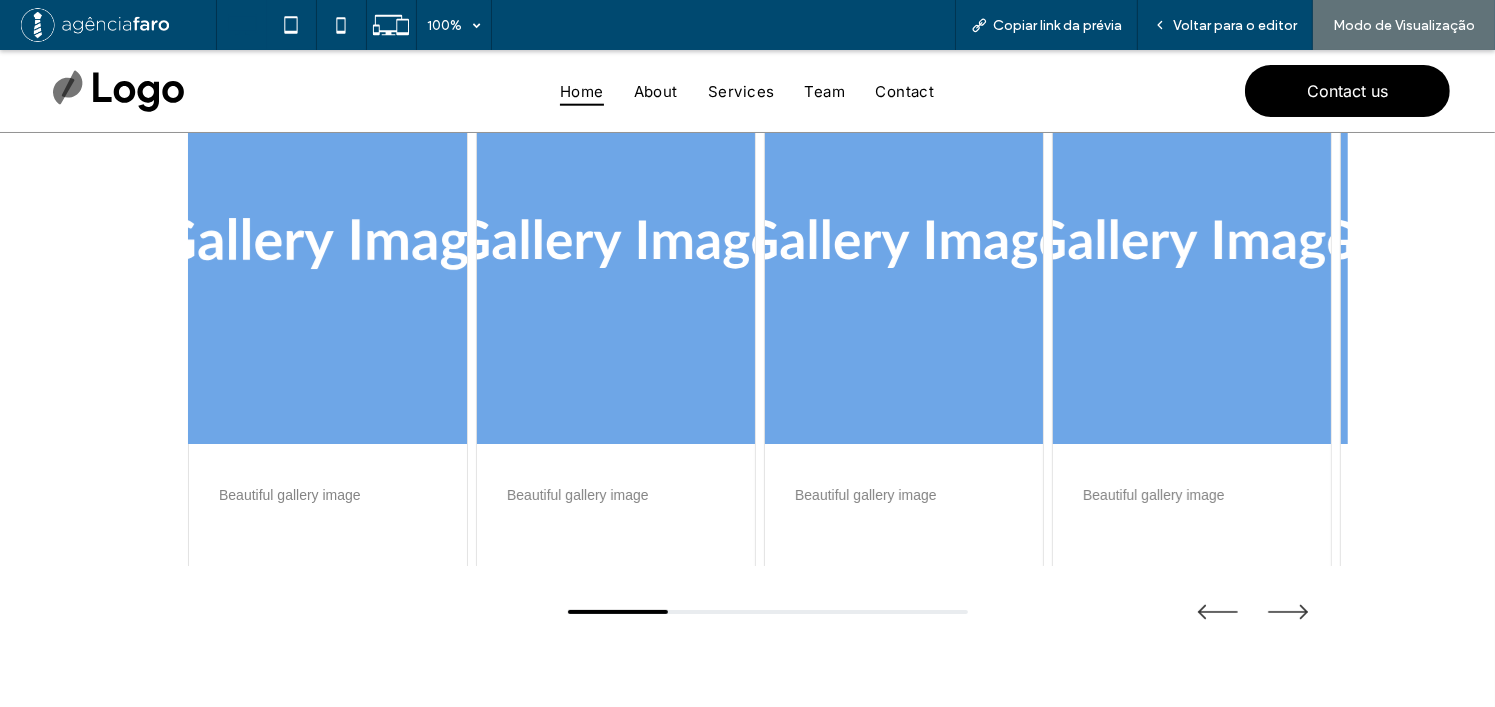click at bounding box center [328, 244] 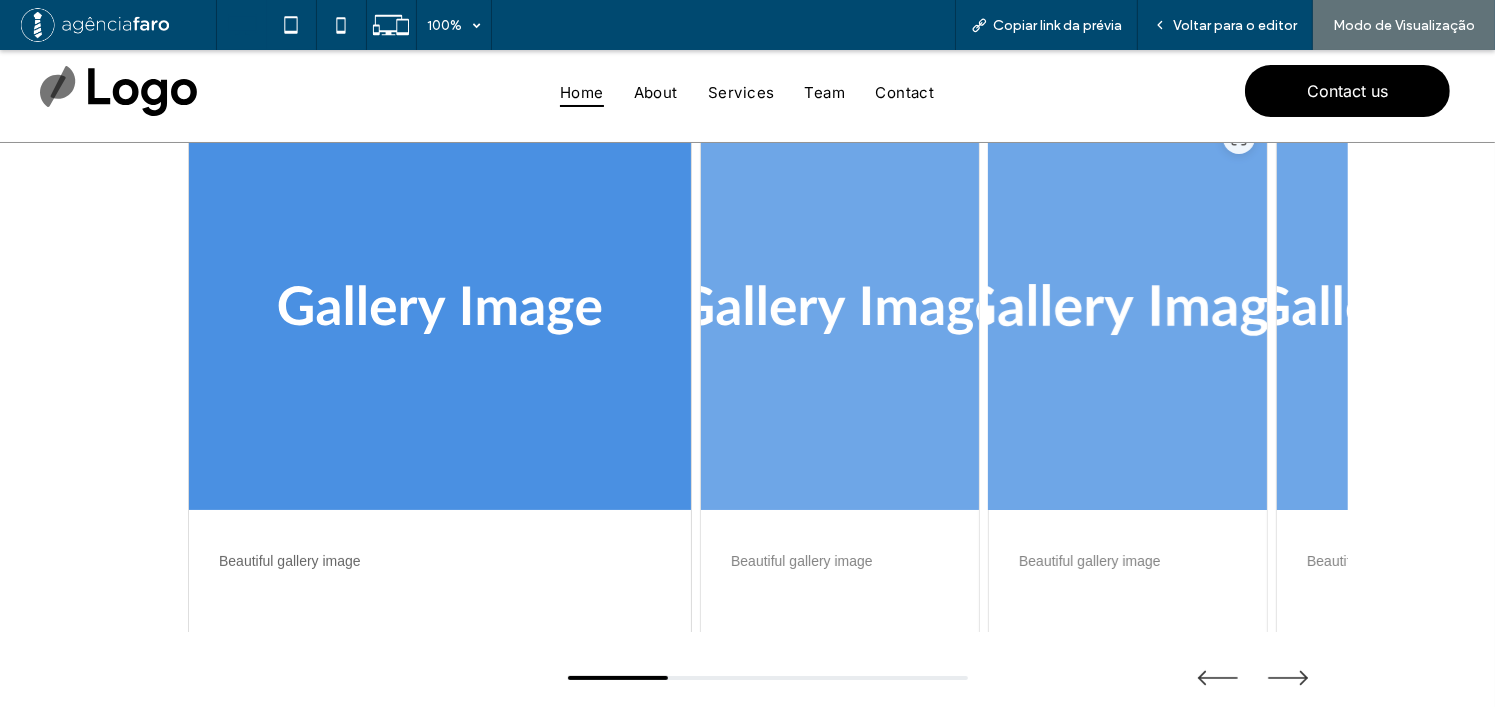 scroll, scrollTop: 100, scrollLeft: 0, axis: vertical 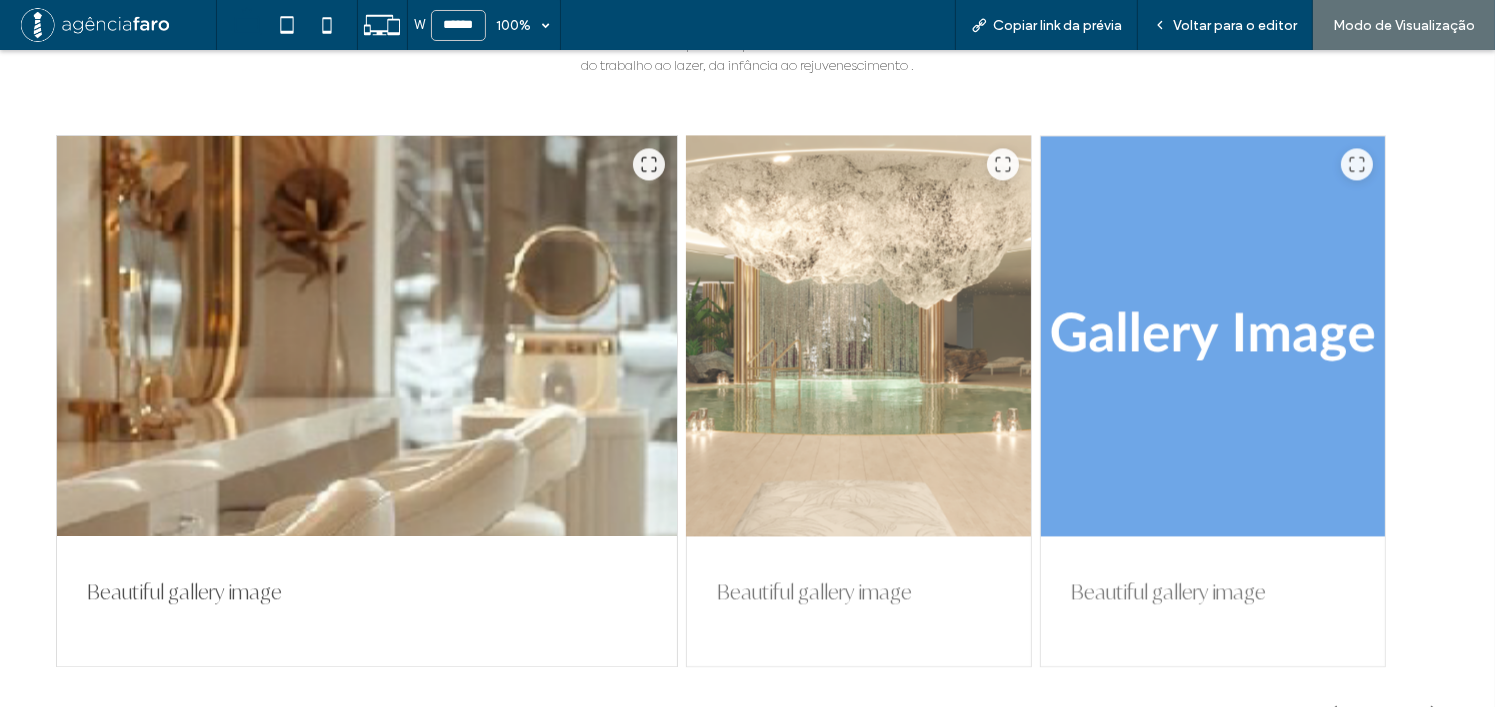 click at bounding box center [859, 336] 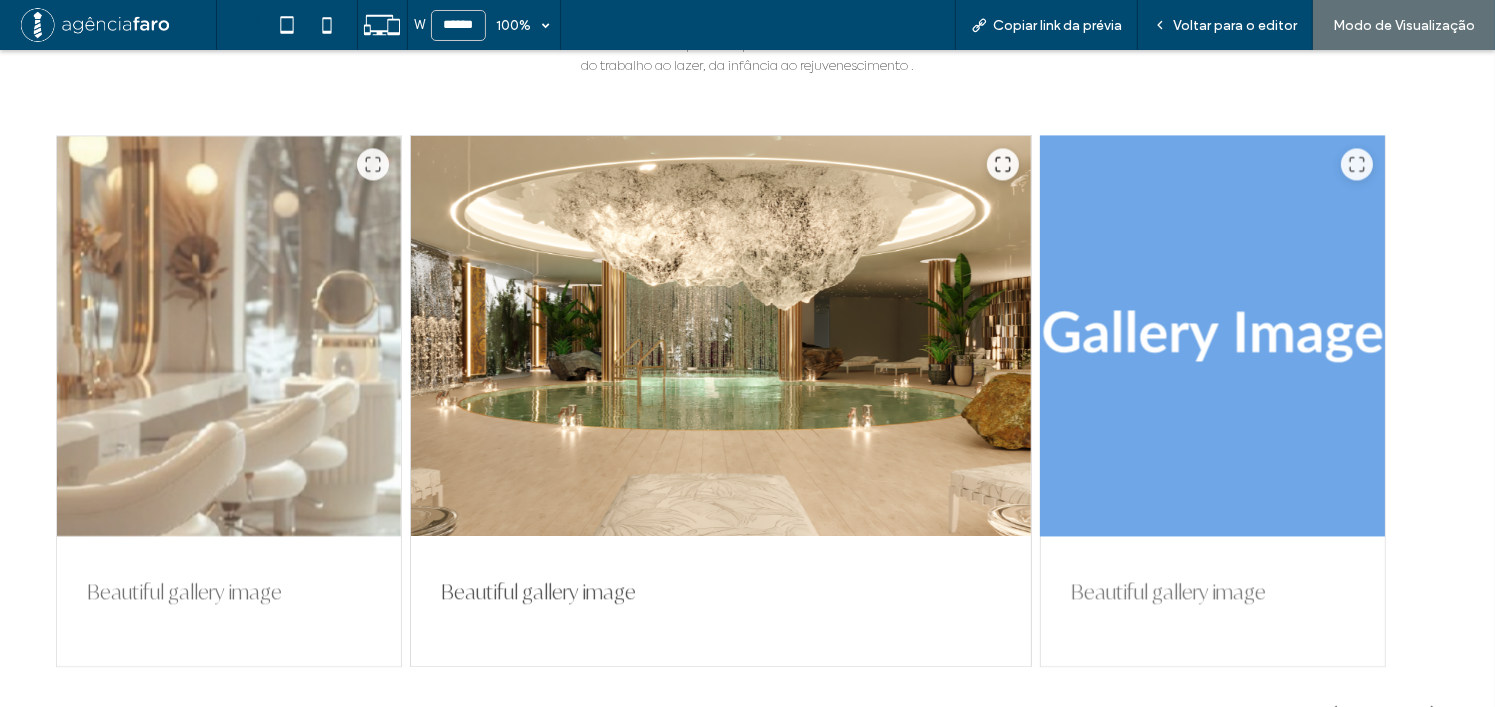 click at bounding box center (1213, 336) 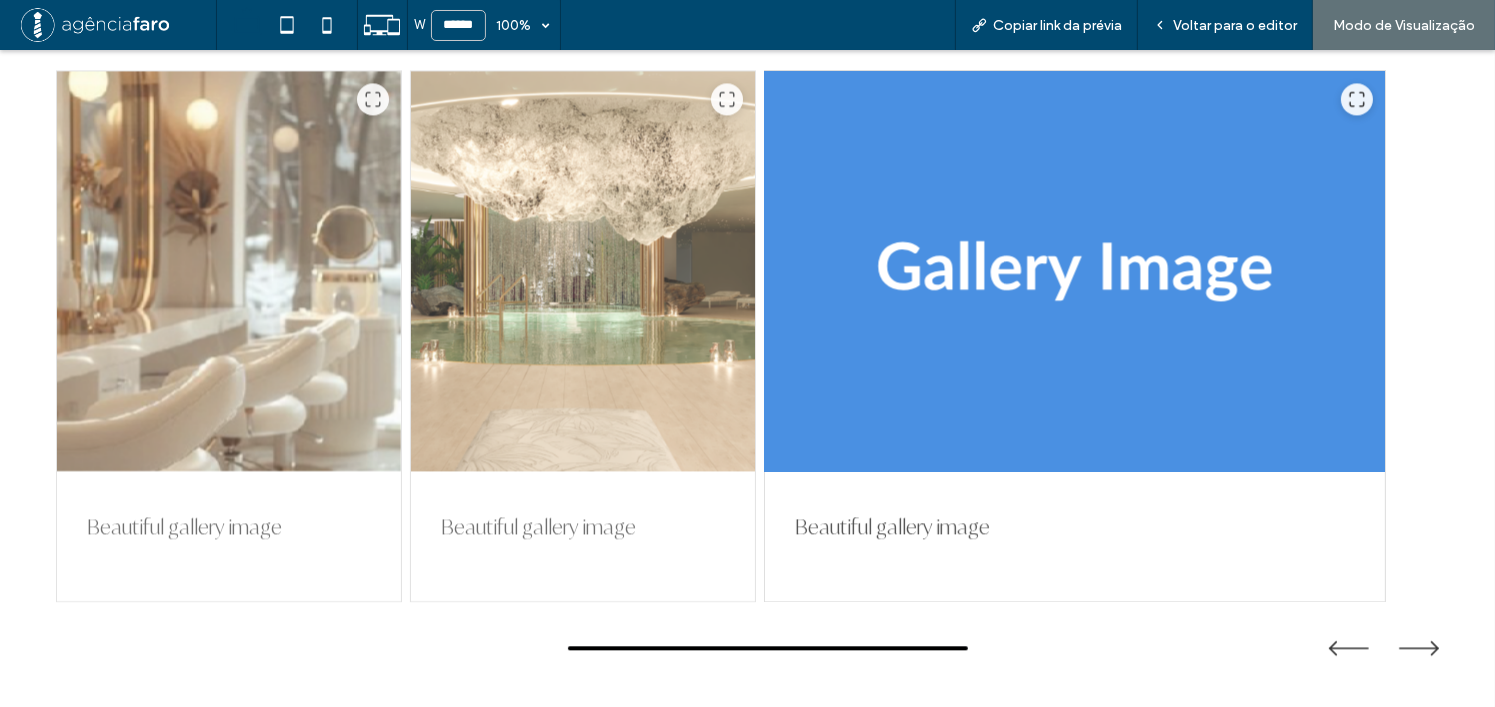 scroll, scrollTop: 4400, scrollLeft: 0, axis: vertical 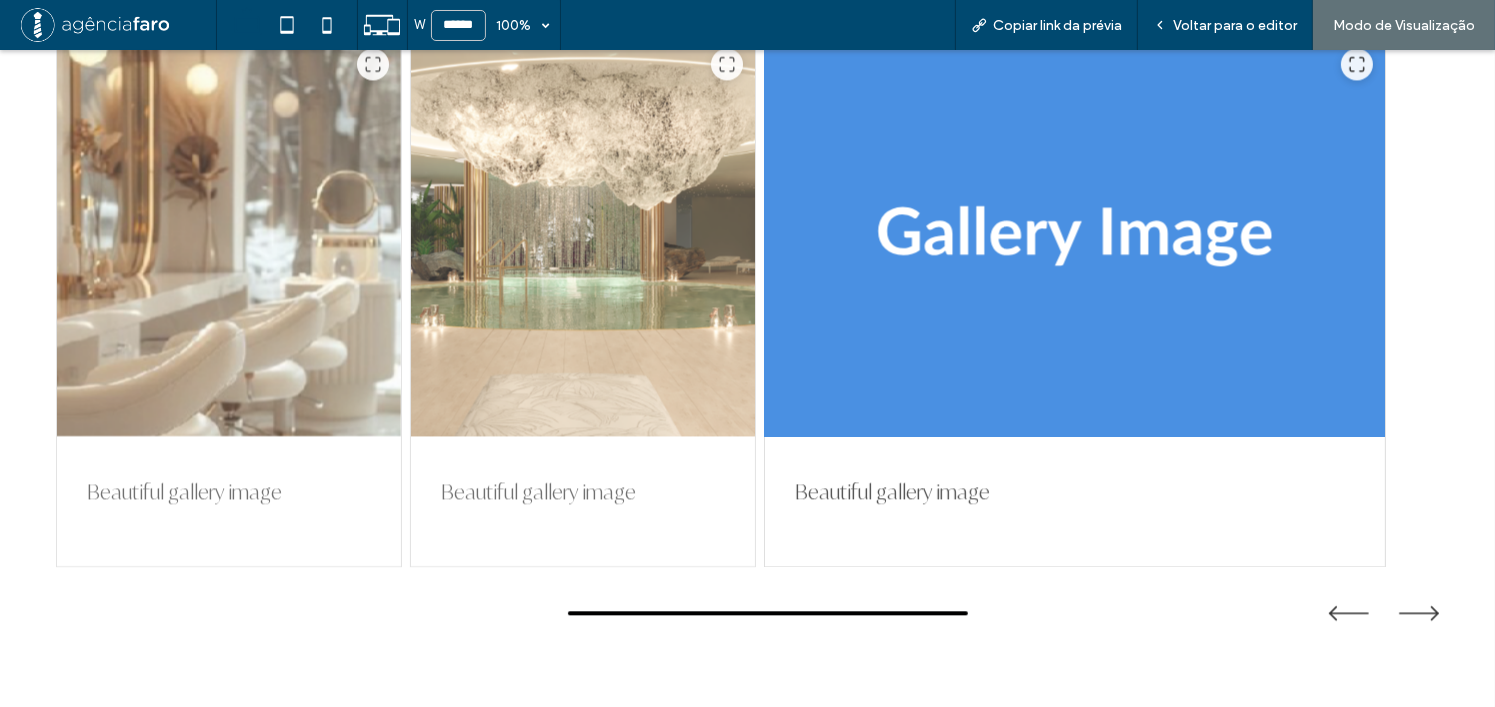 drag, startPoint x: 1163, startPoint y: 347, endPoint x: 798, endPoint y: 347, distance: 365 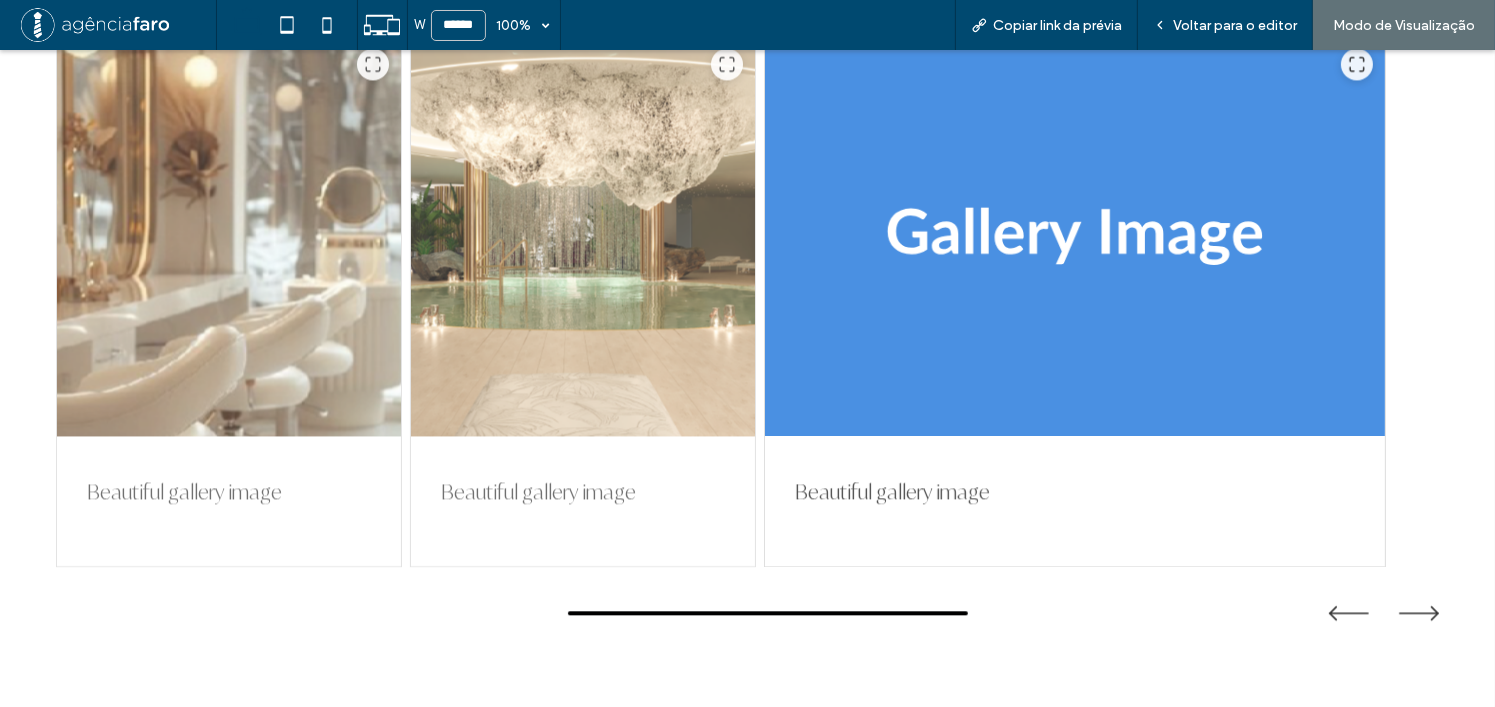 click at bounding box center [229, 236] 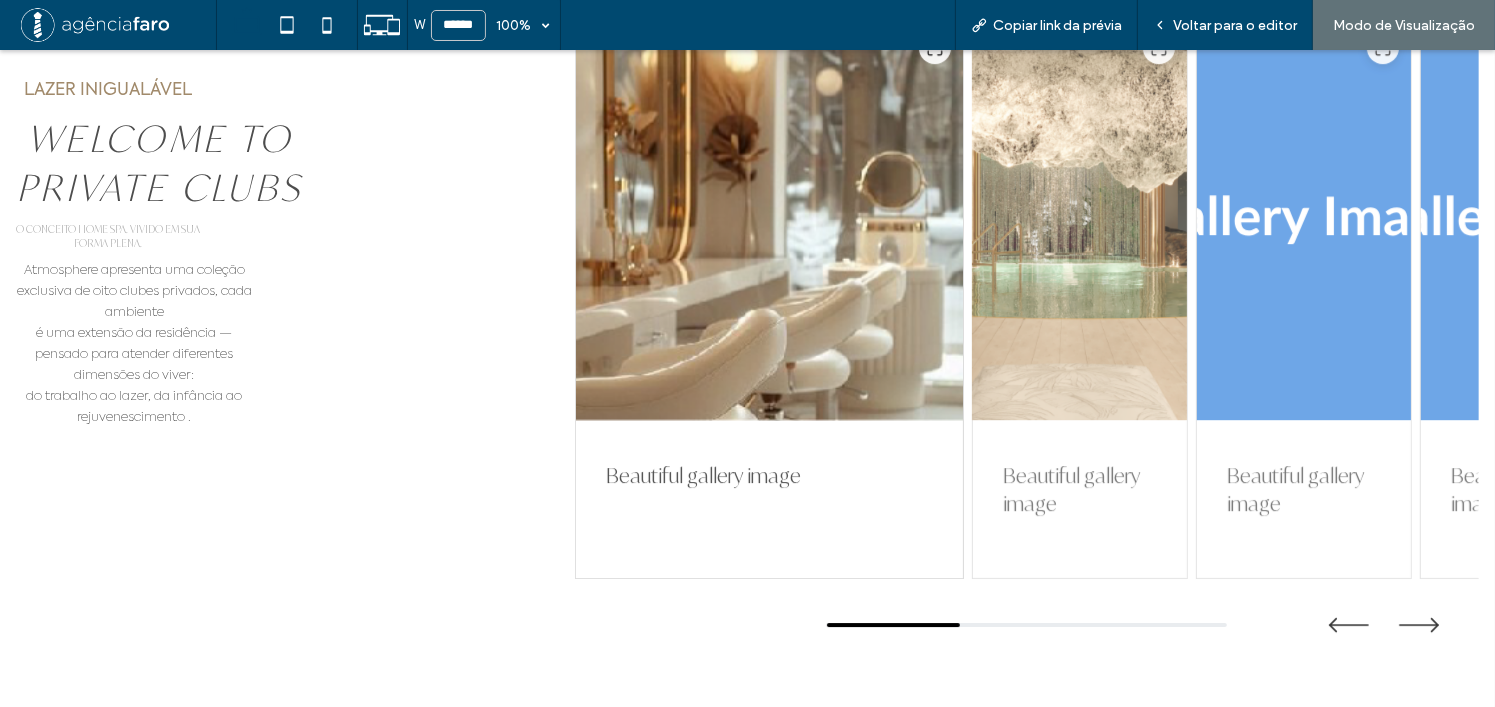 scroll, scrollTop: 6300, scrollLeft: 0, axis: vertical 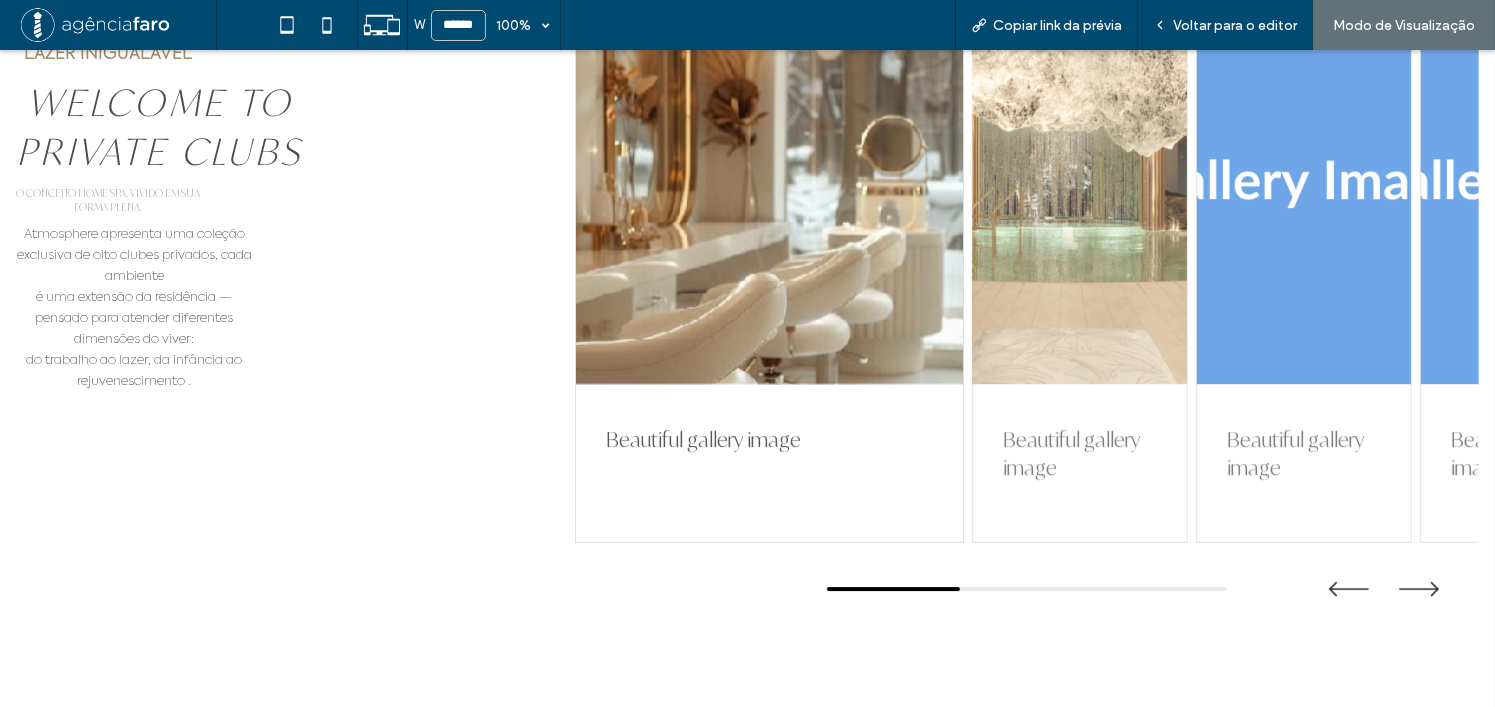 click at bounding box center [1080, 184] 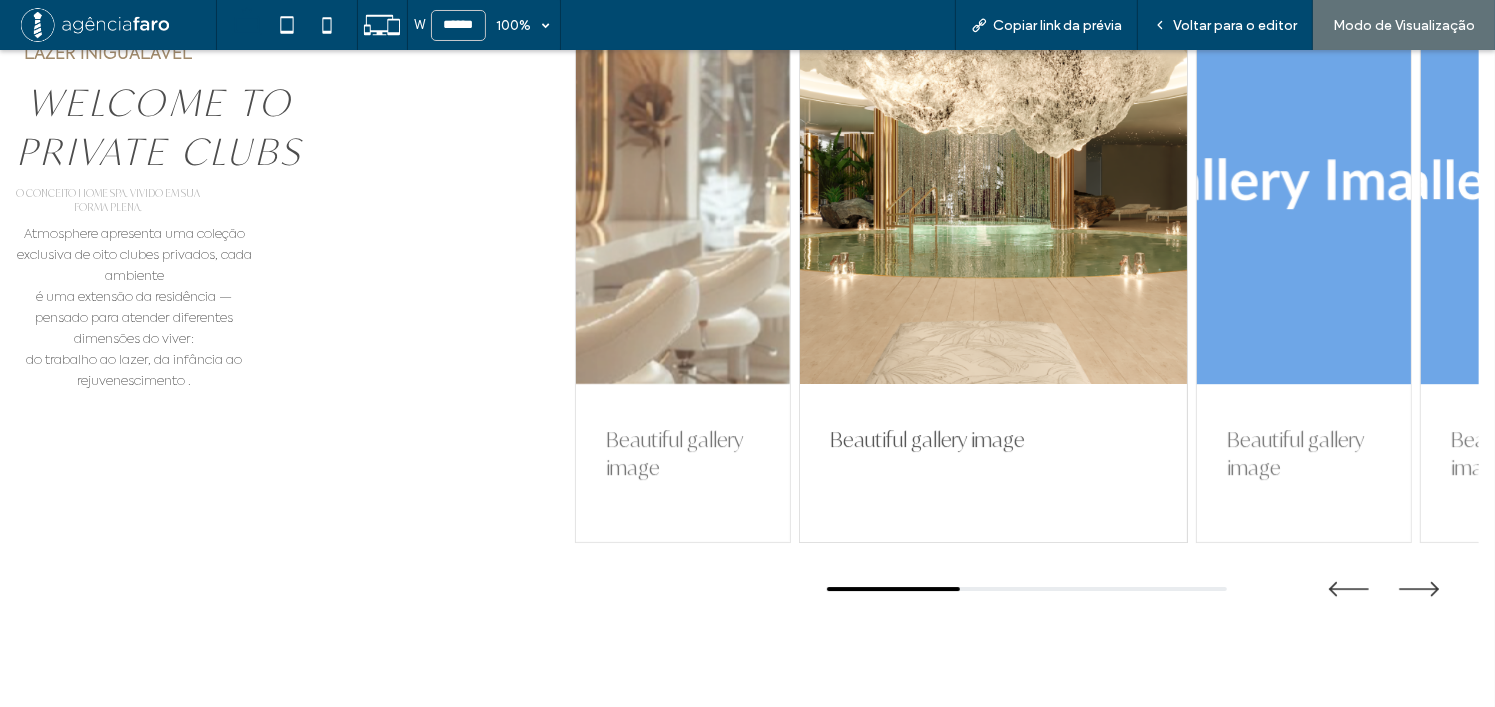 click at bounding box center [1304, 184] 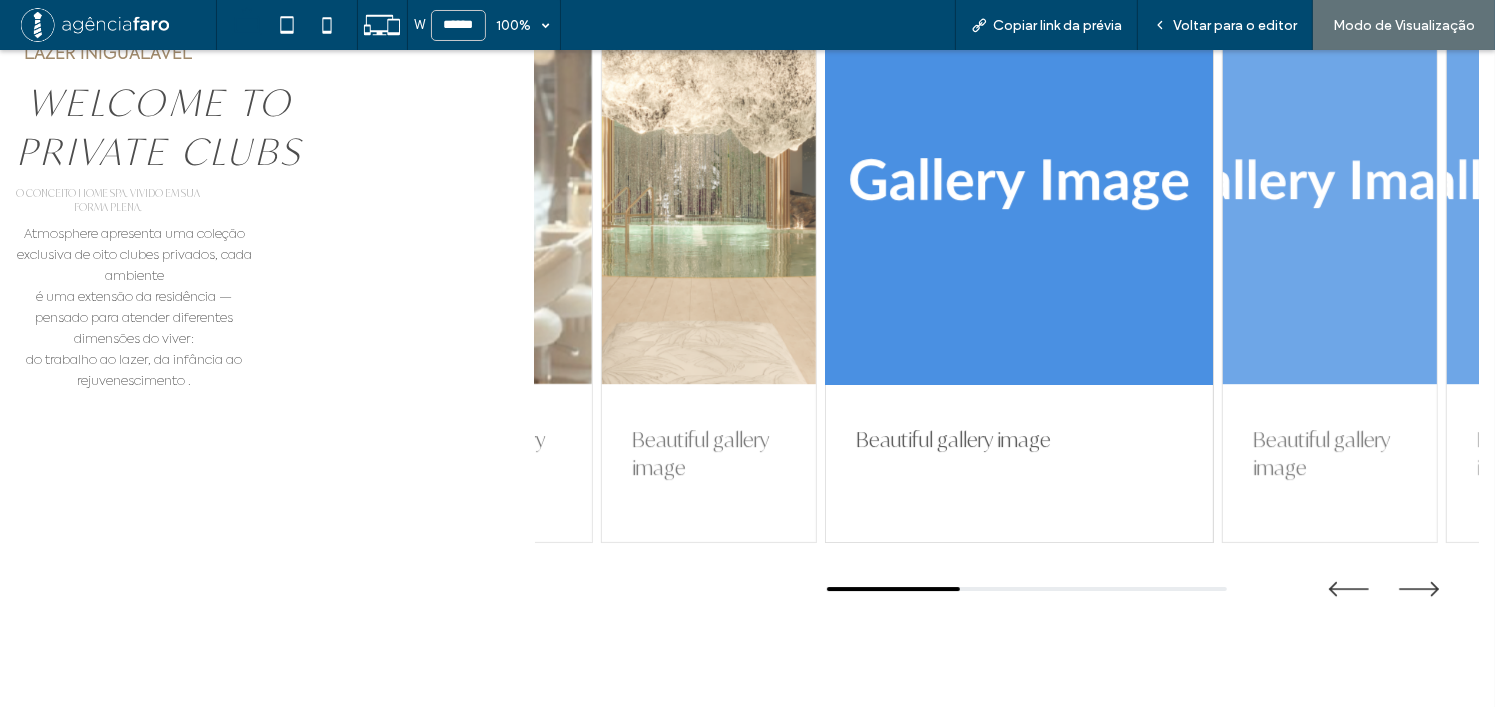 drag, startPoint x: 1342, startPoint y: 322, endPoint x: 997, endPoint y: 311, distance: 345.17532 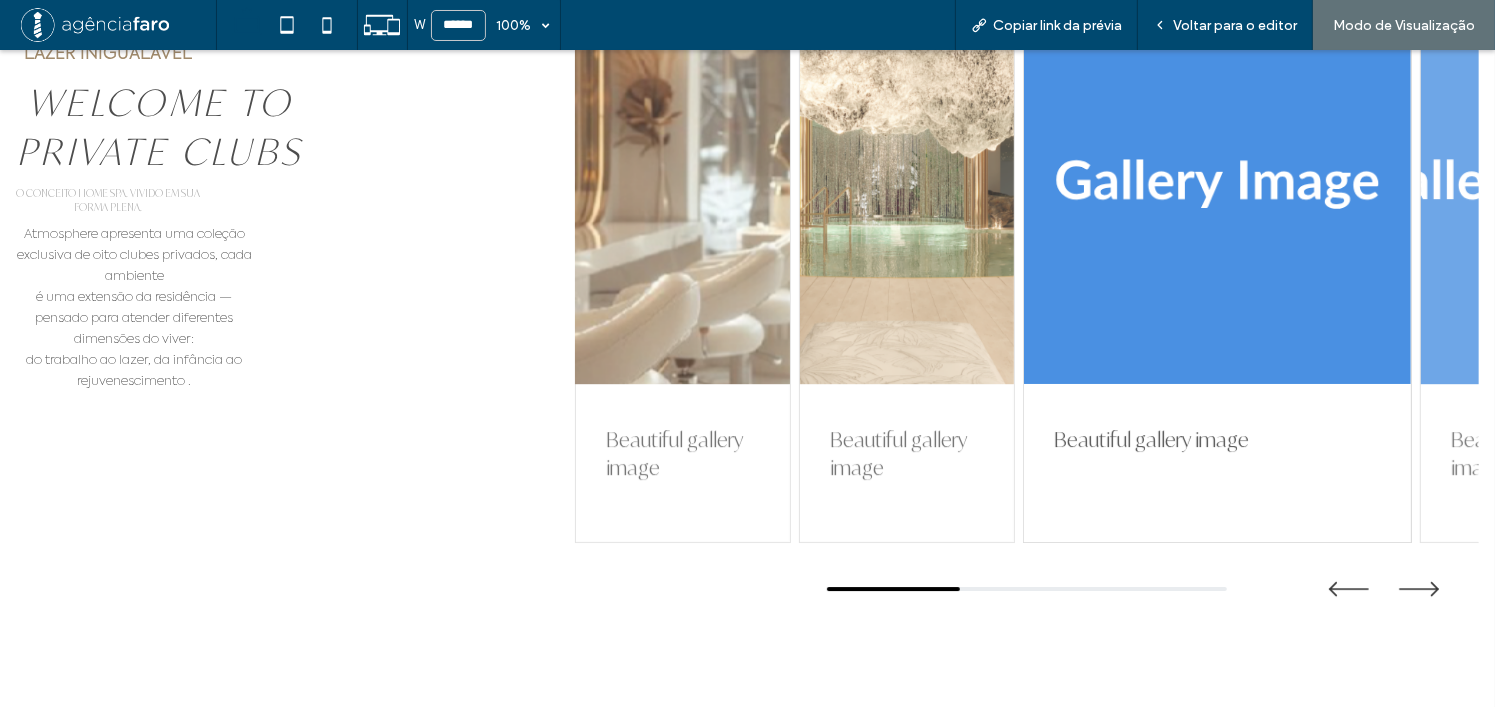 click at bounding box center [683, 184] 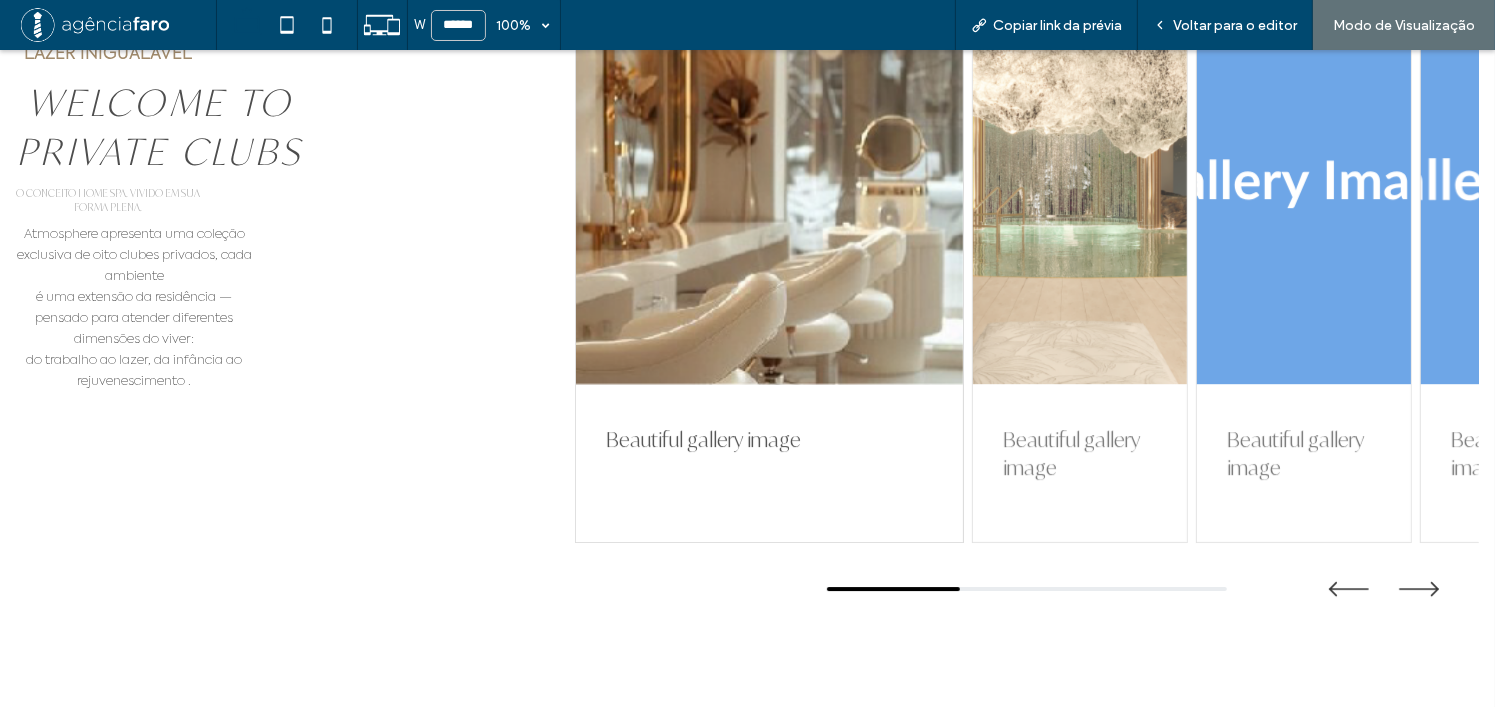 click at bounding box center (1528, 184) 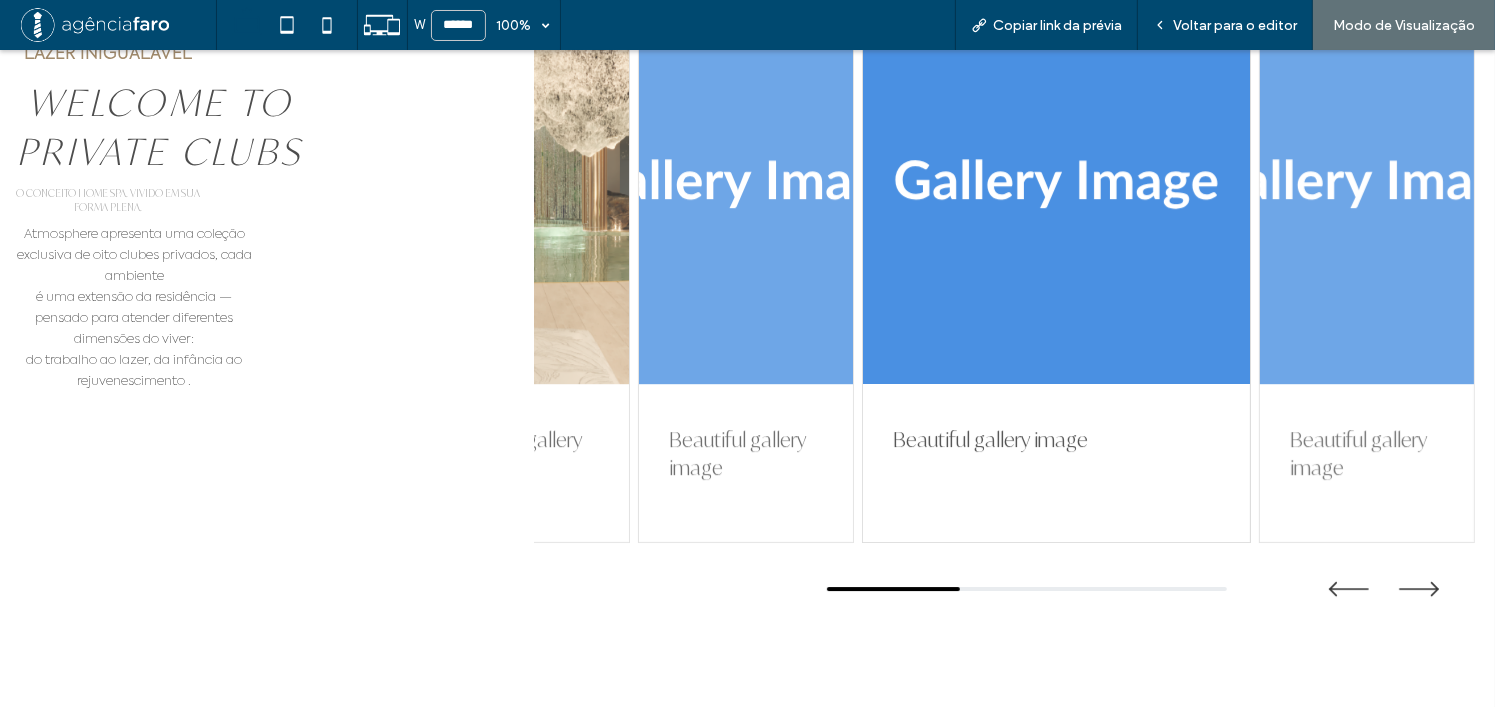 drag, startPoint x: 1229, startPoint y: 298, endPoint x: 793, endPoint y: 290, distance: 436.0734 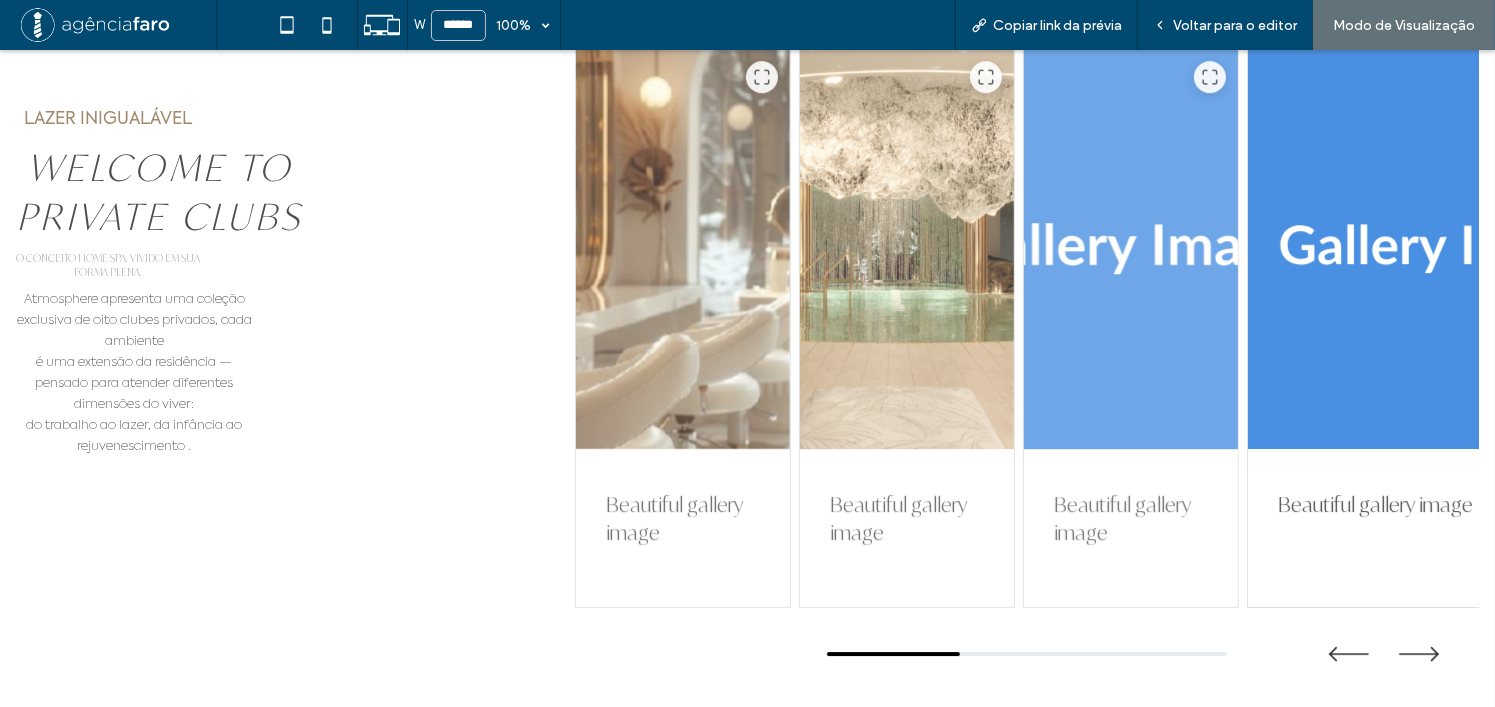 scroll, scrollTop: 6200, scrollLeft: 0, axis: vertical 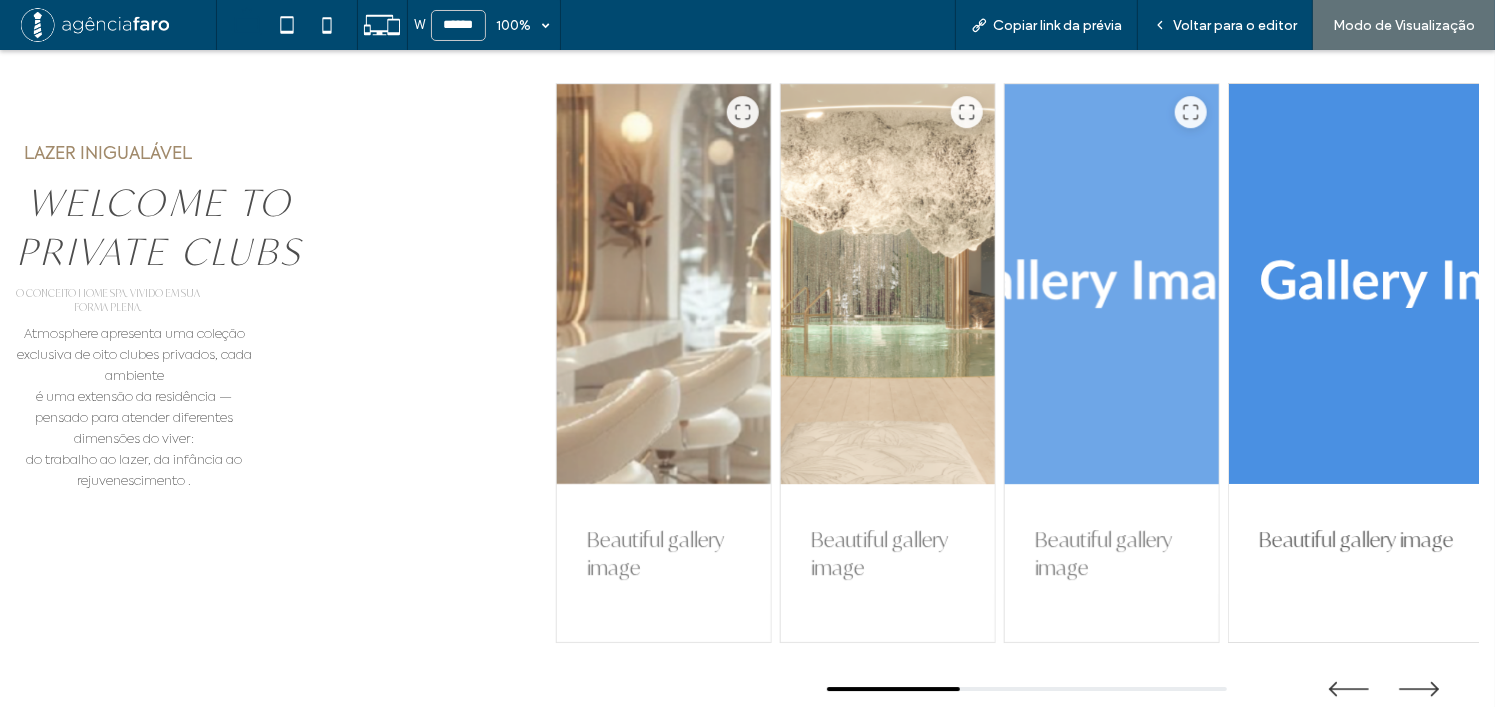 drag, startPoint x: 1238, startPoint y: 275, endPoint x: 651, endPoint y: 278, distance: 587.0077 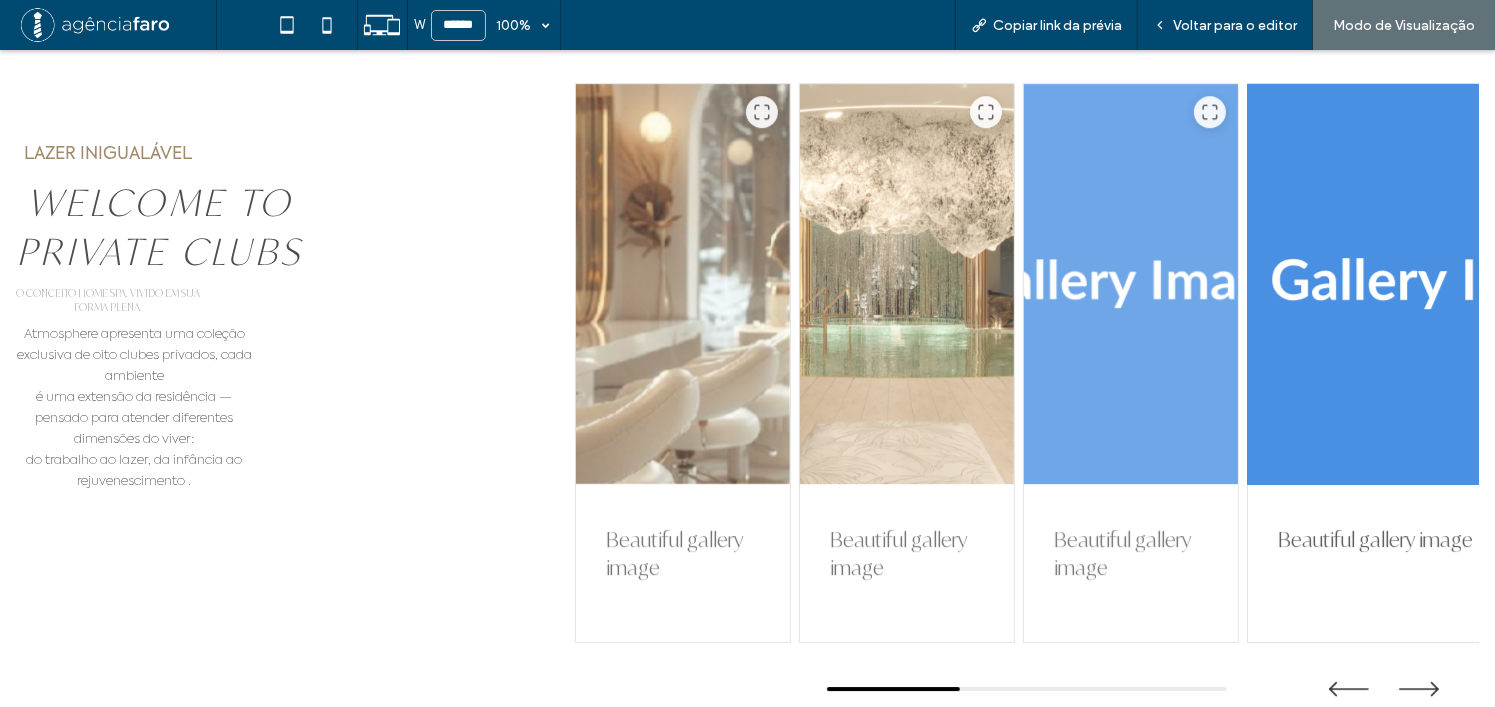 drag, startPoint x: 1195, startPoint y: 292, endPoint x: 1074, endPoint y: 294, distance: 121.016525 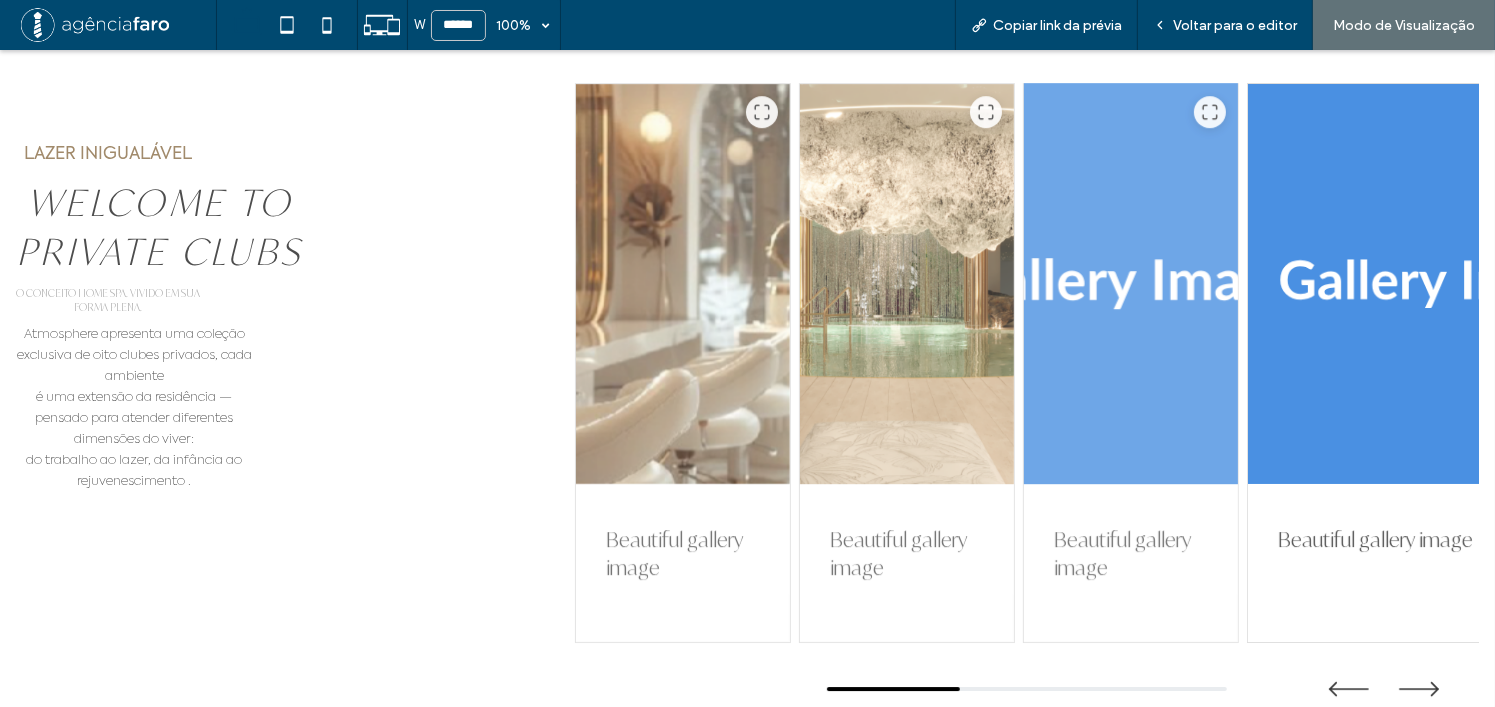 click at bounding box center [1131, 284] 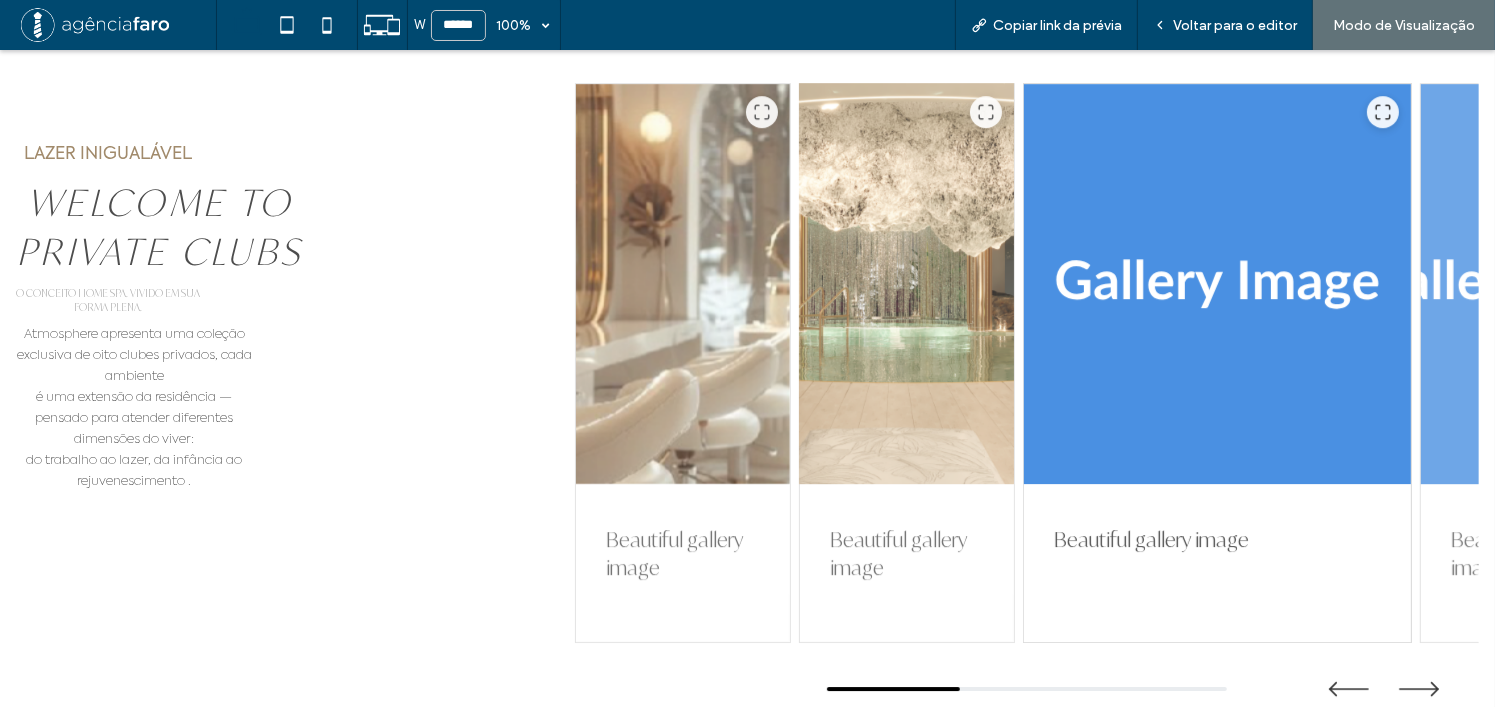 click at bounding box center [907, 284] 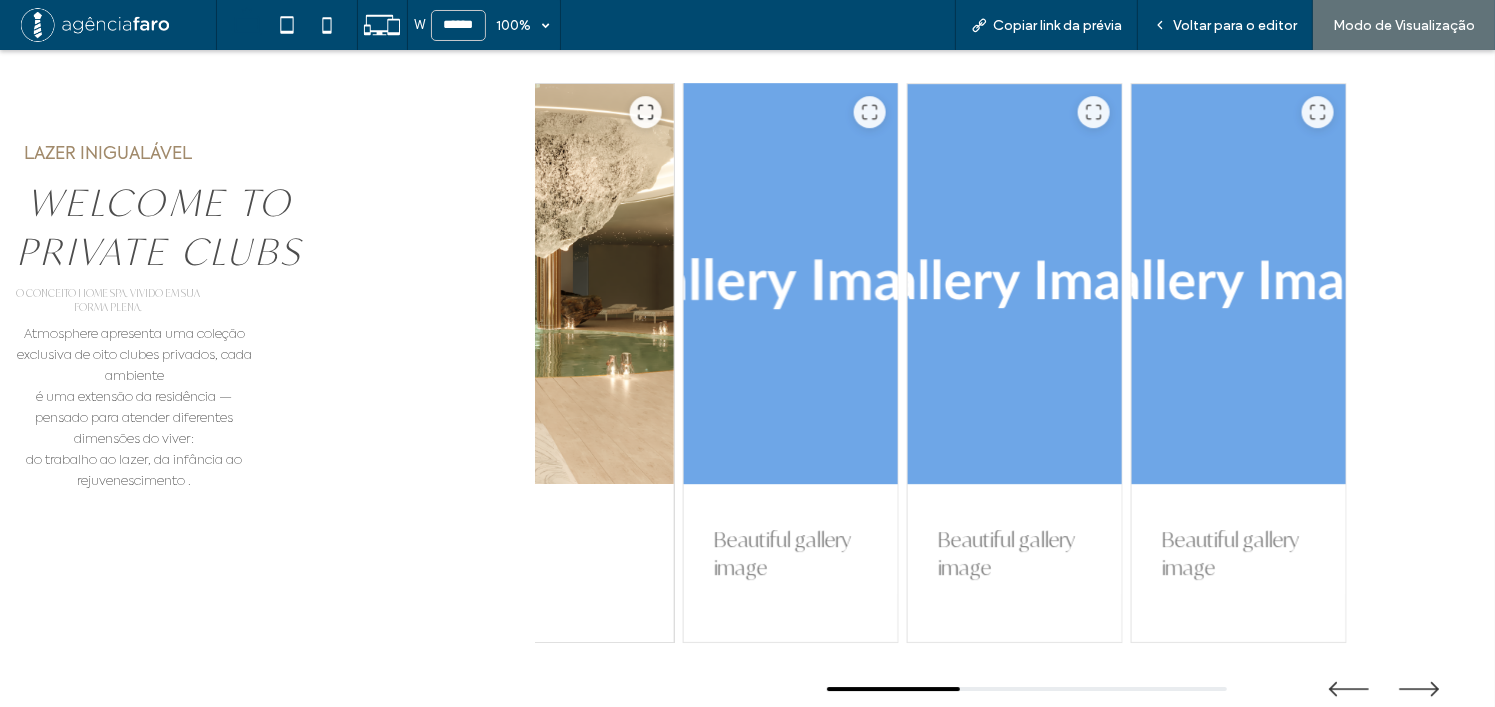 drag, startPoint x: 1015, startPoint y: 292, endPoint x: 728, endPoint y: 292, distance: 287 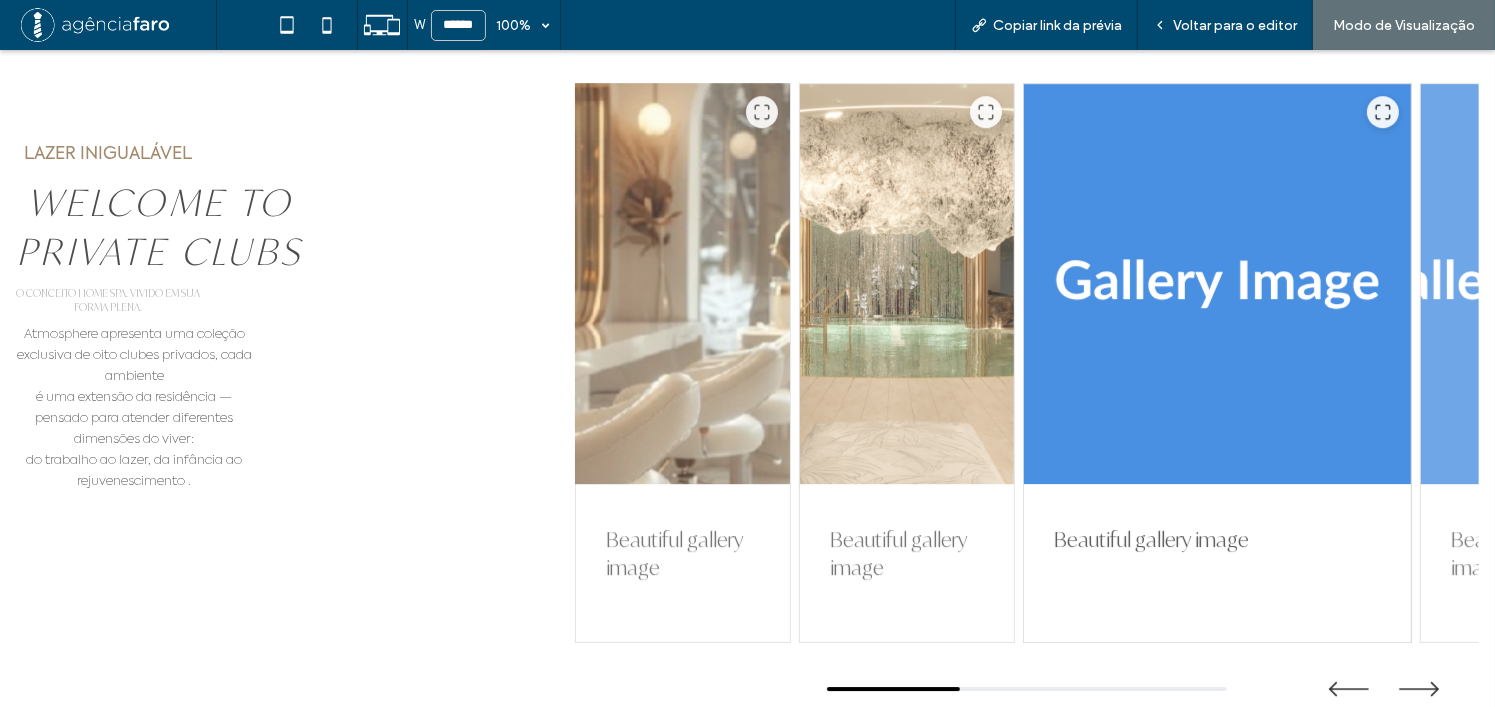click at bounding box center [683, 284] 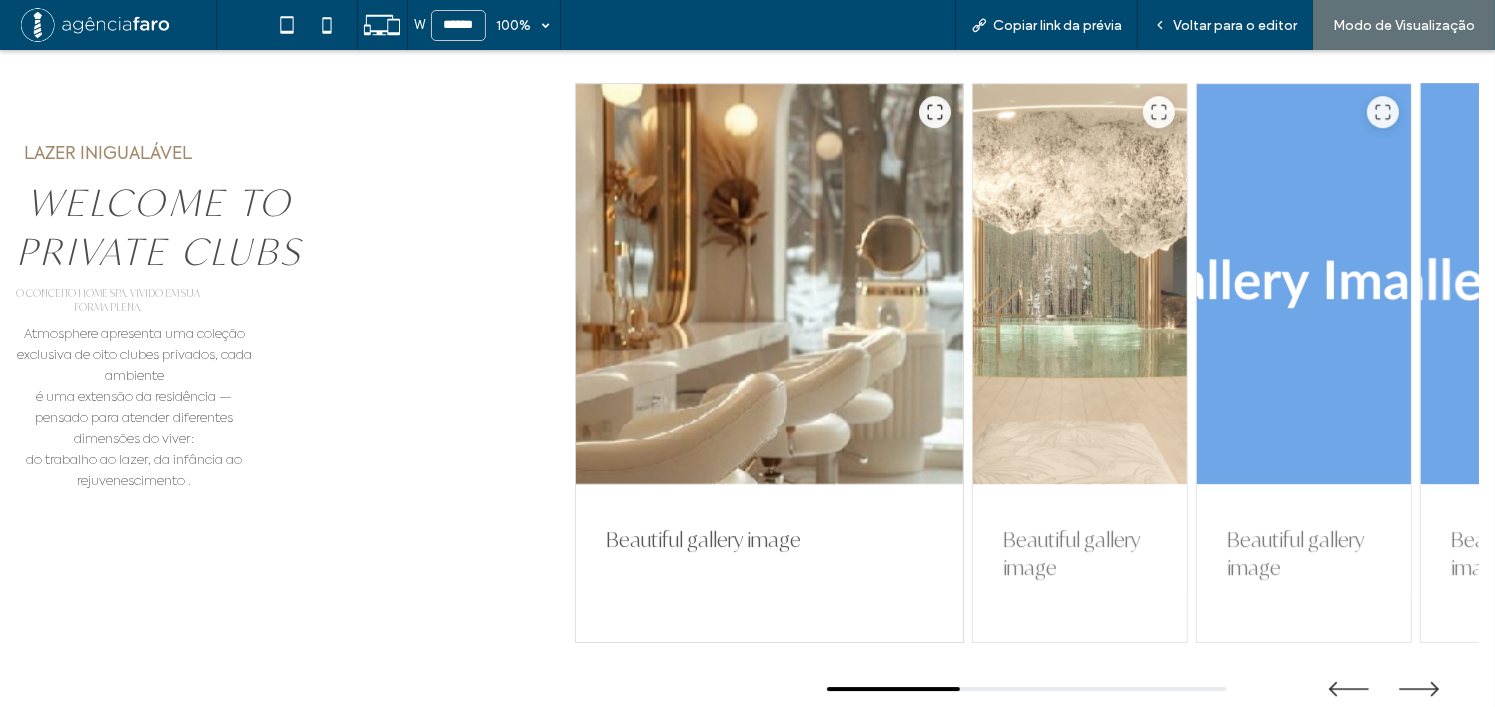 click at bounding box center (1528, 284) 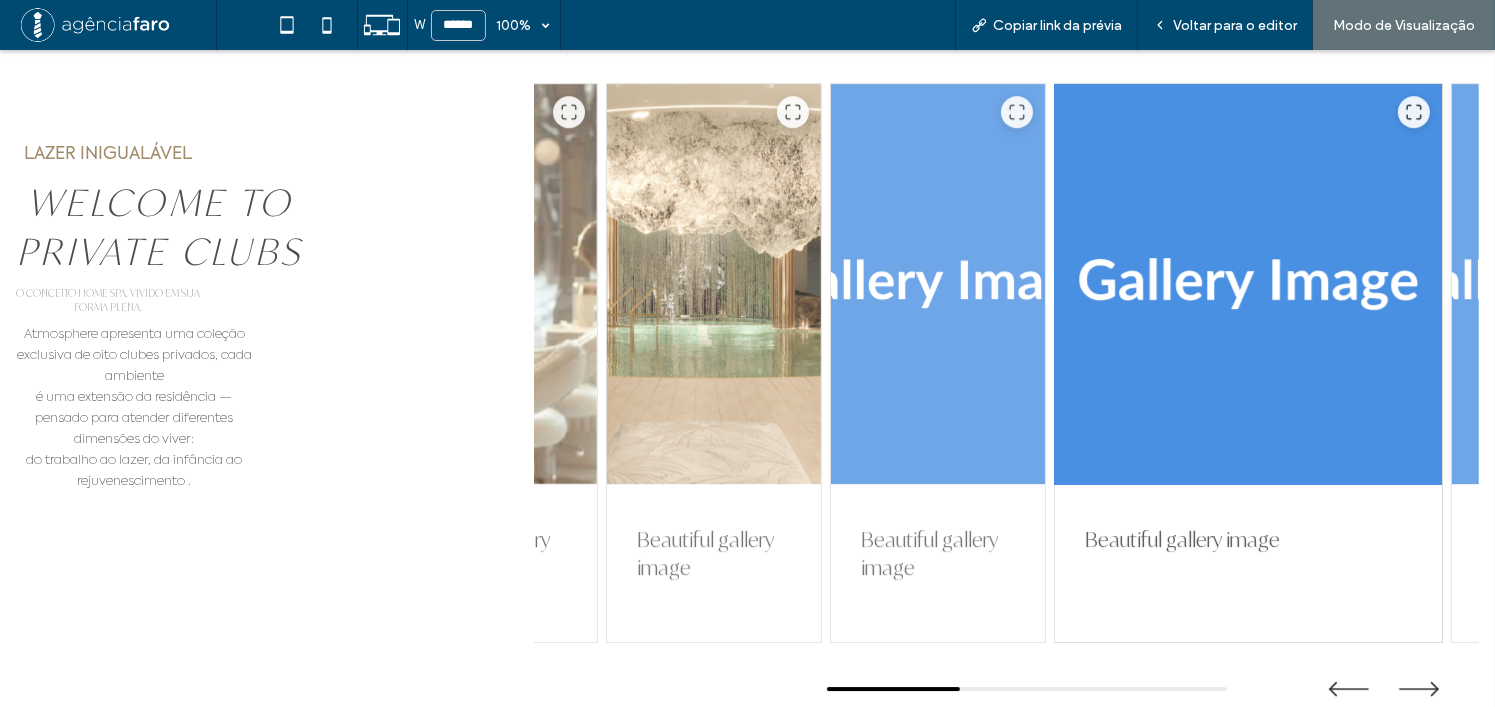 drag, startPoint x: 1281, startPoint y: 407, endPoint x: 1204, endPoint y: 407, distance: 77 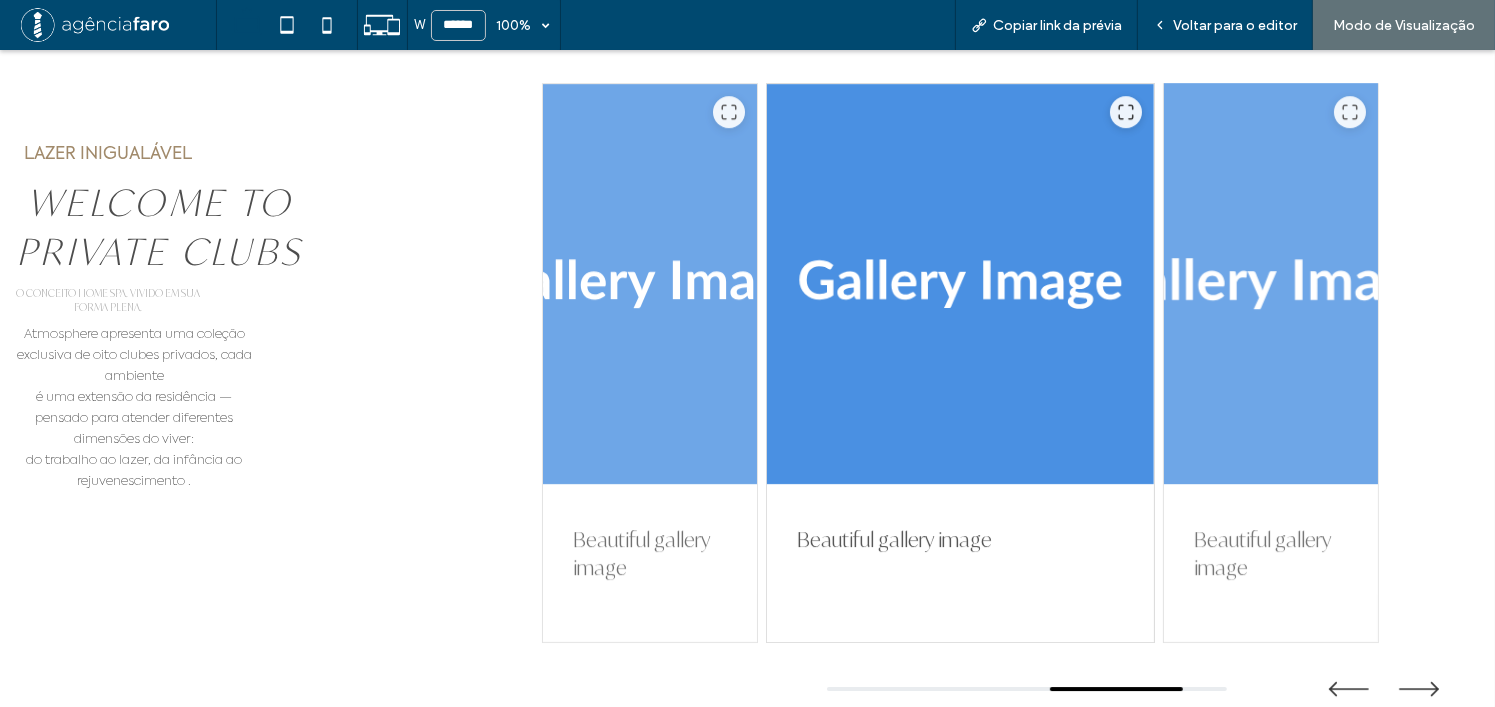 click at bounding box center (1271, 284) 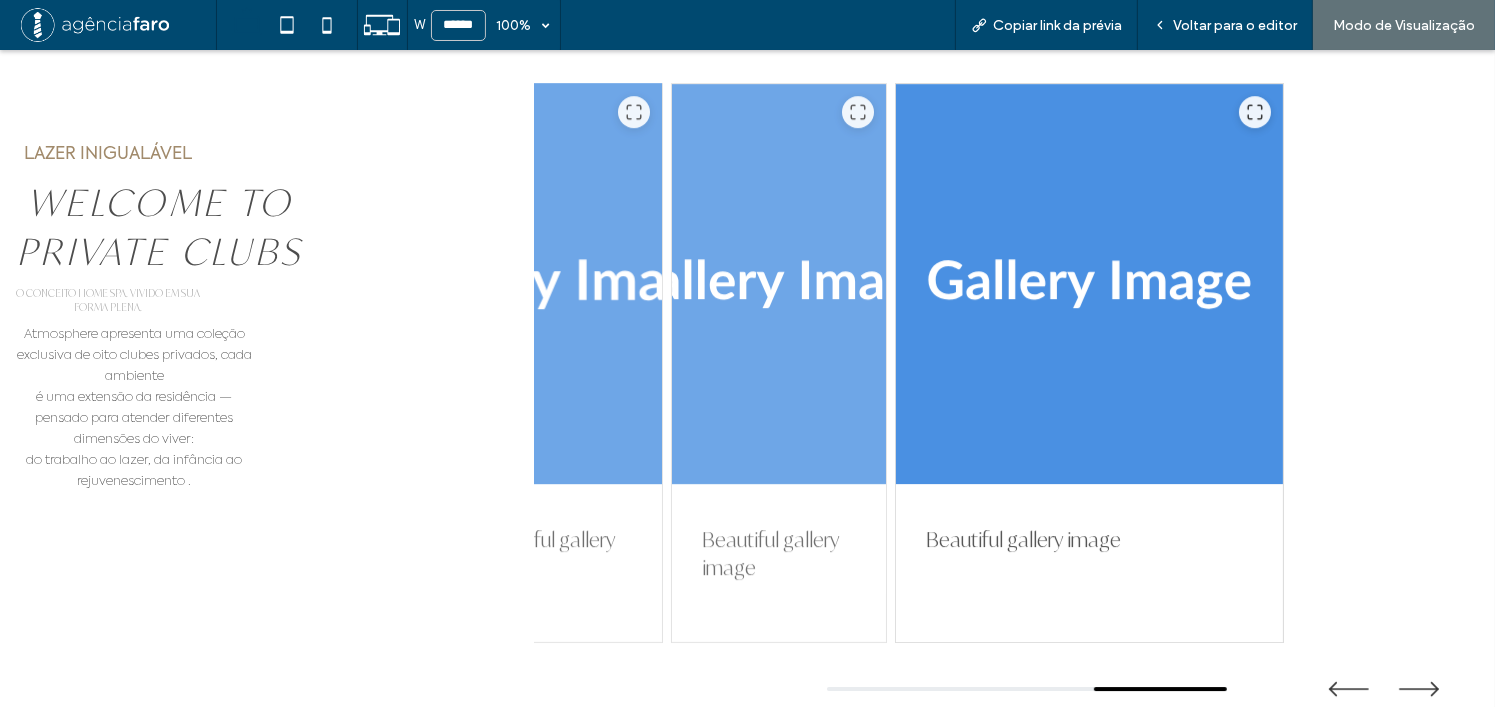 drag, startPoint x: 704, startPoint y: 304, endPoint x: 629, endPoint y: 303, distance: 75.00667 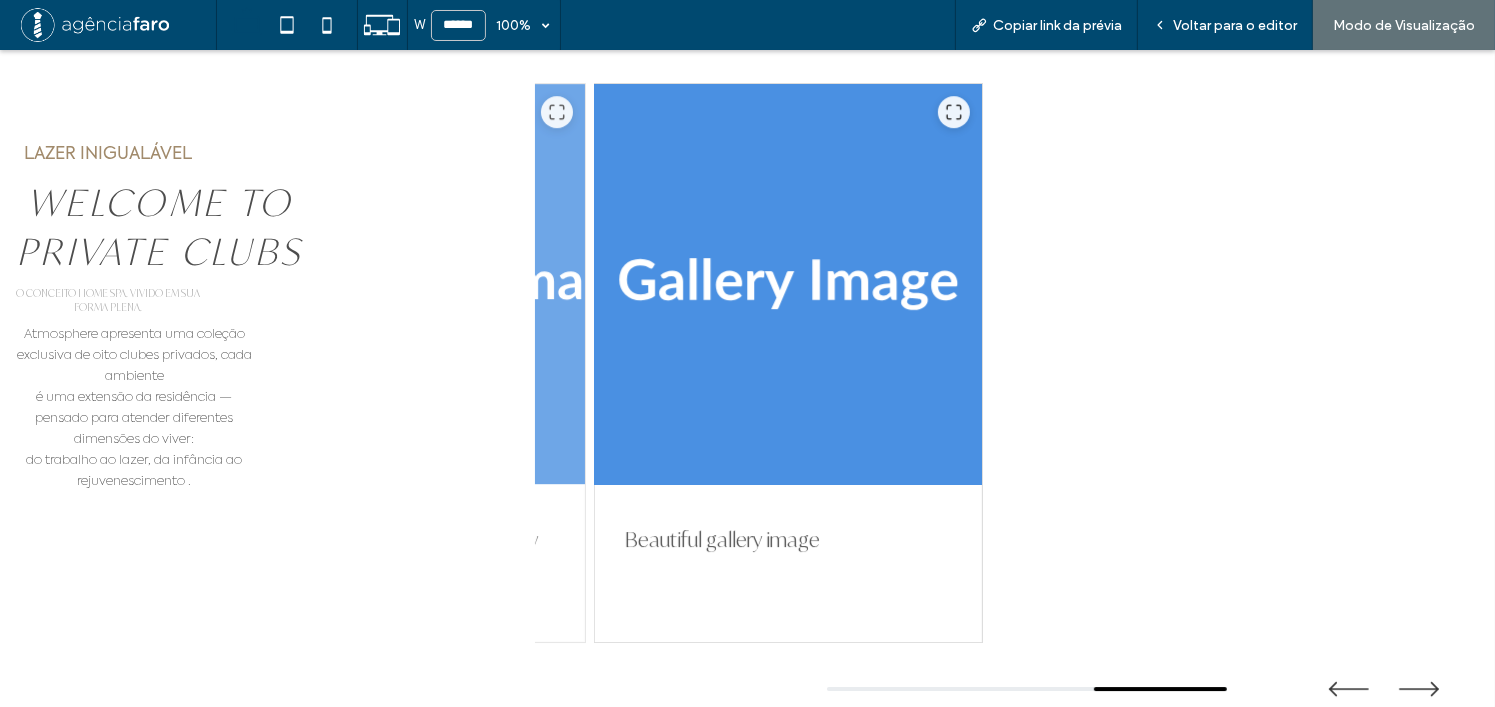 drag, startPoint x: 981, startPoint y: 305, endPoint x: 855, endPoint y: 305, distance: 126 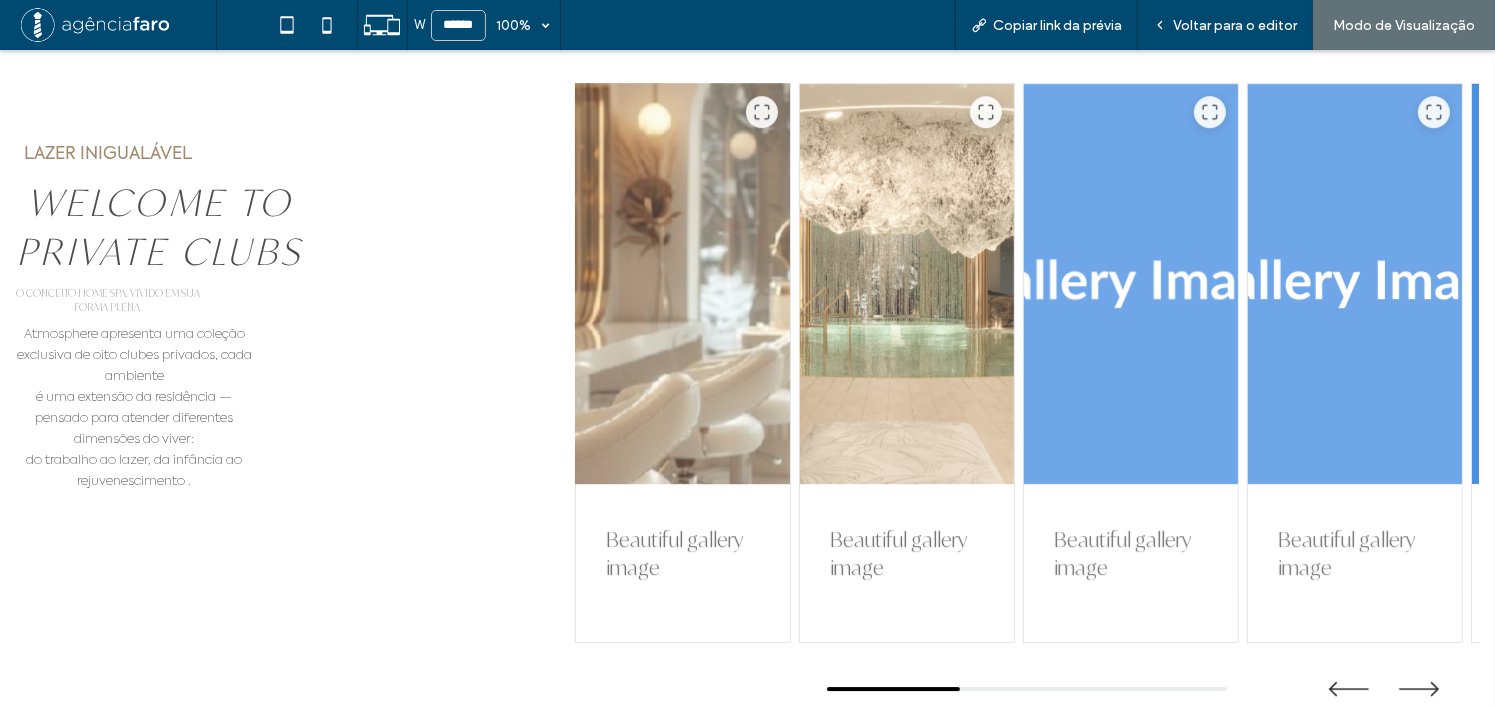 click at bounding box center [683, 284] 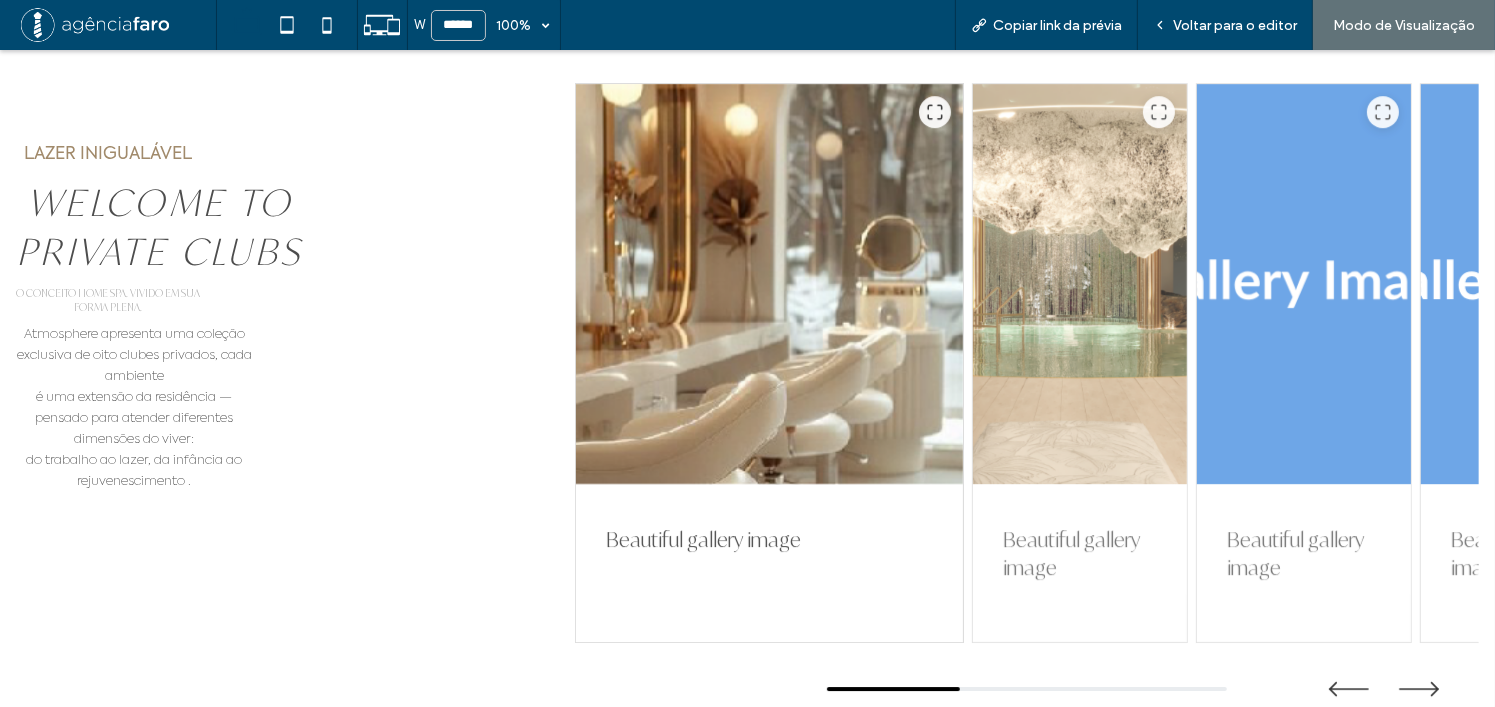 scroll, scrollTop: 6100, scrollLeft: 0, axis: vertical 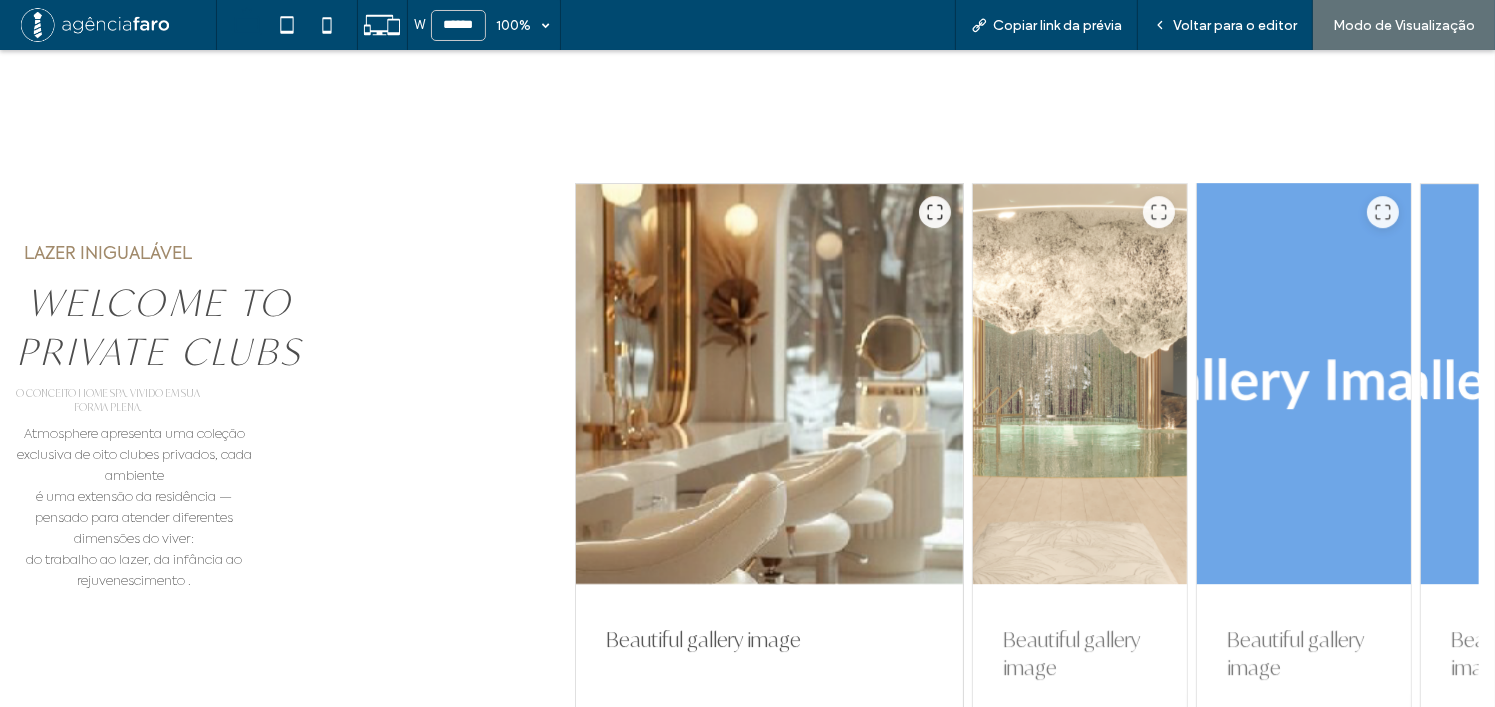 click at bounding box center (1304, 384) 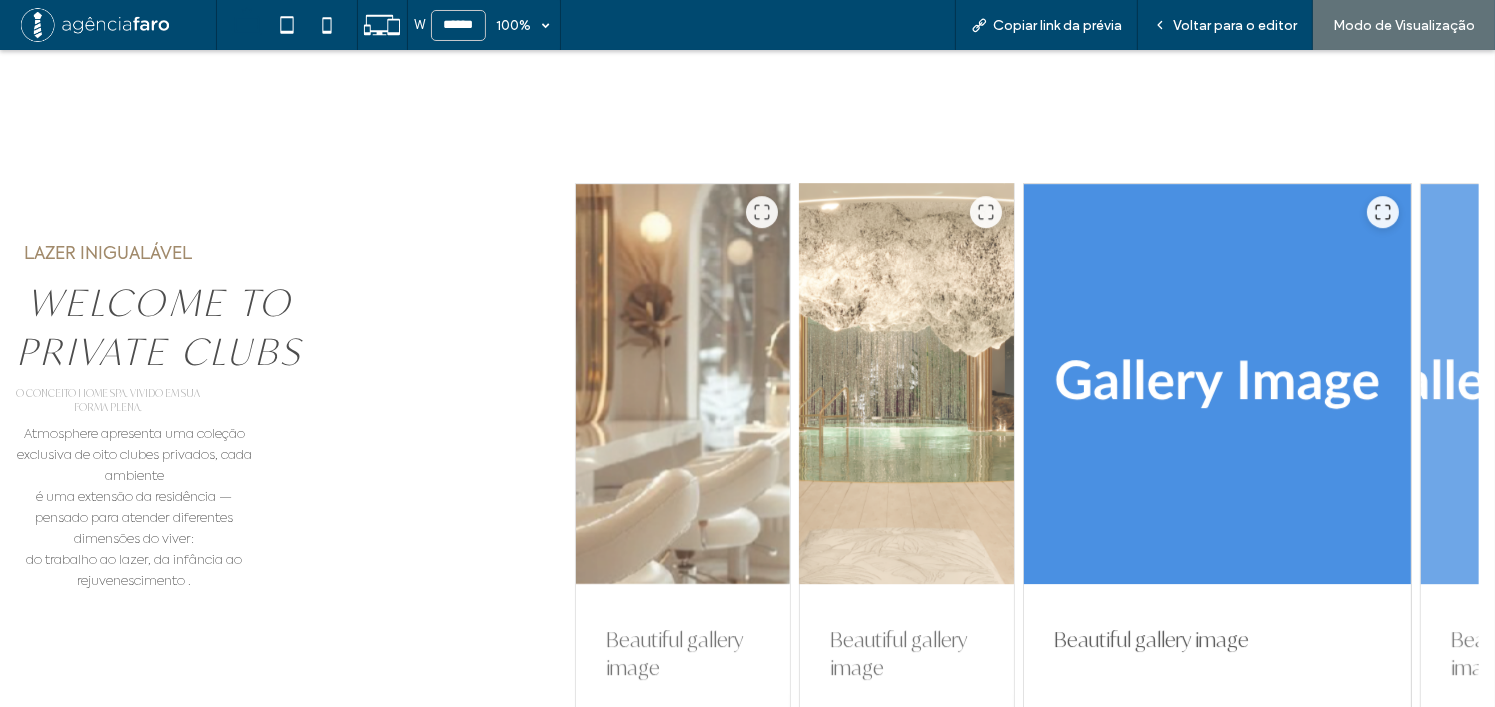 click at bounding box center [907, 384] 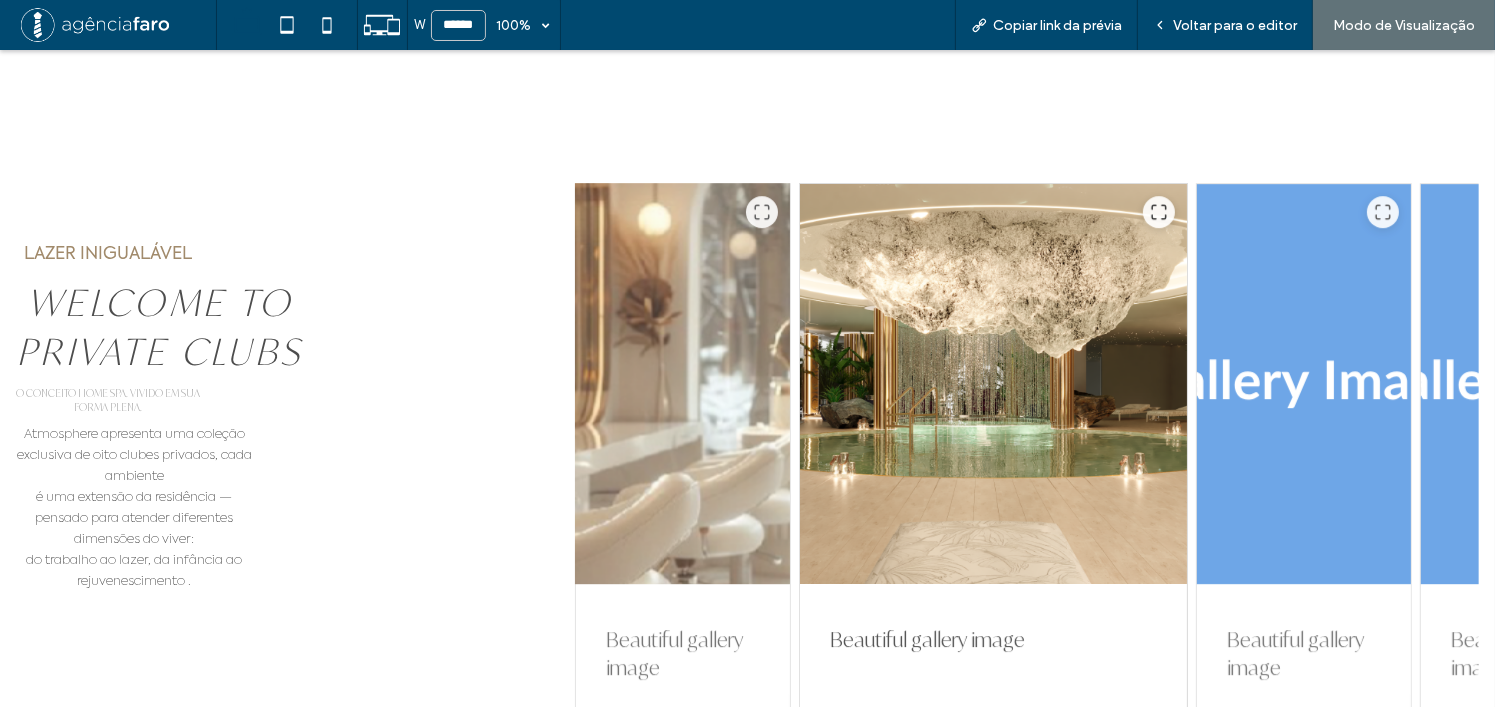 click at bounding box center (683, 384) 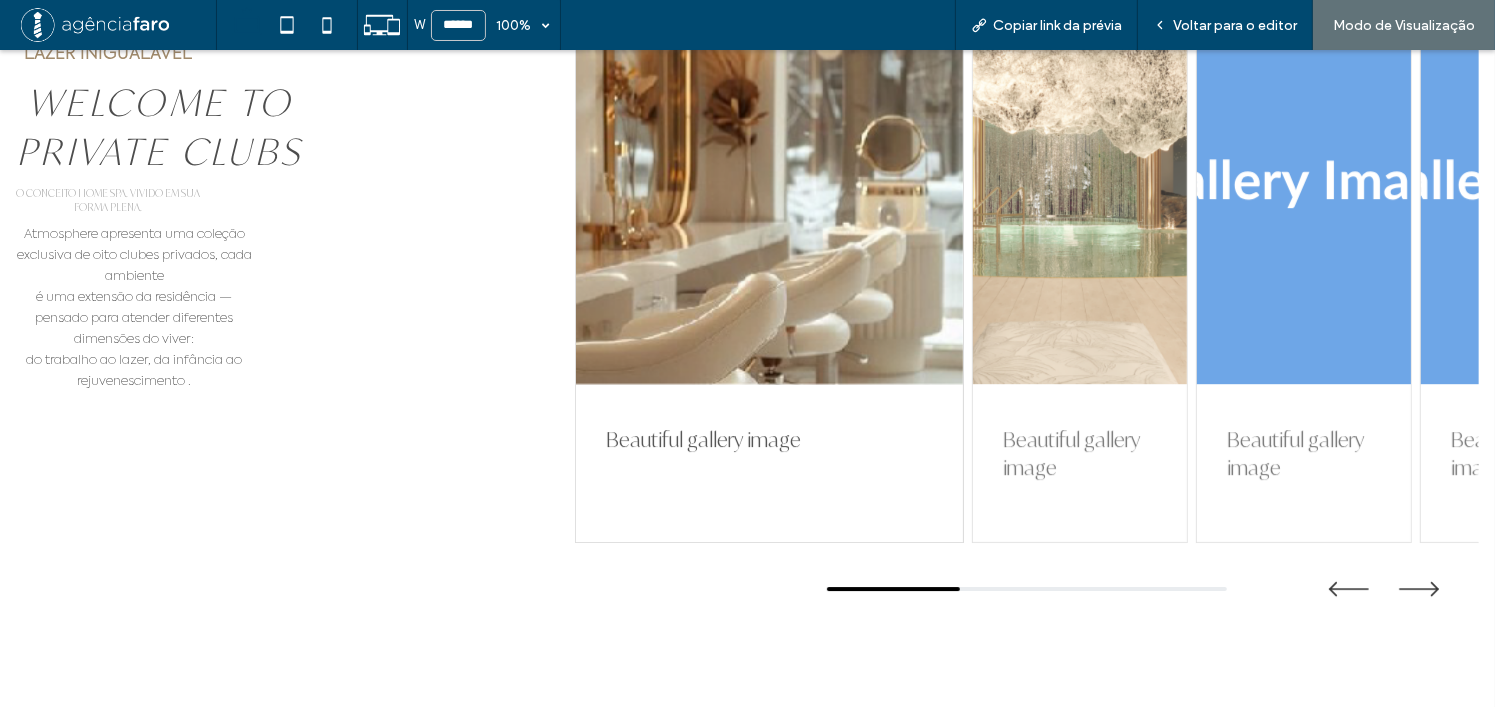 scroll, scrollTop: 6200, scrollLeft: 0, axis: vertical 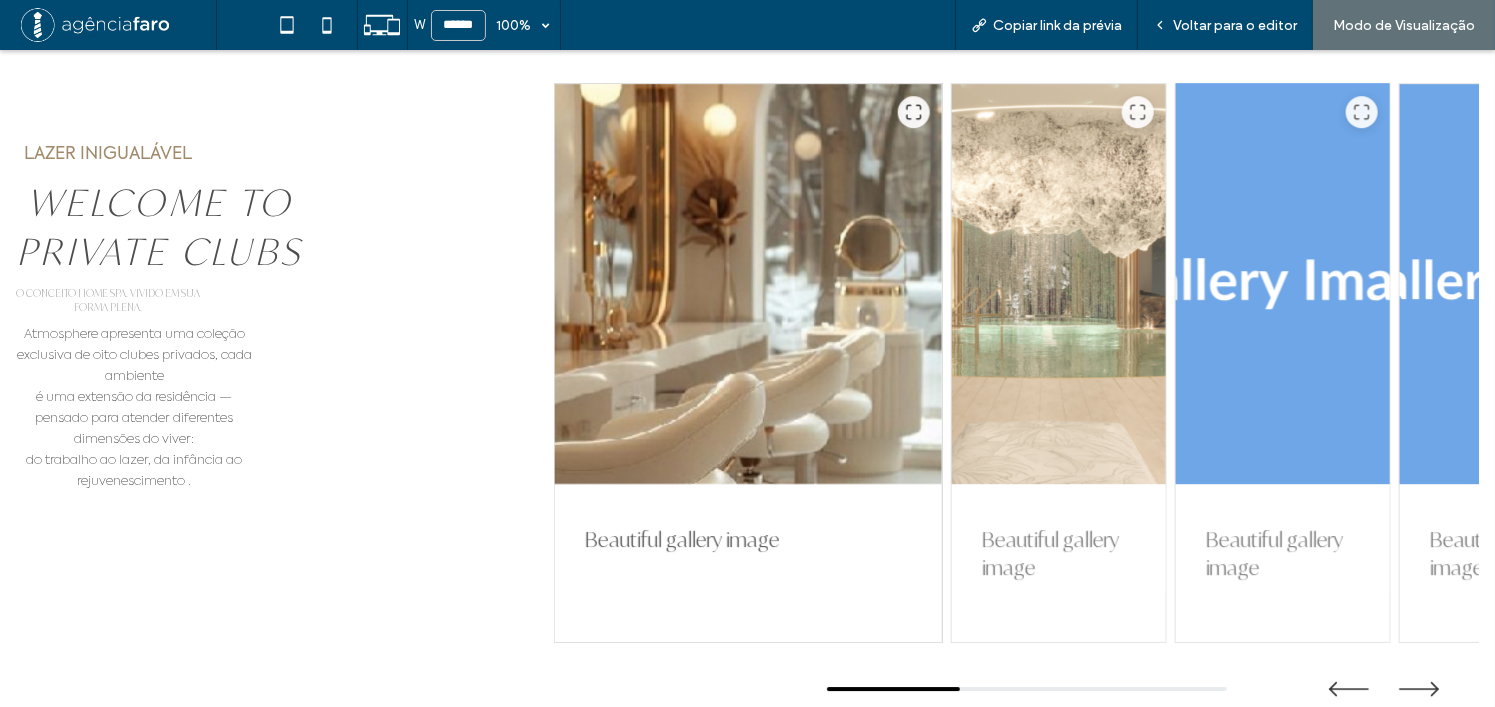 drag, startPoint x: 1298, startPoint y: 299, endPoint x: 1067, endPoint y: 299, distance: 231 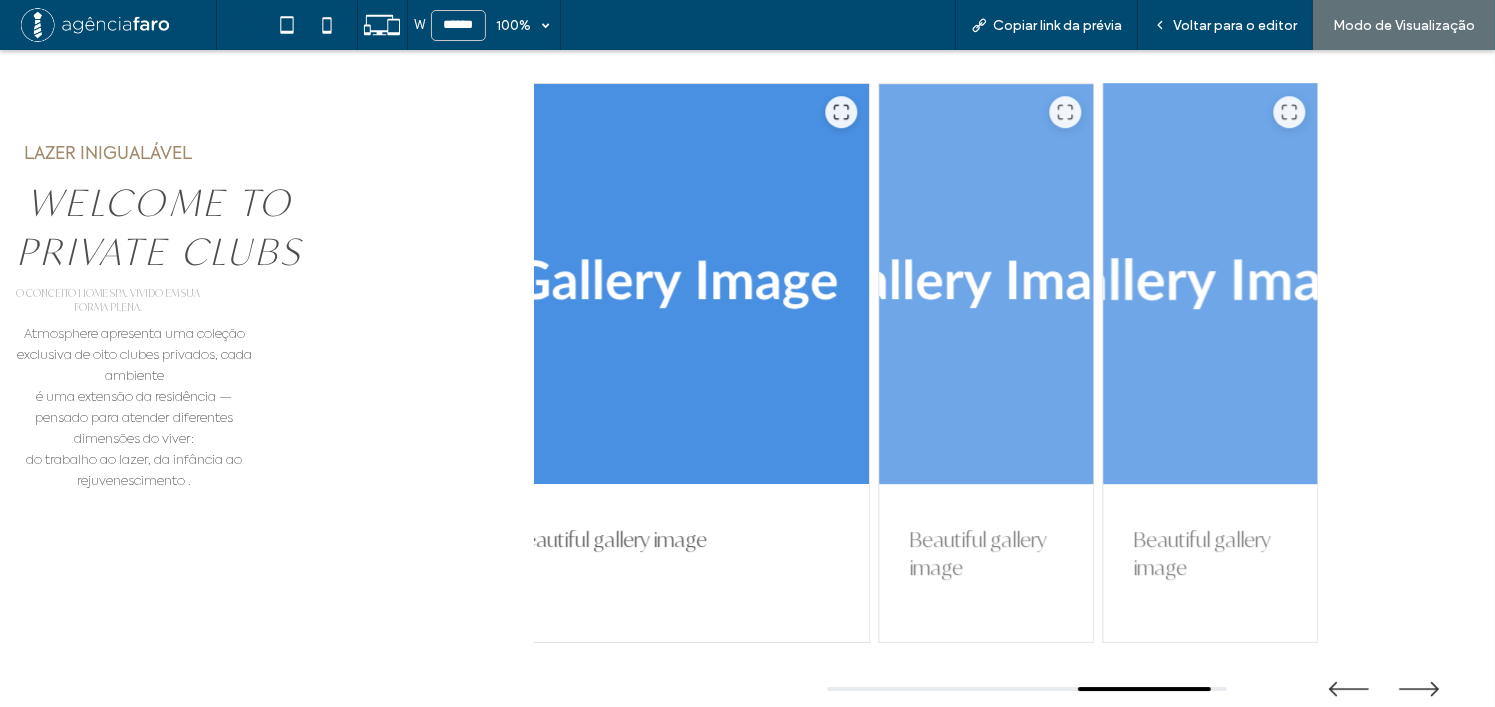 click at bounding box center (1210, 284) 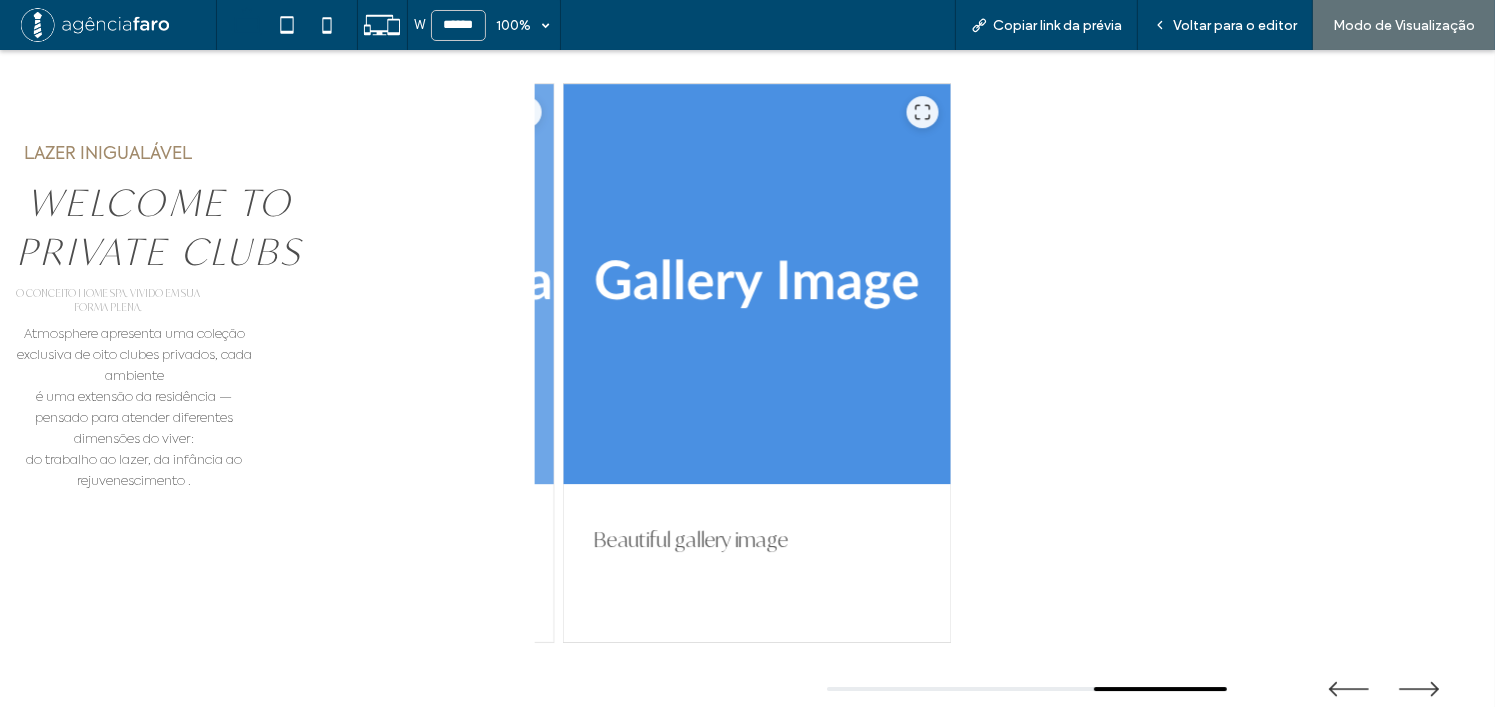 drag, startPoint x: 1211, startPoint y: 315, endPoint x: 856, endPoint y: 317, distance: 355.00565 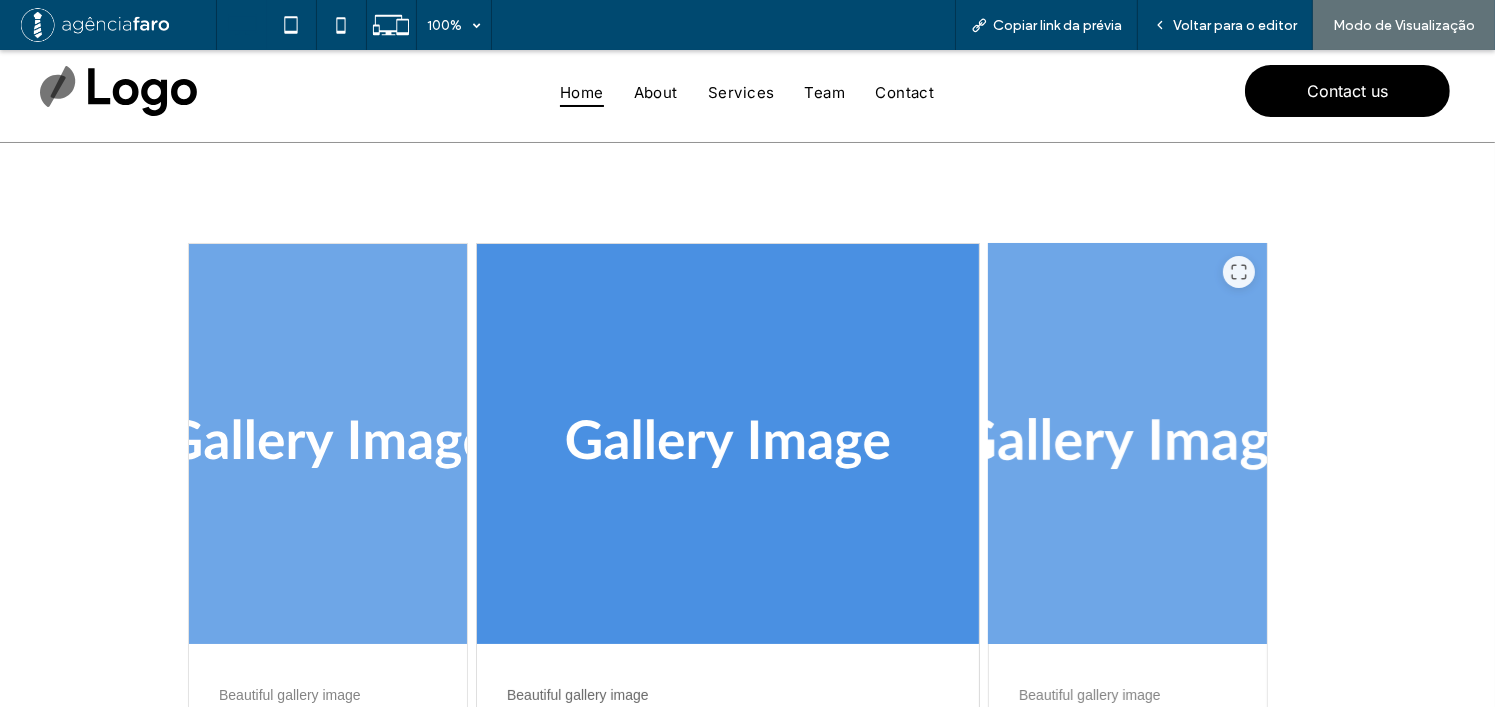scroll, scrollTop: 100, scrollLeft: 0, axis: vertical 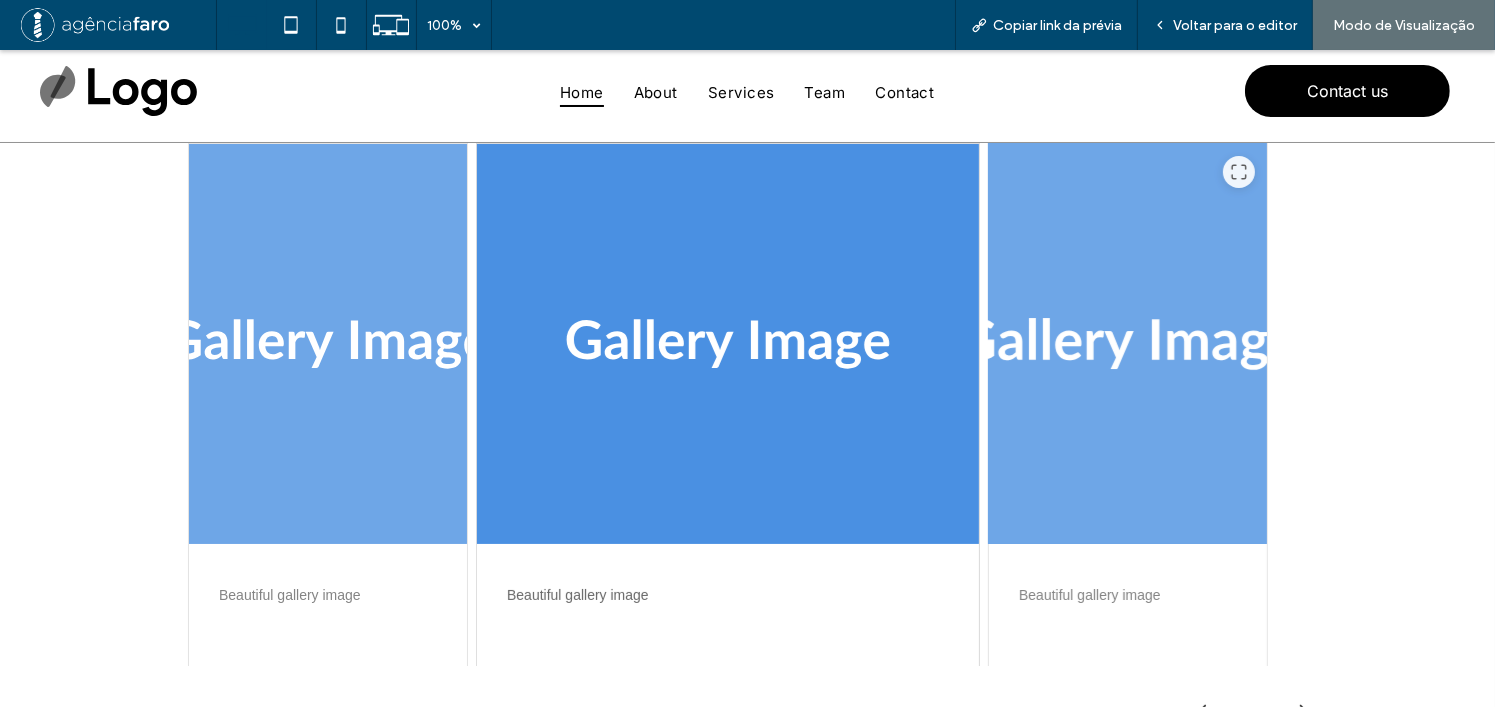 click at bounding box center [1128, 344] 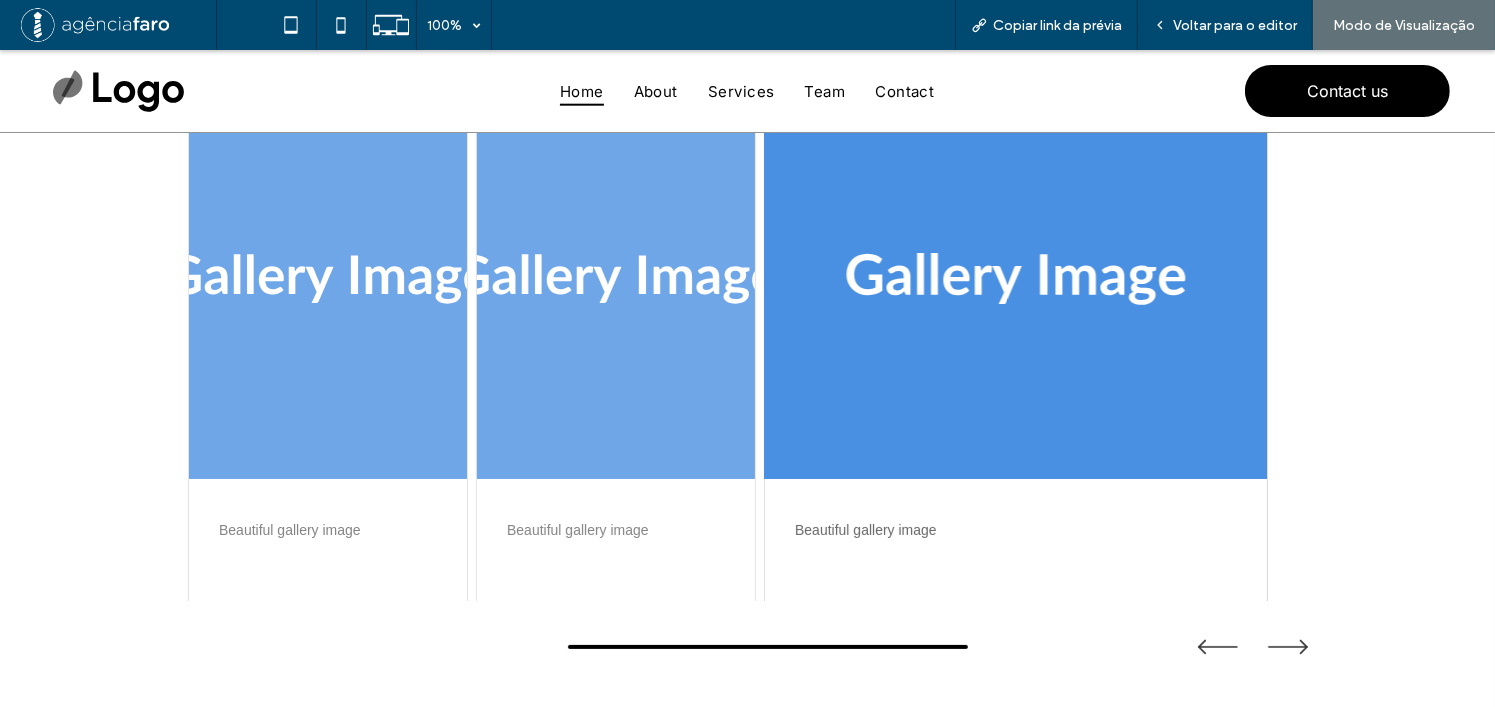 scroll, scrollTop: 300, scrollLeft: 0, axis: vertical 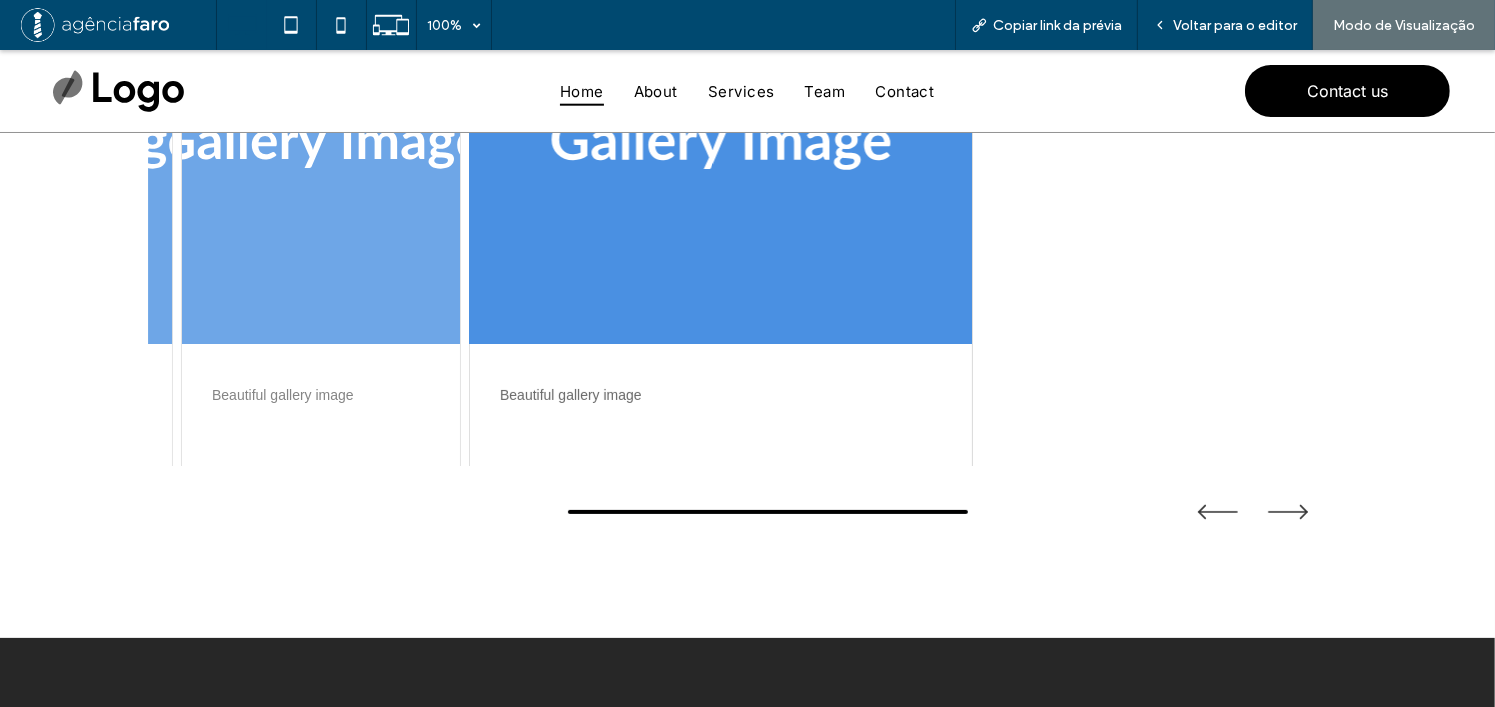drag, startPoint x: 843, startPoint y: 334, endPoint x: 615, endPoint y: 334, distance: 228 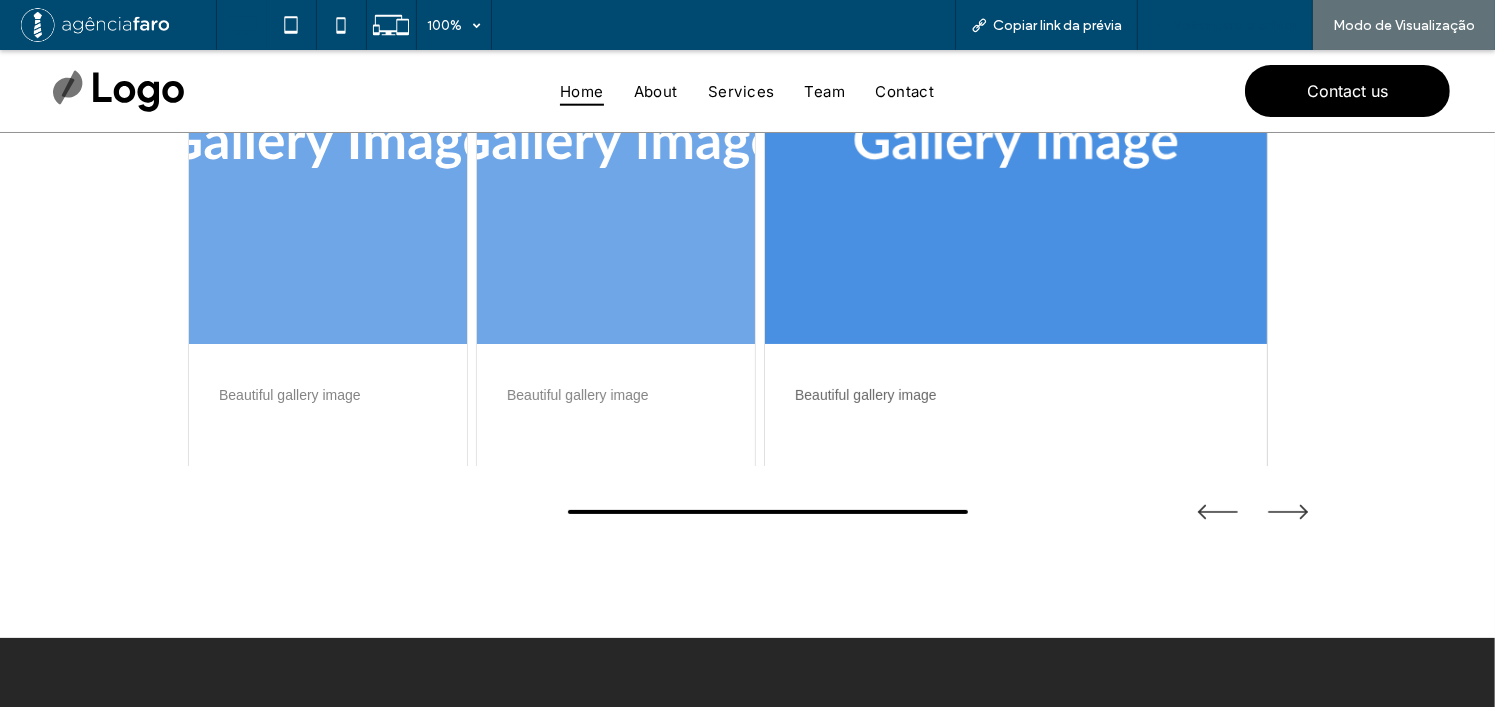 click on "Voltar para o editor" at bounding box center (1235, 25) 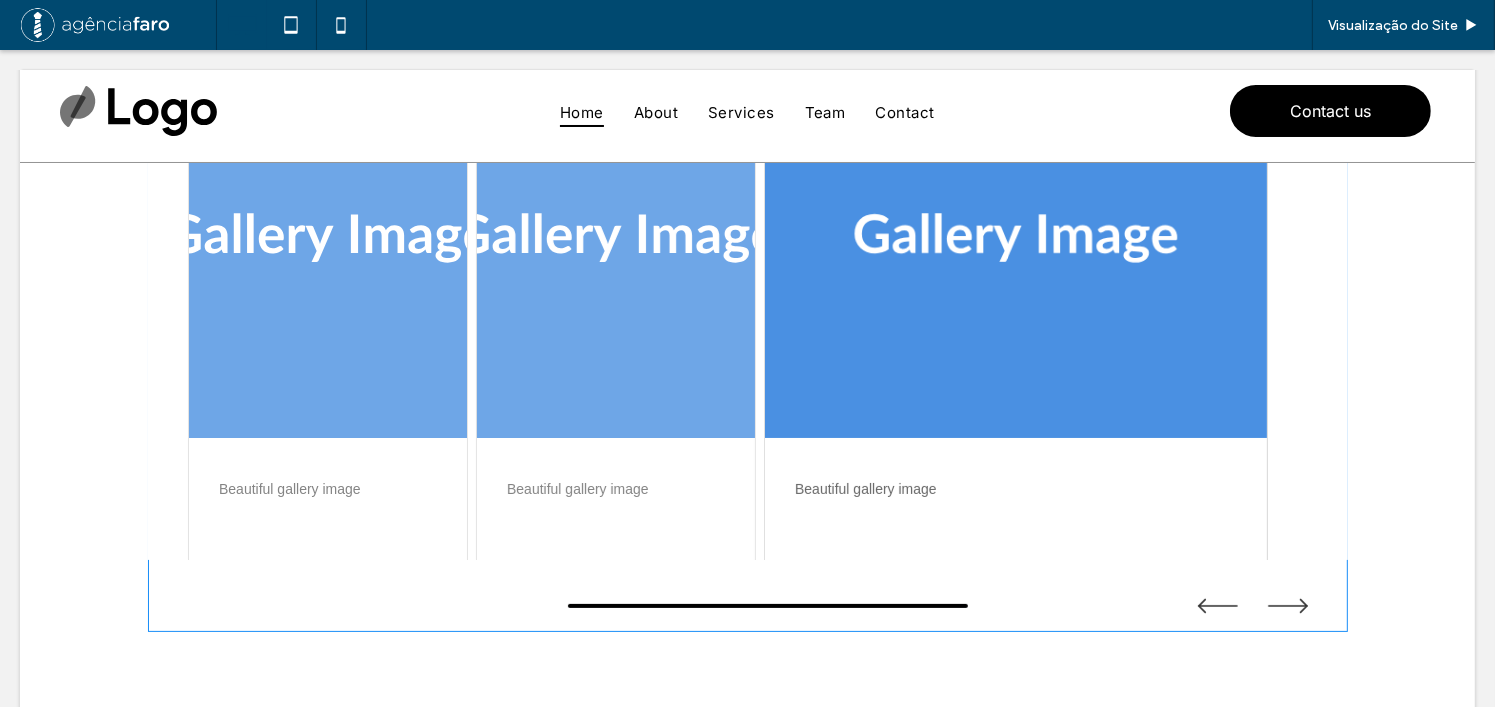 scroll, scrollTop: 100, scrollLeft: 0, axis: vertical 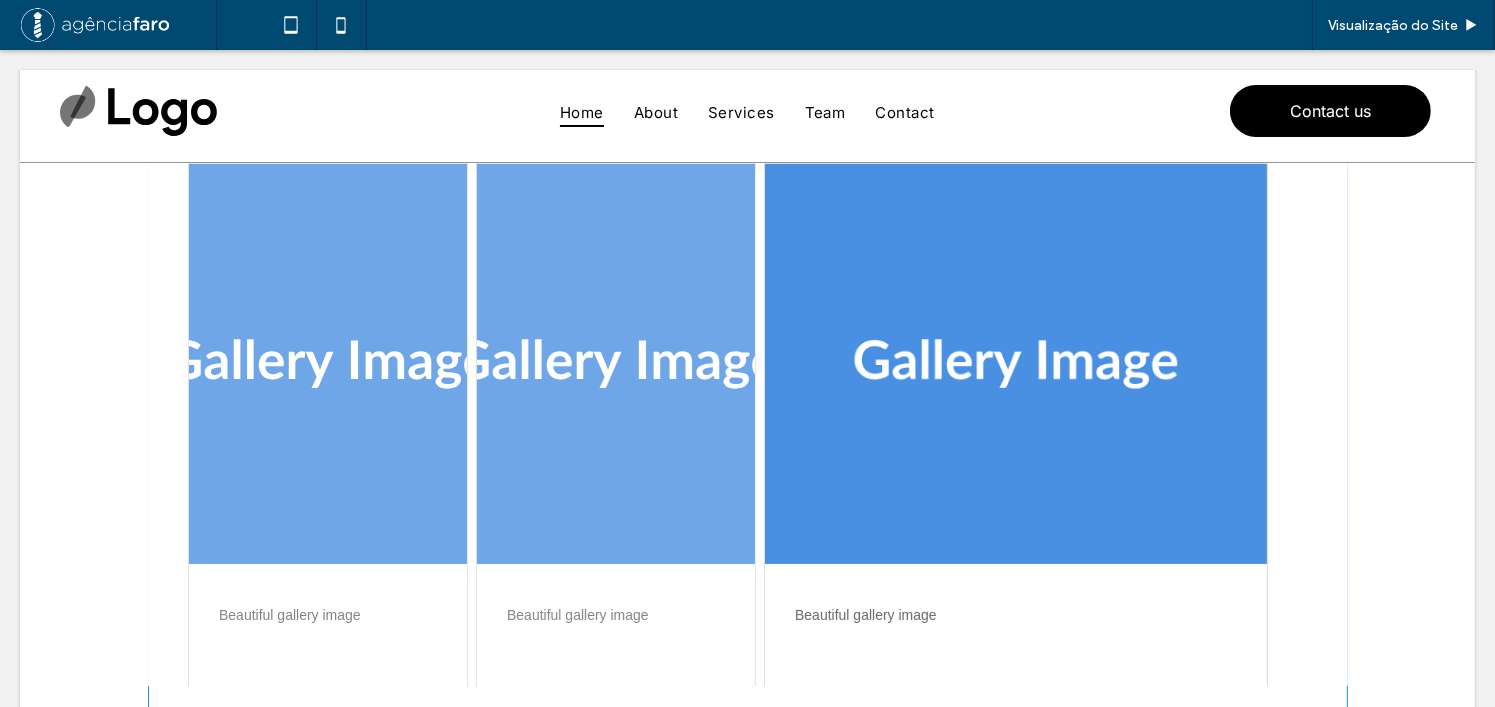 click at bounding box center (748, 461) 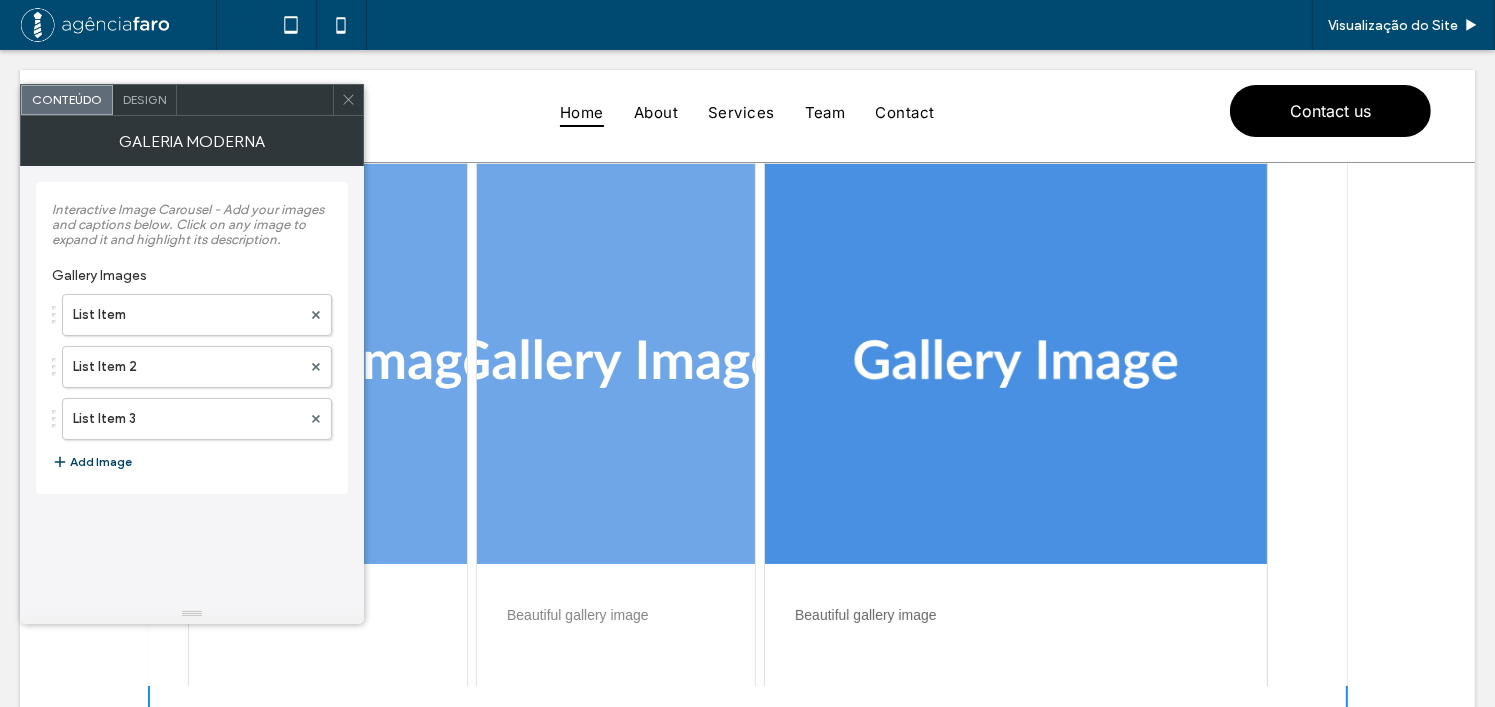 click on "Add Image" at bounding box center (92, 462) 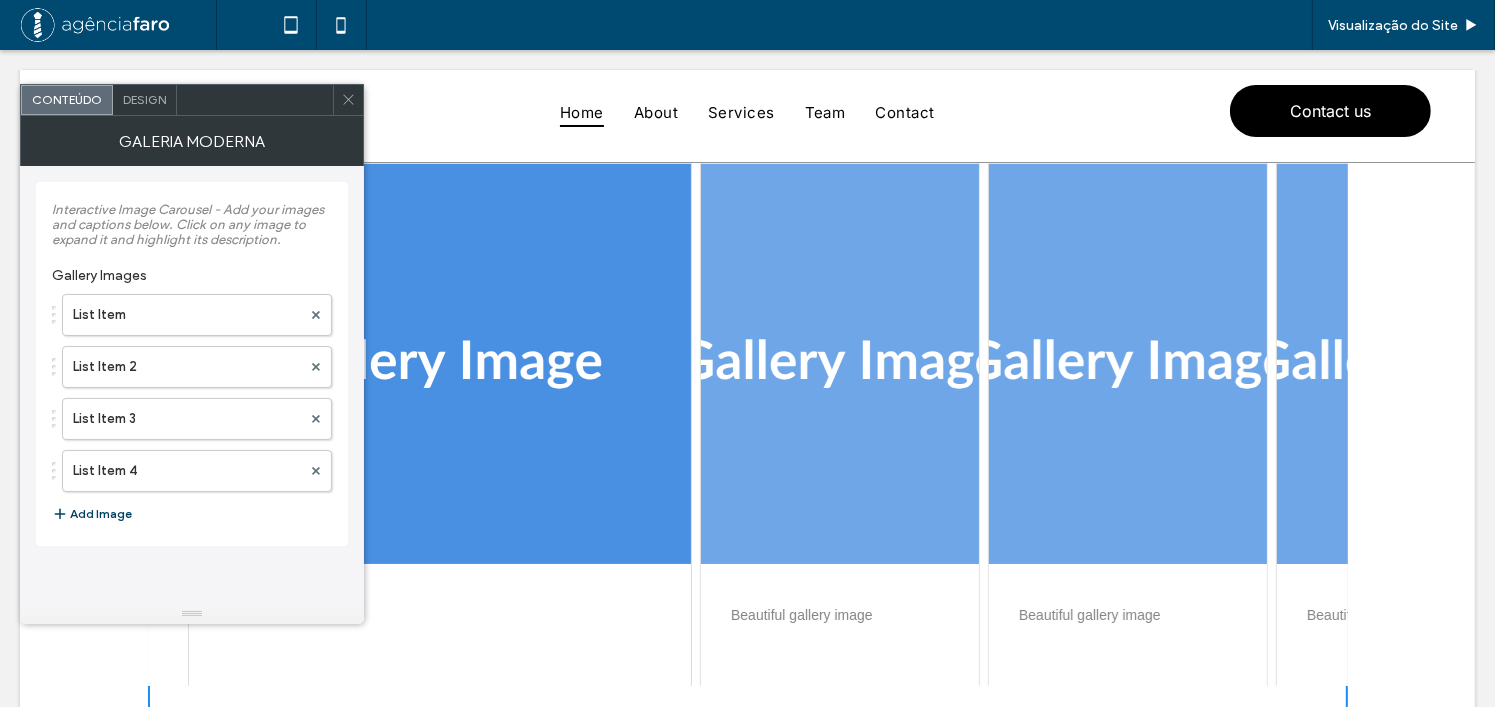 click on "Add Image" at bounding box center [92, 514] 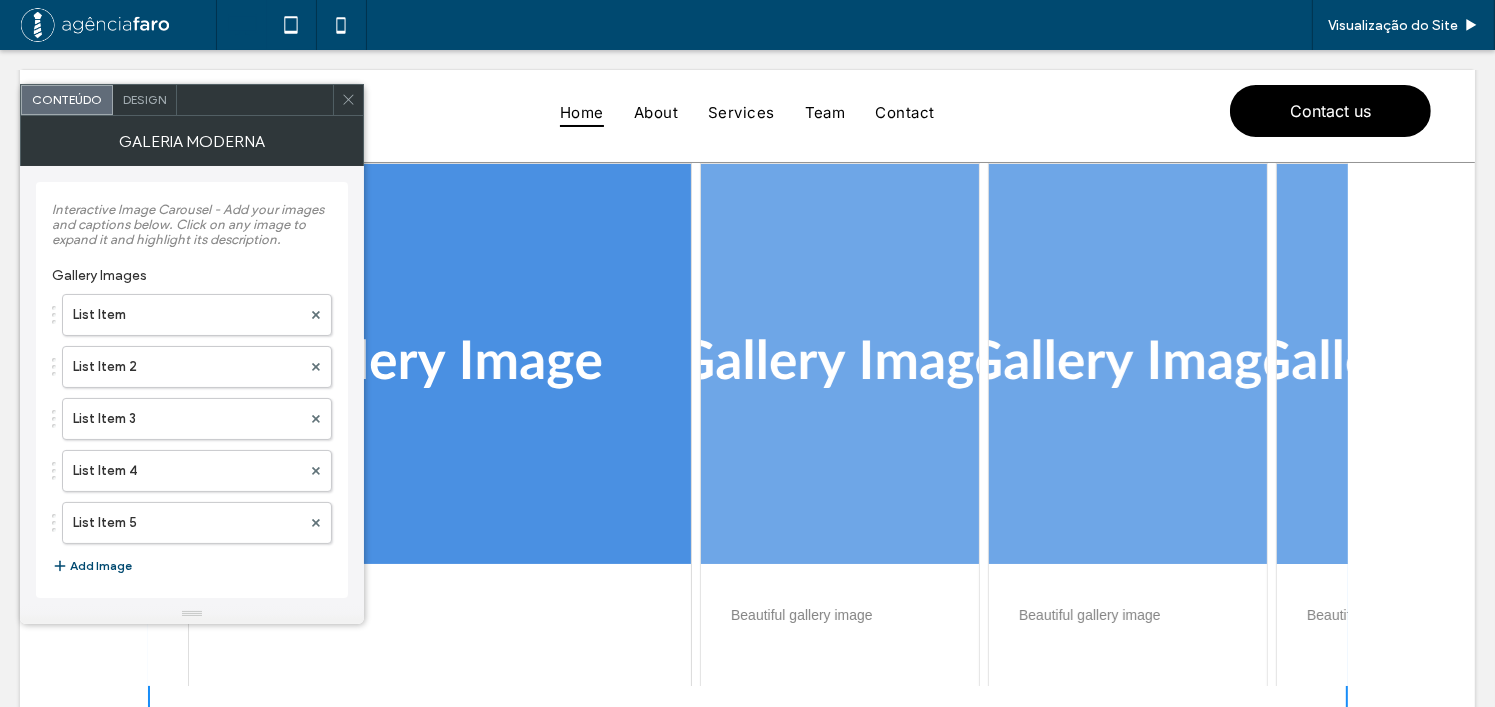 click at bounding box center [348, 100] 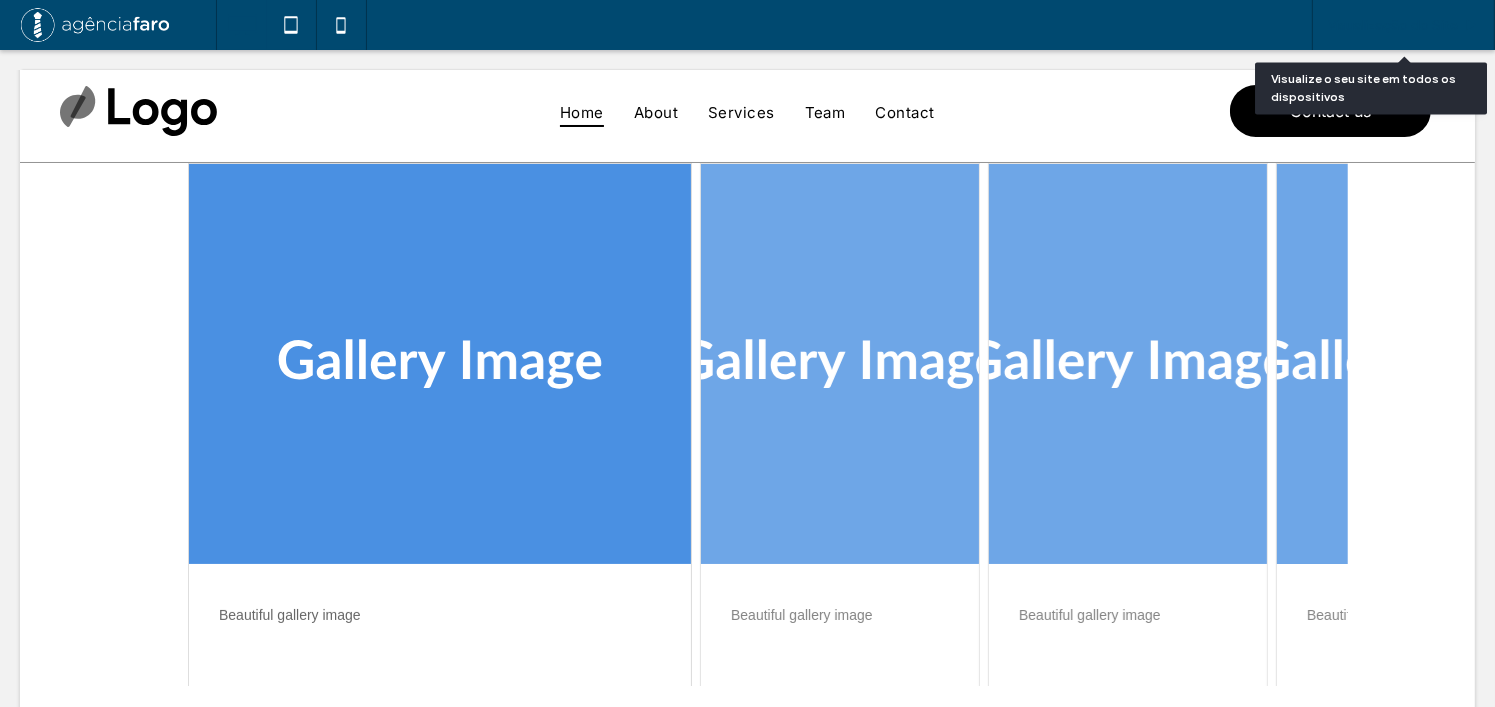 click on "Visualização do Site" at bounding box center (1393, 25) 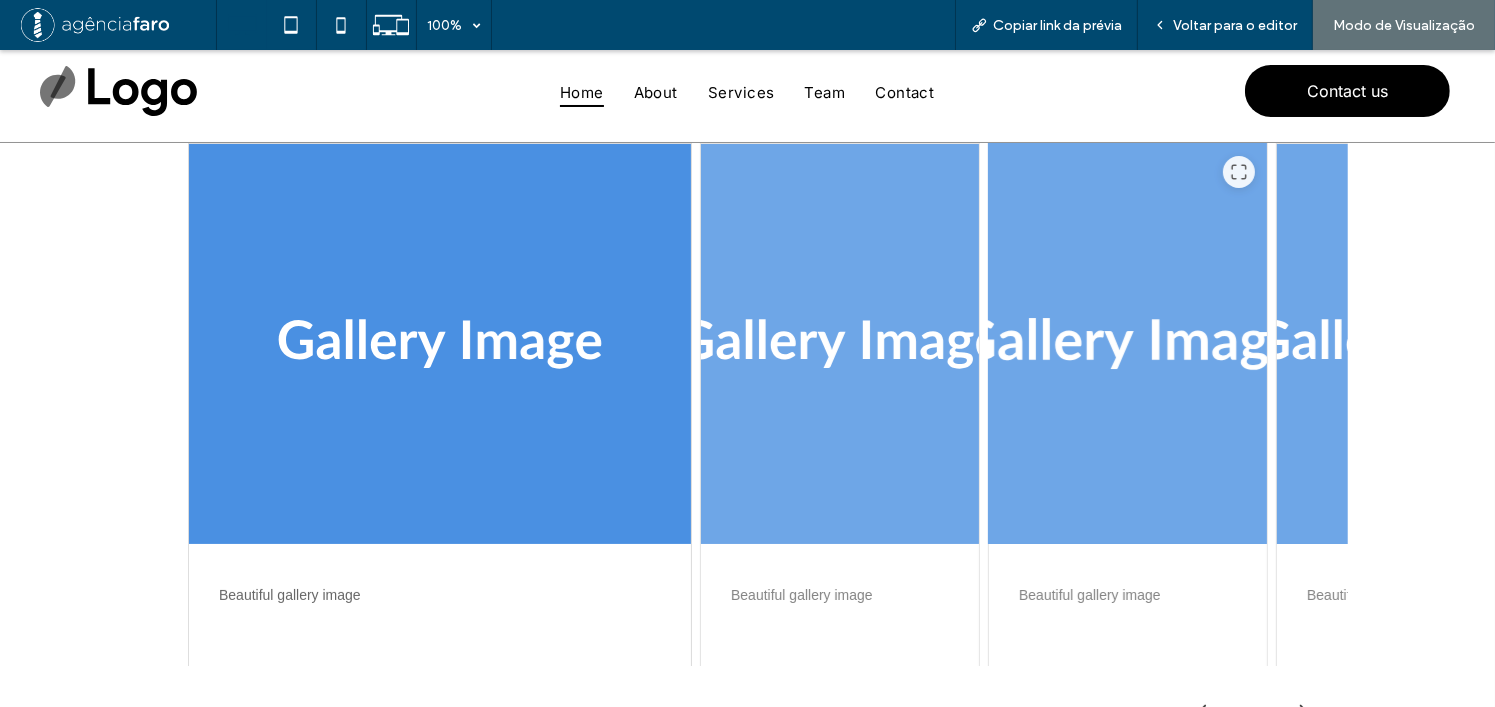 click at bounding box center [1128, 344] 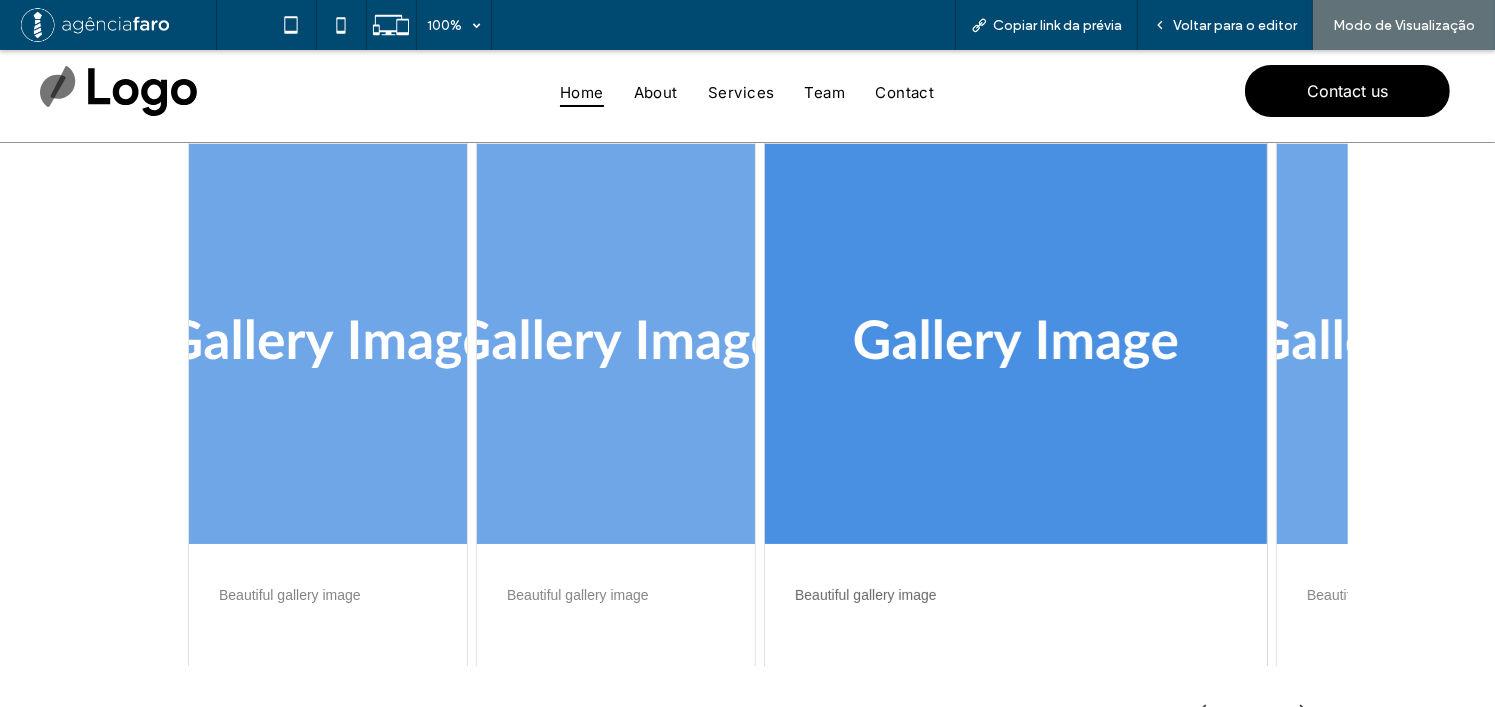 drag, startPoint x: 1266, startPoint y: 399, endPoint x: 1285, endPoint y: 400, distance: 19.026299 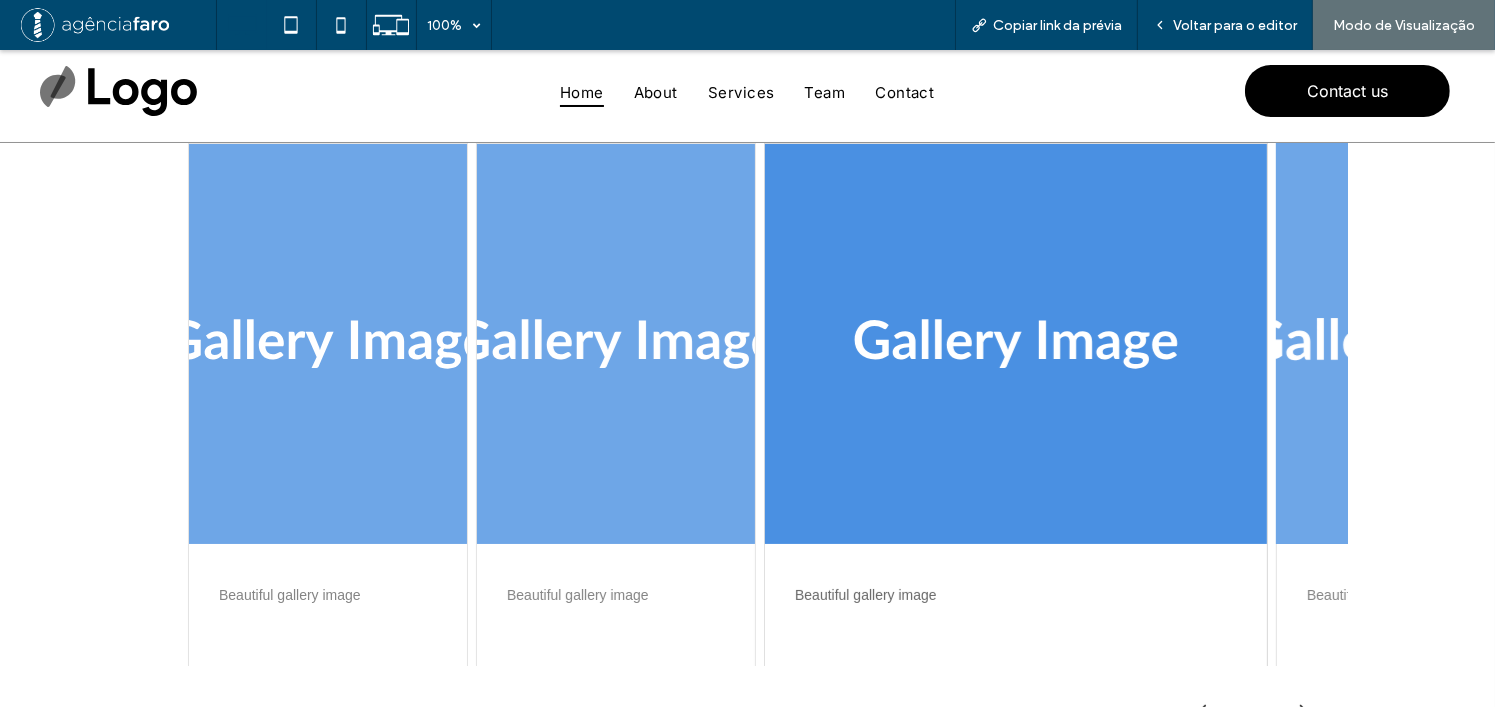 click on "Beautiful gallery image
Beautiful gallery image
Beautiful gallery image
Beautiful gallery image
Beautiful gallery image" at bounding box center [748, 405] 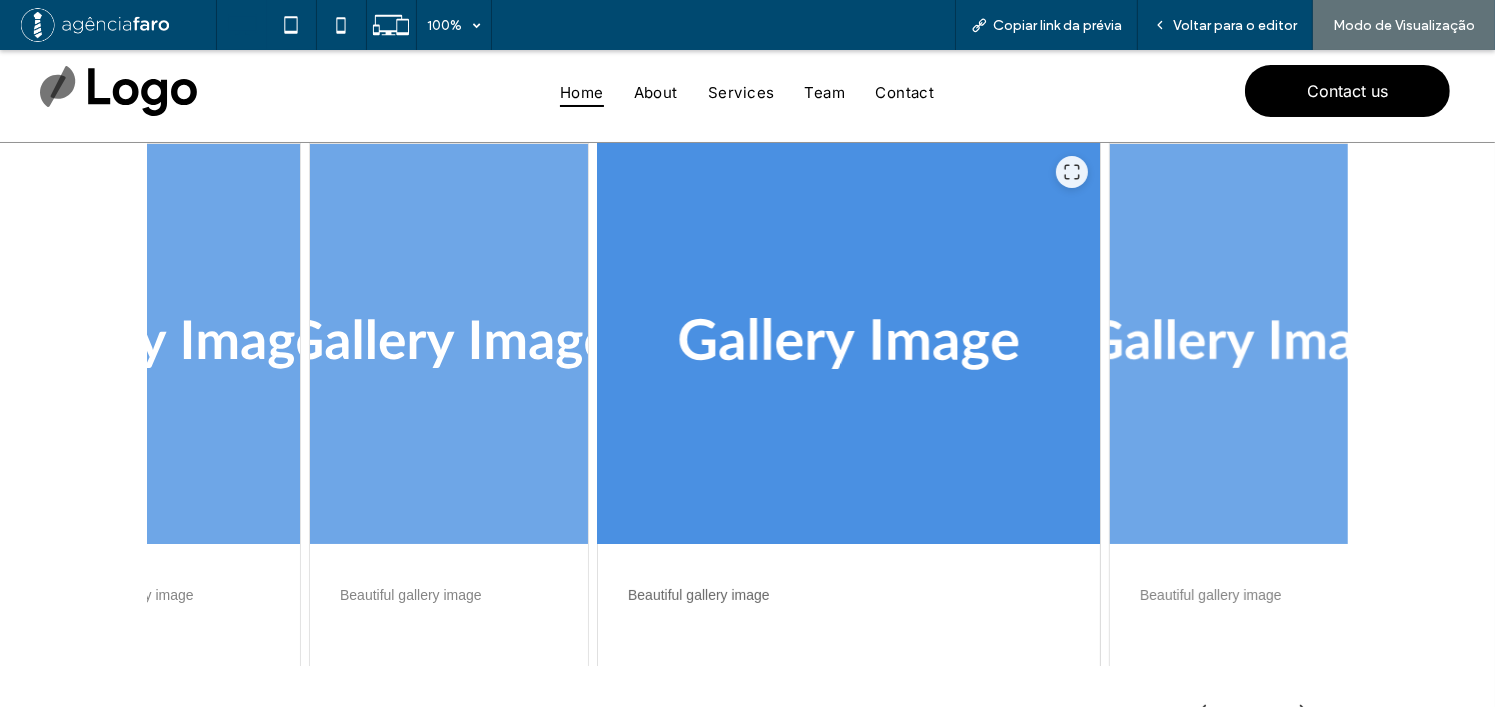drag, startPoint x: 1190, startPoint y: 421, endPoint x: 854, endPoint y: 419, distance: 336.00595 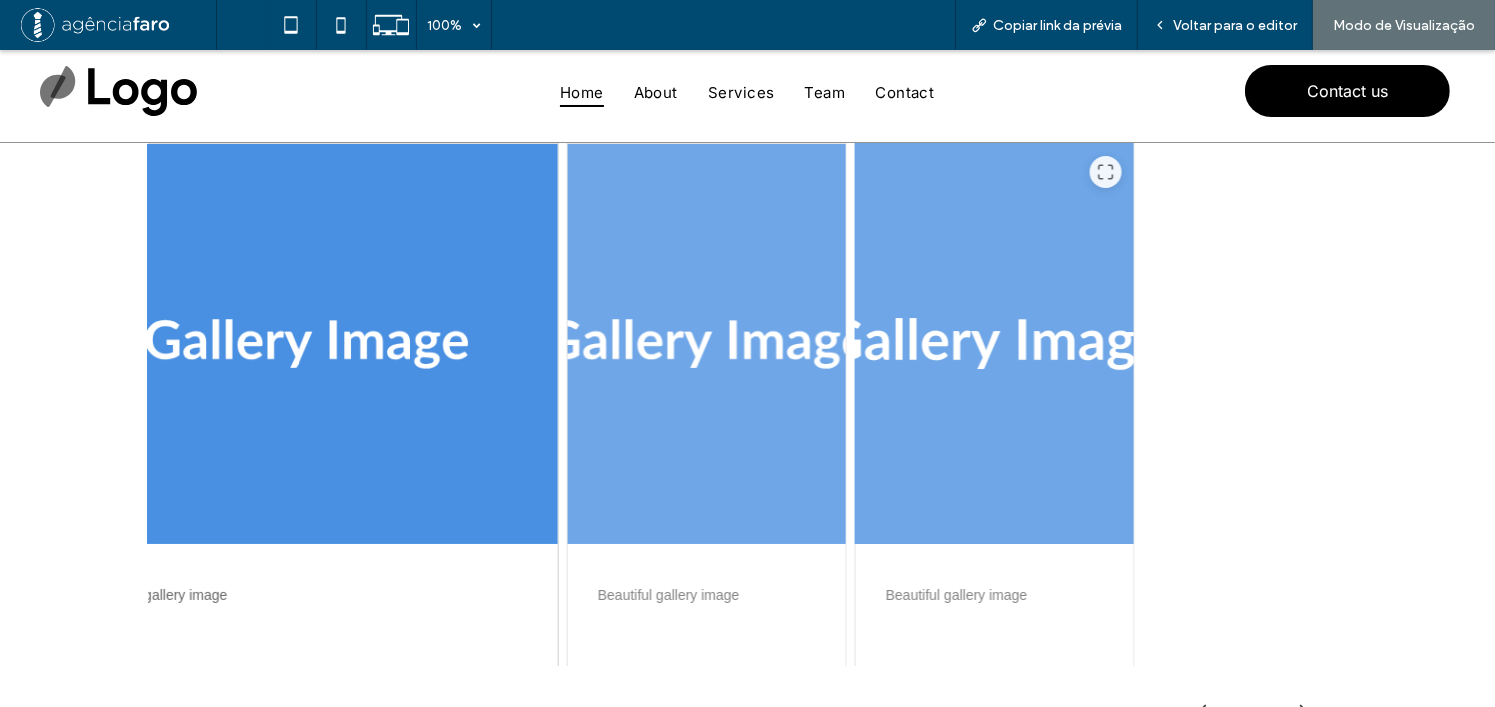click at bounding box center (994, 344) 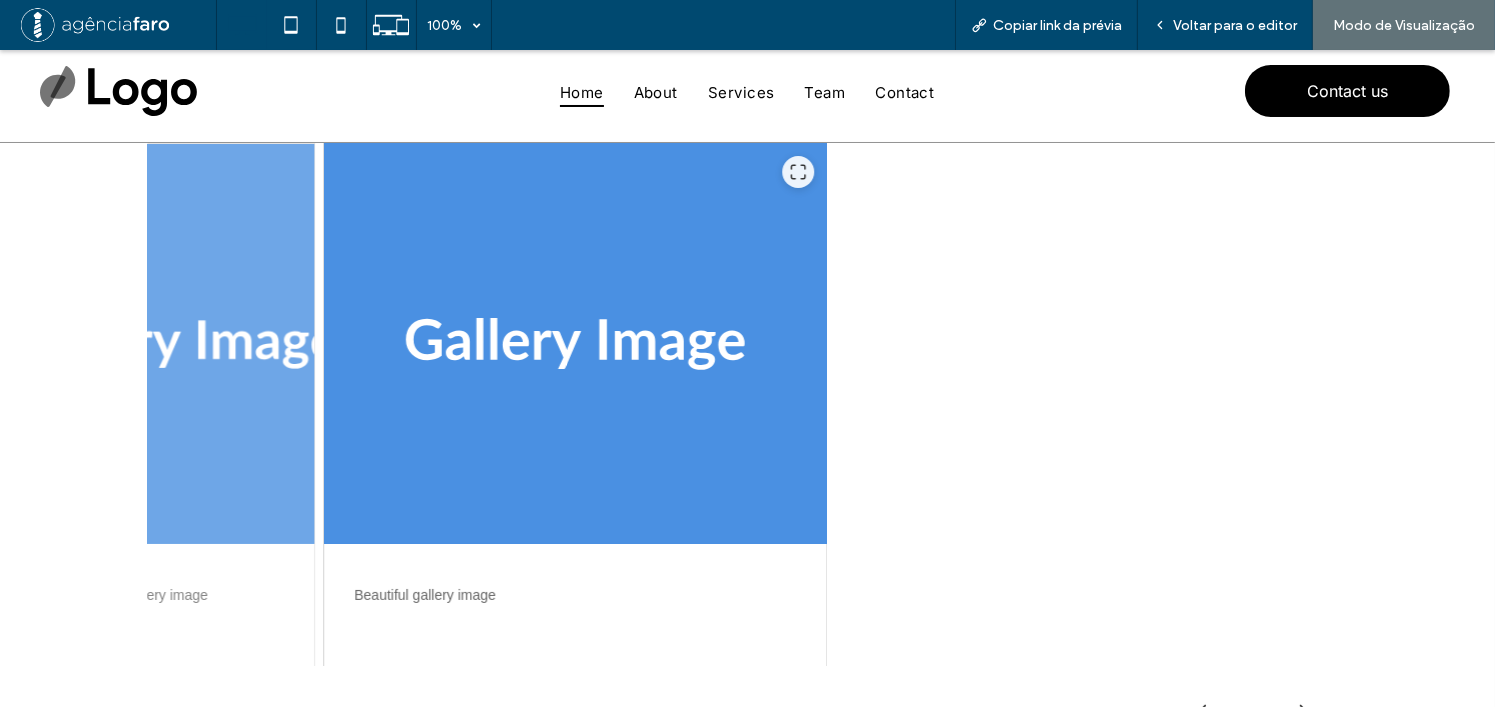 drag, startPoint x: 1011, startPoint y: 400, endPoint x: 749, endPoint y: 398, distance: 262.00763 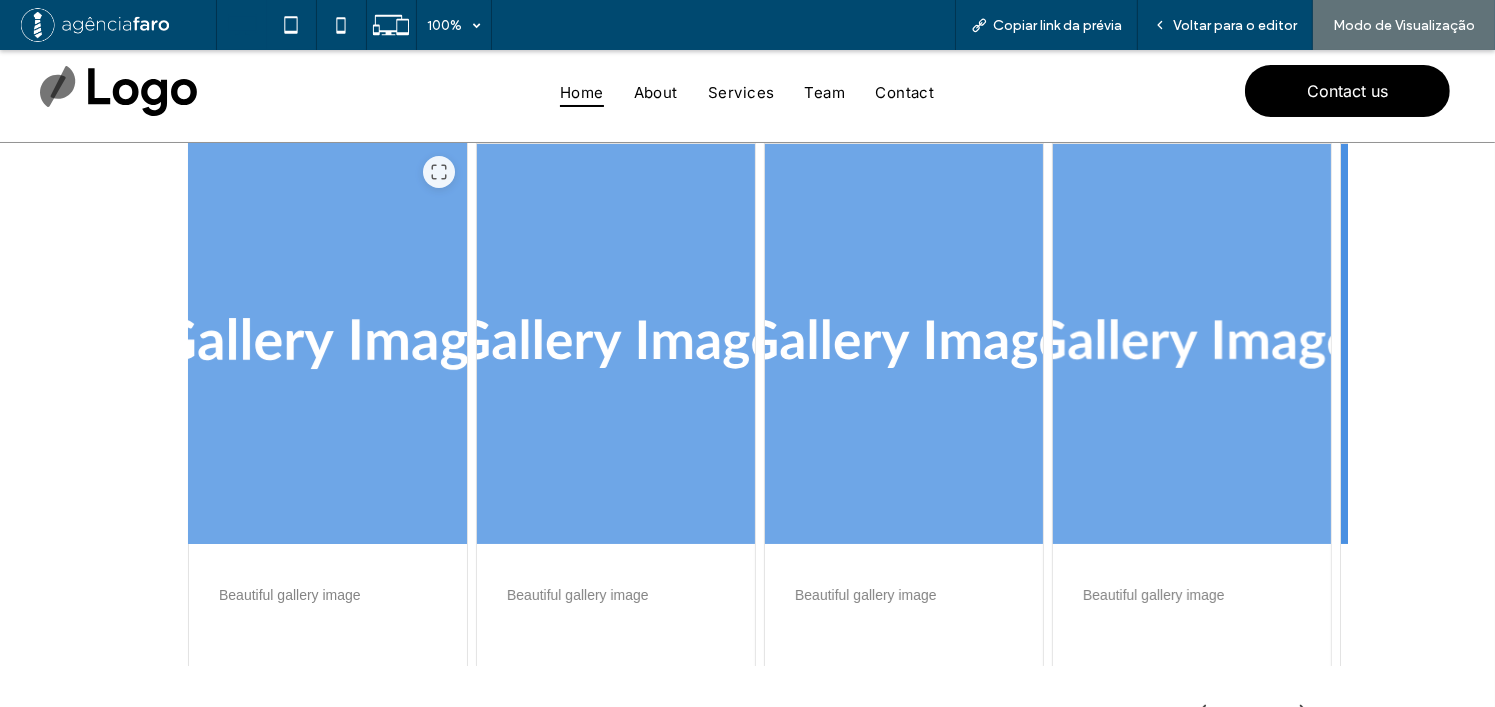 click at bounding box center (328, 344) 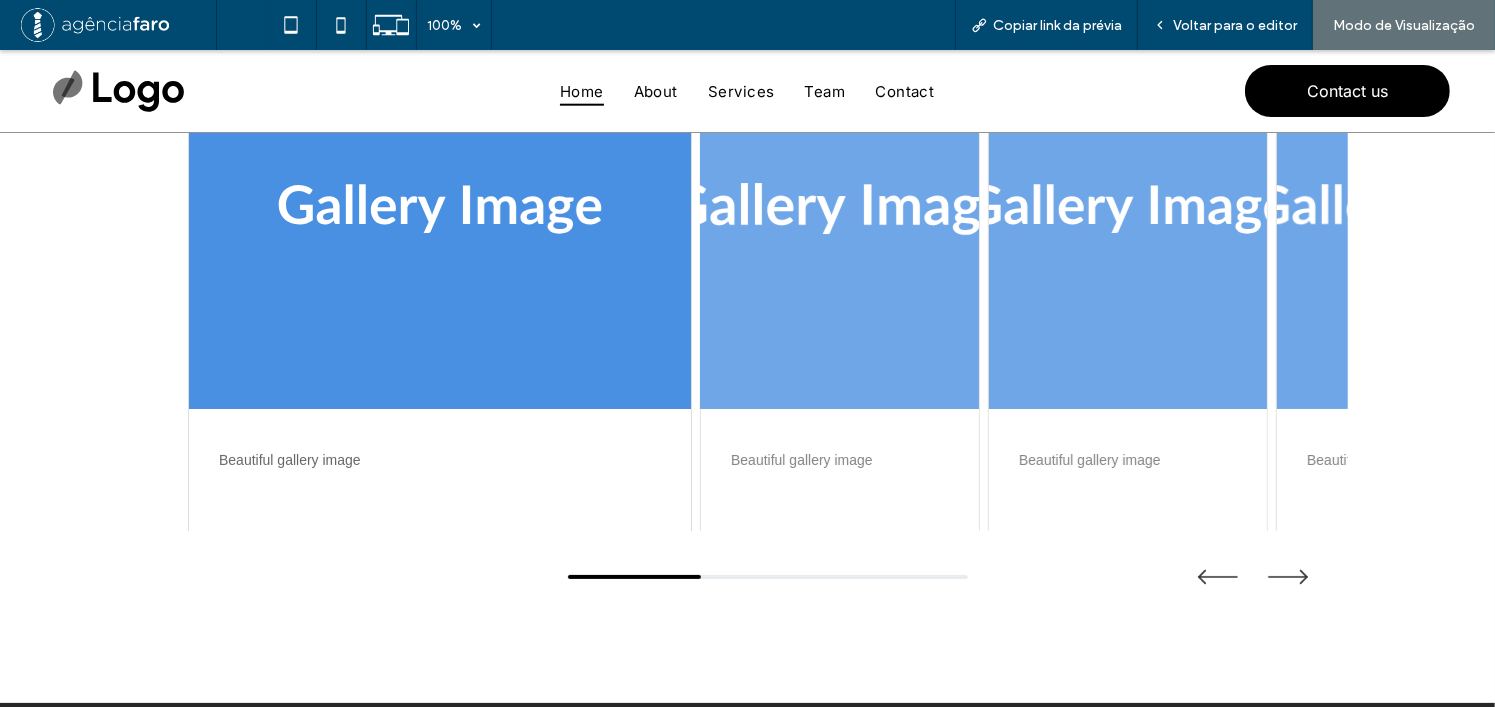 scroll, scrollTop: 200, scrollLeft: 0, axis: vertical 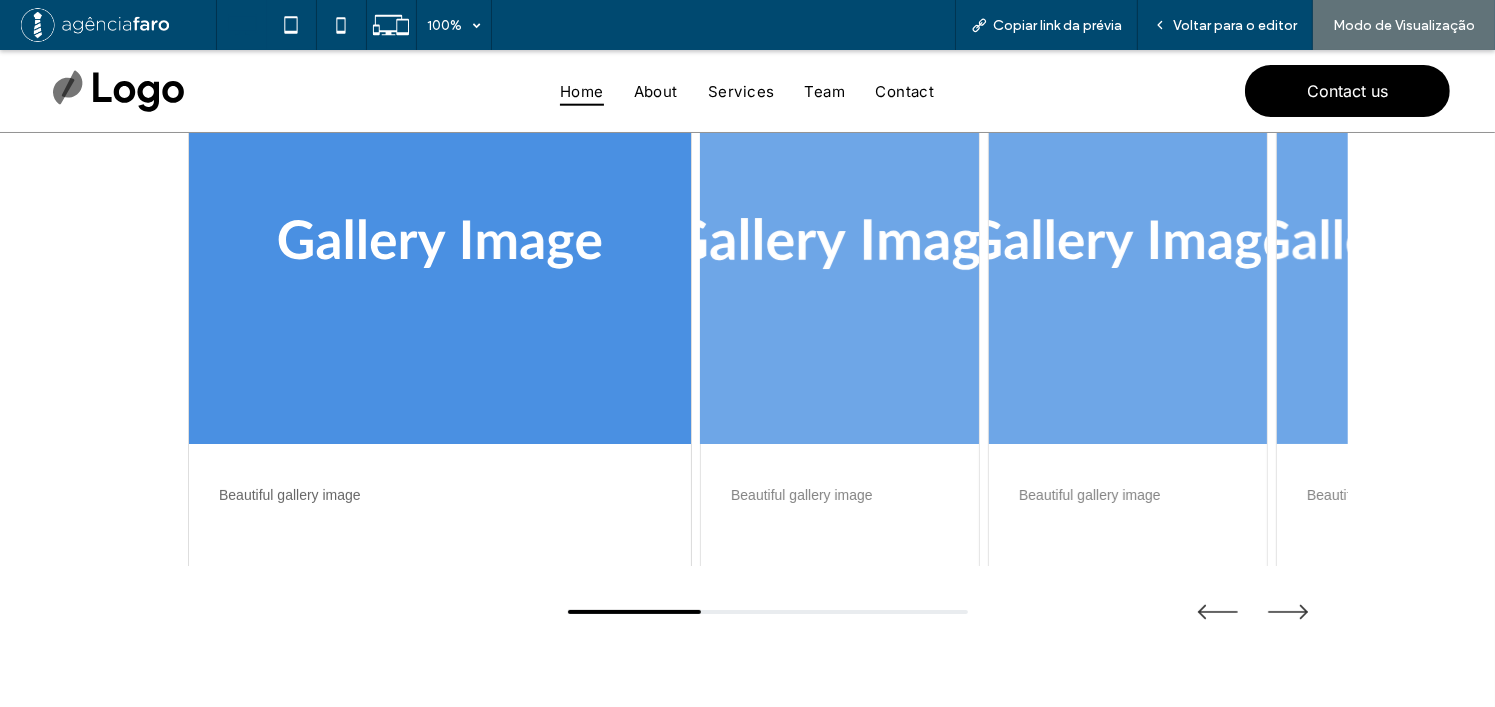 click at bounding box center (840, 244) 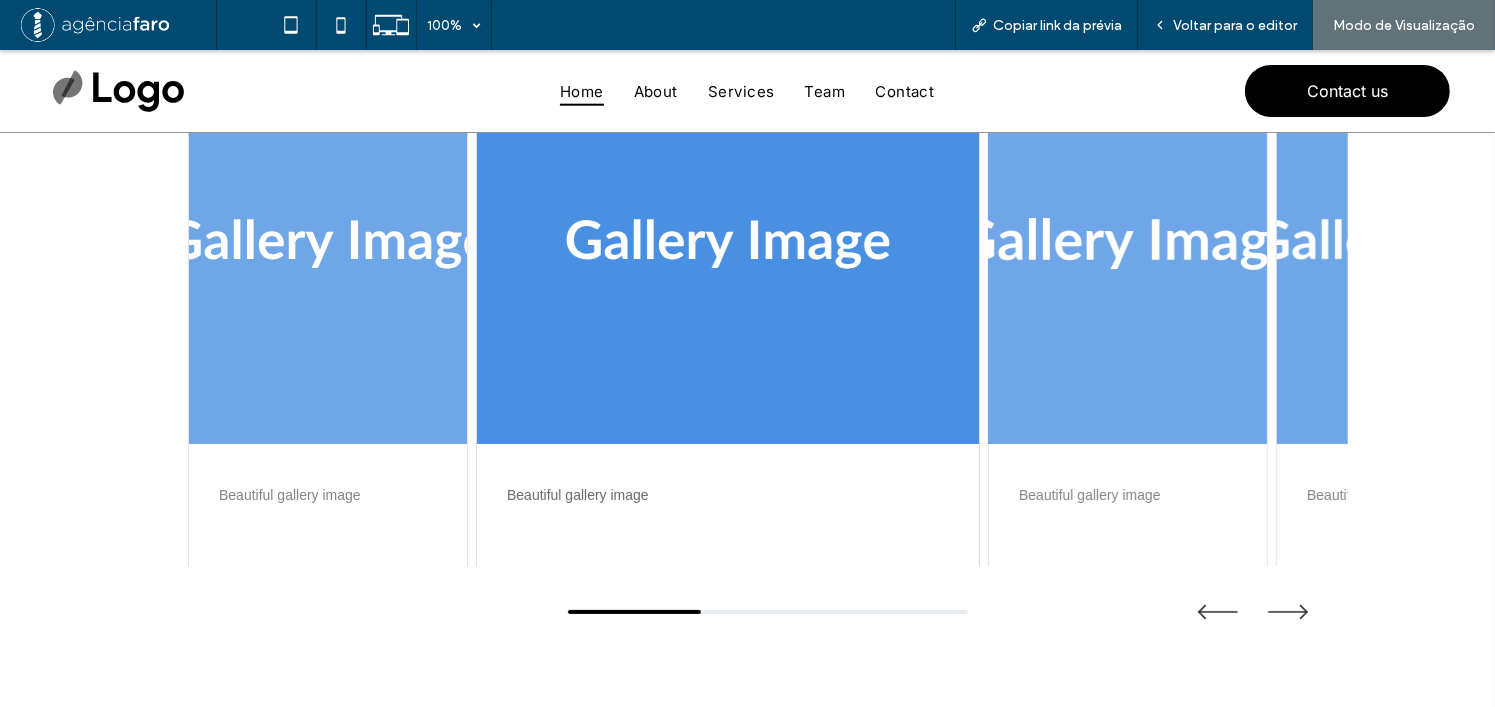 click at bounding box center [1128, 244] 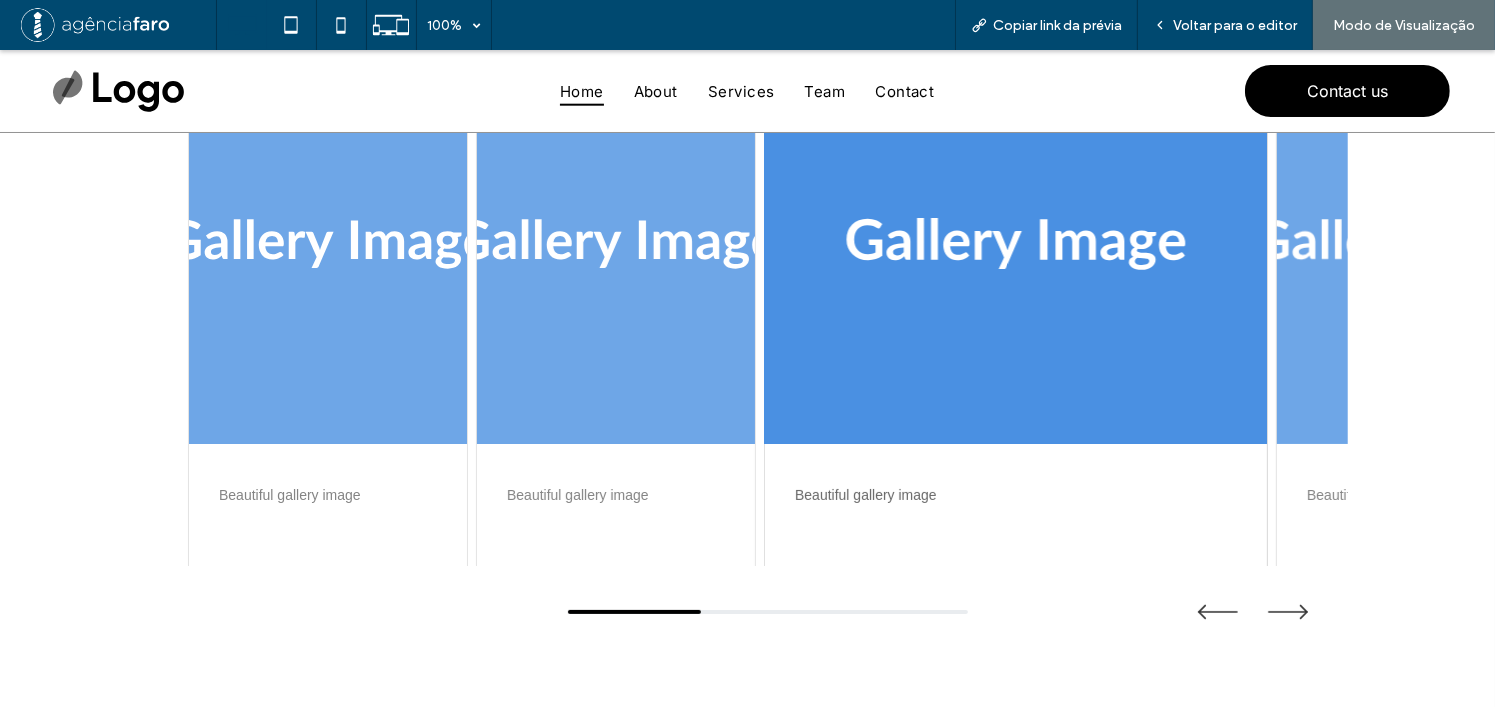 click at bounding box center (1416, 244) 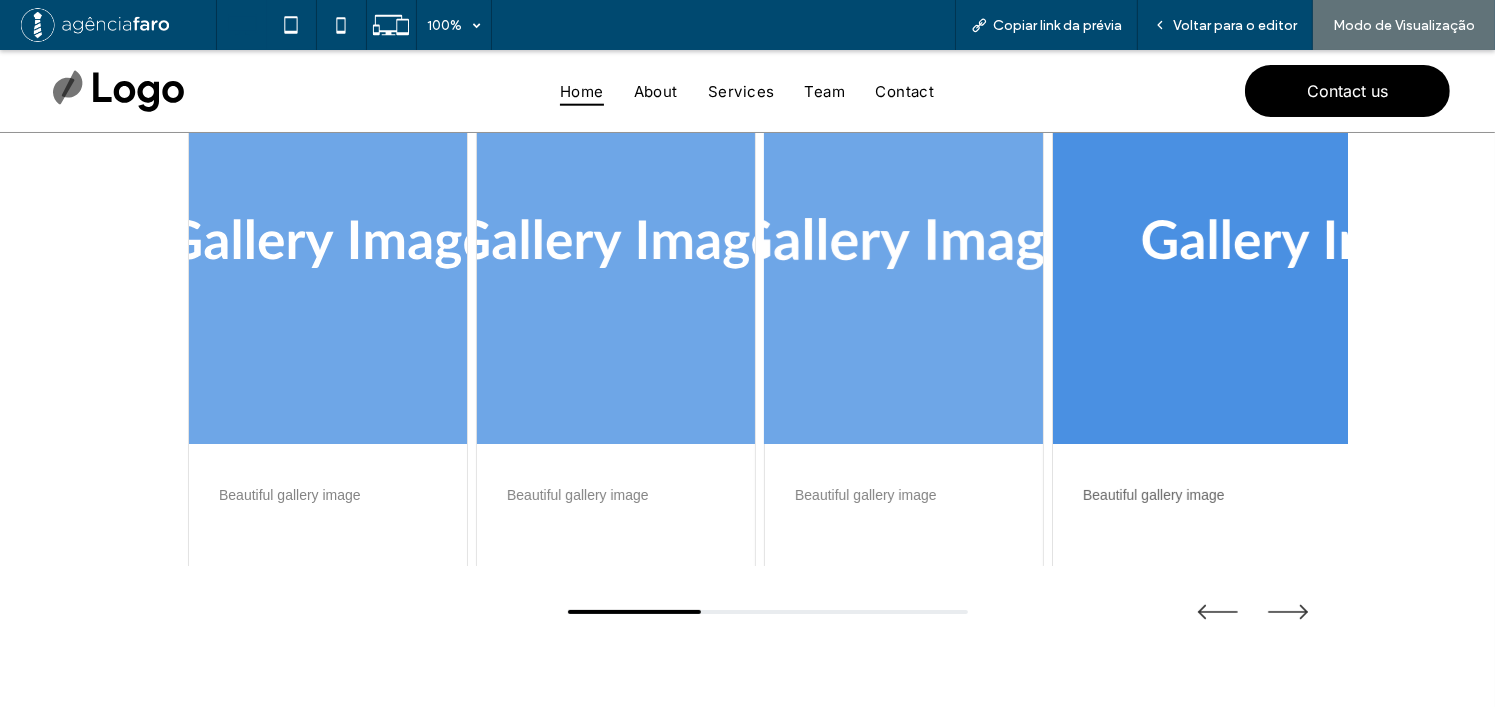 click at bounding box center [904, 244] 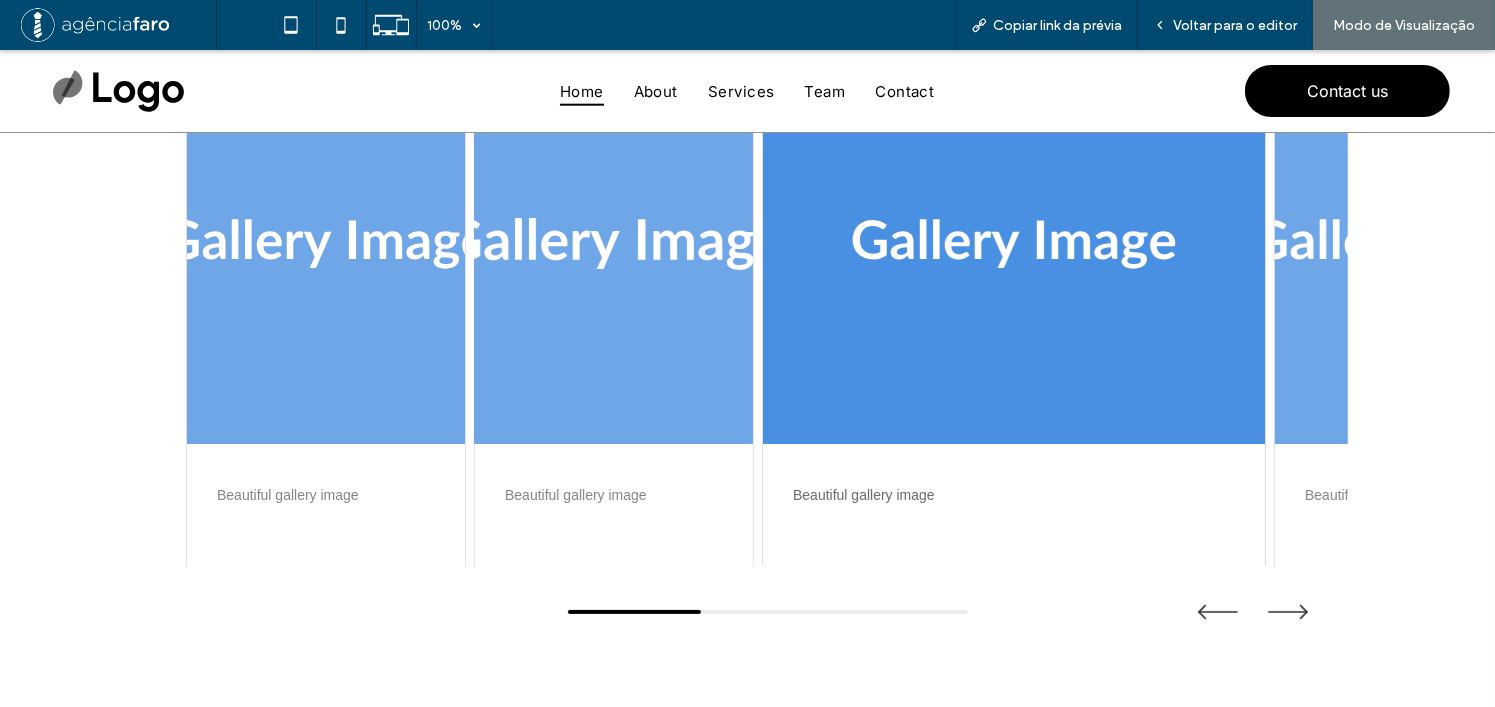 click at bounding box center [614, 244] 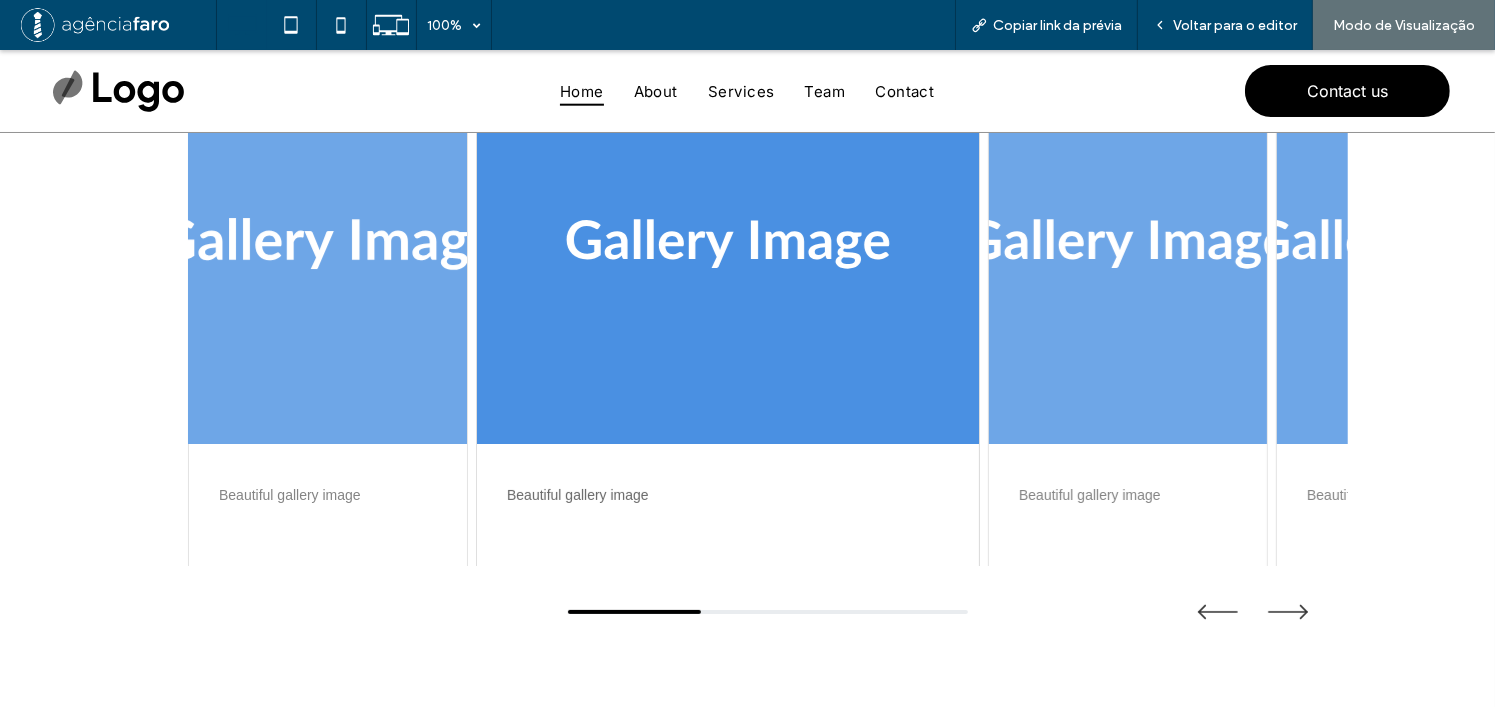 click at bounding box center (328, 244) 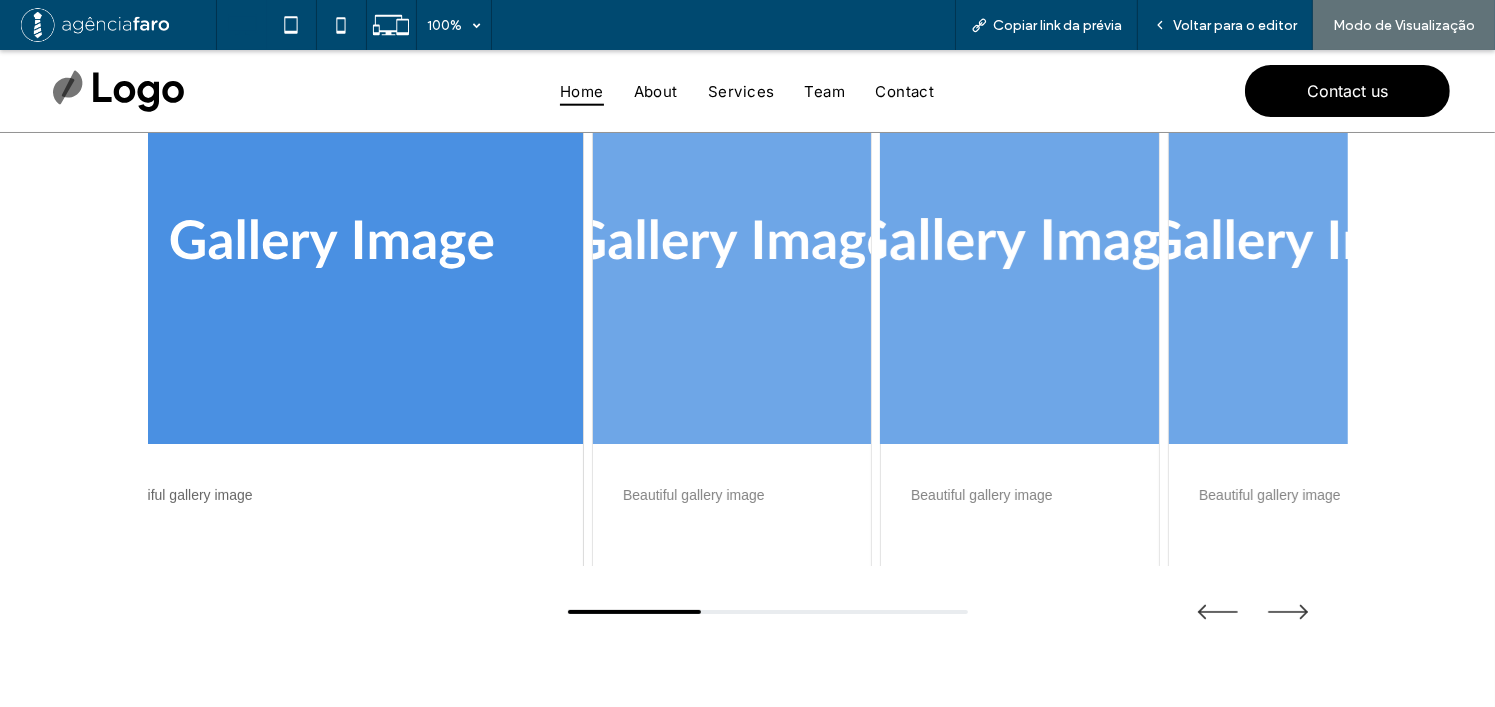 drag, startPoint x: 958, startPoint y: 355, endPoint x: 657, endPoint y: 350, distance: 301.04153 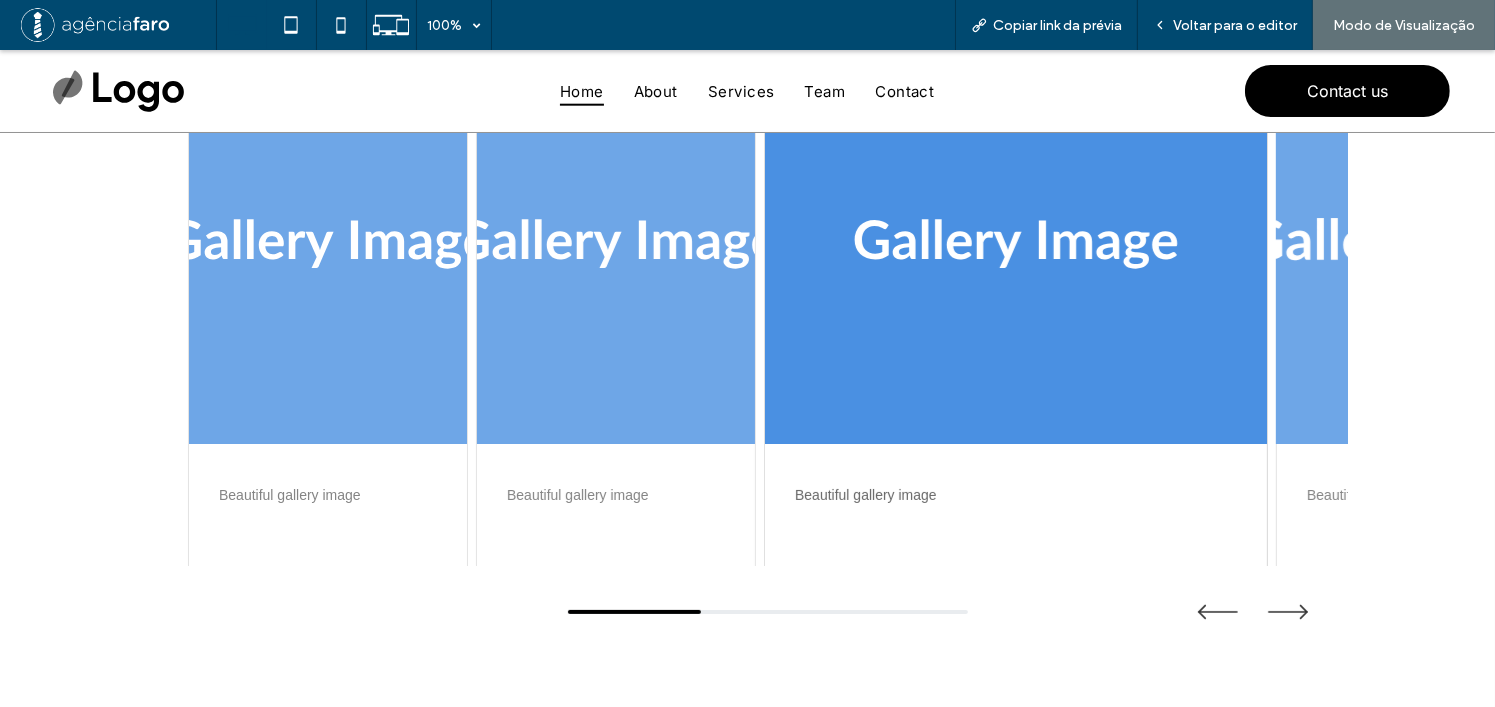 click at bounding box center [1416, 244] 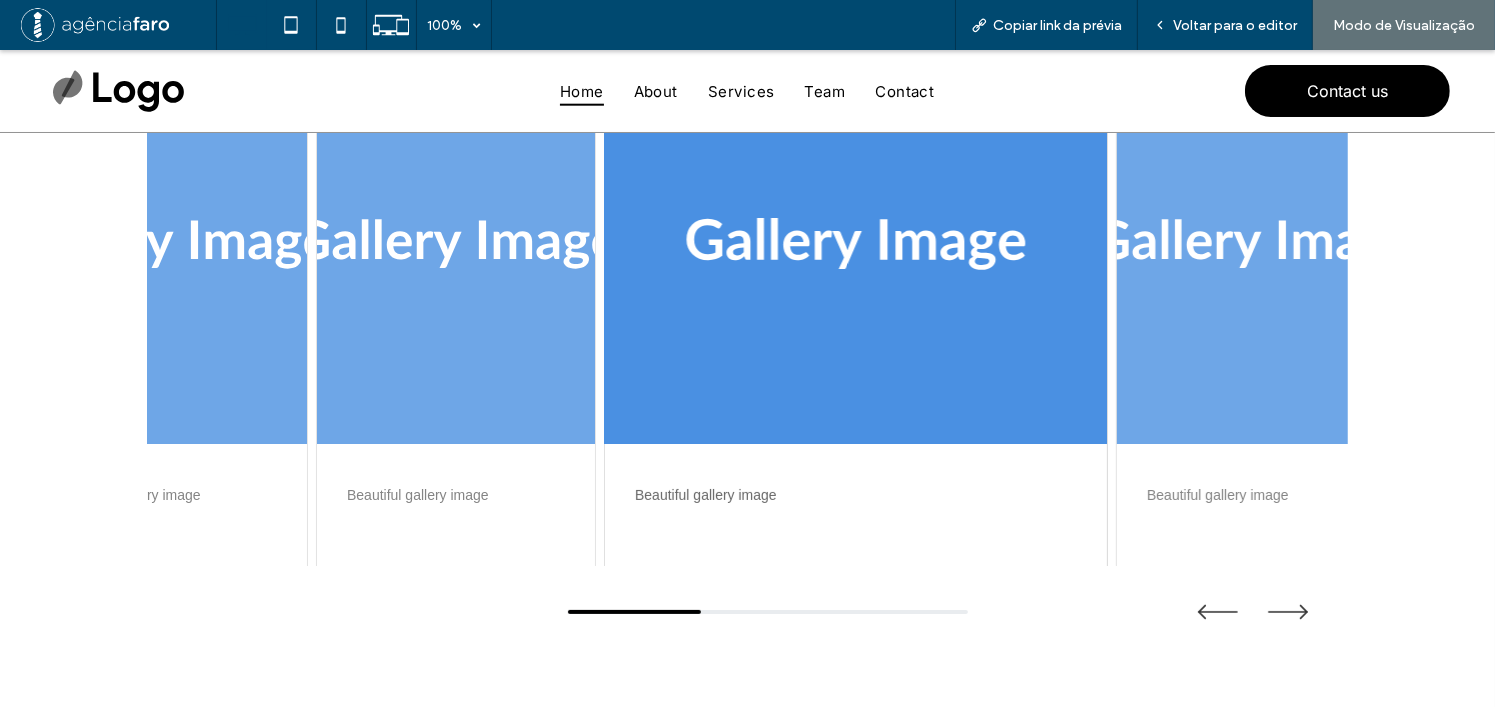 drag, startPoint x: 1093, startPoint y: 347, endPoint x: 695, endPoint y: 338, distance: 398.10175 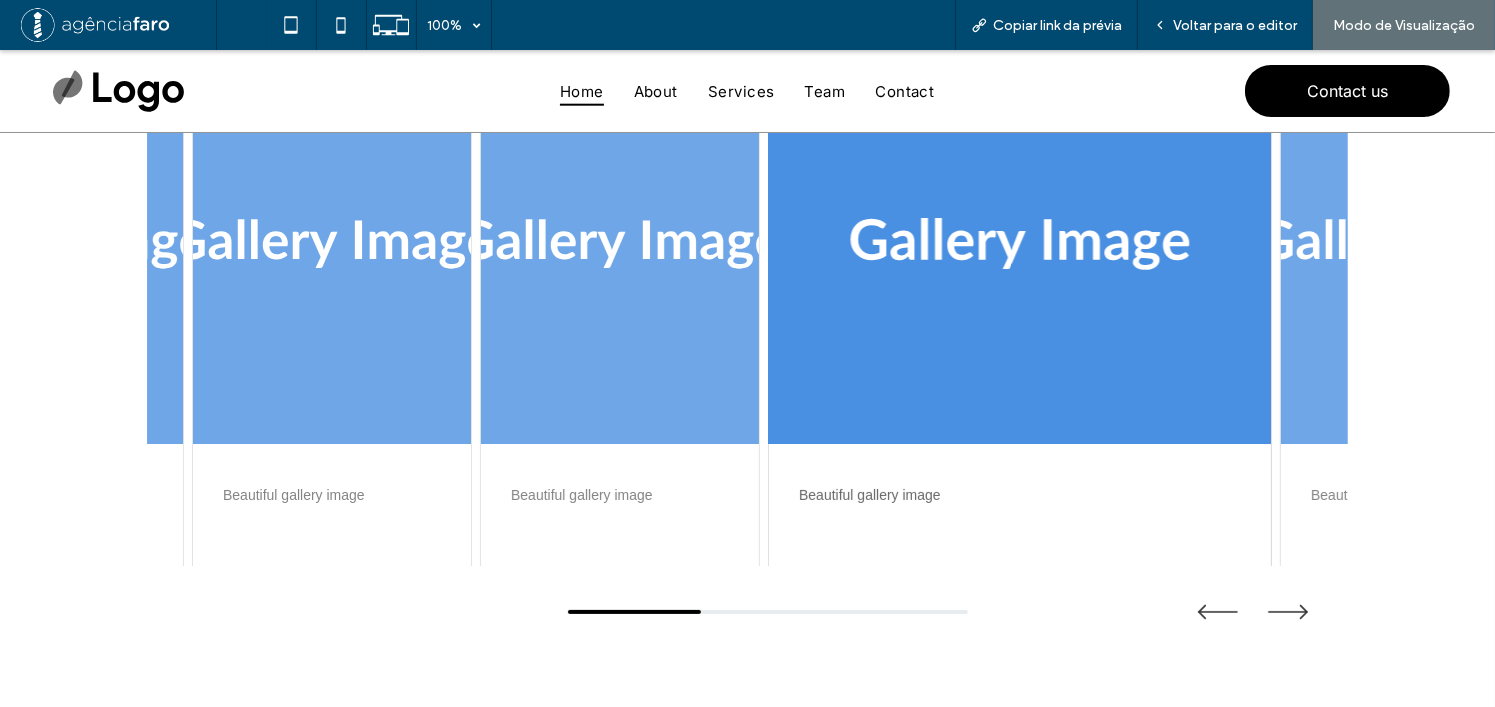 drag, startPoint x: 1059, startPoint y: 344, endPoint x: 723, endPoint y: 352, distance: 336.0952 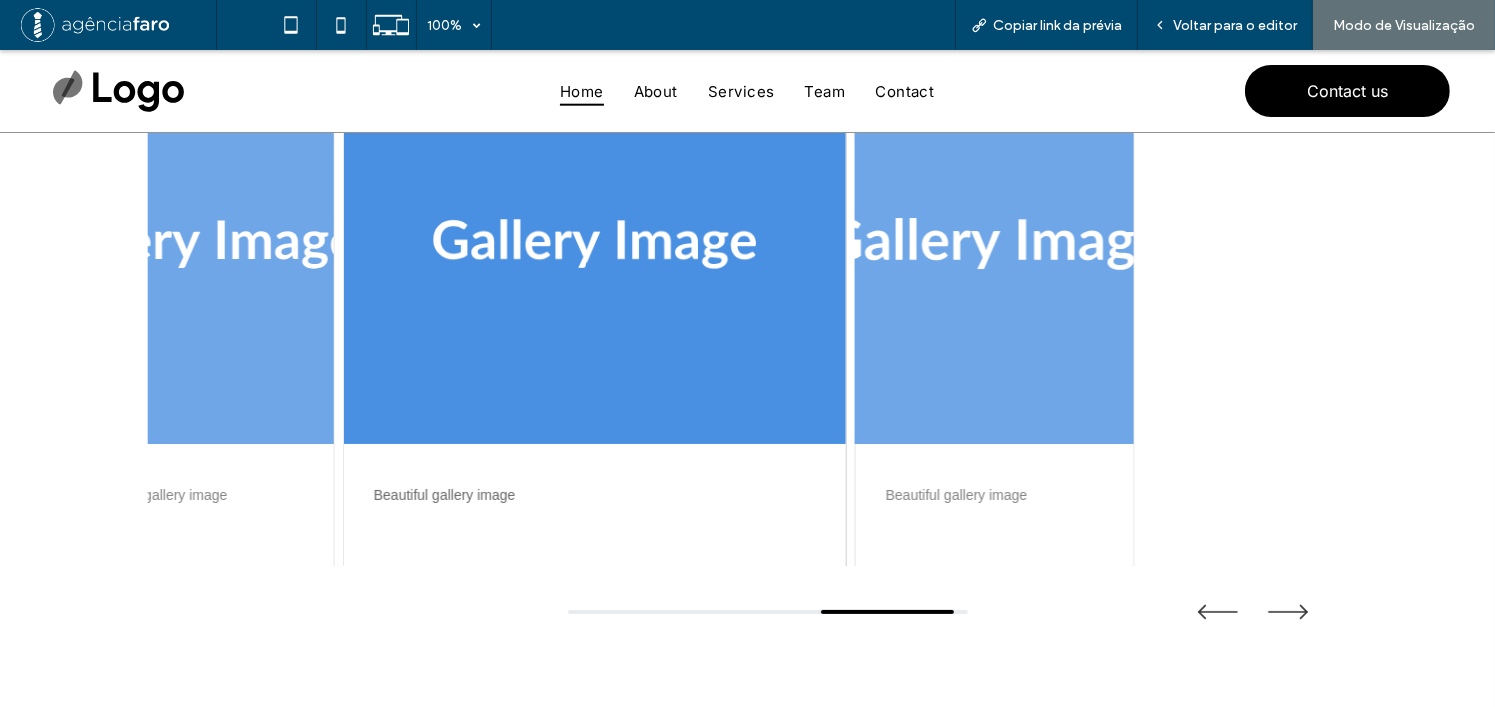 click at bounding box center [994, 244] 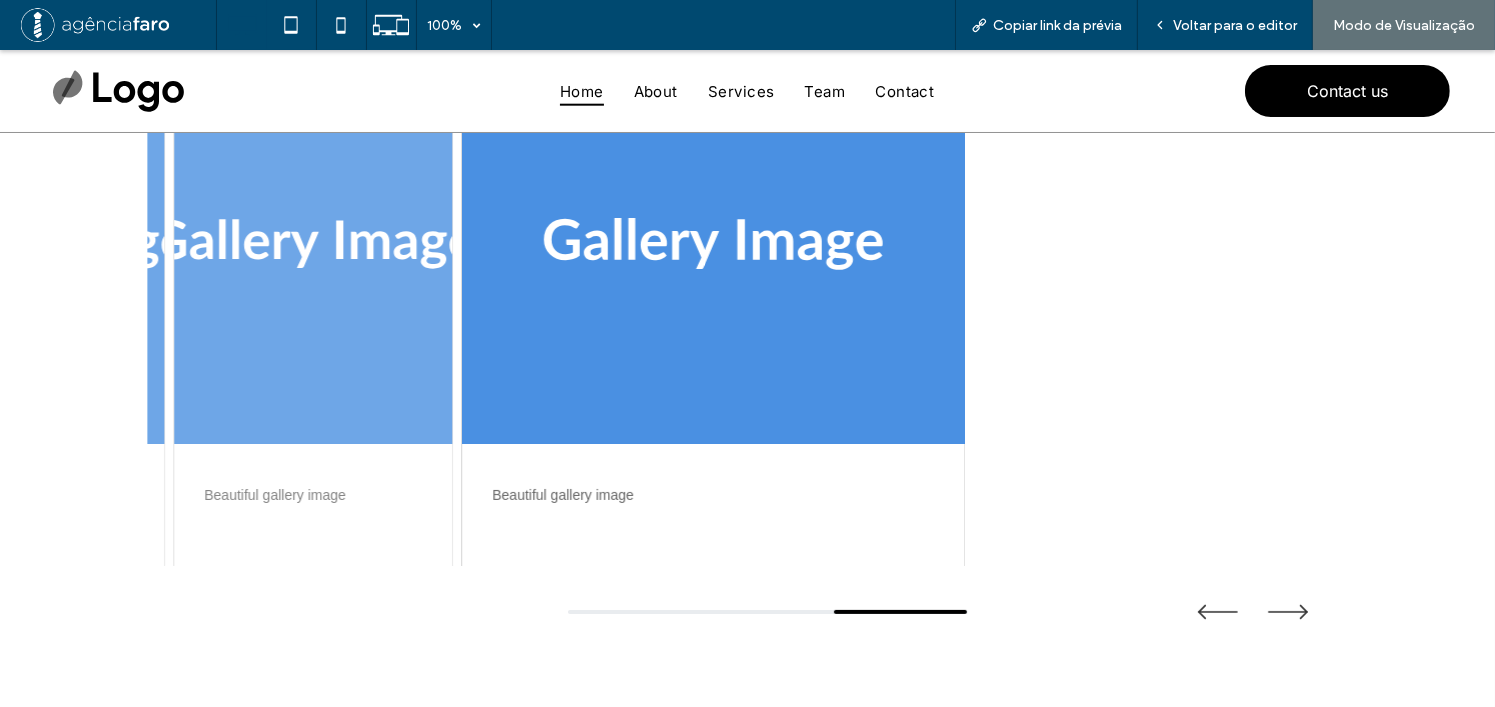 drag, startPoint x: 883, startPoint y: 356, endPoint x: 734, endPoint y: 354, distance: 149.01343 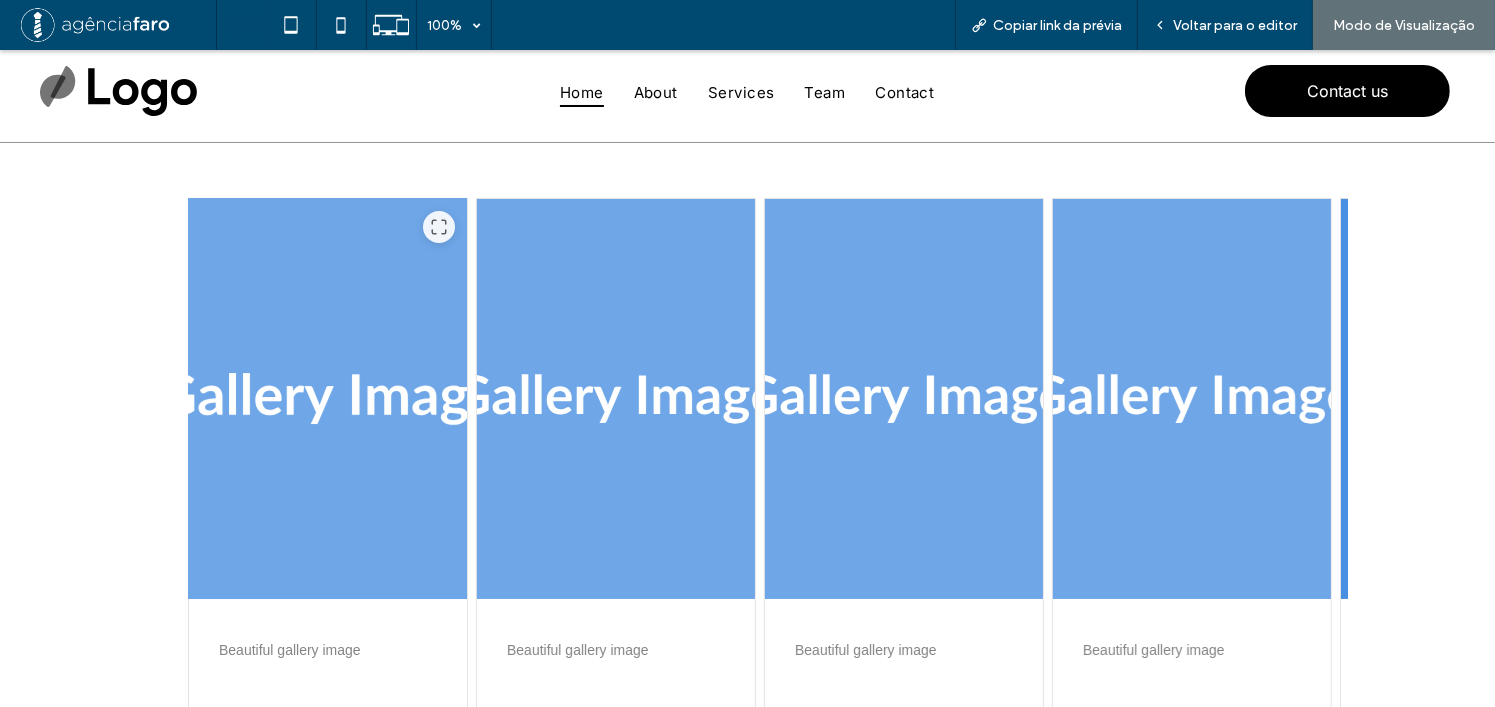 scroll, scrollTop: 0, scrollLeft: 0, axis: both 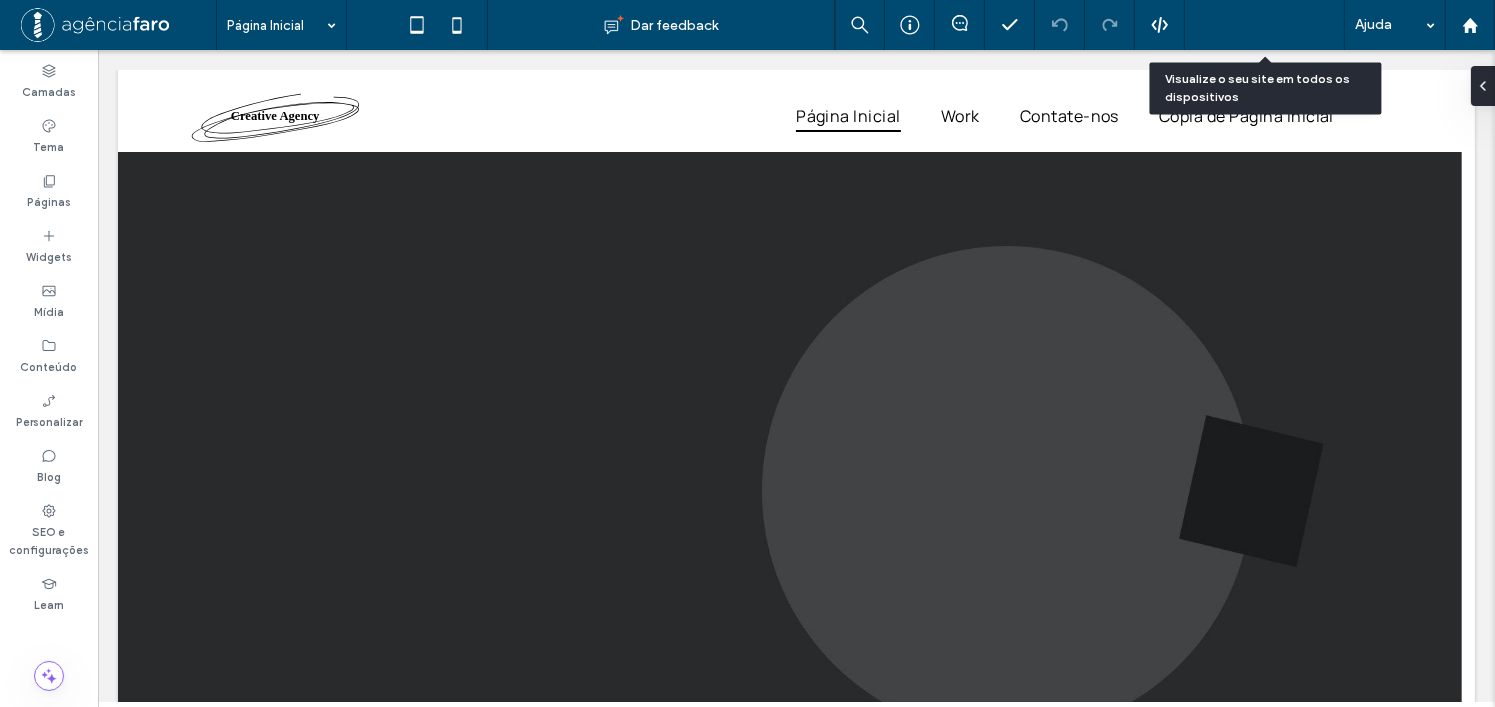 click on "Pré-Visualizaçāo" at bounding box center [1265, 25] 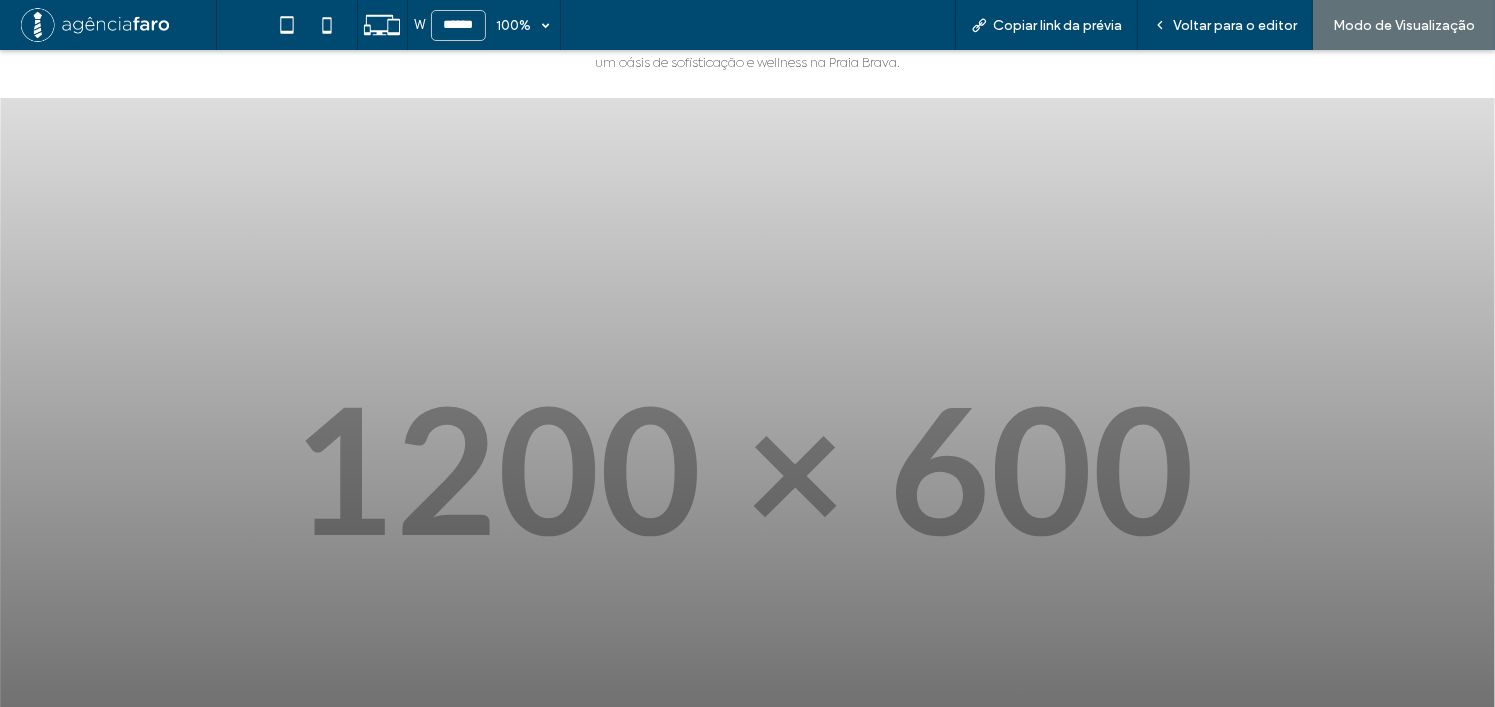 scroll, scrollTop: 1200, scrollLeft: 0, axis: vertical 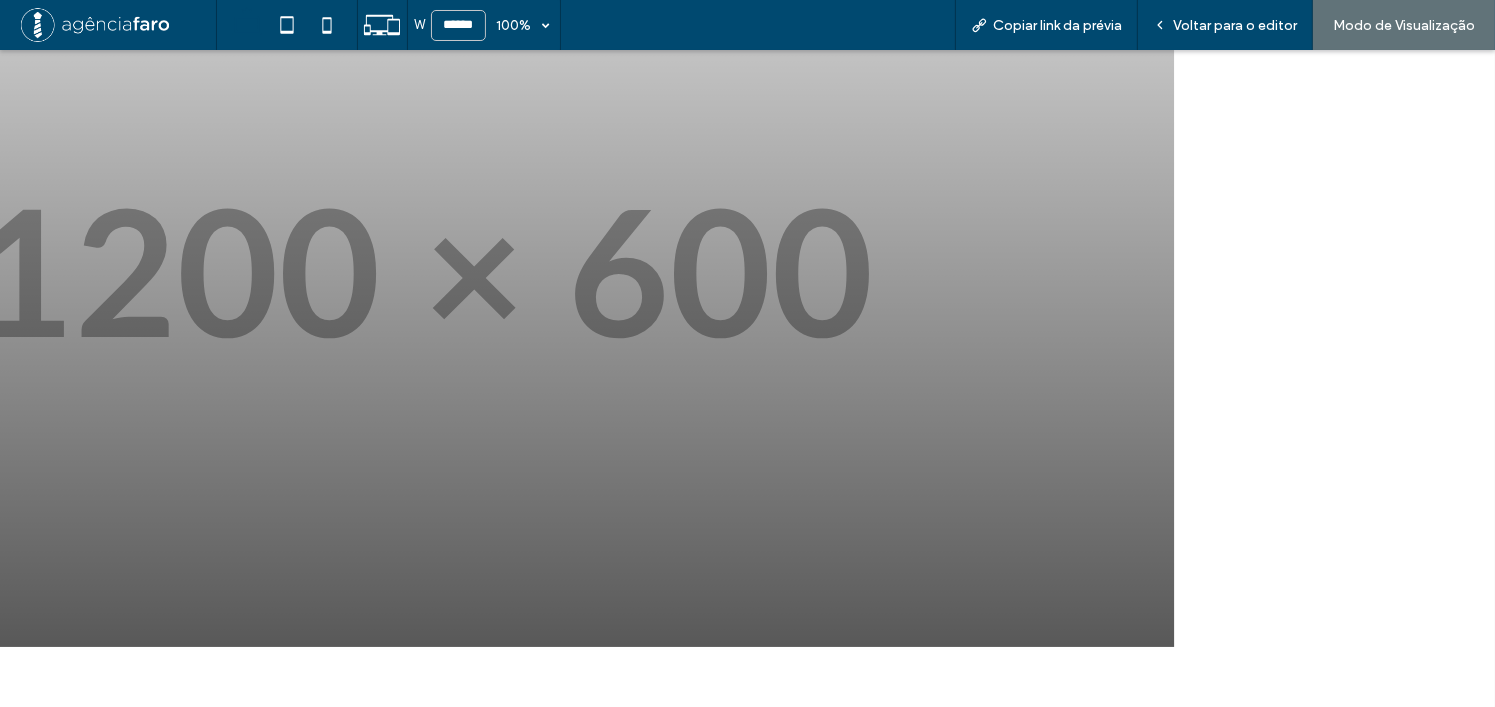 drag, startPoint x: 832, startPoint y: 326, endPoint x: 623, endPoint y: 326, distance: 209 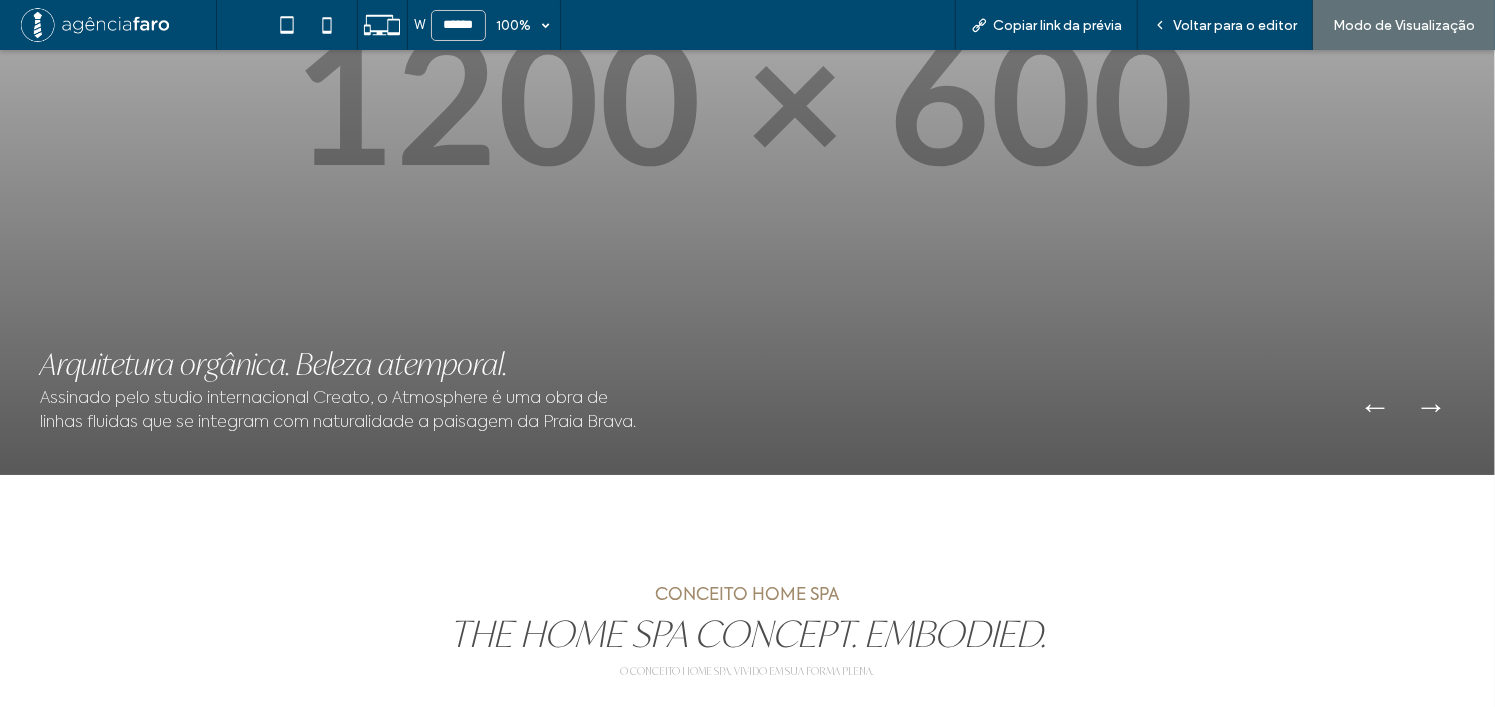 scroll, scrollTop: 1200, scrollLeft: 0, axis: vertical 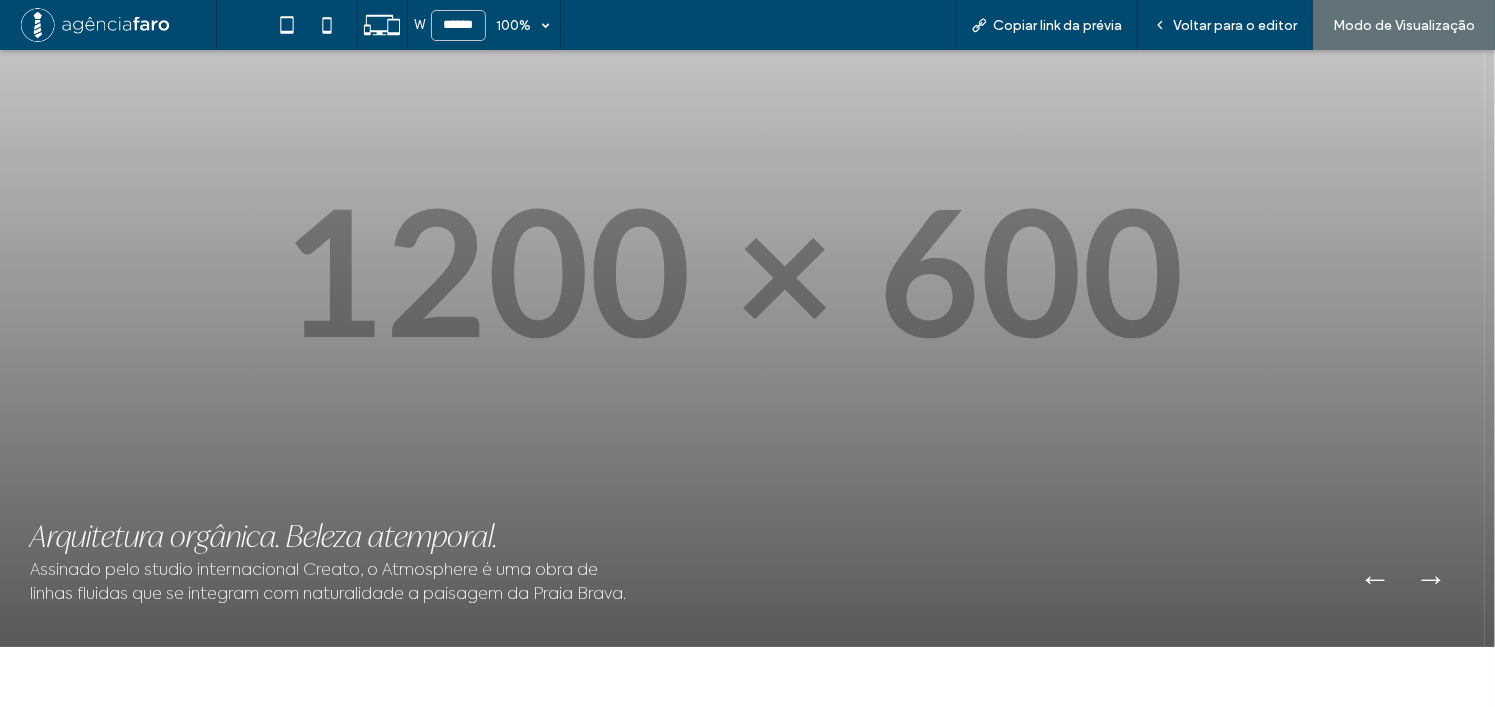 drag, startPoint x: 1319, startPoint y: 441, endPoint x: 933, endPoint y: 444, distance: 386.01166 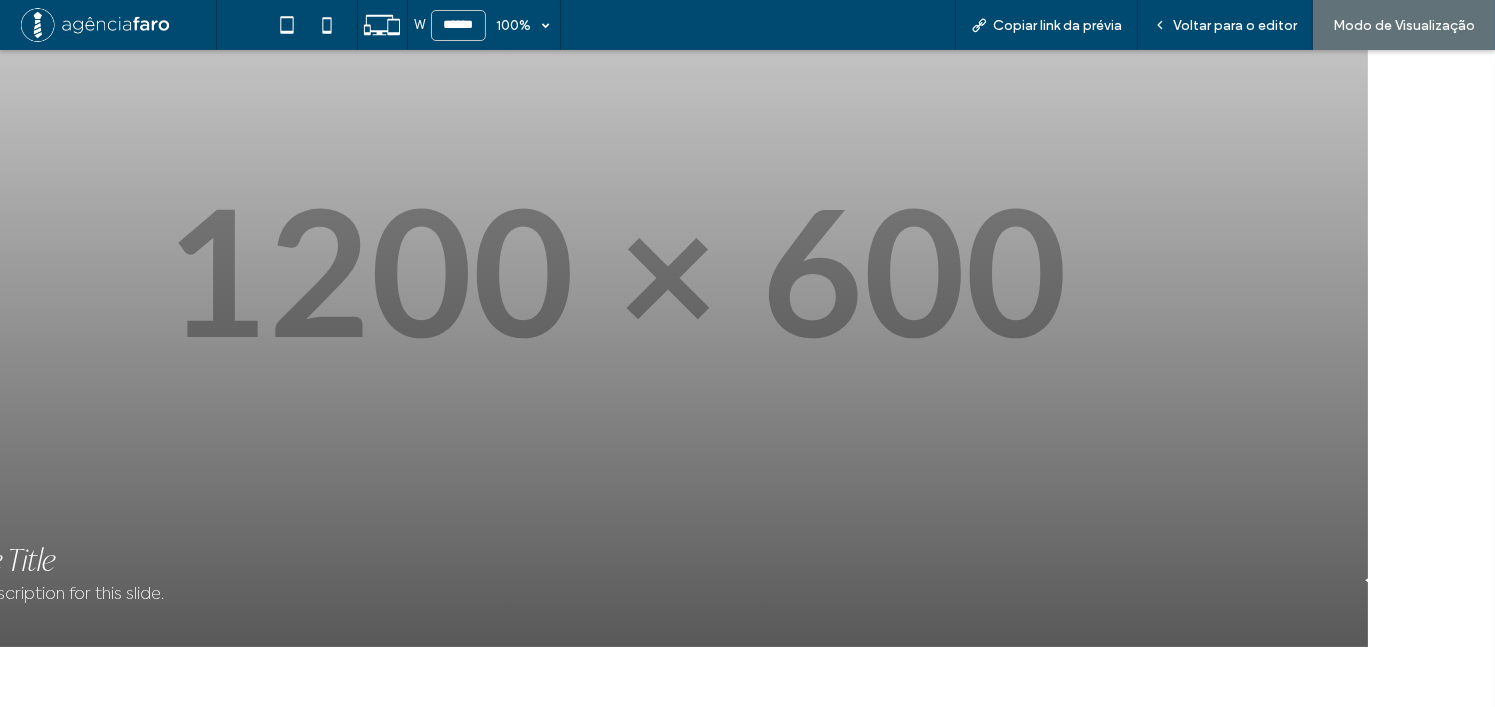 drag, startPoint x: 1115, startPoint y: 381, endPoint x: 762, endPoint y: 378, distance: 353.01276 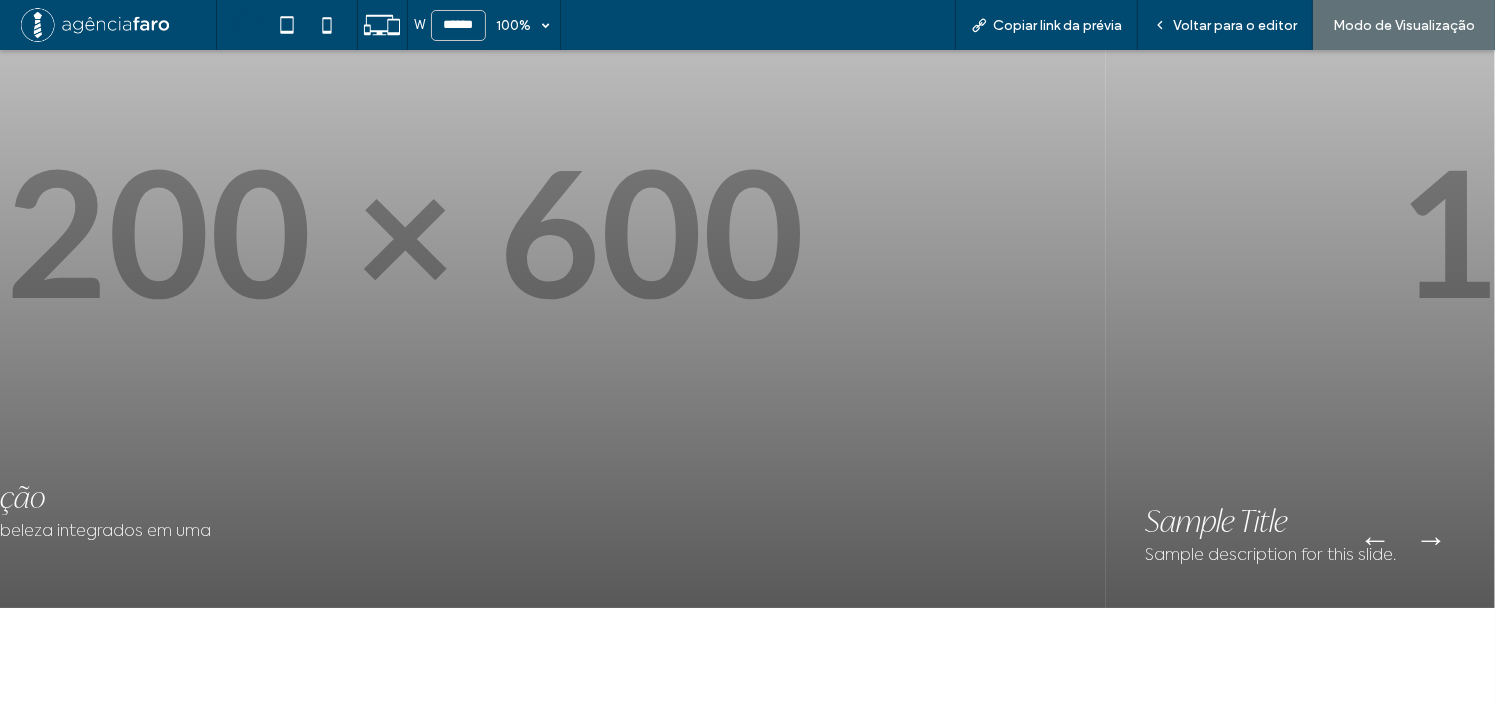 drag, startPoint x: 928, startPoint y: 307, endPoint x: 522, endPoint y: 307, distance: 406 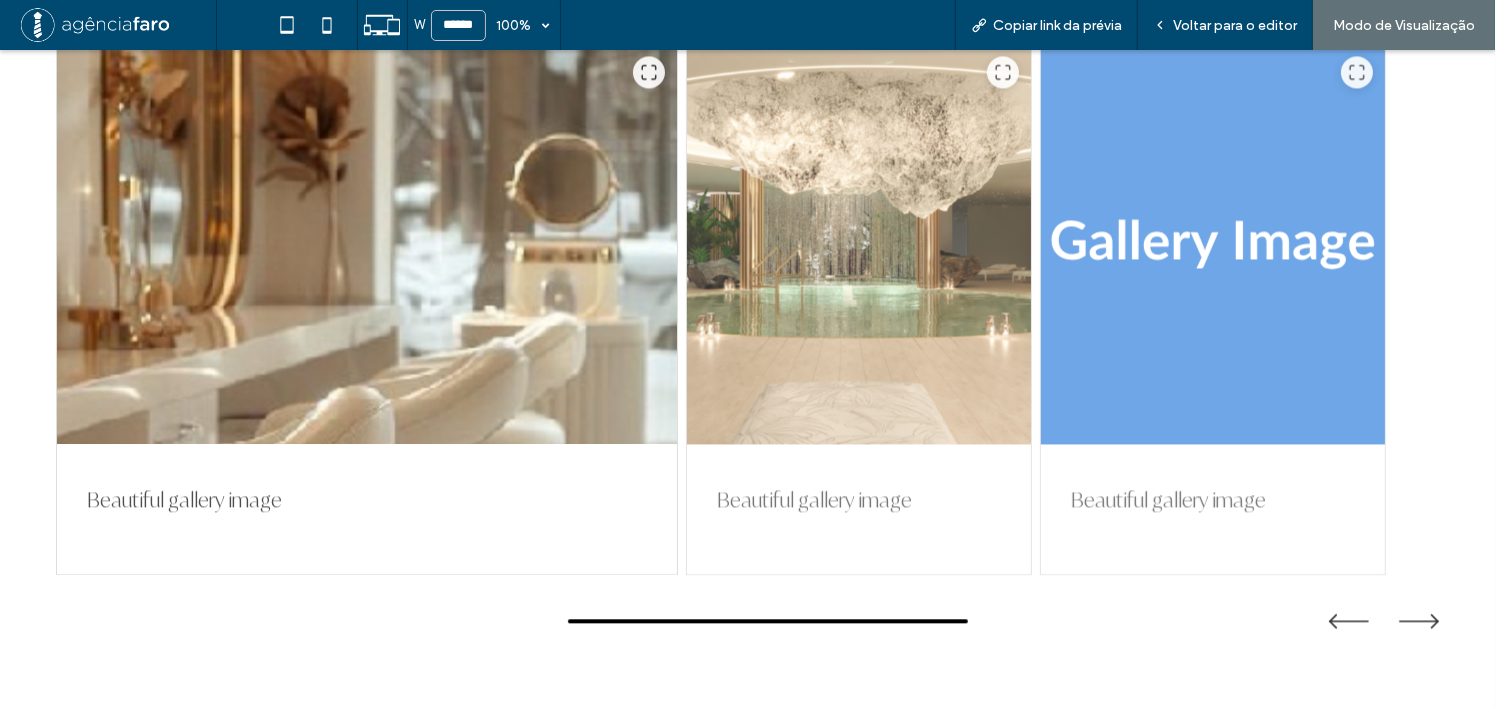 scroll, scrollTop: 4500, scrollLeft: 0, axis: vertical 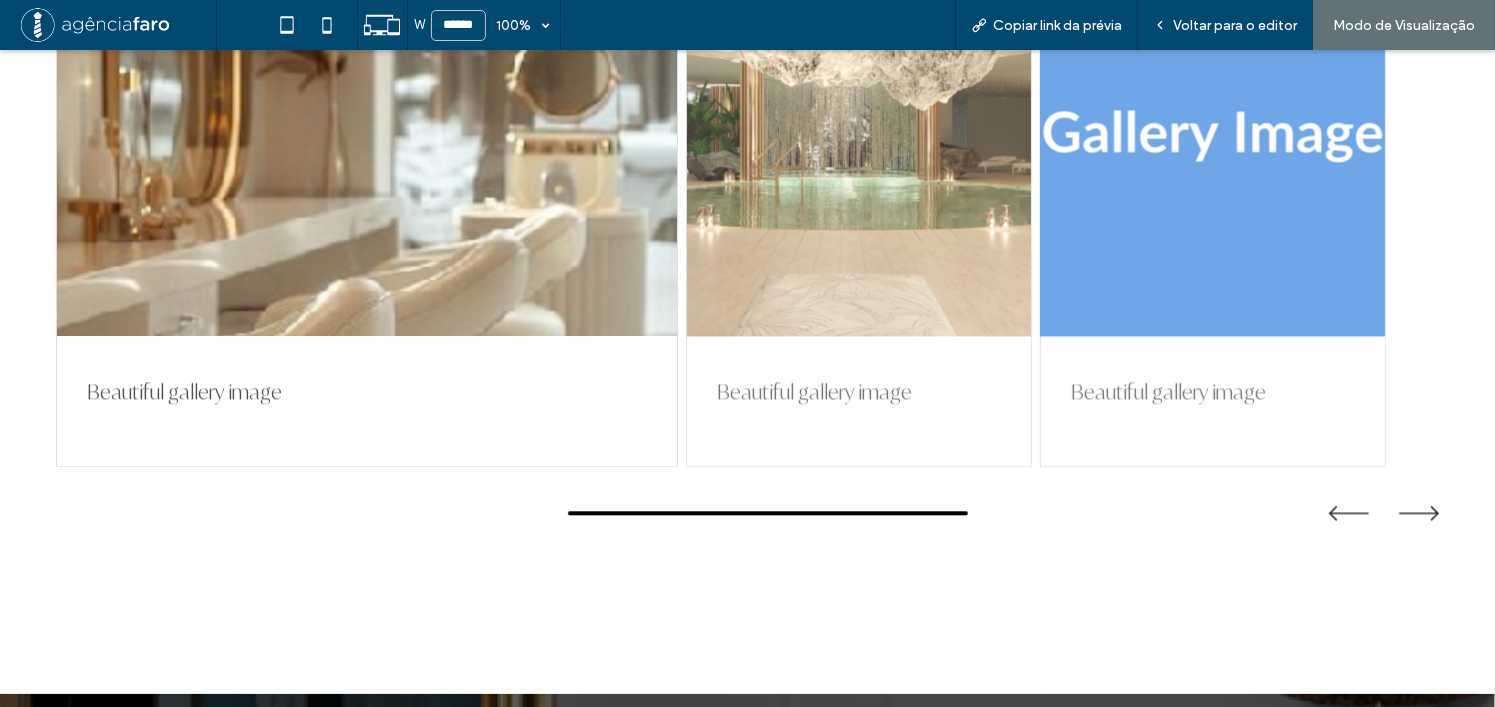 click at bounding box center (1213, 136) 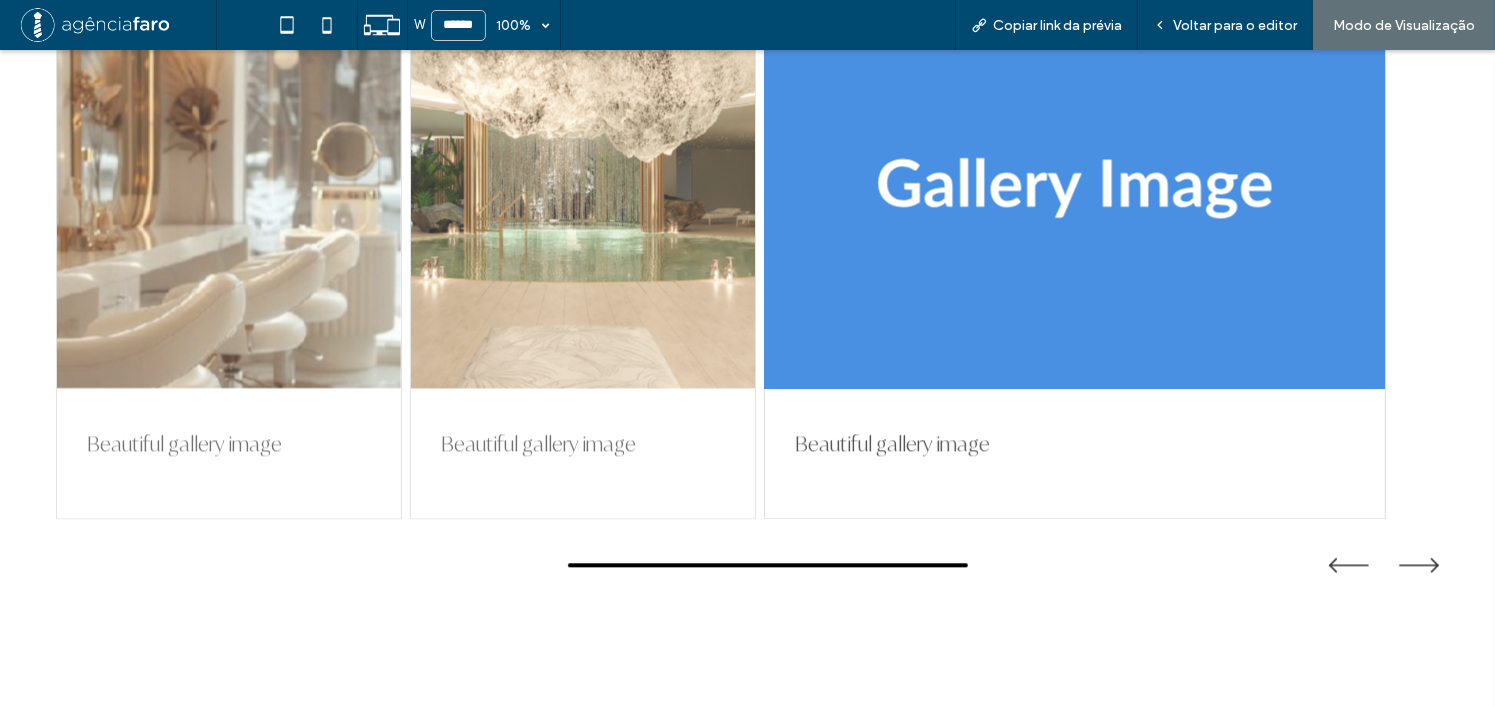 scroll, scrollTop: 4400, scrollLeft: 0, axis: vertical 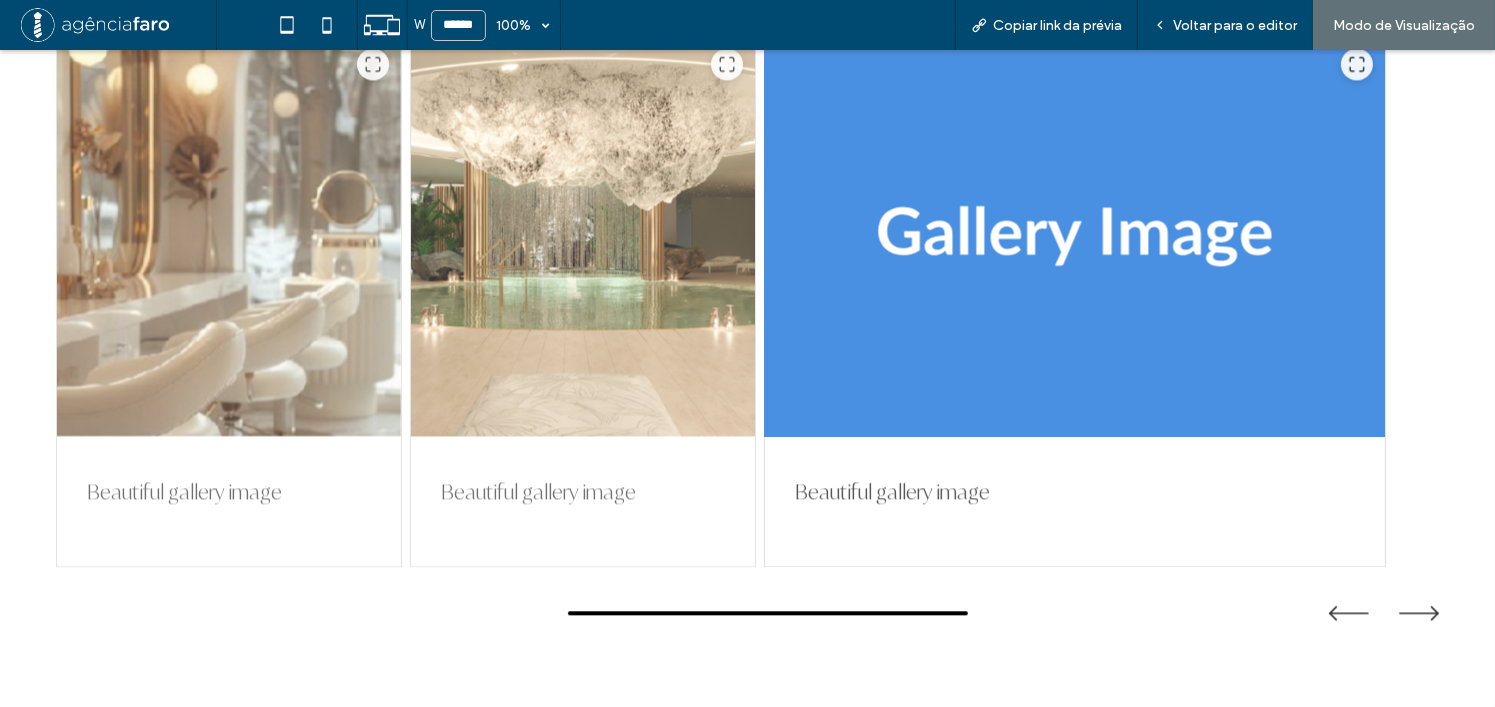 drag, startPoint x: 847, startPoint y: 315, endPoint x: 691, endPoint y: 313, distance: 156.01282 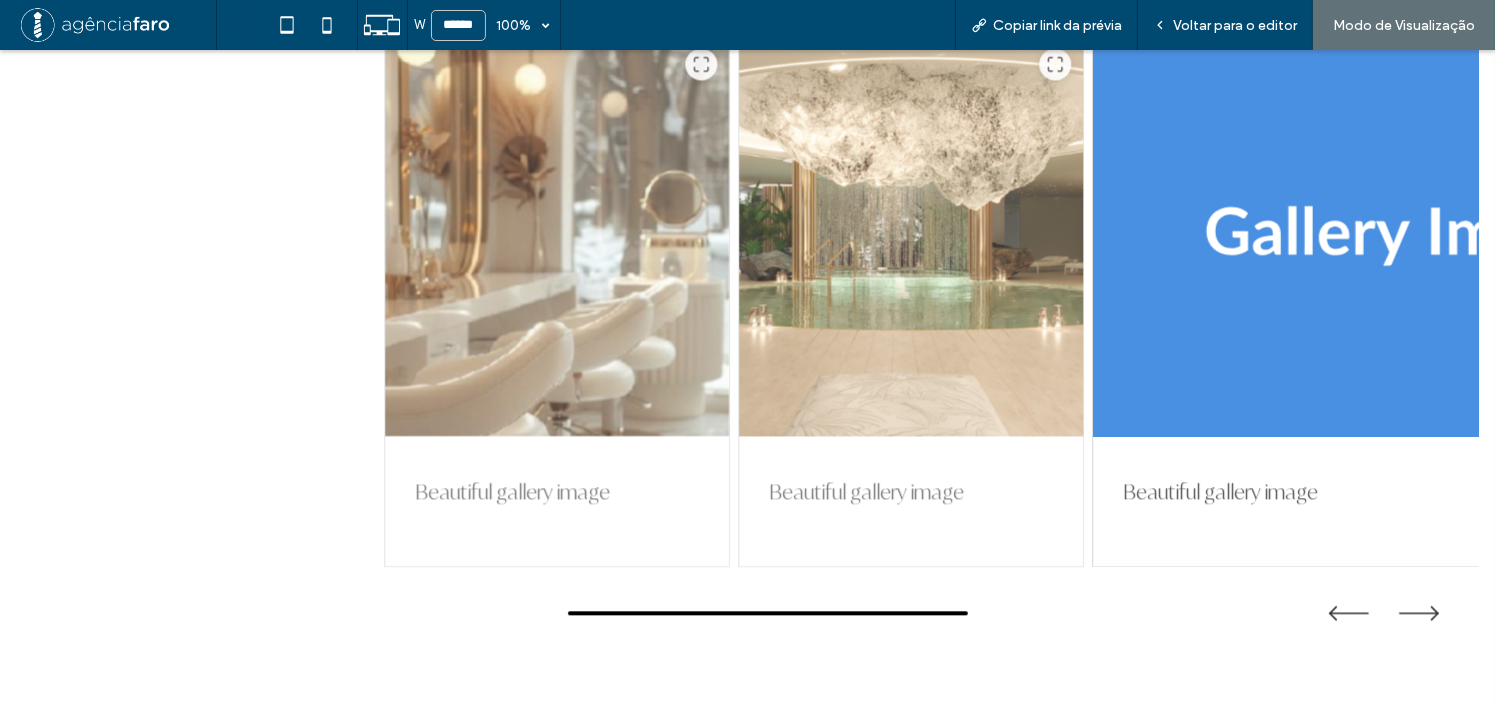 drag, startPoint x: 663, startPoint y: 305, endPoint x: 1150, endPoint y: 303, distance: 487.00412 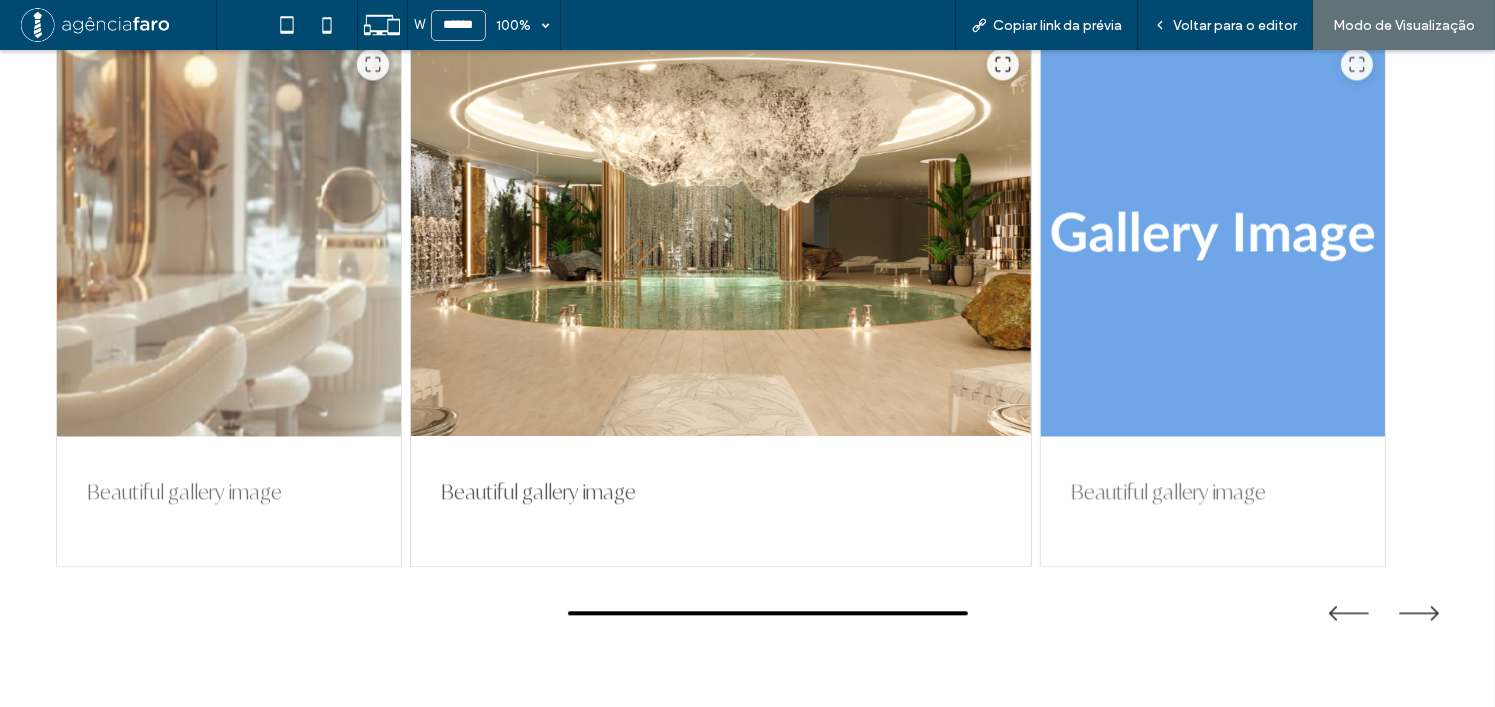 click at bounding box center (229, 236) 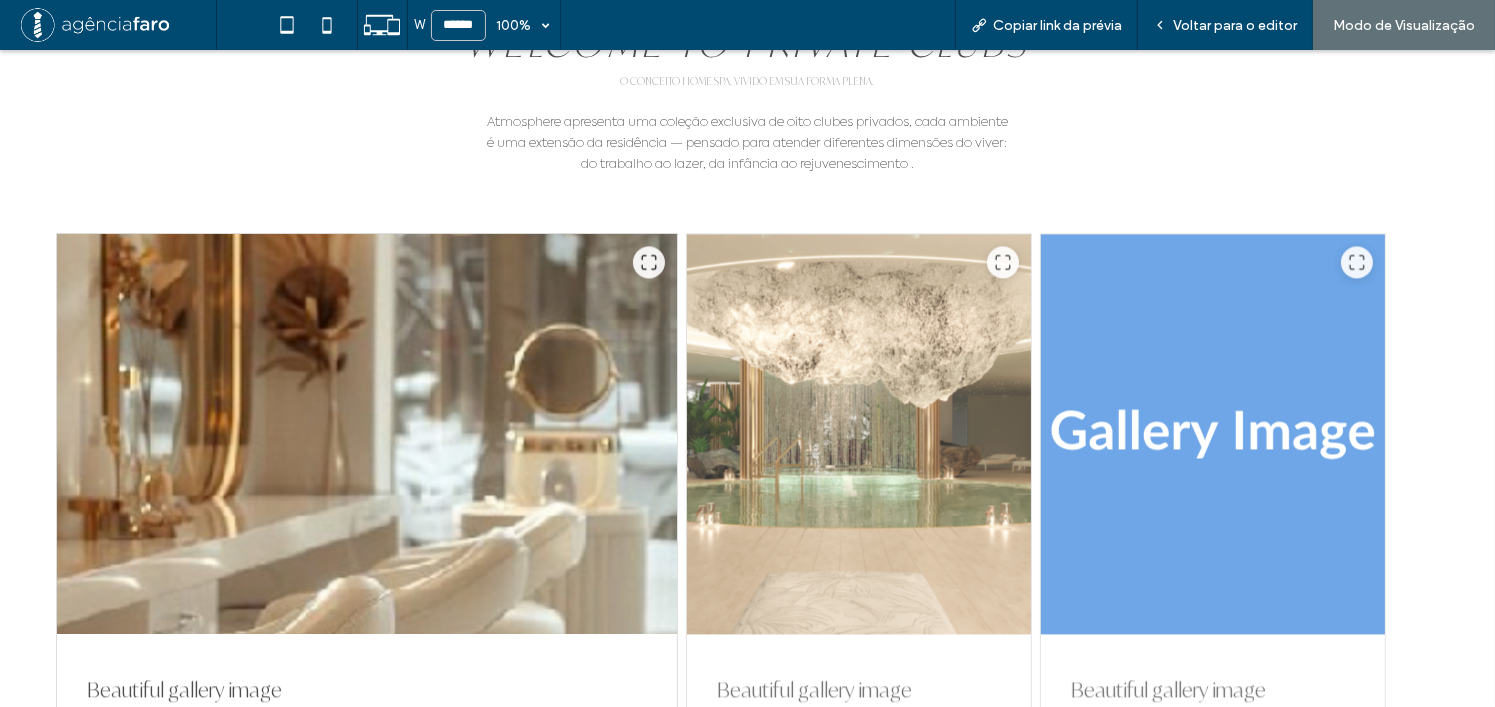 scroll, scrollTop: 4200, scrollLeft: 0, axis: vertical 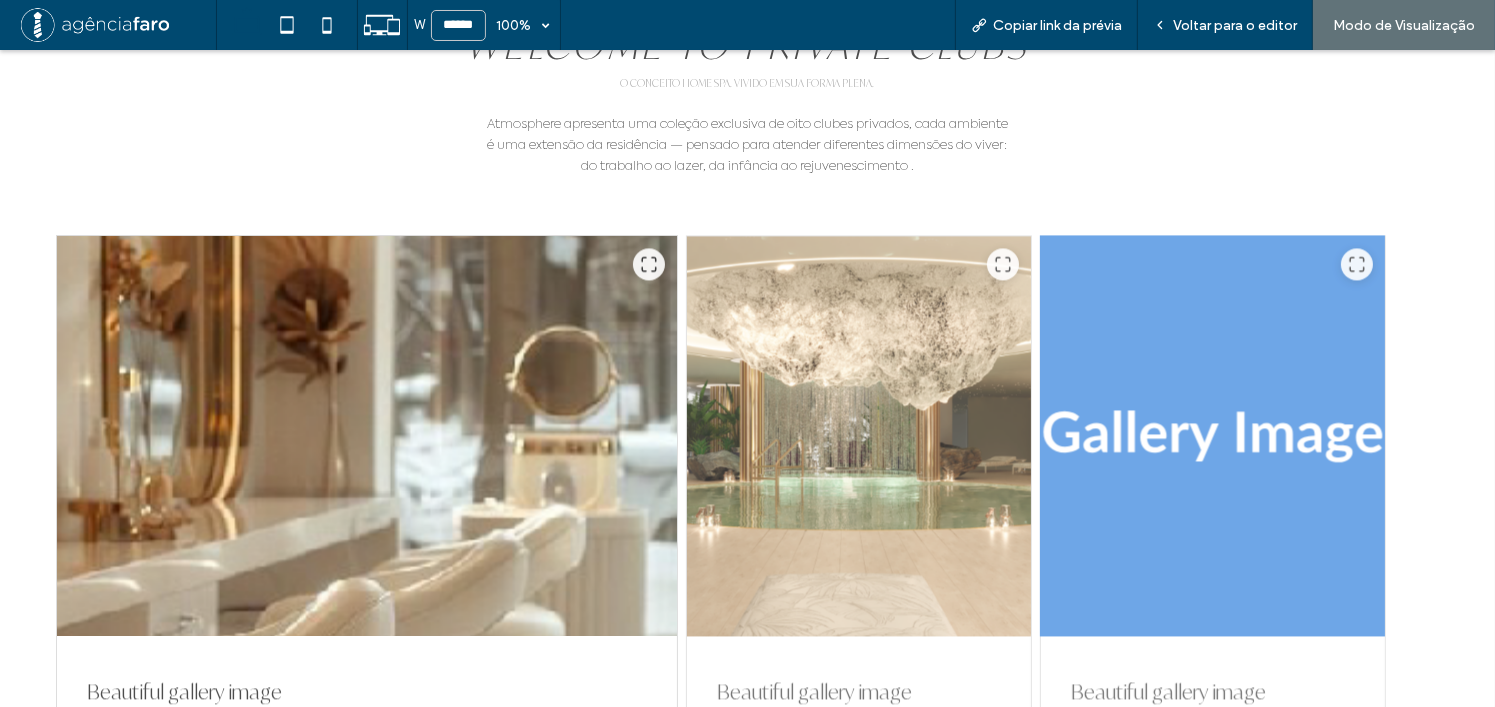 click at bounding box center (1213, 436) 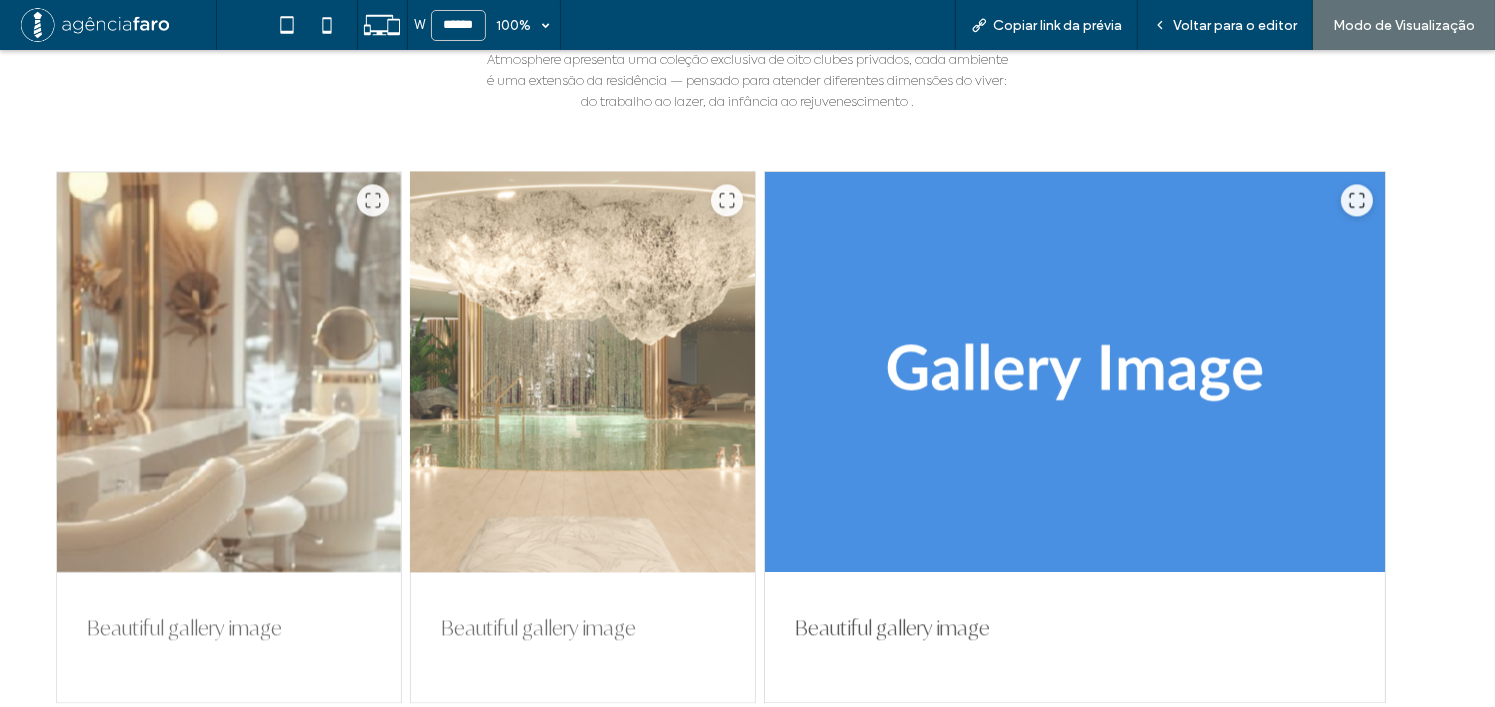 scroll, scrollTop: 4300, scrollLeft: 0, axis: vertical 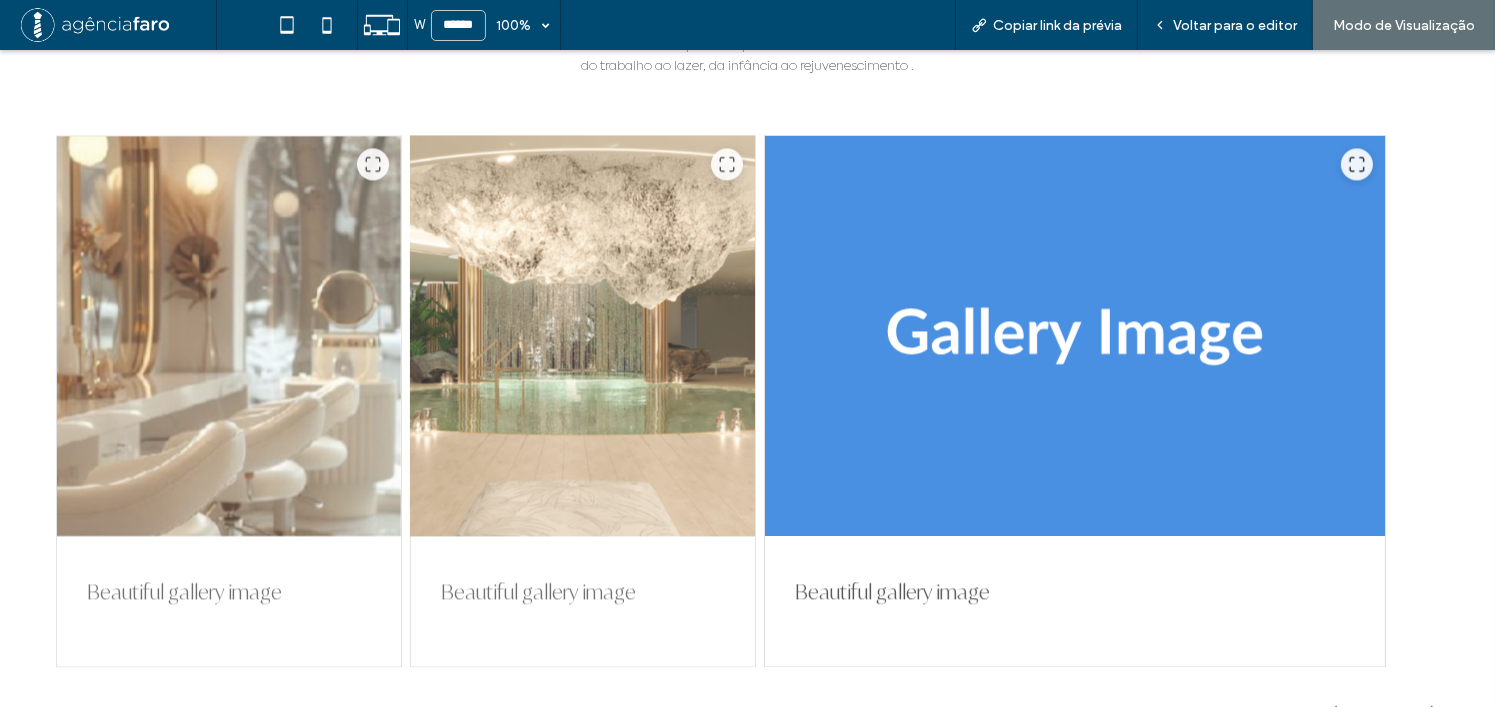 click at bounding box center (583, 336) 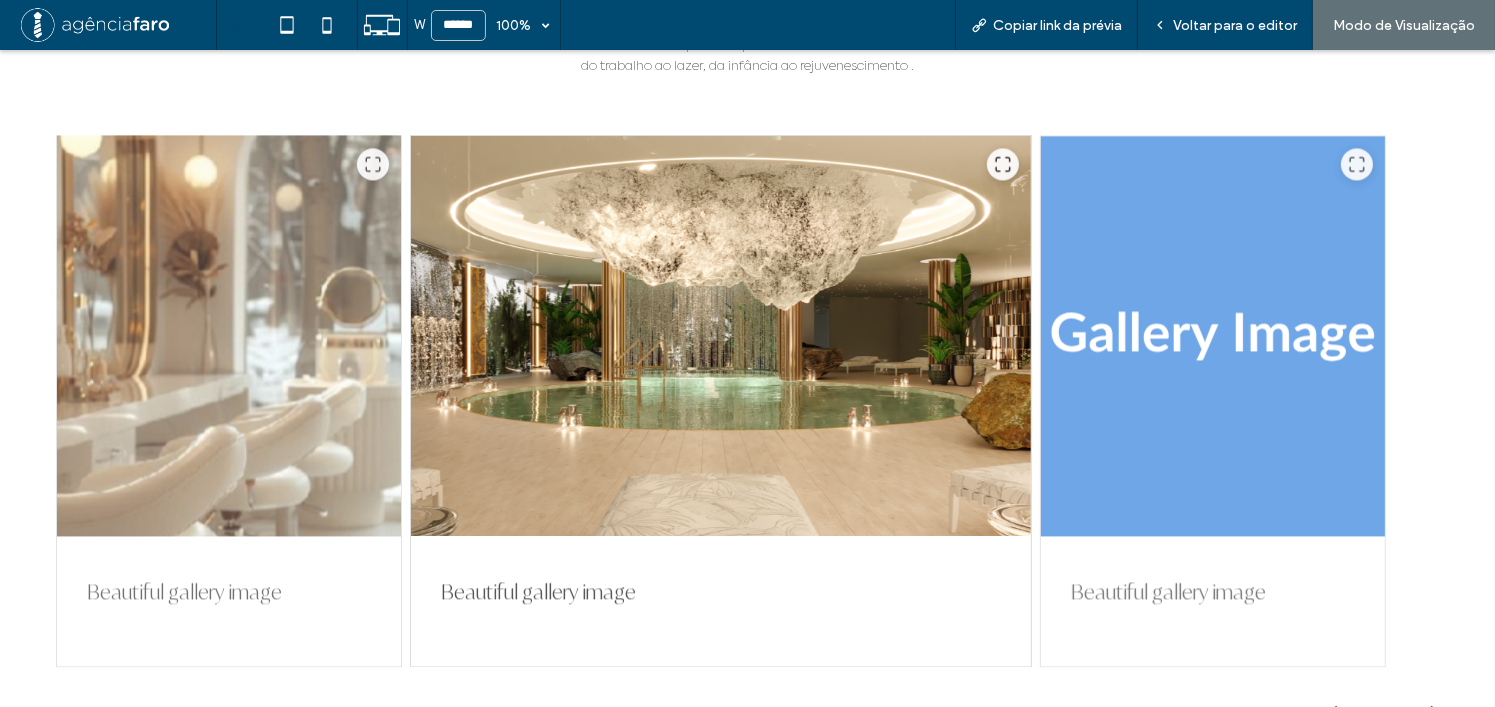 click at bounding box center (229, 336) 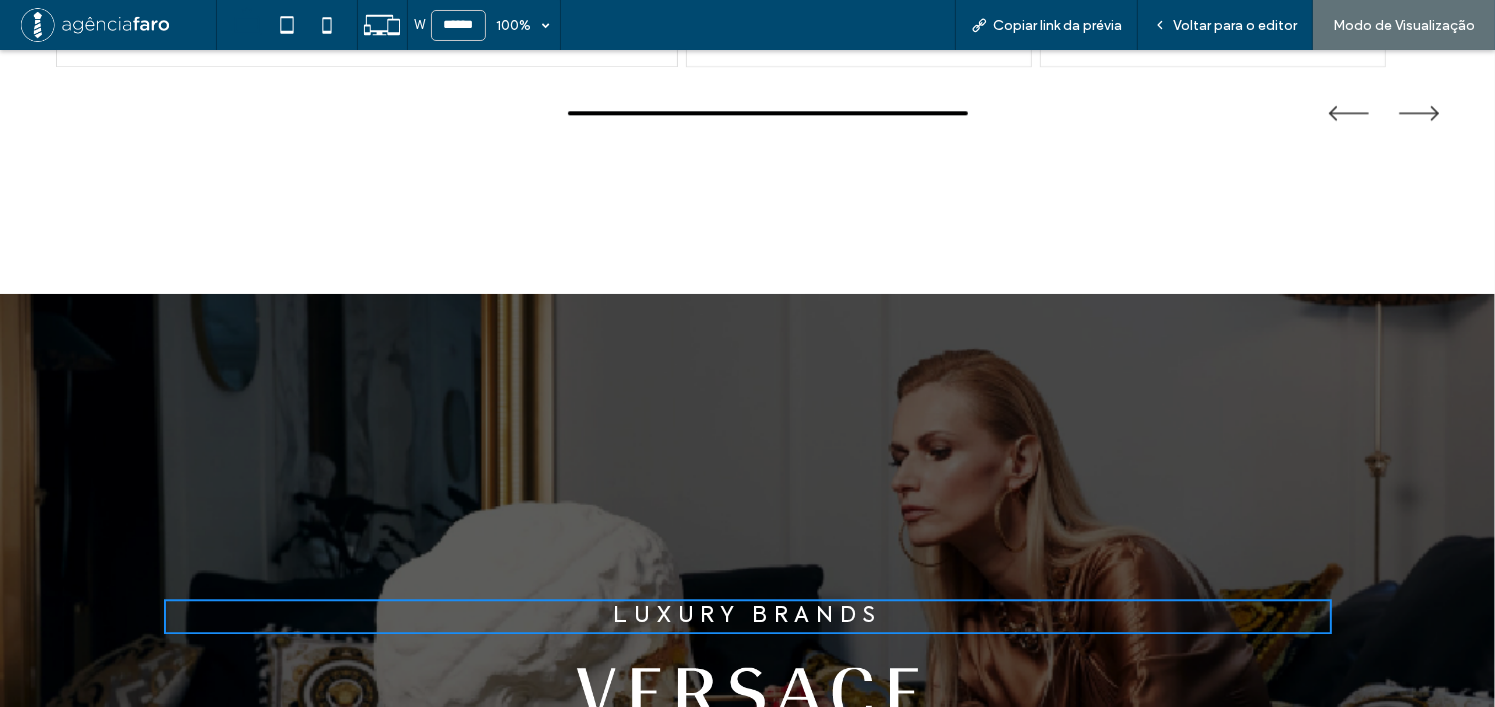scroll, scrollTop: 4500, scrollLeft: 0, axis: vertical 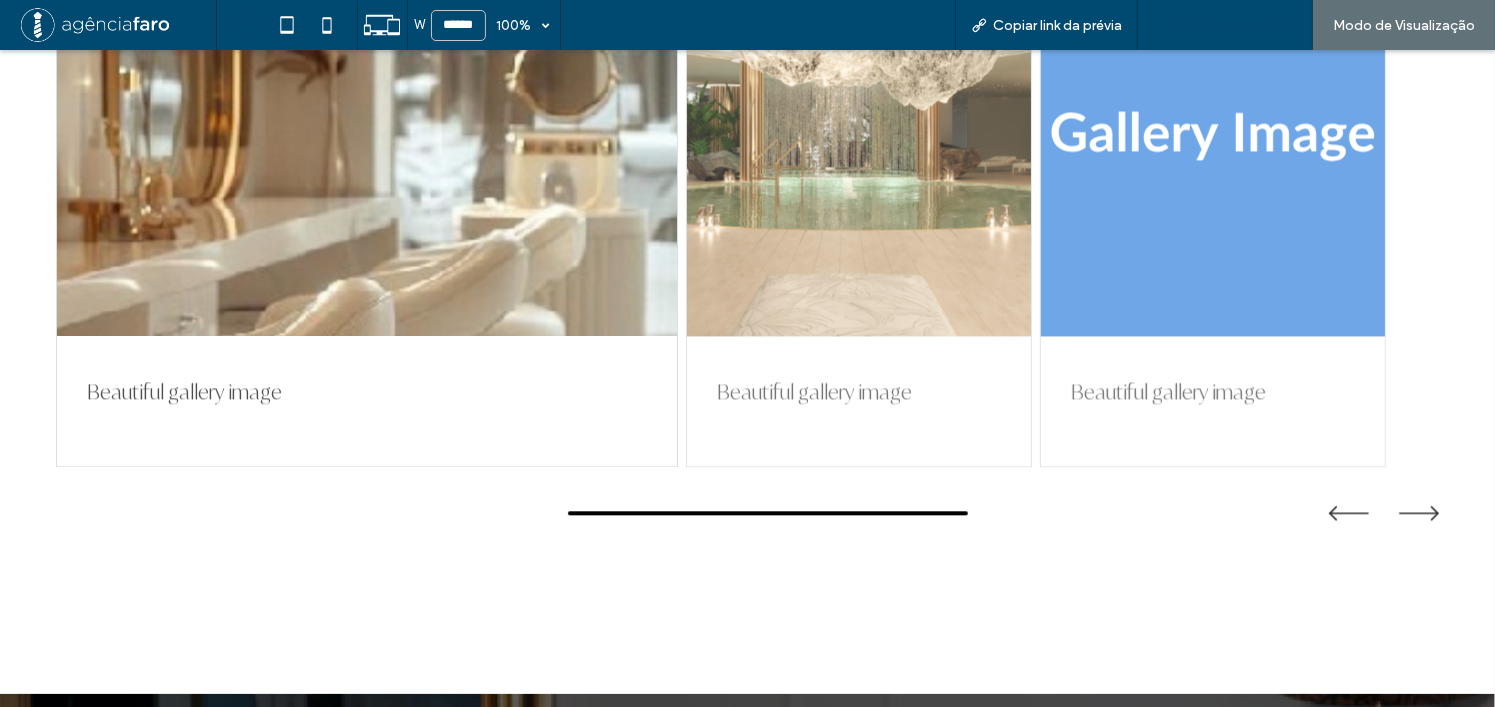 click on "Voltar para o editor" at bounding box center [1225, 25] 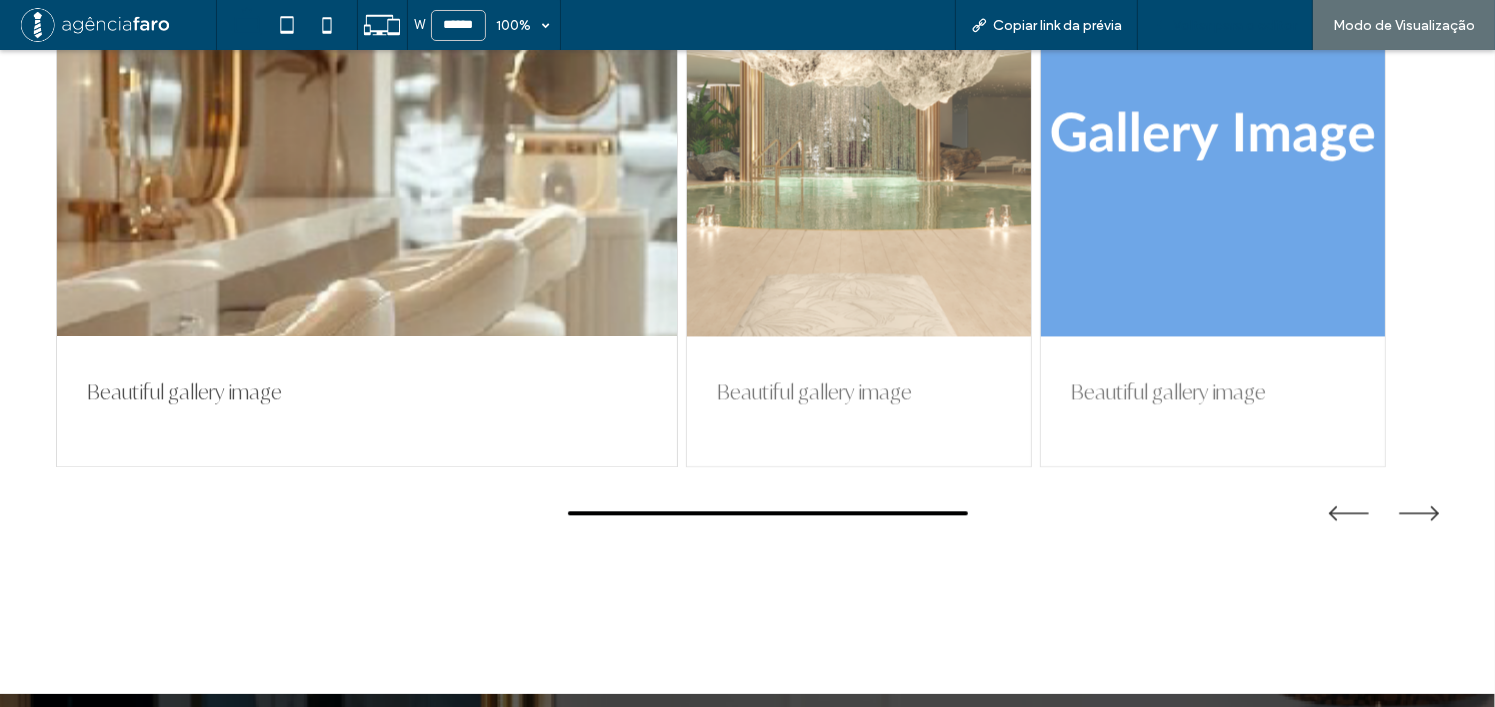 click on "Voltar para o editor" at bounding box center (1235, 25) 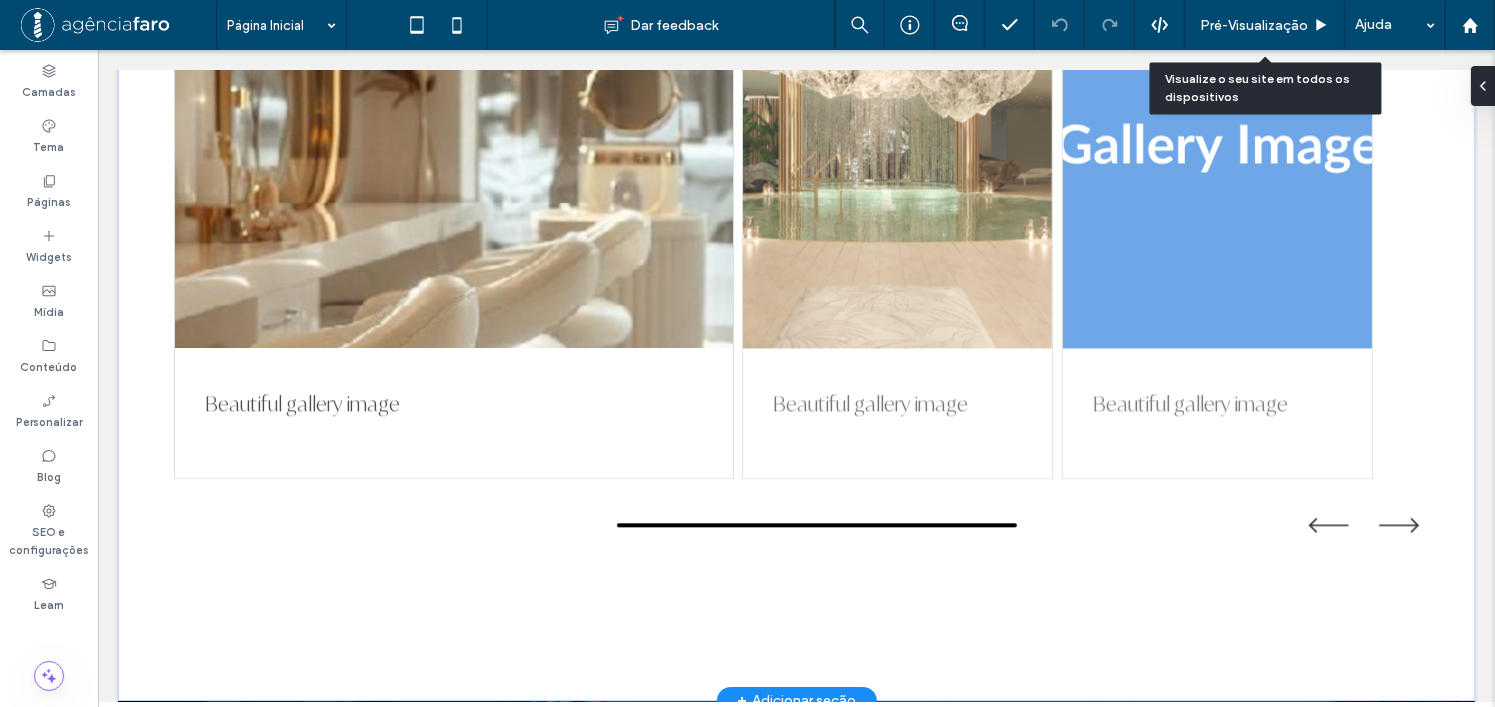 scroll, scrollTop: 4480, scrollLeft: 0, axis: vertical 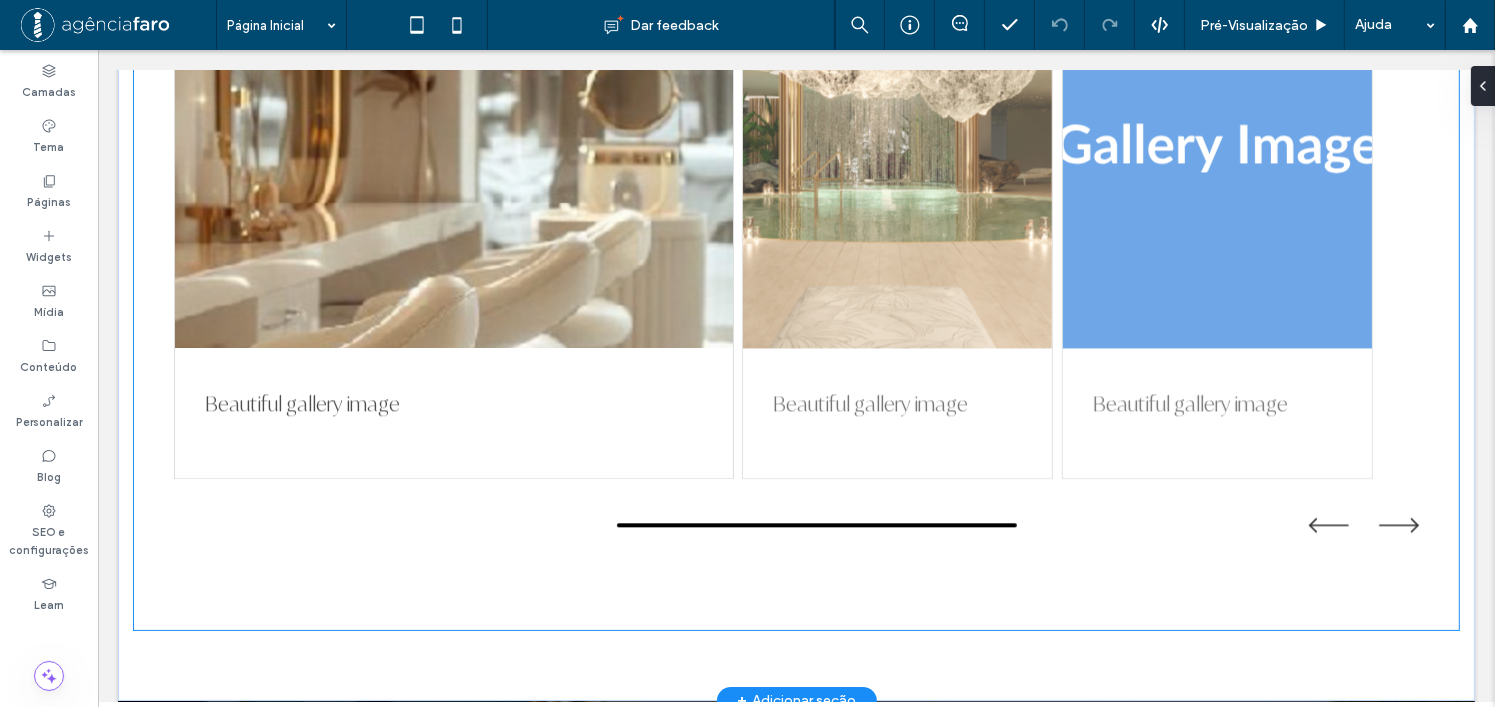 click at bounding box center [795, 525] 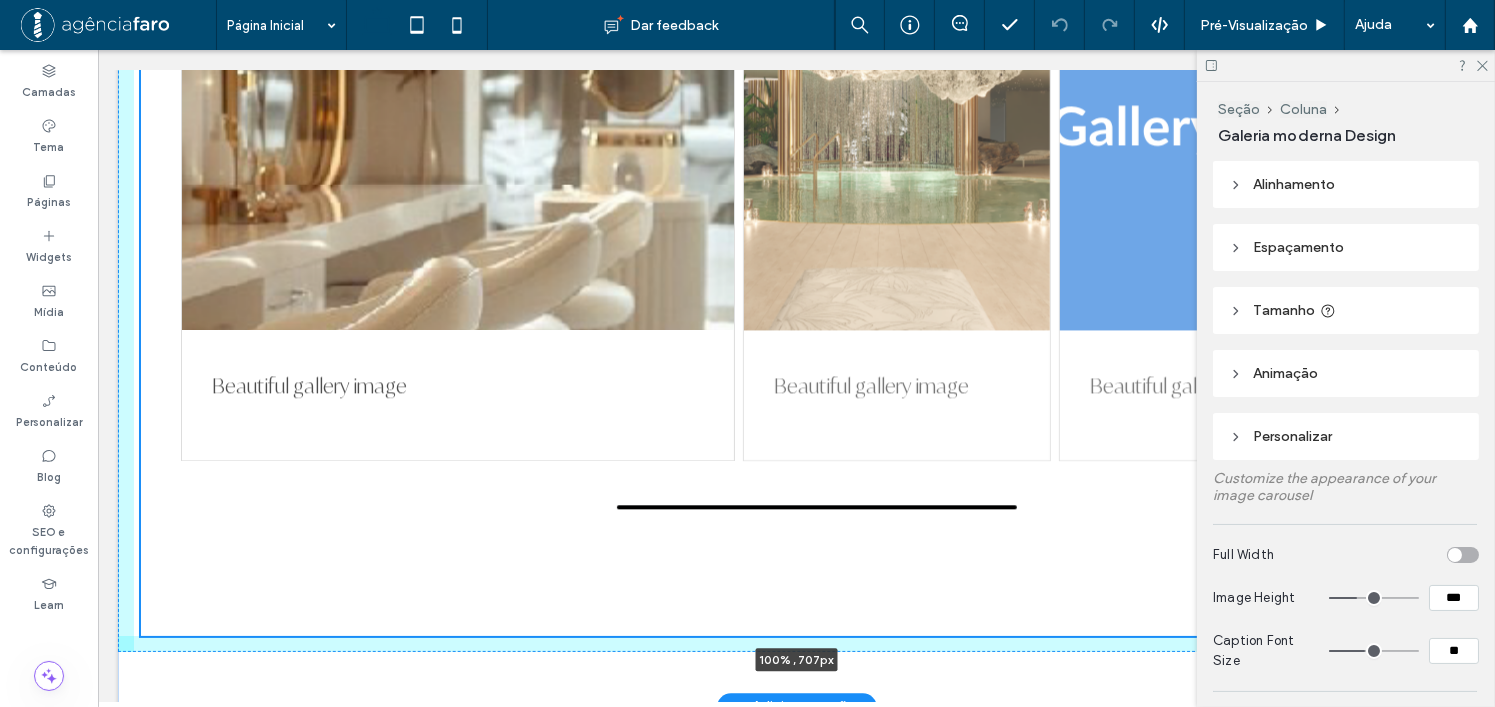scroll, scrollTop: 4499, scrollLeft: 0, axis: vertical 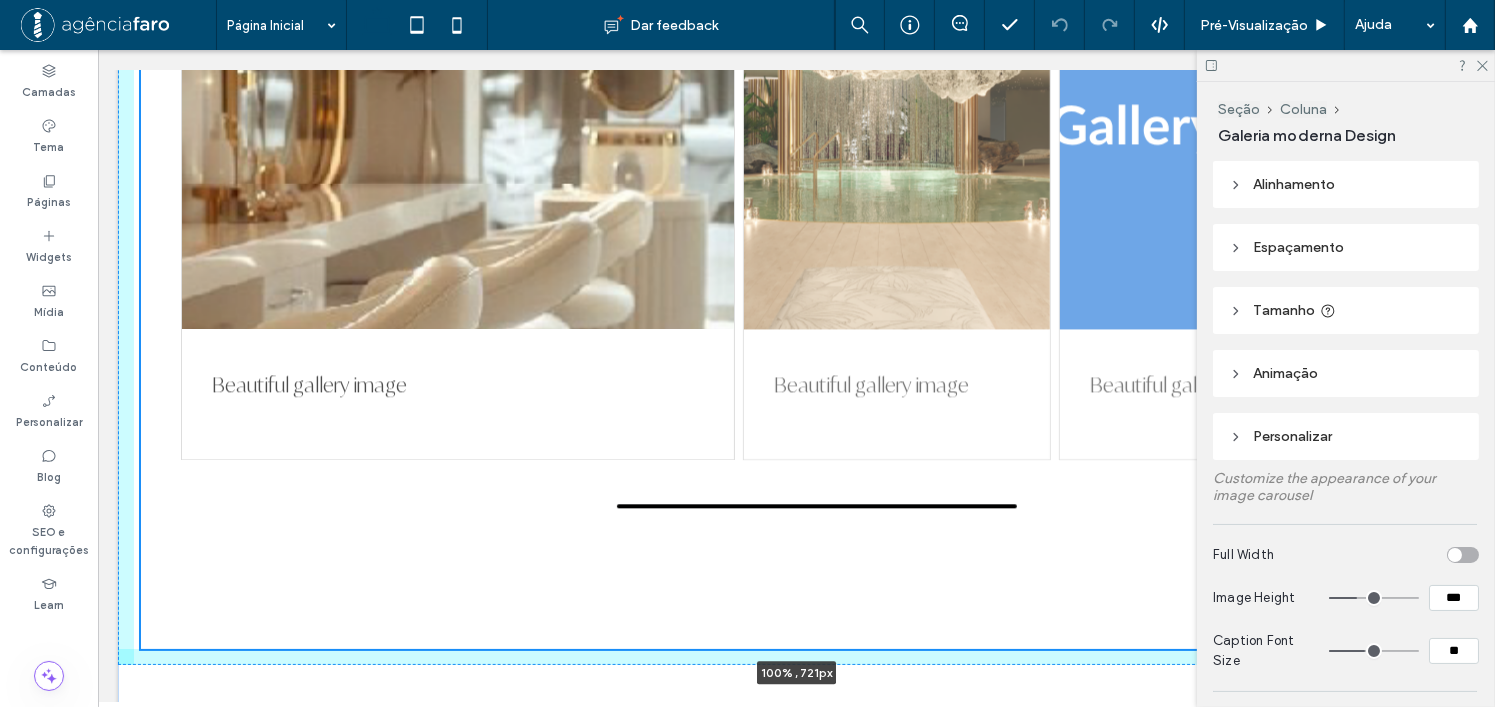 drag, startPoint x: 789, startPoint y: 617, endPoint x: 788, endPoint y: 636, distance: 19.026299 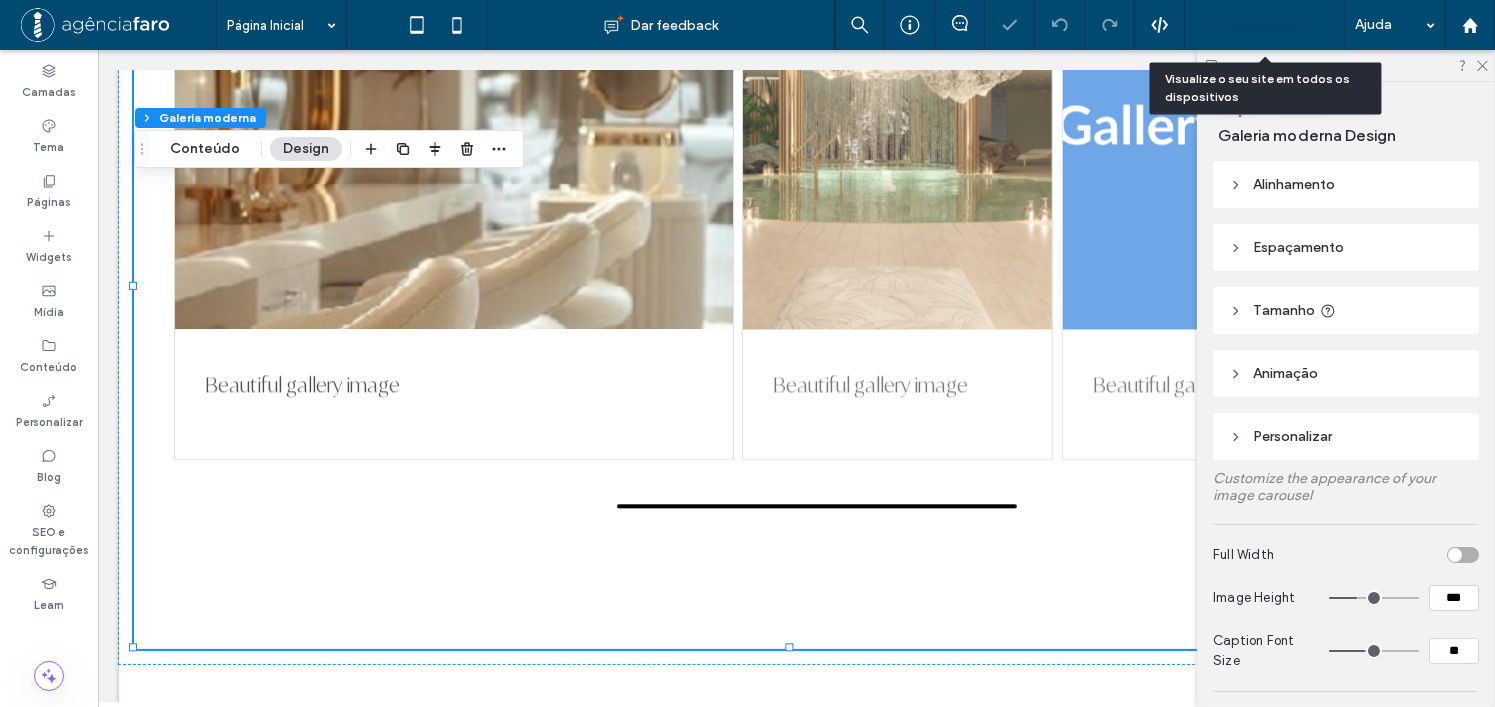 click on "Pré-Visualizaçāo" at bounding box center [1254, 25] 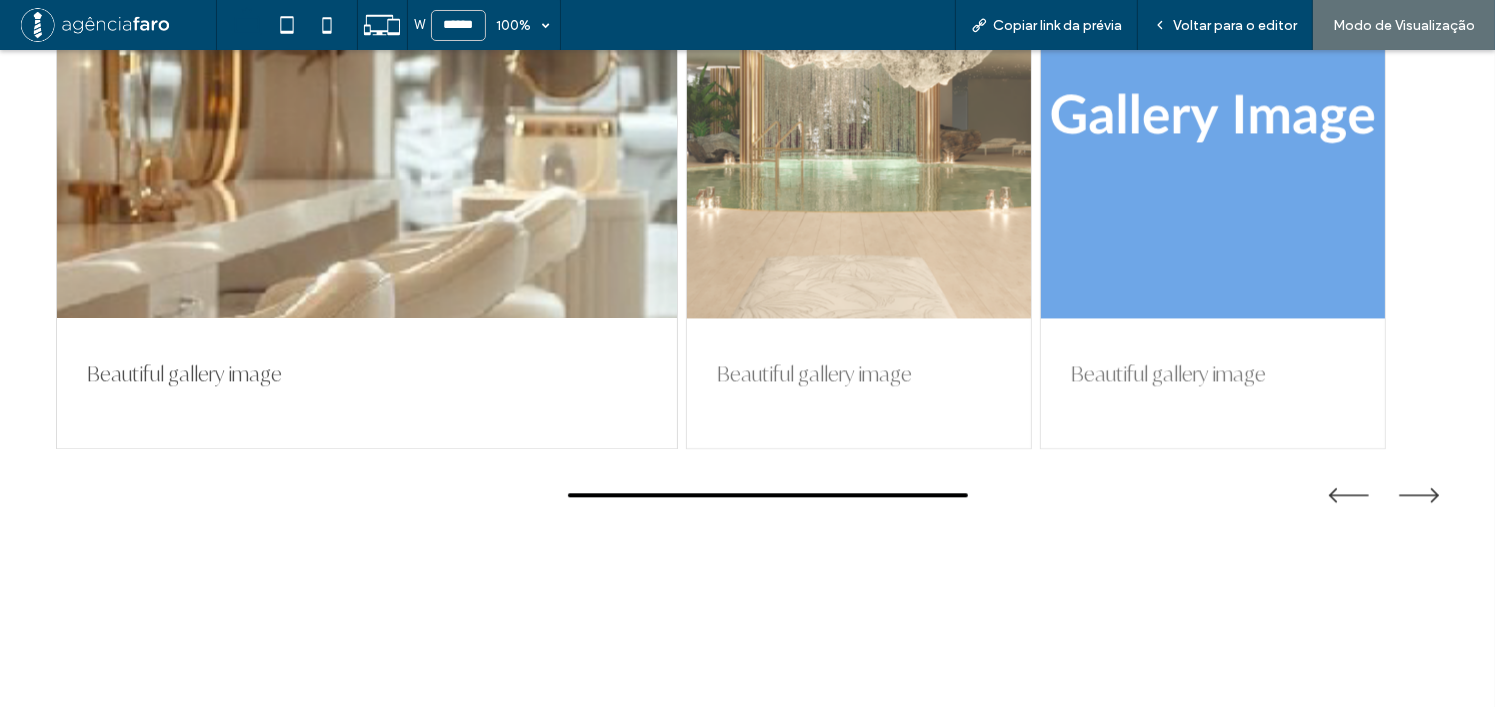 scroll, scrollTop: 4519, scrollLeft: 0, axis: vertical 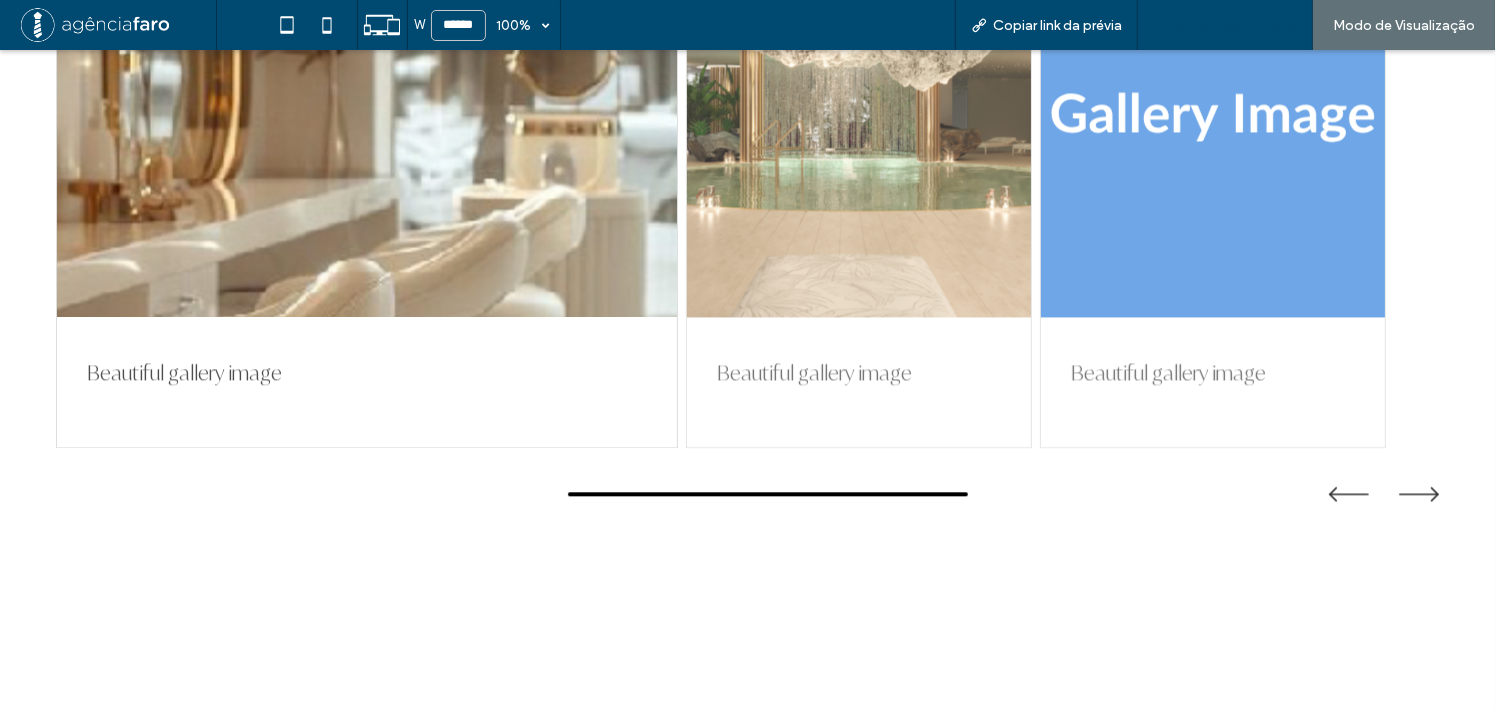 click on "Voltar para o editor" at bounding box center [1235, 25] 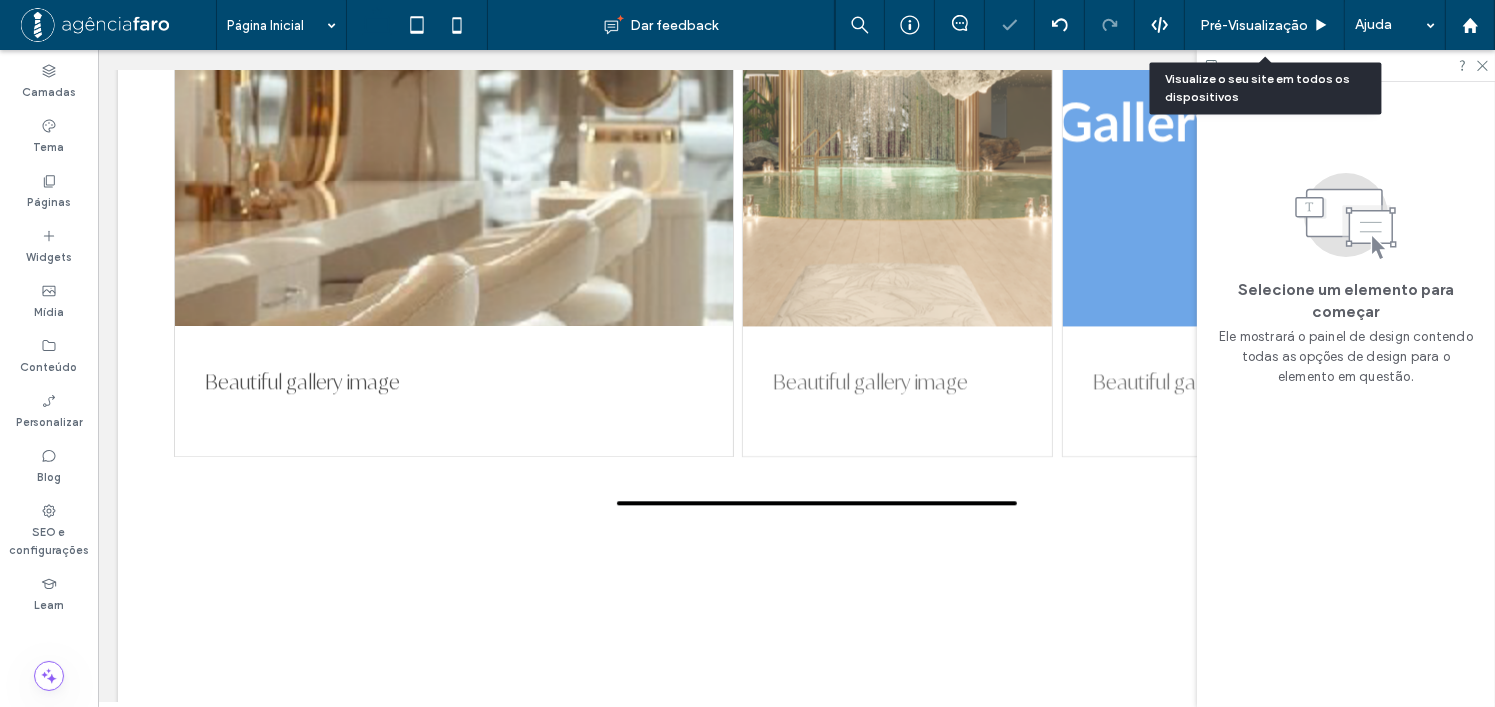 scroll, scrollTop: 4499, scrollLeft: 0, axis: vertical 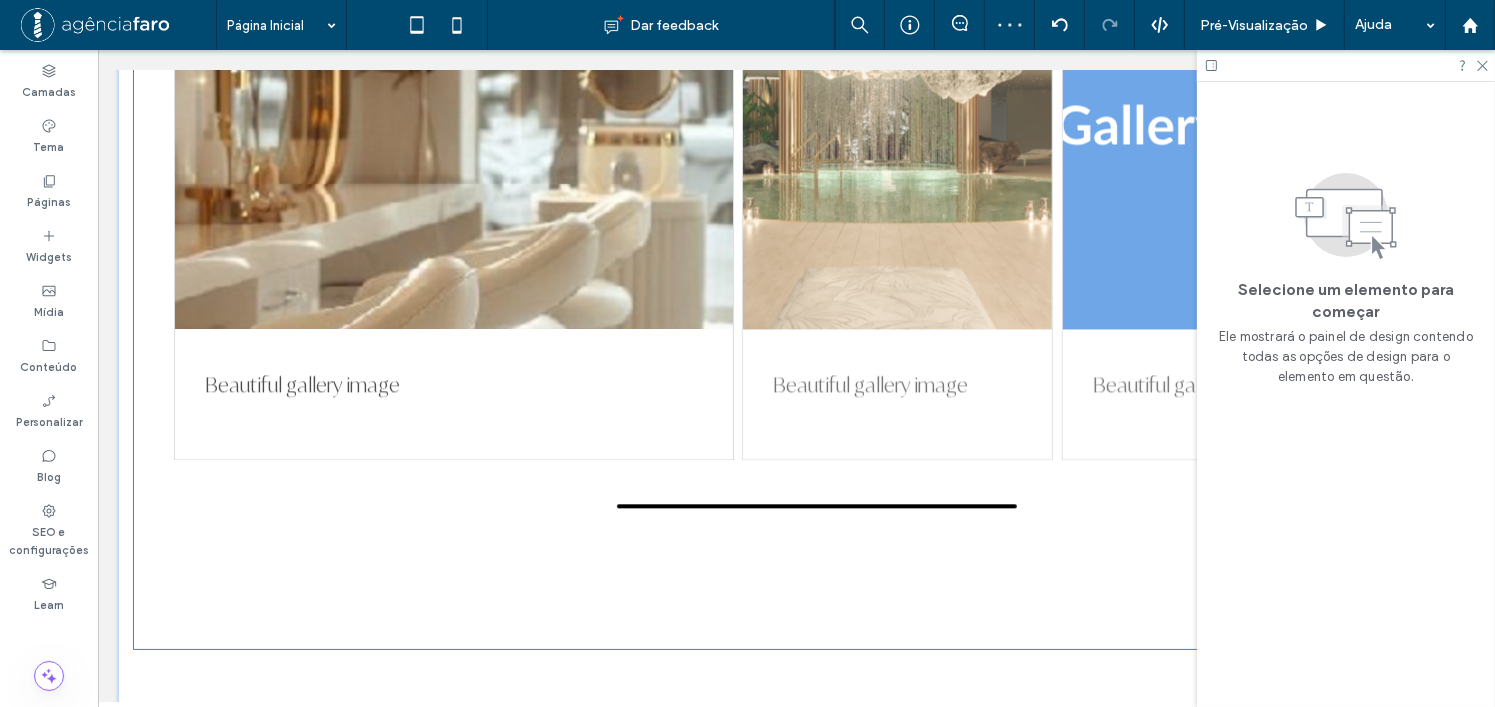 click on "Beautiful gallery image
Beautiful gallery image
Beautiful gallery image" at bounding box center (795, 288) 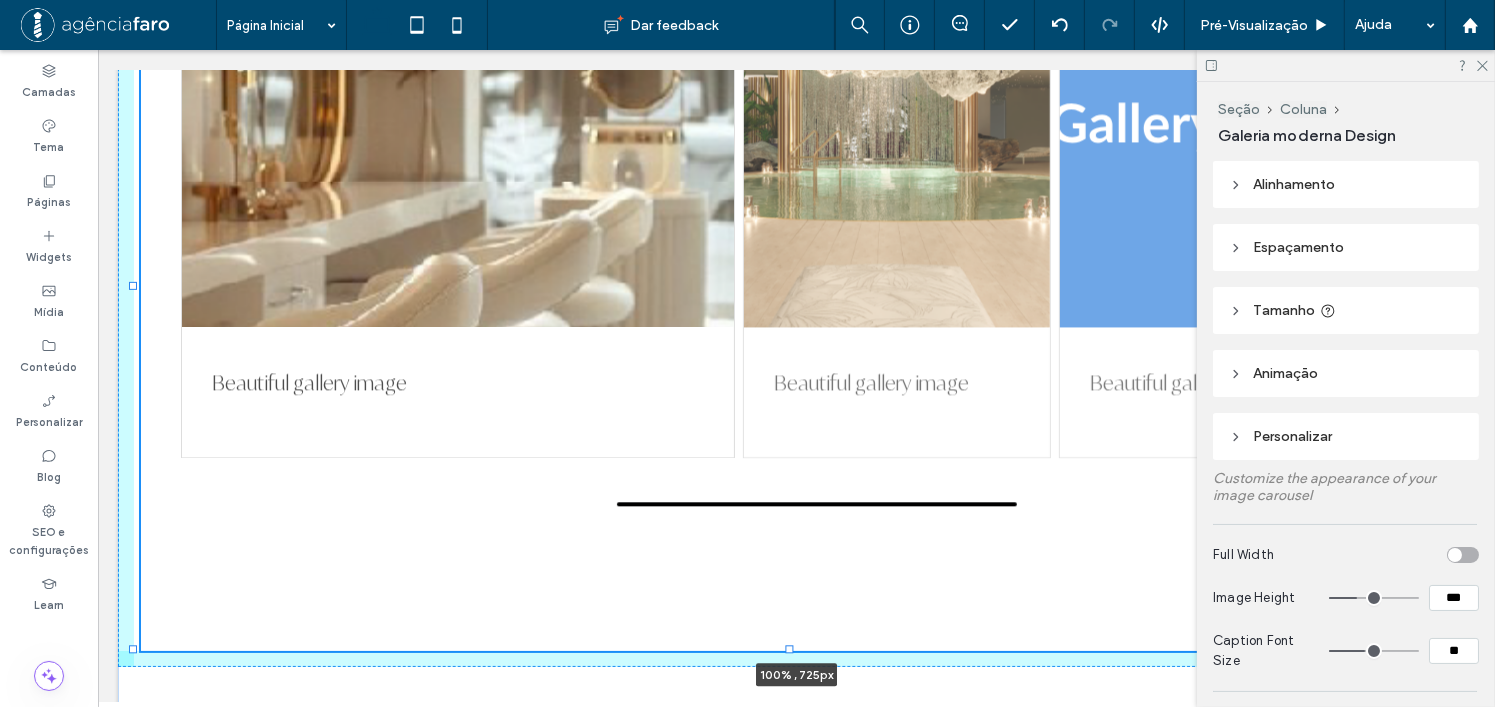 drag, startPoint x: 790, startPoint y: 636, endPoint x: 801, endPoint y: 607, distance: 31.016125 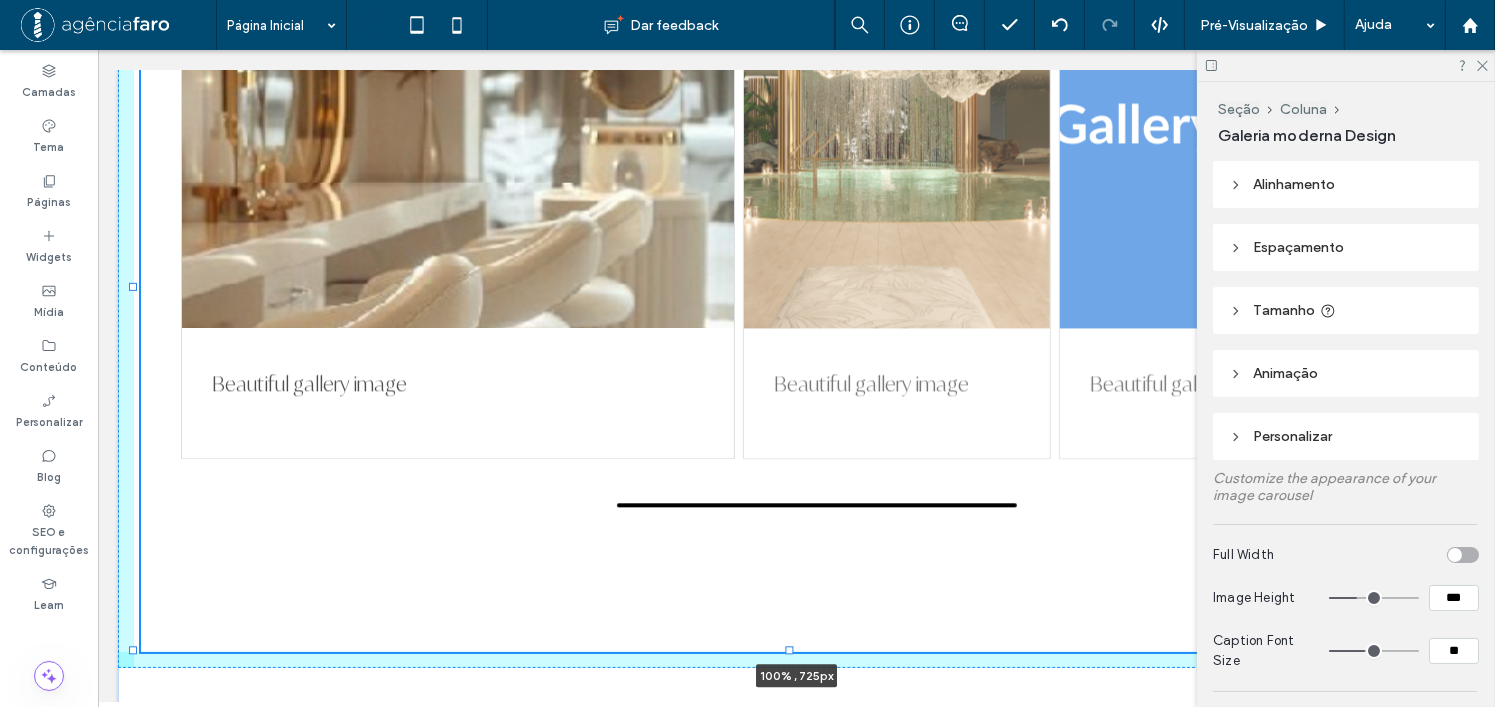 type on "***" 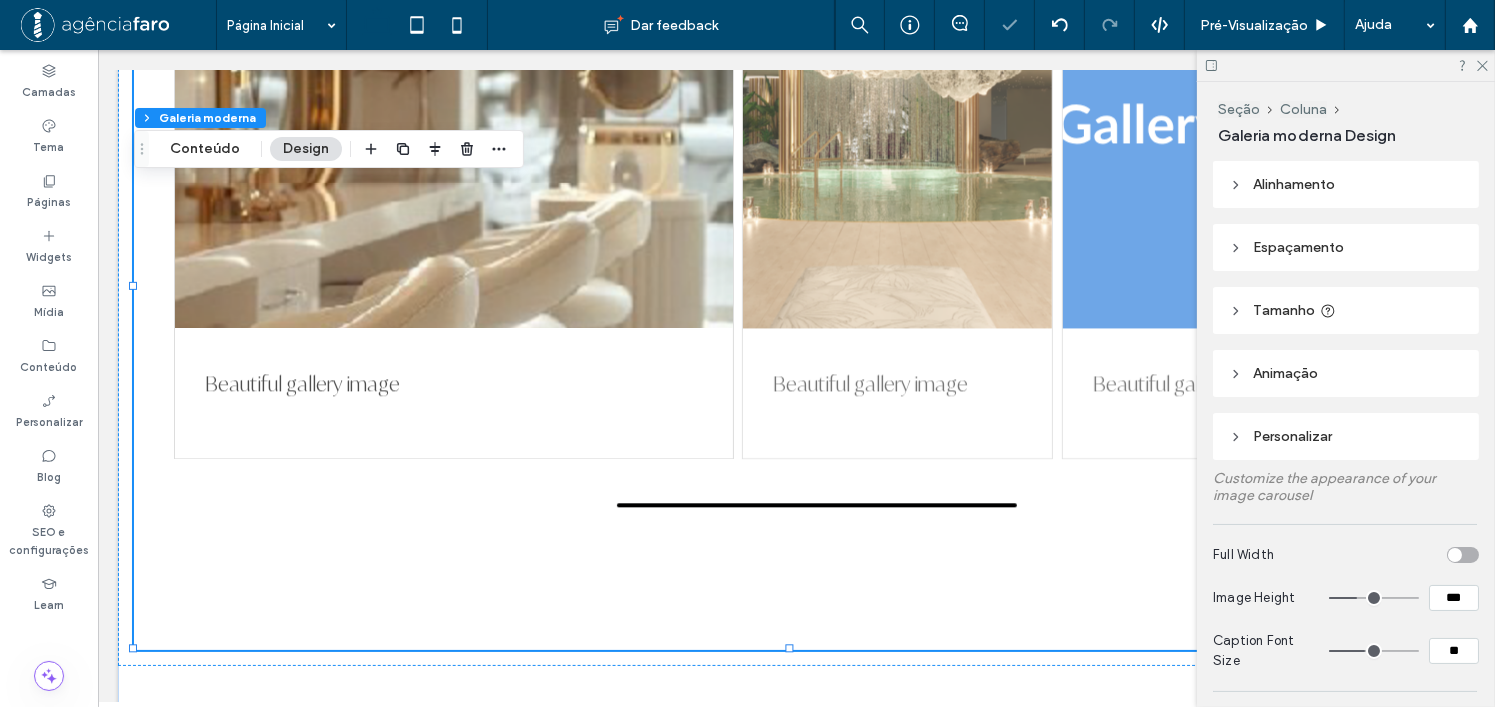 click on "Beautiful gallery image
Beautiful gallery image
Beautiful gallery image" at bounding box center [795, 229] 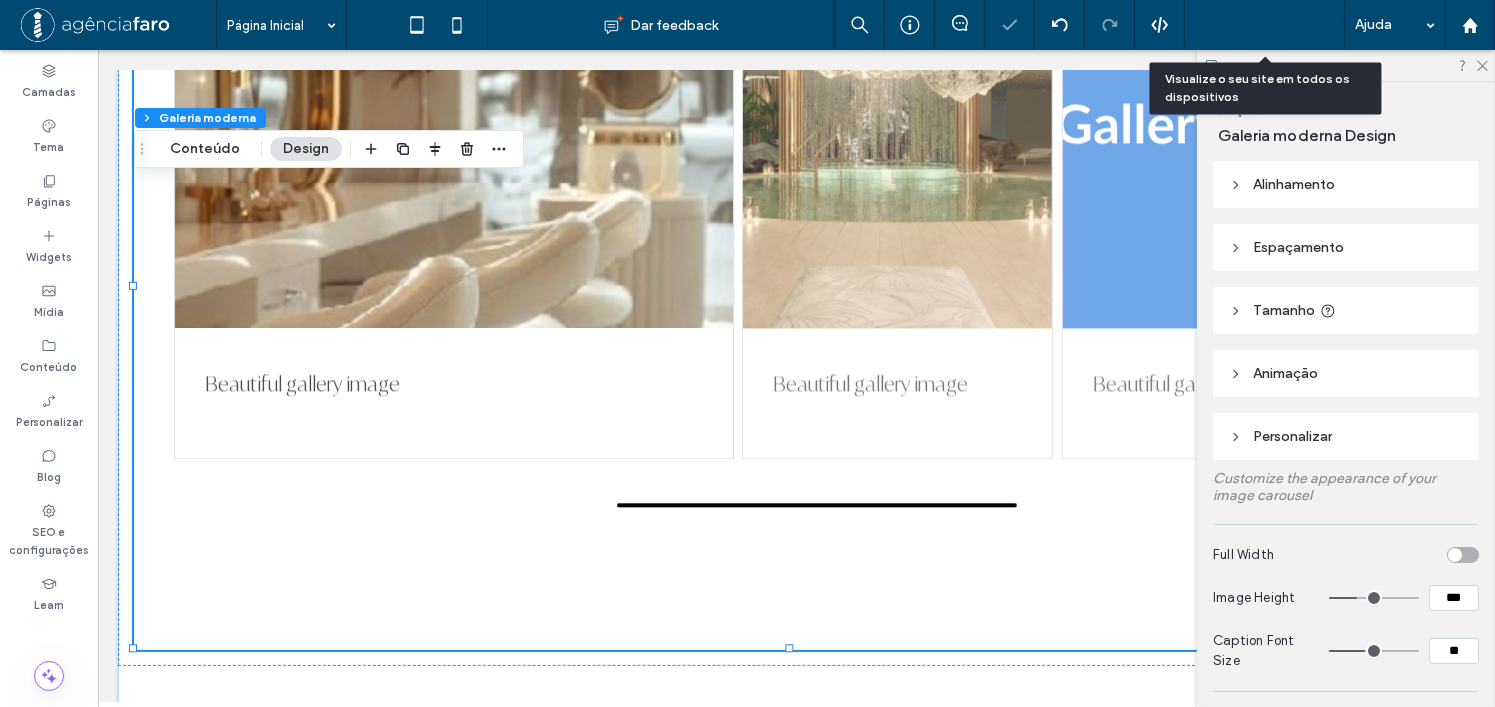 click on "Pré-Visualizaçāo" at bounding box center (1254, 25) 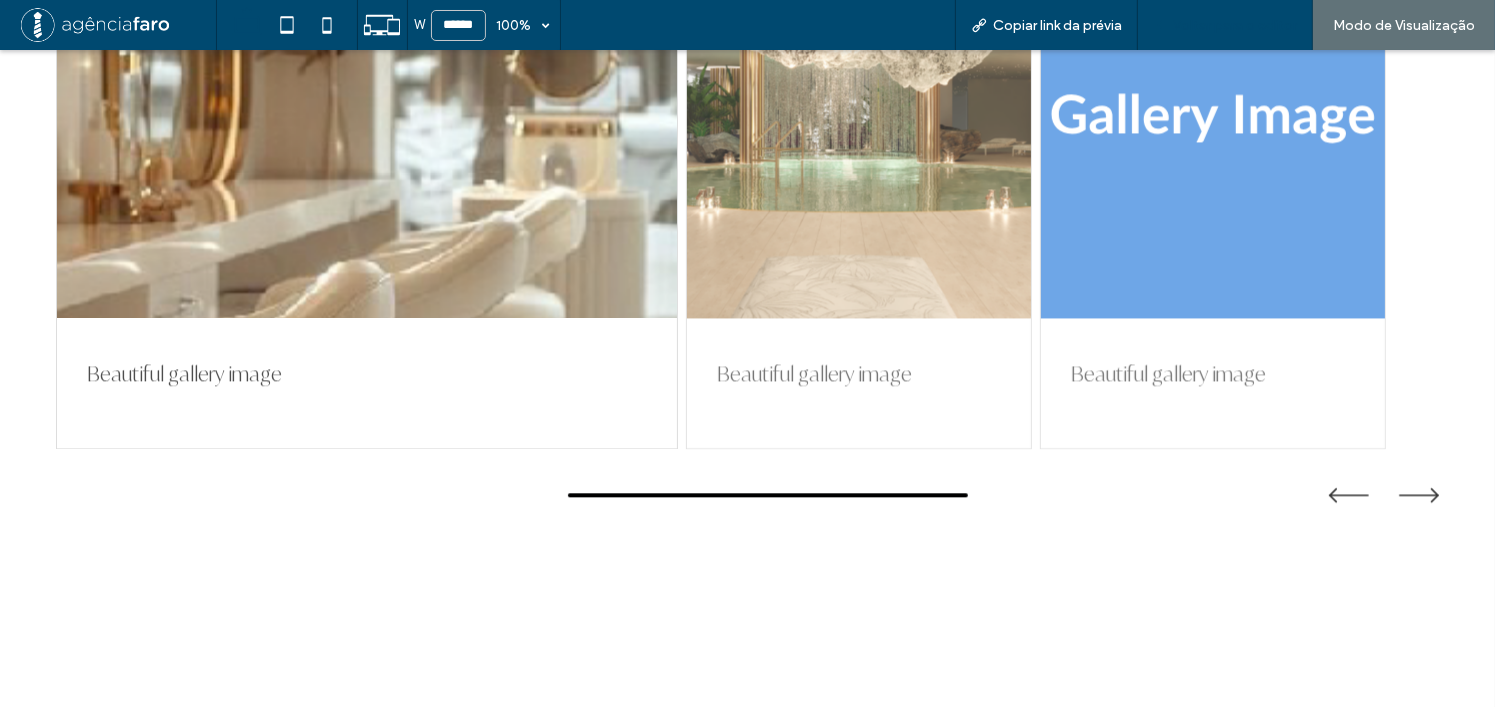 scroll, scrollTop: 4520, scrollLeft: 0, axis: vertical 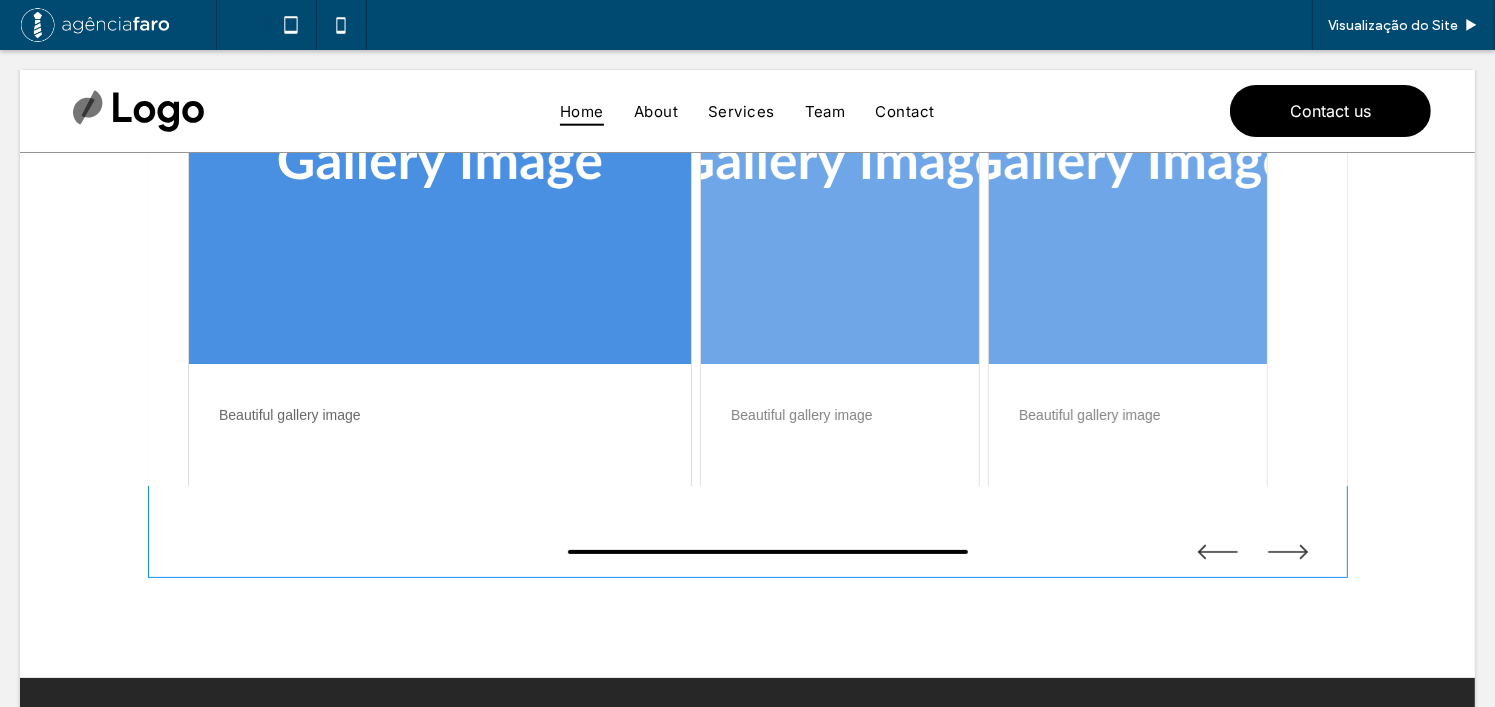 click at bounding box center [748, 271] 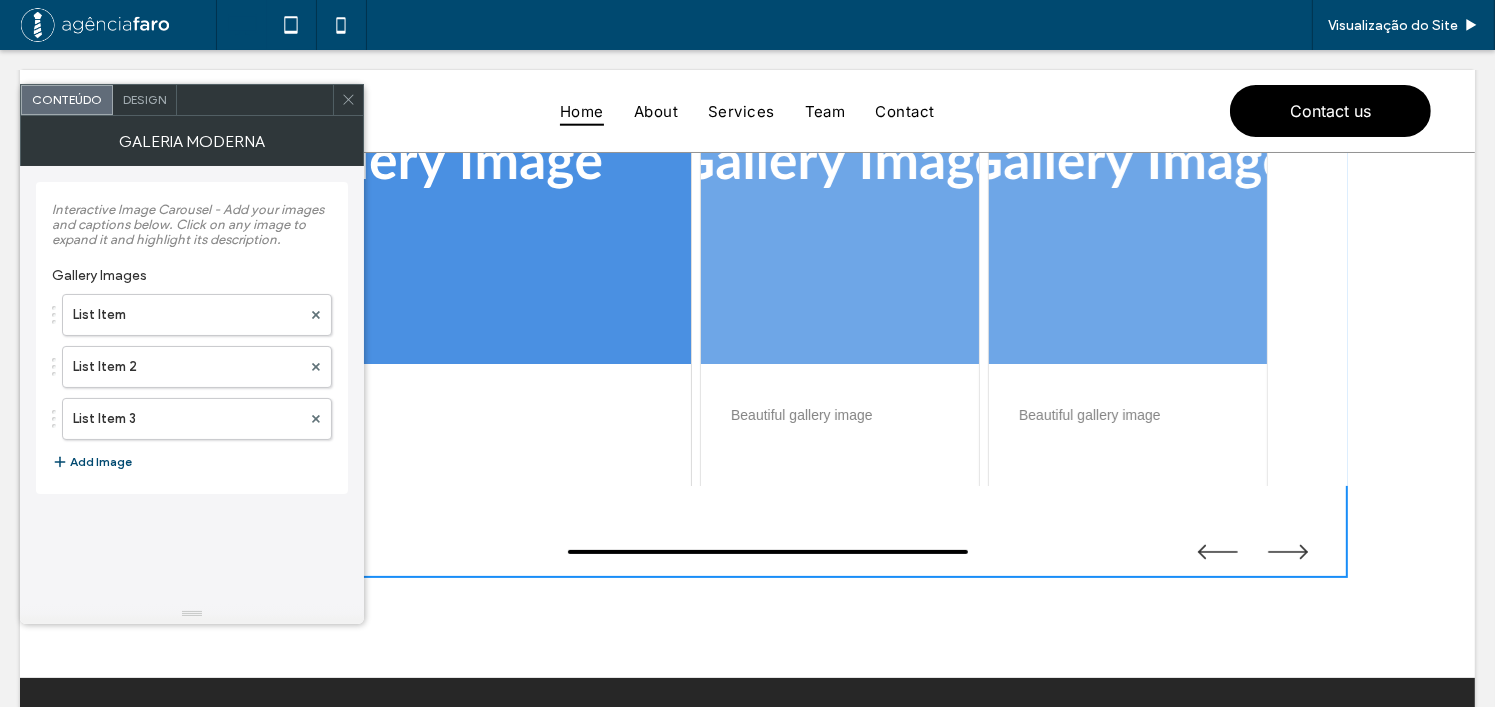 click 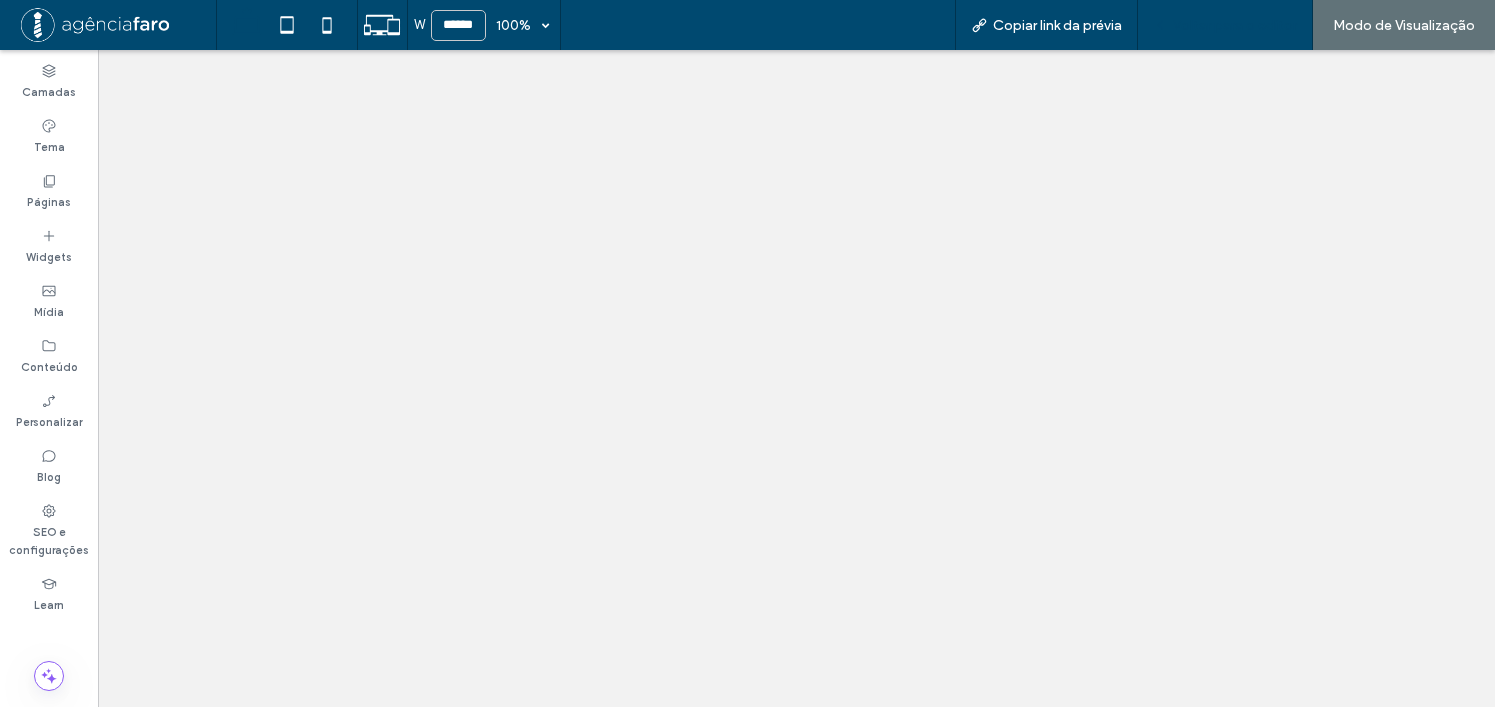 click on "Voltar para o editor" at bounding box center (1235, 25) 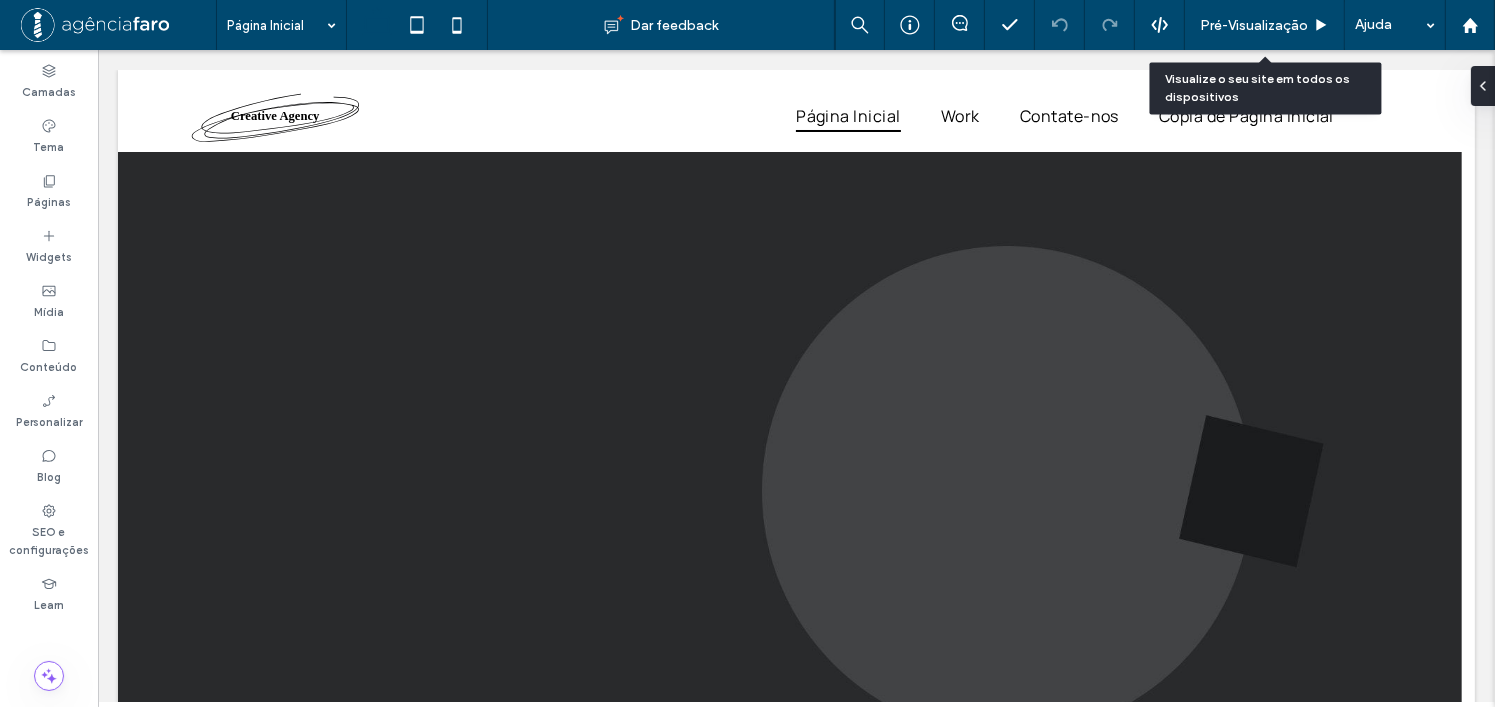 scroll, scrollTop: 700, scrollLeft: 0, axis: vertical 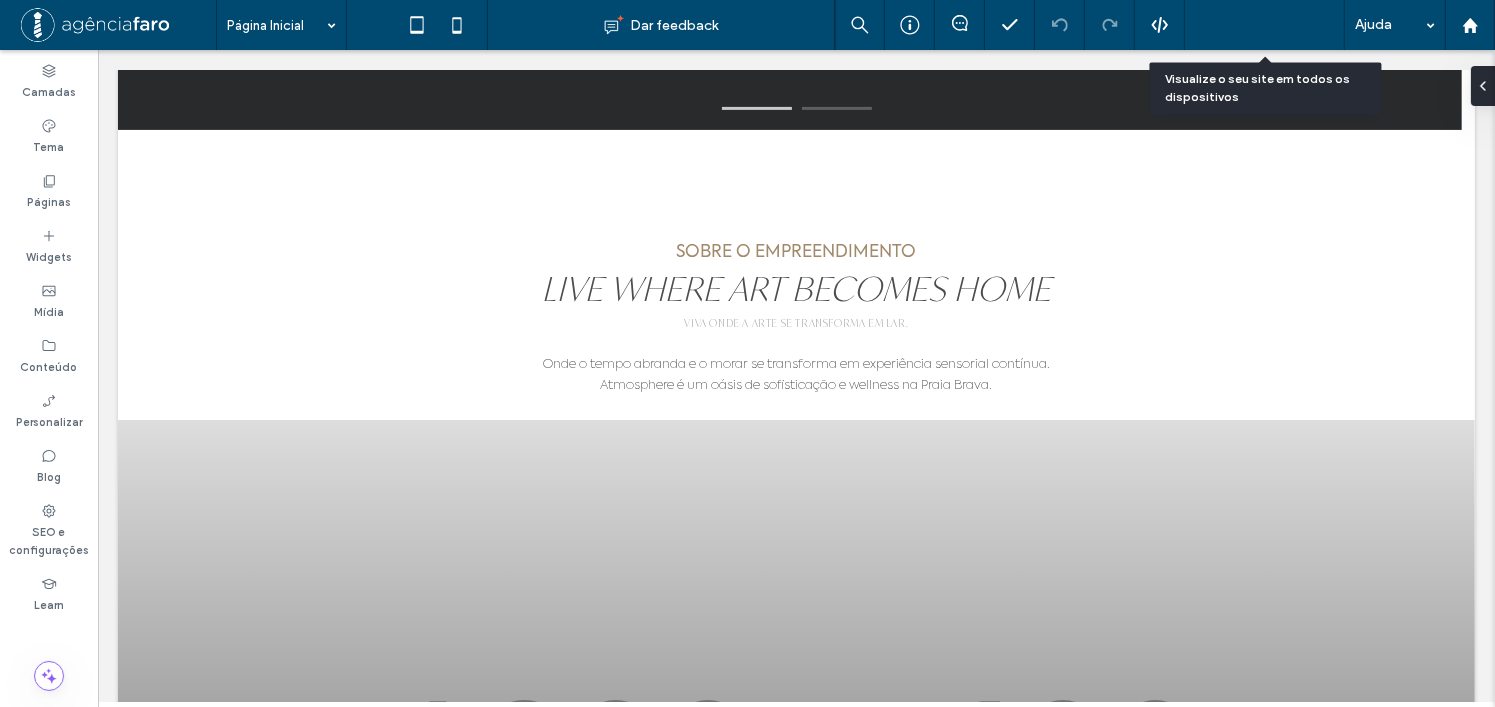click on "Pré-Visualizaçāo" at bounding box center (1254, 25) 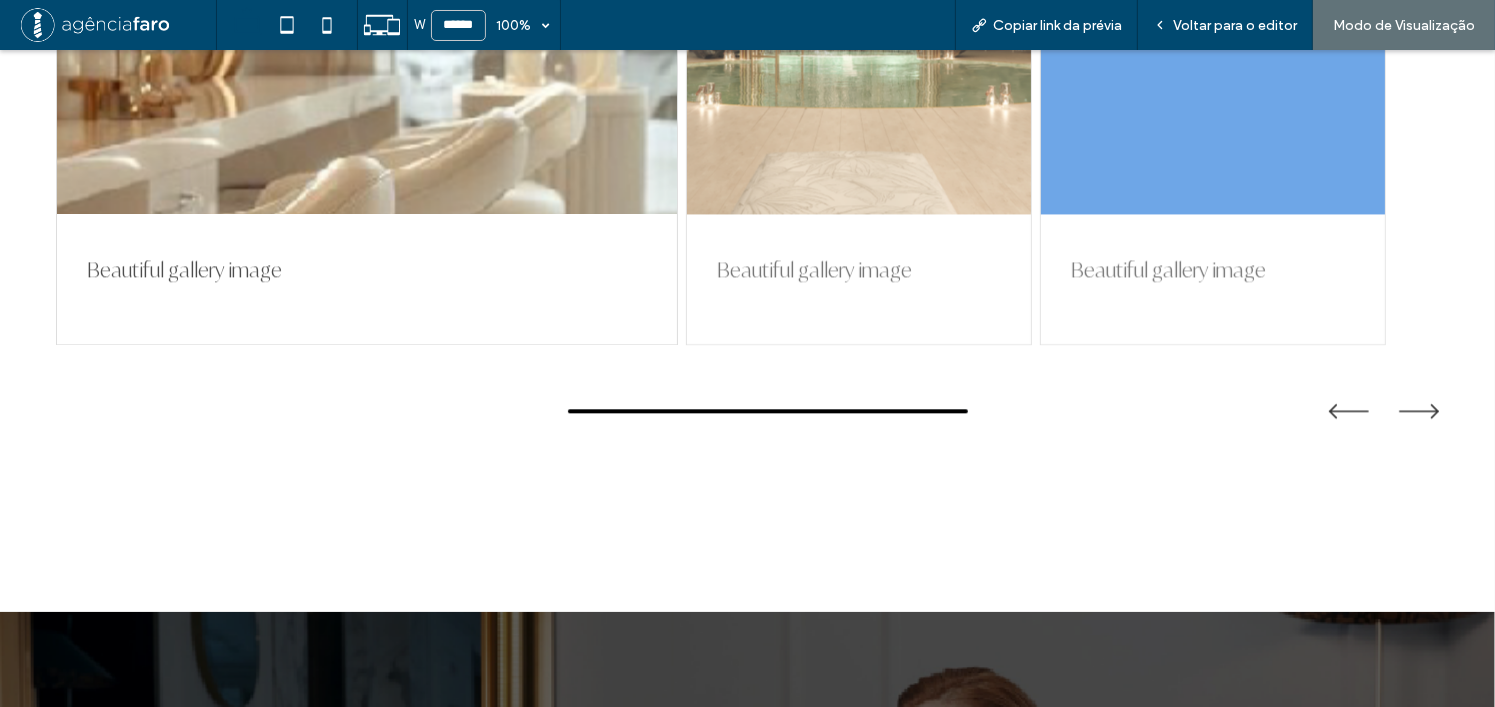 scroll, scrollTop: 4600, scrollLeft: 0, axis: vertical 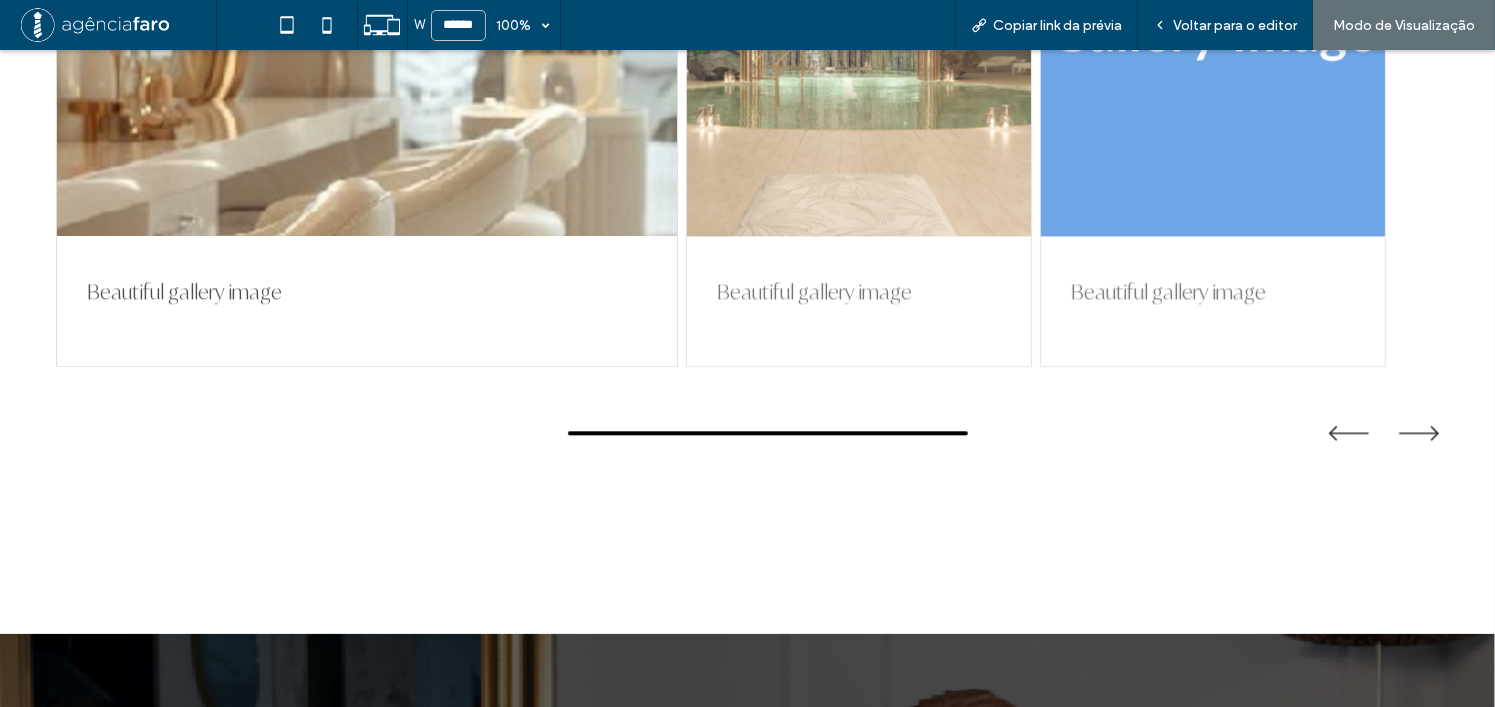 click on "Beautiful gallery image" at bounding box center [1213, 307] 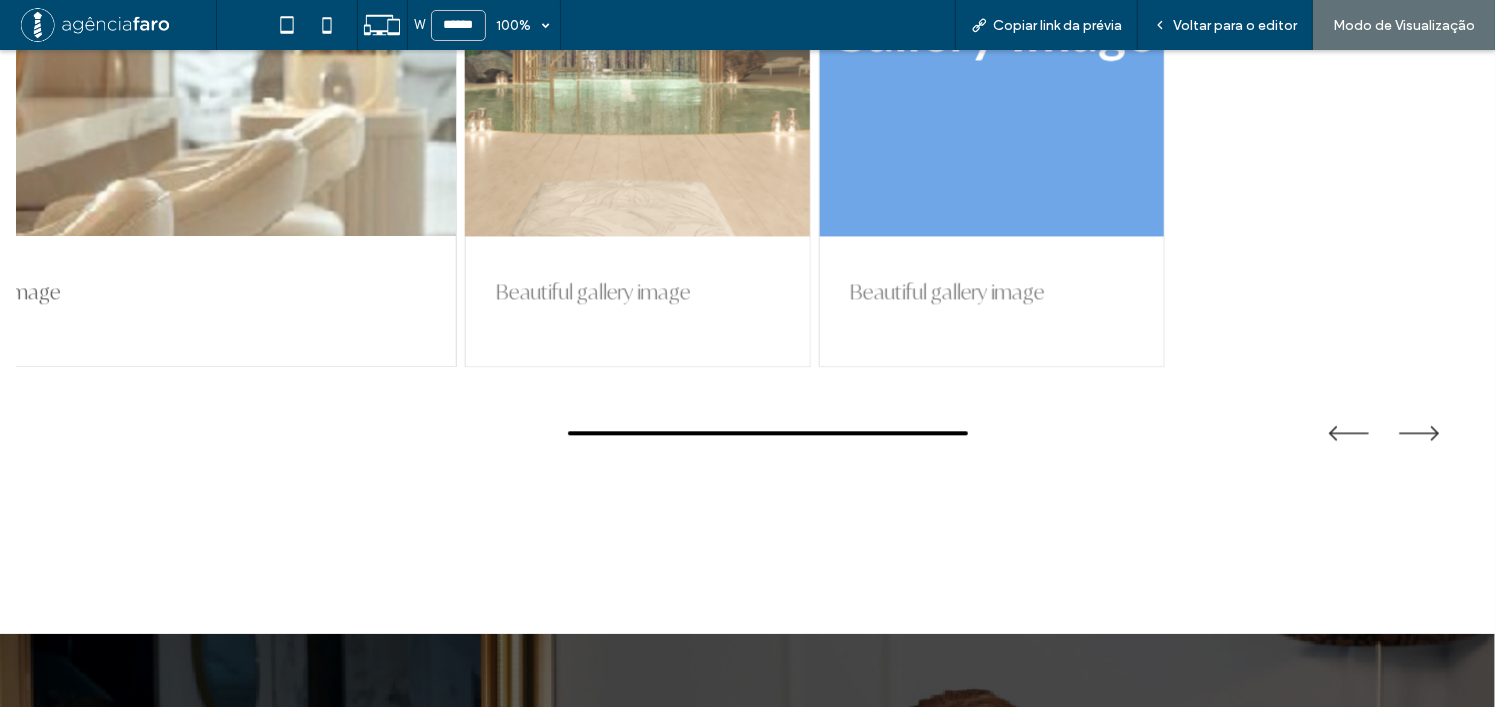 drag, startPoint x: 743, startPoint y: 208, endPoint x: 510, endPoint y: 218, distance: 233.2145 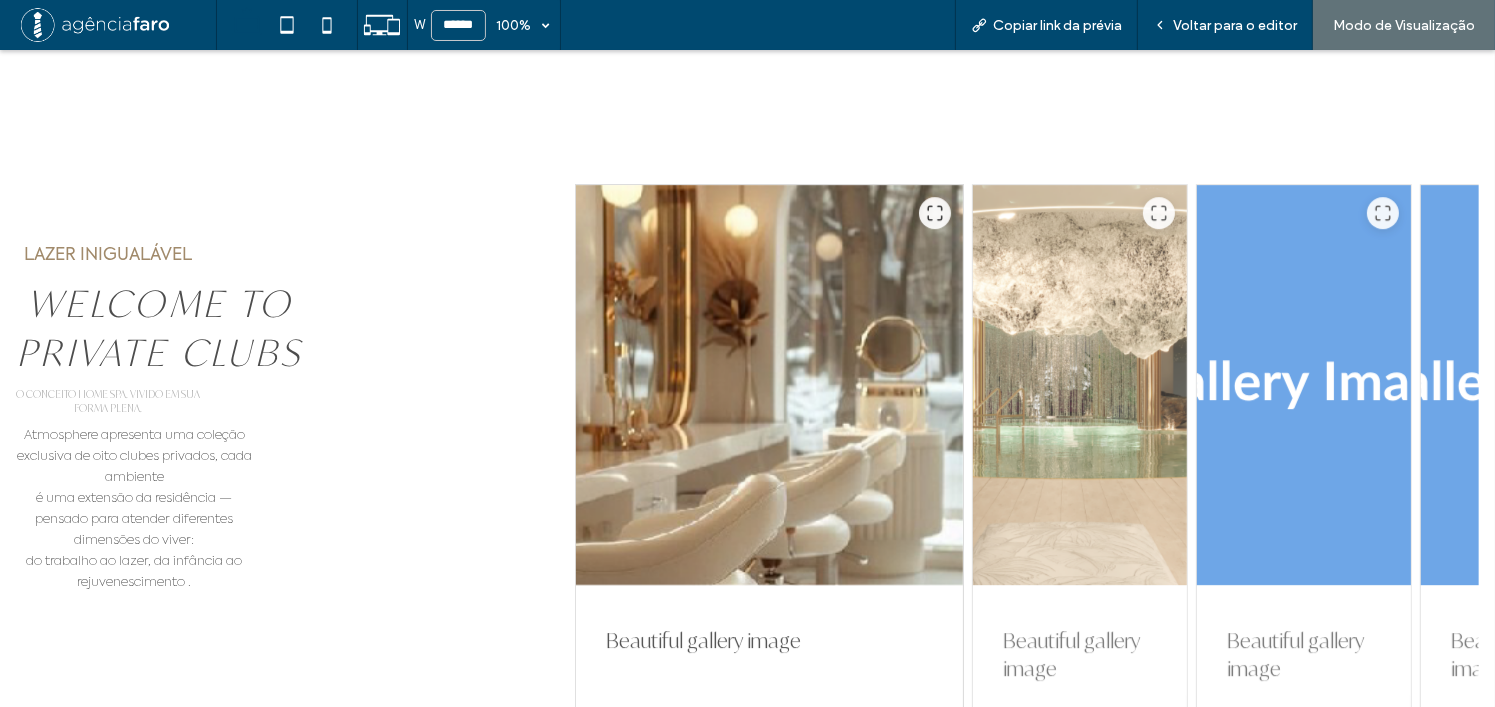 scroll, scrollTop: 6300, scrollLeft: 0, axis: vertical 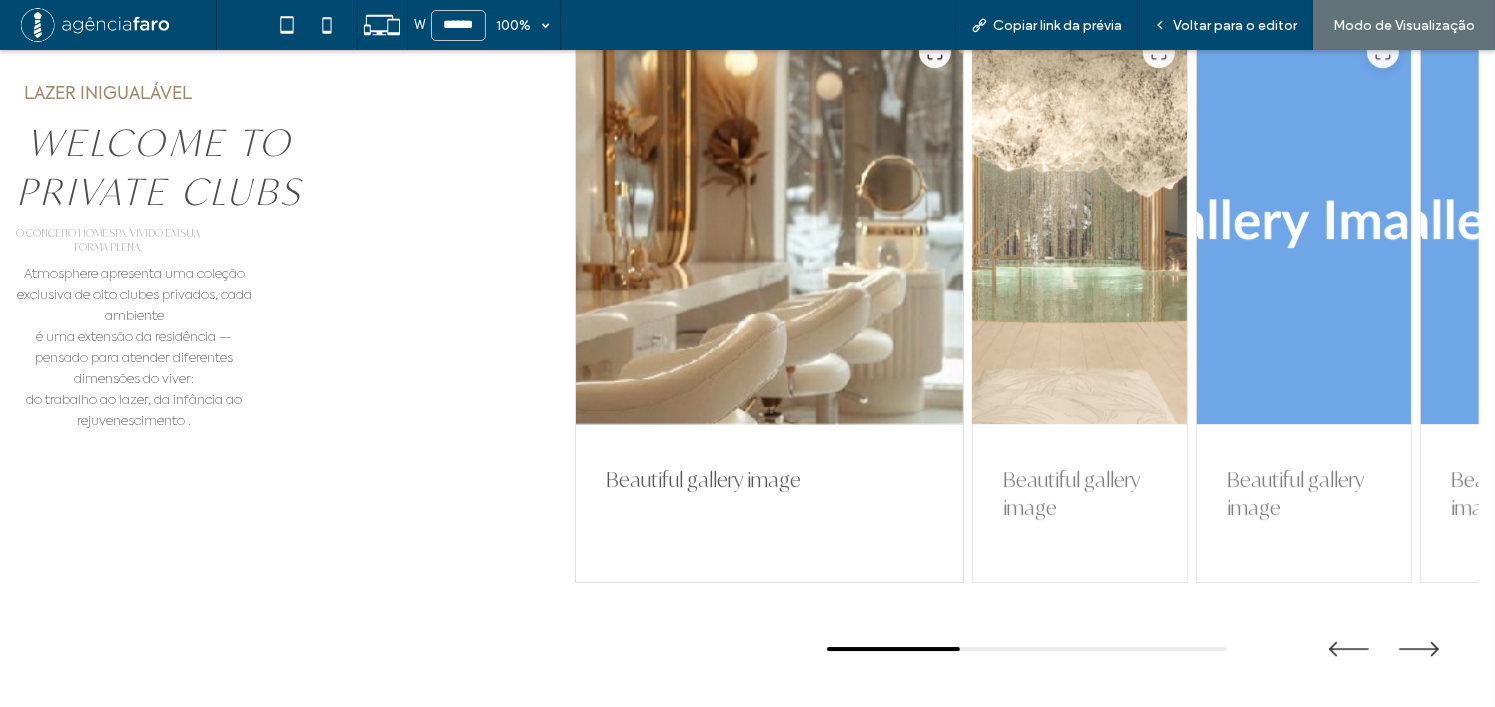 click at bounding box center (1080, 224) 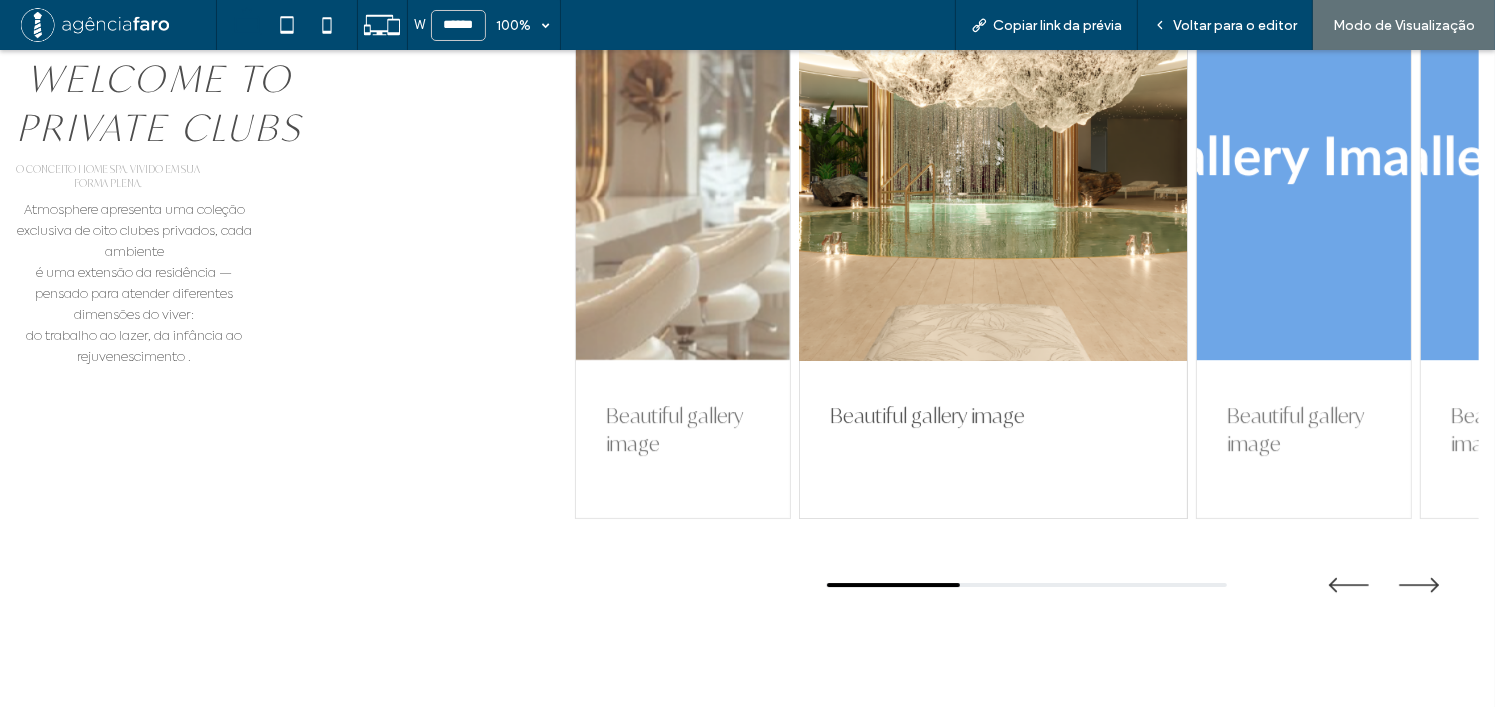 scroll, scrollTop: 6400, scrollLeft: 0, axis: vertical 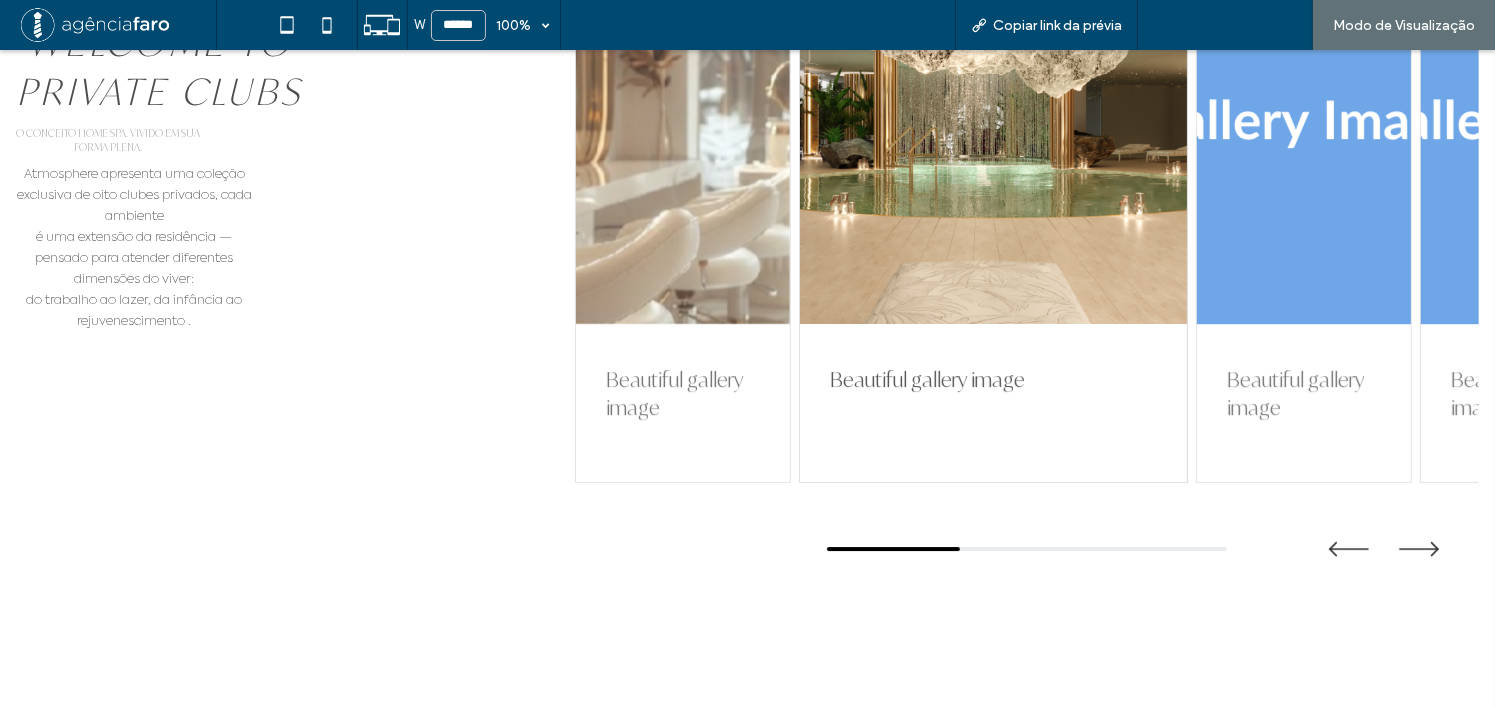click on "Voltar para o editor" at bounding box center (1235, 25) 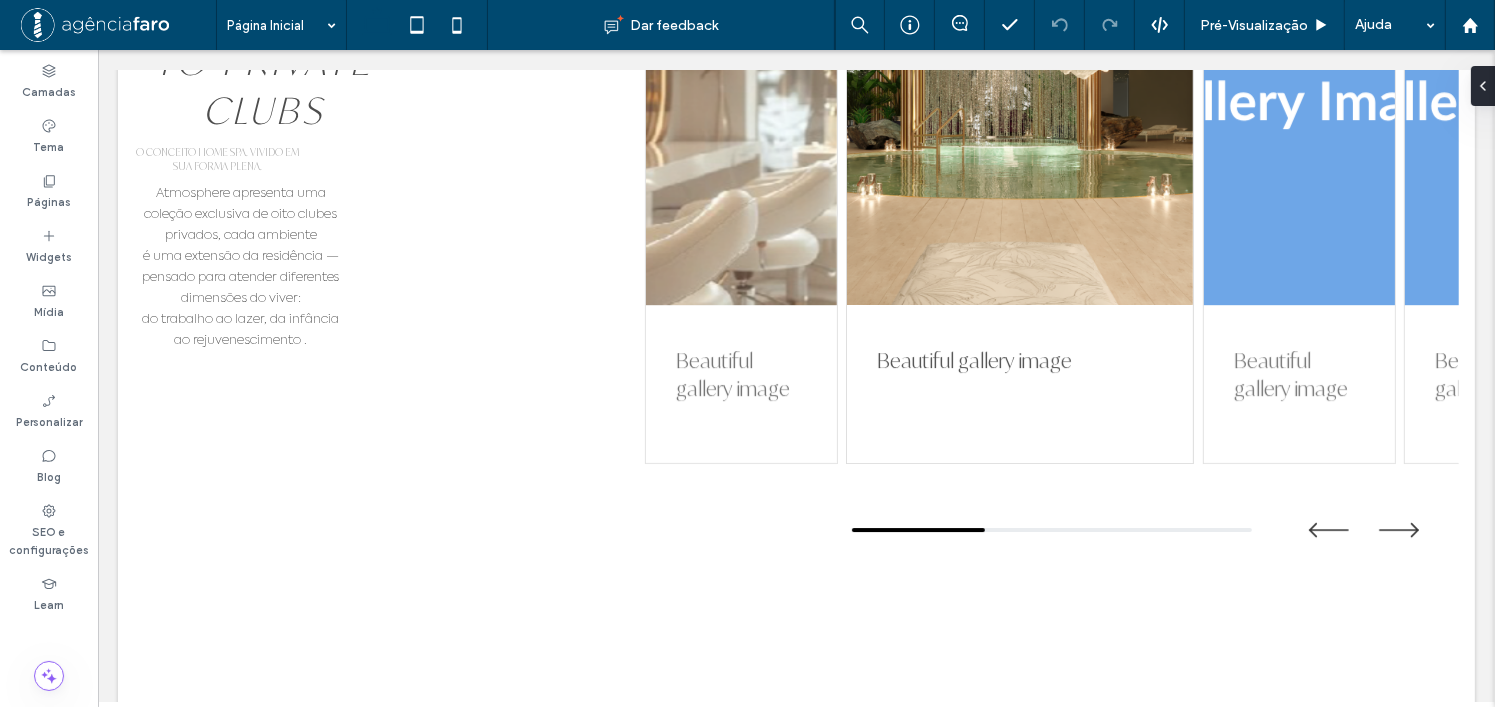 scroll, scrollTop: 6386, scrollLeft: 0, axis: vertical 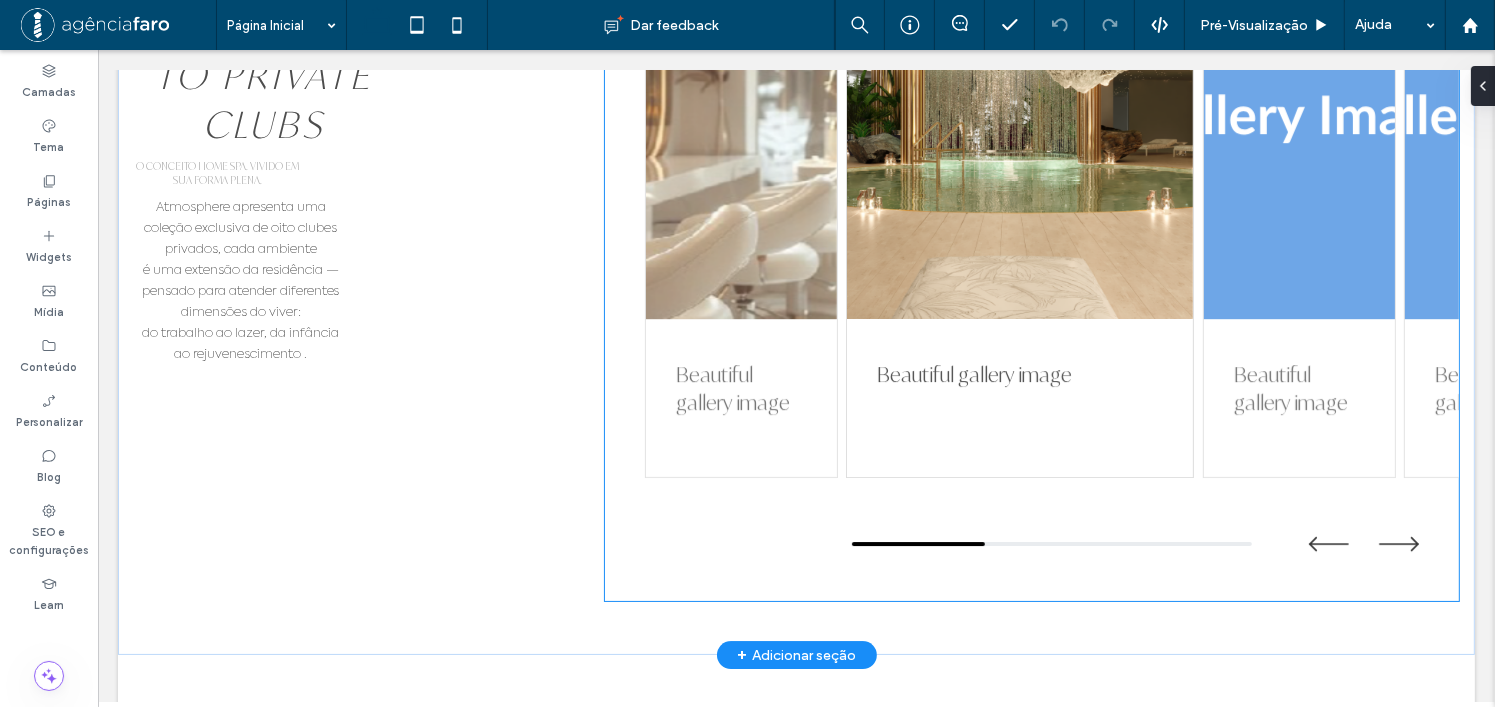 click on "Beautiful gallery image
Beautiful gallery image
Beautiful gallery image
Beautiful gallery image
Beautiful gallery image" at bounding box center (1031, 244) 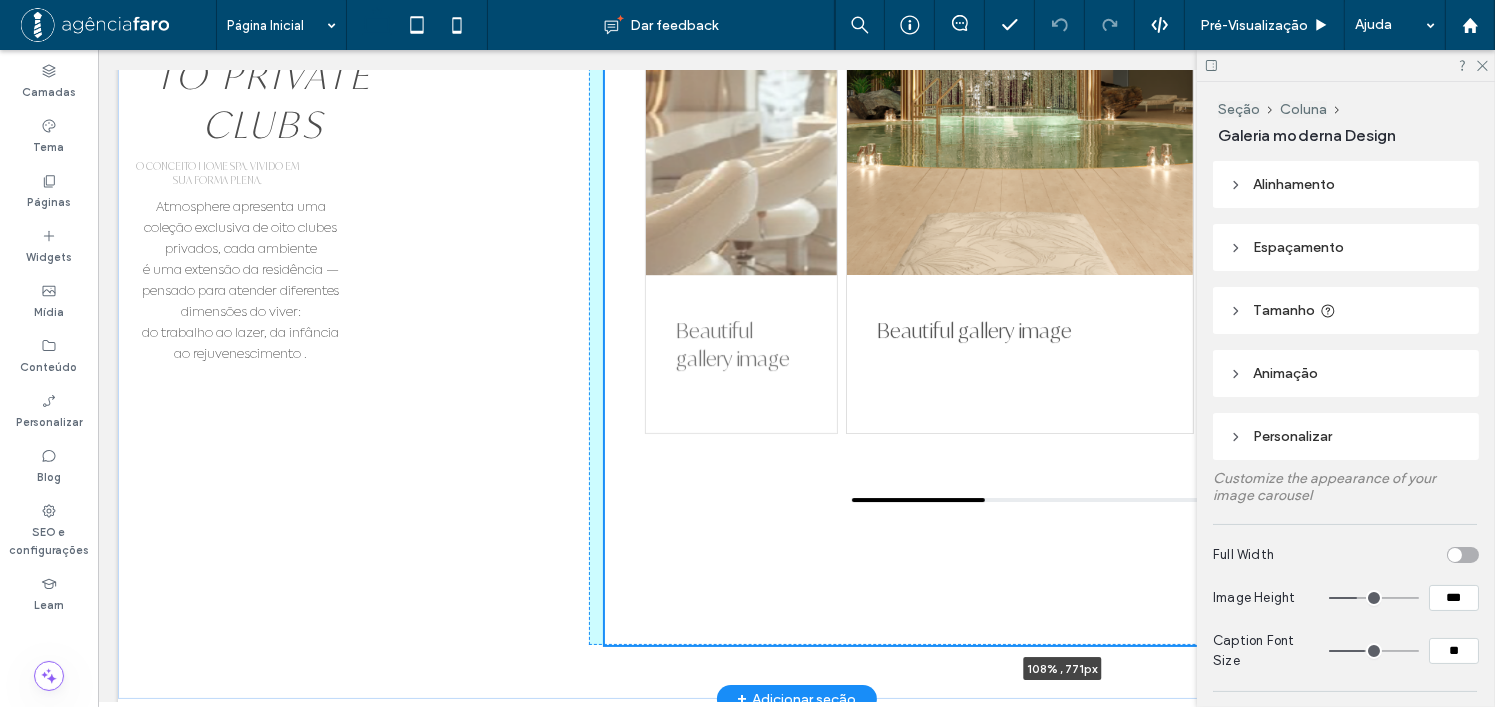 scroll, scrollTop: 6432, scrollLeft: 0, axis: vertical 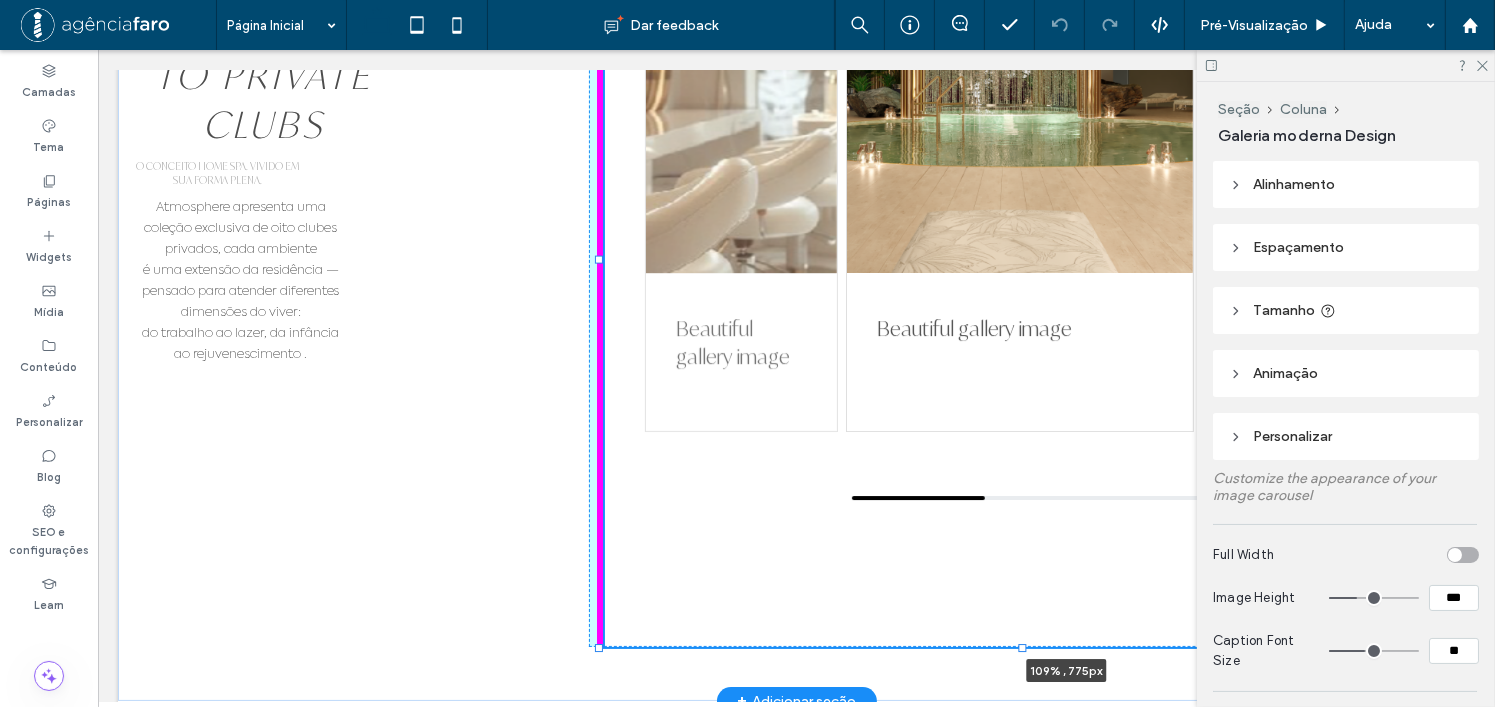 drag, startPoint x: 597, startPoint y: 589, endPoint x: 558, endPoint y: 635, distance: 60.307545 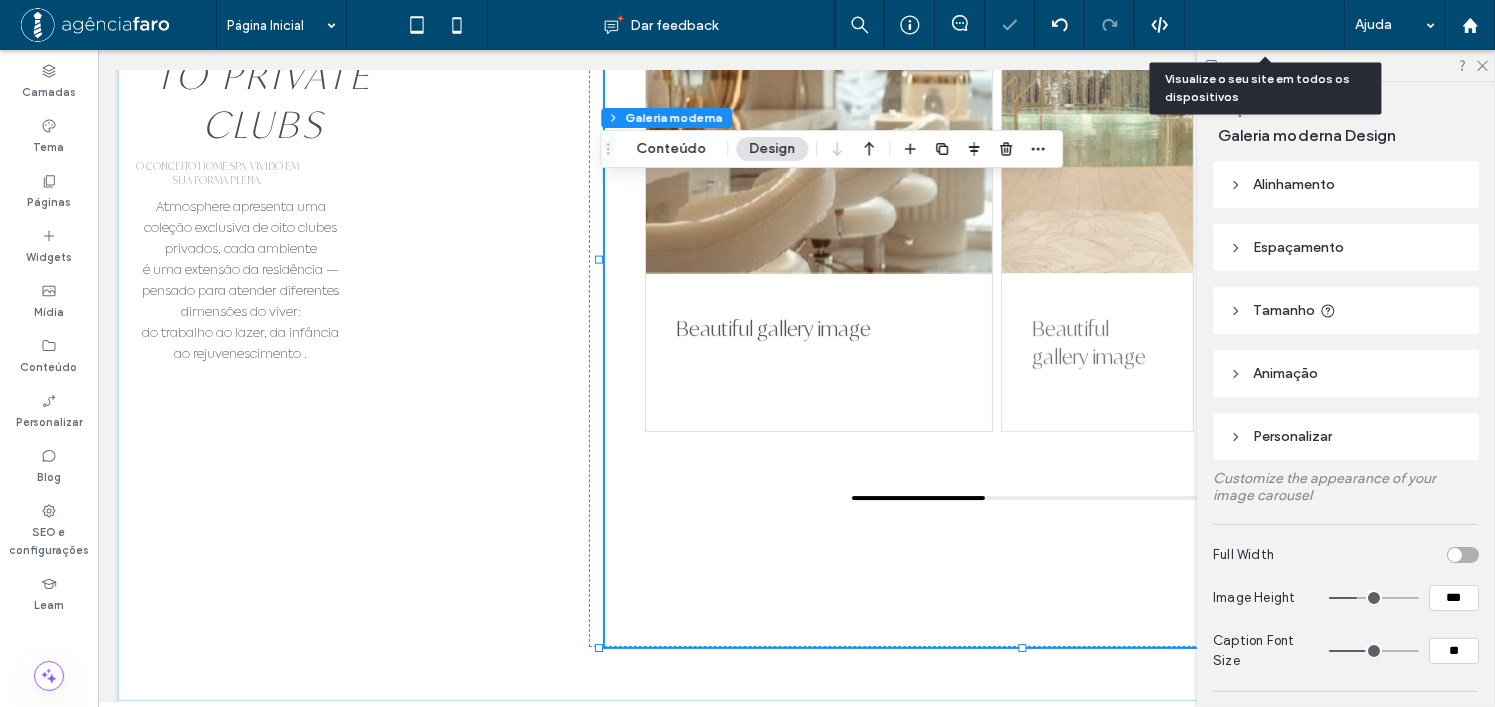 click on "Pré-Visualizaçāo" at bounding box center (1254, 25) 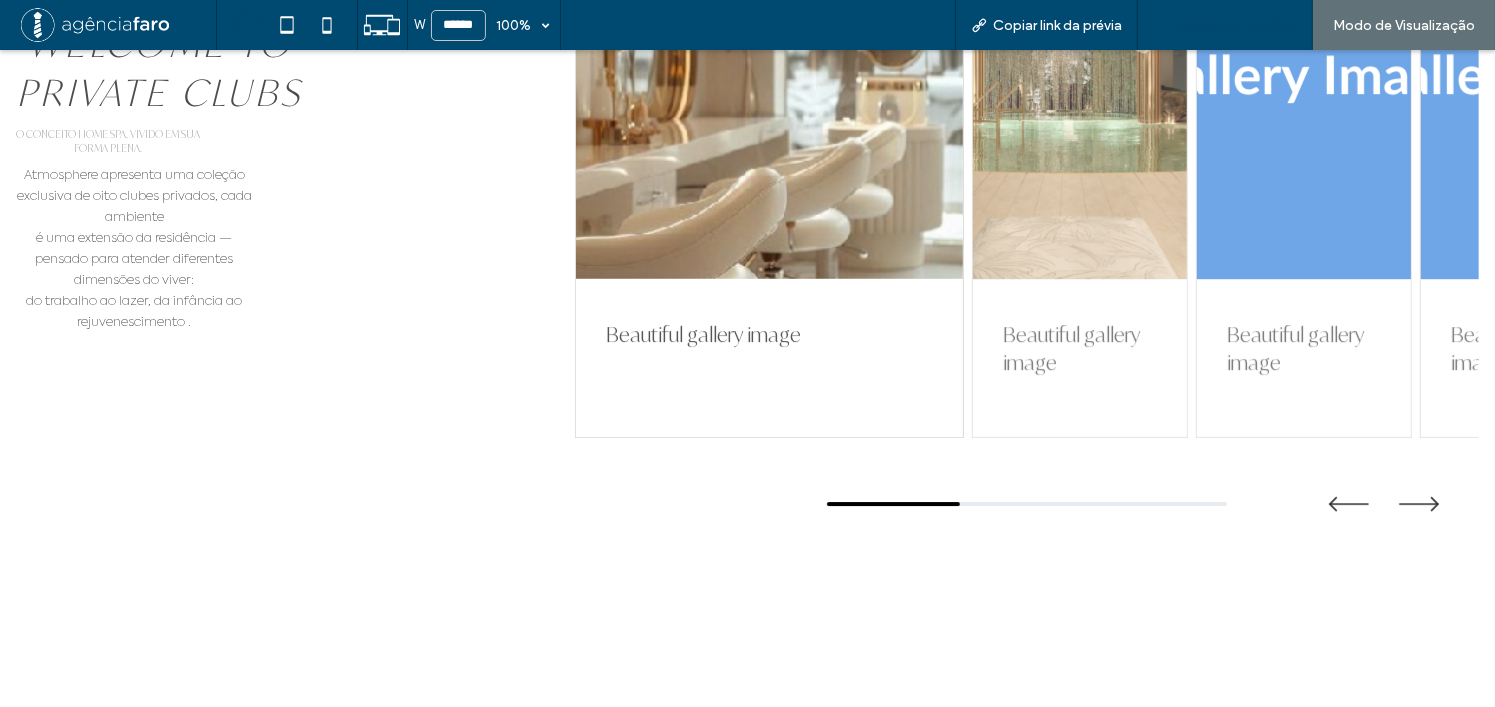 click on "Voltar para o editor" at bounding box center (1235, 25) 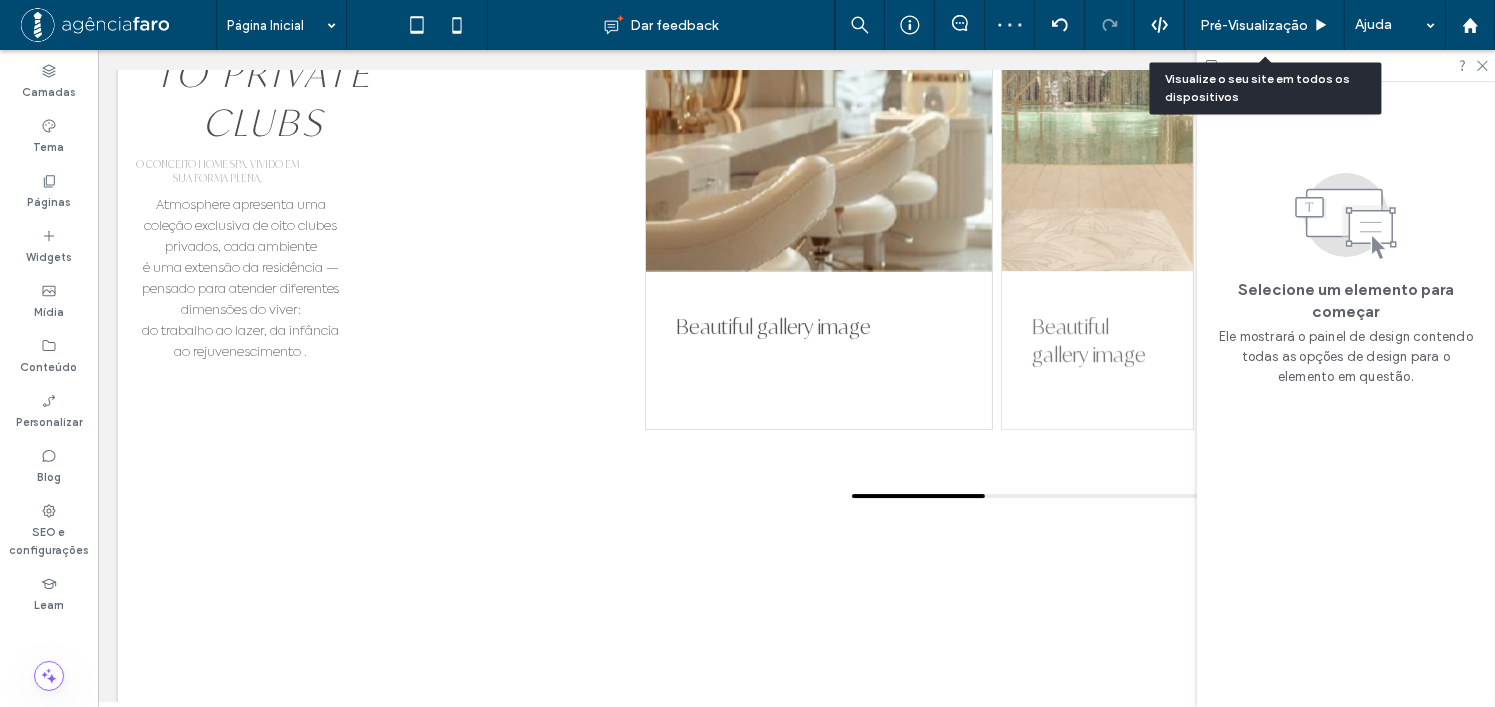 scroll, scrollTop: 6432, scrollLeft: 0, axis: vertical 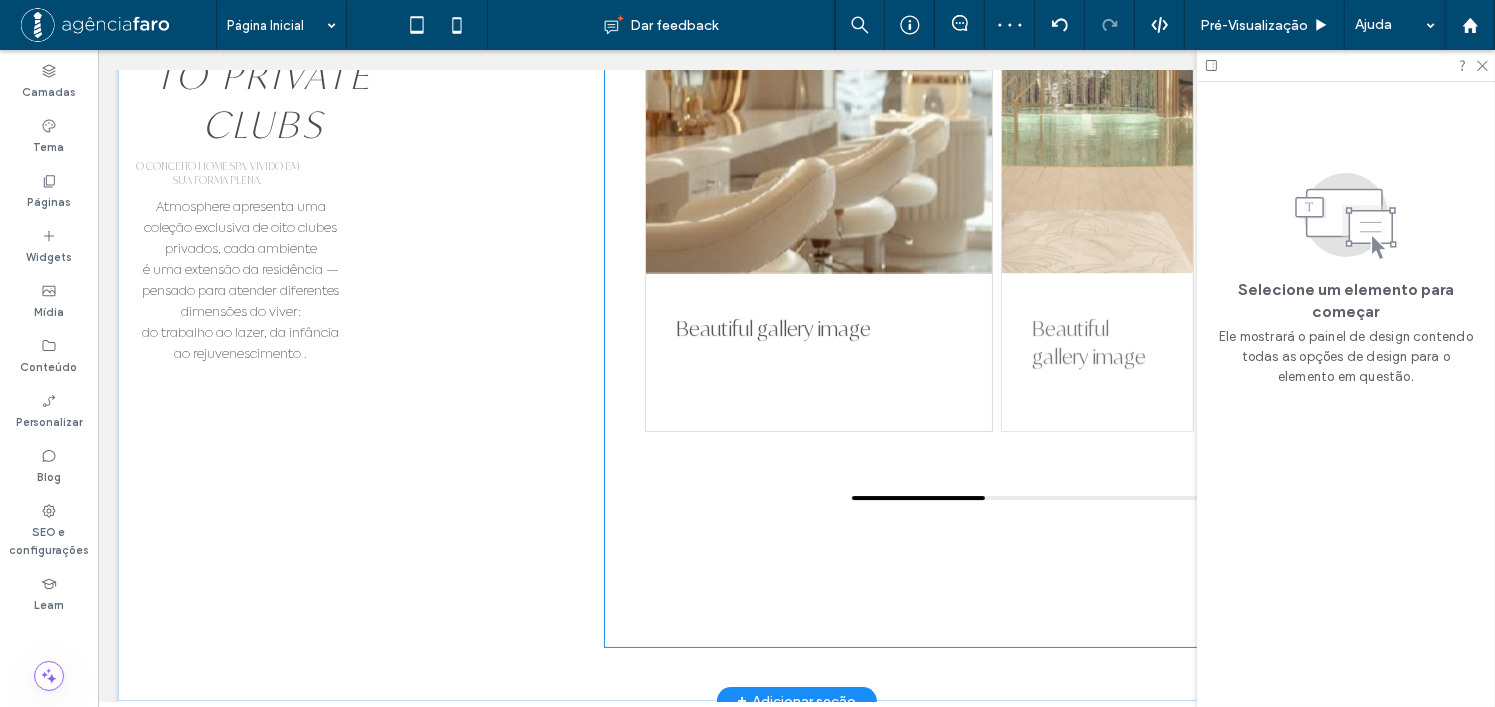 click at bounding box center (1031, 498) 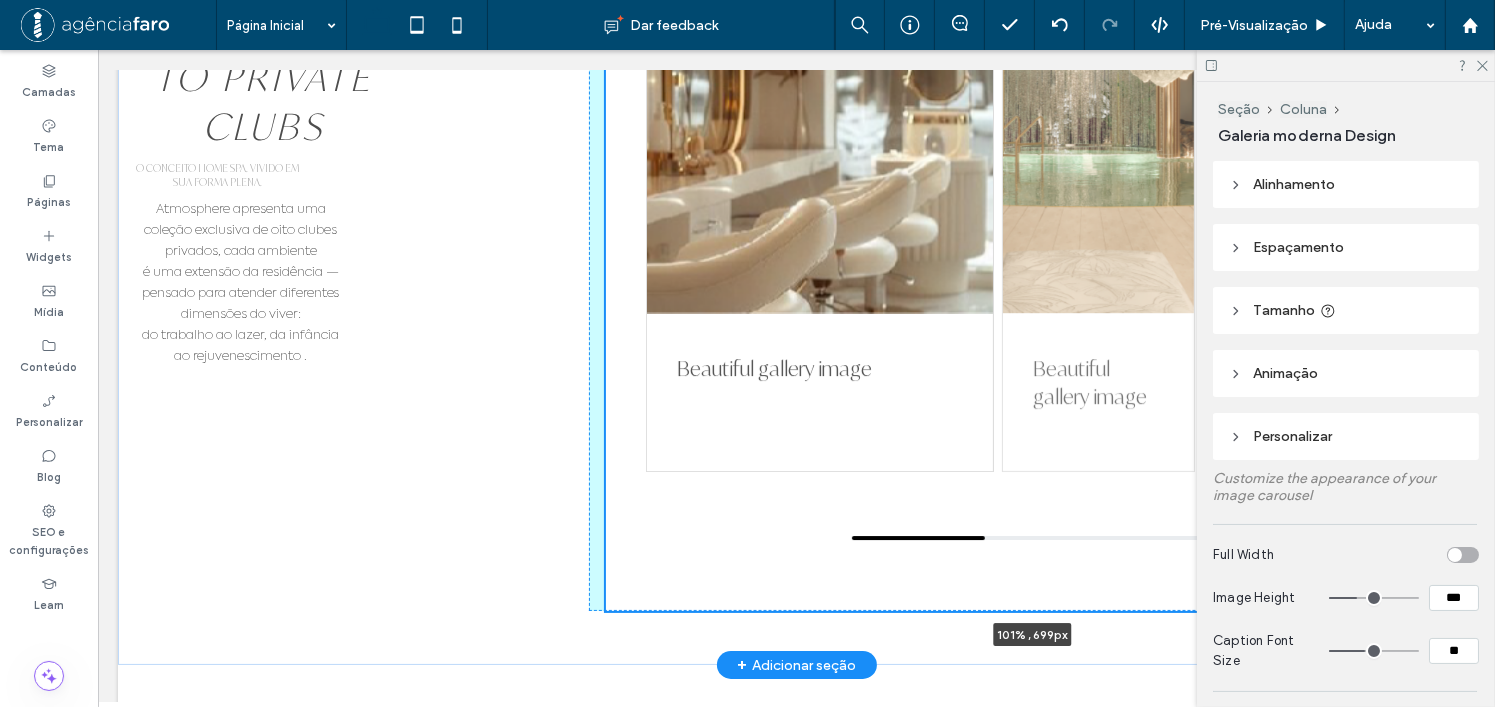 scroll, scrollTop: 6394, scrollLeft: 0, axis: vertical 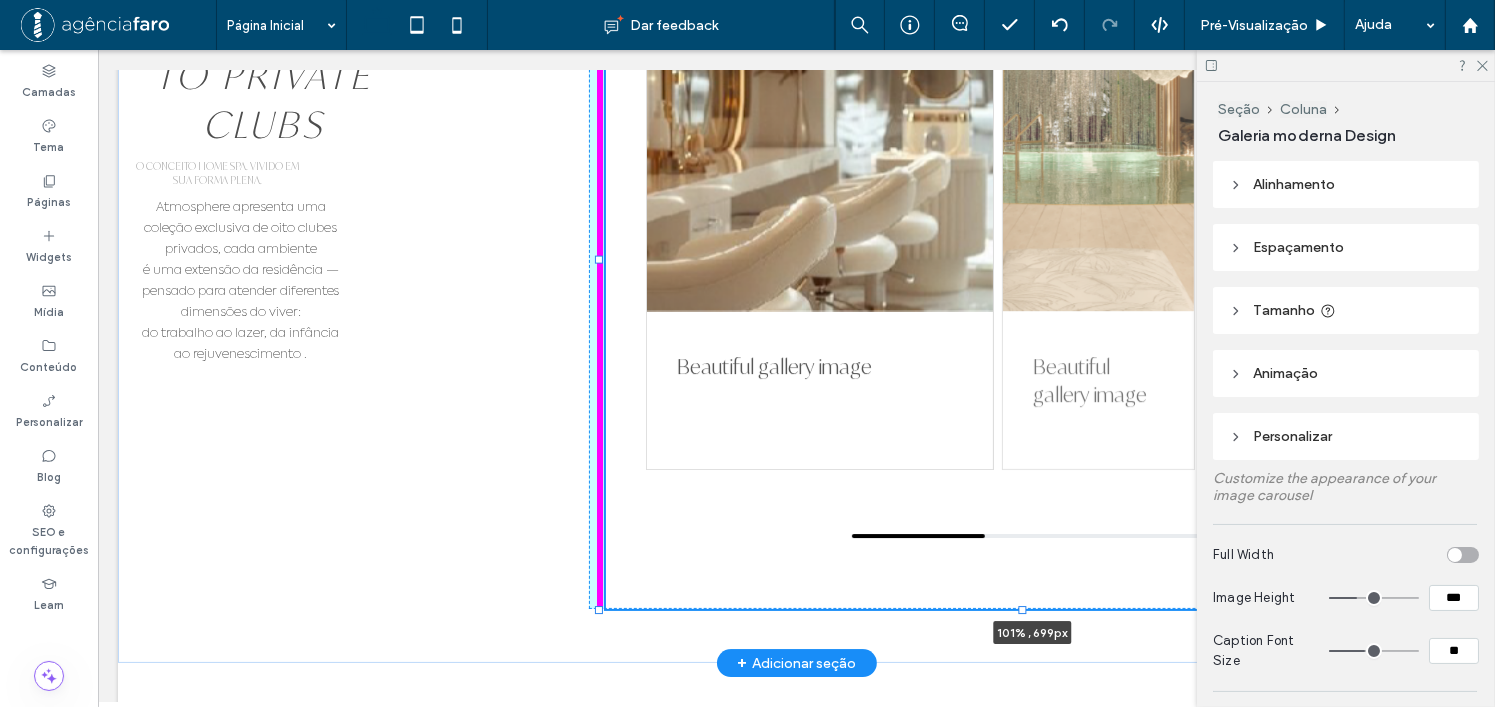 drag, startPoint x: 599, startPoint y: 634, endPoint x: 593, endPoint y: 596, distance: 38.470768 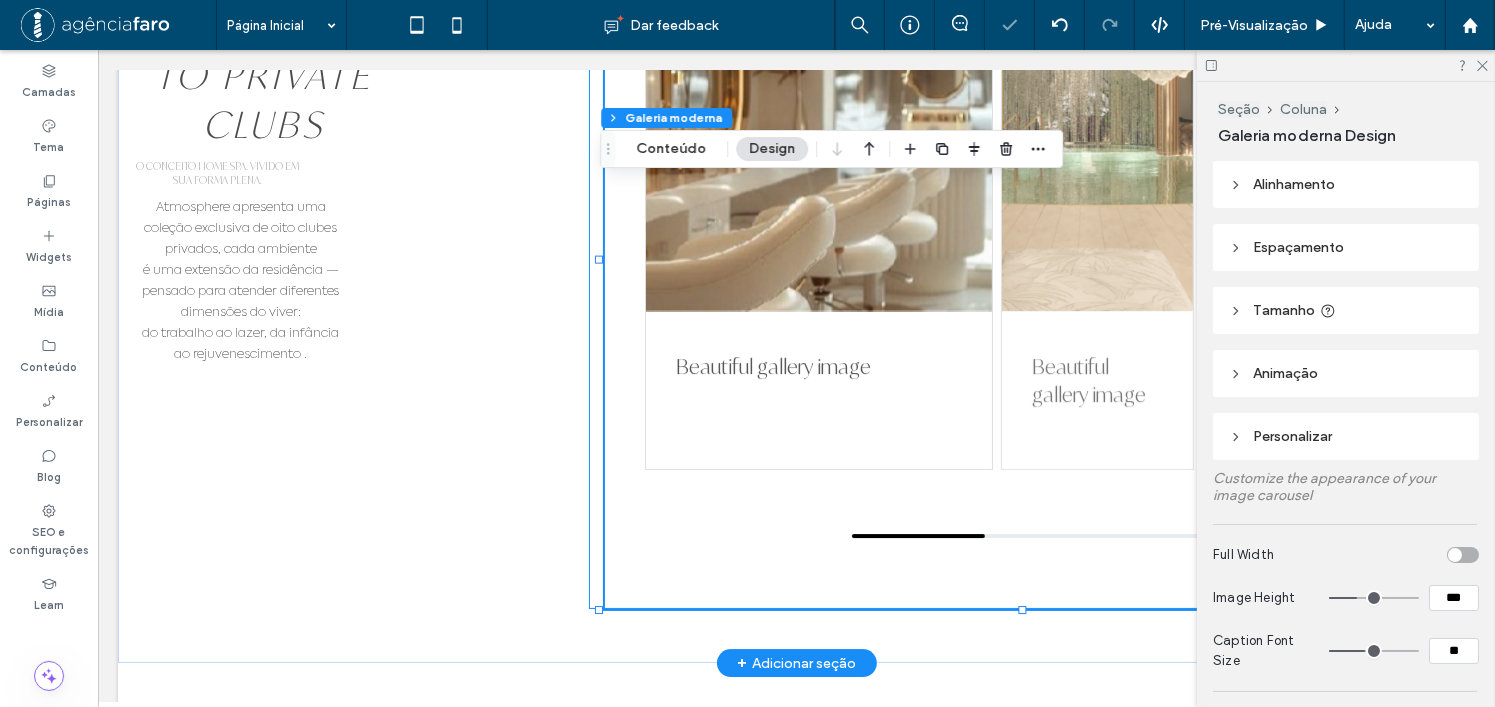click on "Beautiful gallery image
Beautiful gallery image
Beautiful gallery image
Beautiful gallery image
Beautiful gallery image
101% , 699px" at bounding box center (1031, 256) 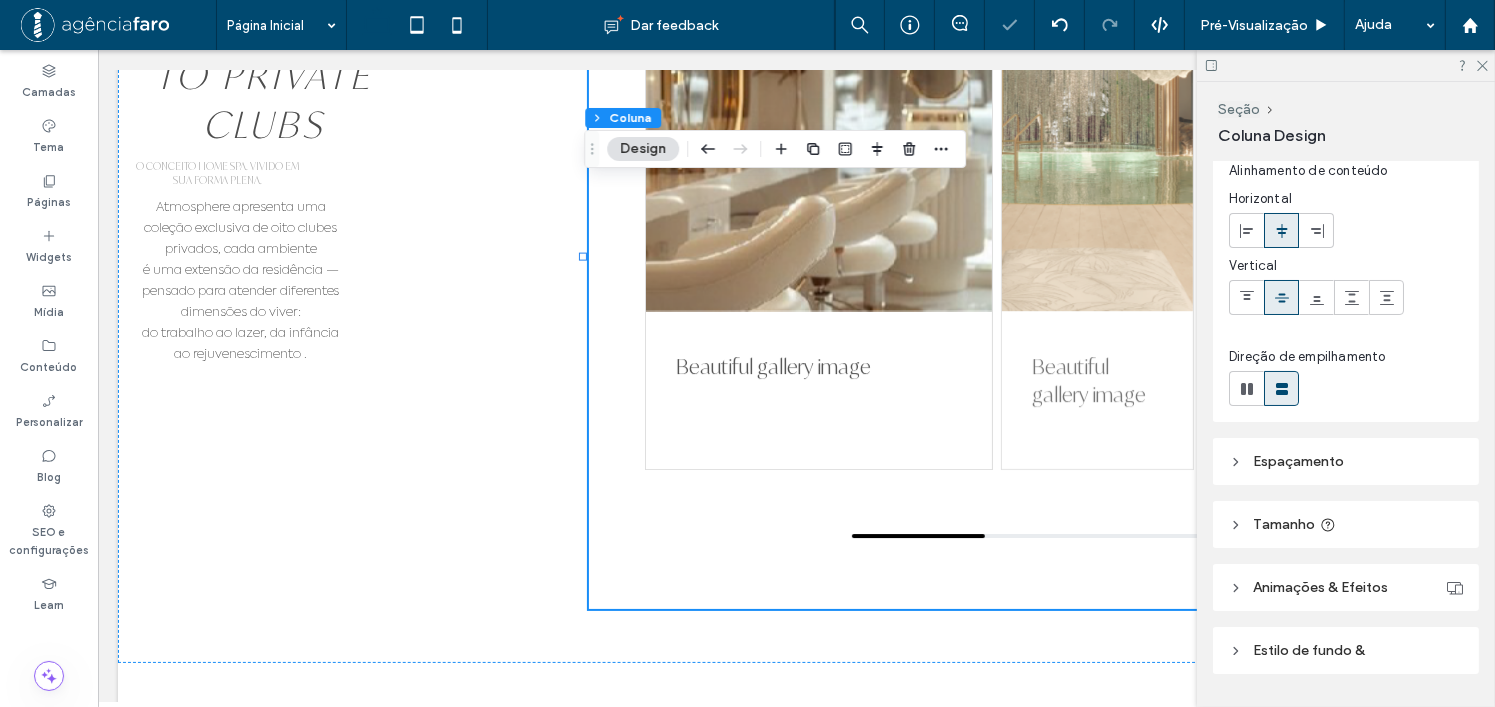 scroll, scrollTop: 108, scrollLeft: 0, axis: vertical 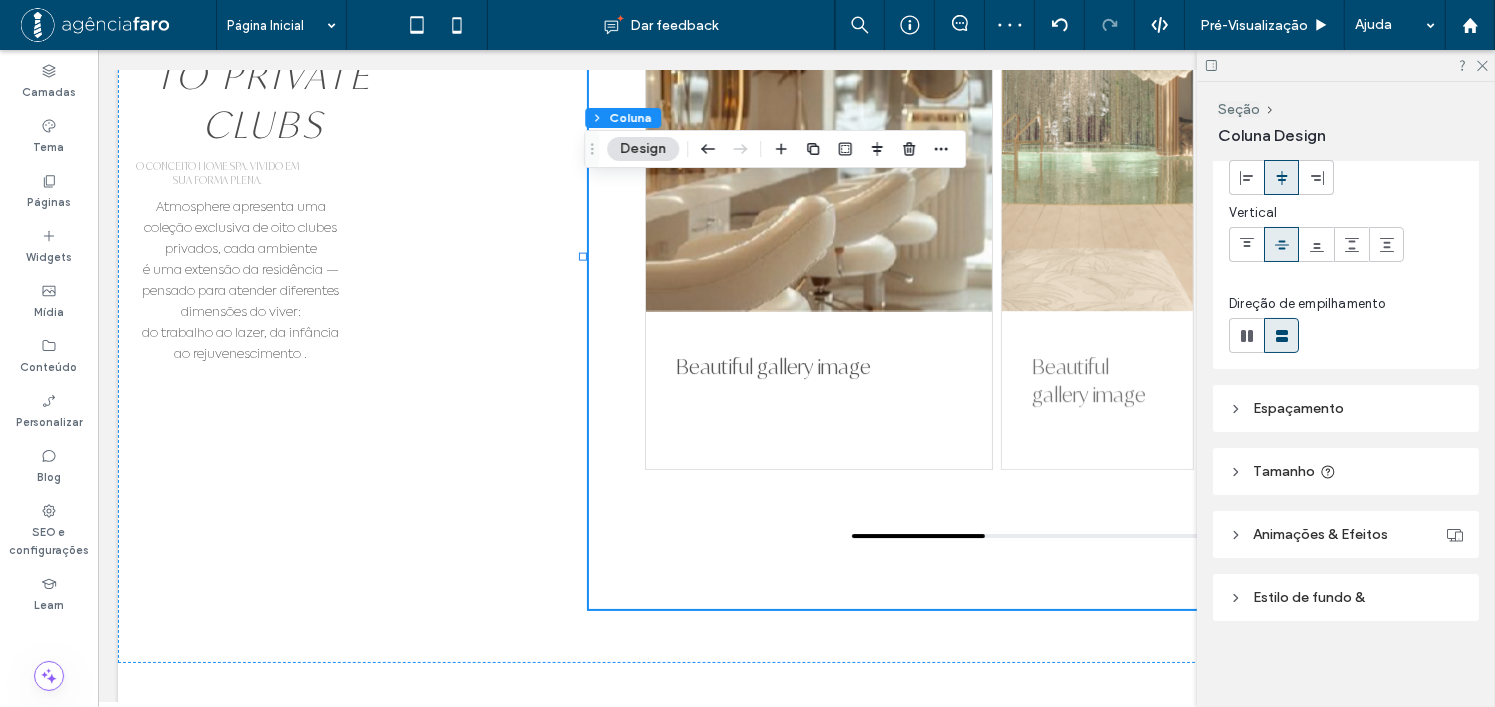click on "Tamanho" at bounding box center (1346, 471) 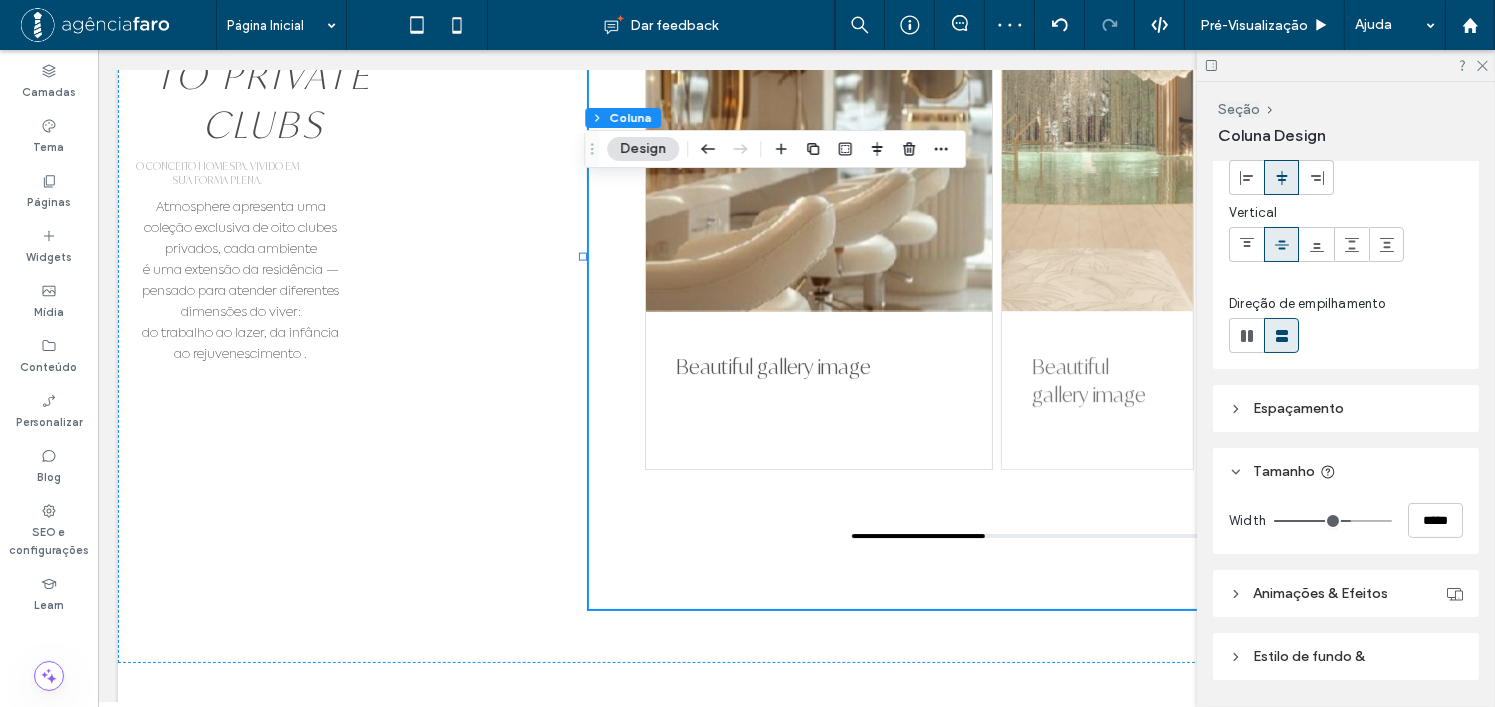 click on "Espaçamento" at bounding box center [1346, 408] 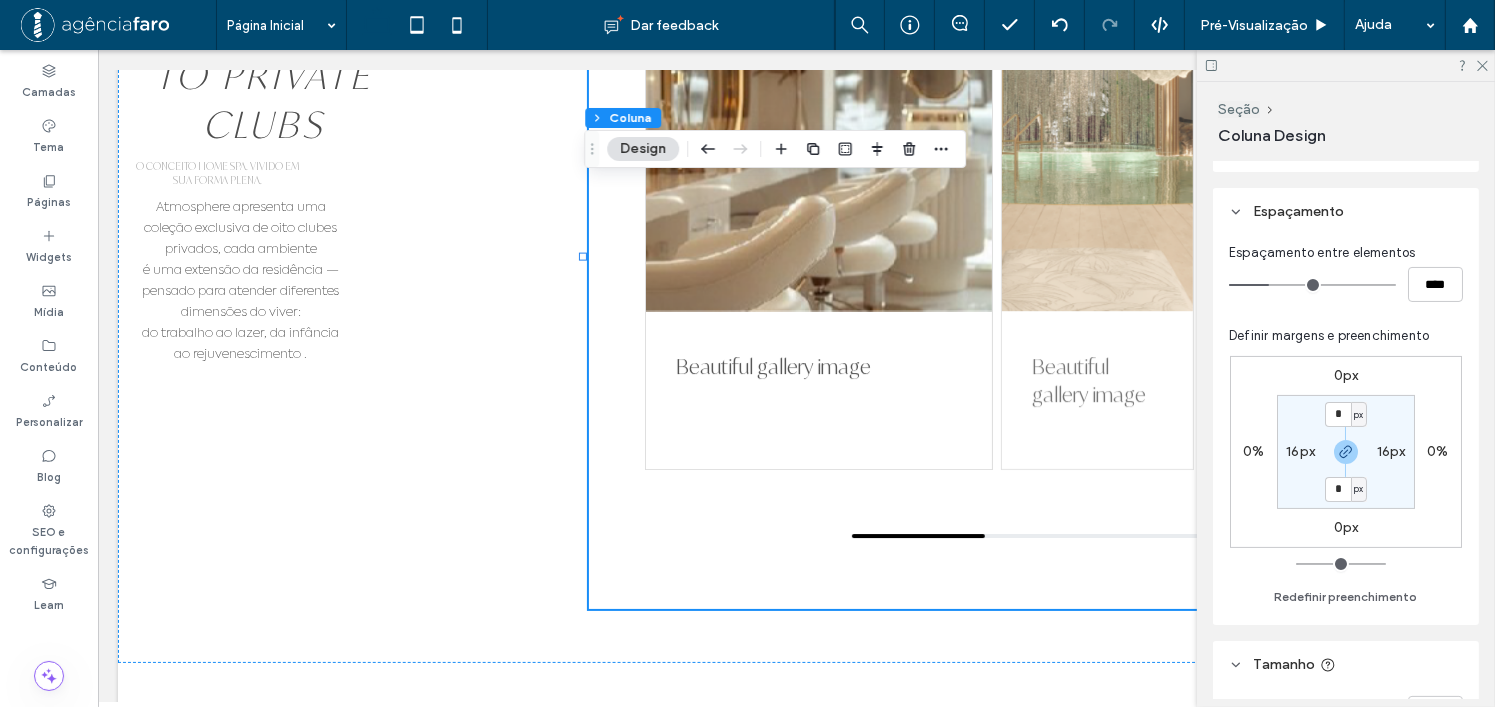 scroll, scrollTop: 308, scrollLeft: 0, axis: vertical 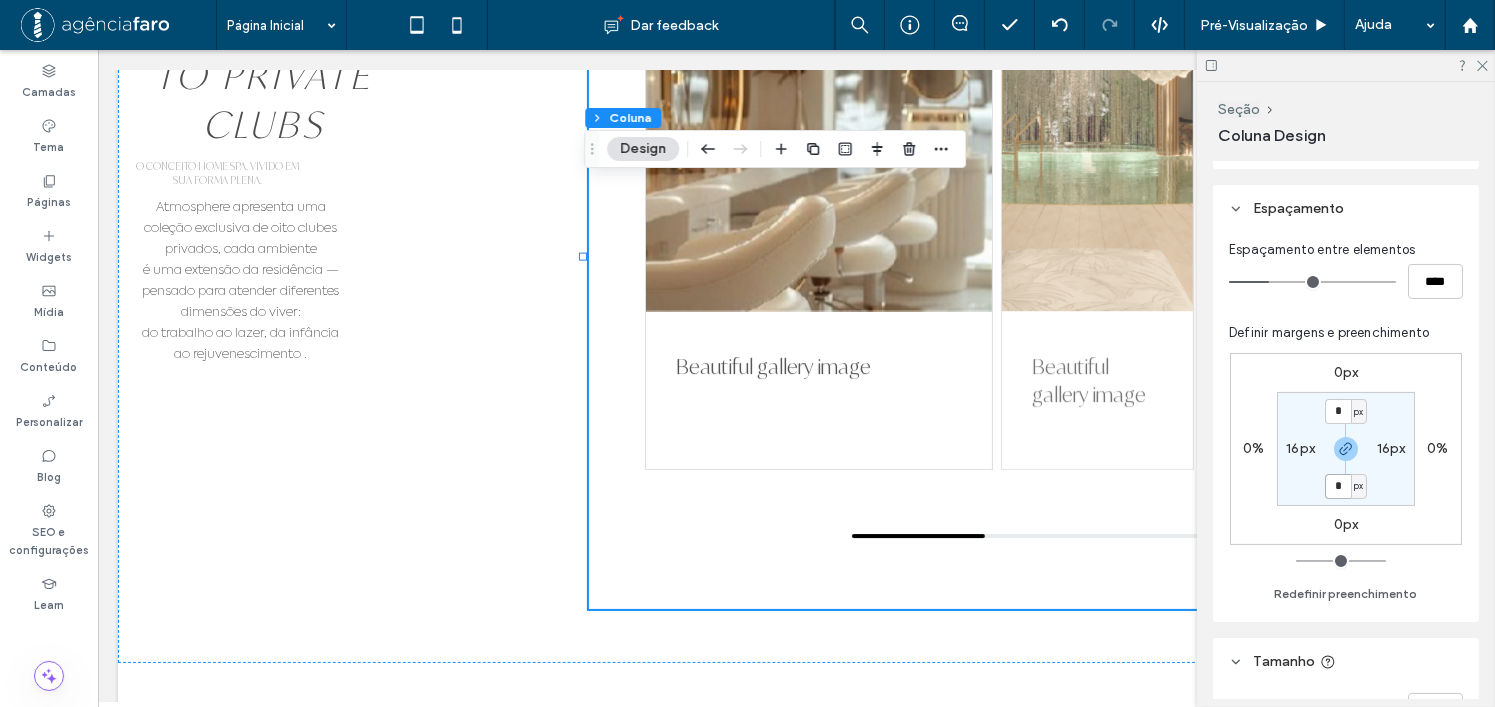 click on "*" at bounding box center (1338, 486) 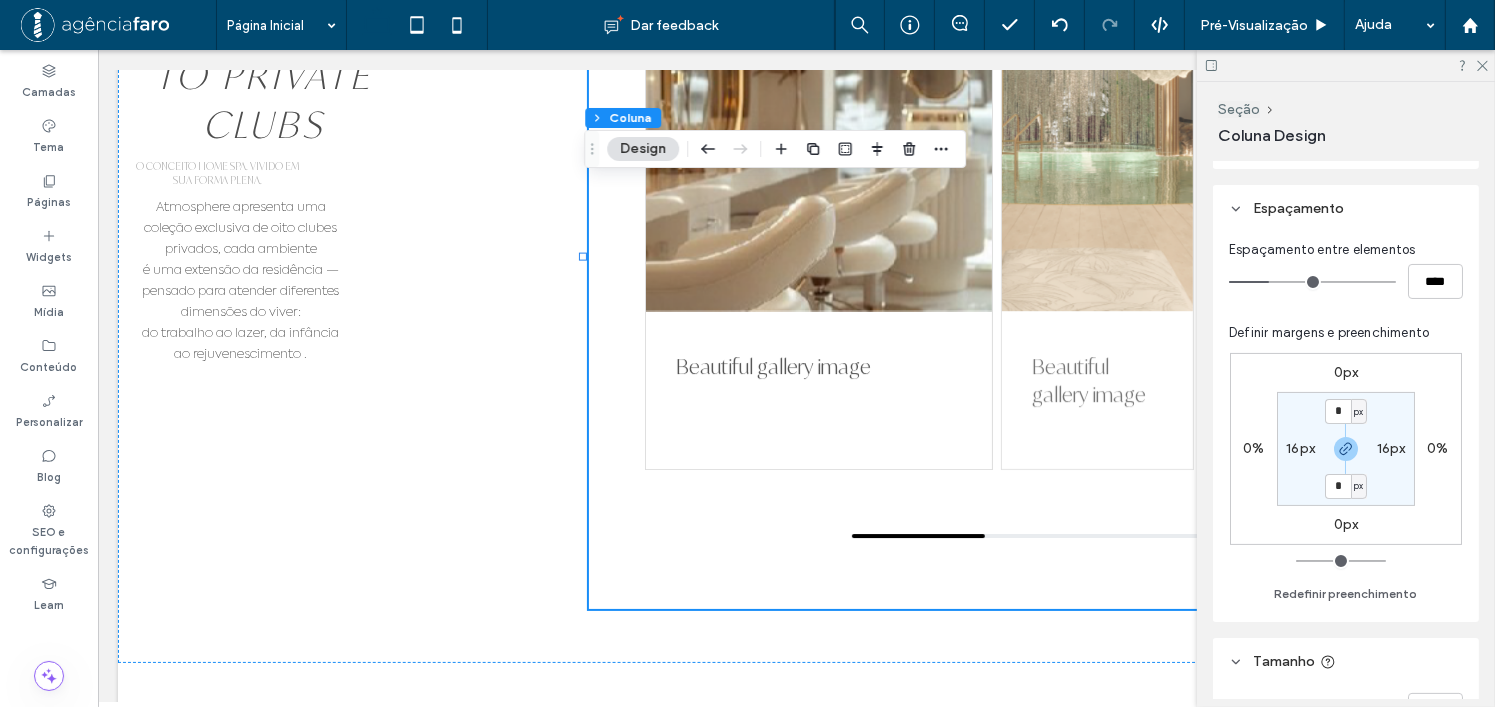 type on "*" 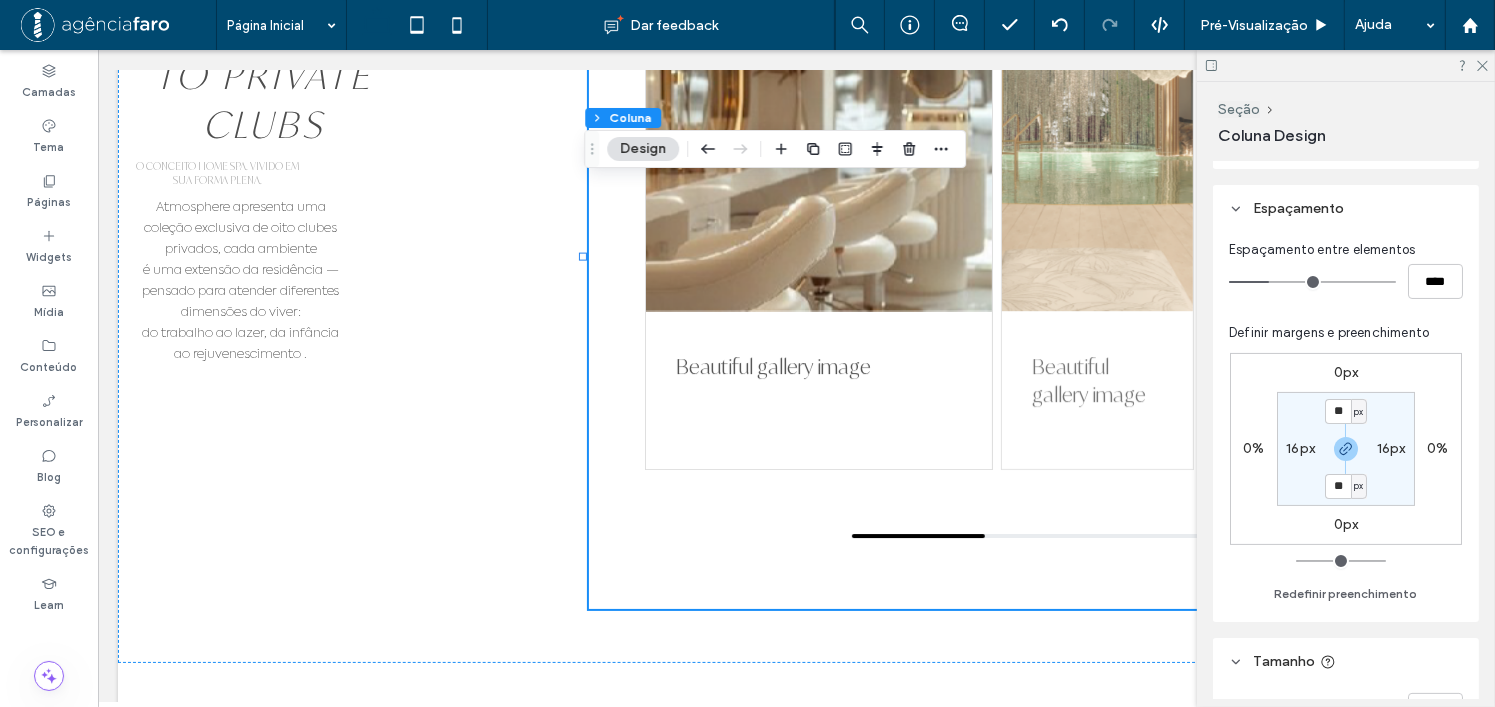 type on "**" 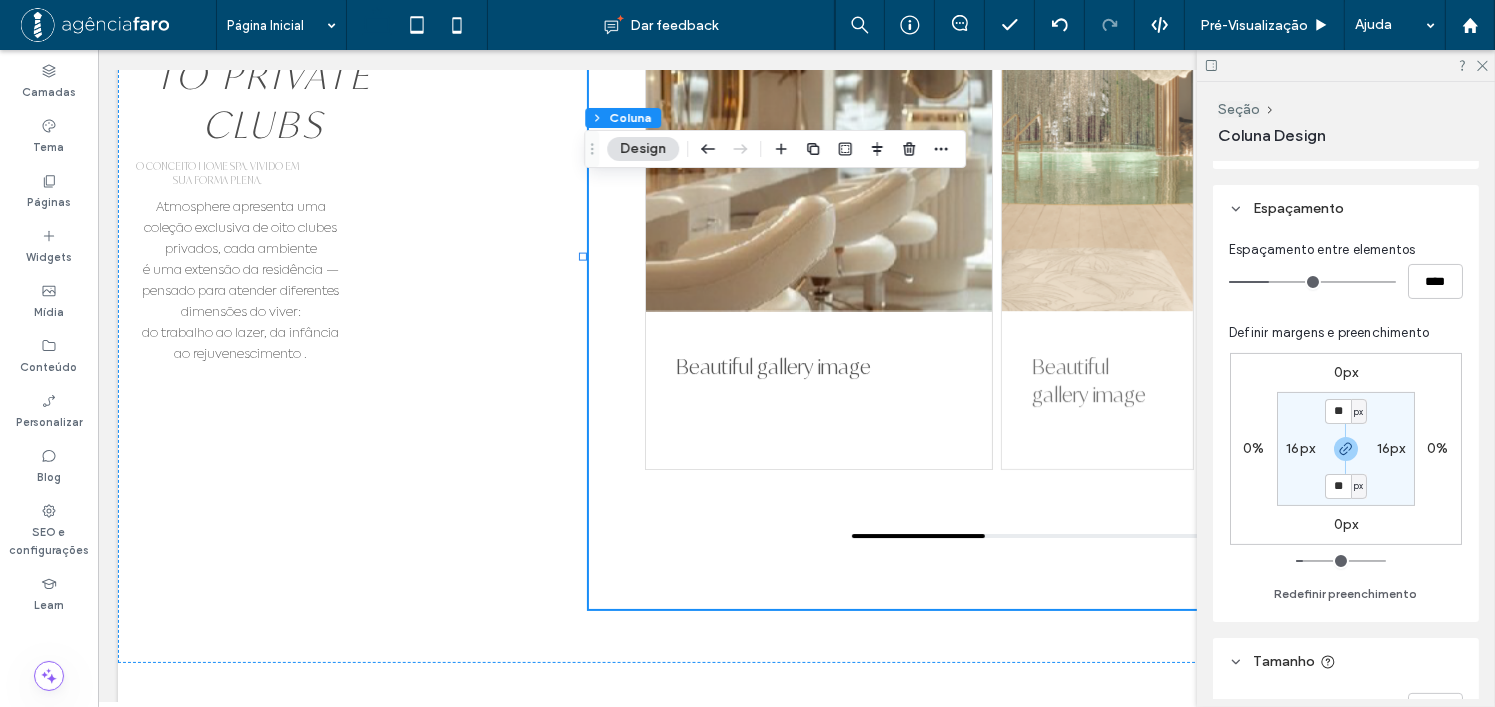 type on "**" 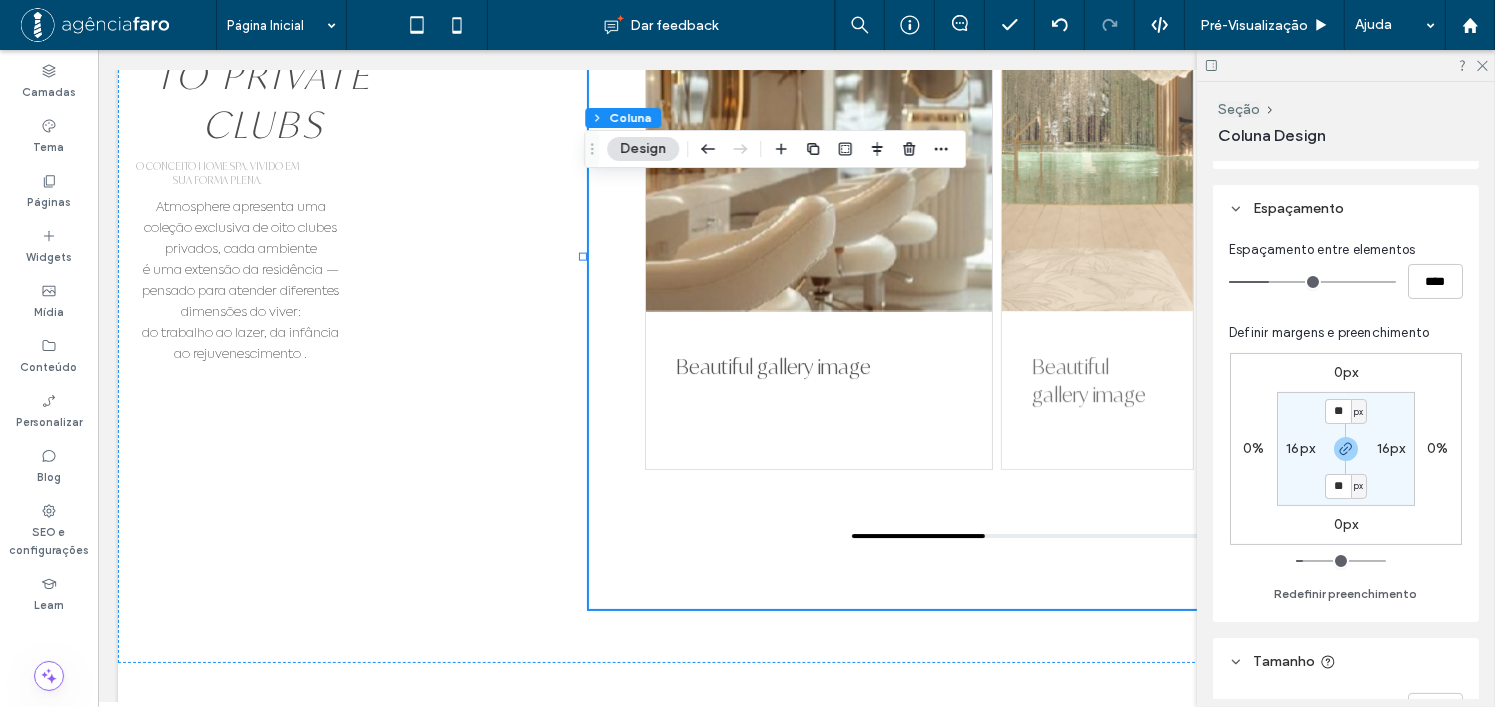 type on "**" 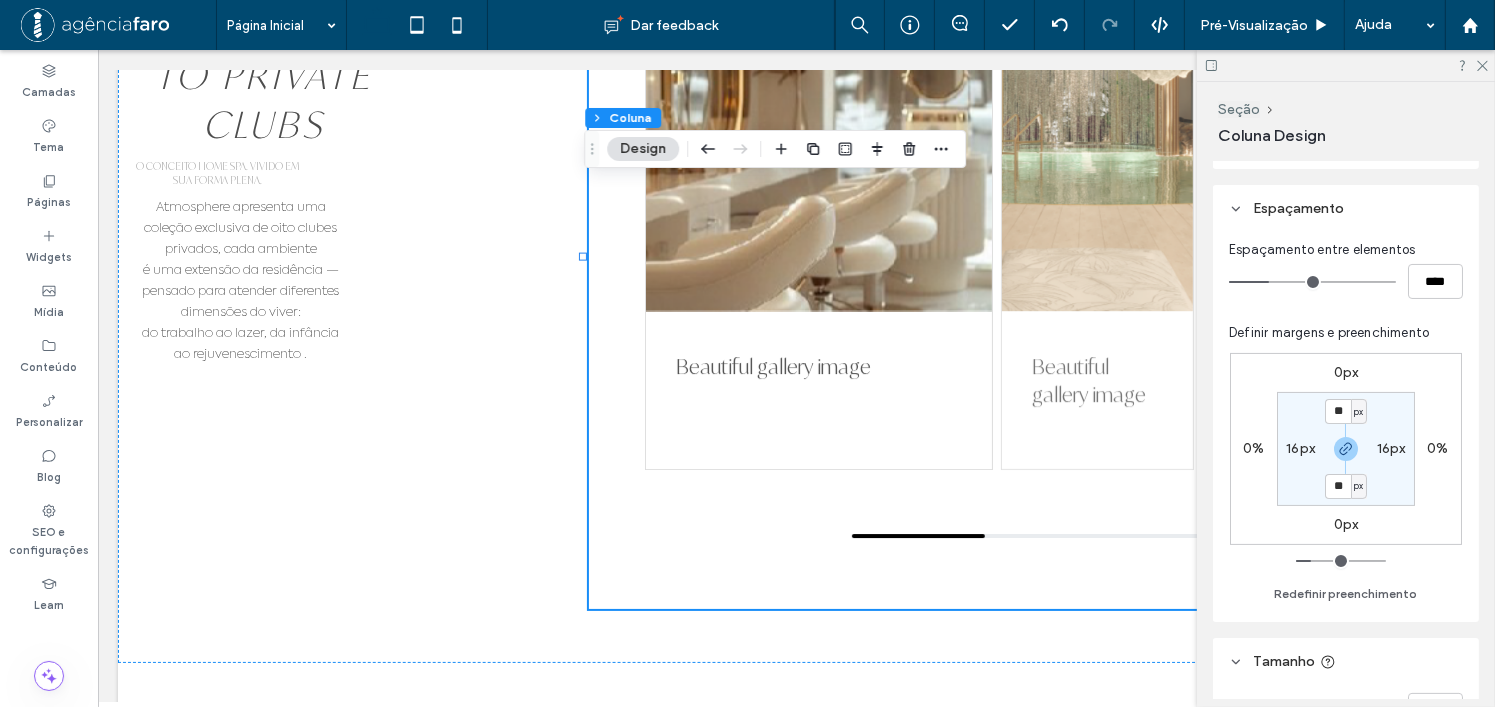 type on "**" 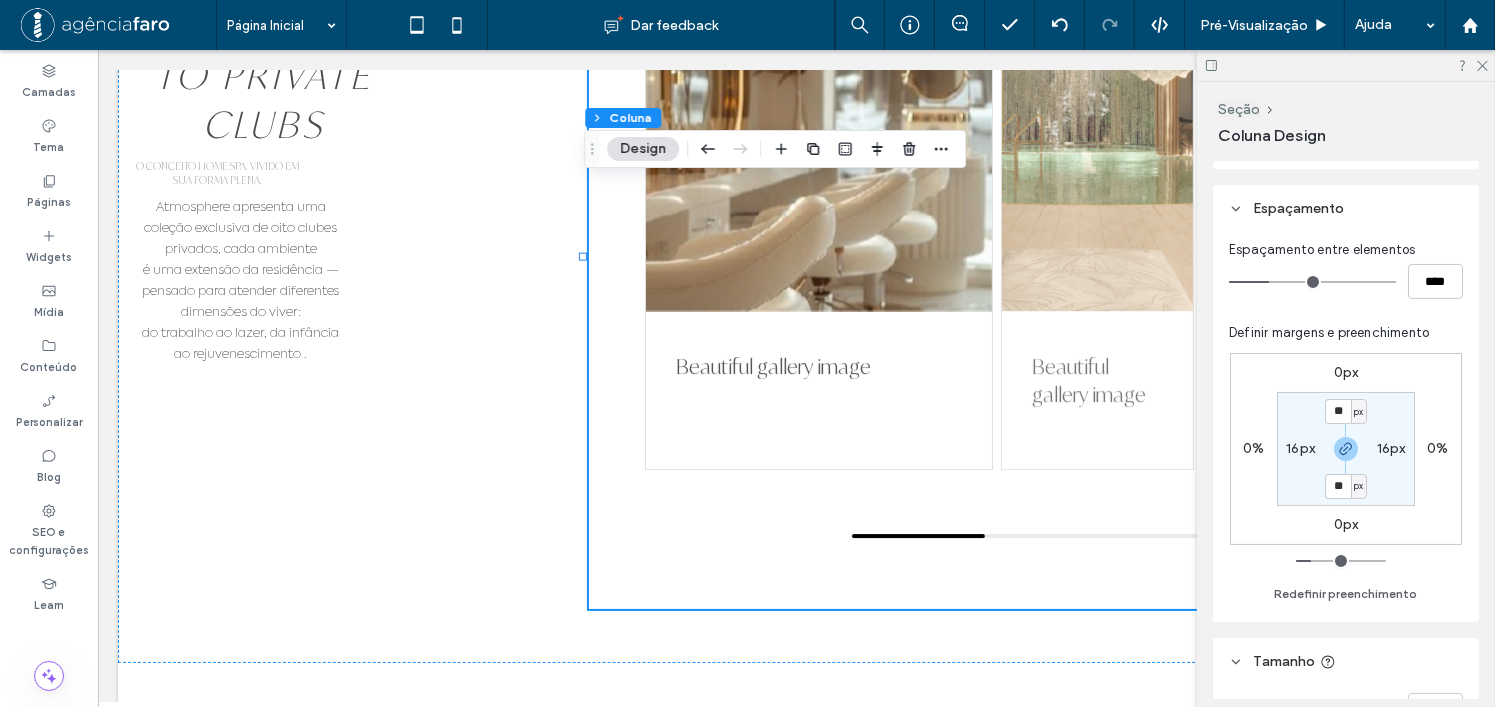 type on "**" 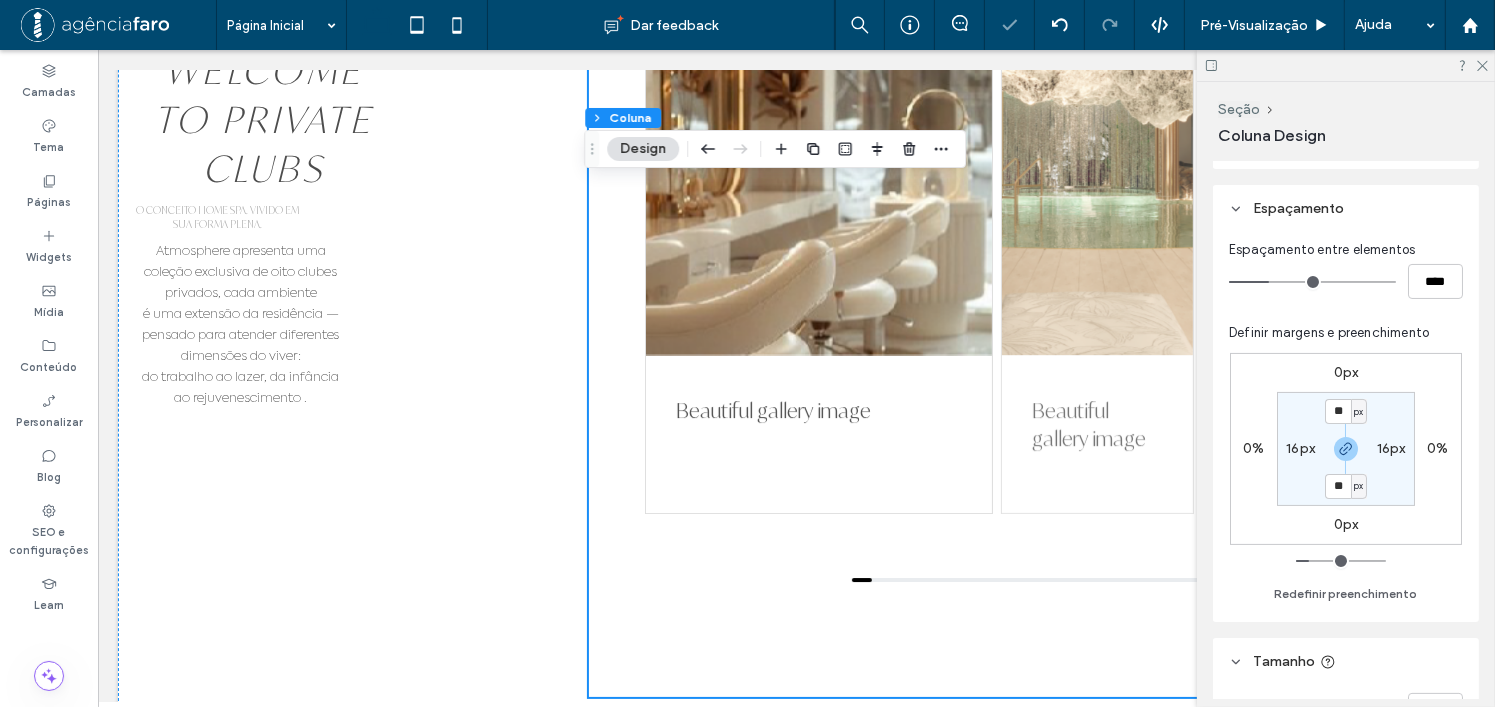 scroll, scrollTop: 6438, scrollLeft: 0, axis: vertical 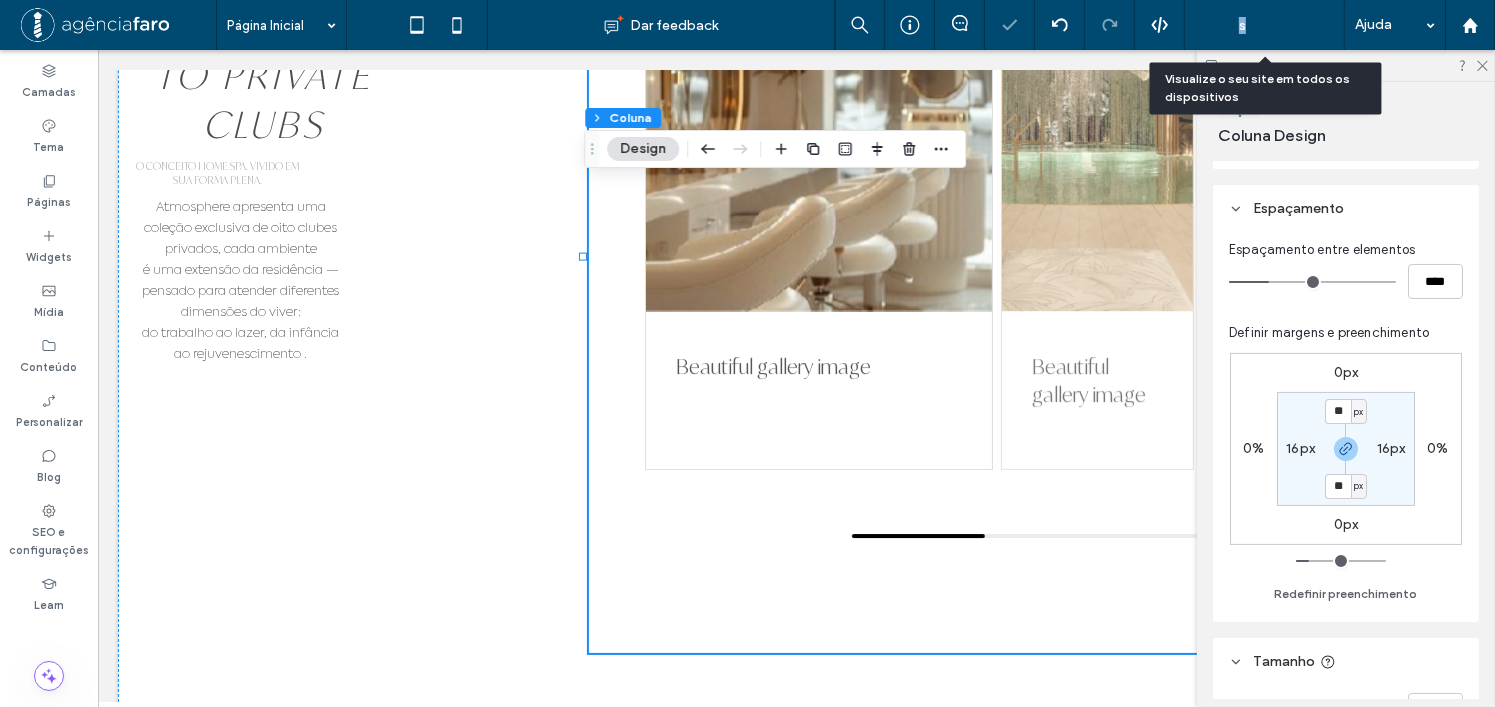 click on "Pré-Visualizaçāo" at bounding box center [1254, 25] 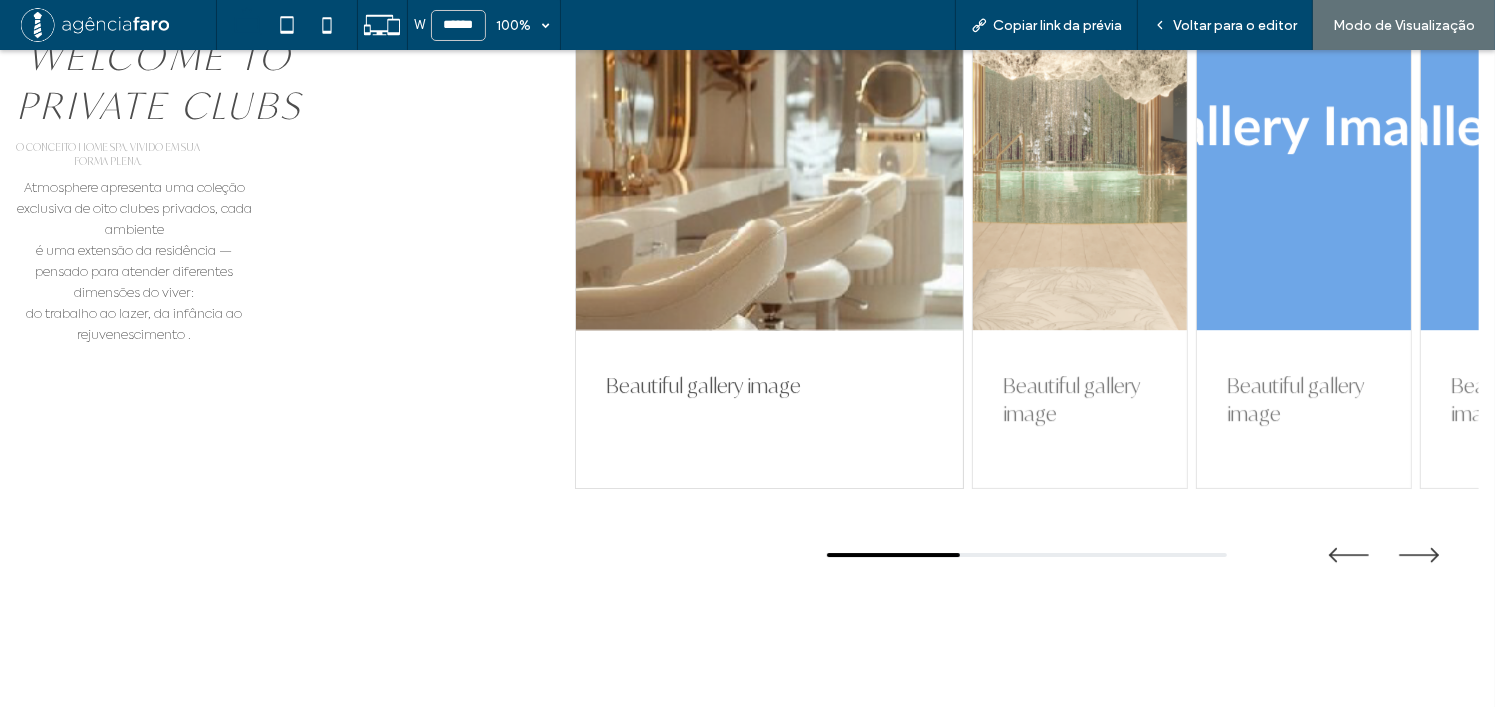 scroll, scrollTop: 6452, scrollLeft: 0, axis: vertical 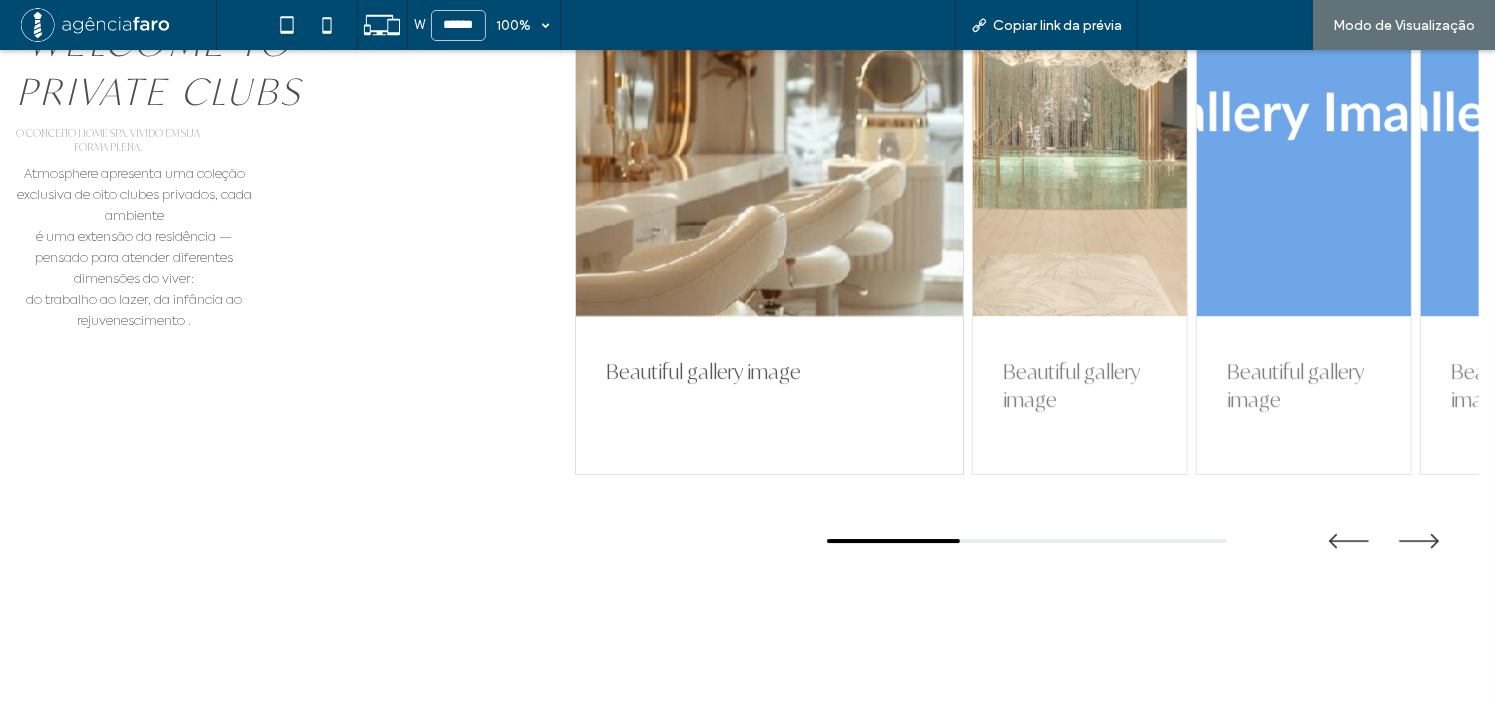 click on "Voltar para o editor" at bounding box center (1235, 25) 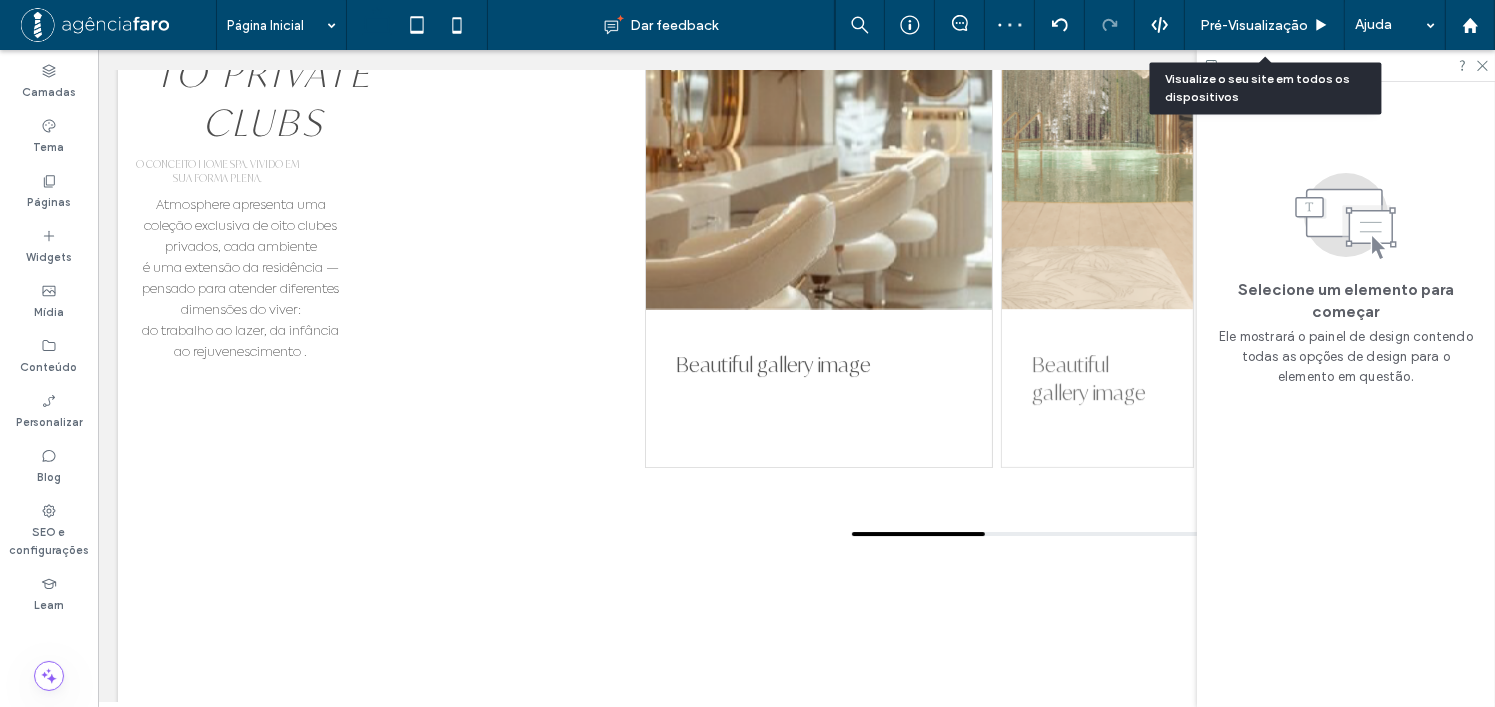 scroll, scrollTop: 6438, scrollLeft: 0, axis: vertical 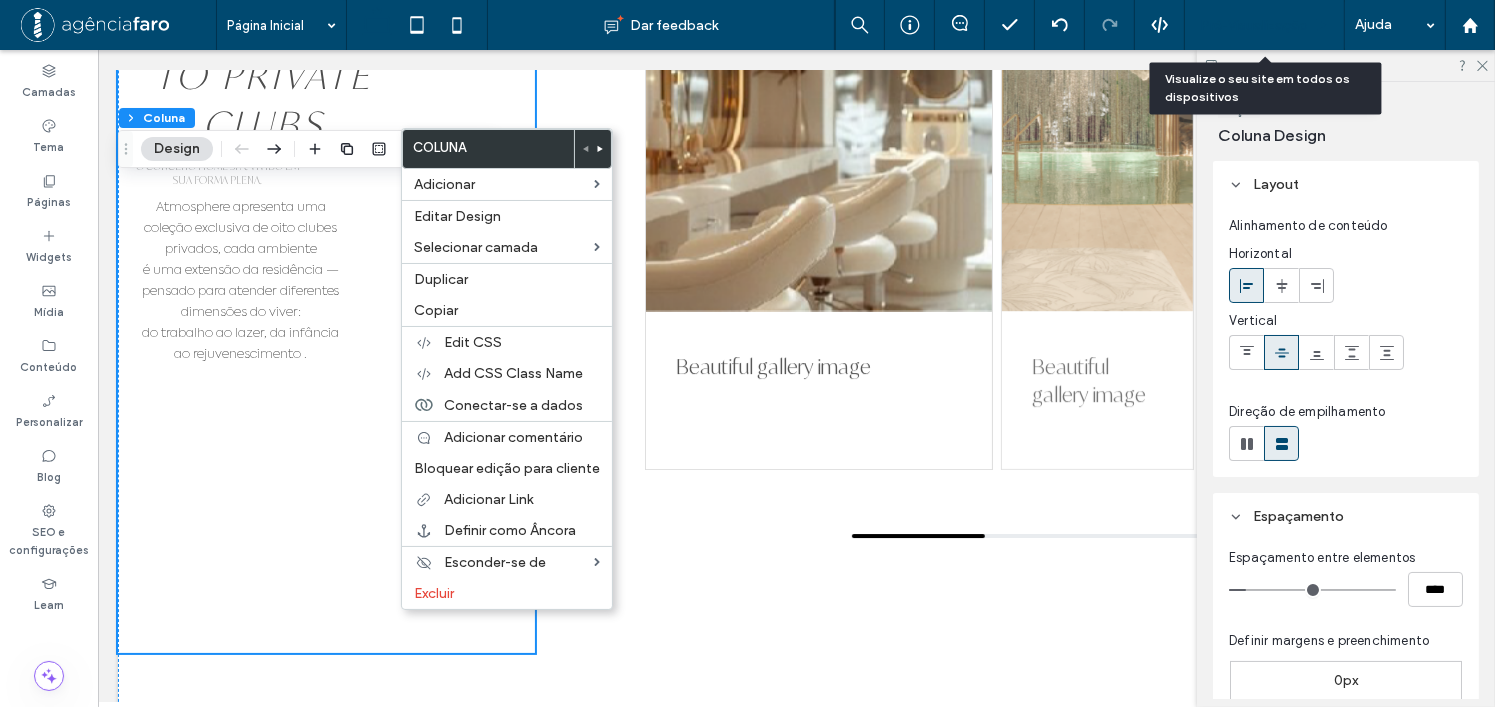click on "Pré-Visualizaçāo" at bounding box center [1254, 25] 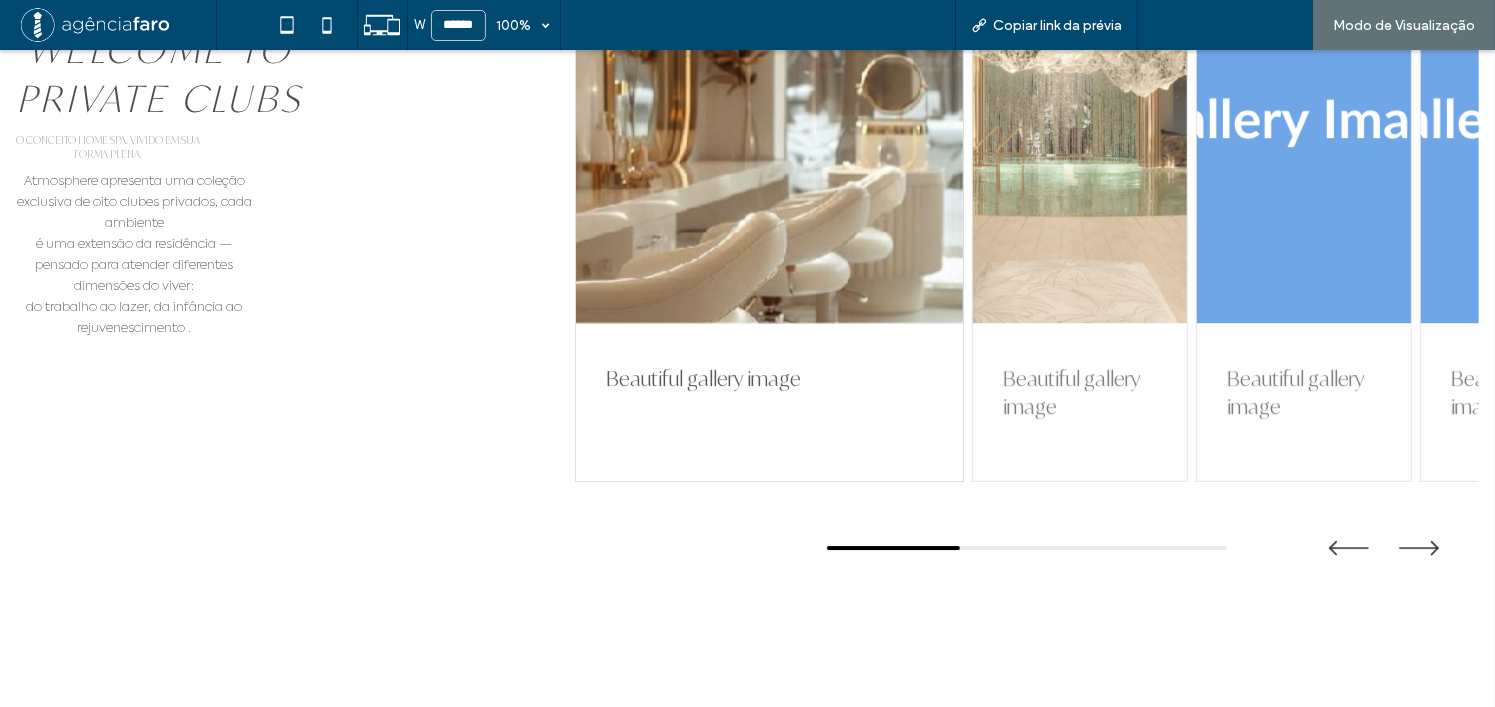 scroll, scrollTop: 6452, scrollLeft: 0, axis: vertical 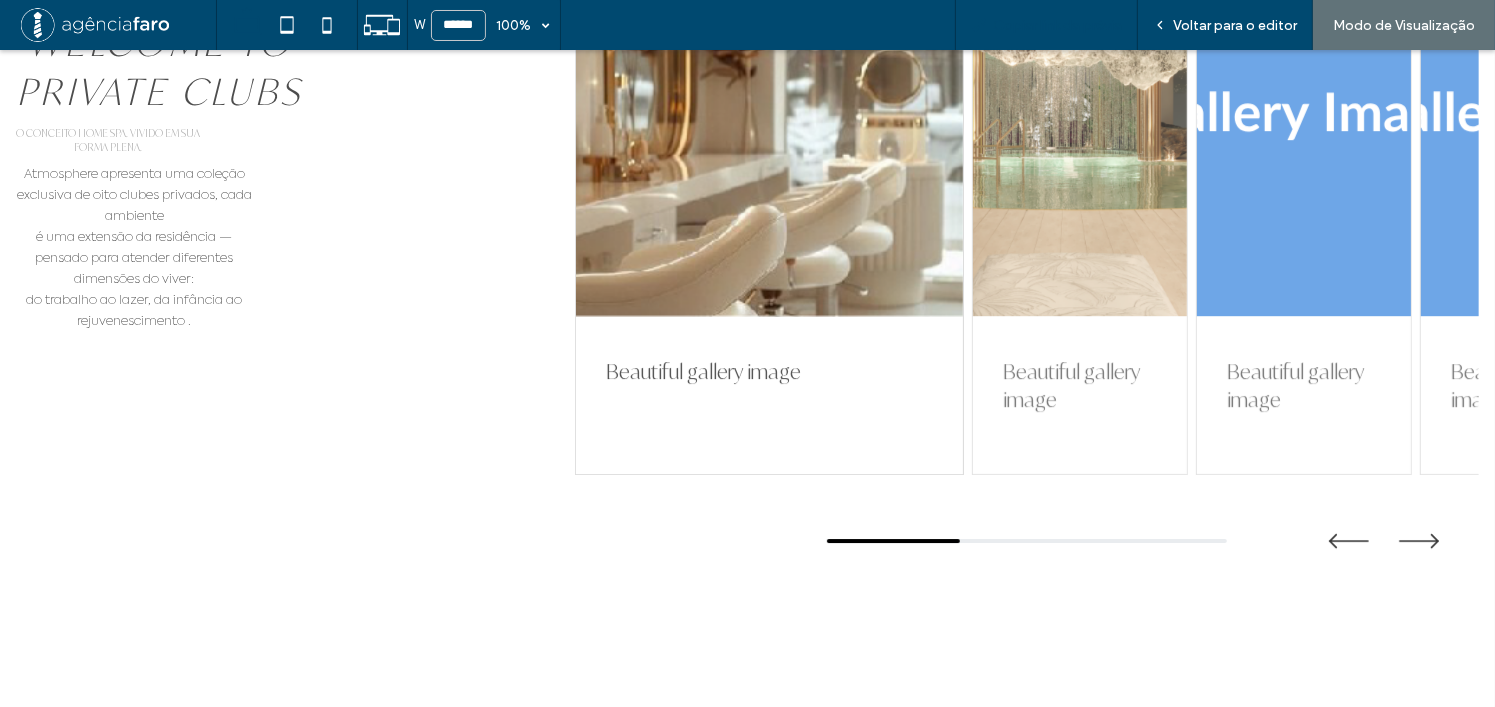 click on "Copiar link da prévia" at bounding box center (1046, 25) 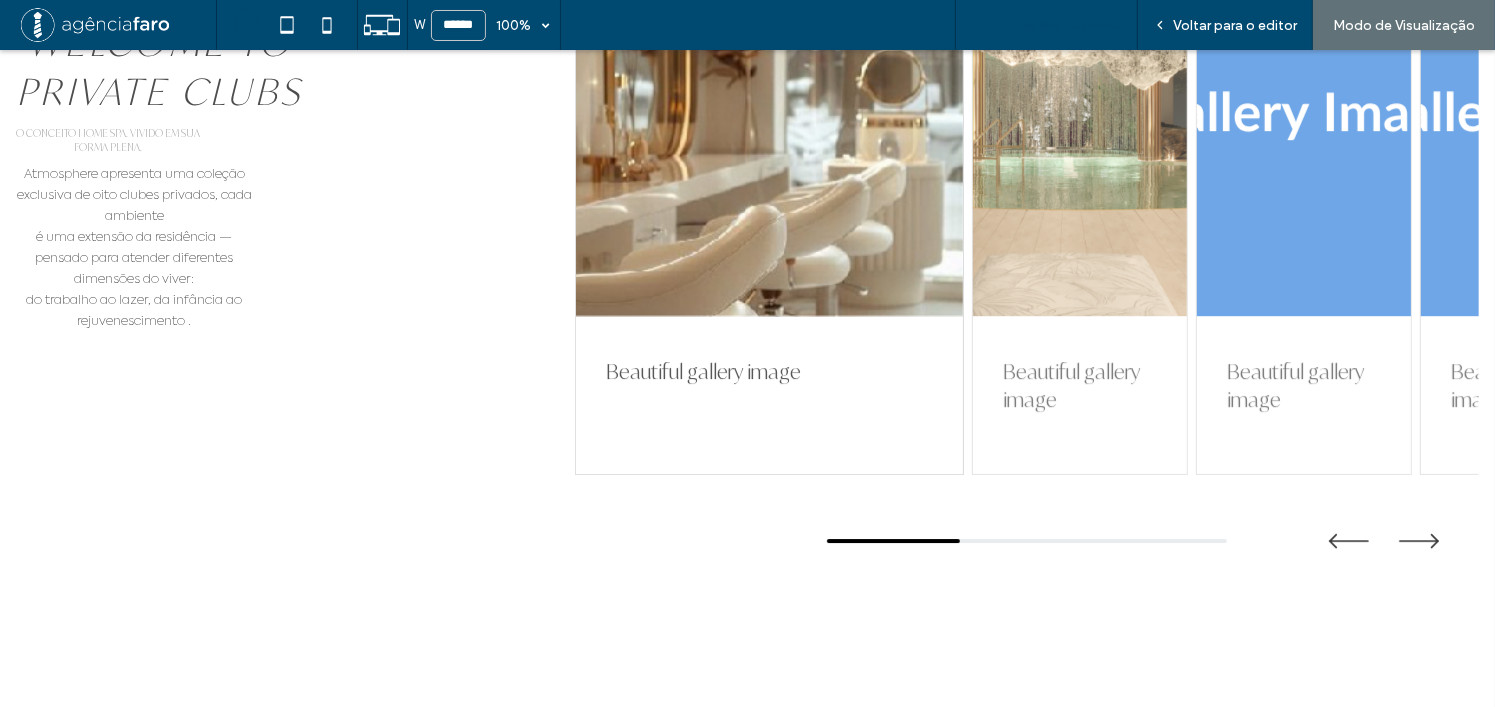 click on "Copiar link da prévia" at bounding box center (1046, 25) 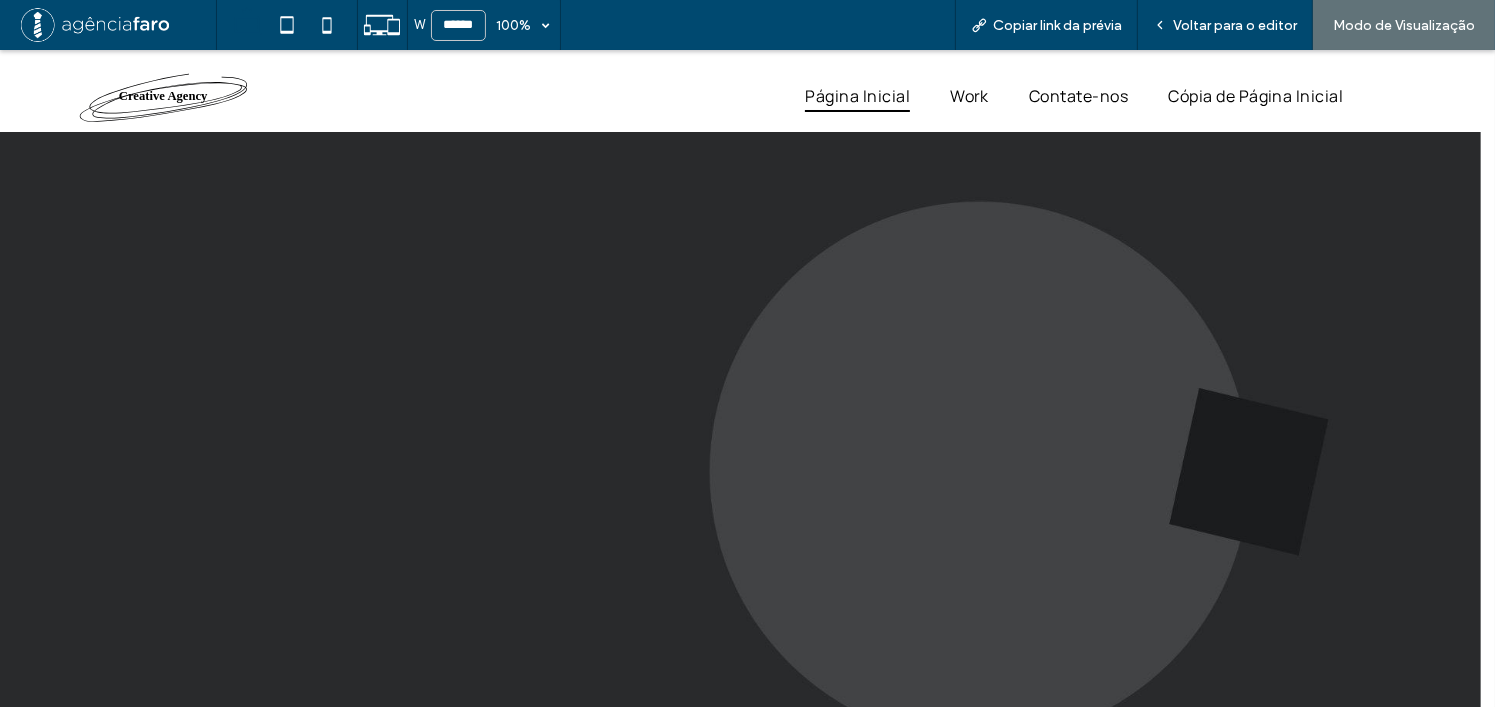 scroll, scrollTop: 1285, scrollLeft: 0, axis: vertical 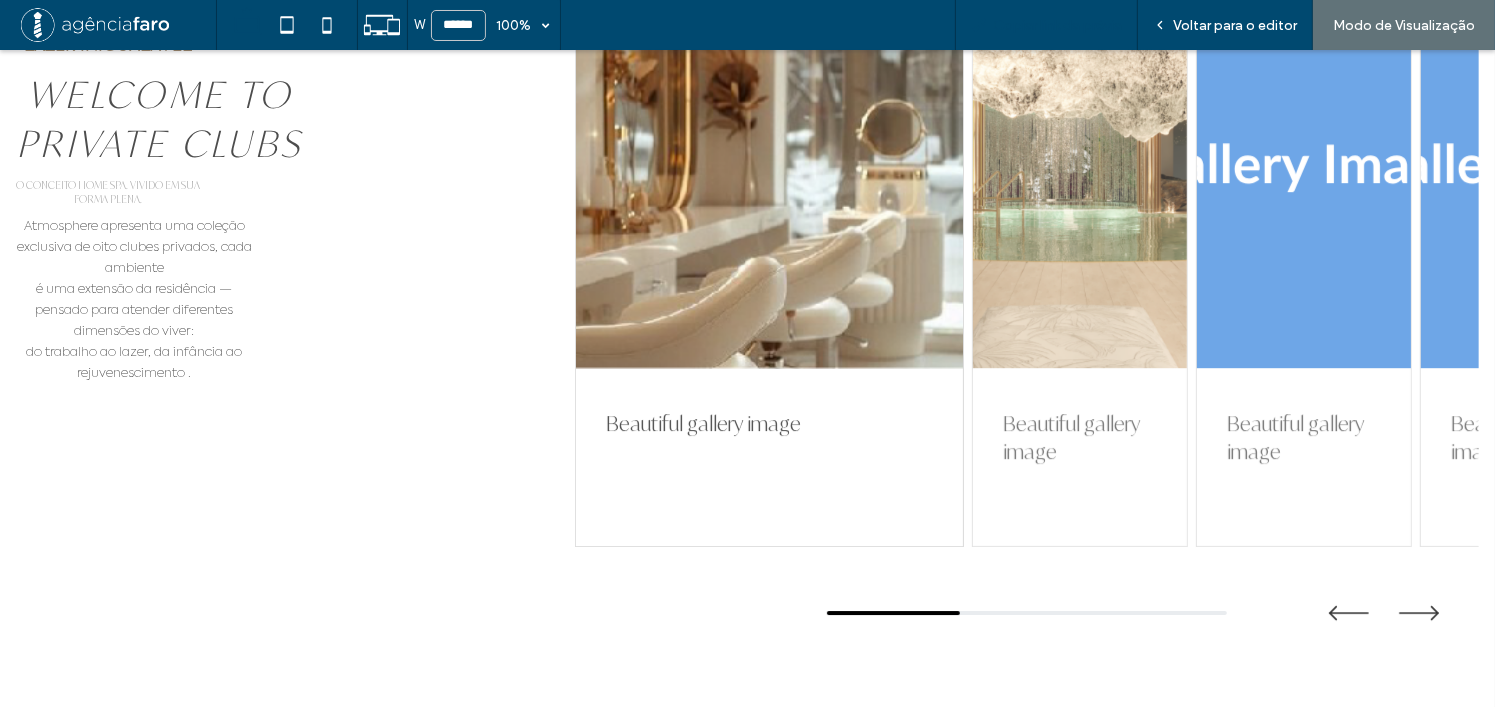 click on "Copiar link da prévia" at bounding box center (1057, 25) 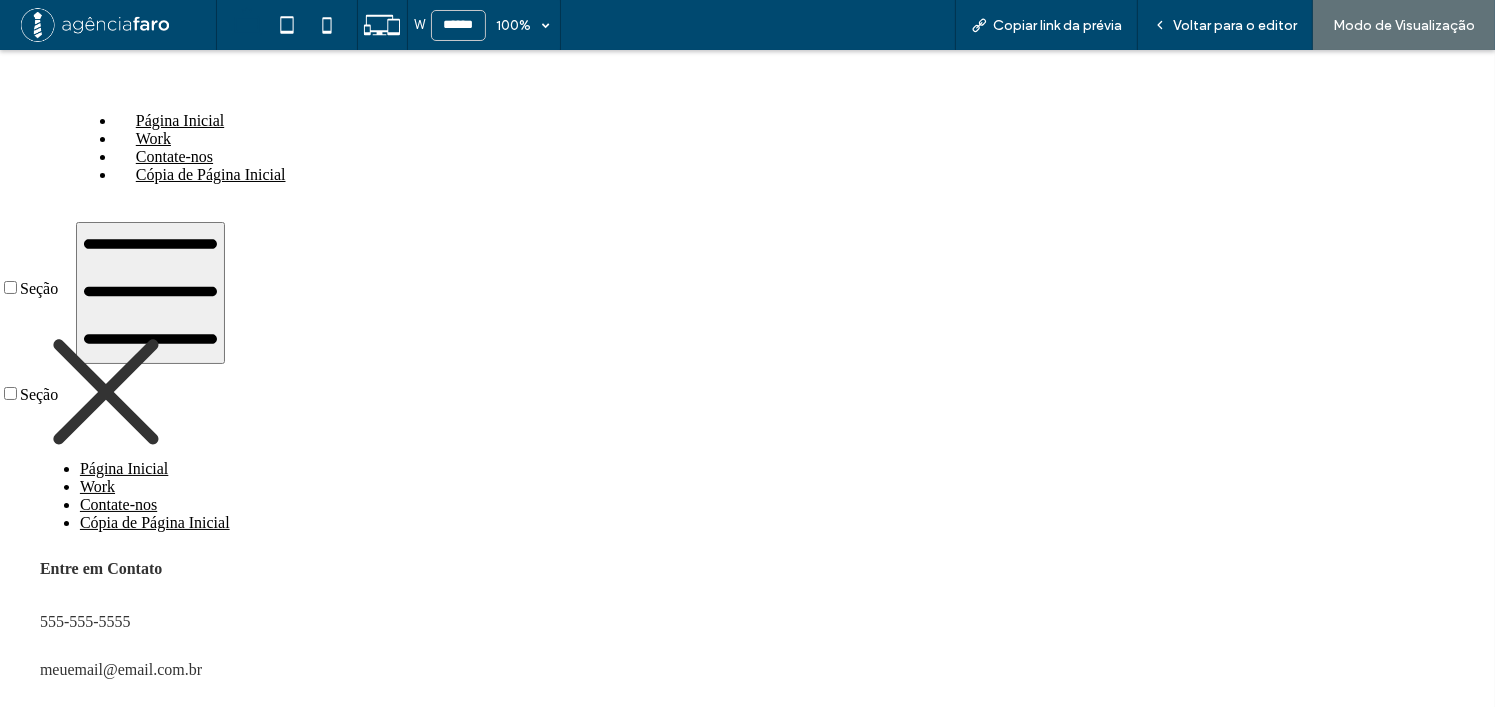 scroll, scrollTop: 1500, scrollLeft: 0, axis: vertical 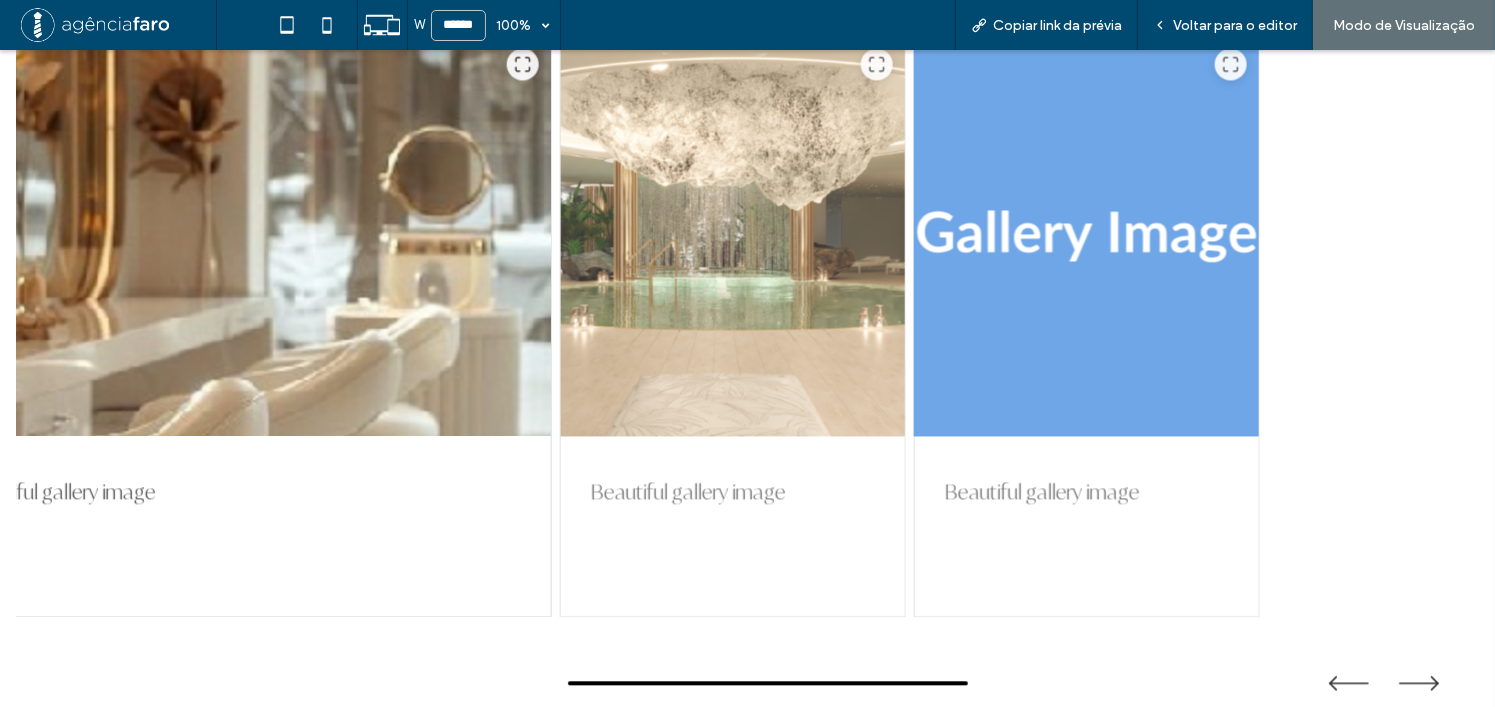 drag, startPoint x: 1032, startPoint y: 388, endPoint x: 901, endPoint y: 391, distance: 131.03435 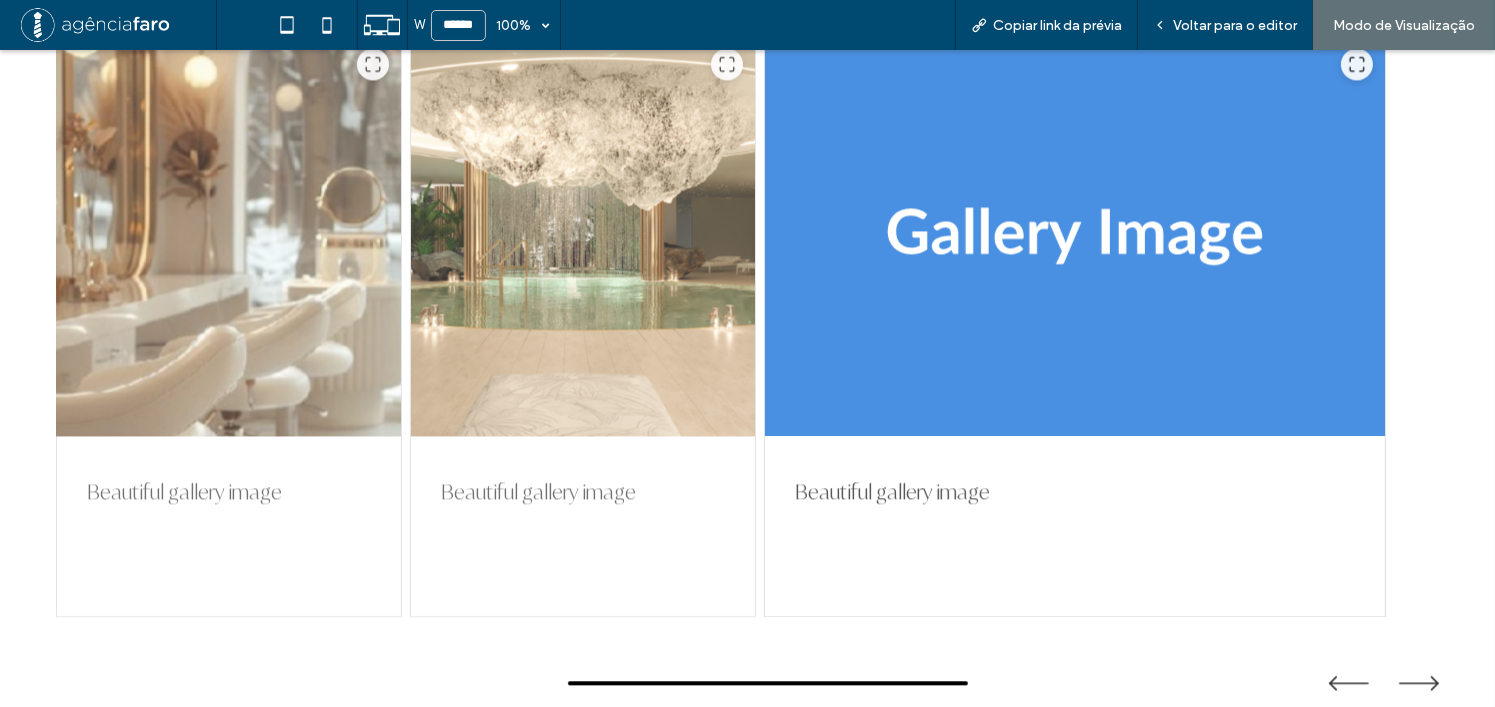 click at bounding box center (229, 236) 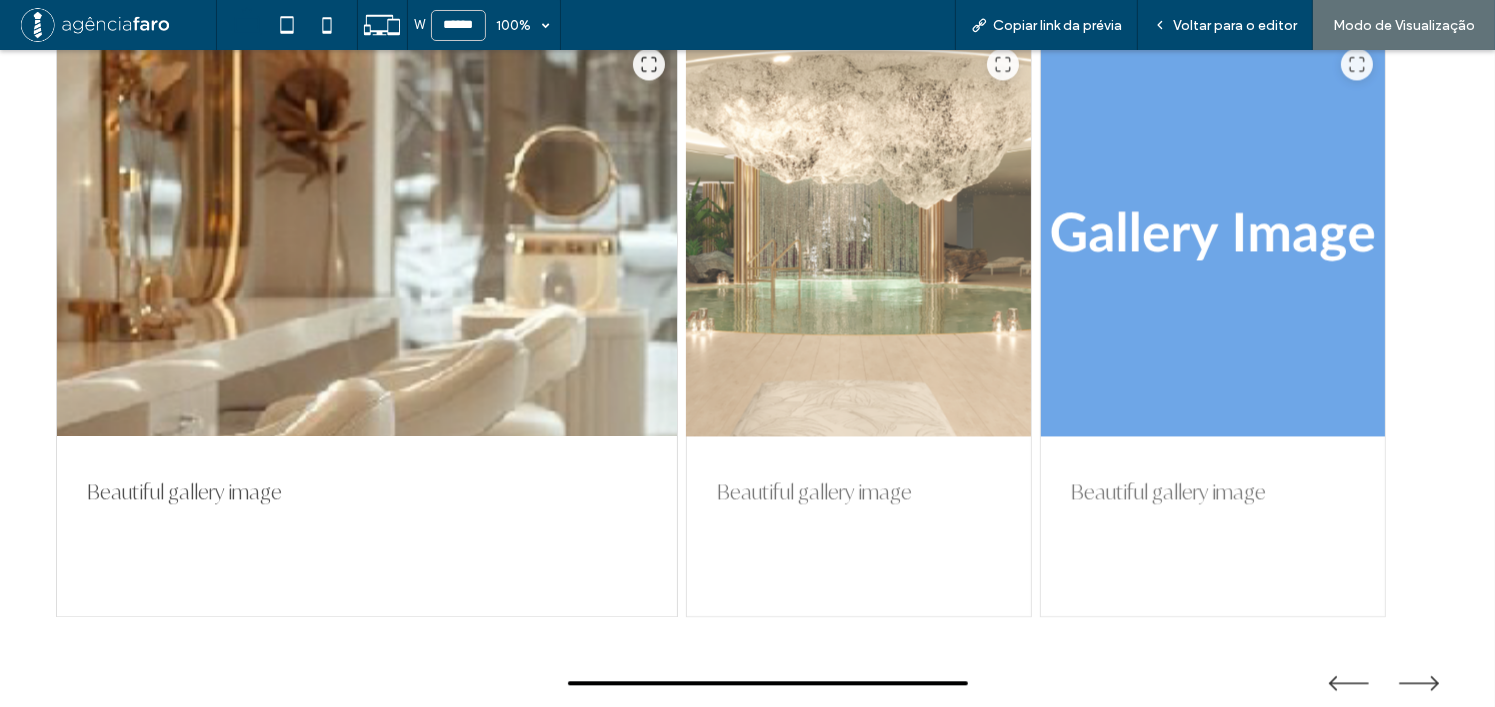 click at bounding box center (859, 236) 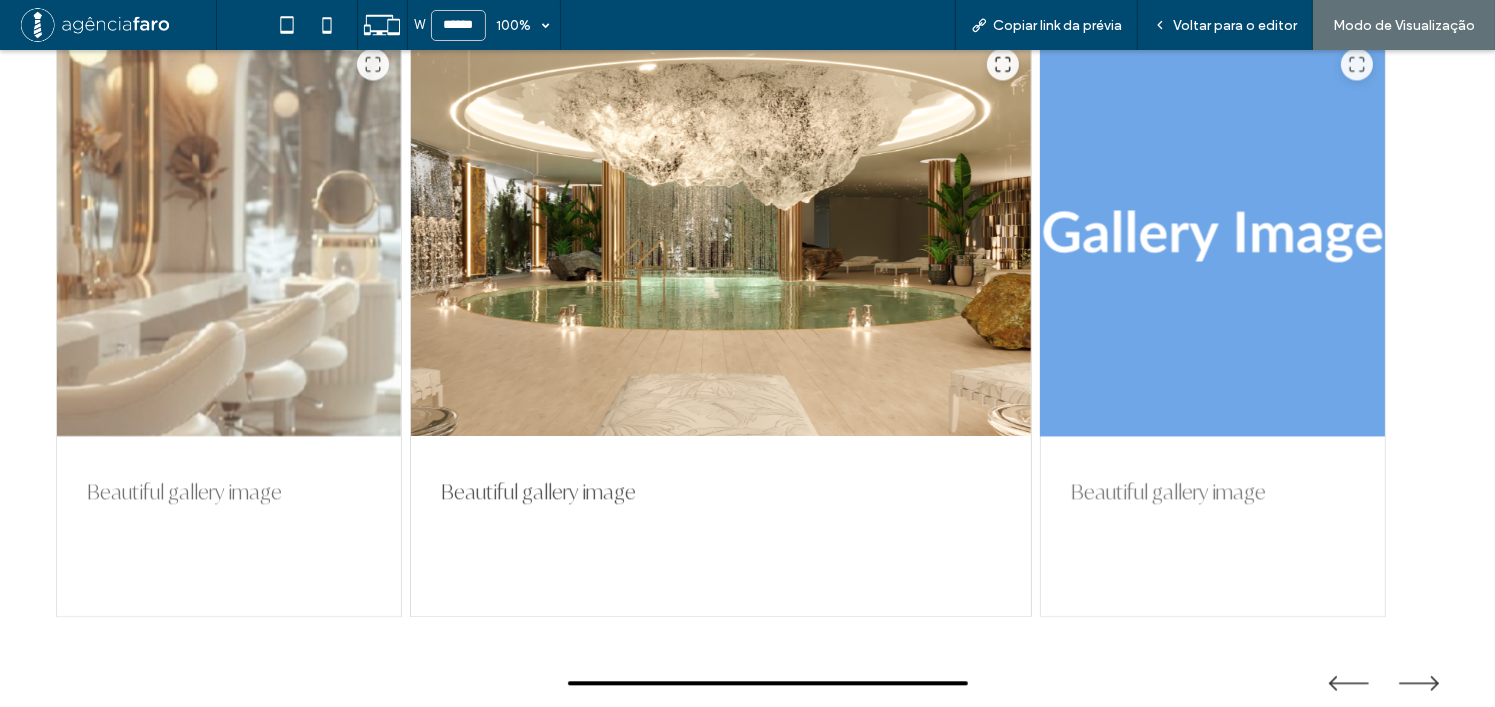 click at bounding box center [1213, 236] 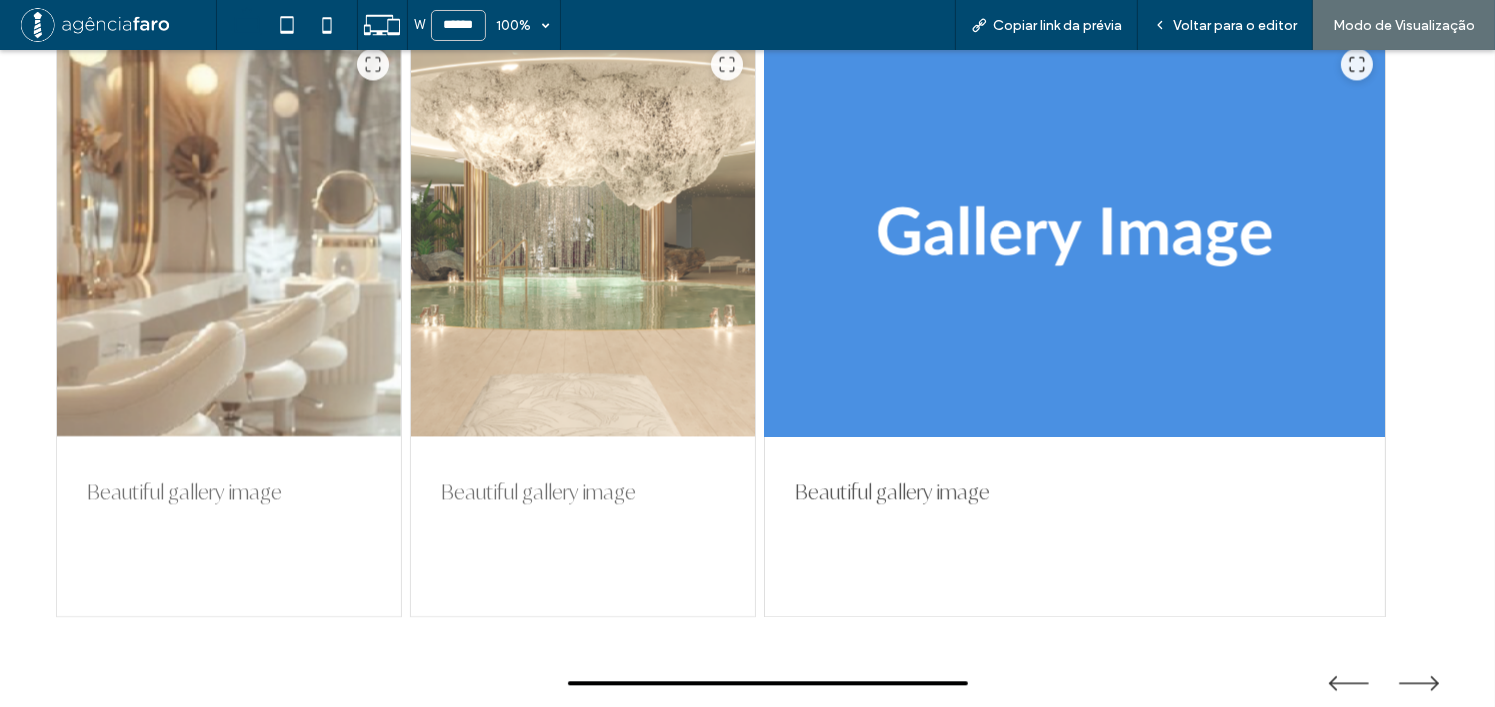 drag, startPoint x: 1187, startPoint y: 379, endPoint x: 684, endPoint y: 383, distance: 503.0159 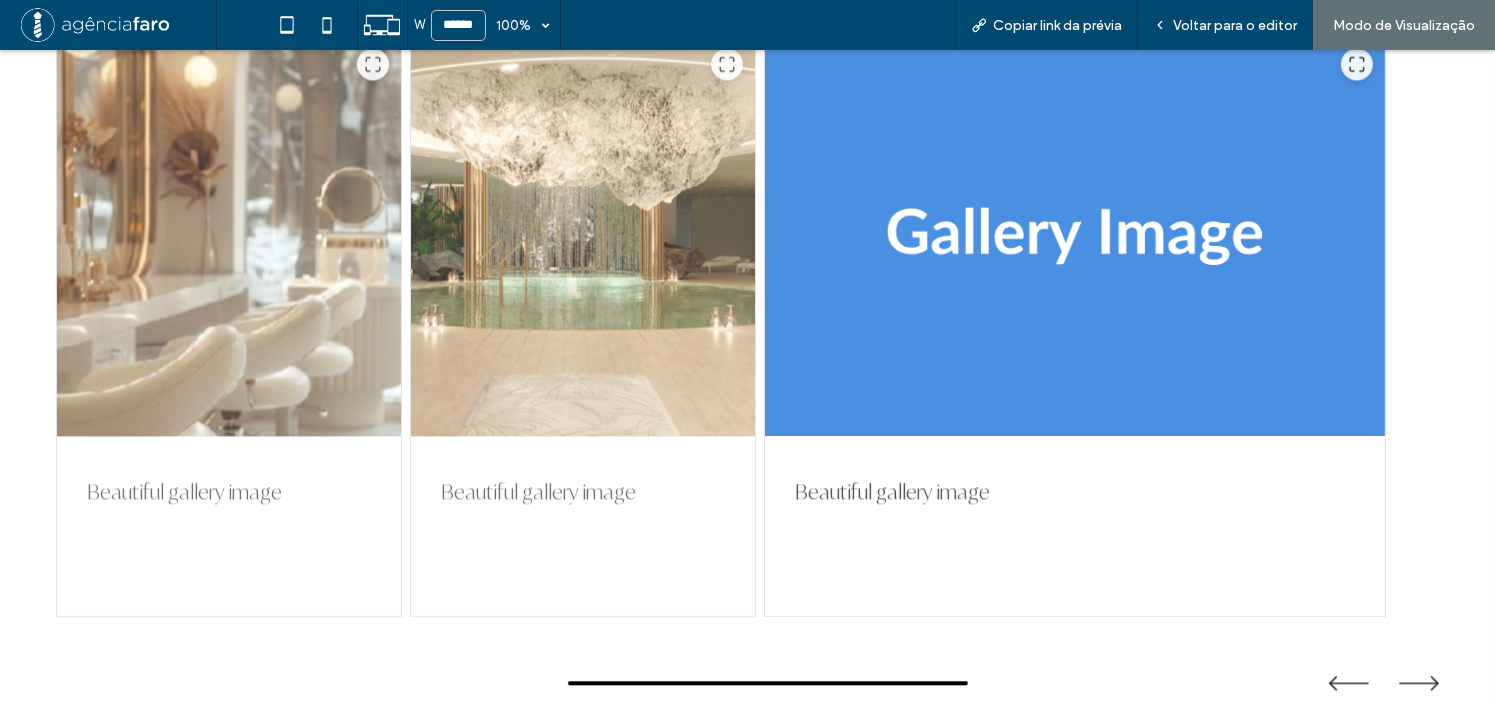 click at bounding box center (229, 236) 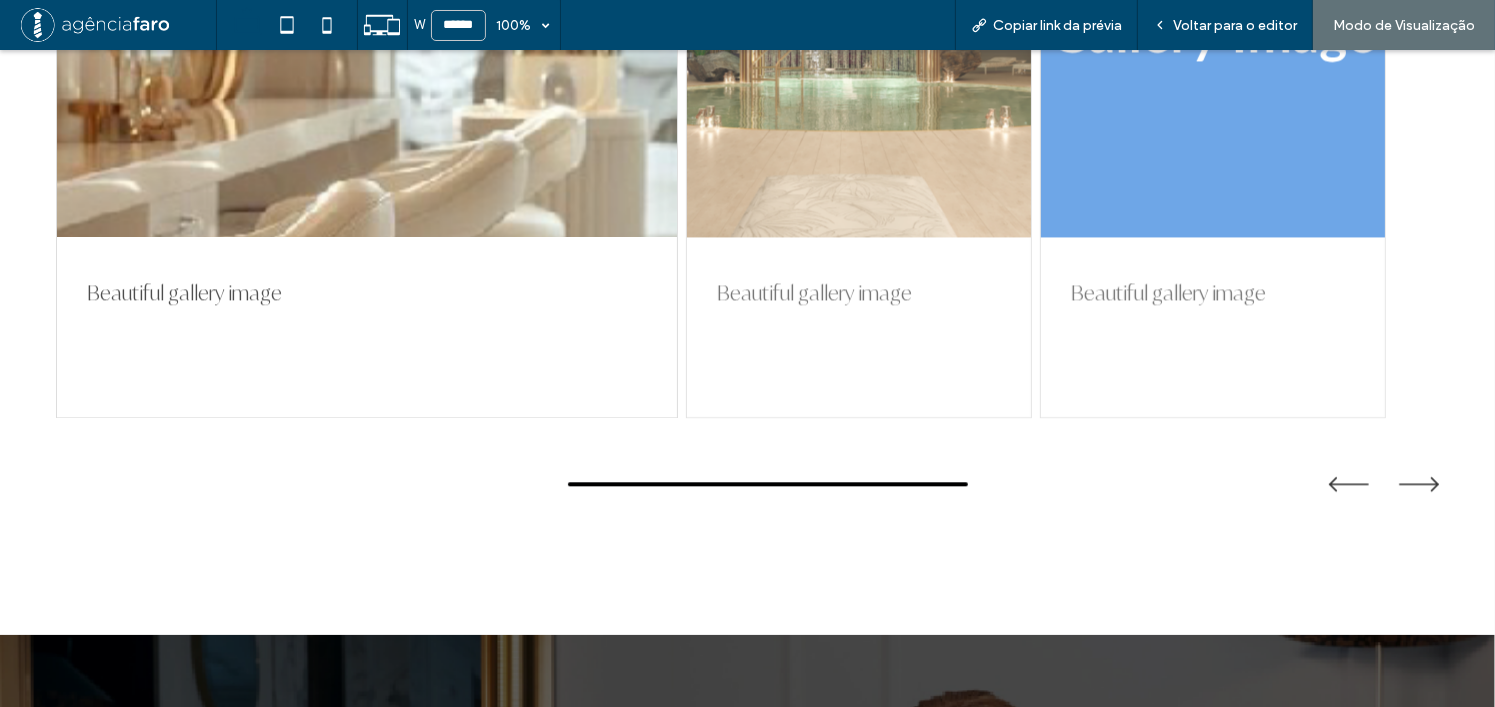 scroll, scrollTop: 4600, scrollLeft: 0, axis: vertical 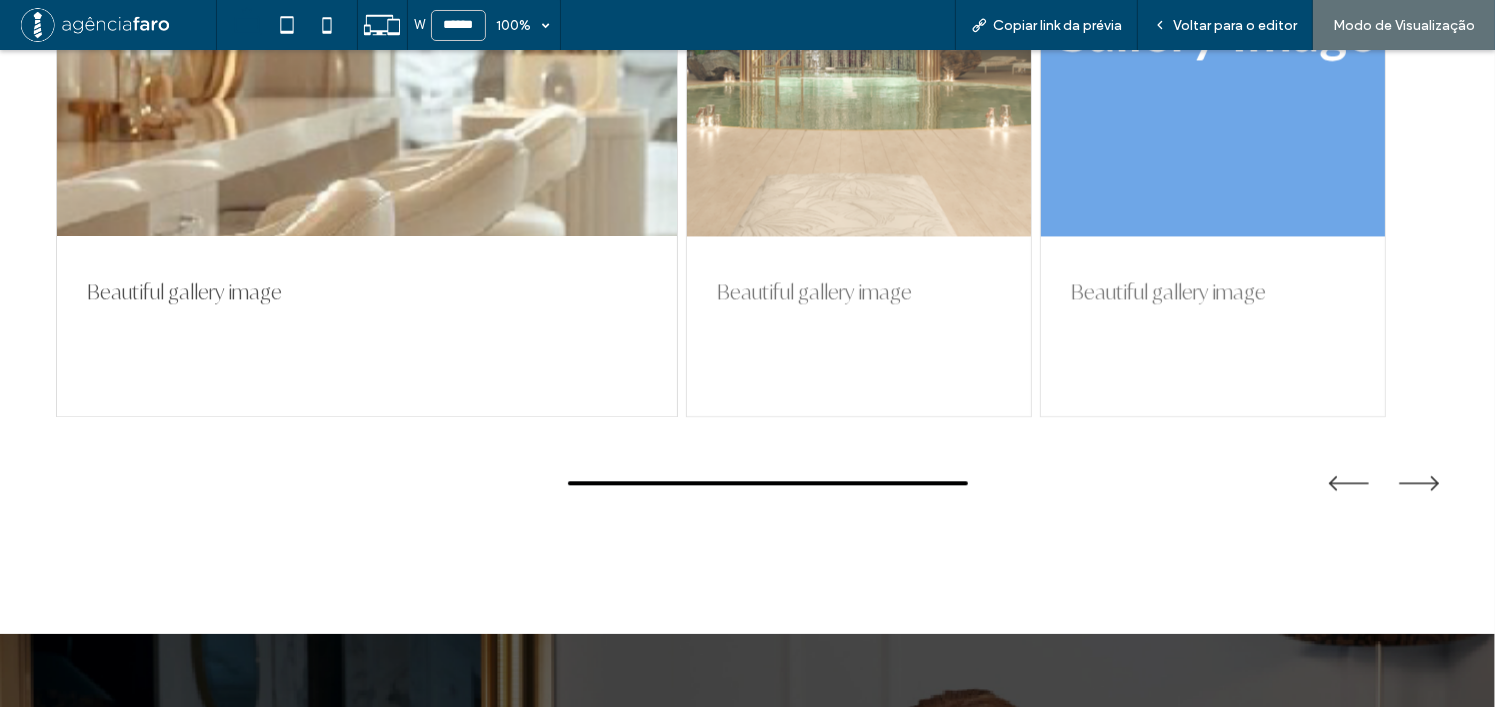 drag, startPoint x: 1123, startPoint y: 559, endPoint x: 1091, endPoint y: 548, distance: 33.83785 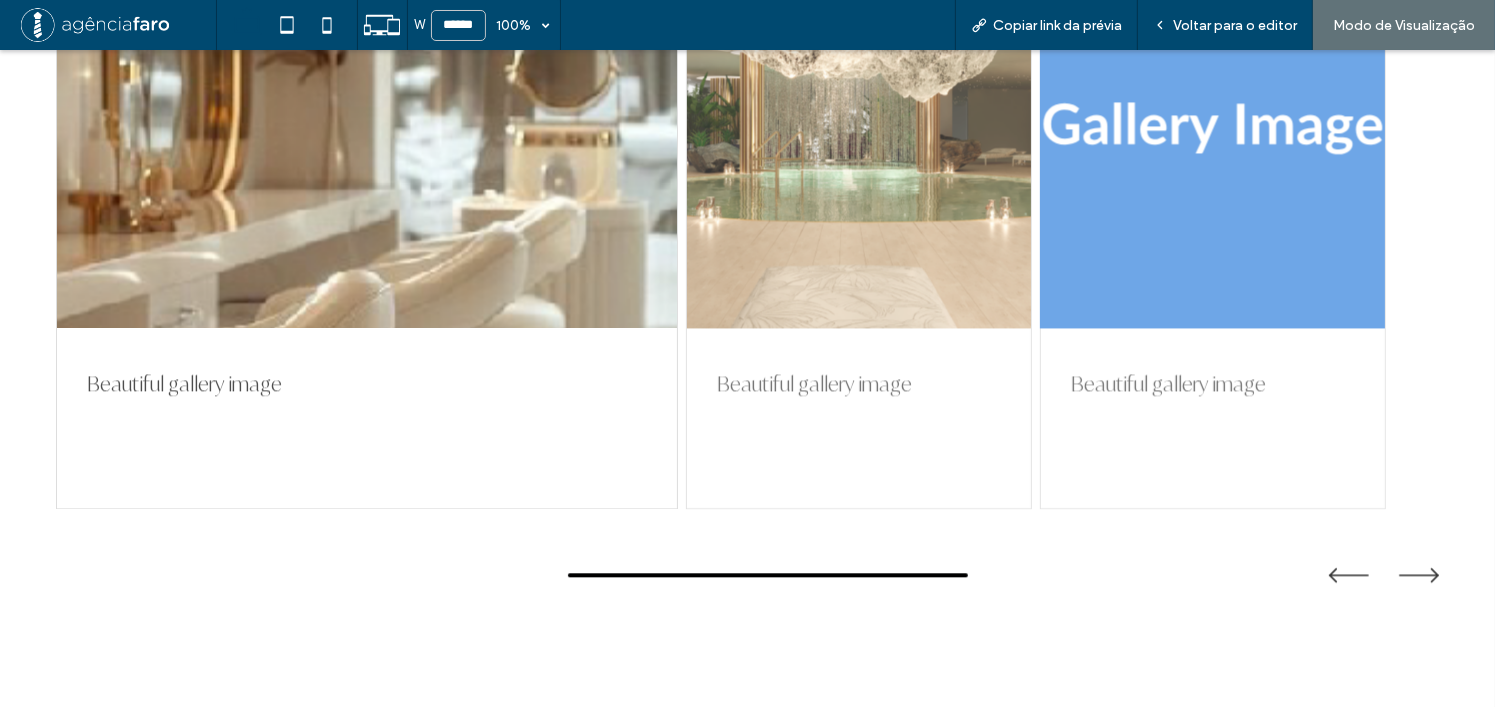 scroll, scrollTop: 4400, scrollLeft: 0, axis: vertical 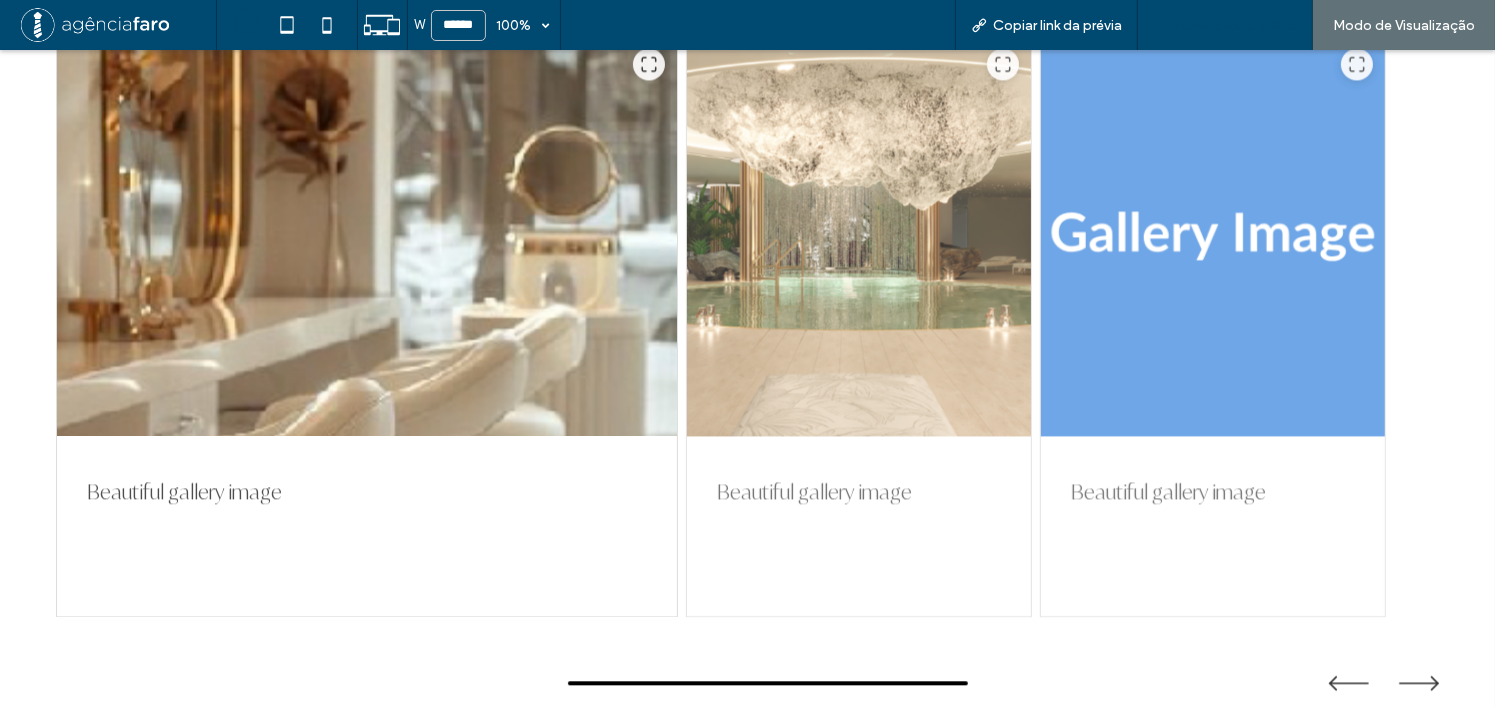 click on "Voltar para o editor" at bounding box center (1235, 25) 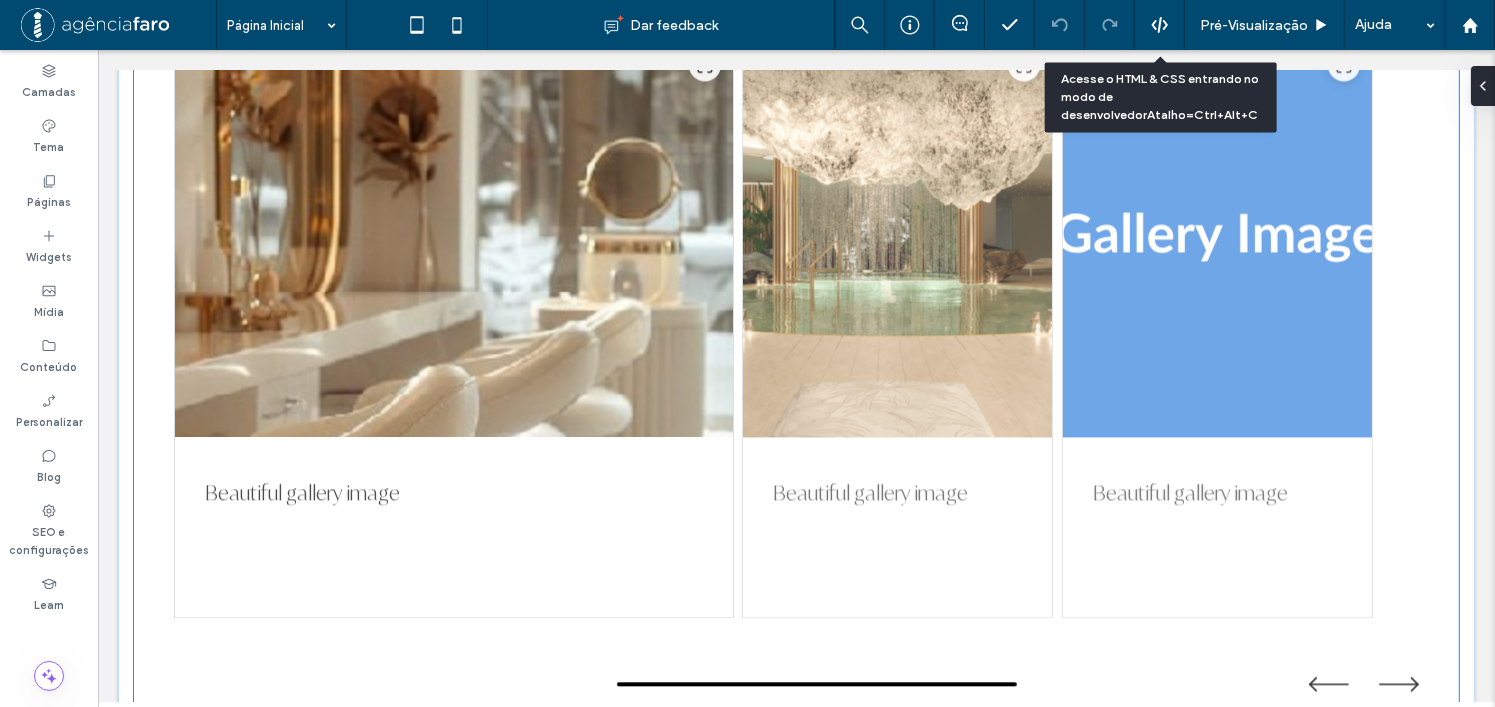scroll, scrollTop: 4380, scrollLeft: 0, axis: vertical 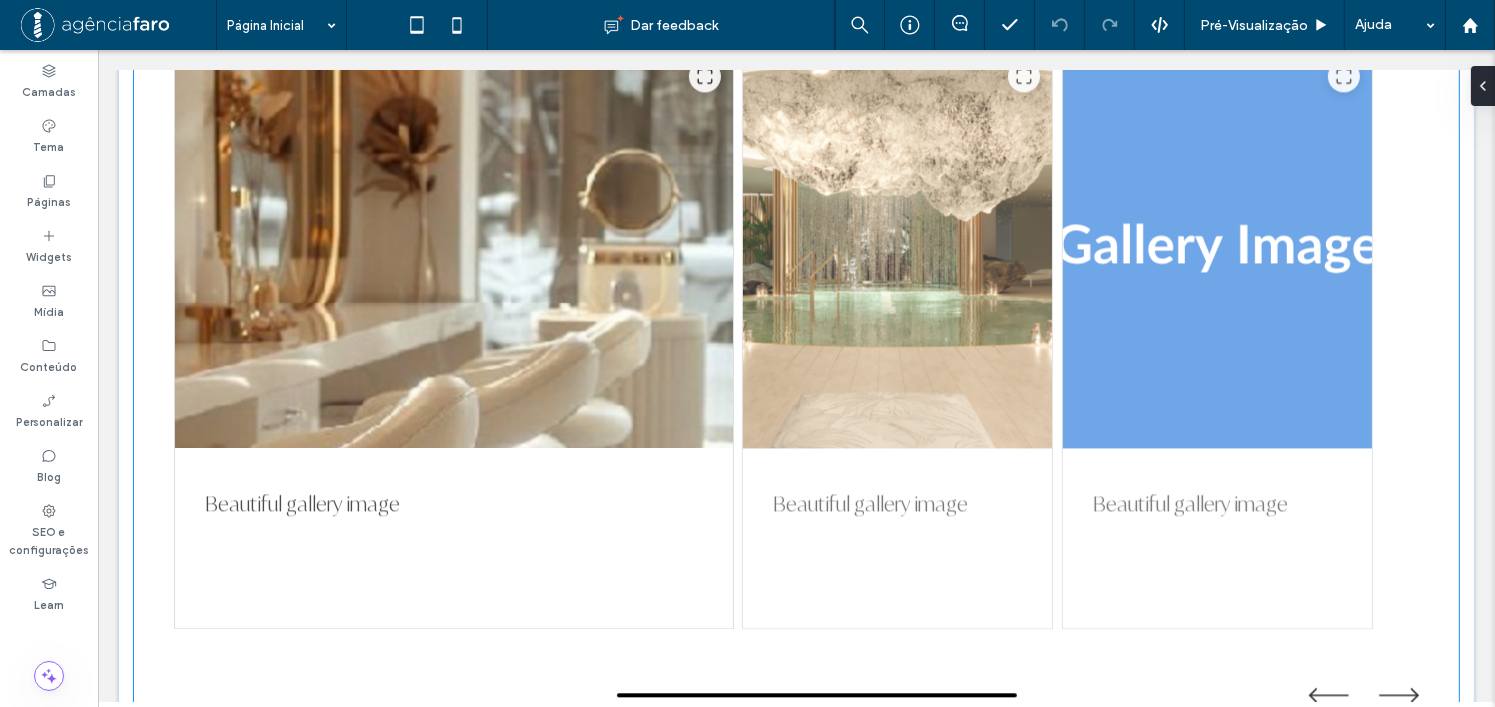 click at bounding box center (896, 248) 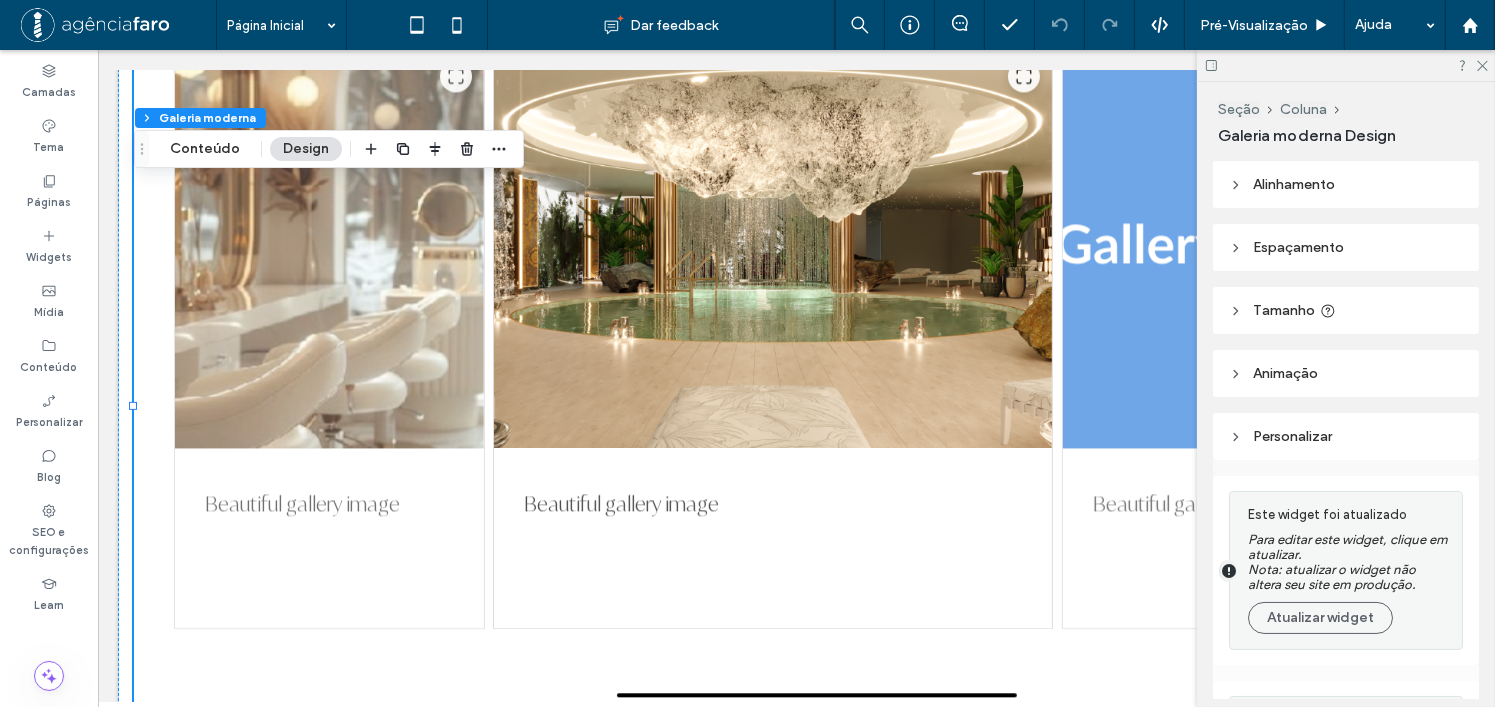 click on "Alinhamento" at bounding box center [1346, 184] 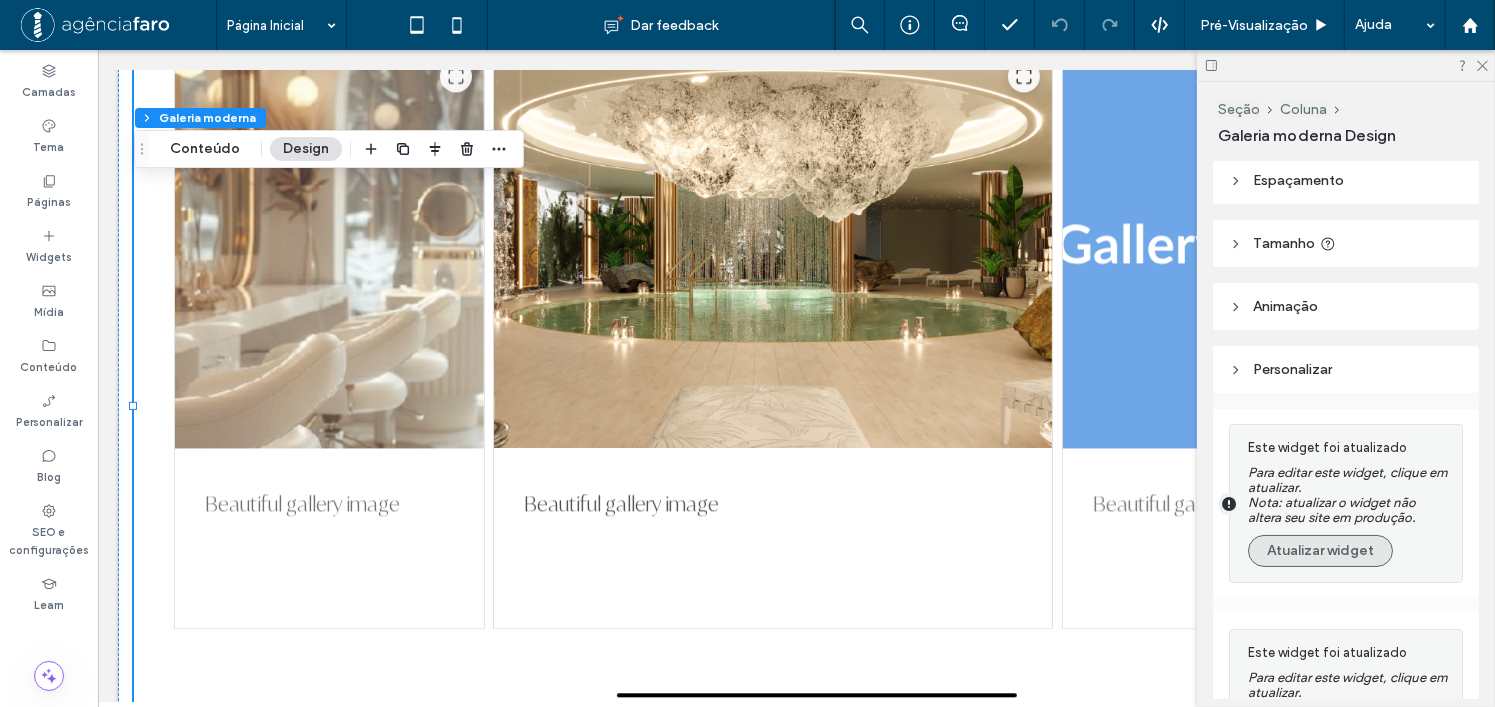 scroll, scrollTop: 300, scrollLeft: 0, axis: vertical 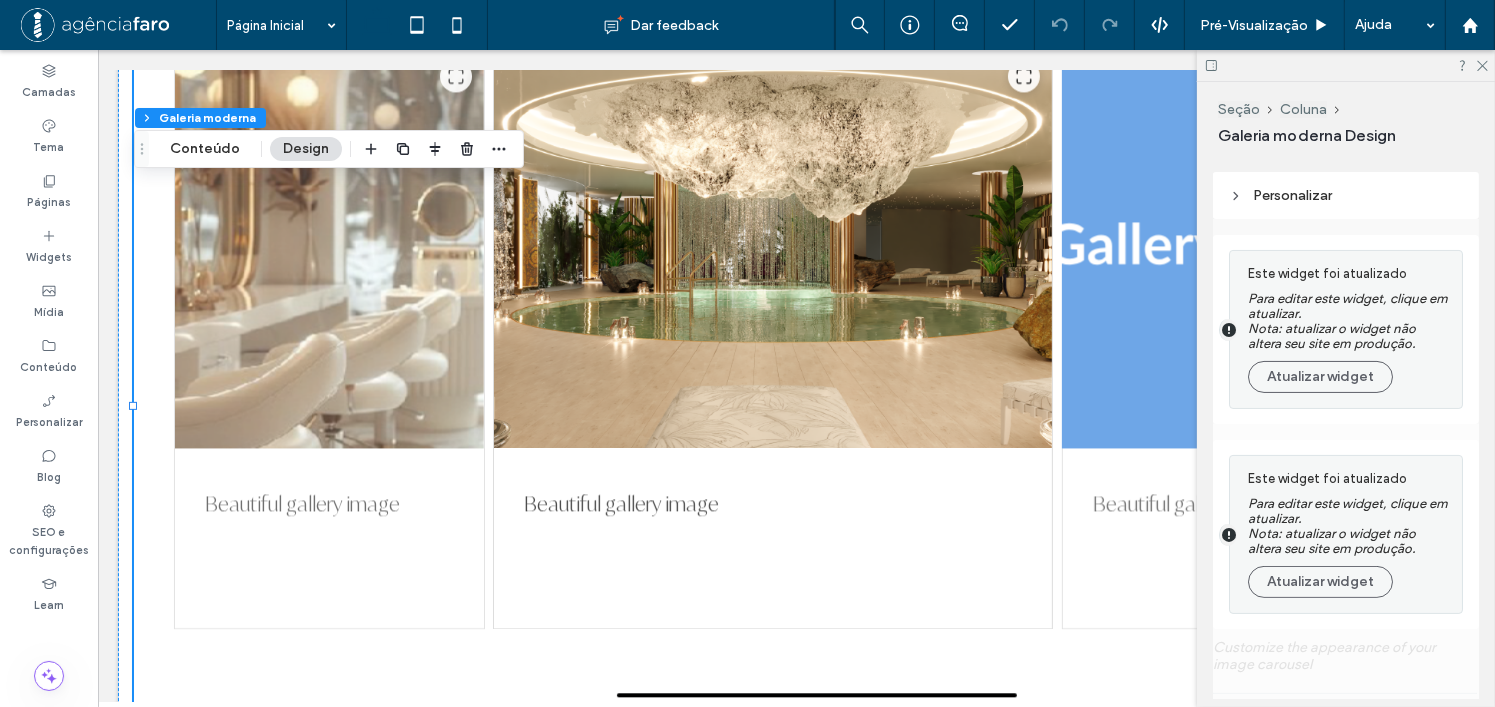 click at bounding box center [1216, 248] 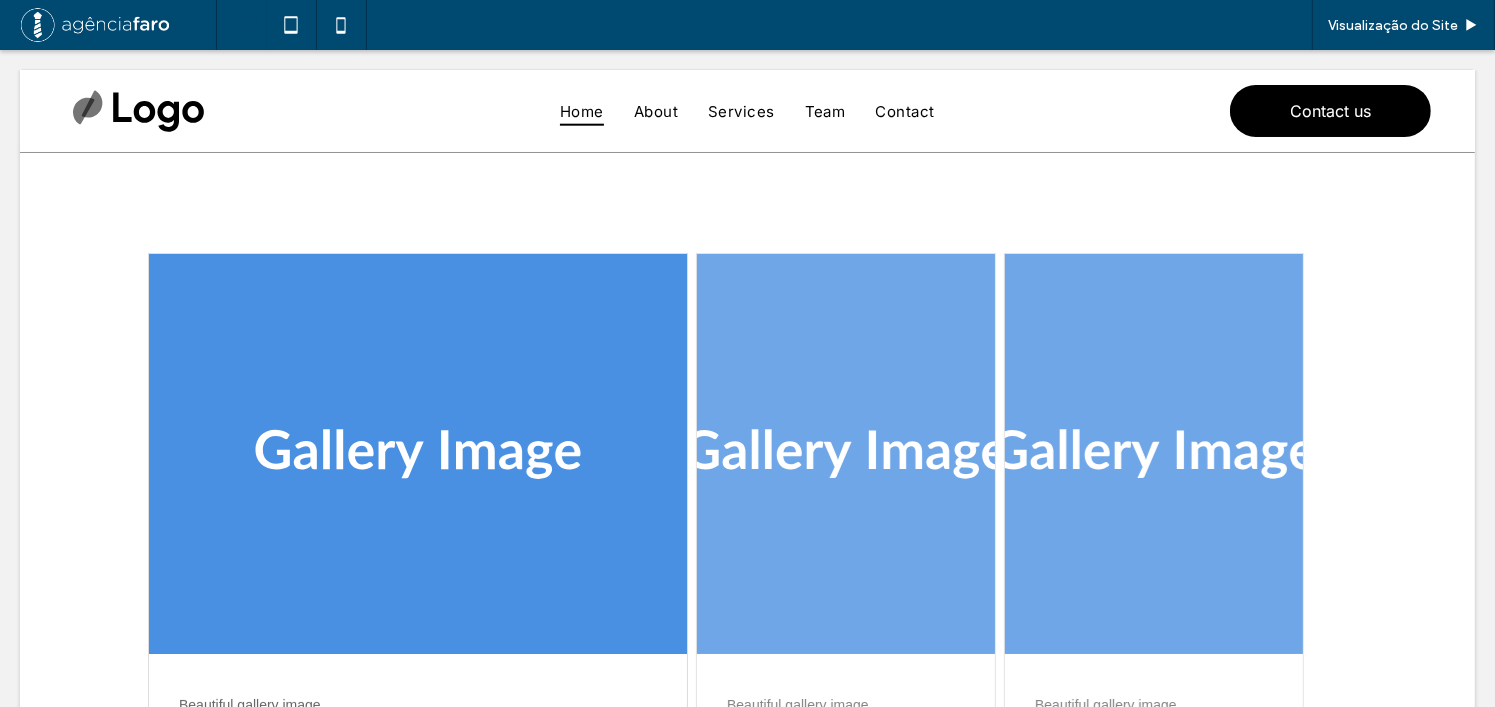 scroll, scrollTop: 390, scrollLeft: 0, axis: vertical 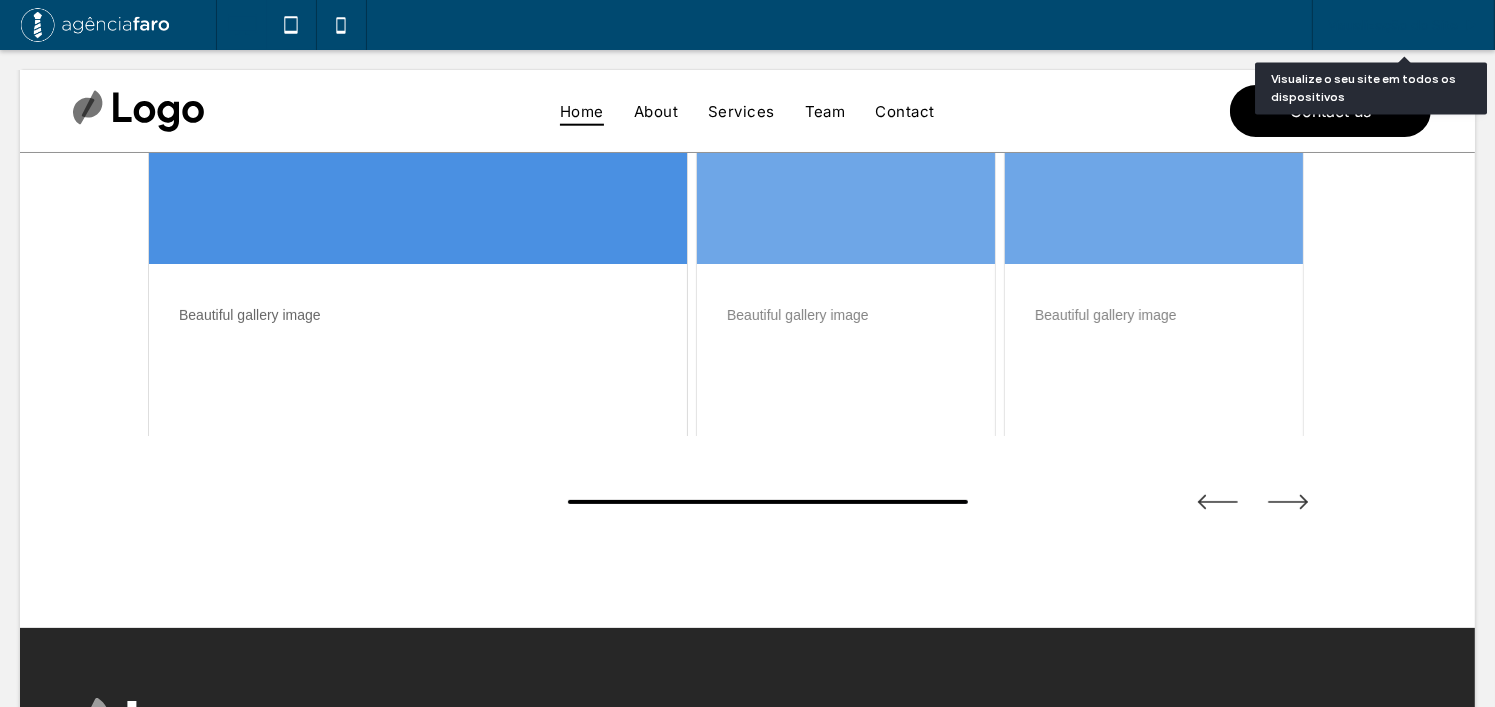click on "Visualização do Site" at bounding box center (1393, 25) 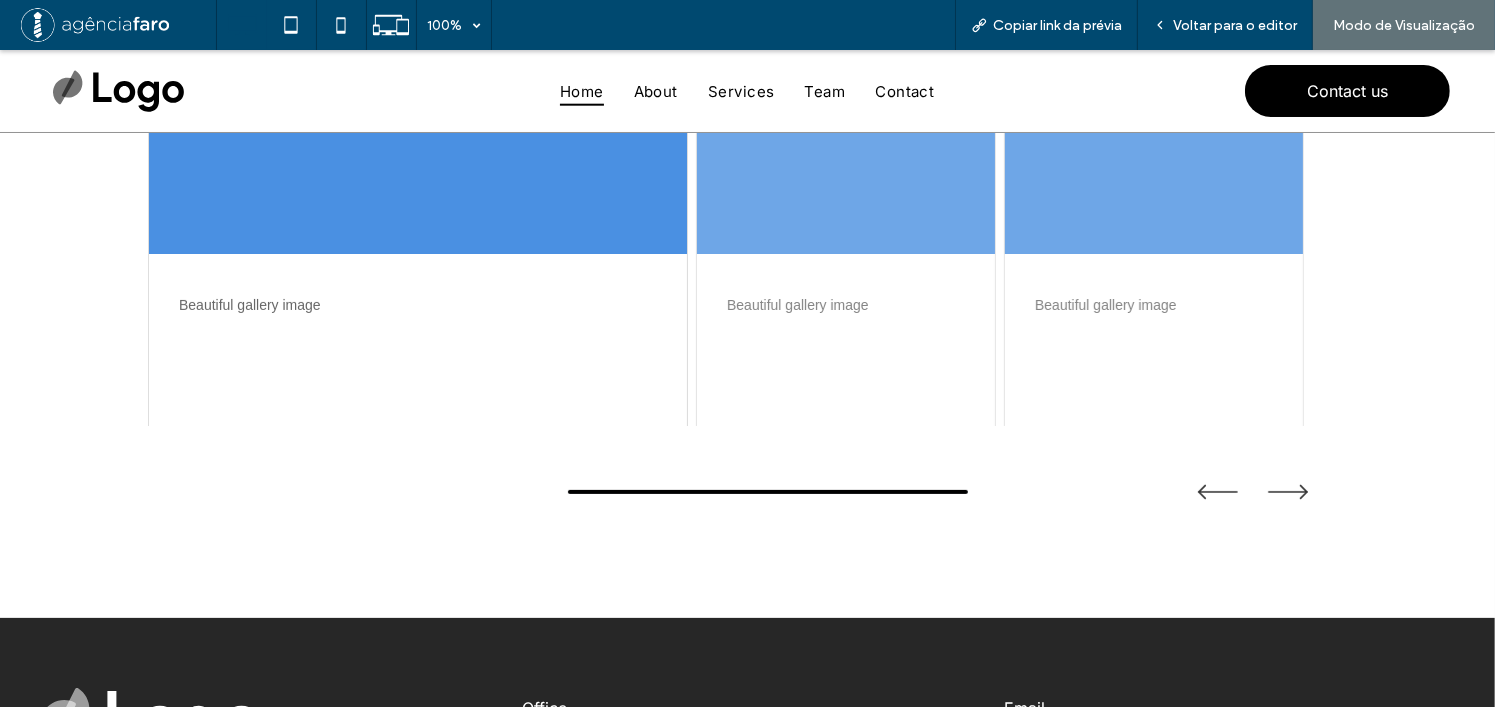 scroll, scrollTop: 390, scrollLeft: 0, axis: vertical 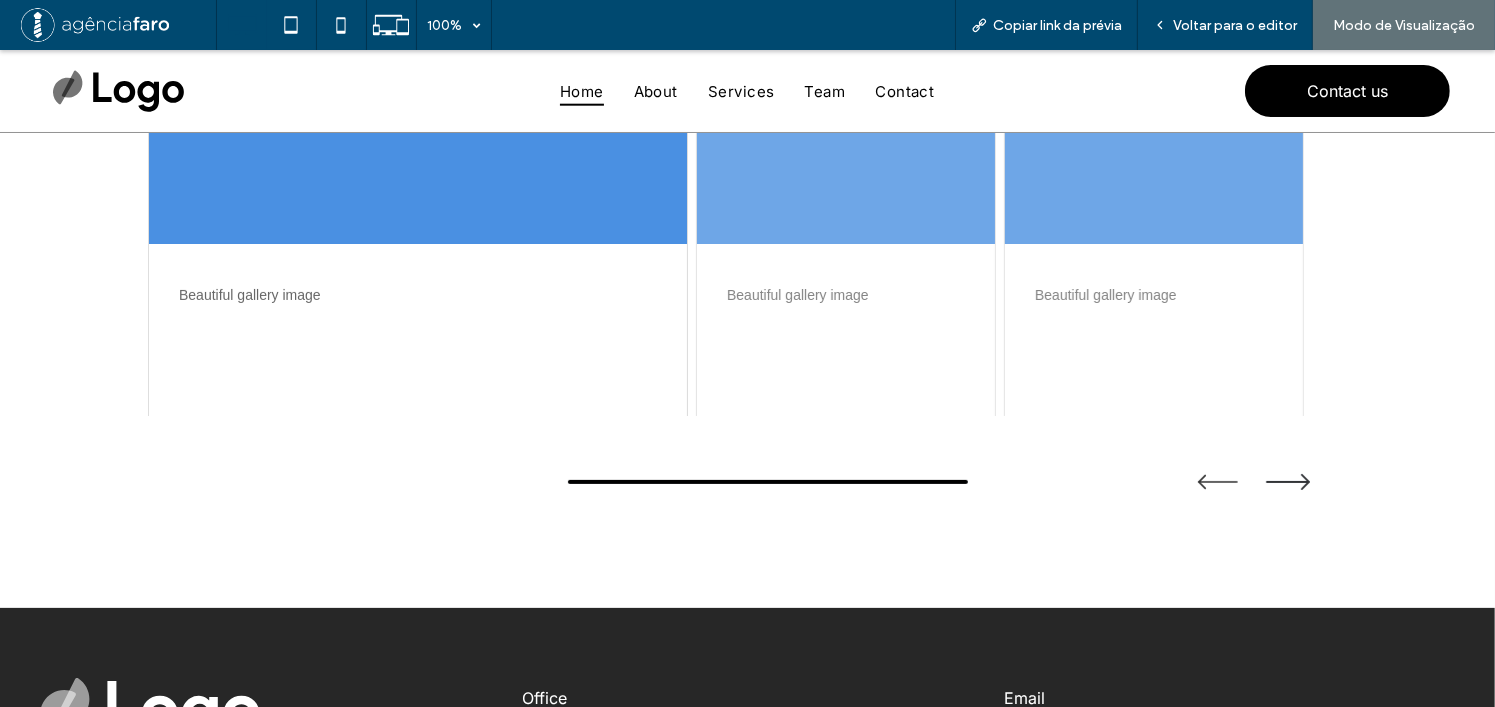 click at bounding box center [1288, 482] 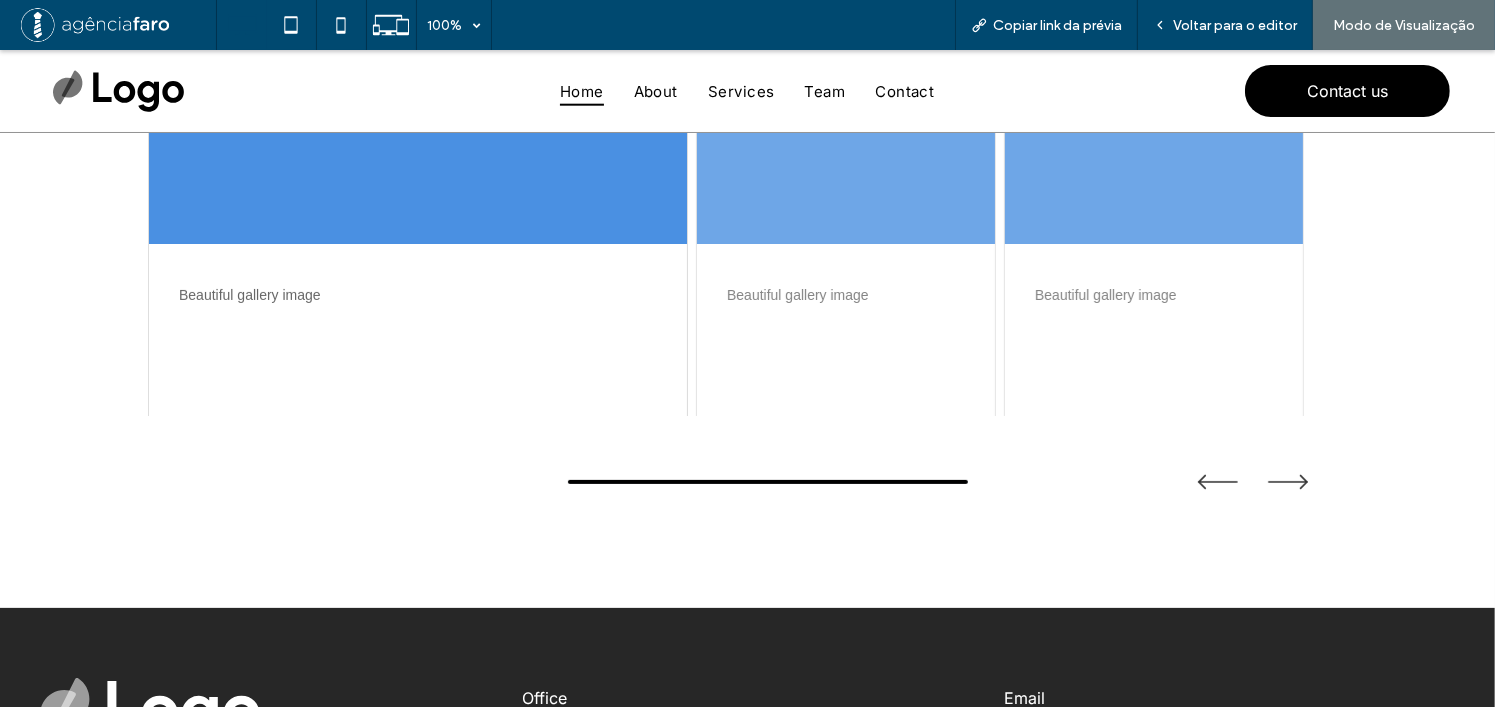drag, startPoint x: 1166, startPoint y: 479, endPoint x: 1200, endPoint y: 486, distance: 34.713108 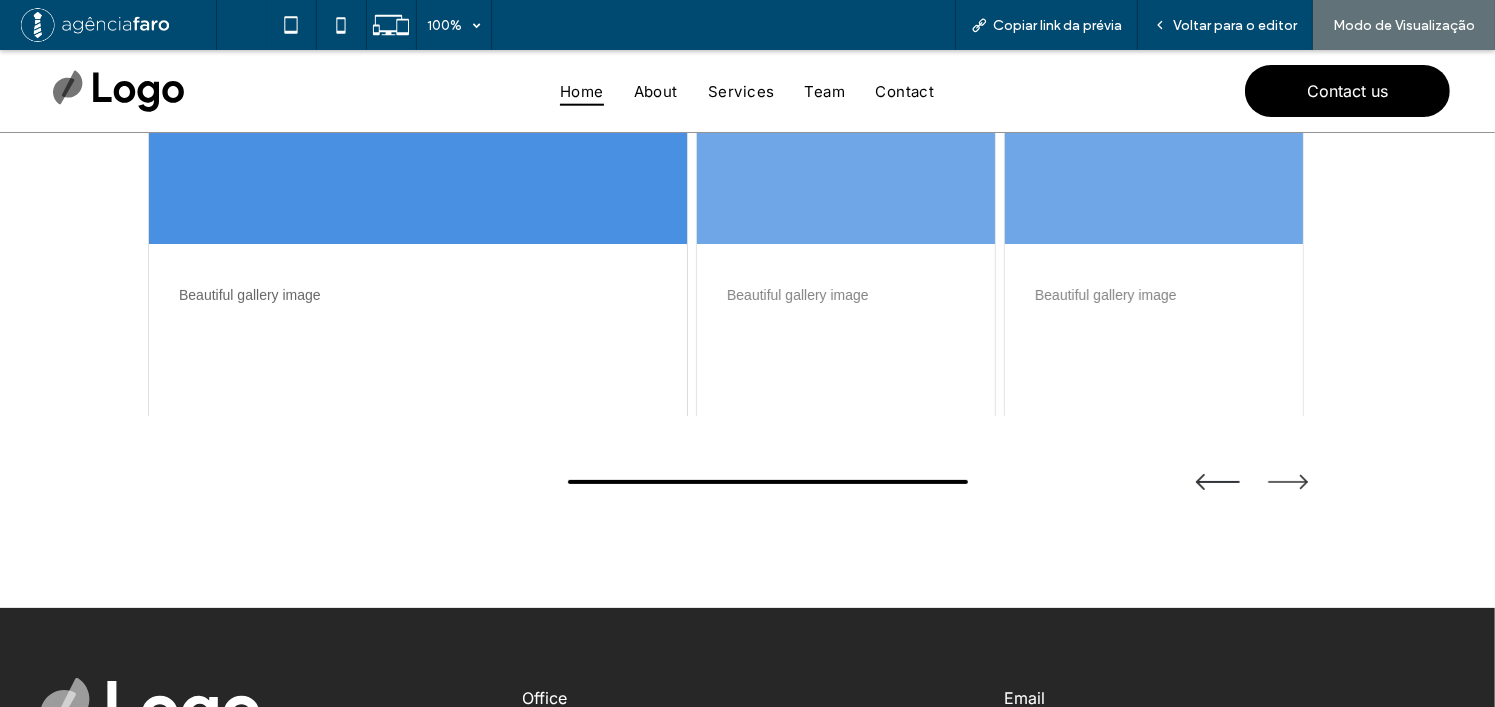 click at bounding box center [1218, 482] 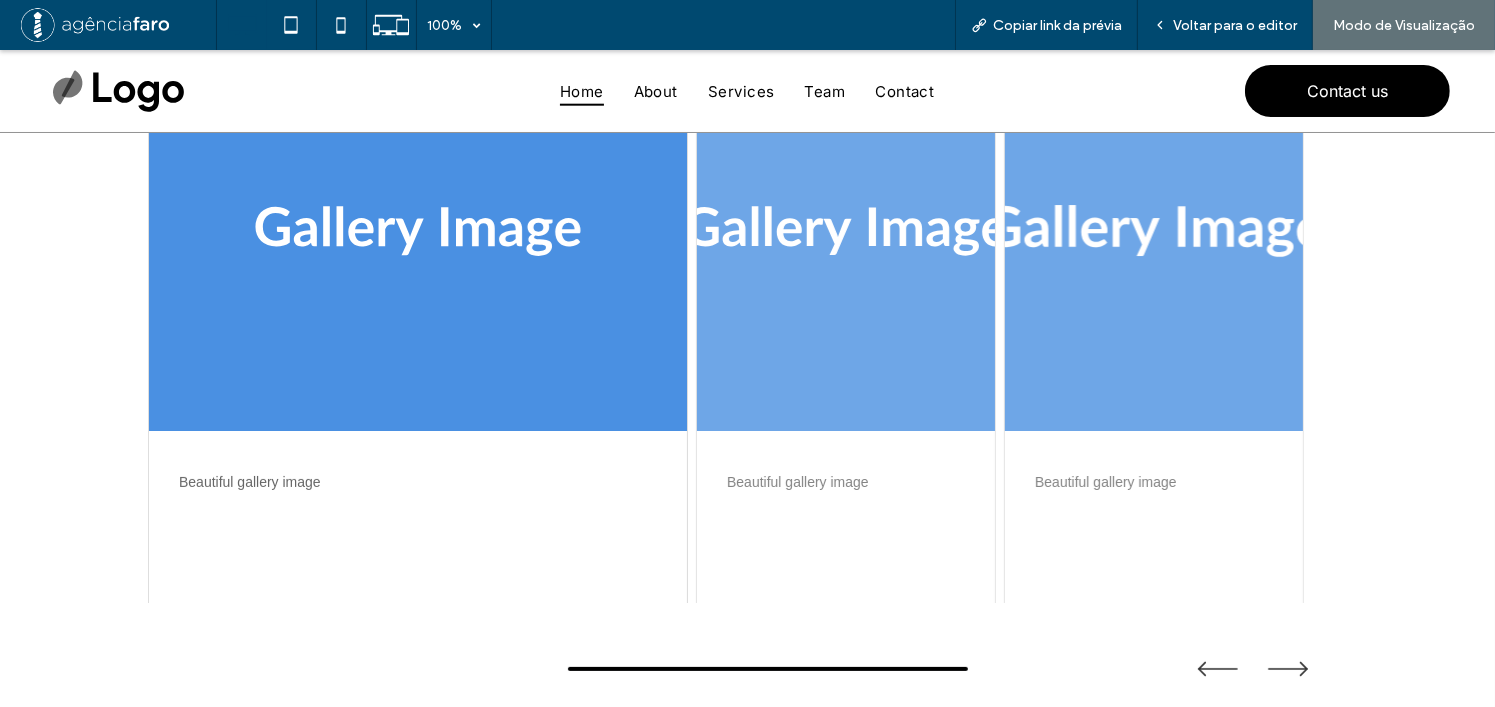 scroll, scrollTop: 190, scrollLeft: 0, axis: vertical 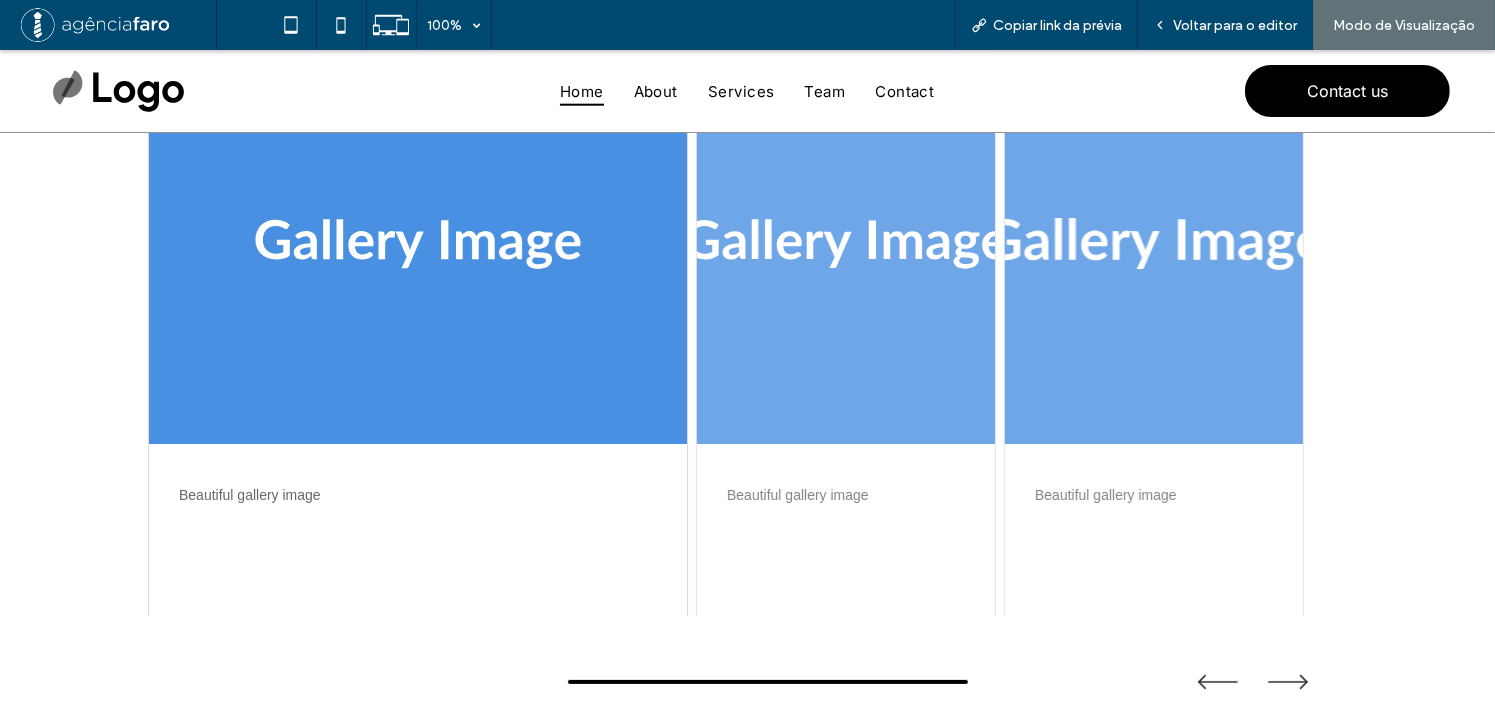 click at bounding box center (1154, 244) 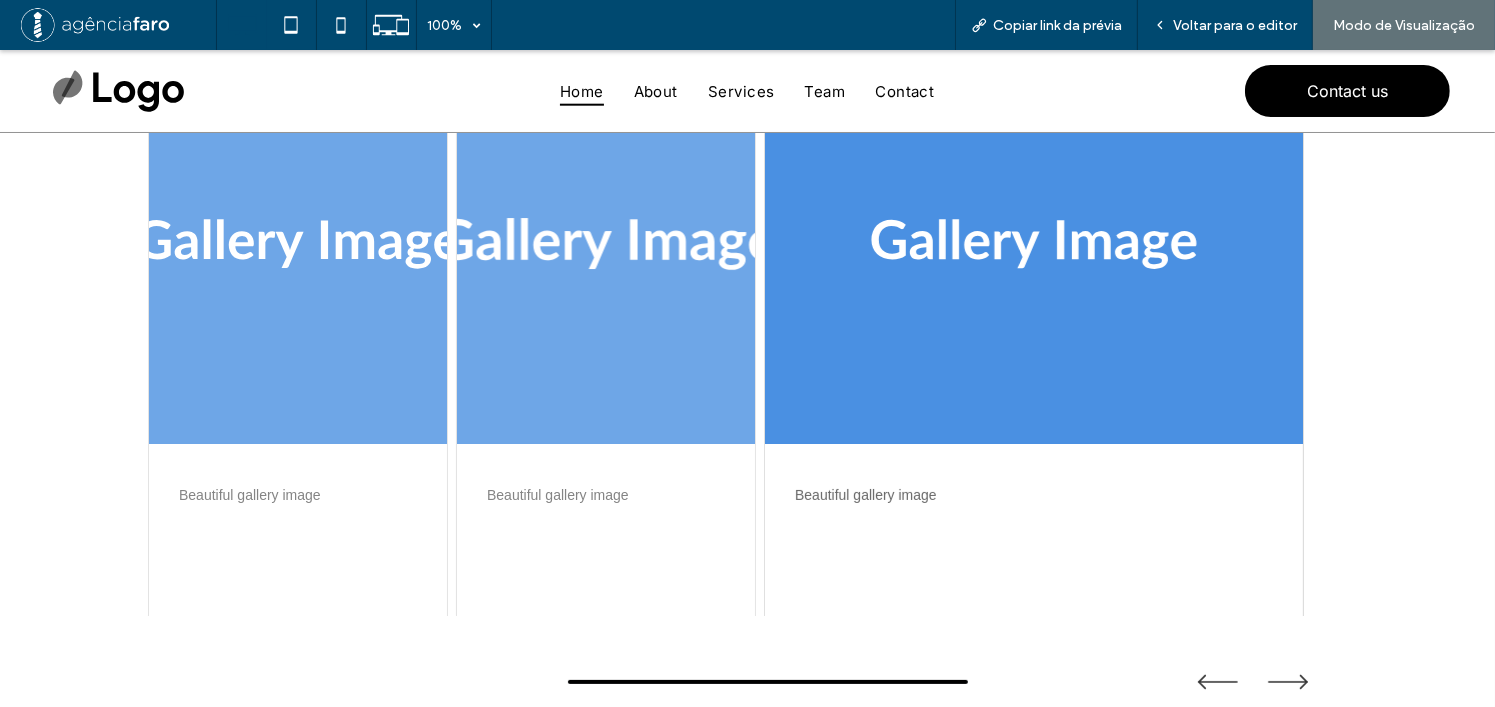 click at bounding box center [606, 244] 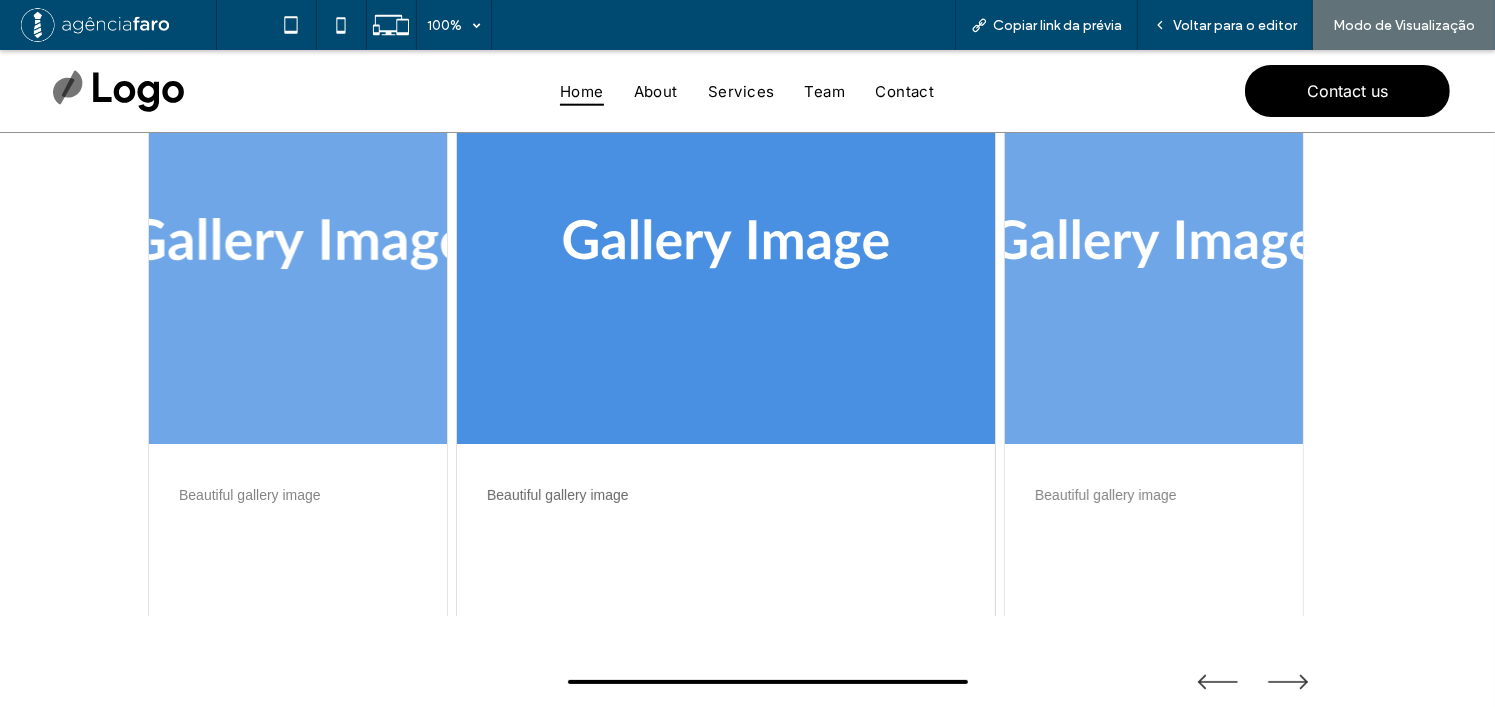 drag, startPoint x: 299, startPoint y: 329, endPoint x: 300, endPoint y: 279, distance: 50.01 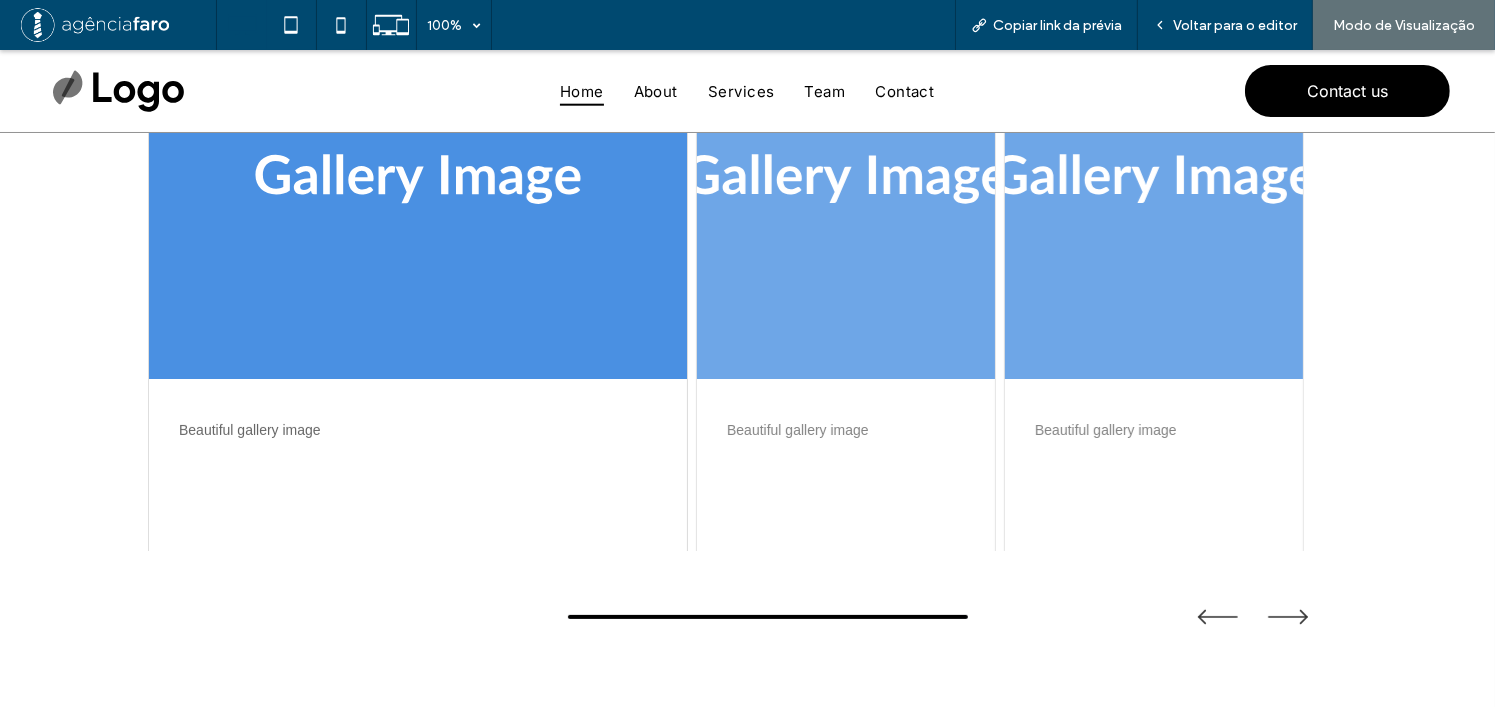 scroll, scrollTop: 290, scrollLeft: 0, axis: vertical 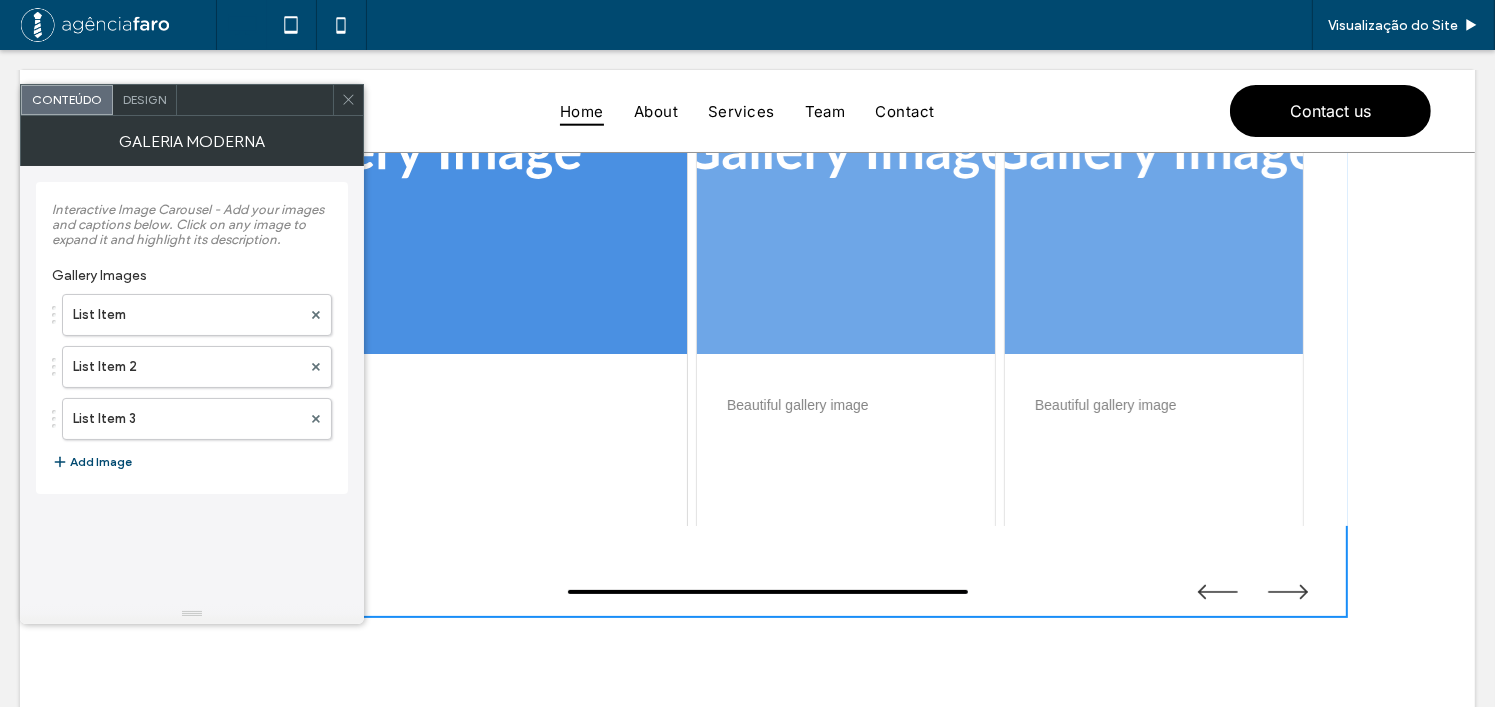click on "Design" at bounding box center (144, 99) 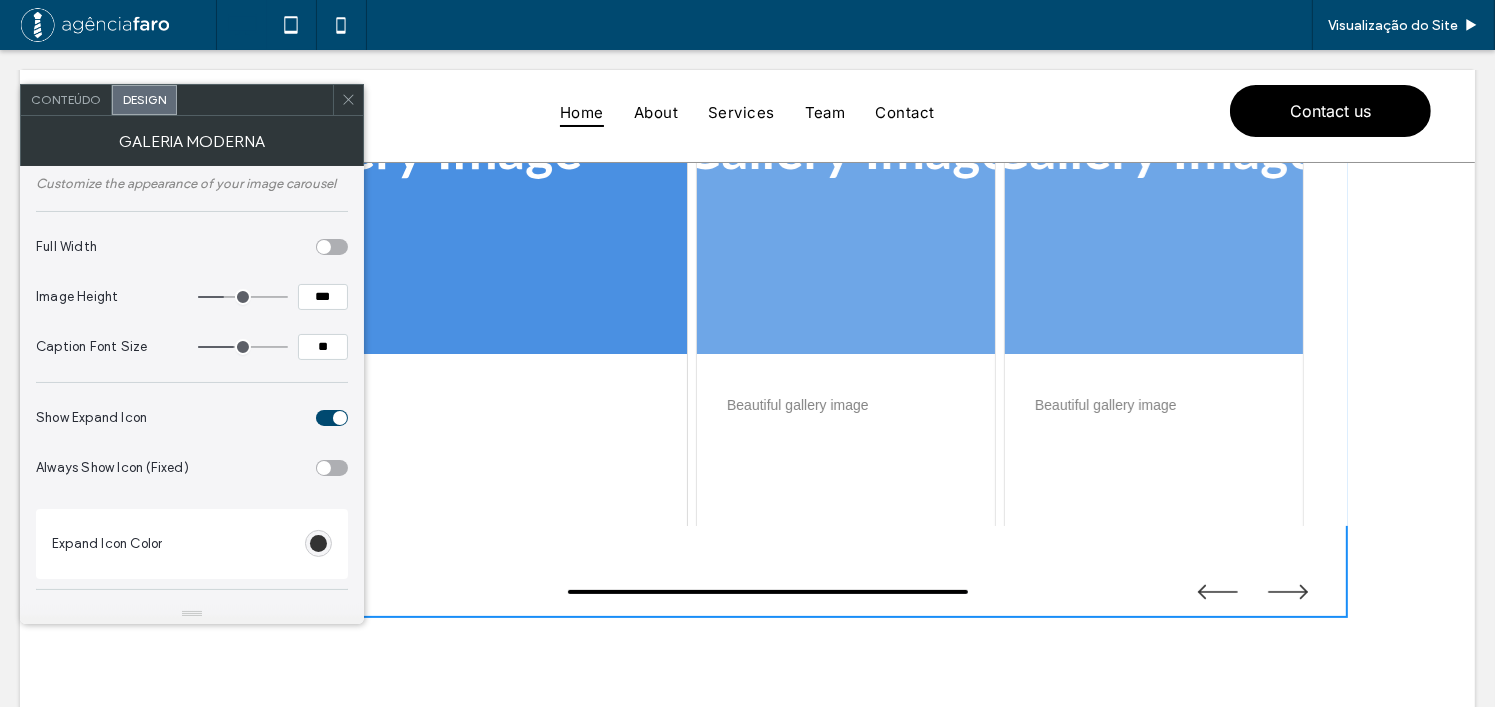 scroll, scrollTop: 0, scrollLeft: 0, axis: both 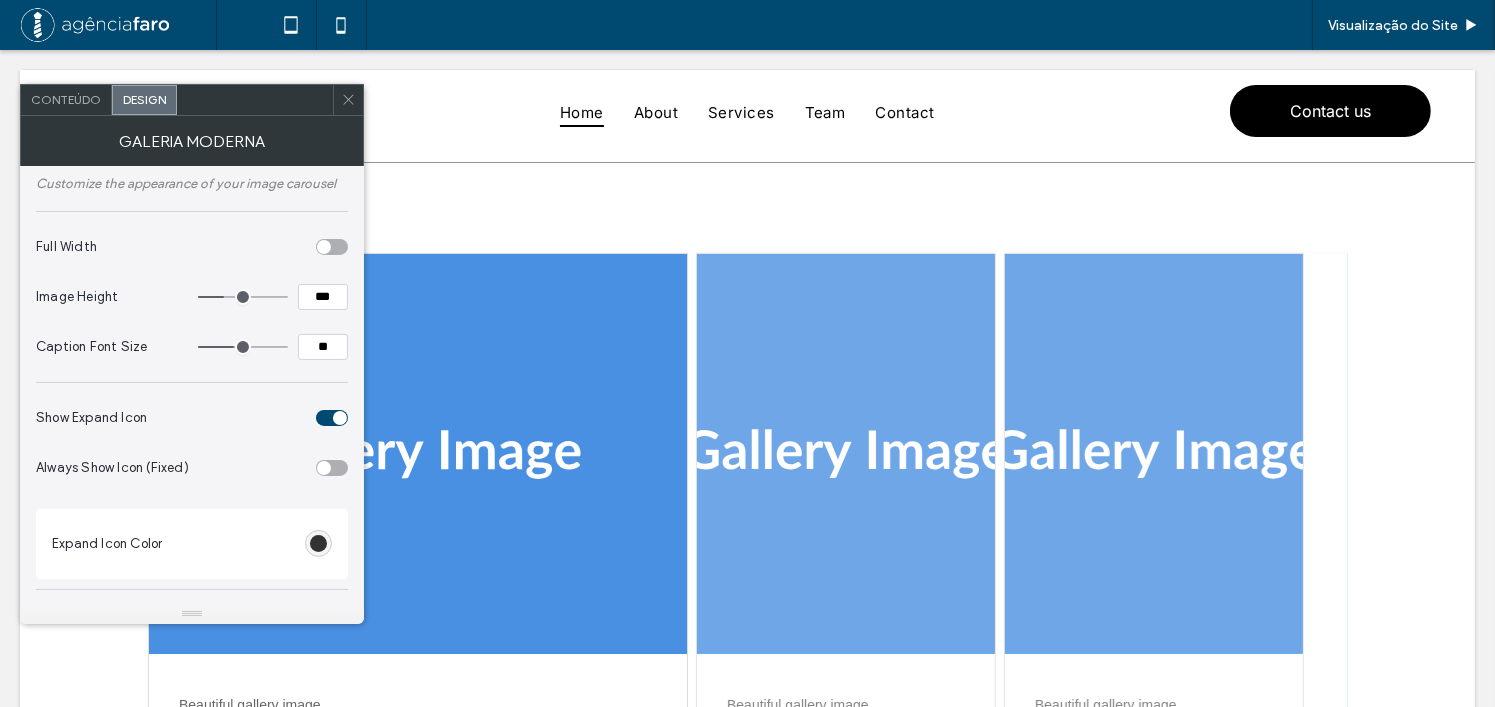 click on "Full Width" at bounding box center (192, 247) 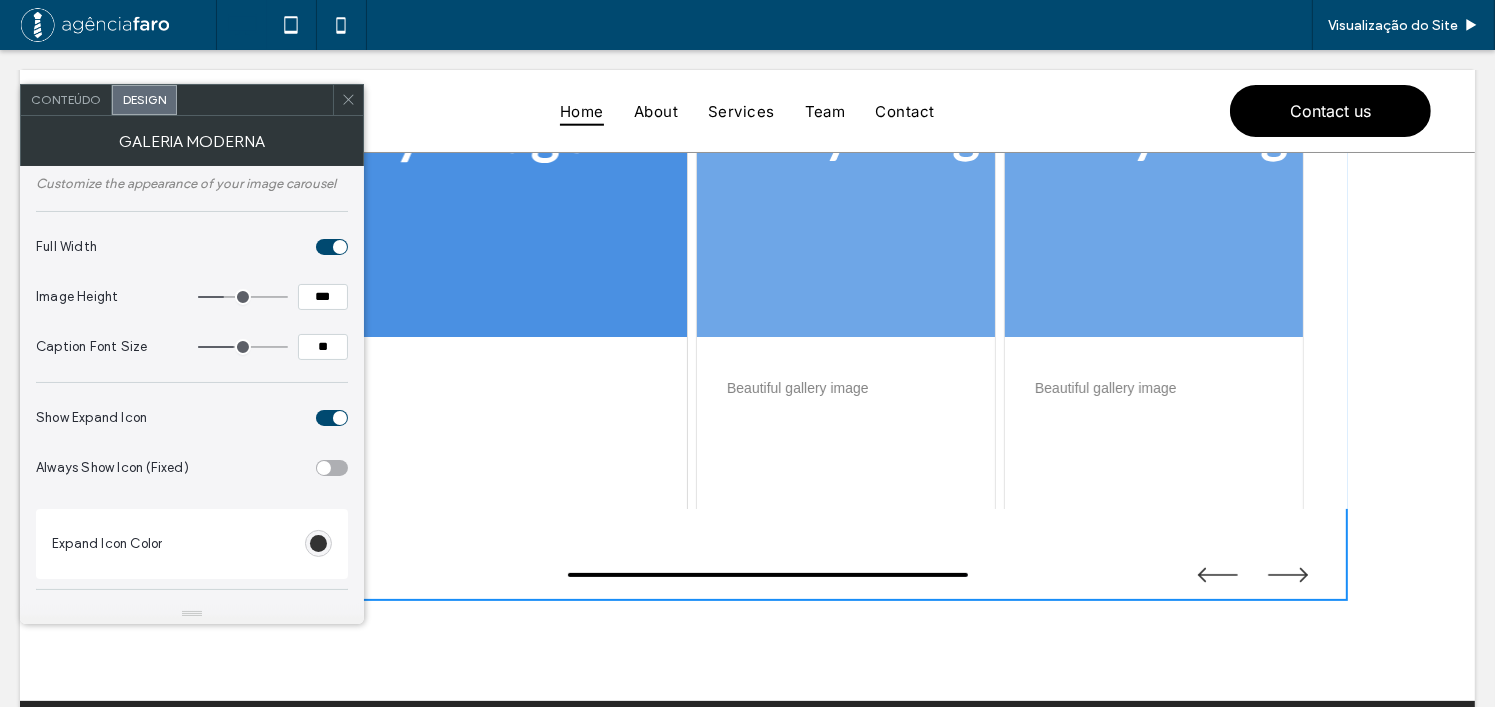 scroll, scrollTop: 400, scrollLeft: 0, axis: vertical 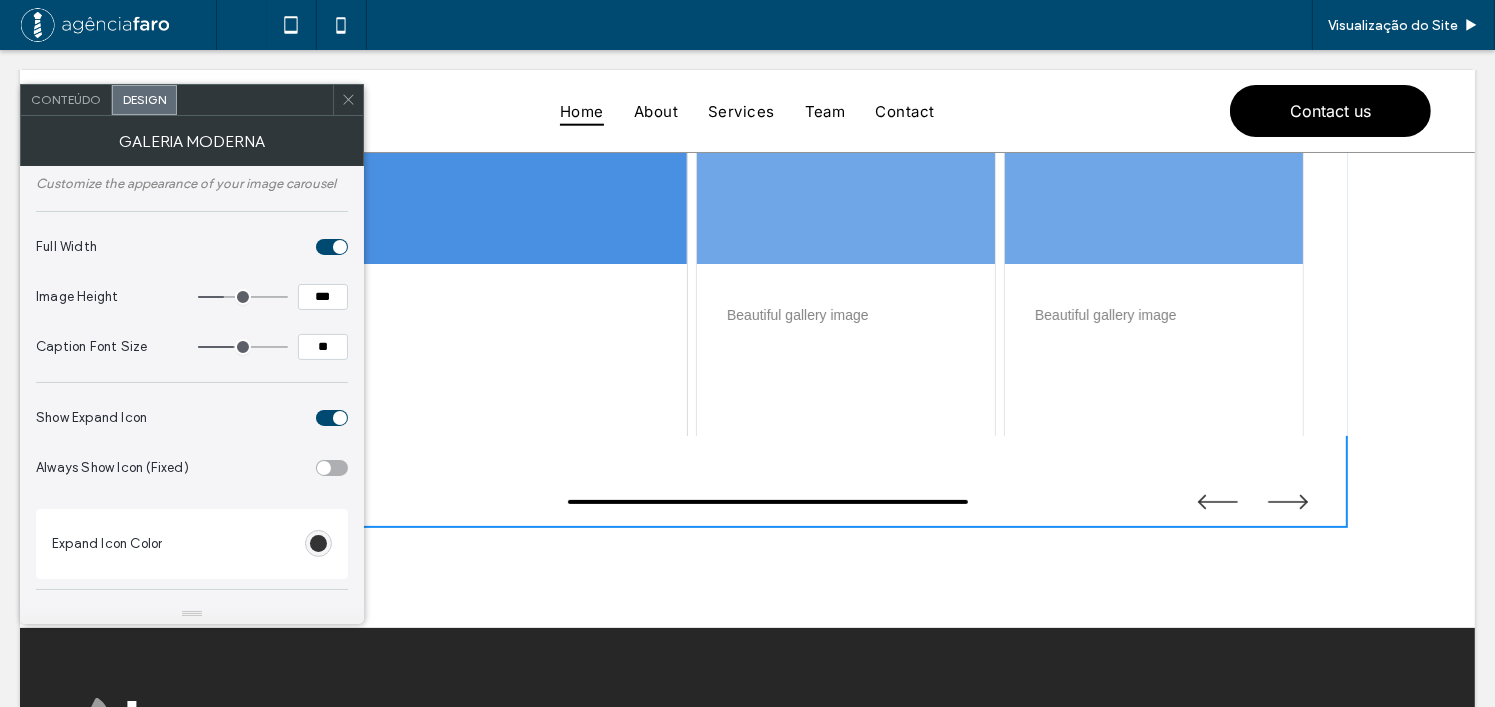 click 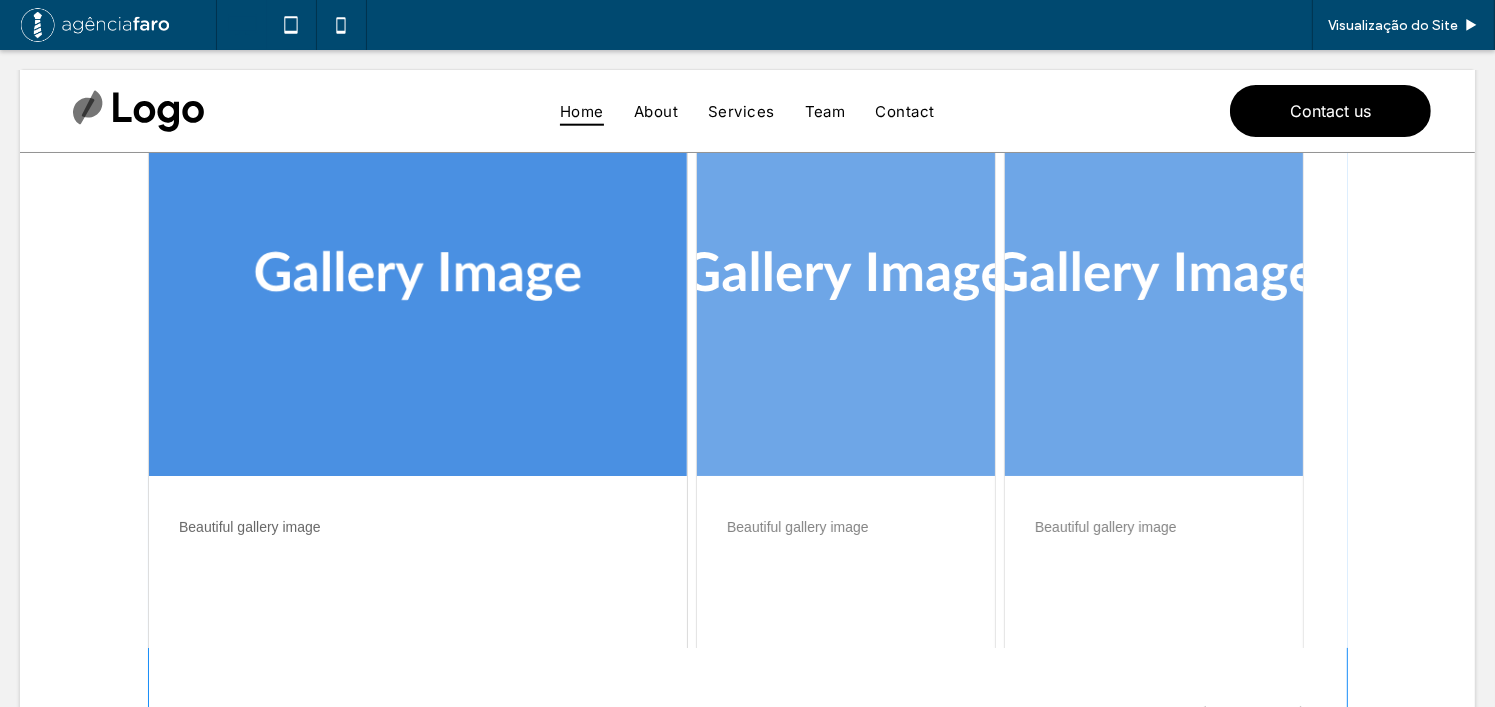 scroll, scrollTop: 100, scrollLeft: 0, axis: vertical 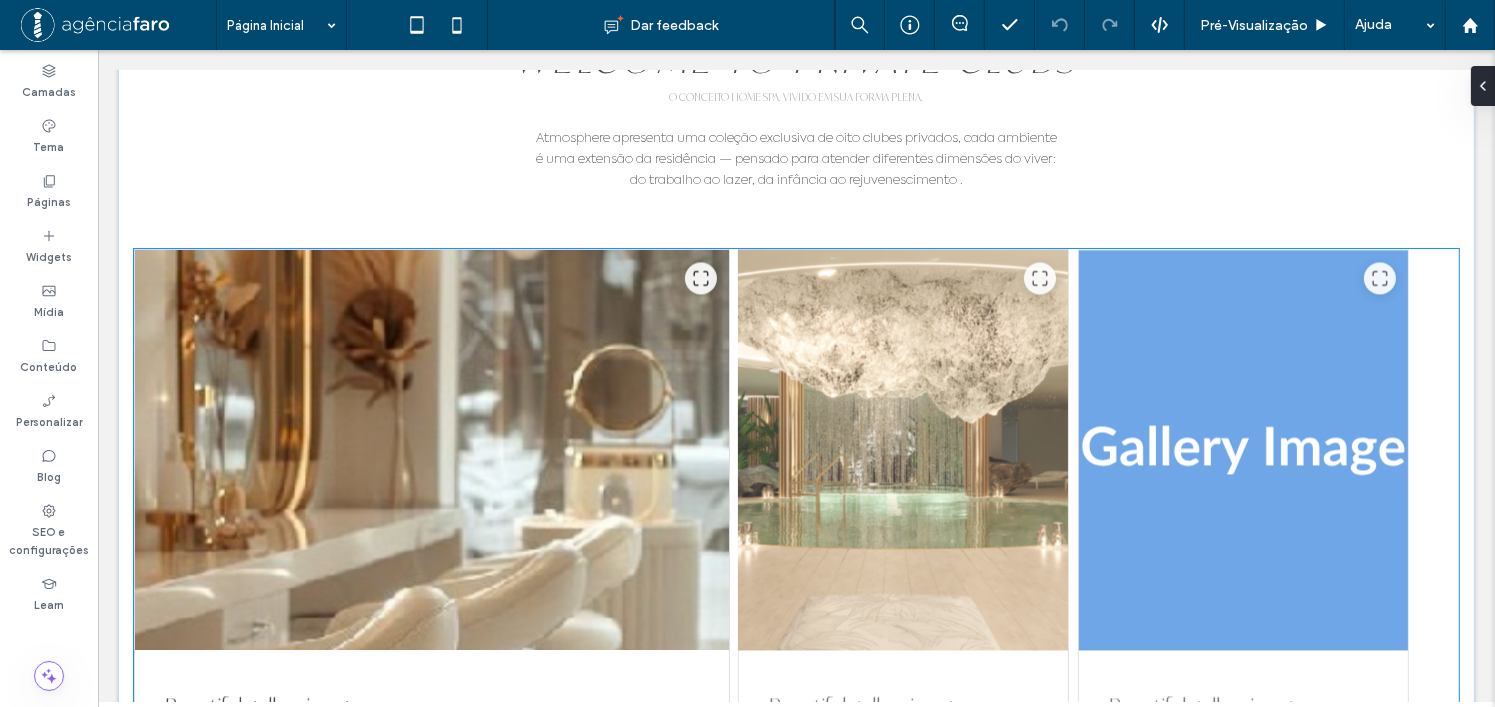 click at bounding box center (902, 450) 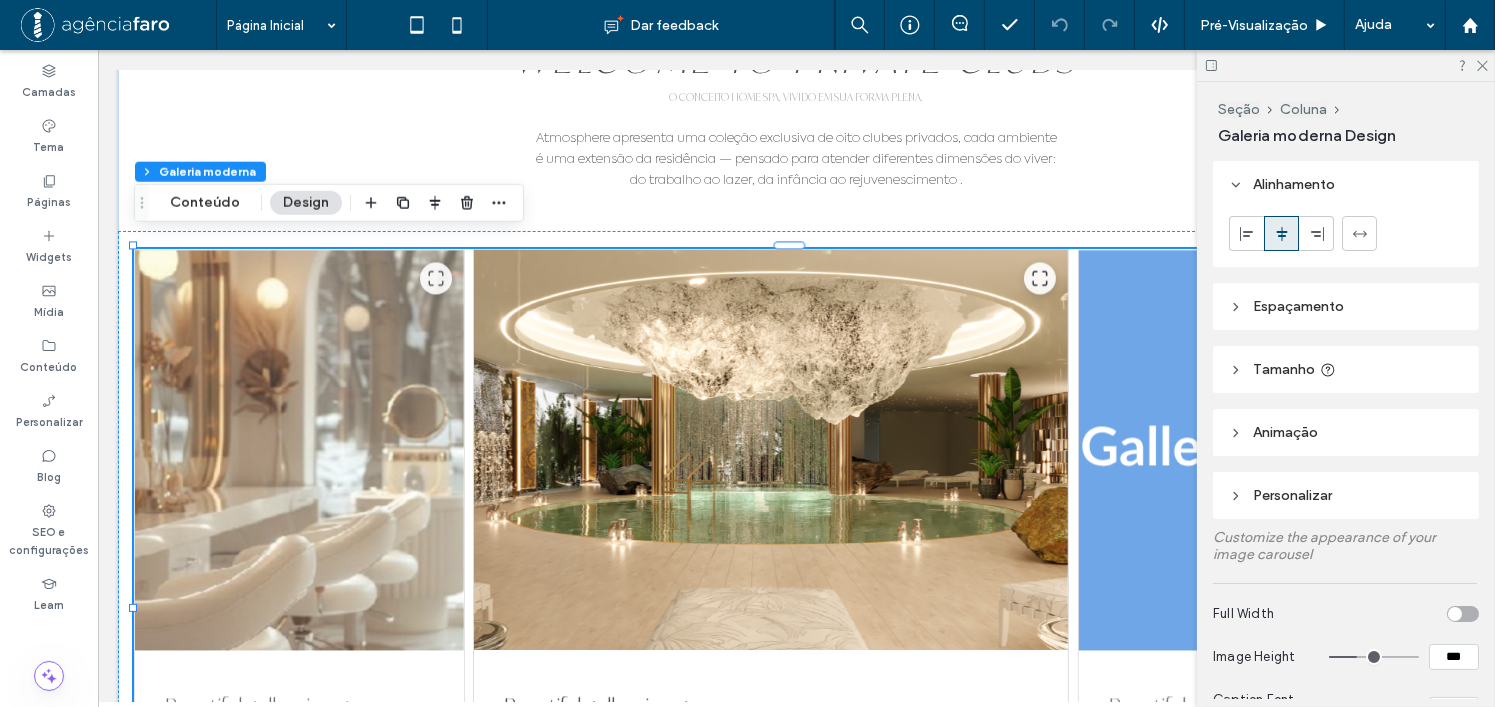 click at bounding box center (1463, 614) 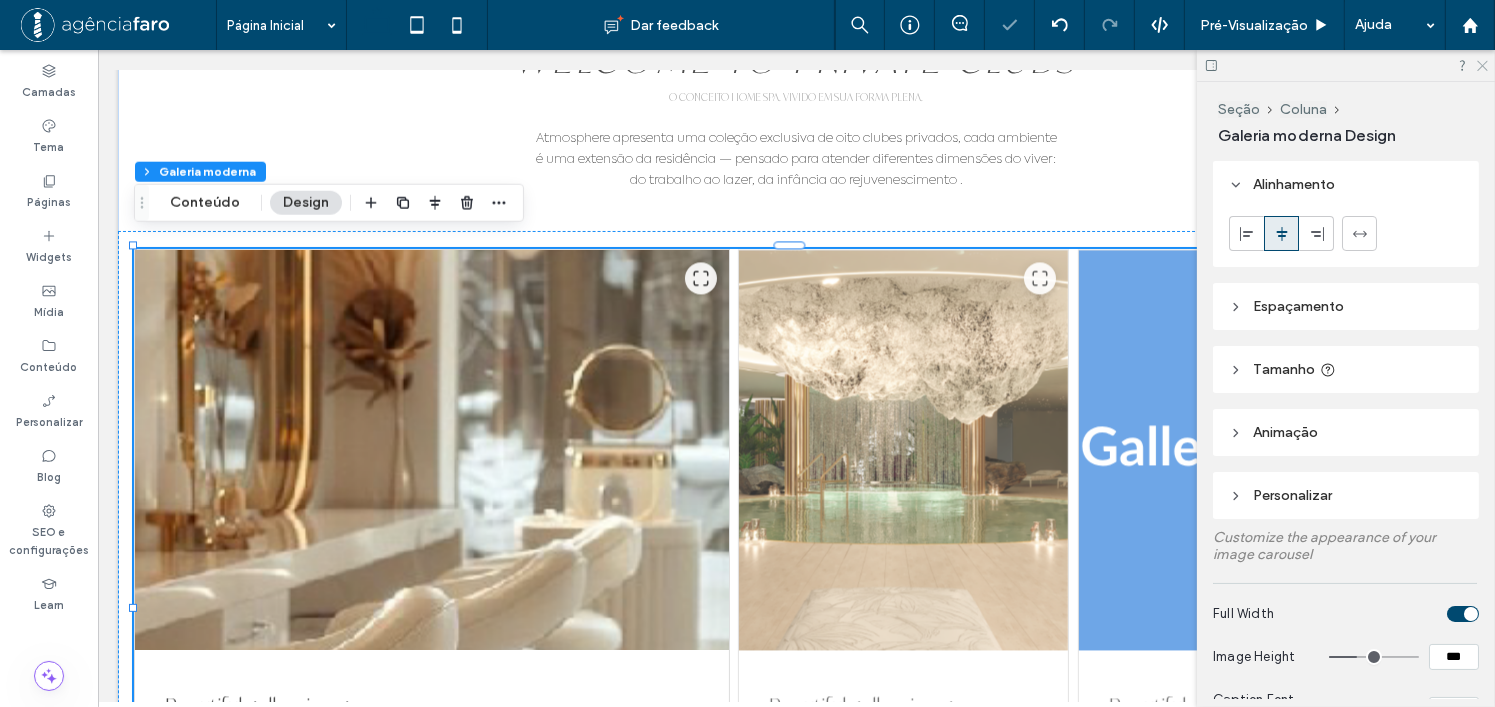 click at bounding box center [1346, 65] 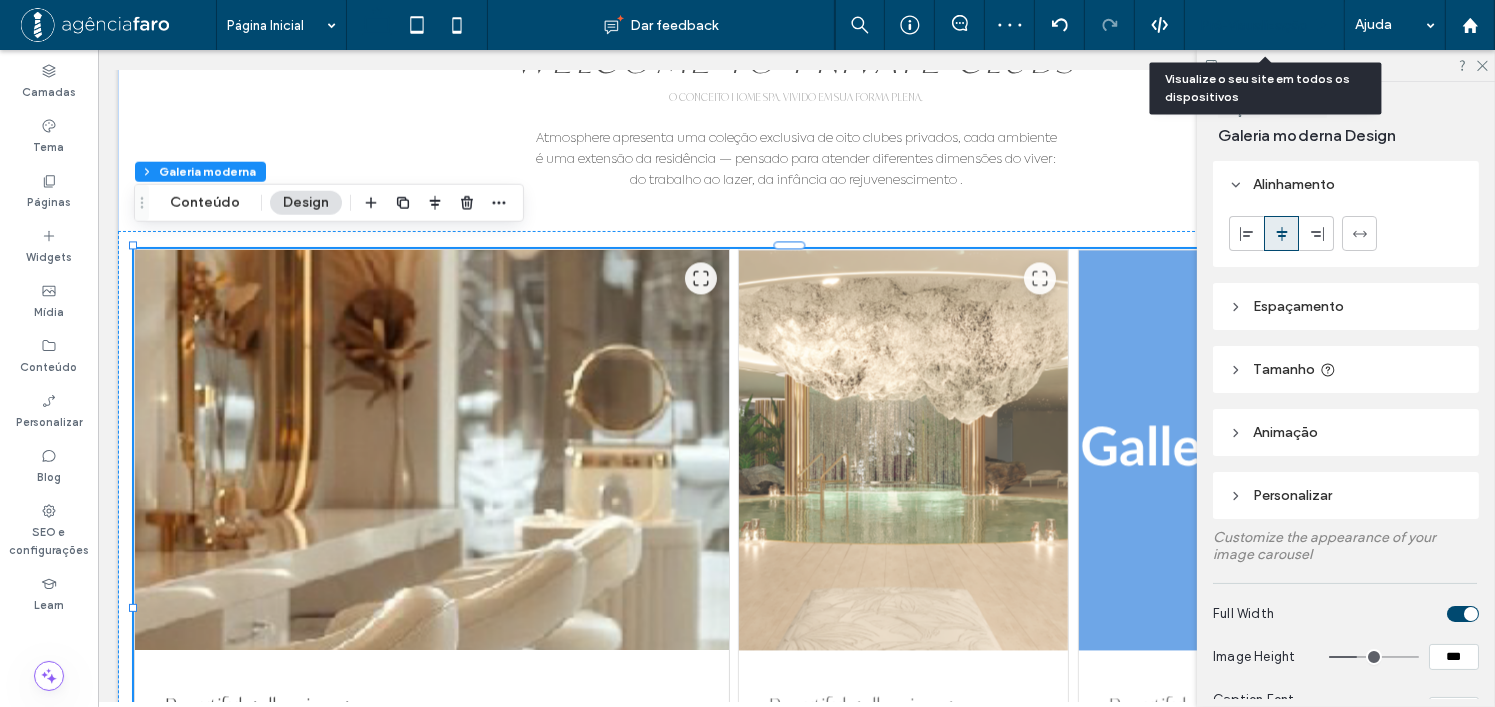 click on "Pré-Visualizaçāo" at bounding box center (1254, 25) 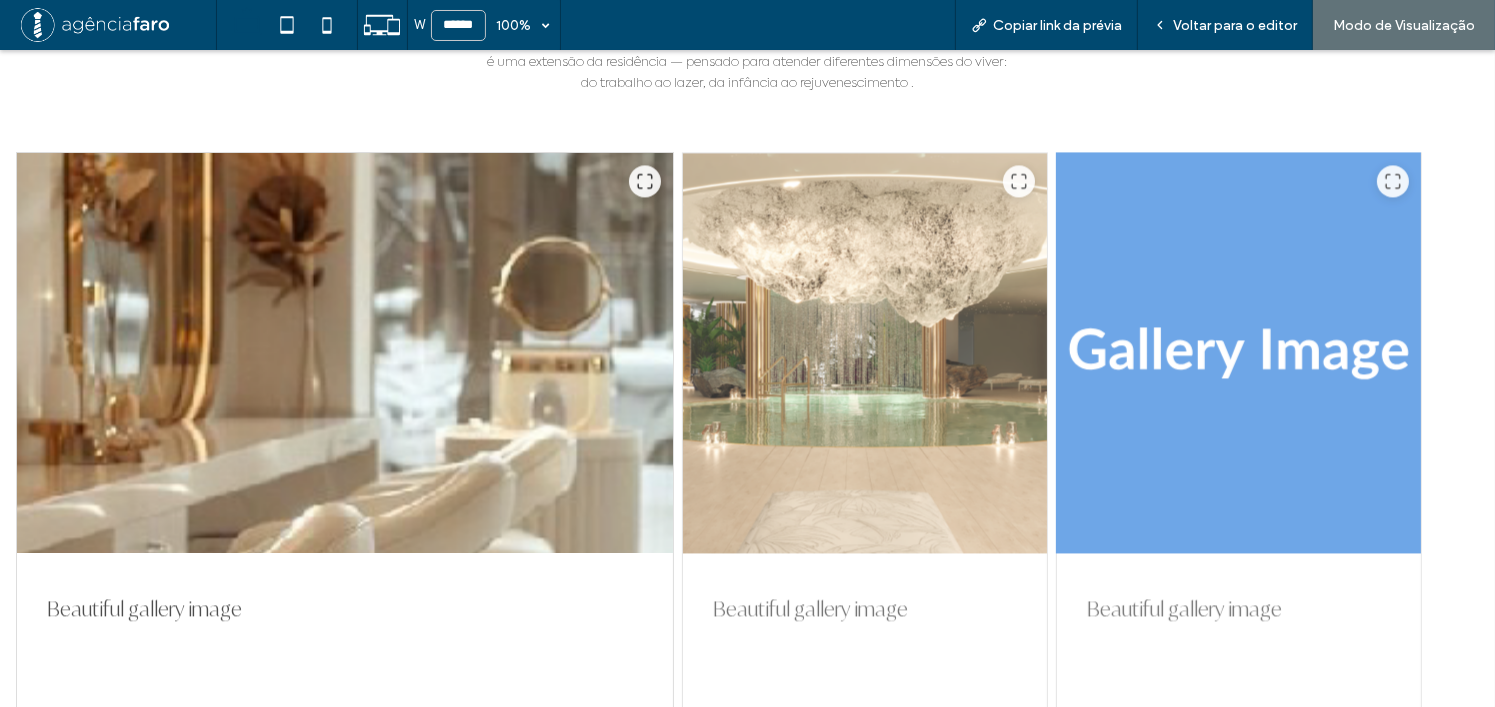 scroll, scrollTop: 4398, scrollLeft: 0, axis: vertical 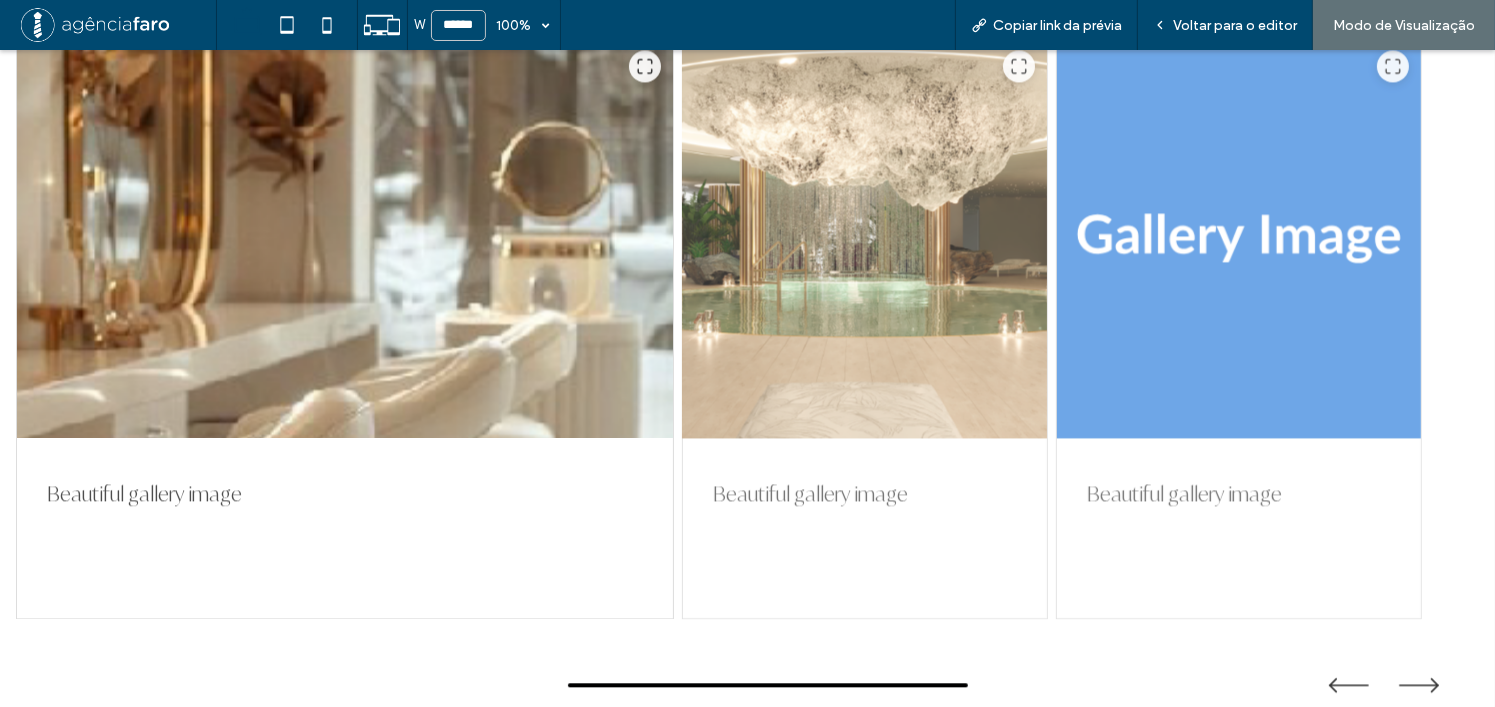 click at bounding box center [865, 238] 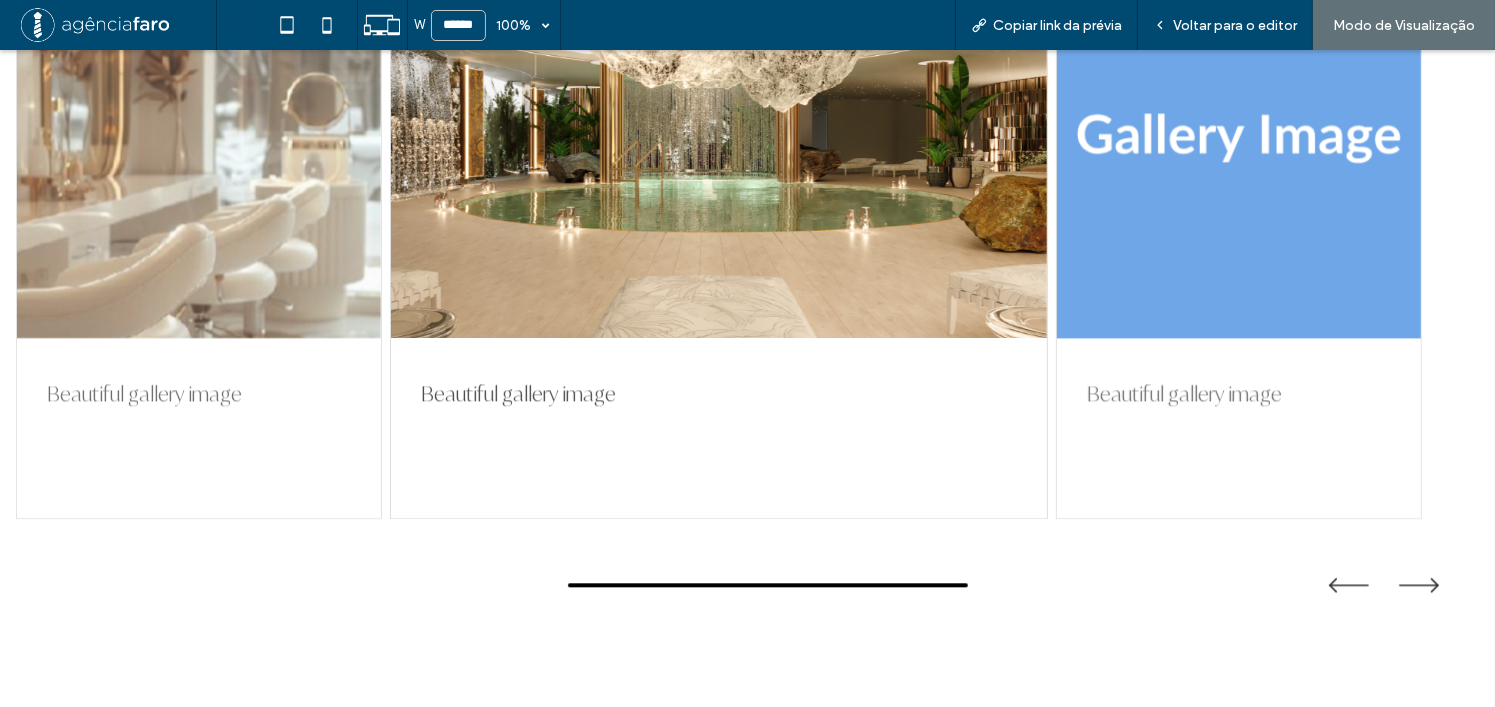 scroll, scrollTop: 4298, scrollLeft: 0, axis: vertical 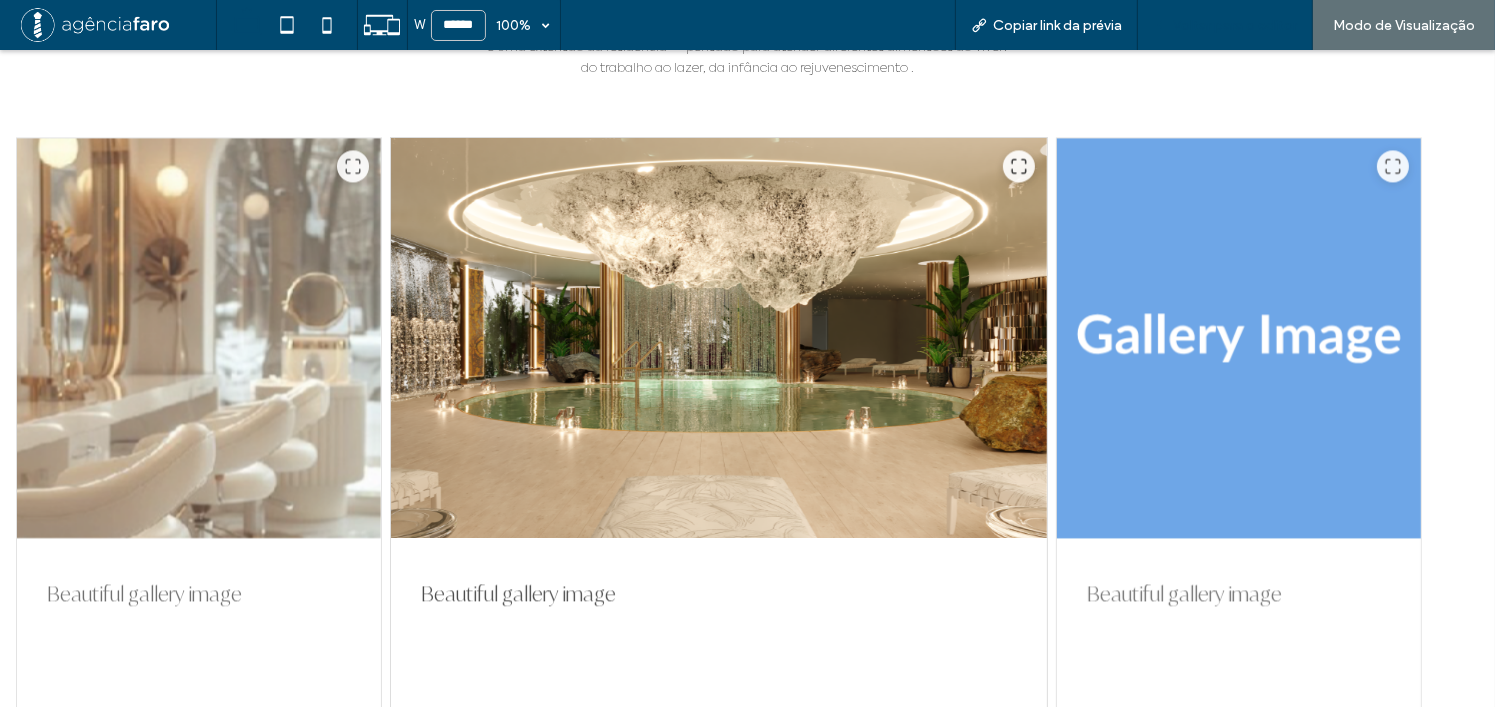 click on "Voltar para o editor" at bounding box center [1225, 25] 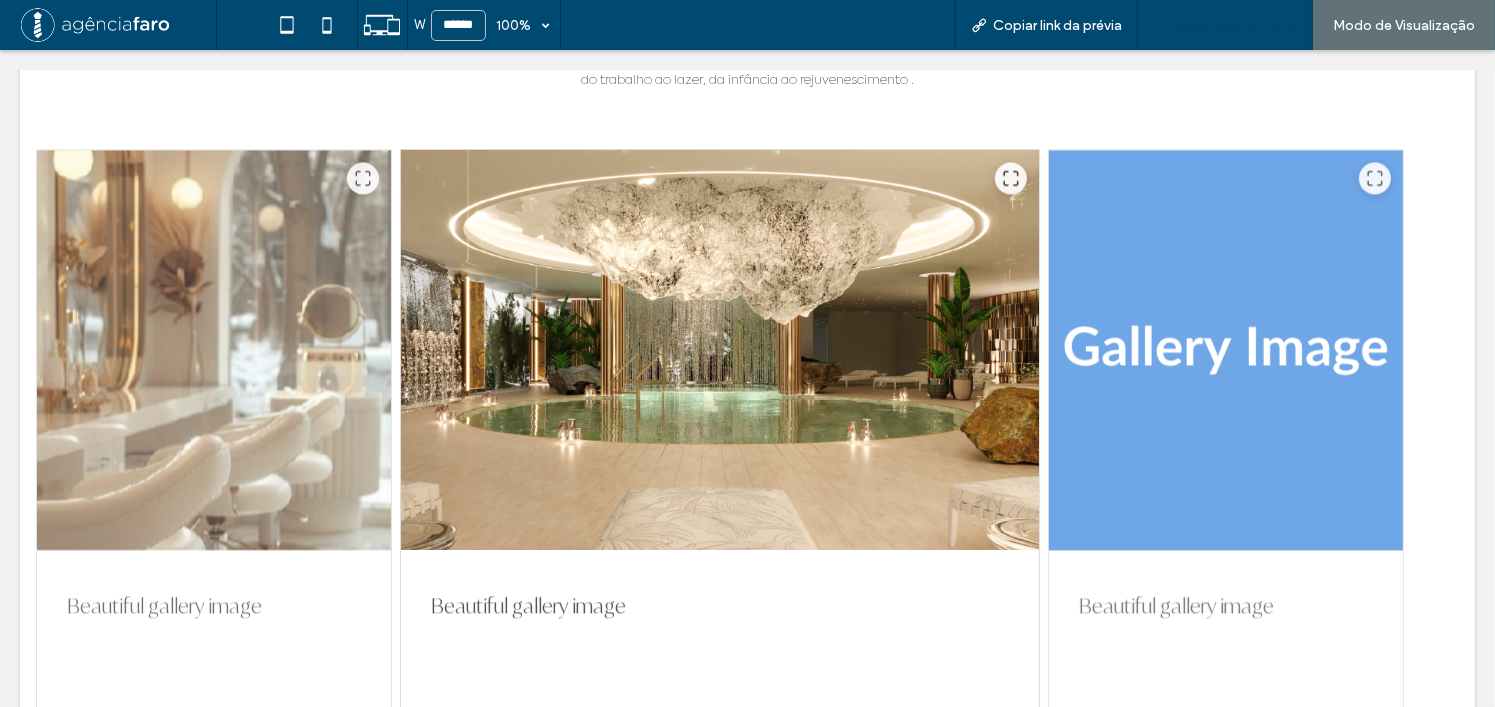 scroll, scrollTop: 4279, scrollLeft: 0, axis: vertical 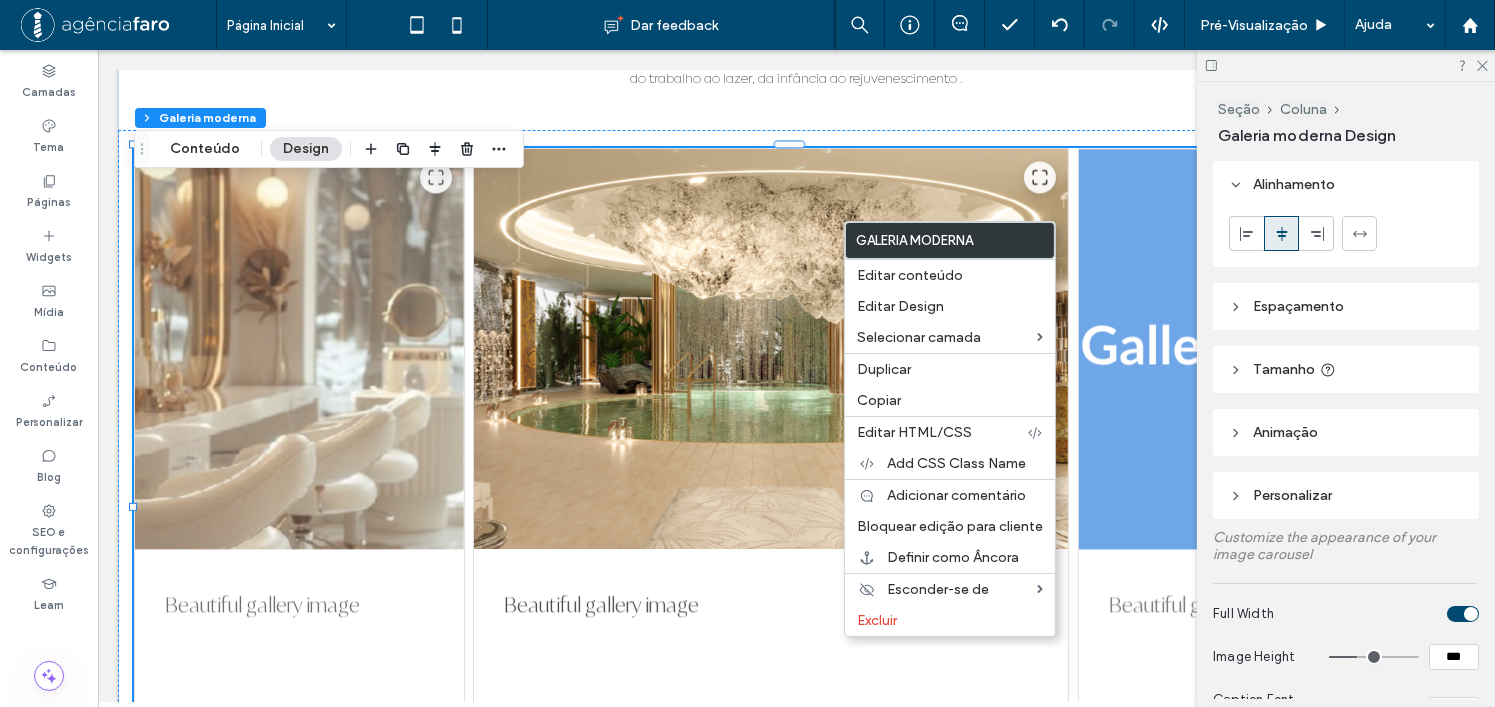 click at bounding box center [1281, 233] 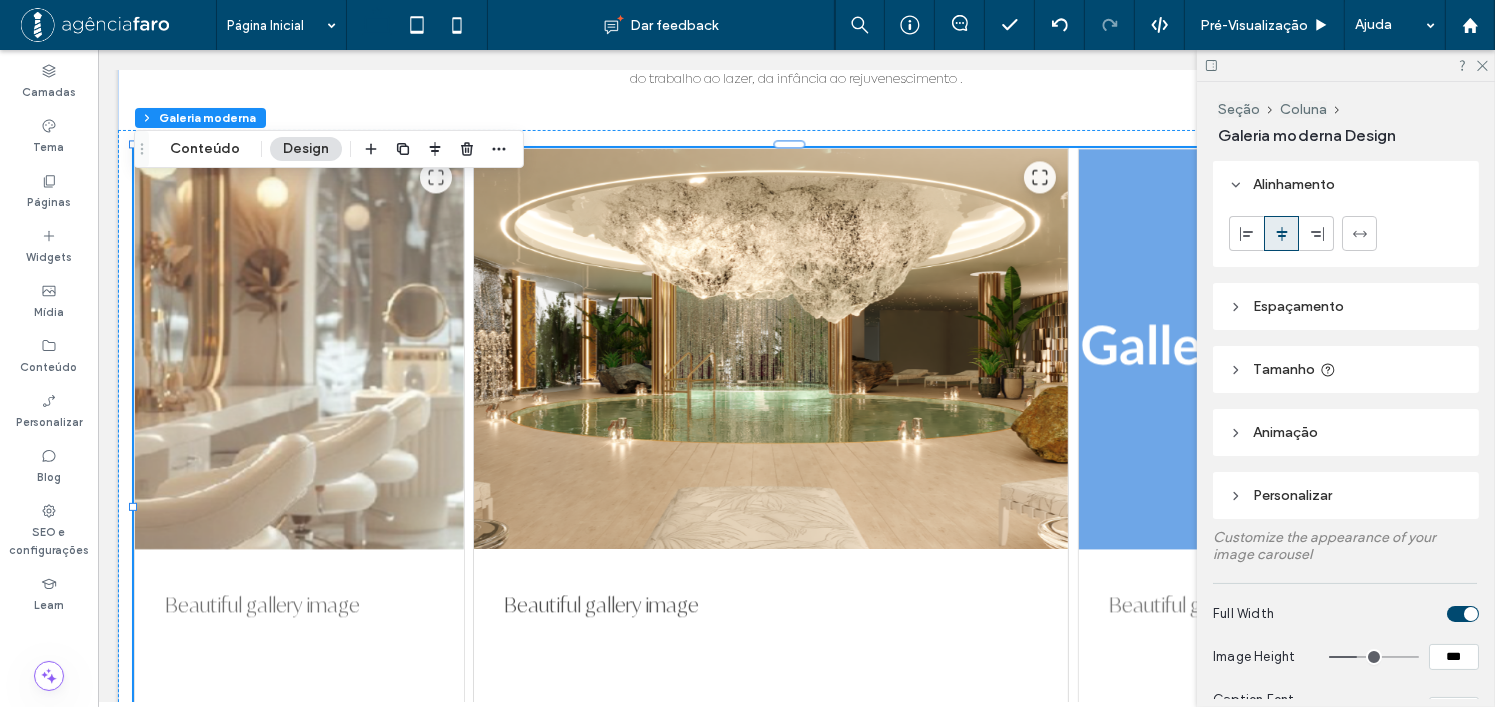 click at bounding box center (142, 149) 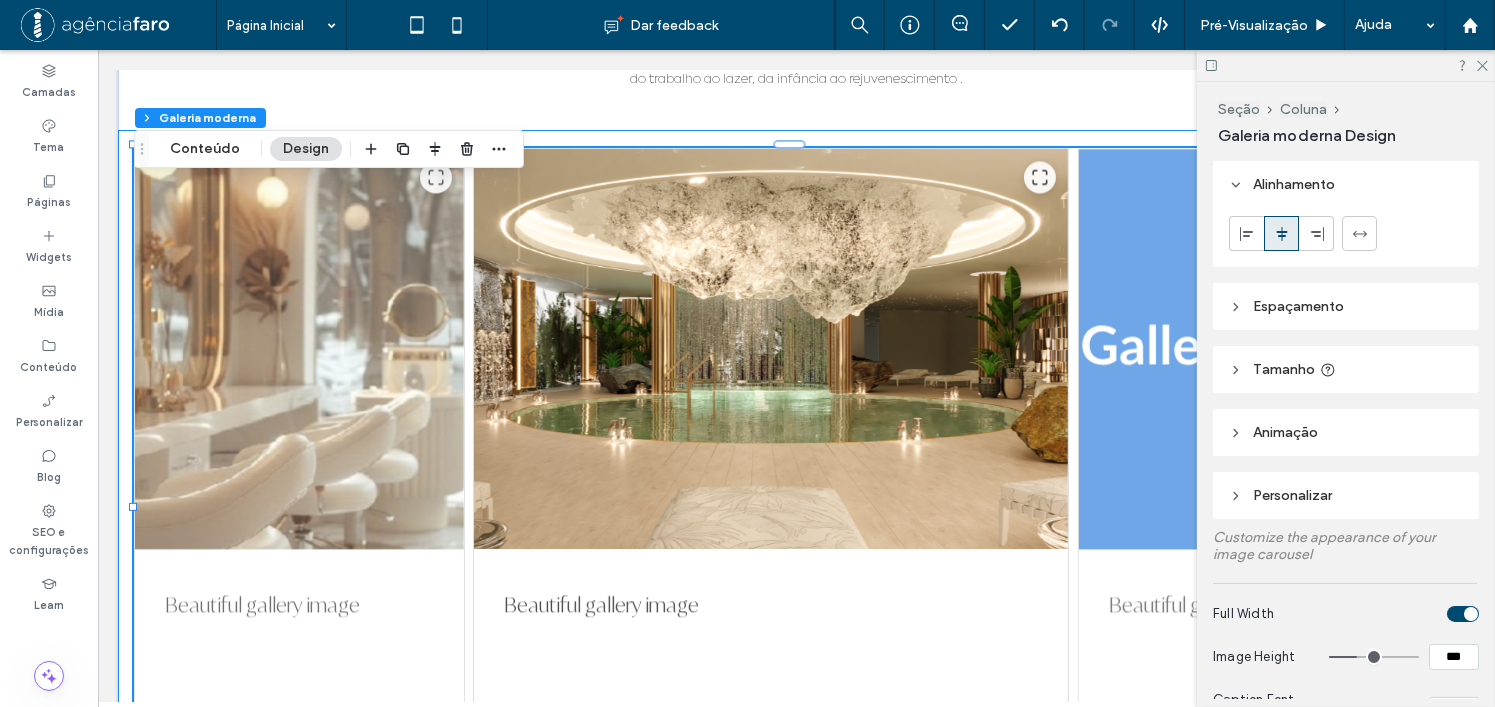 click on "Beautiful gallery image
Beautiful gallery image
Beautiful gallery image" at bounding box center [795, 508] 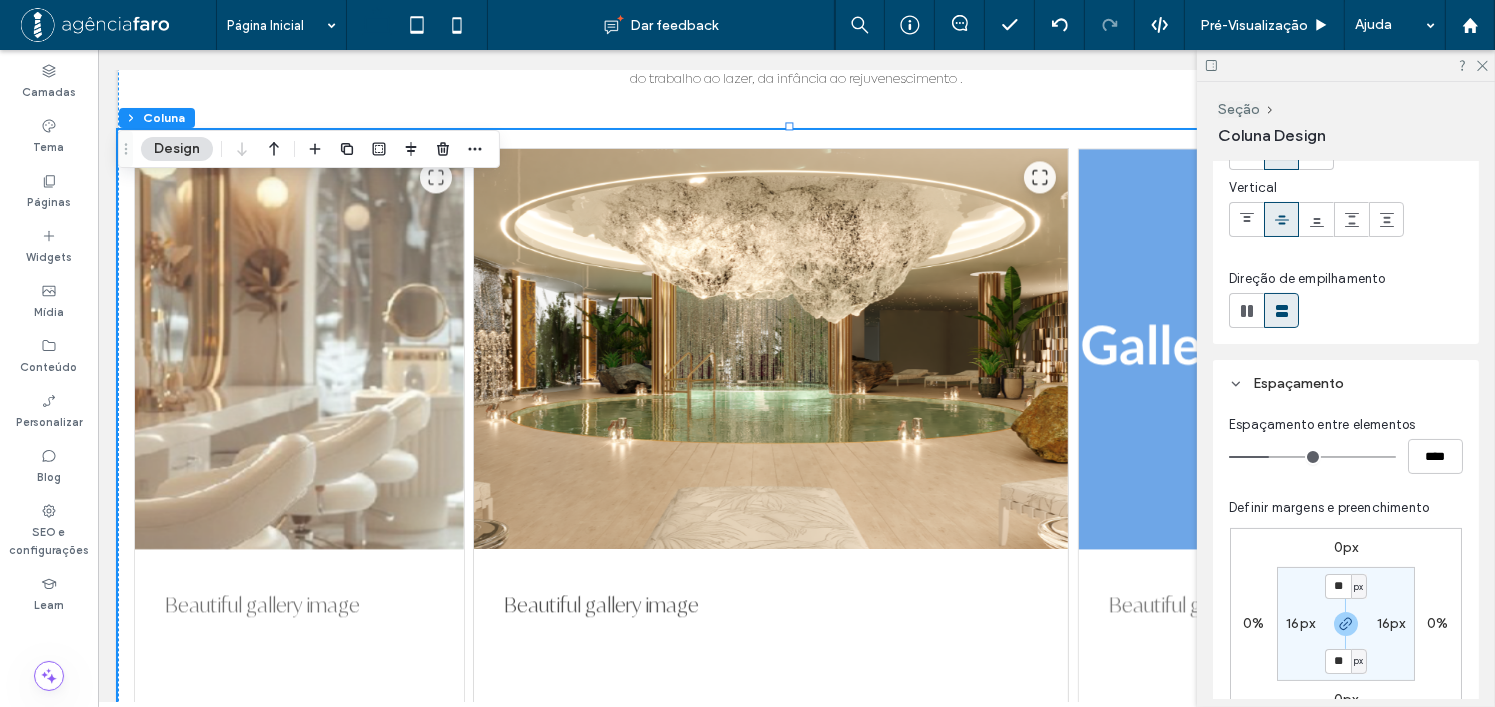 scroll, scrollTop: 400, scrollLeft: 0, axis: vertical 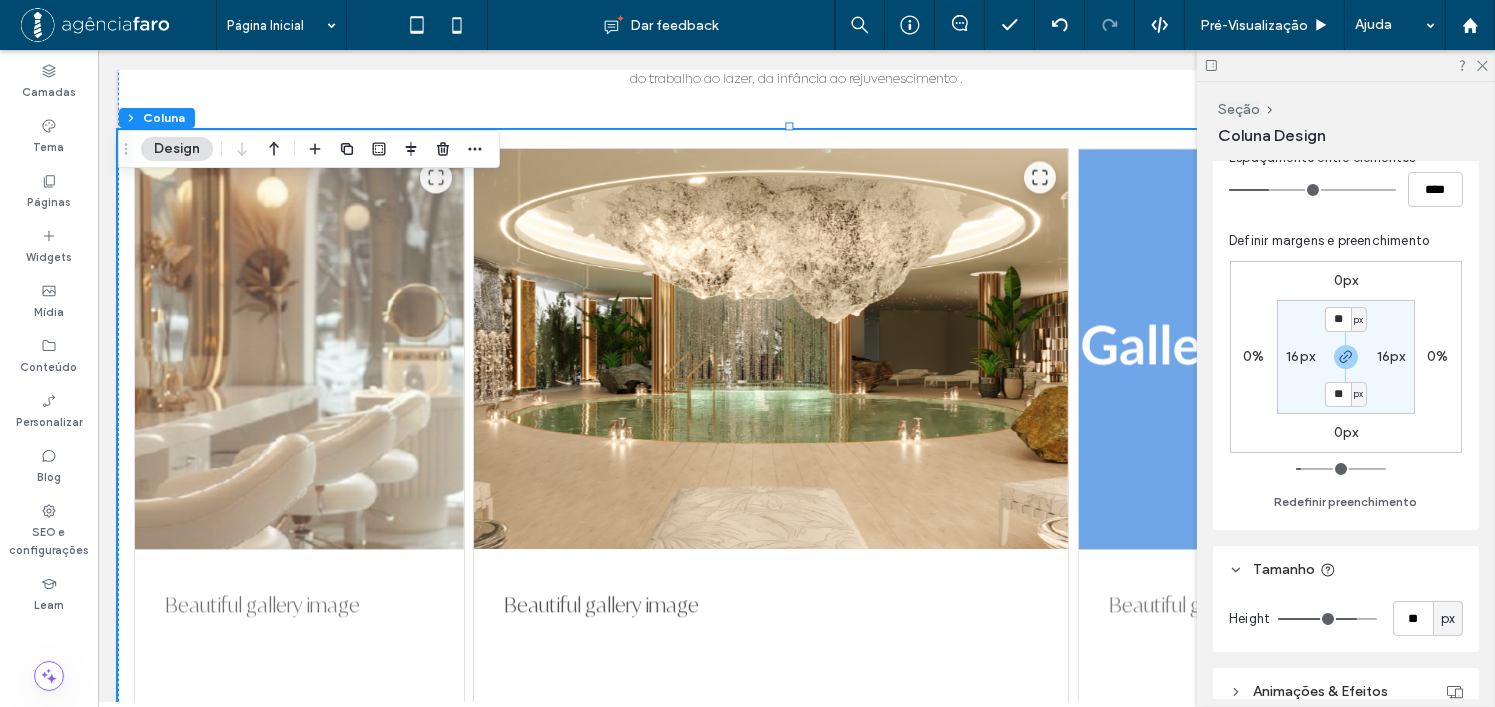 click on "16px" at bounding box center (1300, 356) 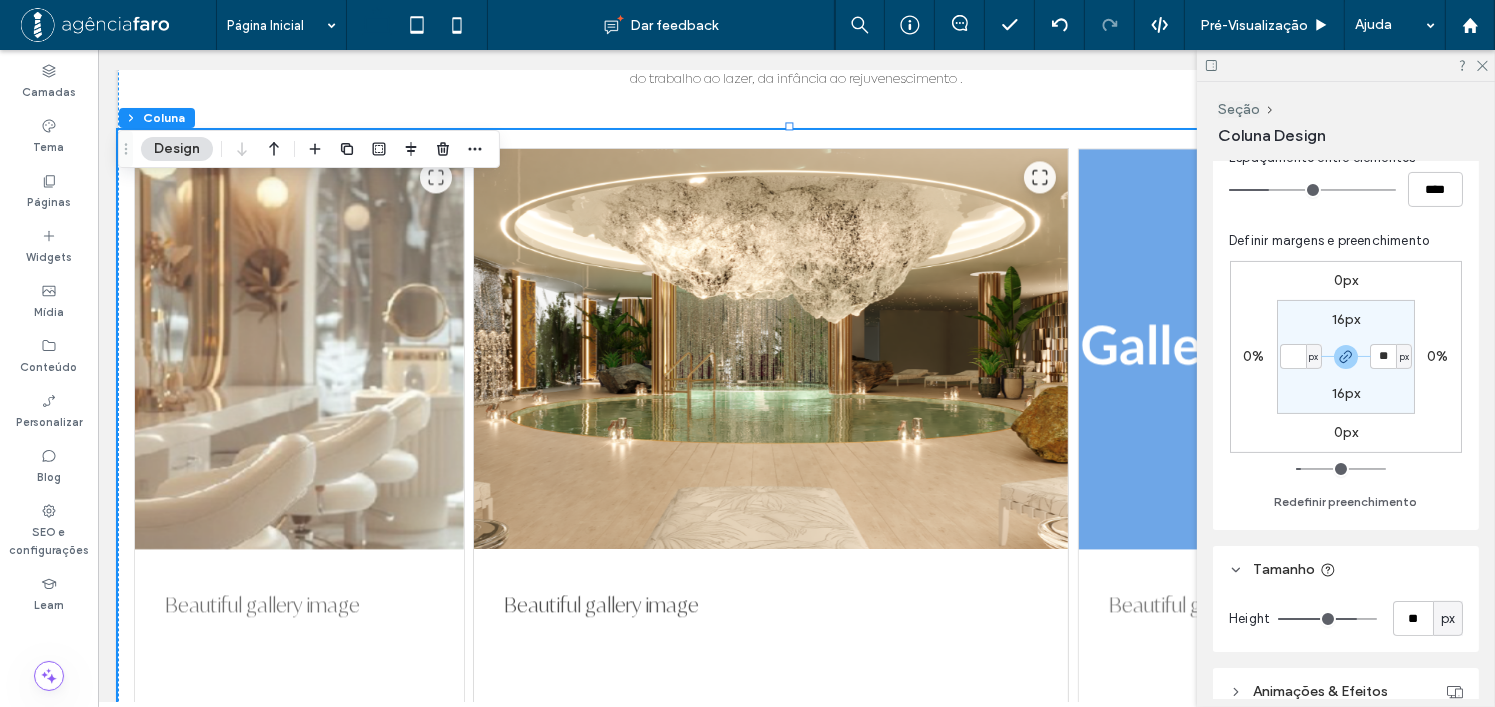 type 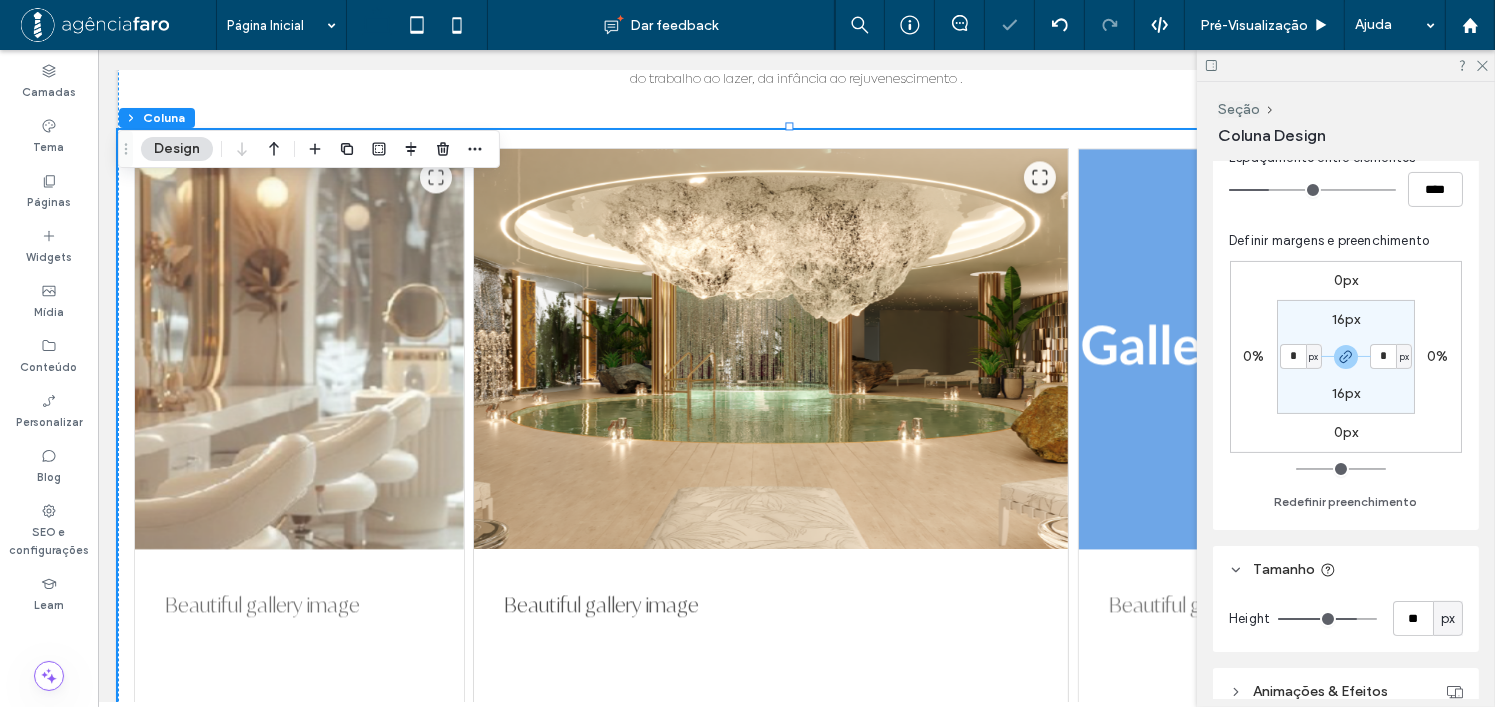 click on "0px 0% 0px 0% 16px * px 16px * px Redefinir preenchimento" at bounding box center [1346, 382] 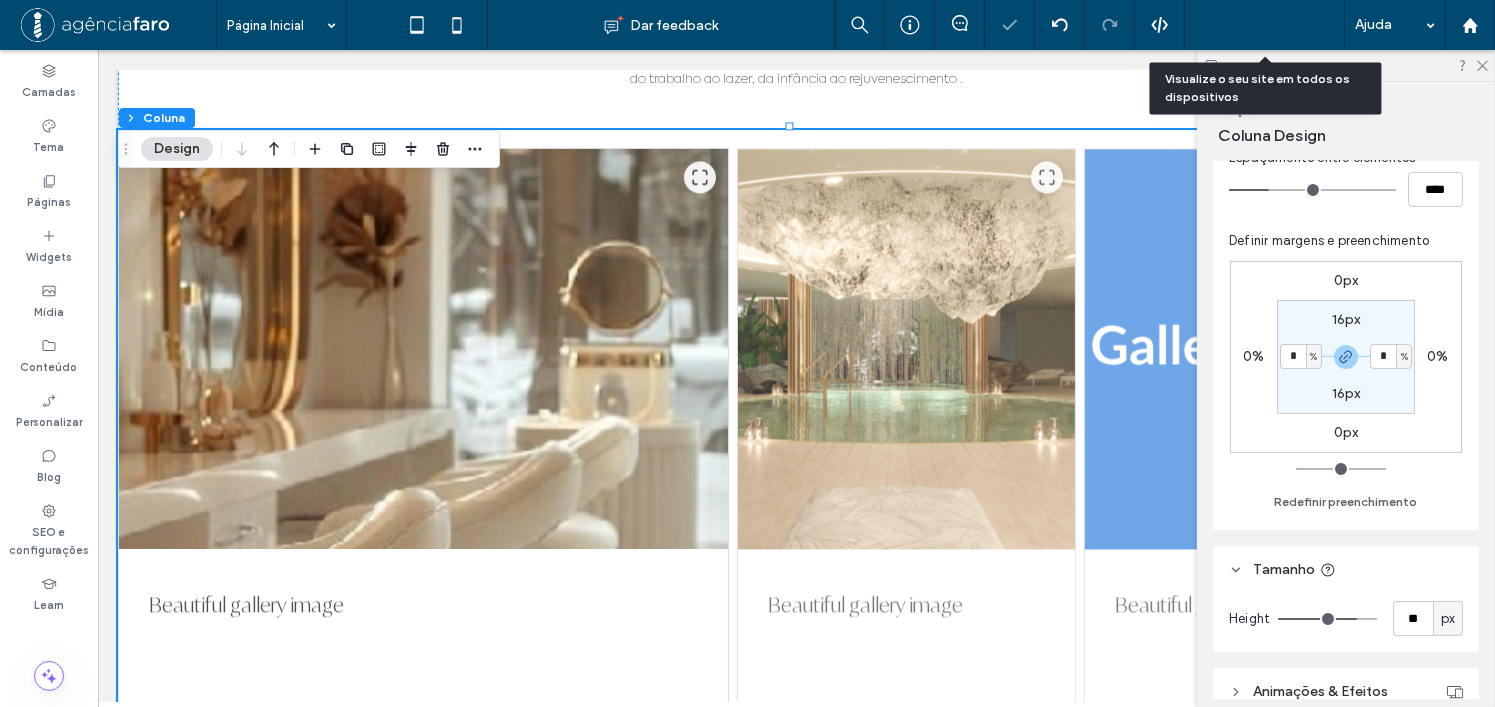 drag, startPoint x: 1244, startPoint y: 27, endPoint x: 1241, endPoint y: 17, distance: 10.440307 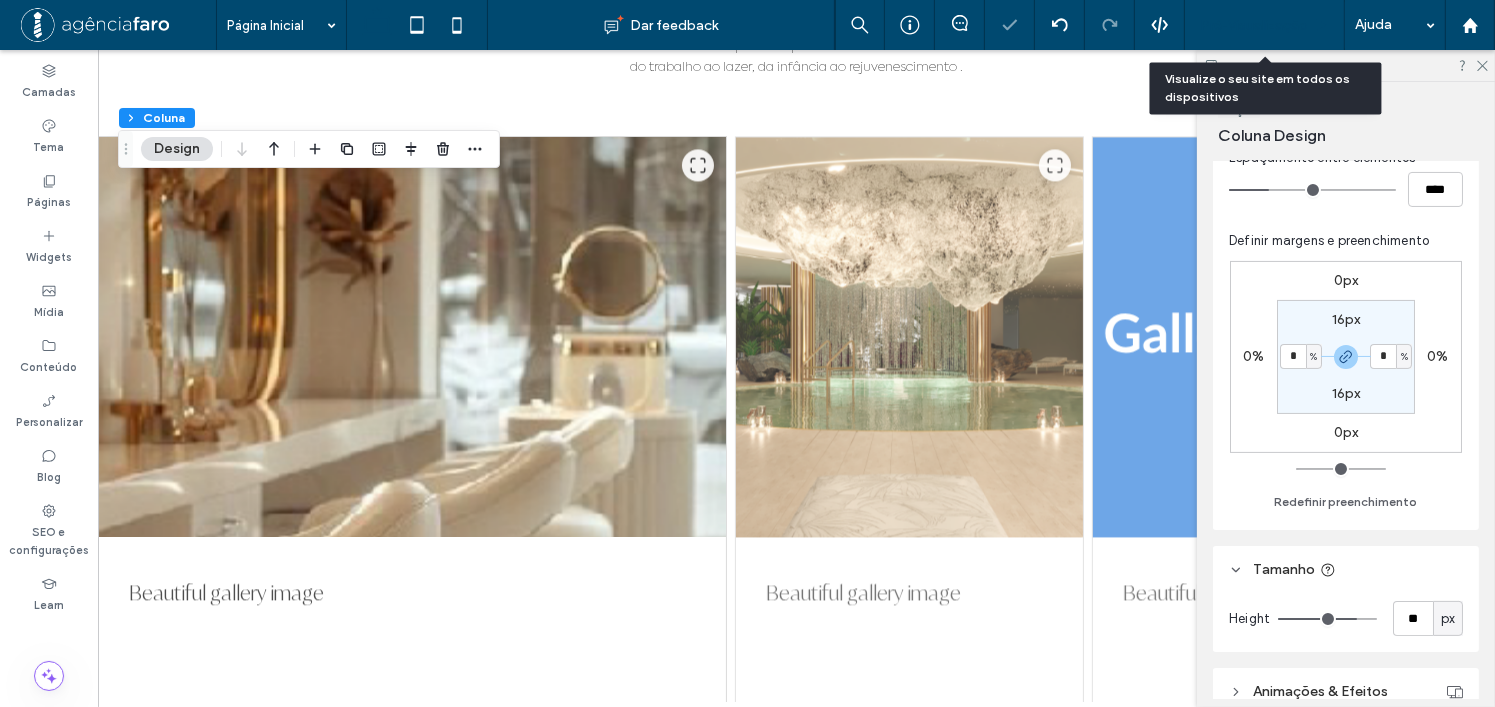scroll, scrollTop: 4298, scrollLeft: 0, axis: vertical 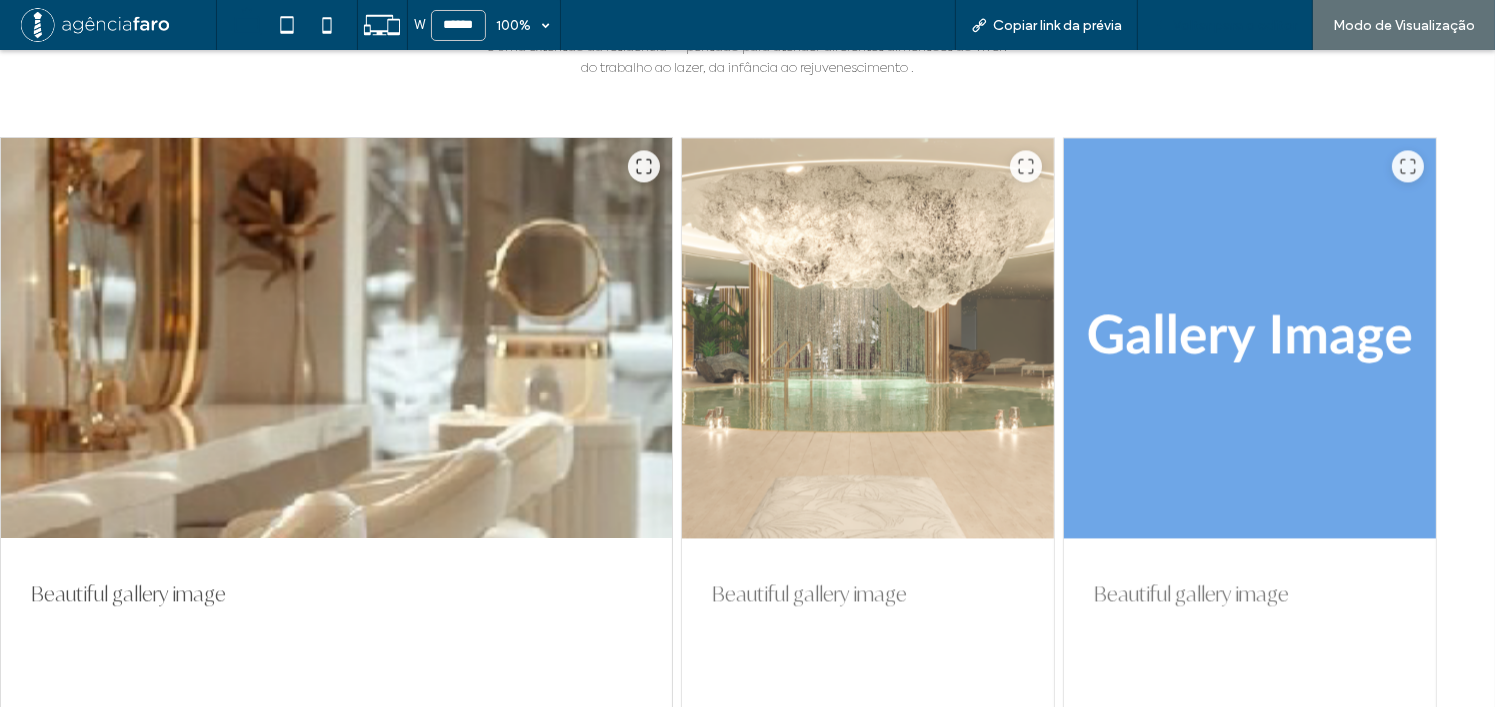 click on "Voltar para o editor" at bounding box center [1235, 25] 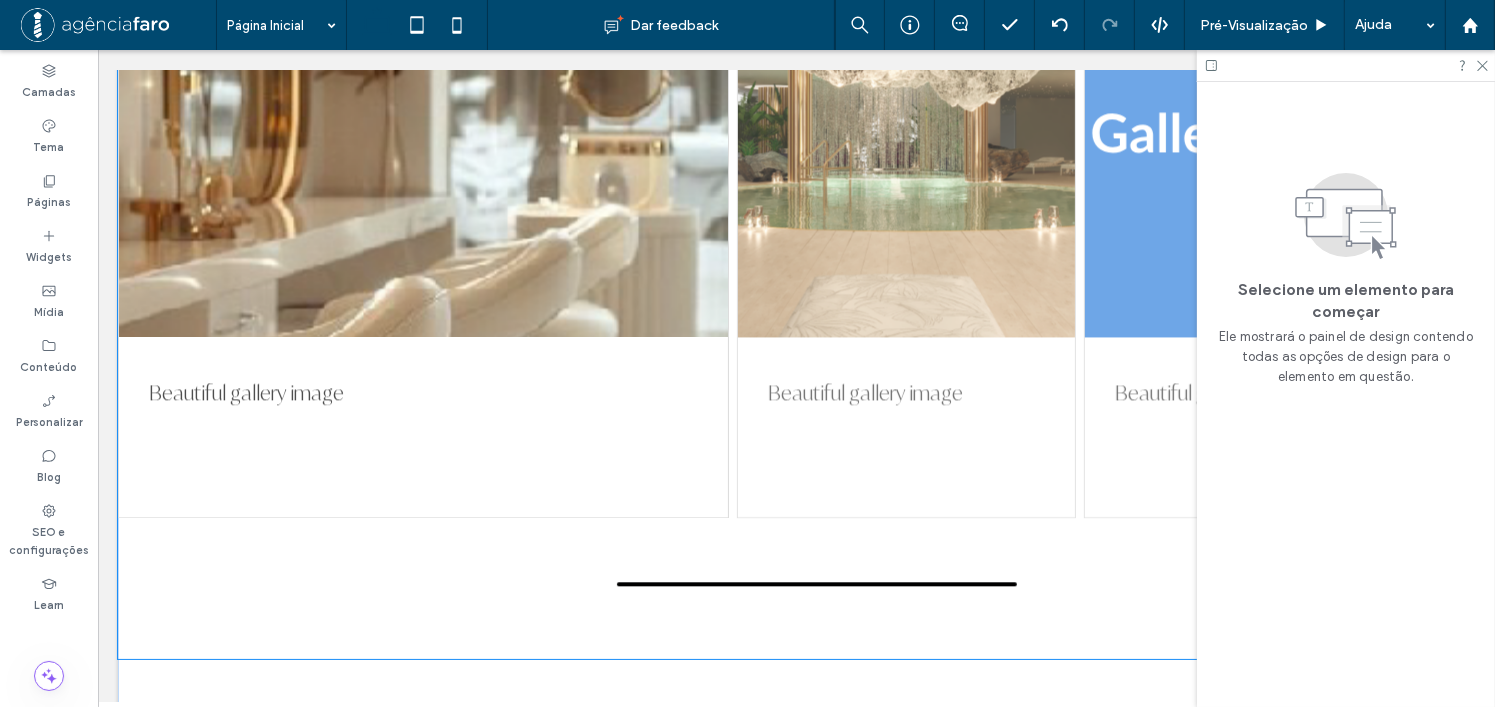 scroll, scrollTop: 4579, scrollLeft: 0, axis: vertical 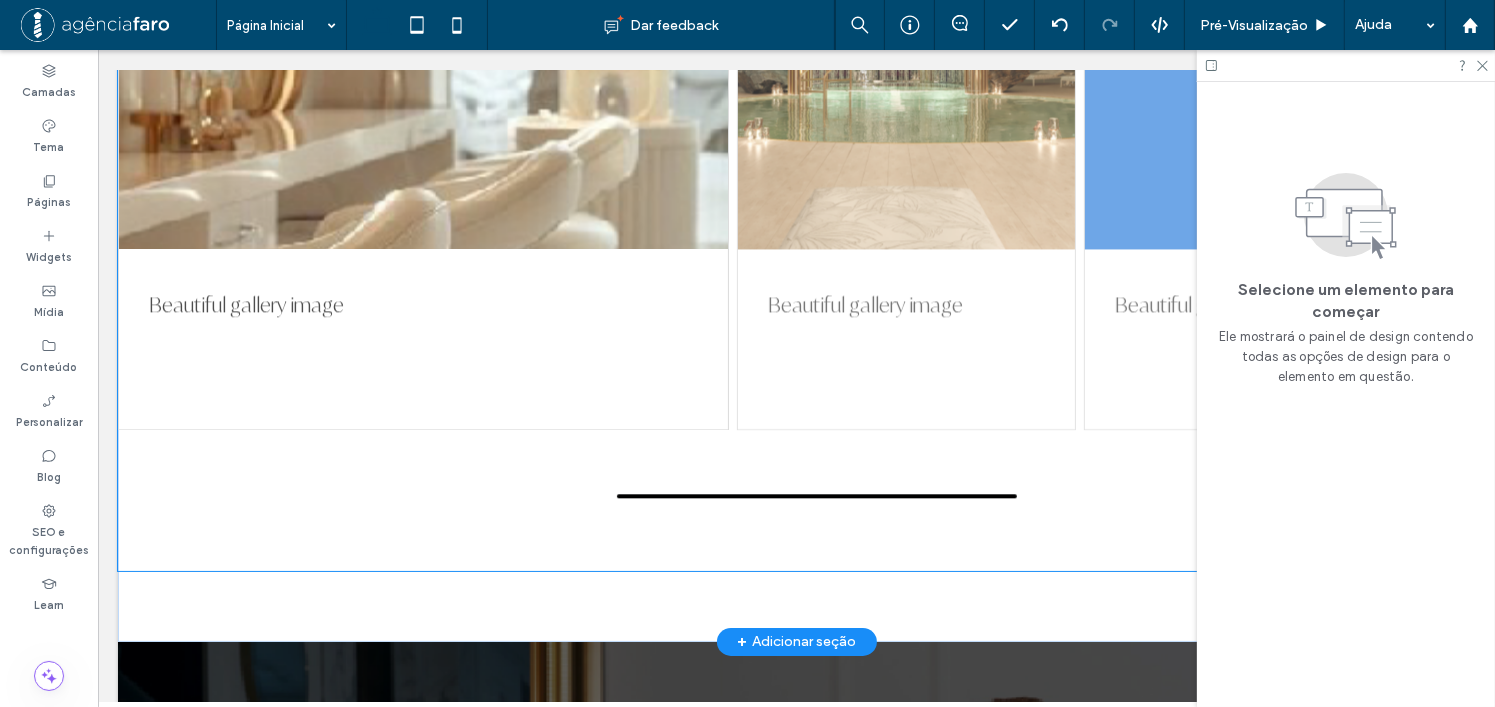 click at bounding box center (795, 496) 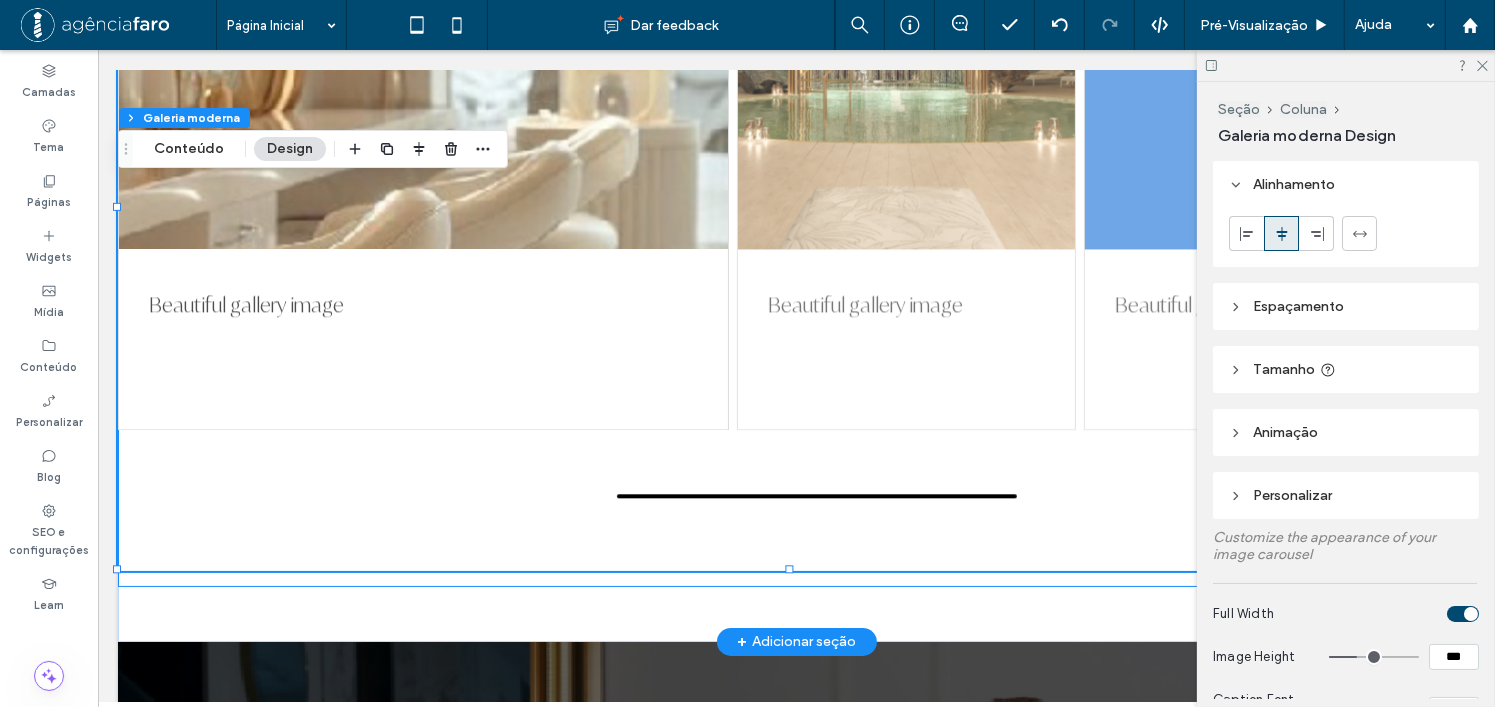 click on "Beautiful gallery image
Beautiful gallery image
Beautiful gallery image" at bounding box center [795, 208] 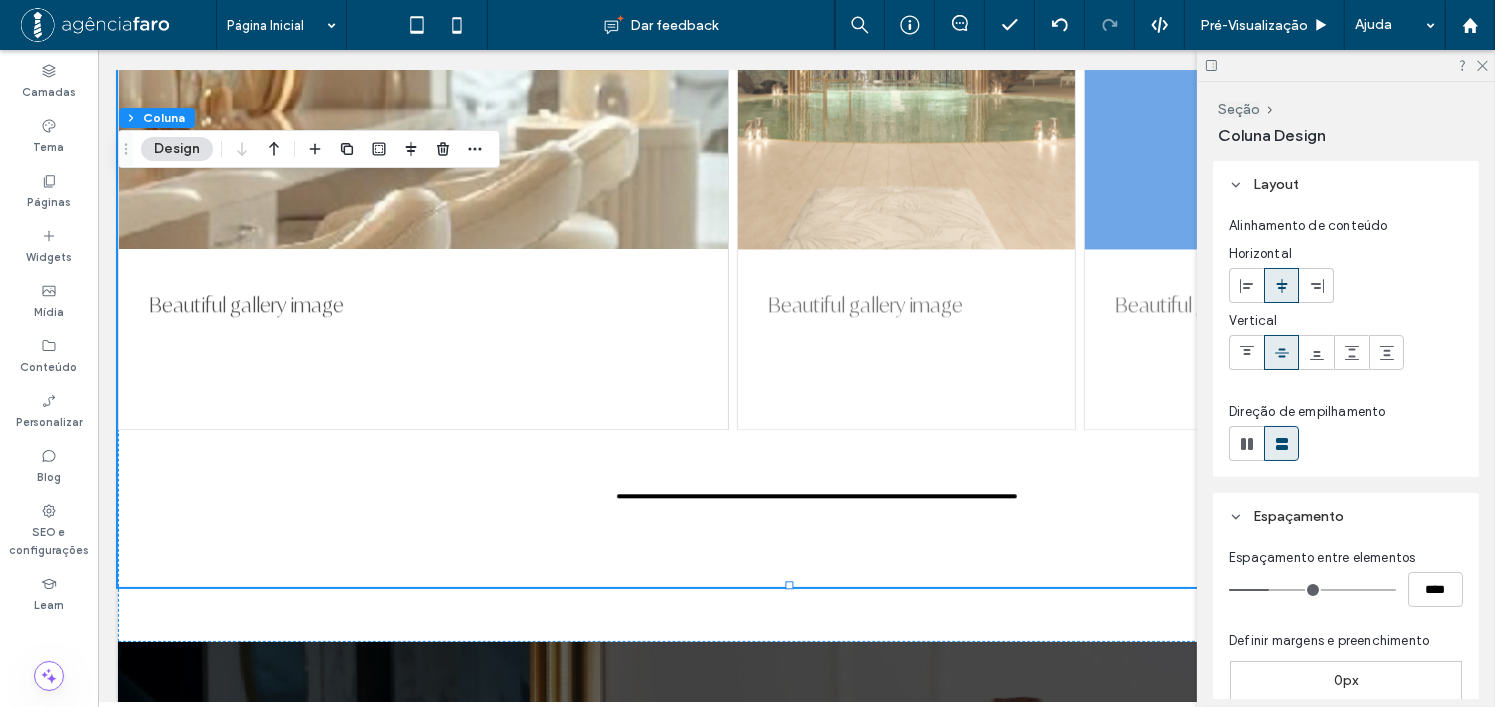click 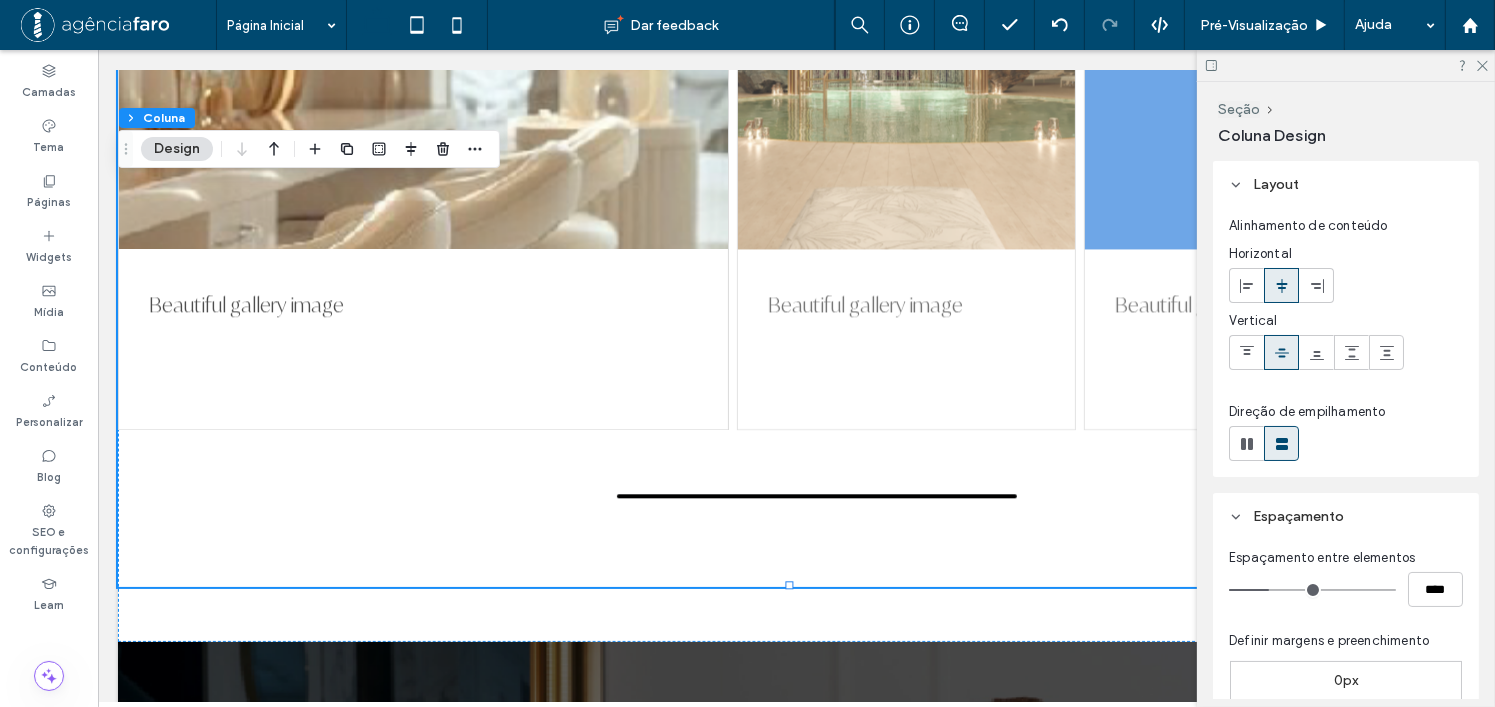 click 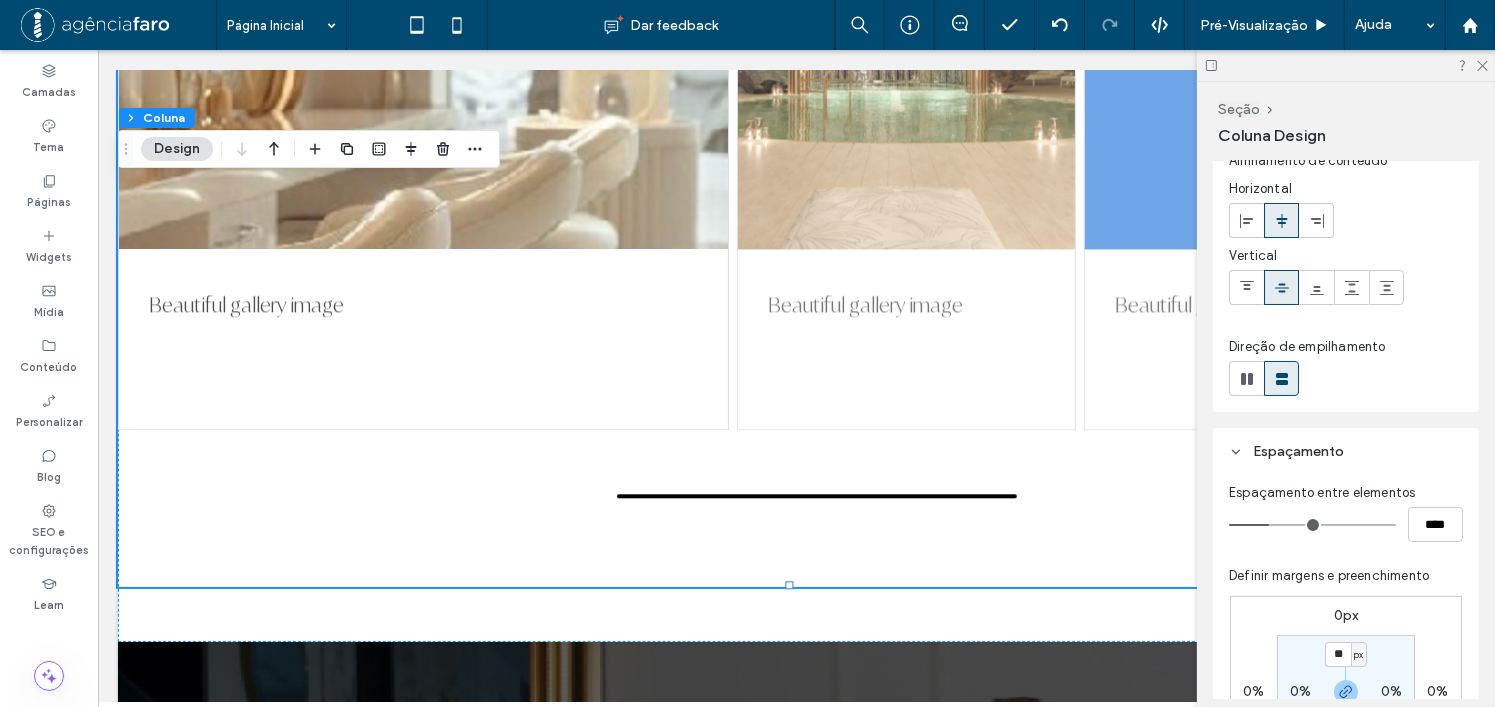 scroll, scrollTop: 100, scrollLeft: 0, axis: vertical 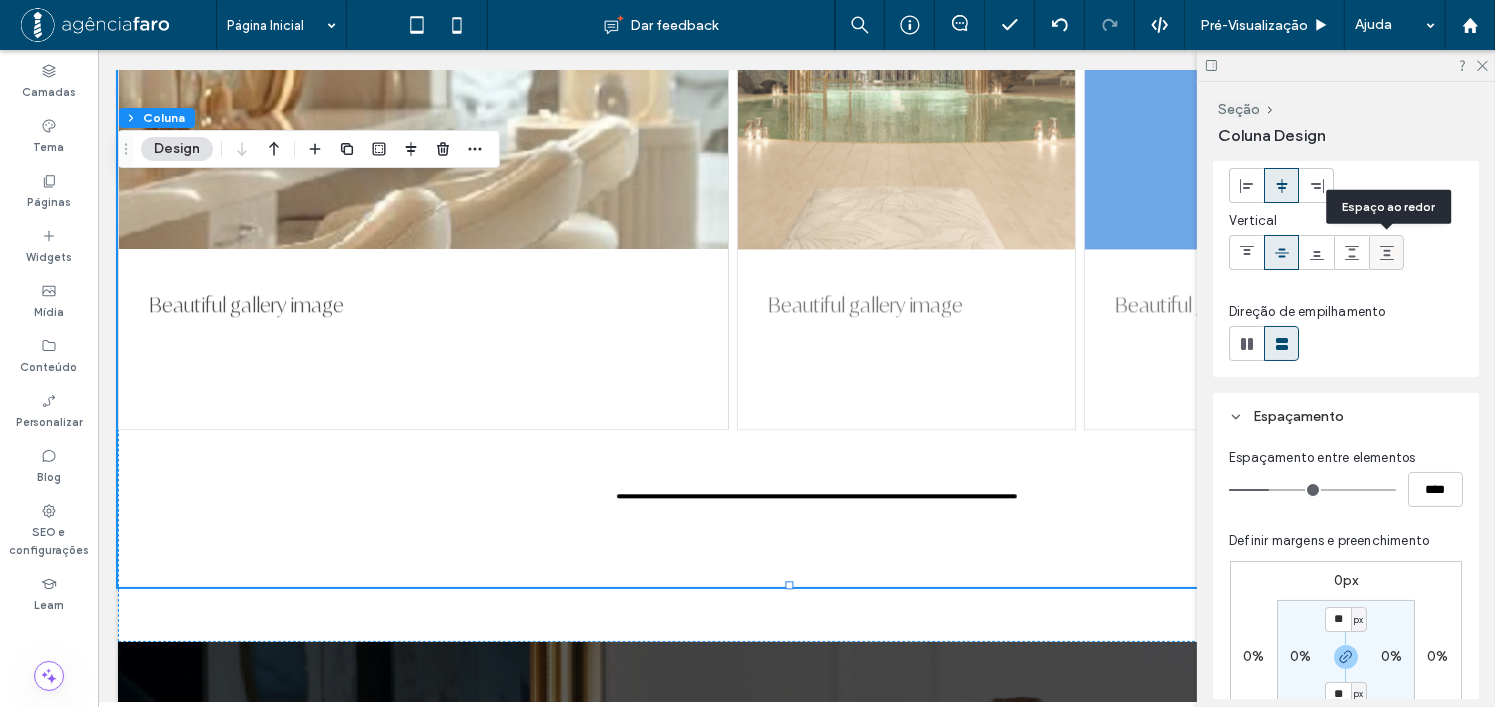 click 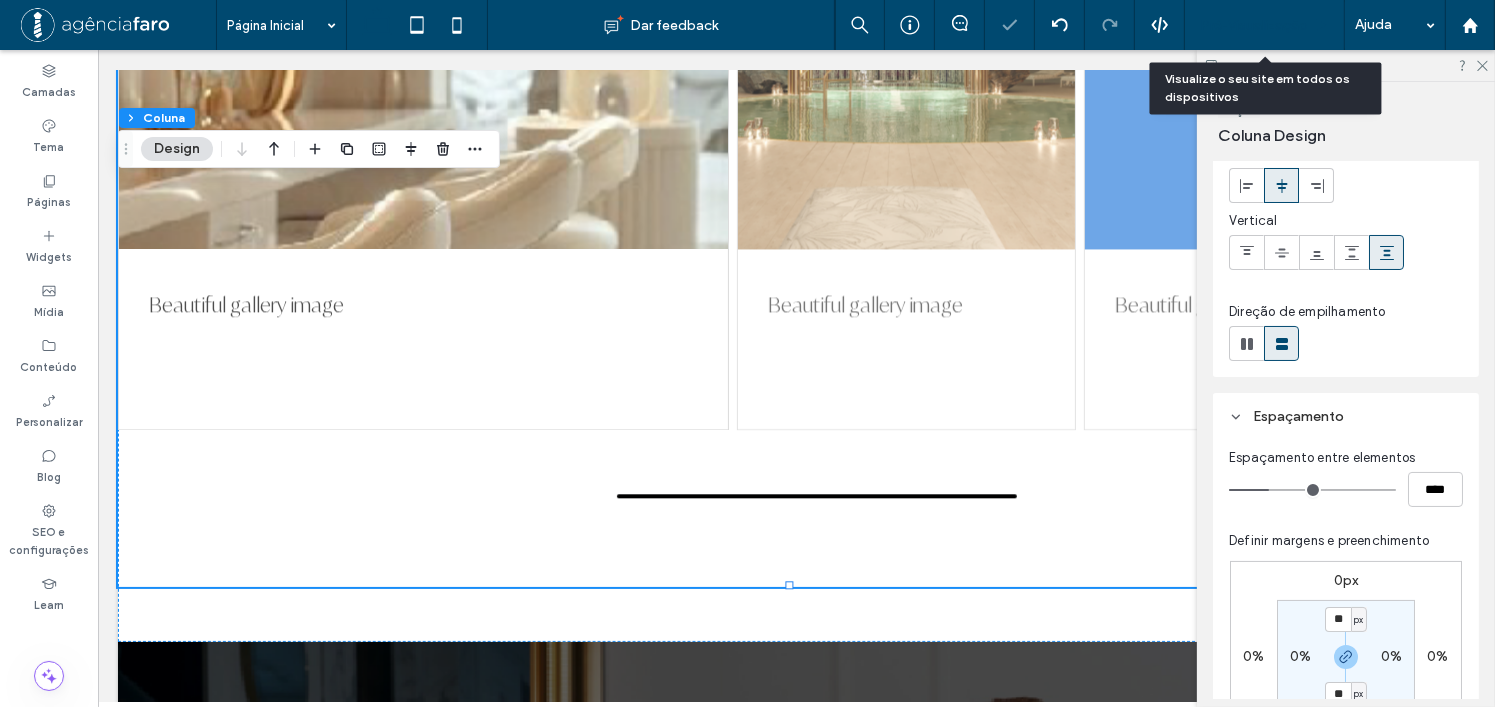 click on "Pré-Visualizaçāo" at bounding box center [1254, 25] 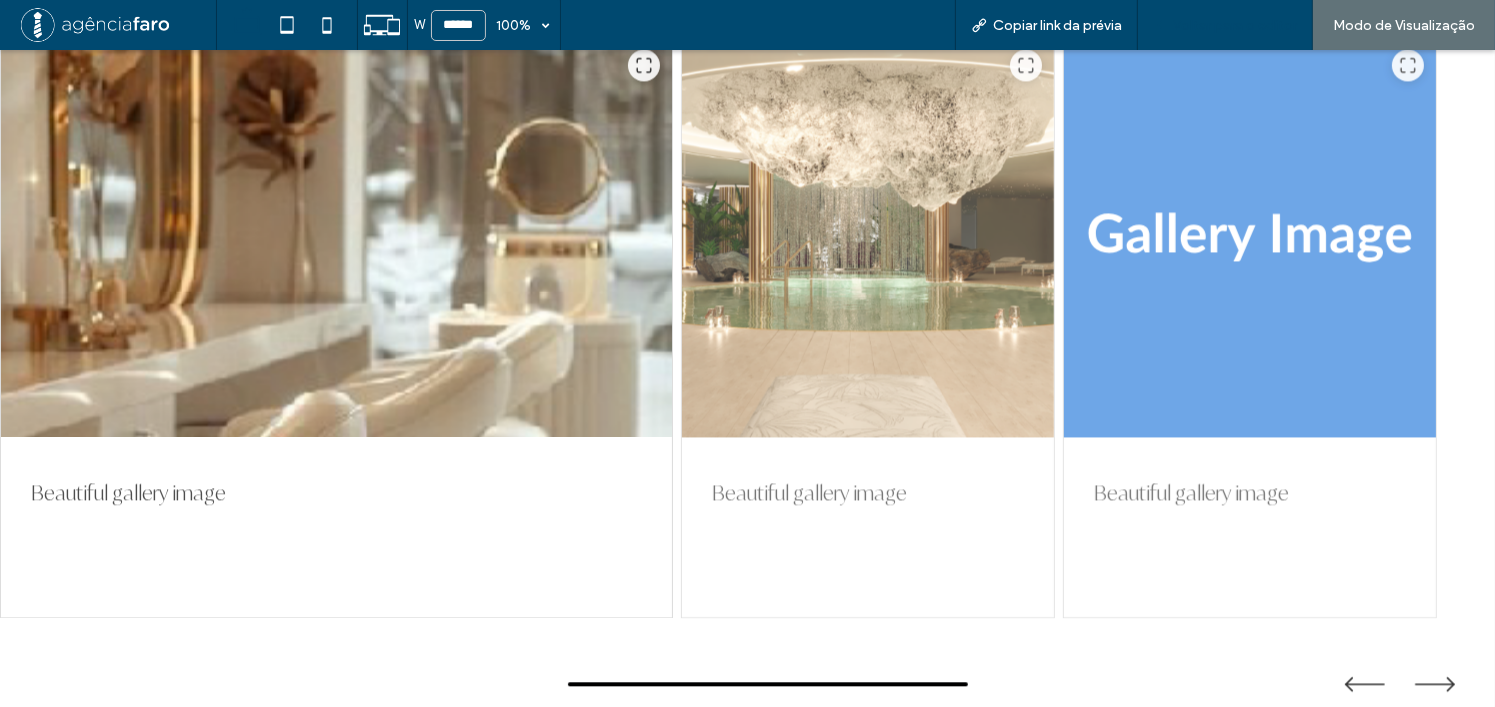 click on "Voltar para o editor" at bounding box center (1235, 25) 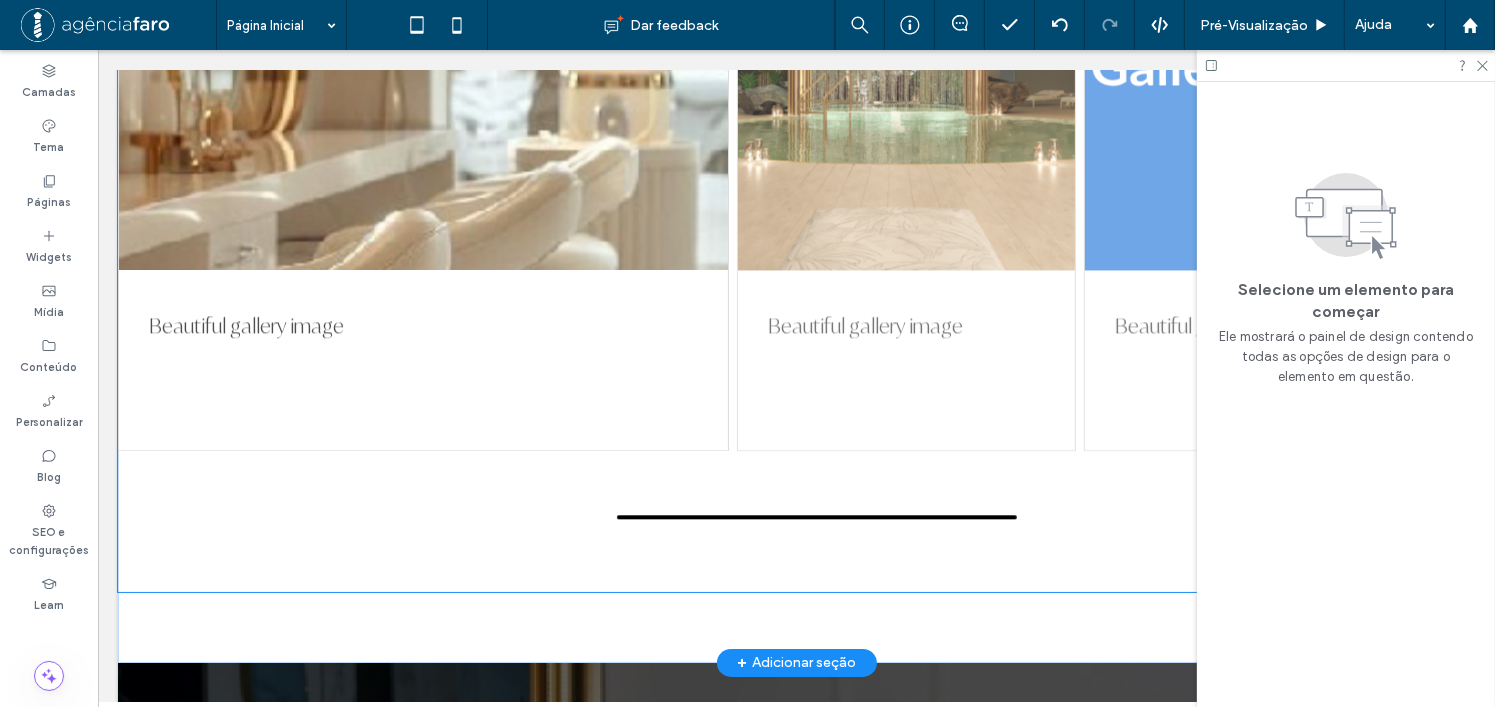 scroll, scrollTop: 4579, scrollLeft: 0, axis: vertical 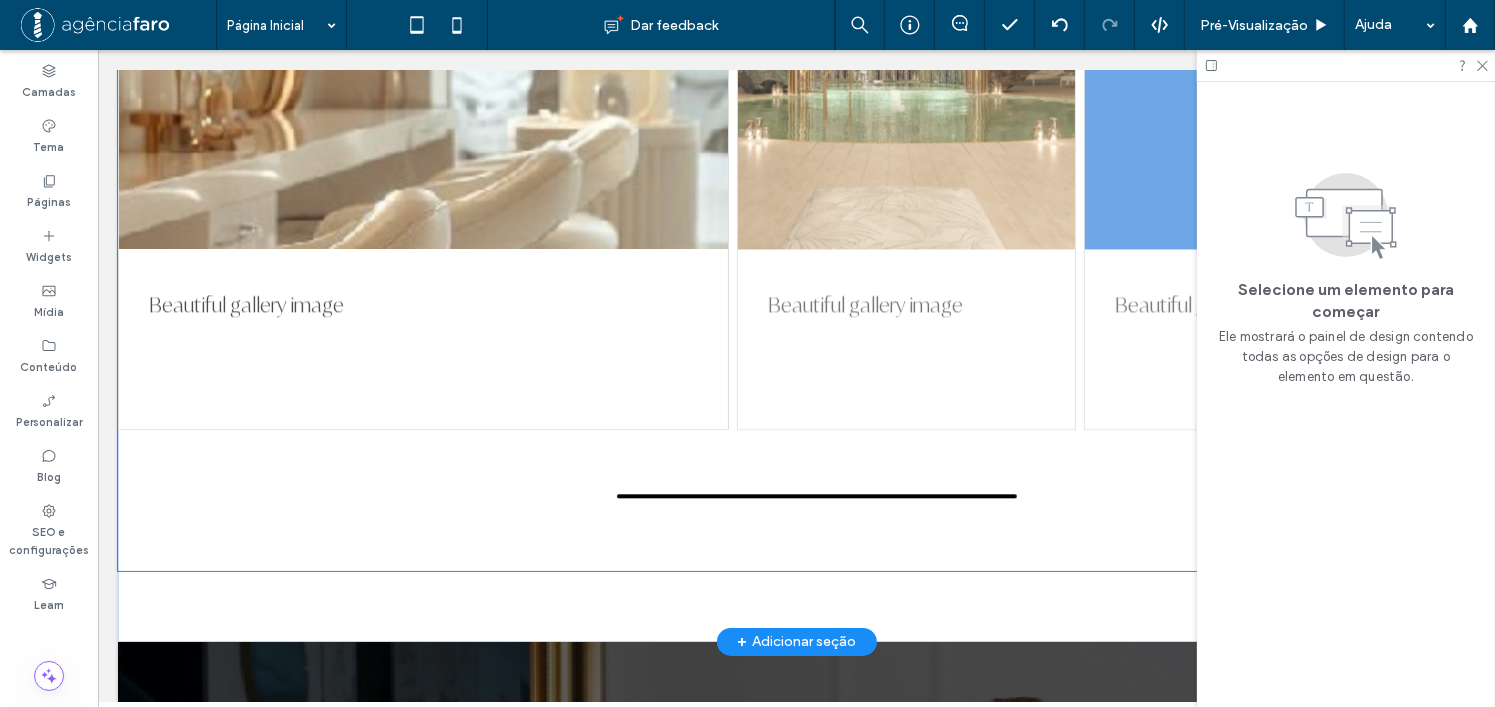 click on "Beautiful gallery image
Beautiful gallery image
Beautiful gallery image" at bounding box center [795, 185] 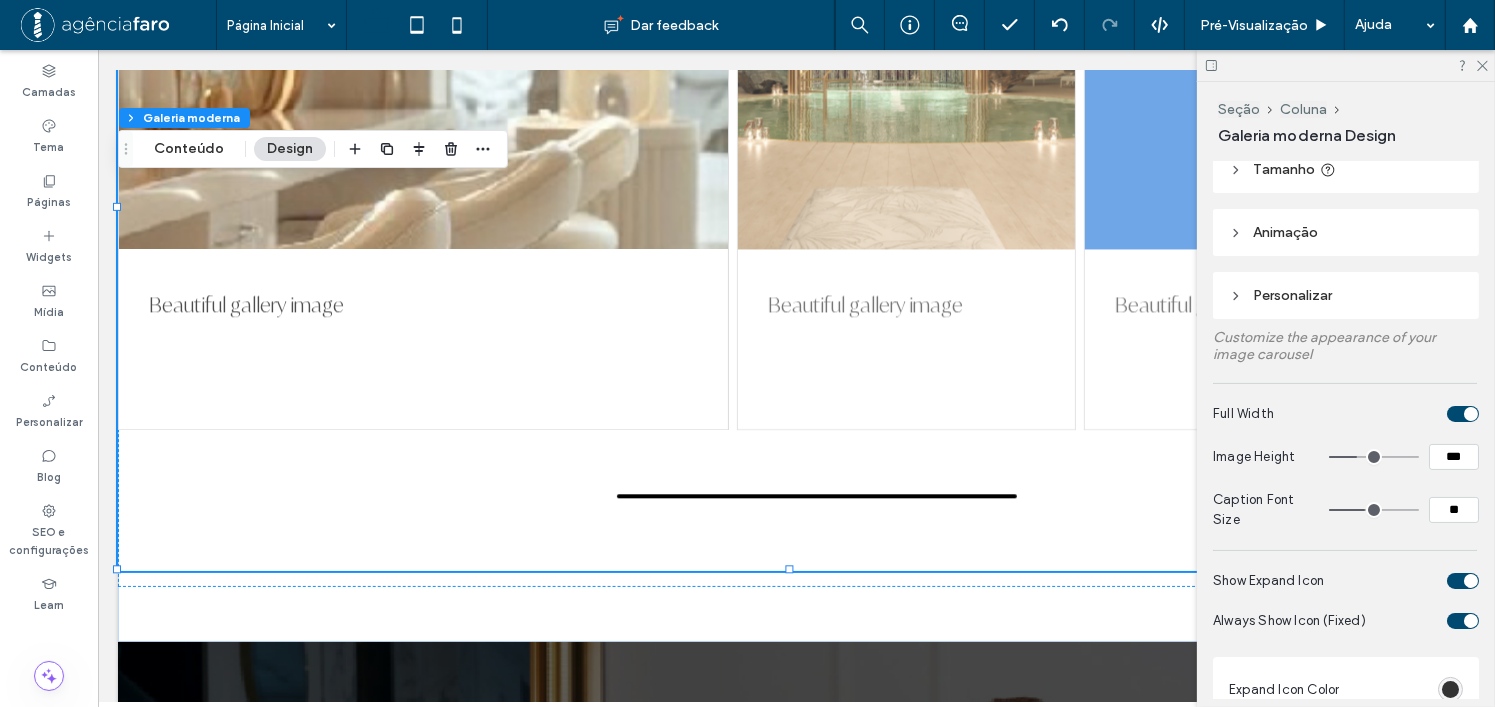 scroll, scrollTop: 0, scrollLeft: 0, axis: both 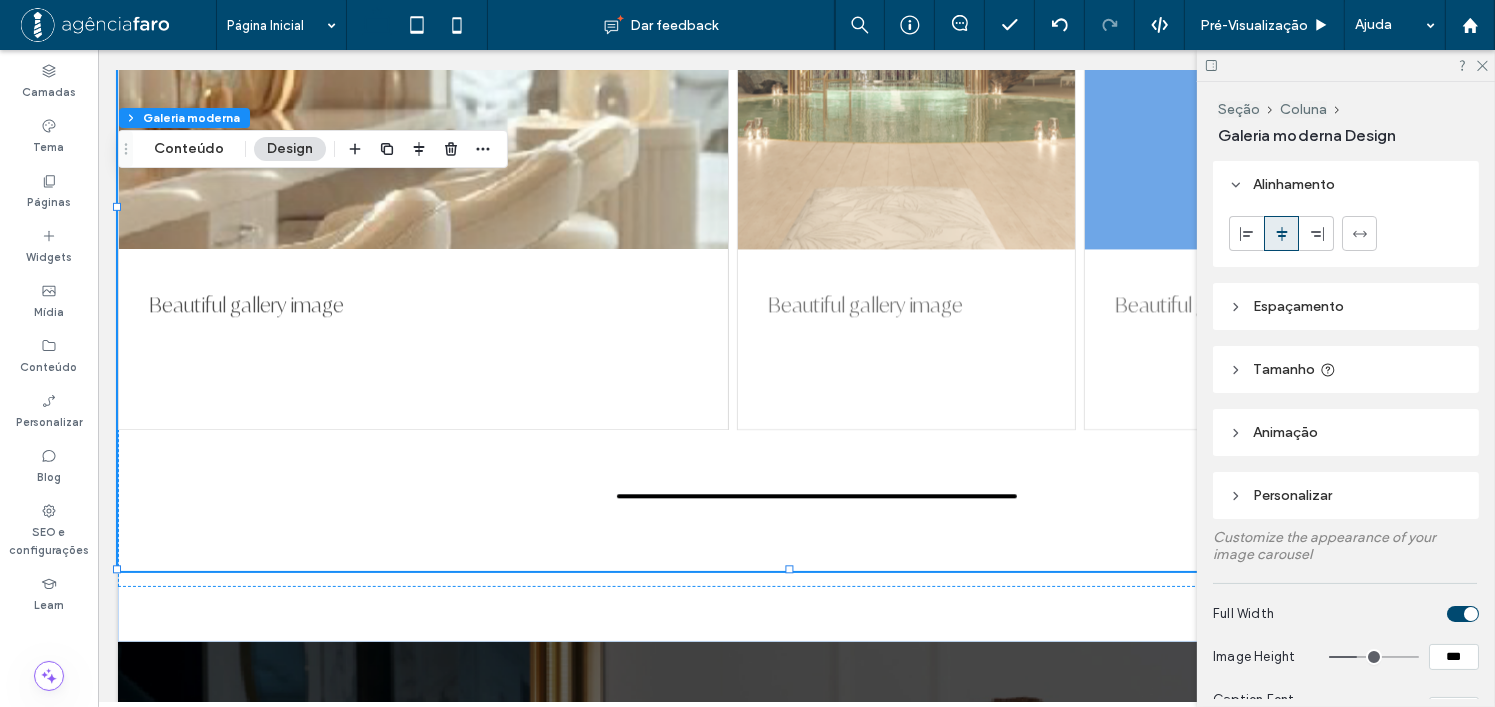 click on "Personalizar" at bounding box center (1292, 495) 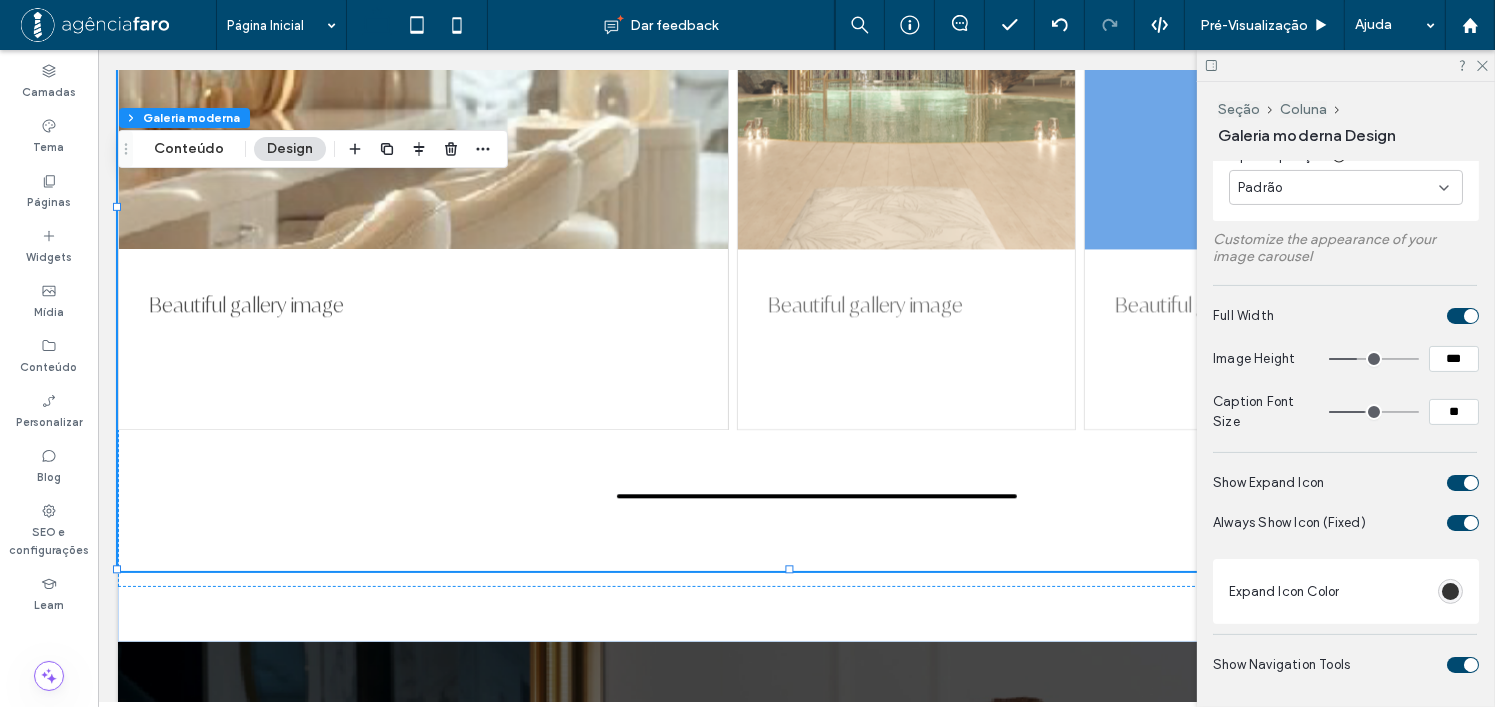 scroll, scrollTop: 0, scrollLeft: 0, axis: both 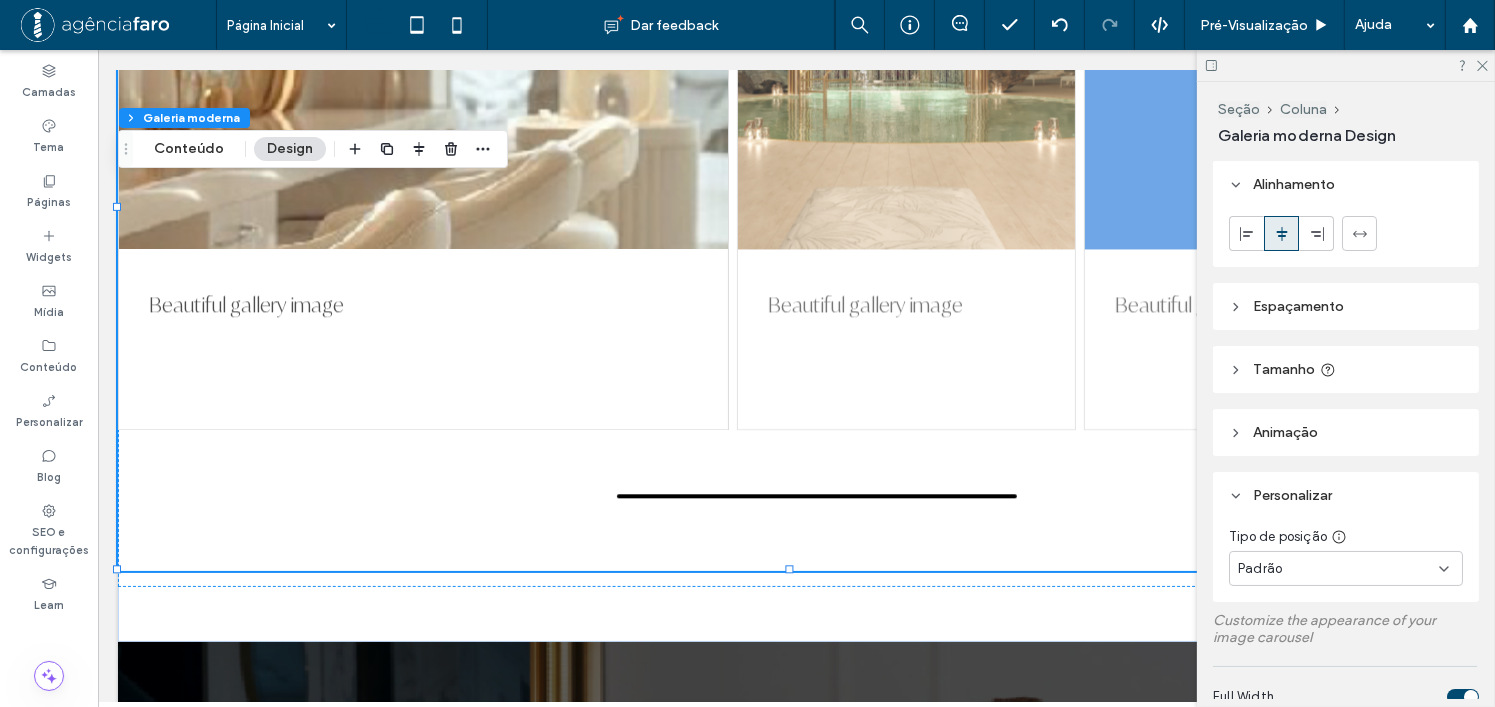 click on "Espaçamento" at bounding box center [1298, 306] 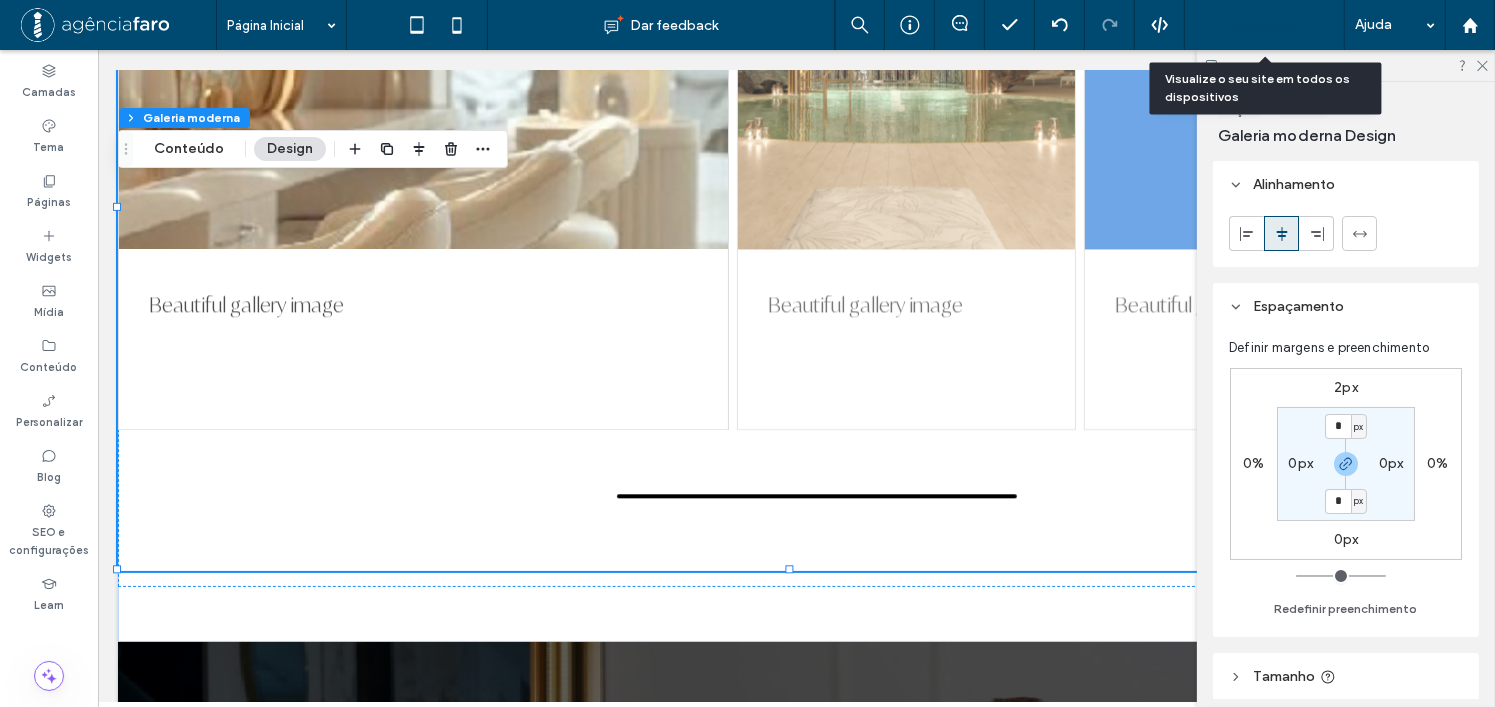 drag, startPoint x: 1275, startPoint y: 32, endPoint x: 1157, endPoint y: 2, distance: 121.75385 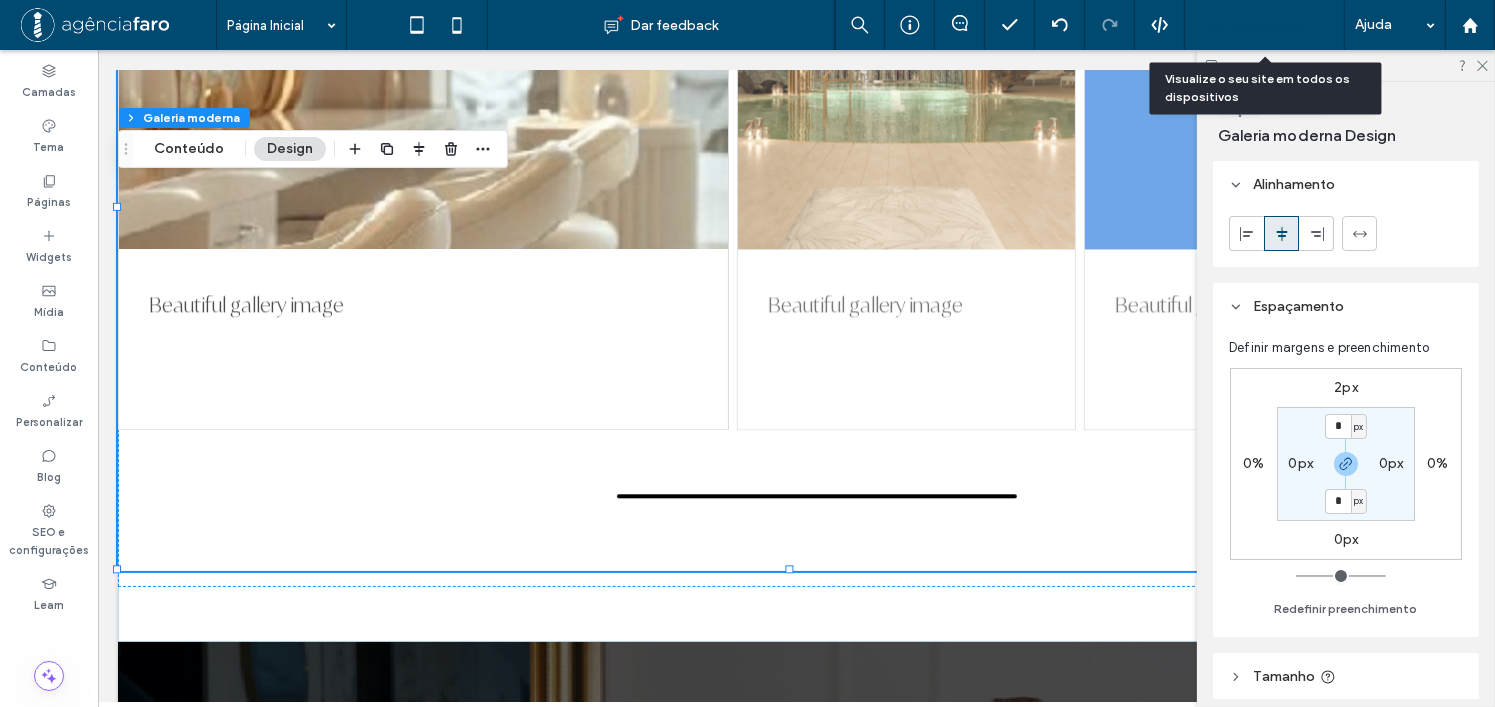 click on "Pré-Visualizaçāo" at bounding box center (1254, 25) 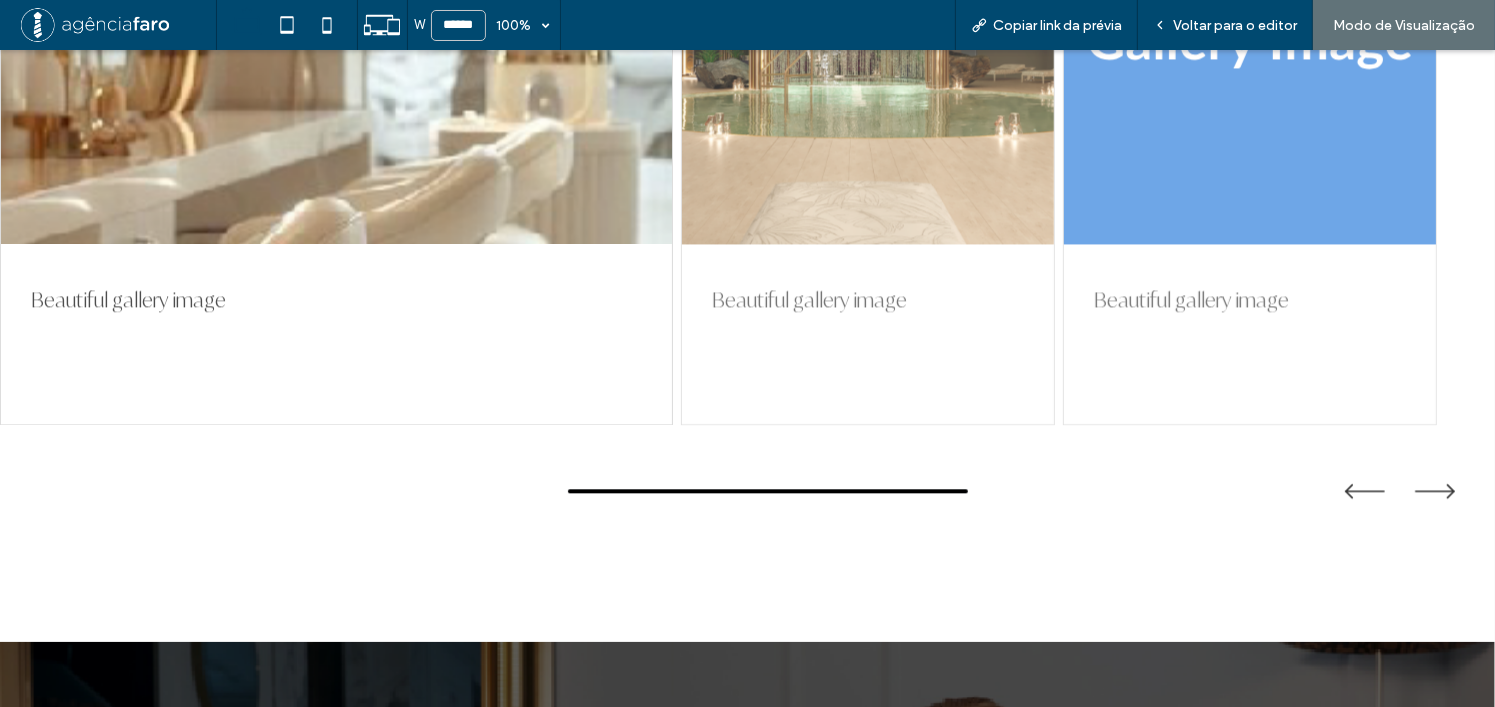 scroll, scrollTop: 4599, scrollLeft: 0, axis: vertical 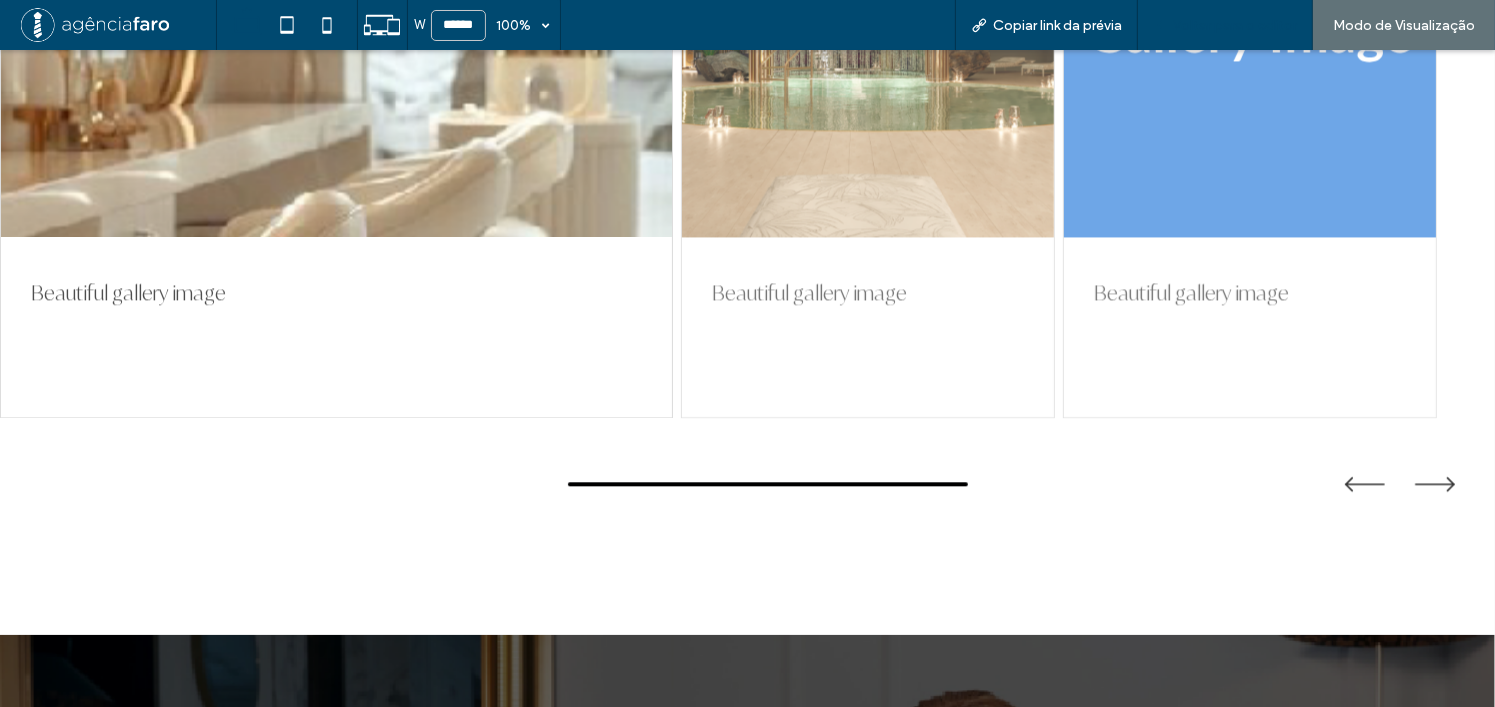 click on "Voltar para o editor" at bounding box center [1235, 25] 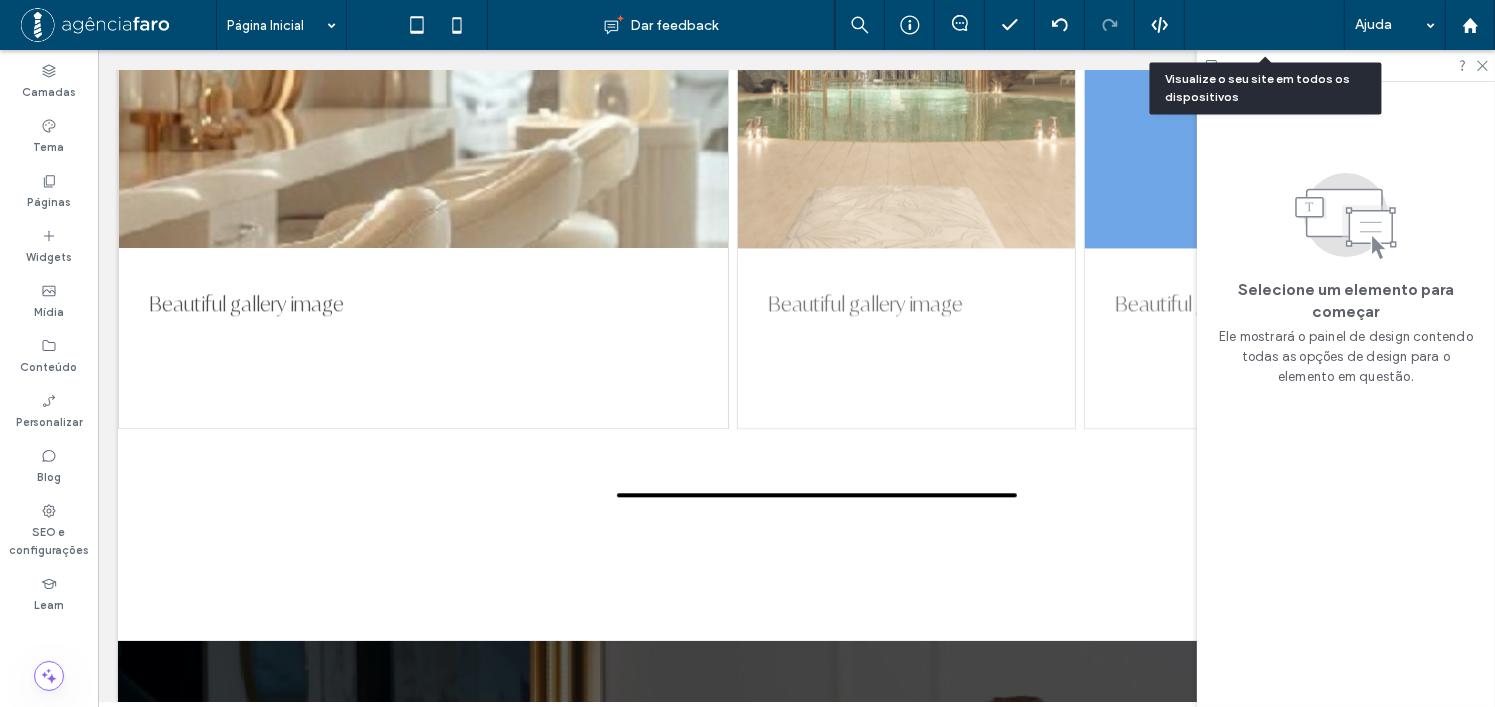scroll, scrollTop: 4579, scrollLeft: 0, axis: vertical 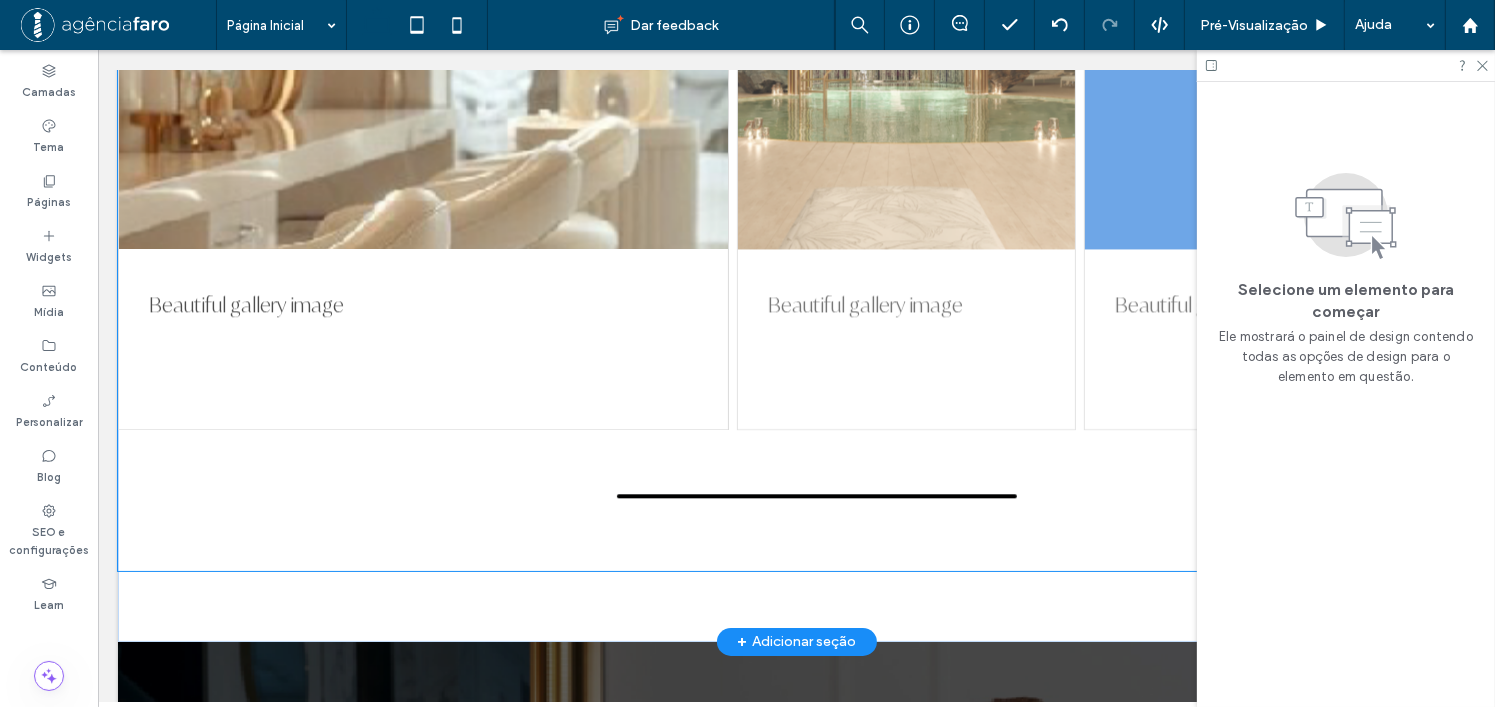 click on "Beautiful gallery image
Beautiful gallery image
Beautiful gallery image" at bounding box center [795, 185] 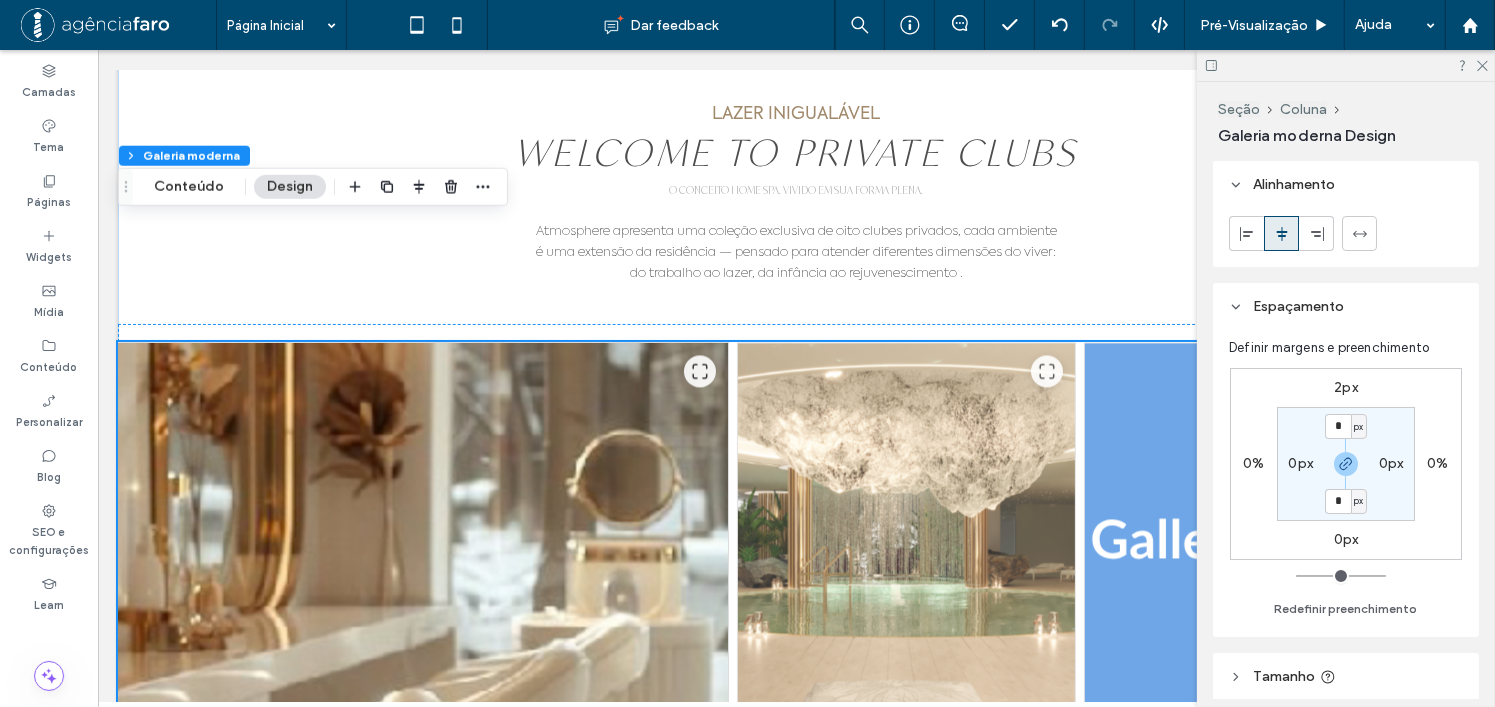 scroll, scrollTop: 4079, scrollLeft: 0, axis: vertical 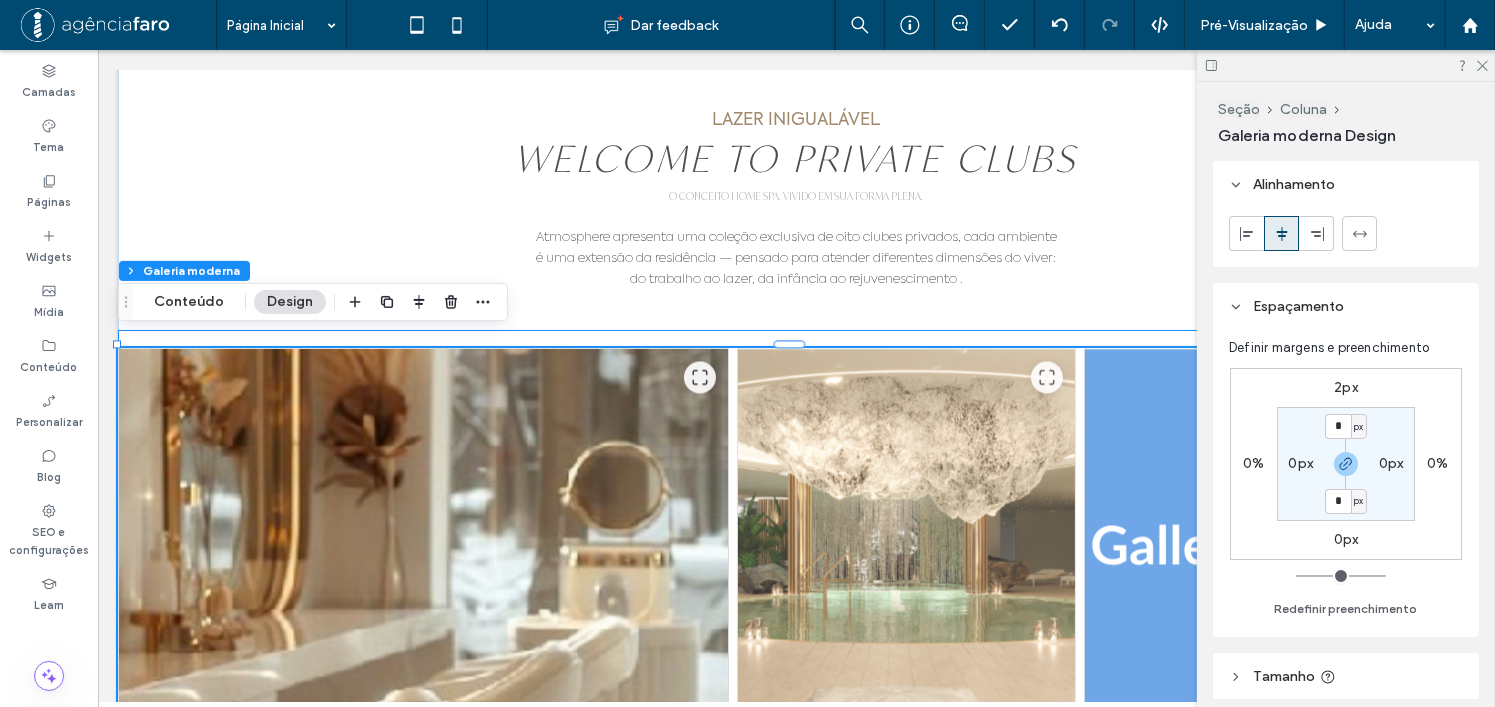 click on "Beautiful gallery image
Beautiful gallery image
Beautiful gallery image" at bounding box center (795, 708) 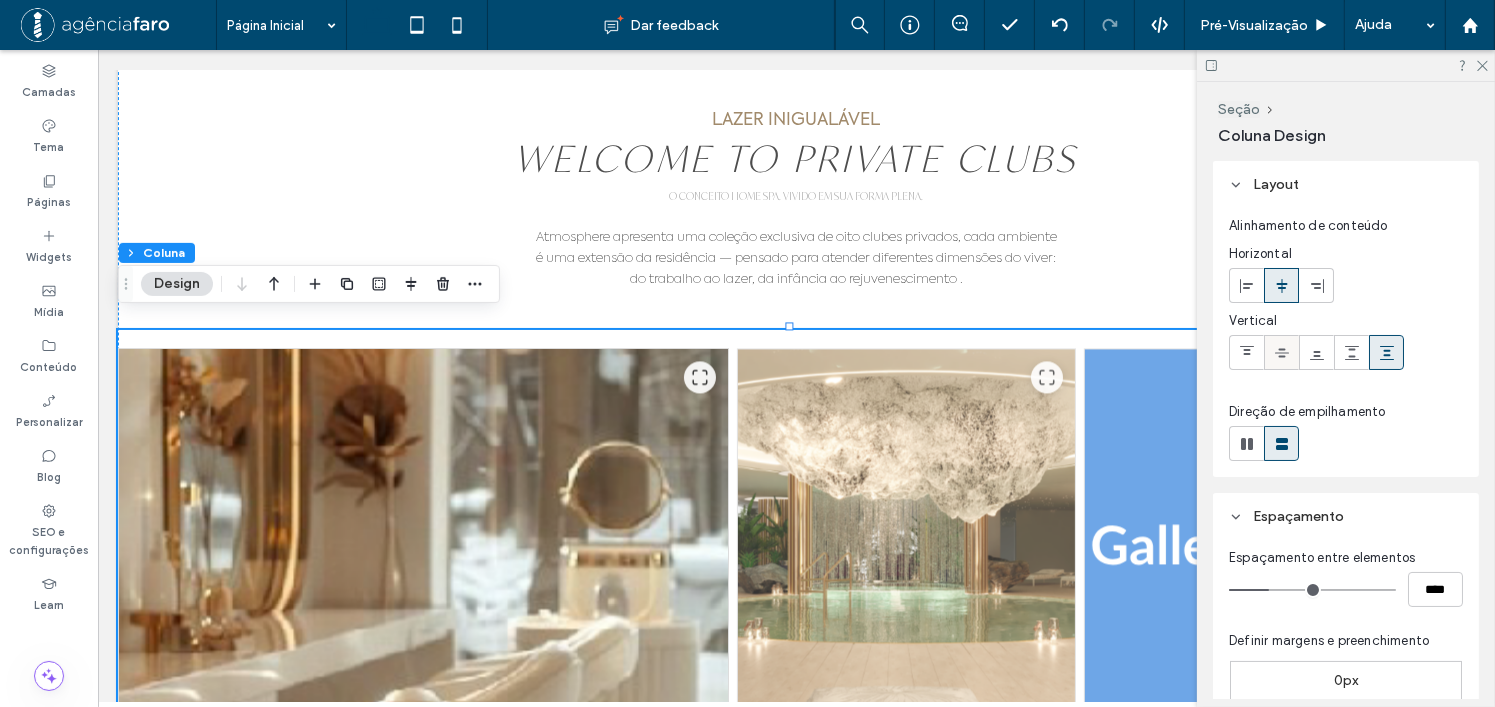 click 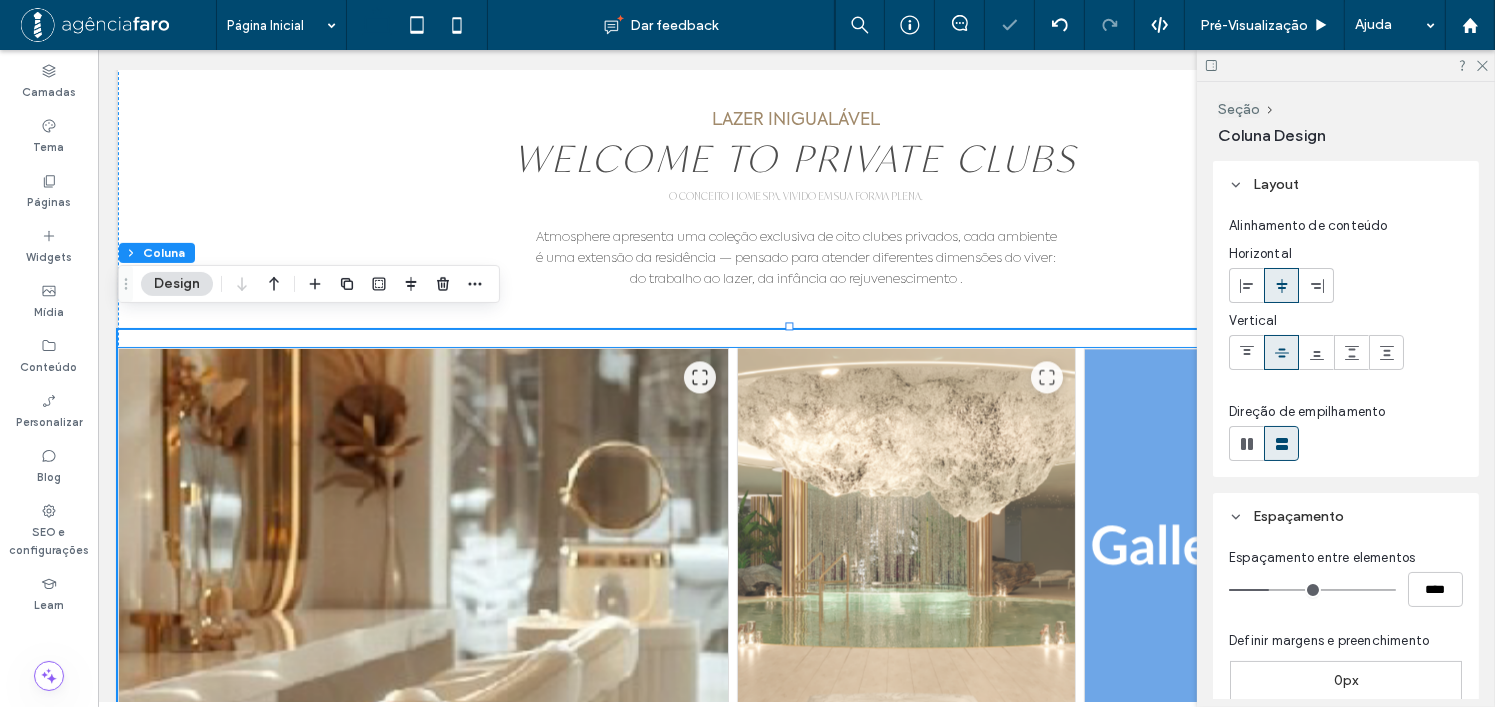 click at bounding box center (905, 549) 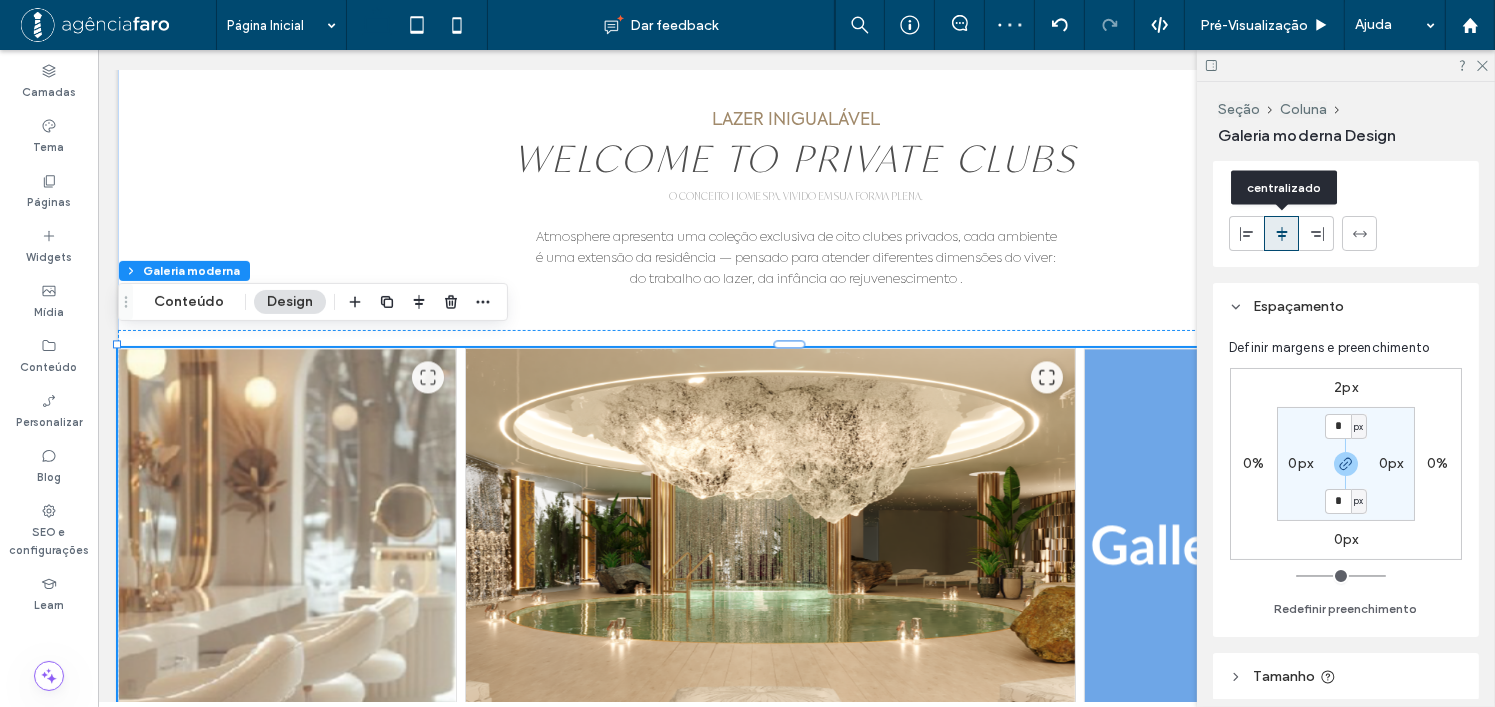 click 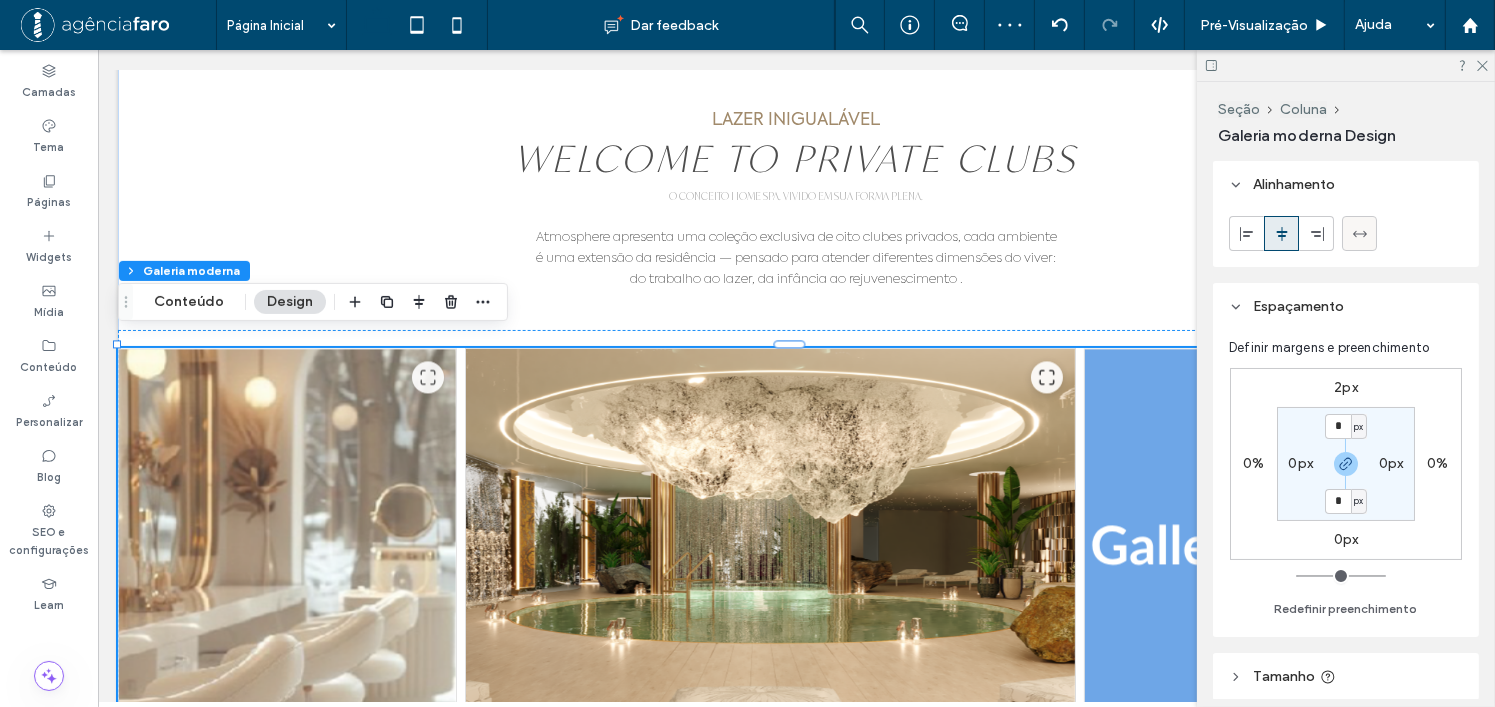 click 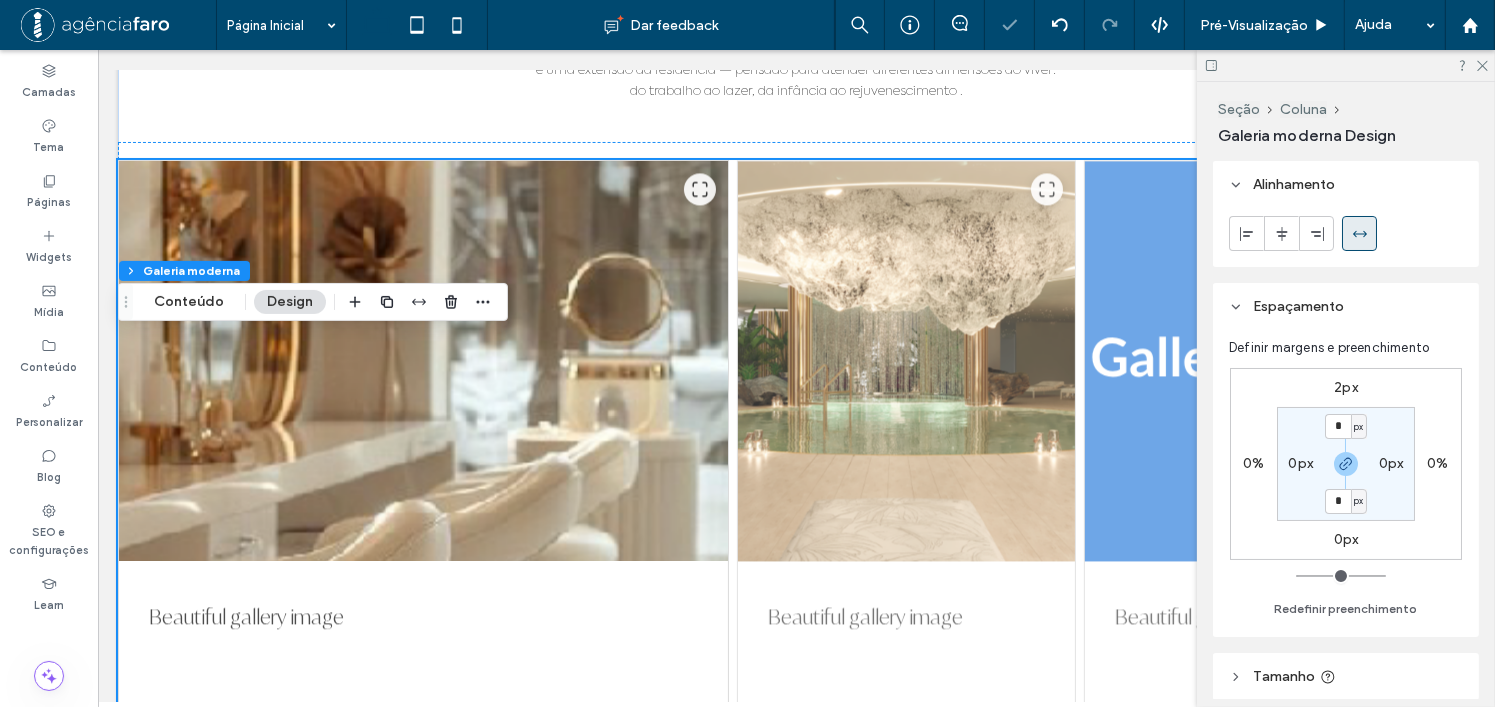 scroll, scrollTop: 4379, scrollLeft: 0, axis: vertical 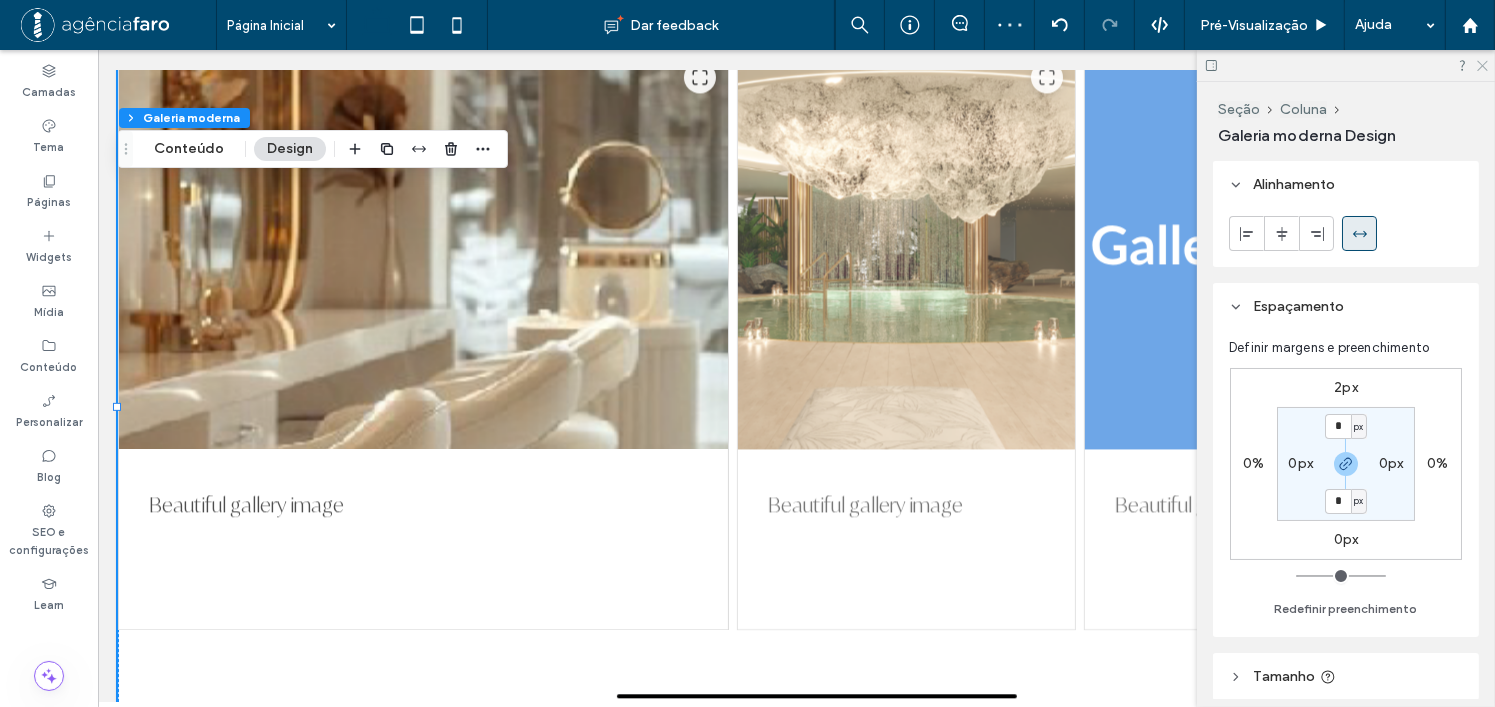 click 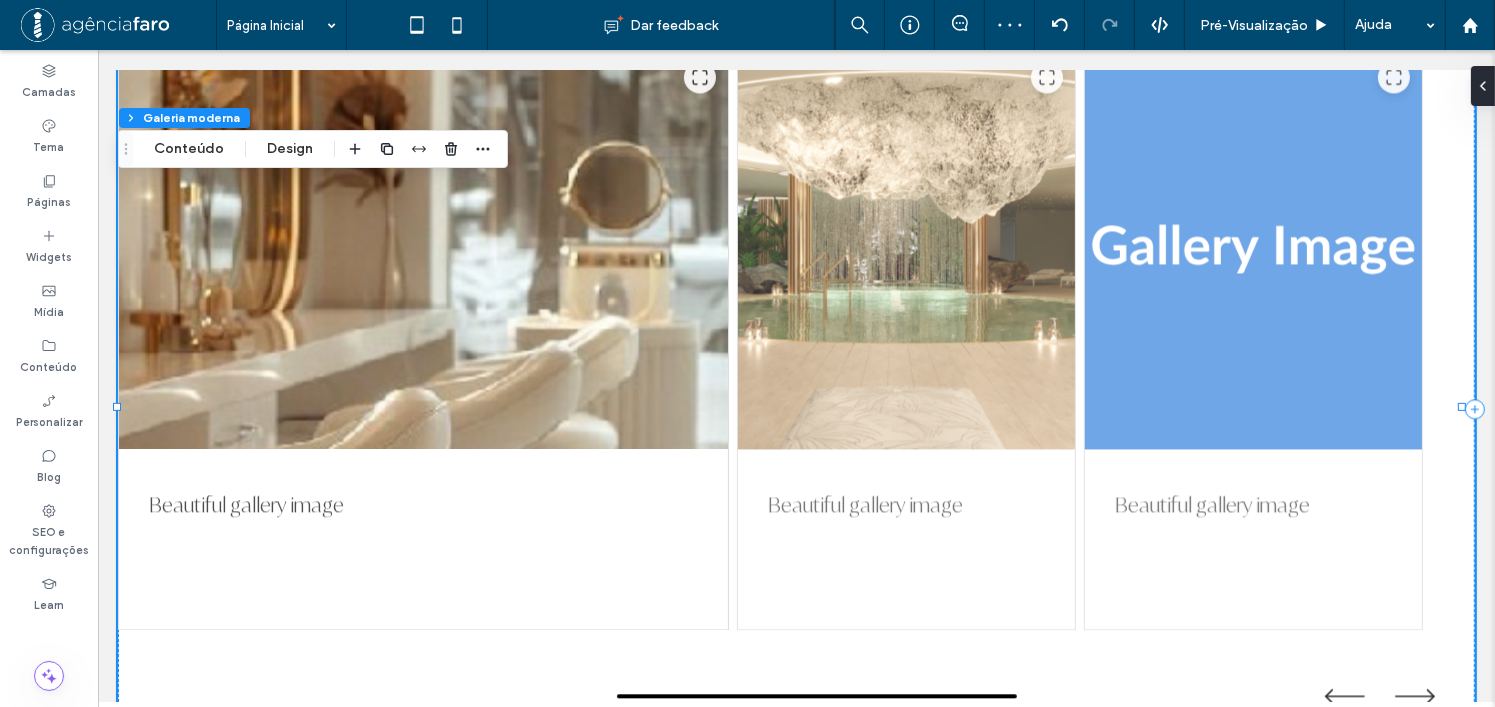 click on "Beautiful gallery image
Beautiful gallery image
Beautiful gallery image" at bounding box center (795, 339) 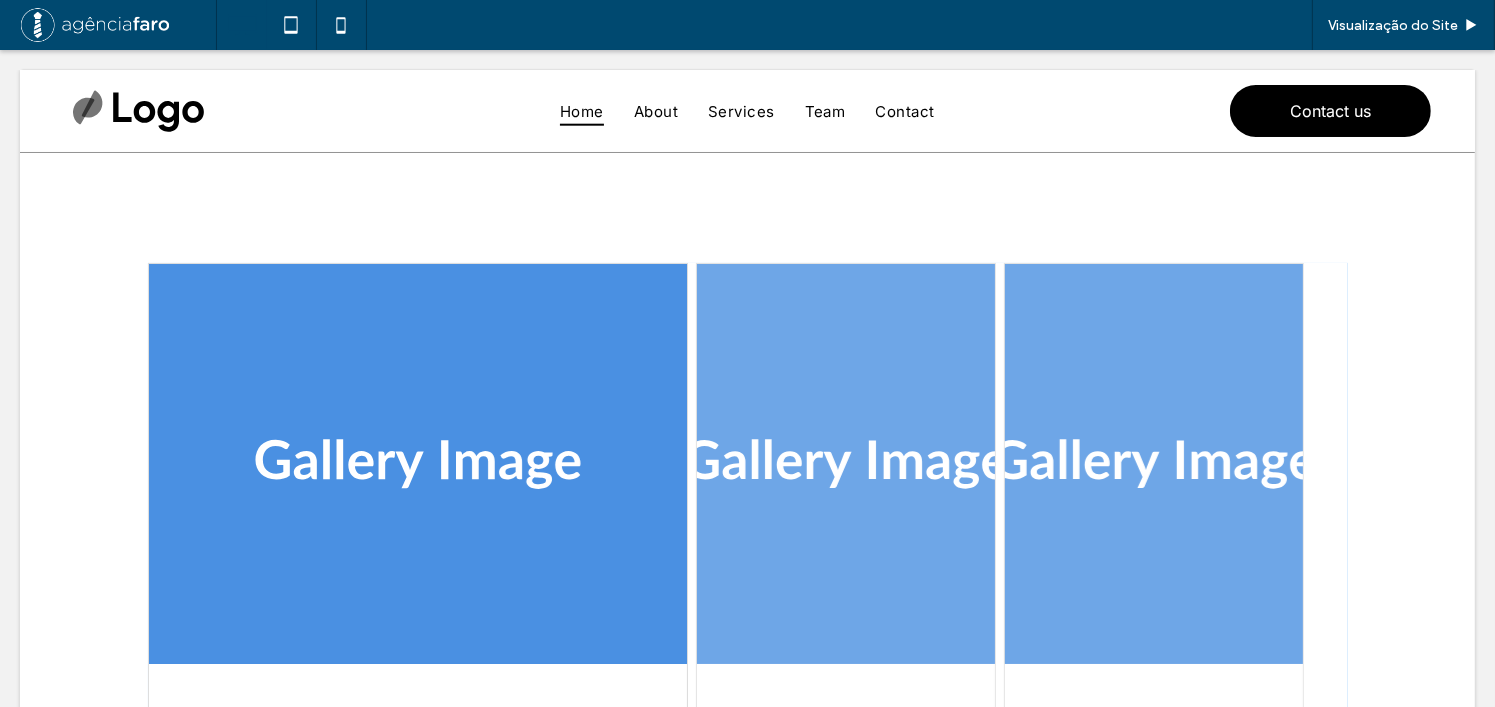 scroll, scrollTop: 300, scrollLeft: 0, axis: vertical 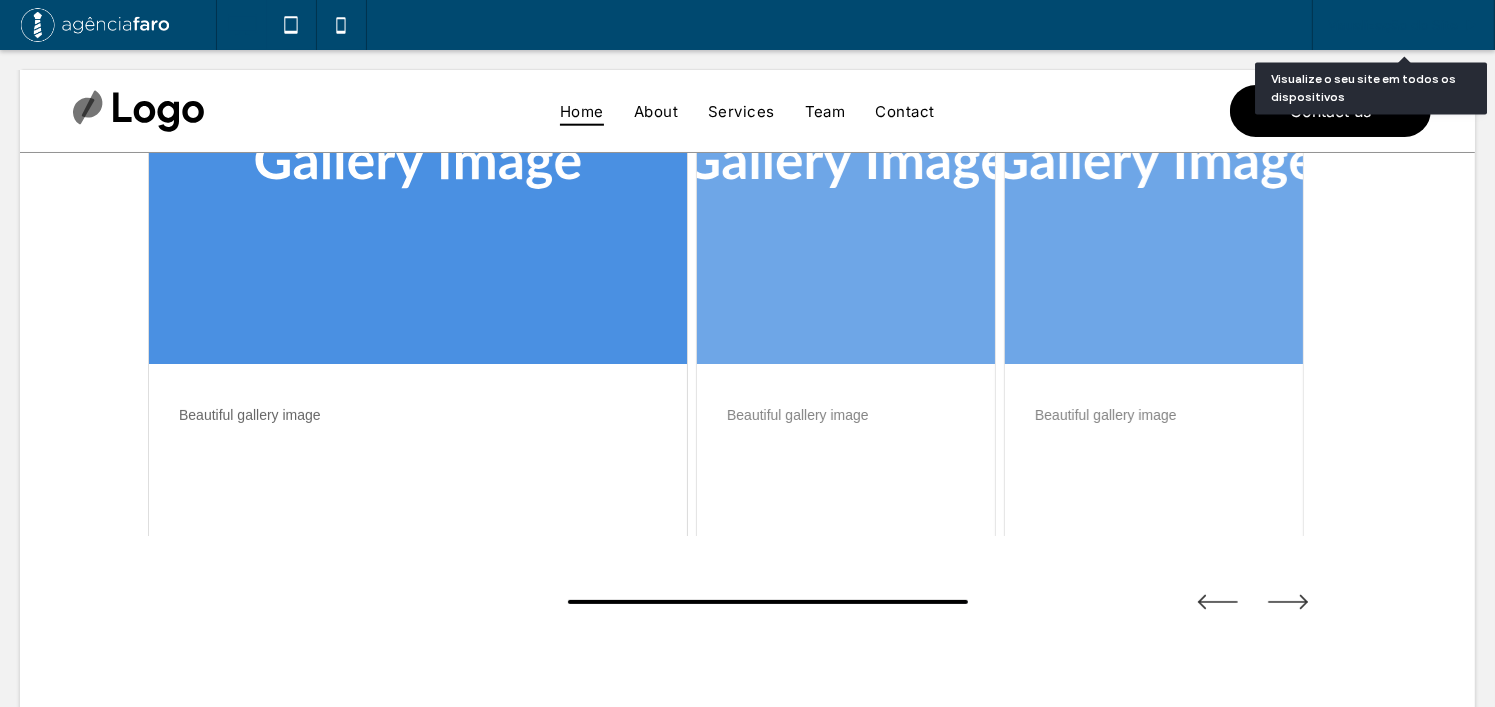 click on "Visualização do Site" at bounding box center [1393, 25] 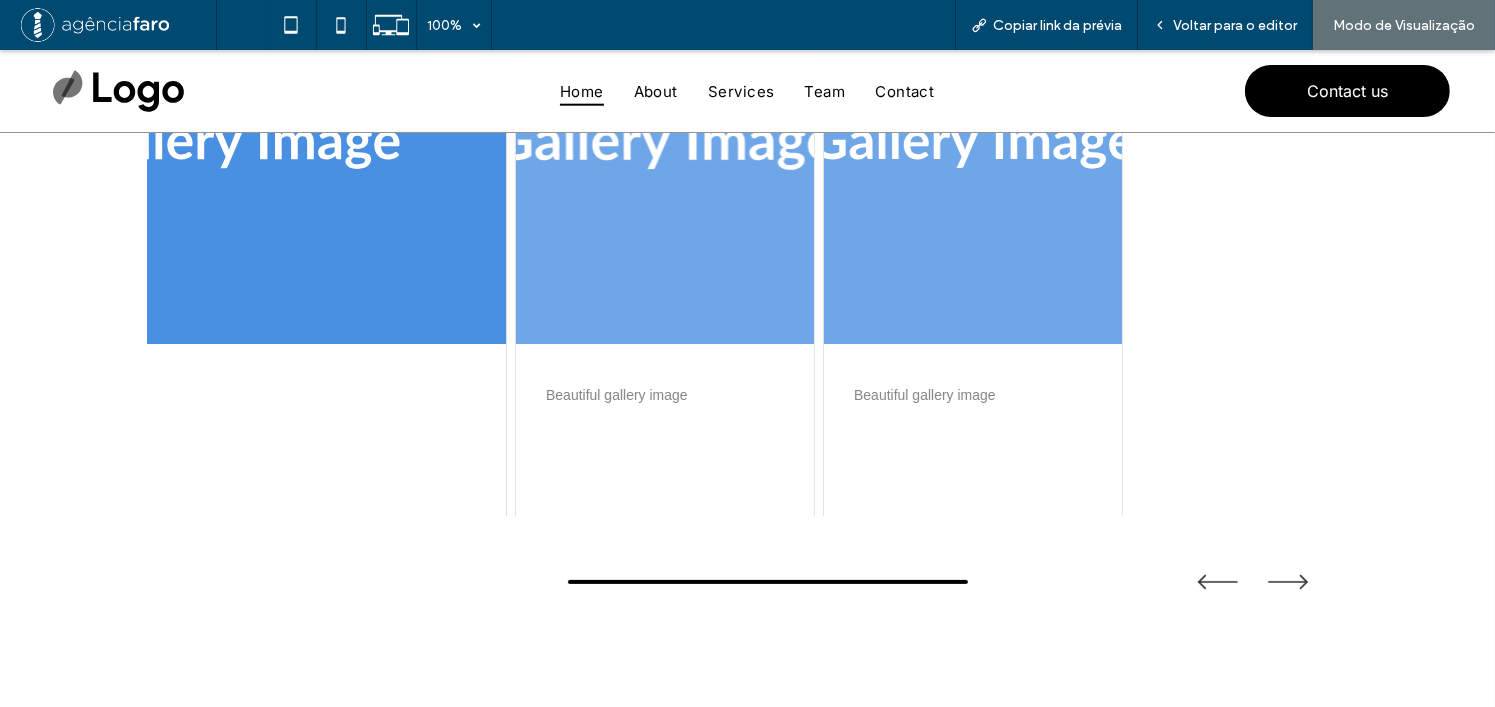 drag, startPoint x: 941, startPoint y: 332, endPoint x: 643, endPoint y: 335, distance: 298.0151 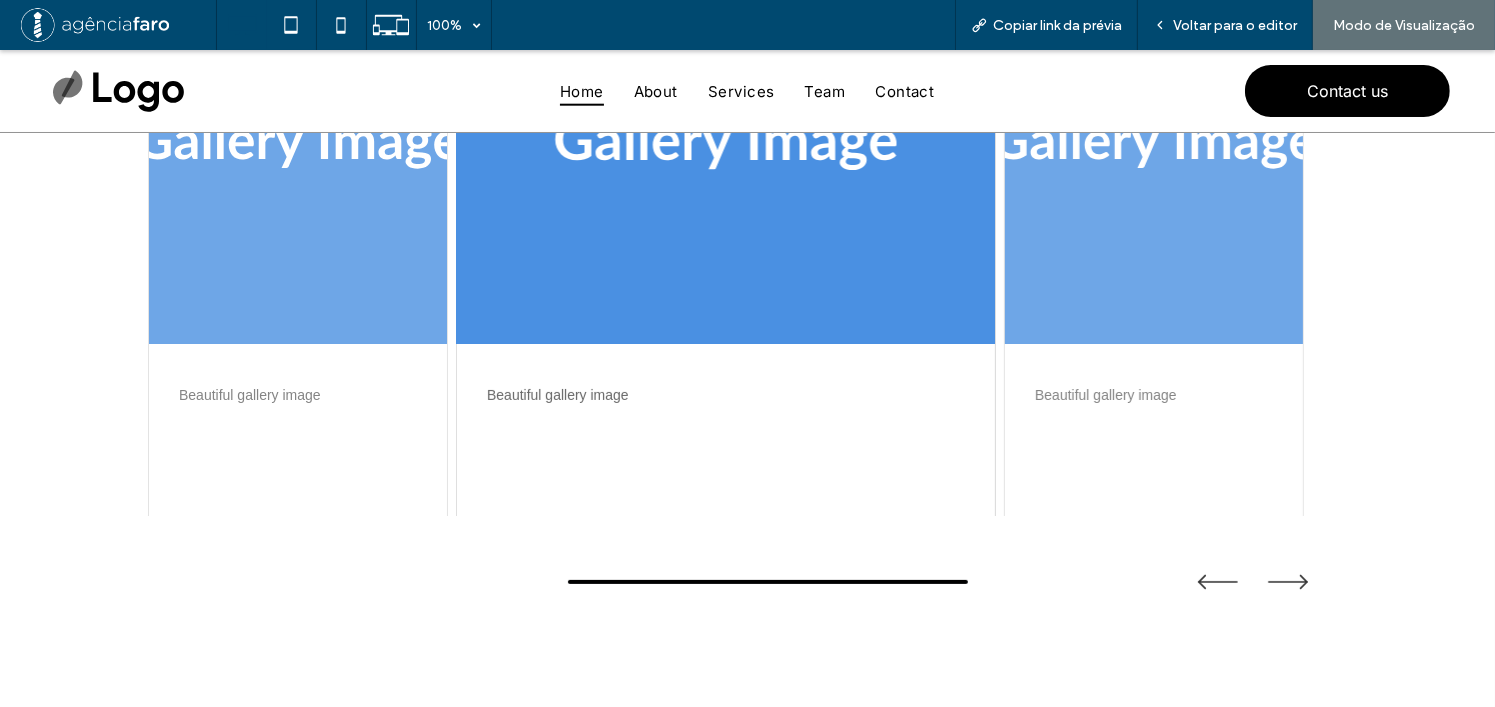 click at bounding box center (726, 144) 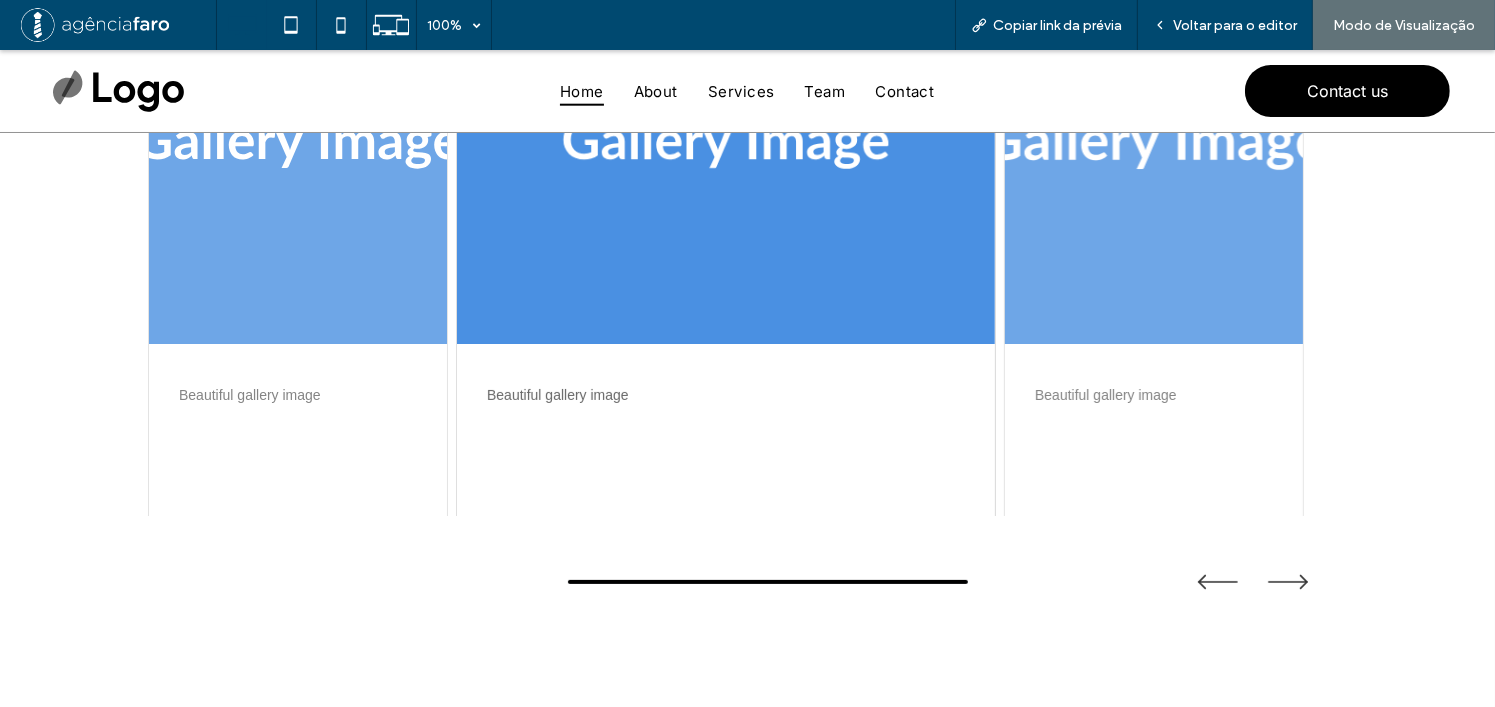click at bounding box center (1154, 144) 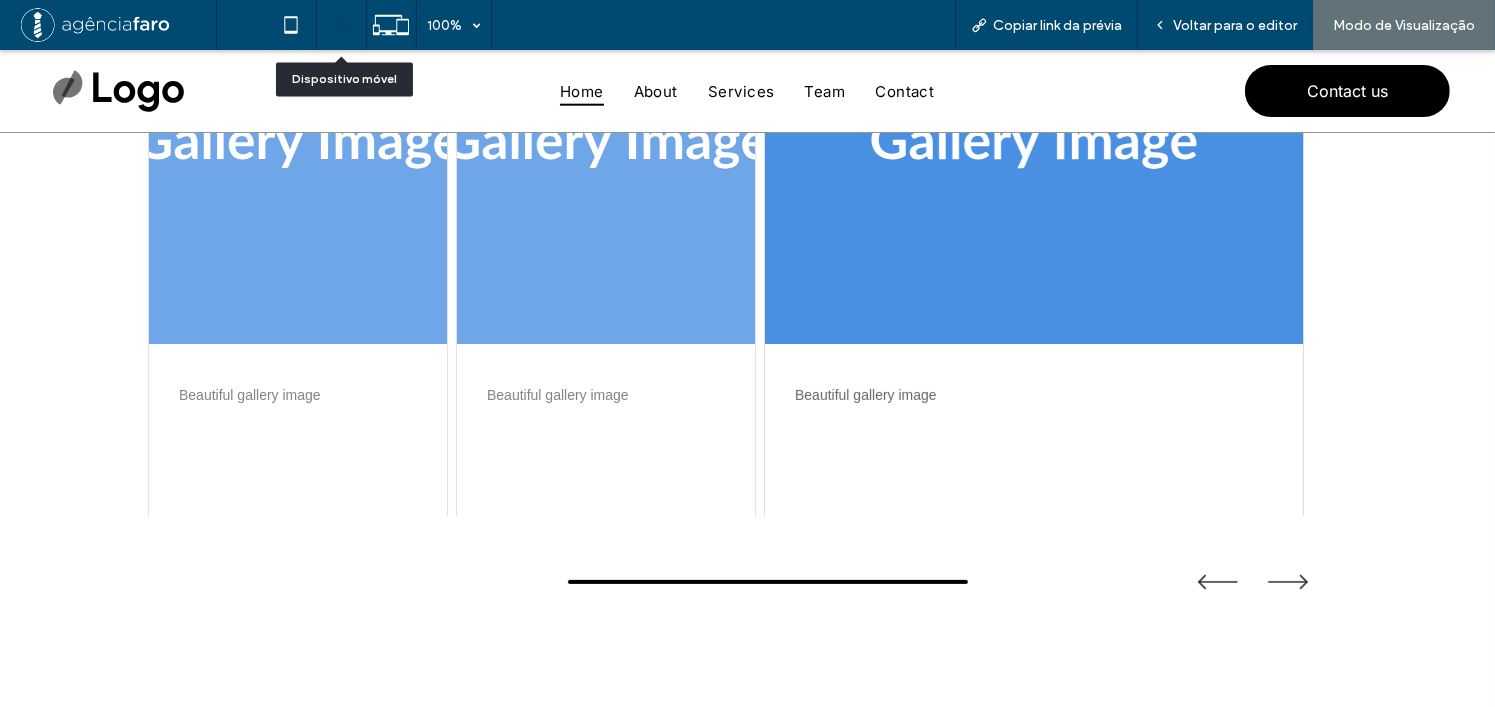 click 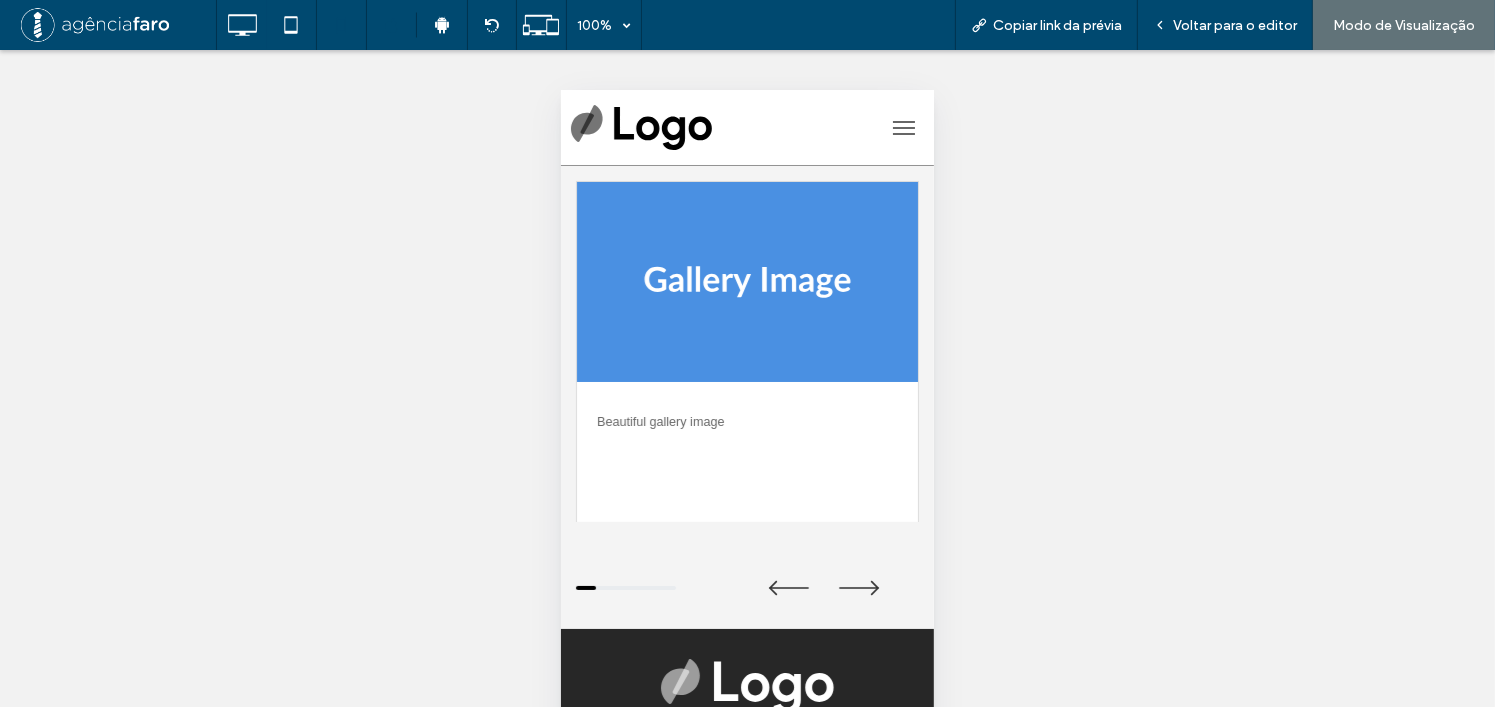 scroll, scrollTop: 0, scrollLeft: 0, axis: both 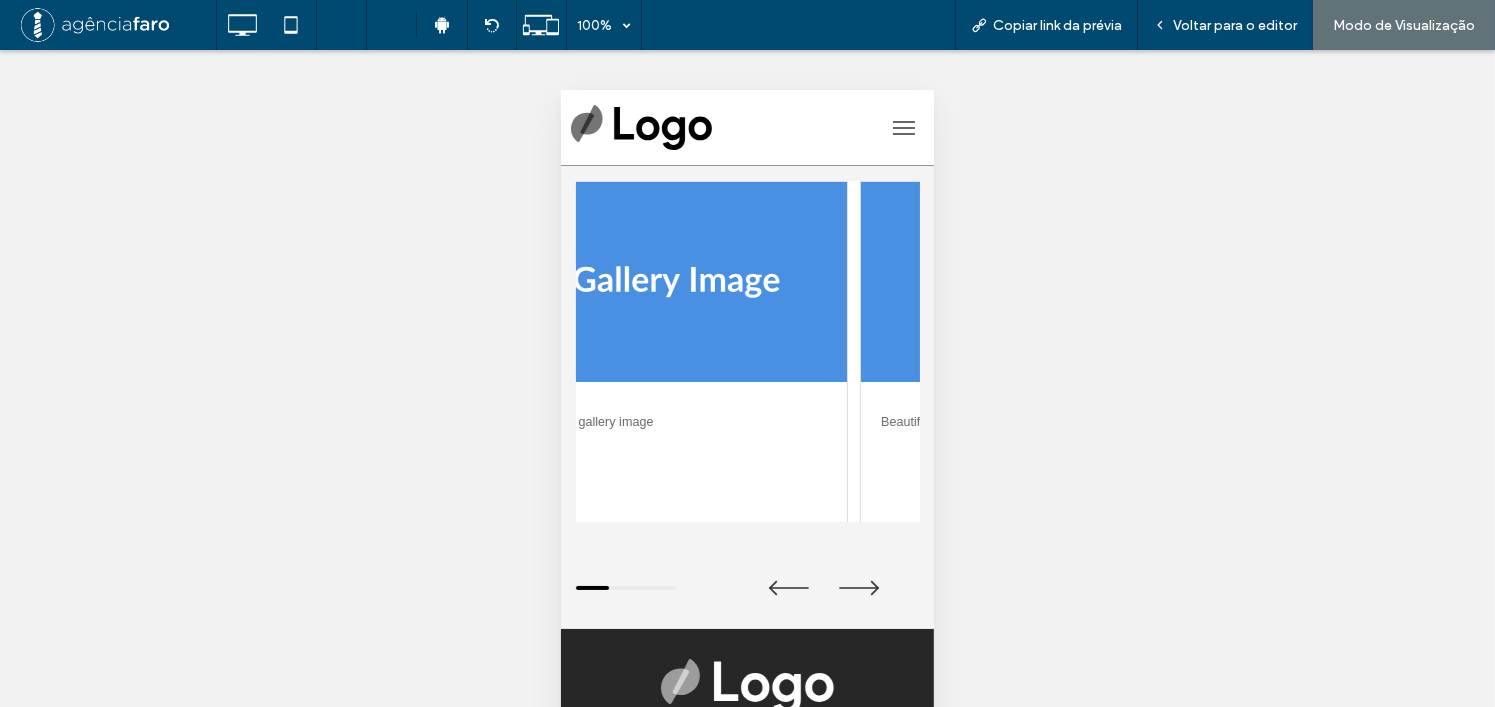 drag, startPoint x: 681, startPoint y: 434, endPoint x: 632, endPoint y: 436, distance: 49.0408 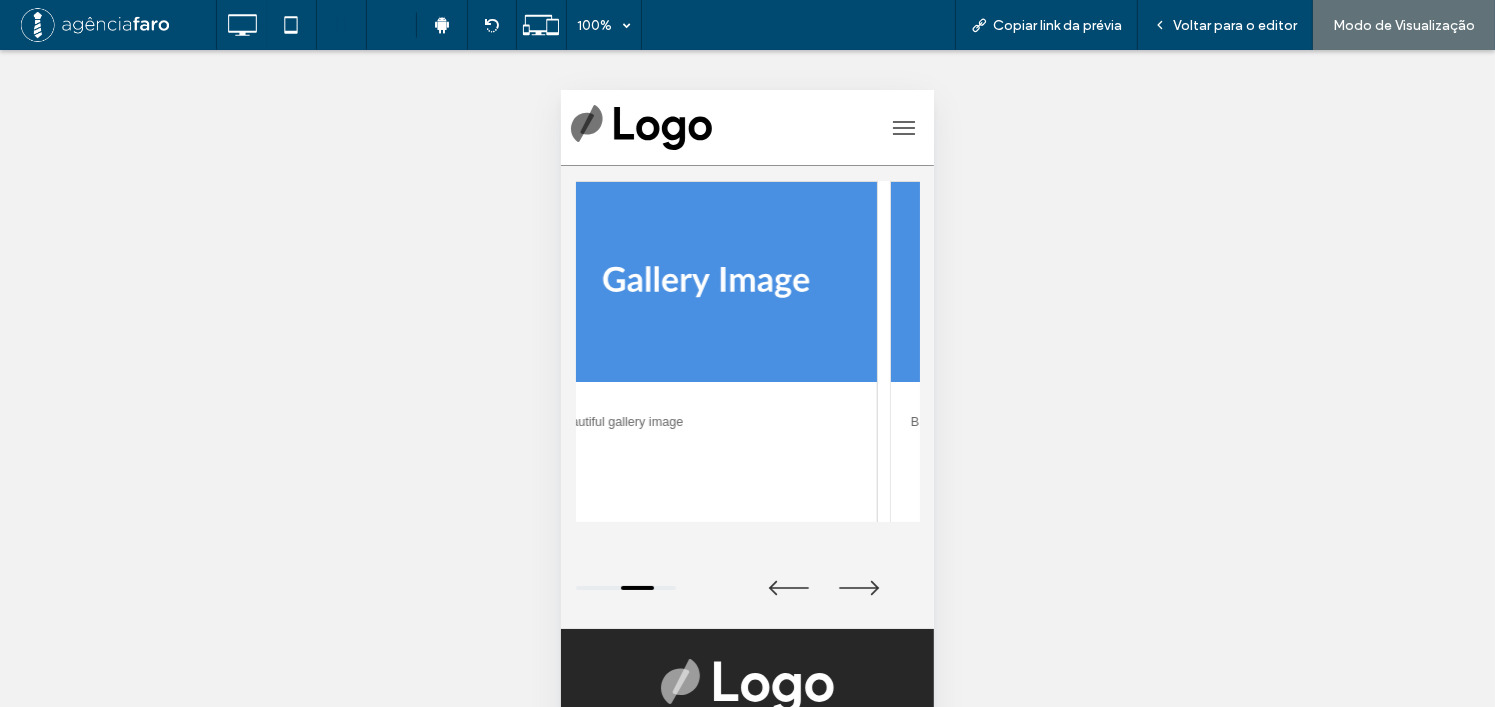 drag, startPoint x: 657, startPoint y: 434, endPoint x: 717, endPoint y: 427, distance: 60.40695 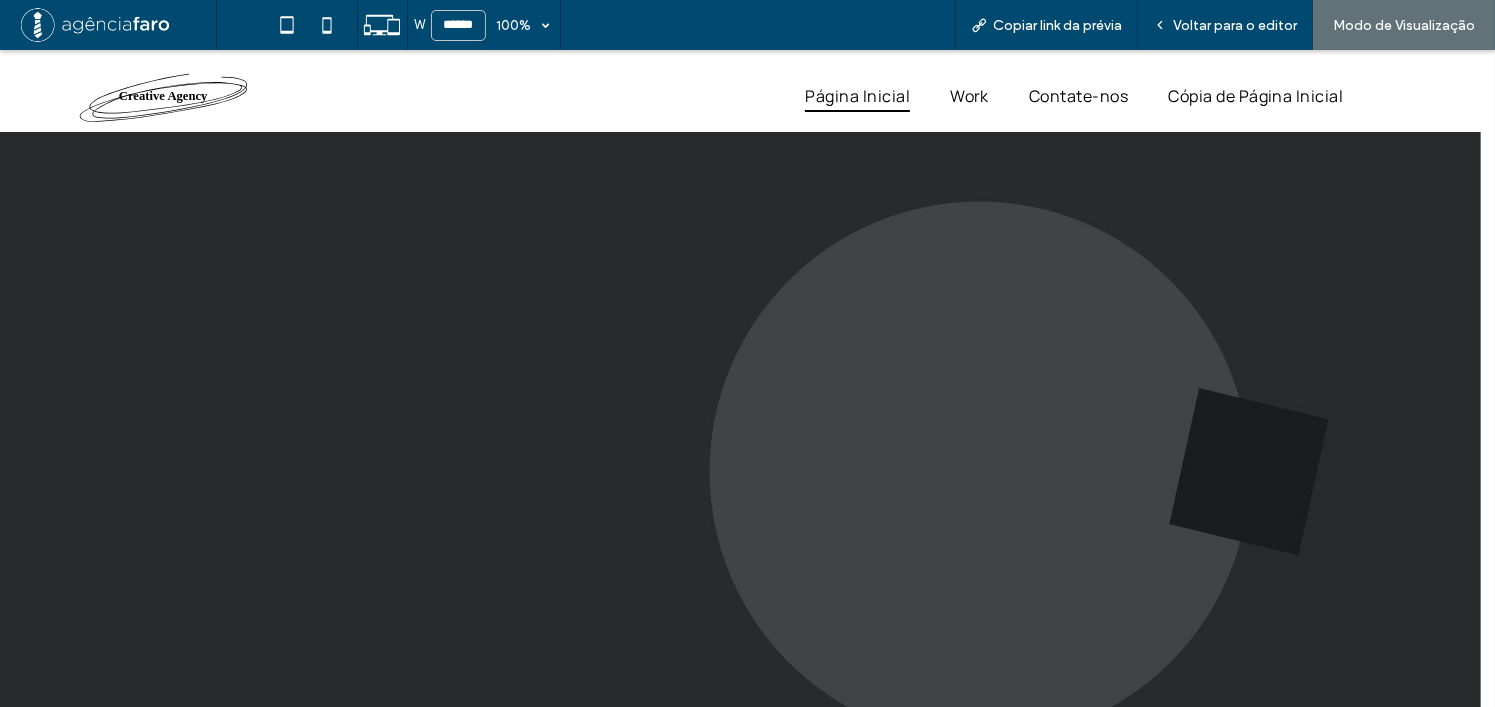 scroll, scrollTop: 1800, scrollLeft: 0, axis: vertical 